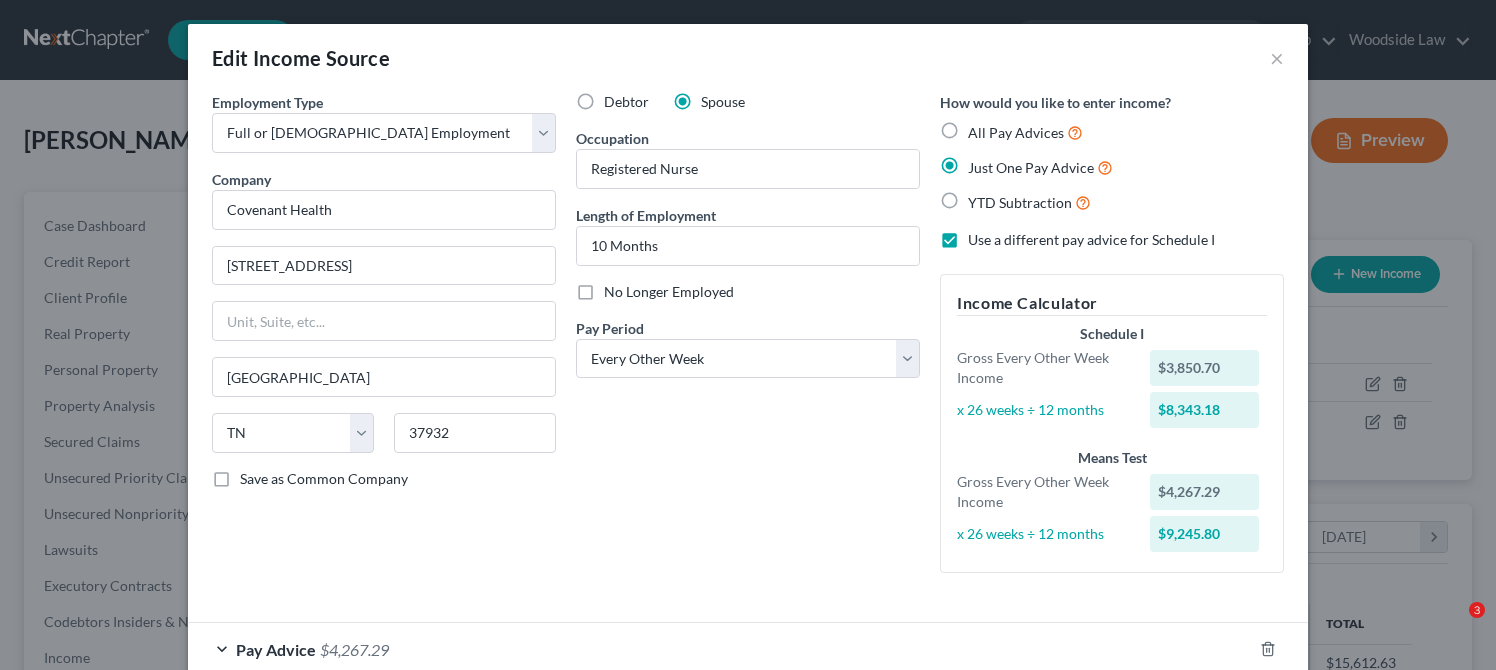 select on "0" 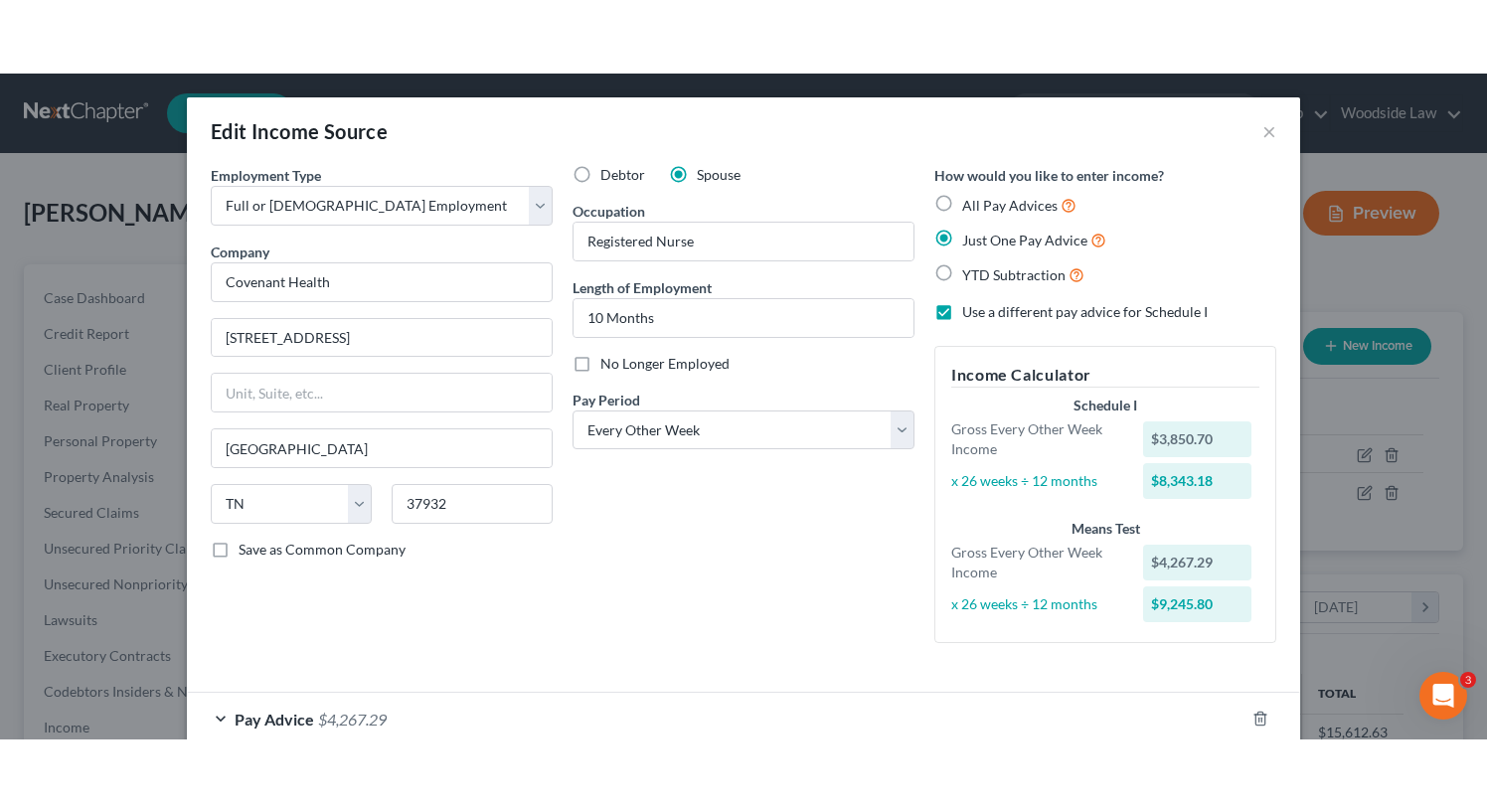 scroll, scrollTop: 0, scrollLeft: 0, axis: both 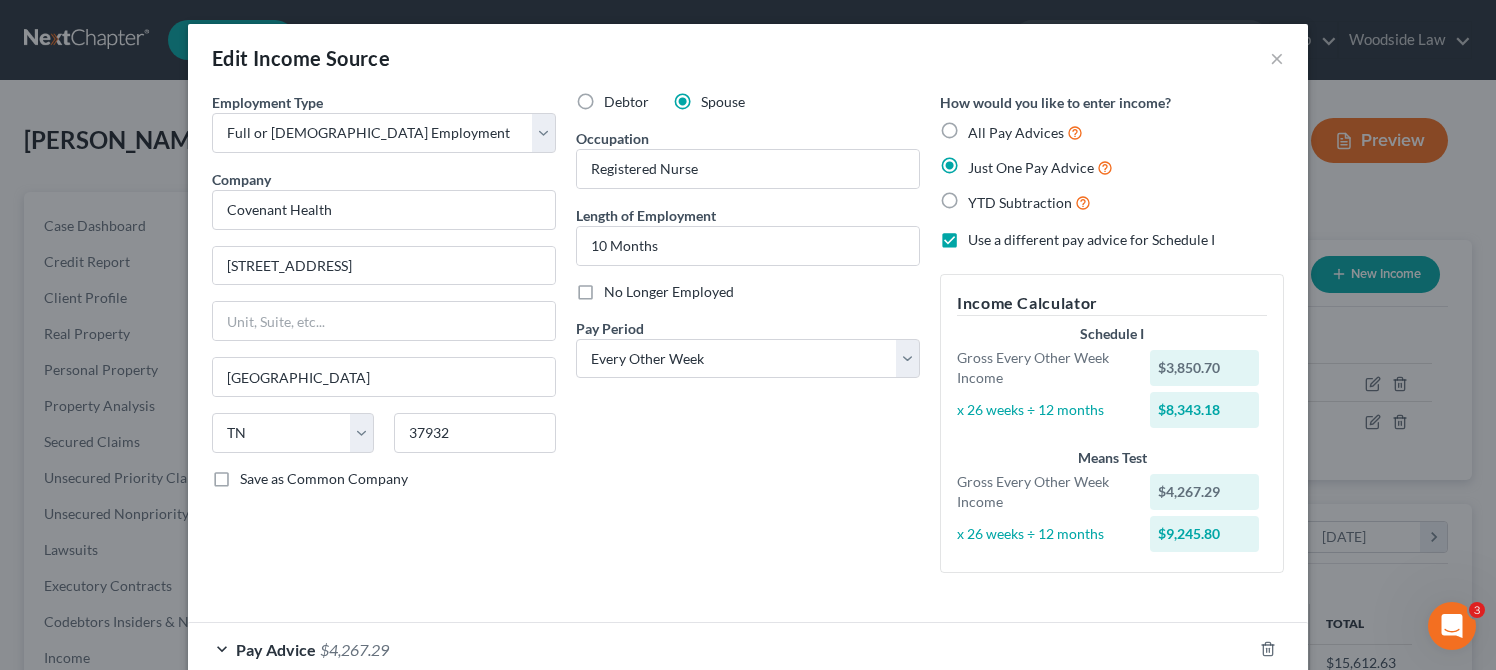 click on "Pay Advice $4,267.29" at bounding box center (720, 649) 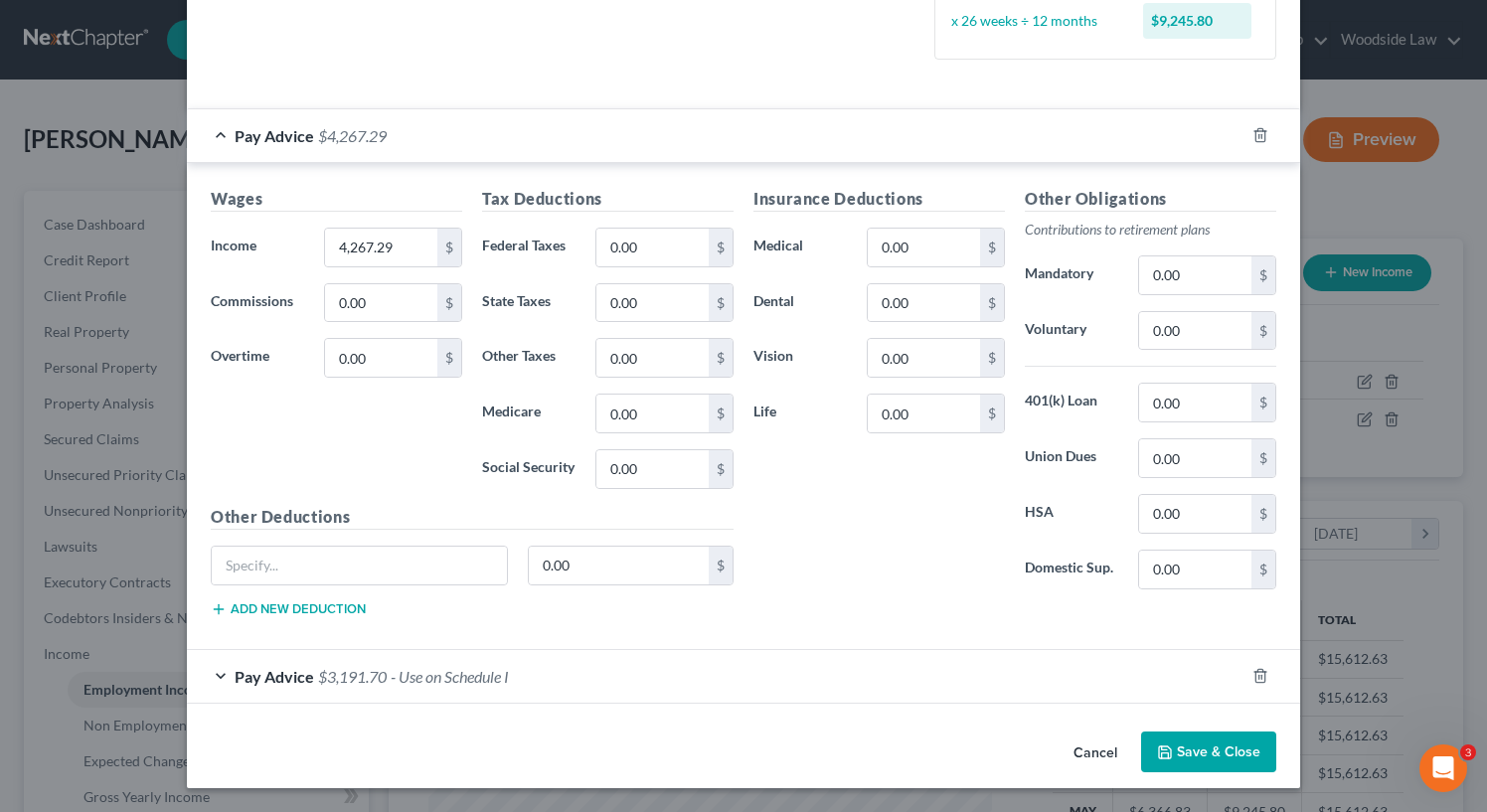 scroll, scrollTop: 508, scrollLeft: 0, axis: vertical 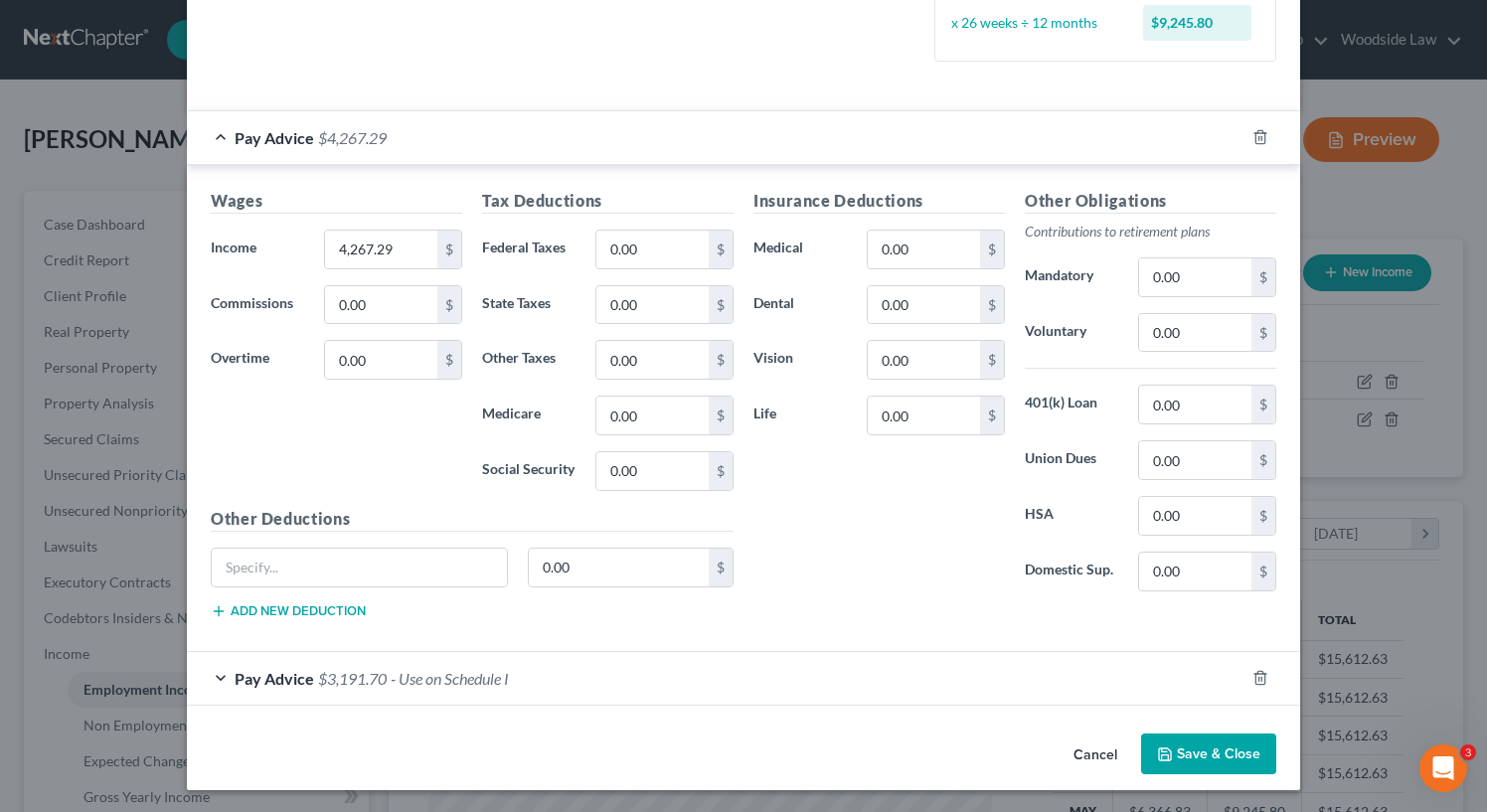 click on "Pay Advice $3,191.70 - Use on Schedule I" at bounding box center (716, 678) 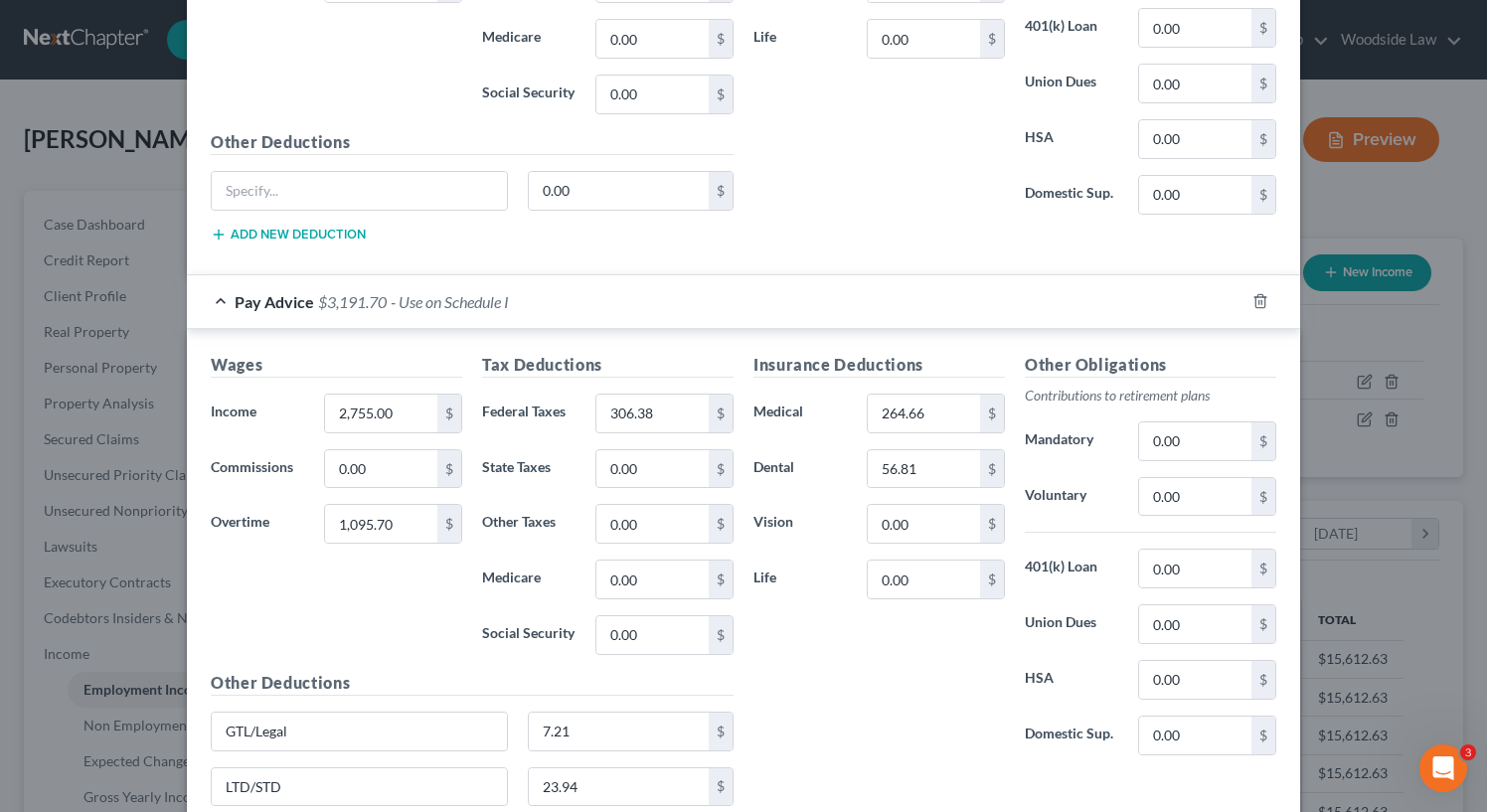 scroll, scrollTop: 899, scrollLeft: 0, axis: vertical 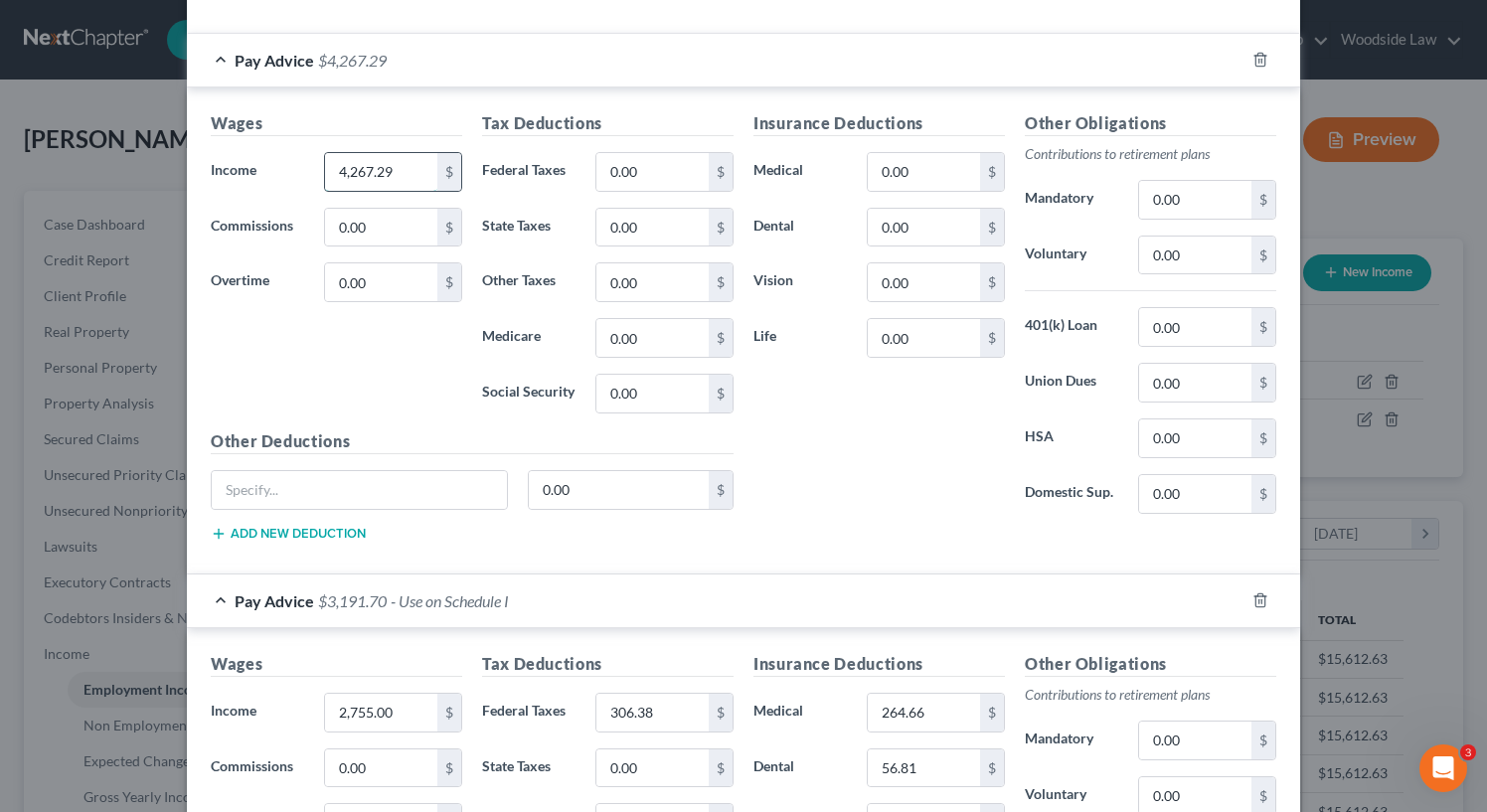 click on "4,267.29" at bounding box center [381, 172] 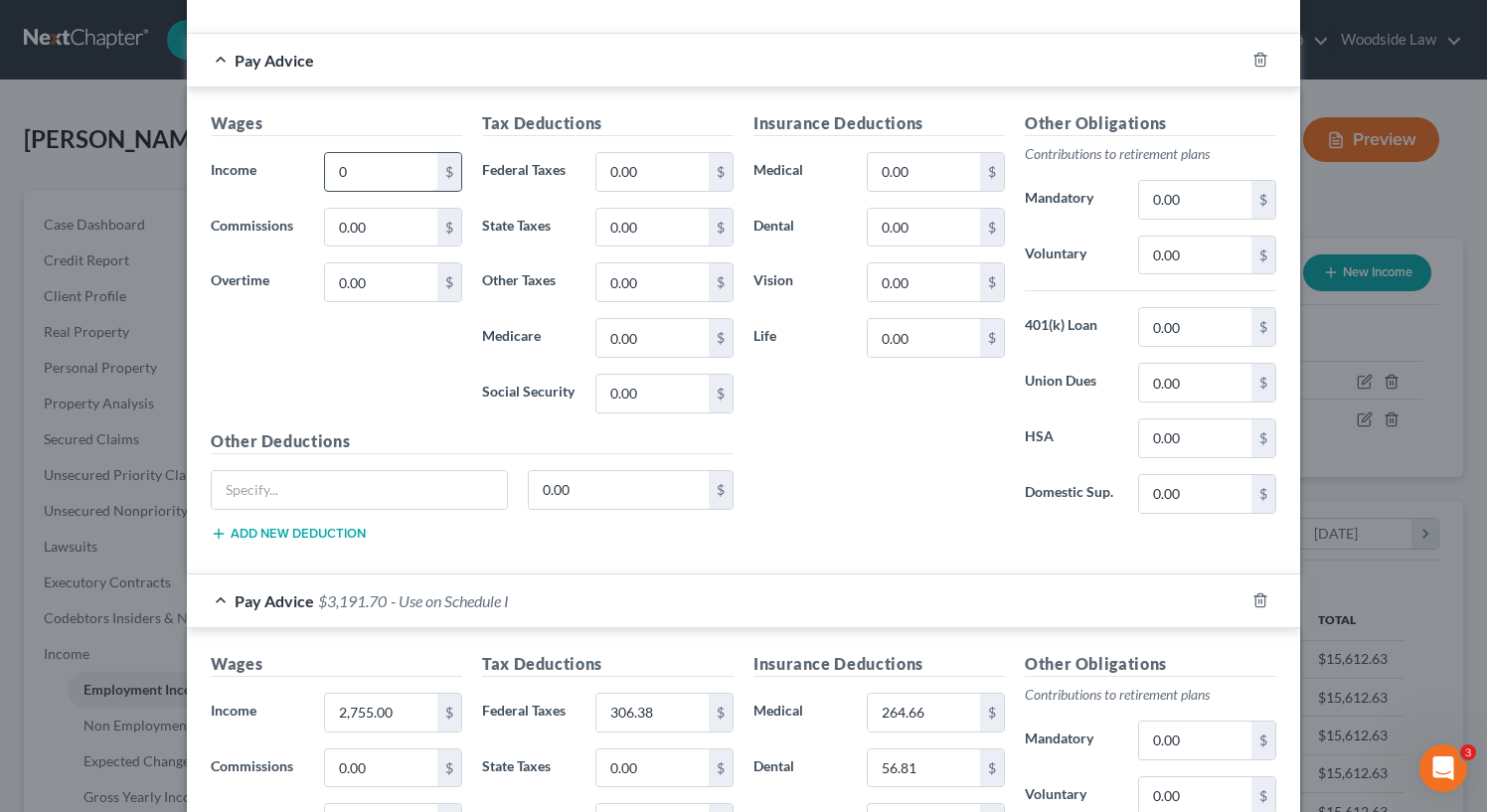 click on "0" at bounding box center [381, 172] 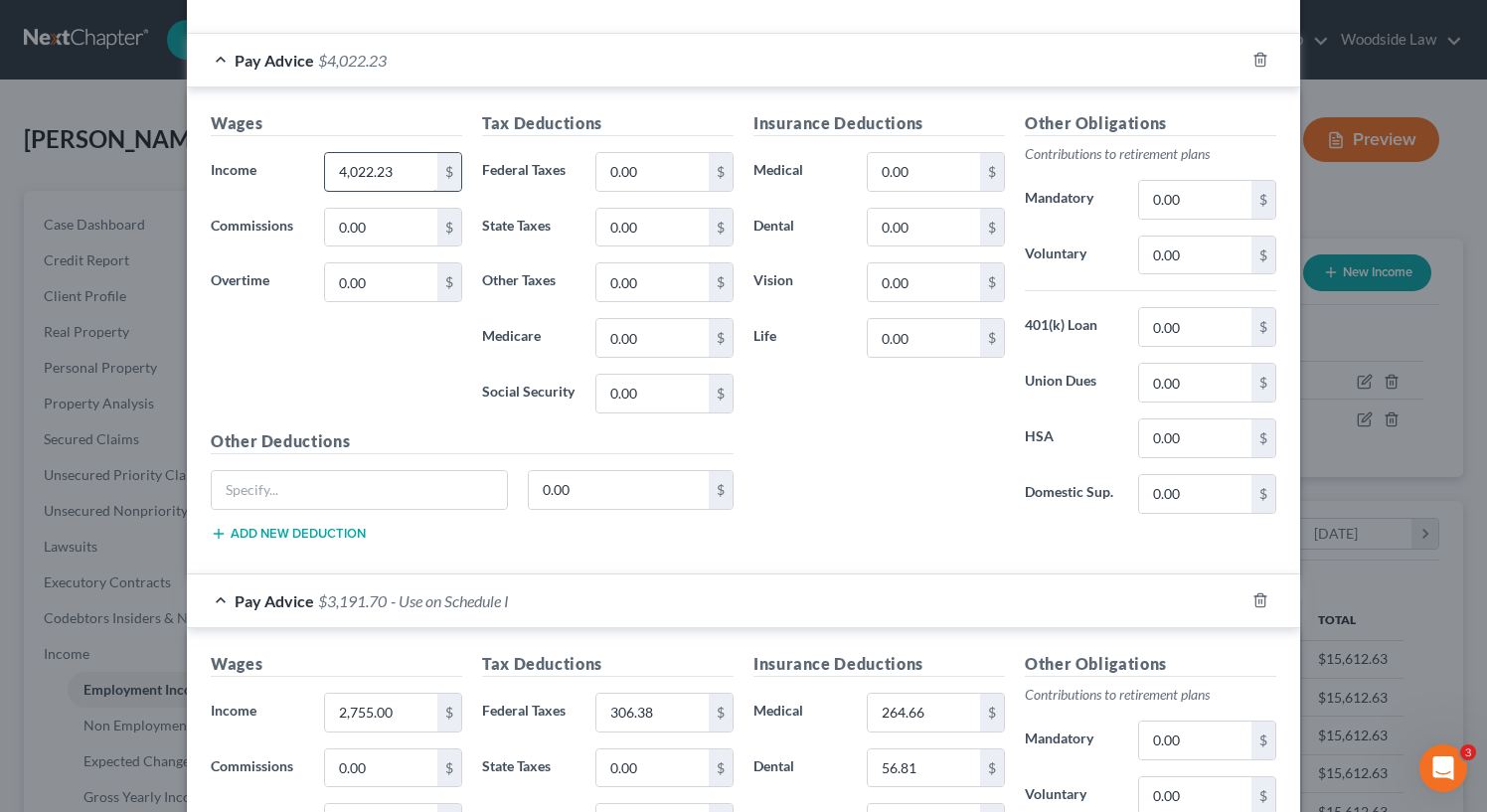 type on "4,022.23" 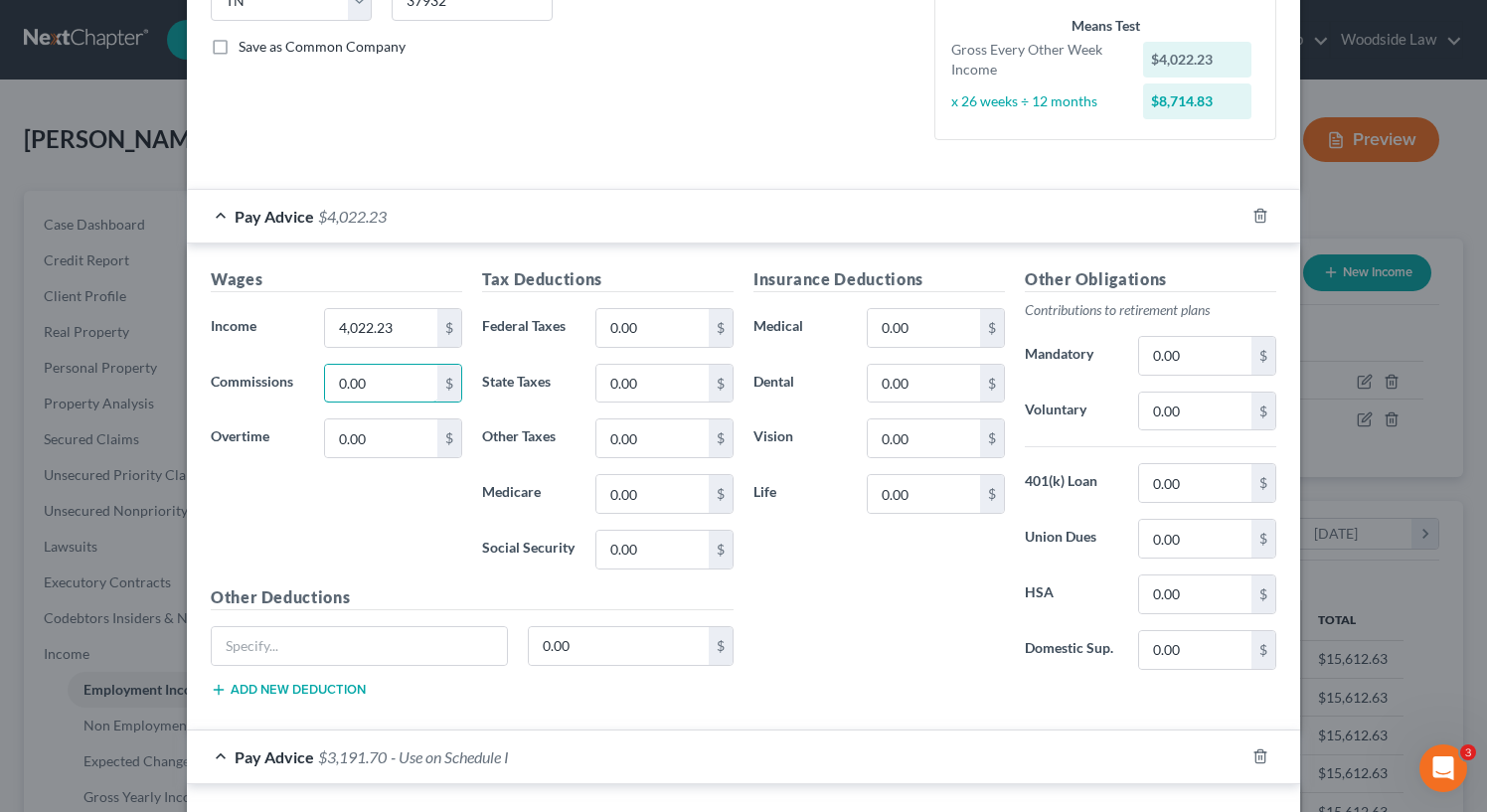 scroll, scrollTop: 1052, scrollLeft: 0, axis: vertical 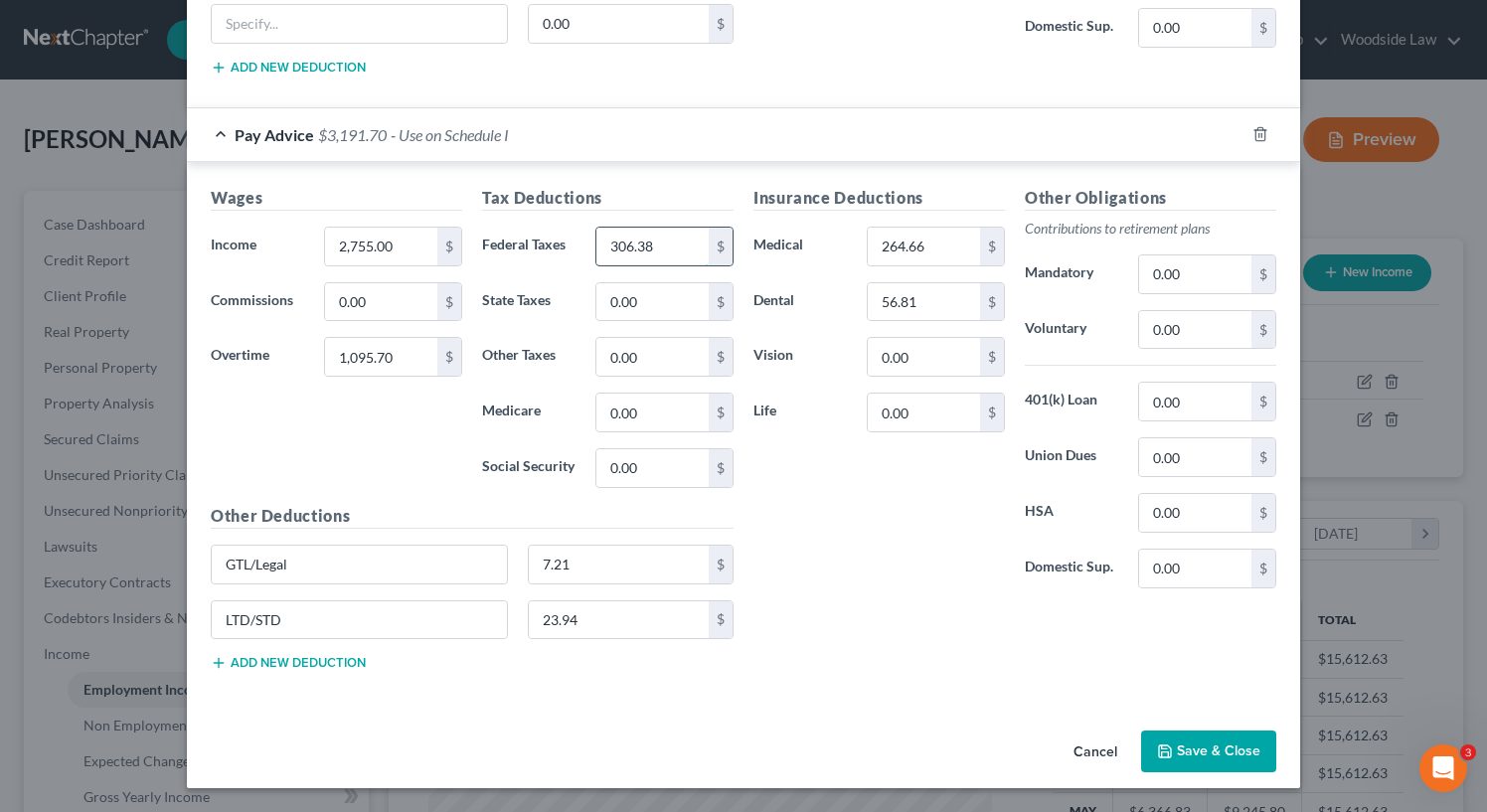 click on "306.38" at bounding box center [652, 246] 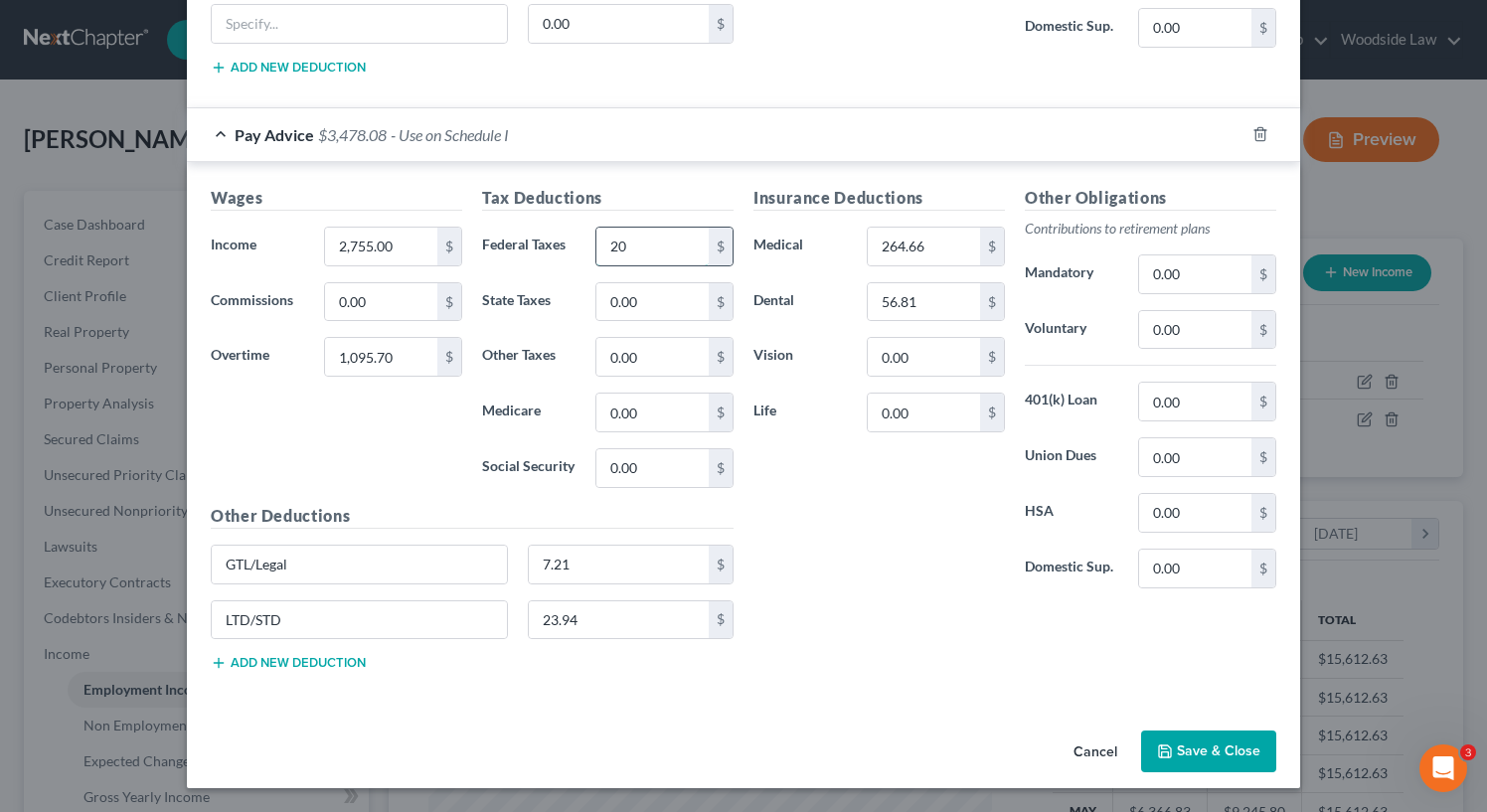 type on "2" 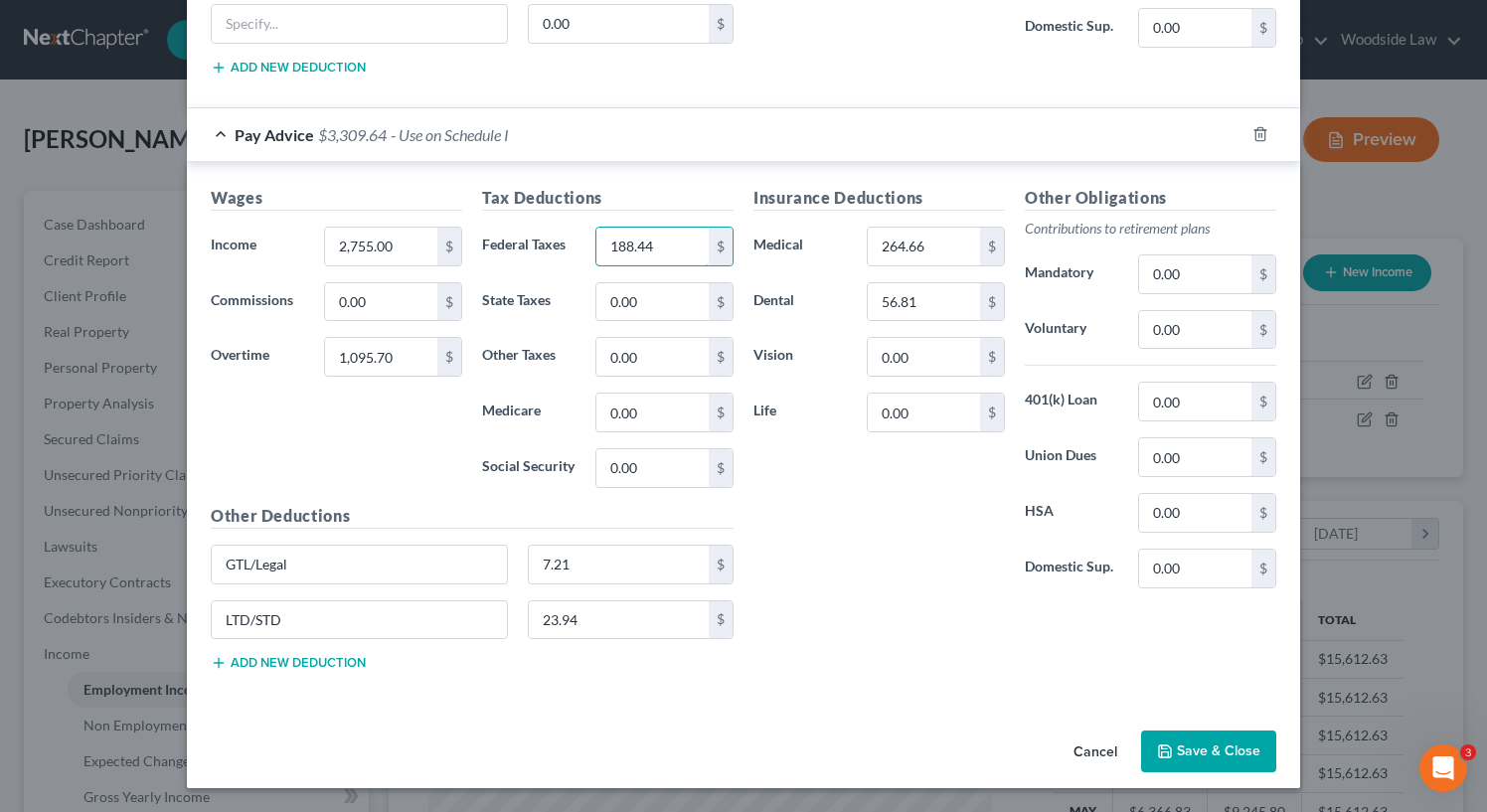 type on "188.44" 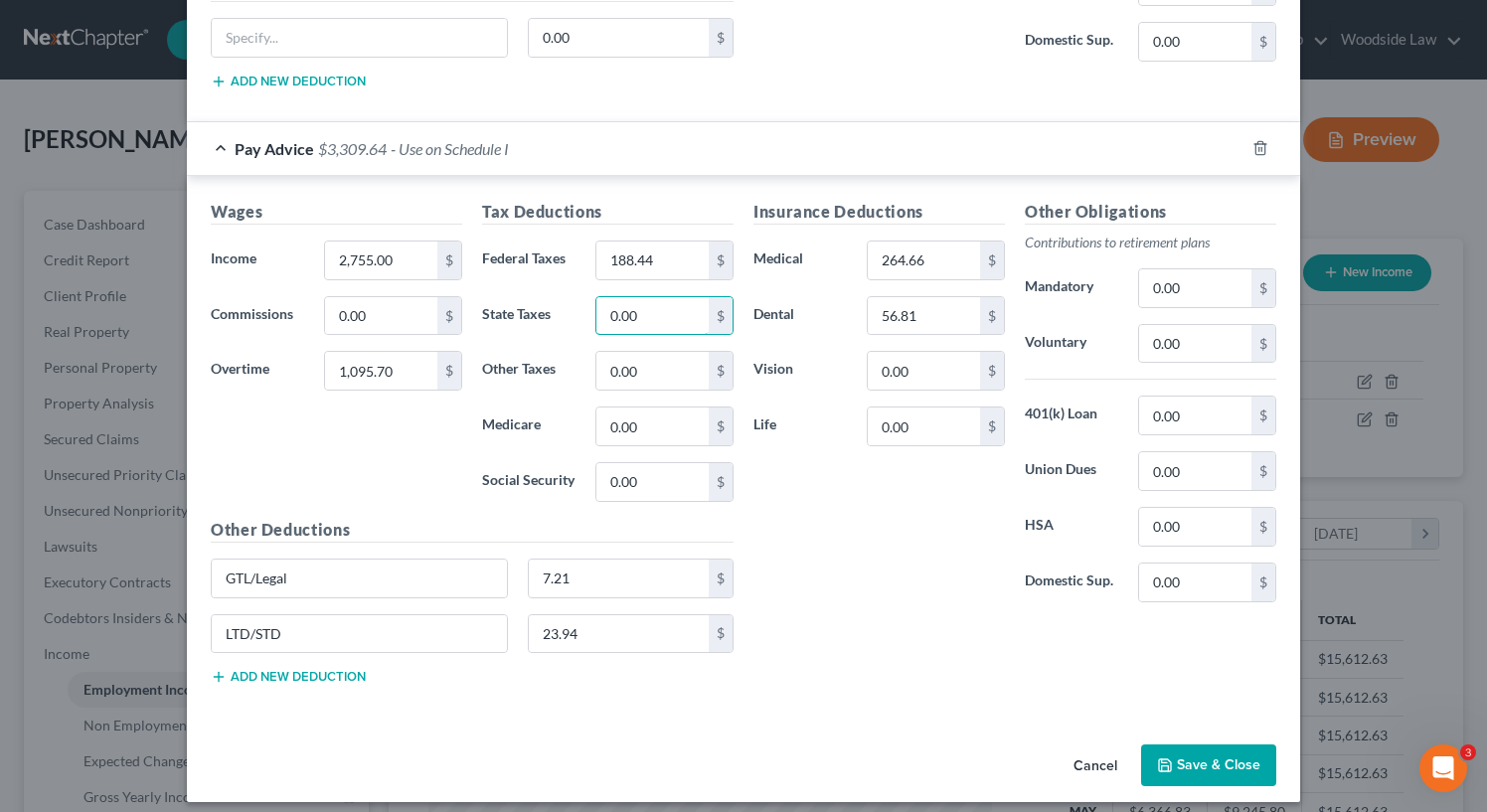 scroll, scrollTop: 1041, scrollLeft: 0, axis: vertical 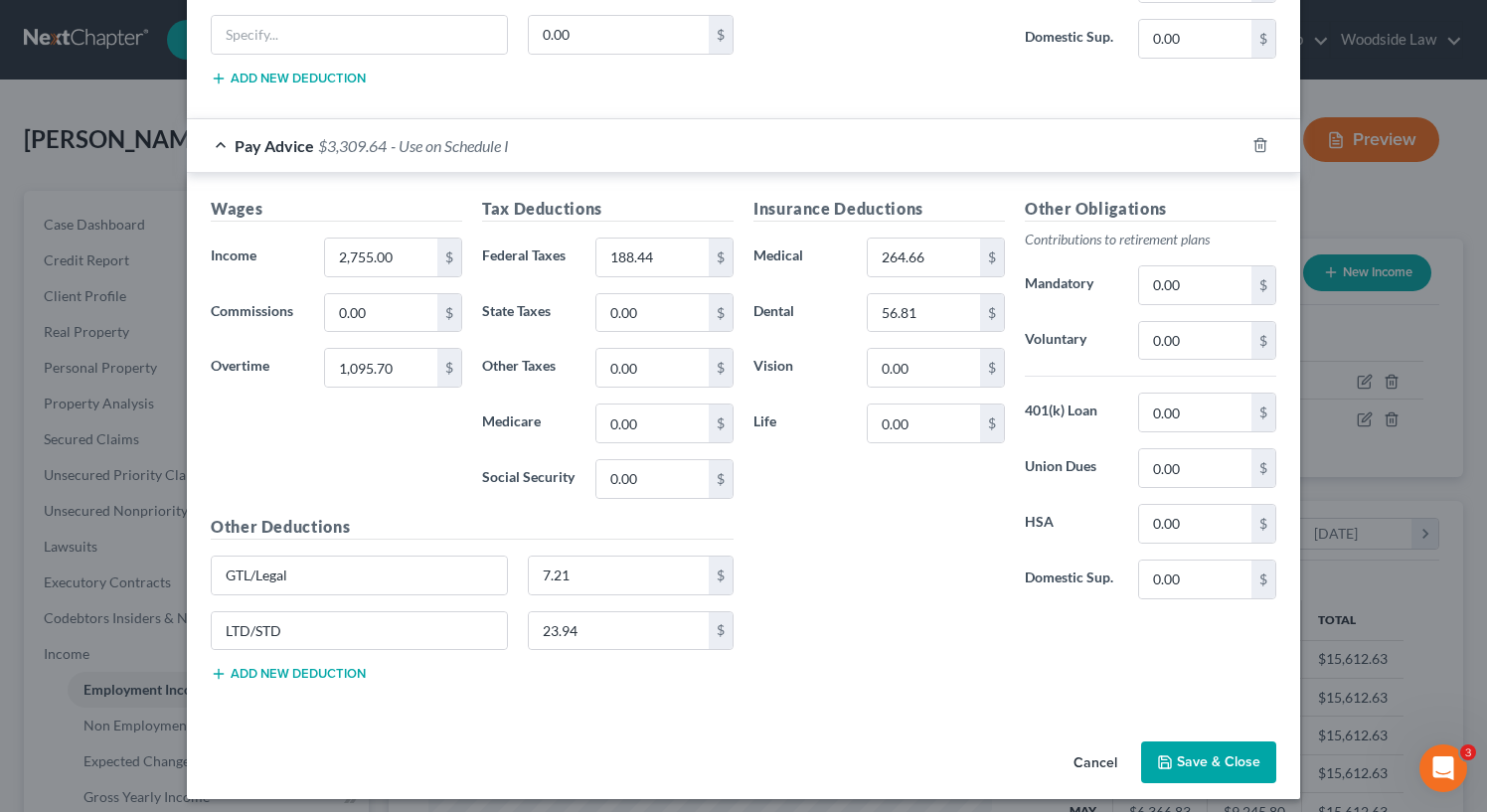 click on "Save & Close" at bounding box center [1209, 762] 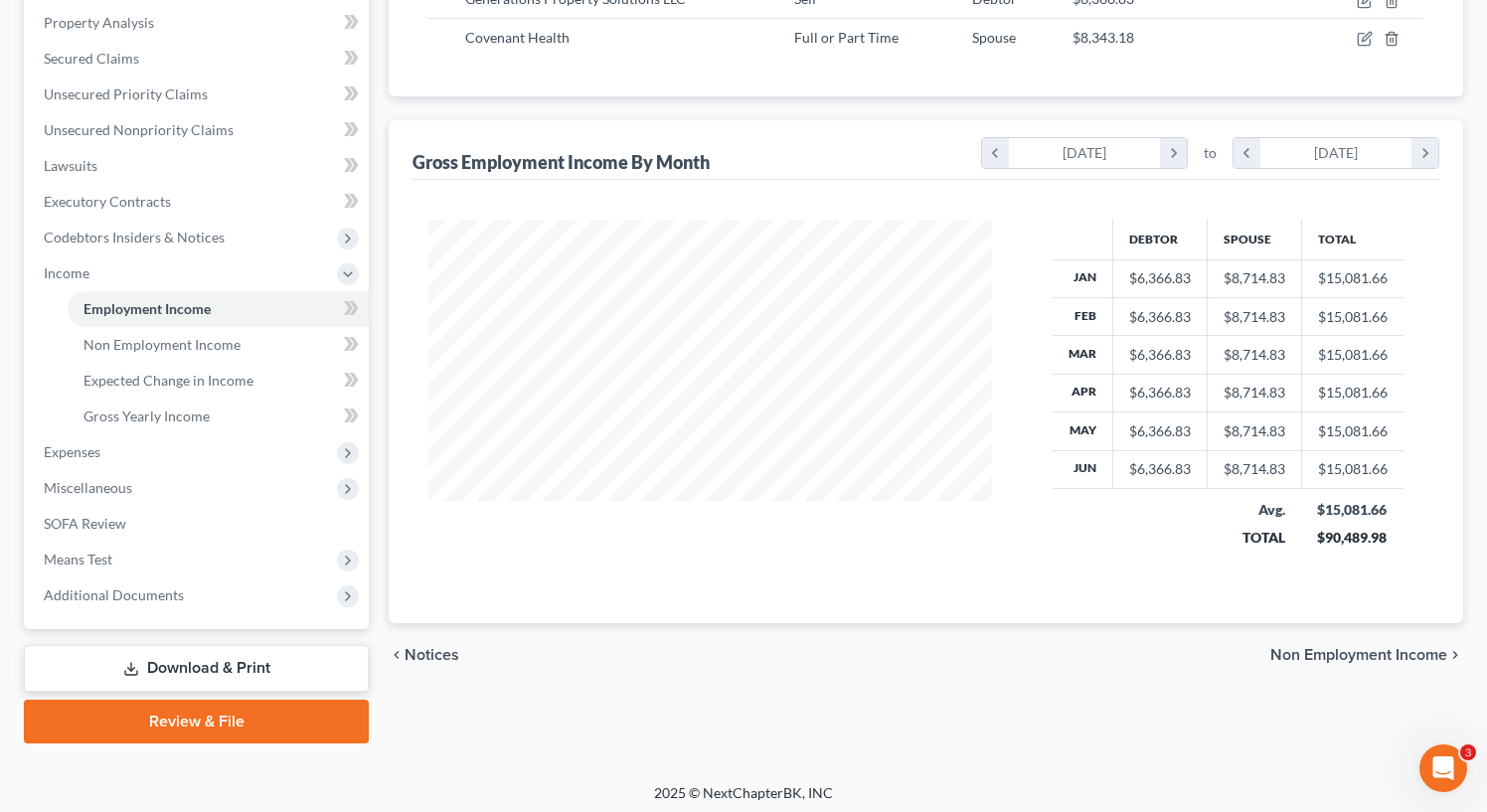 scroll, scrollTop: 386, scrollLeft: 0, axis: vertical 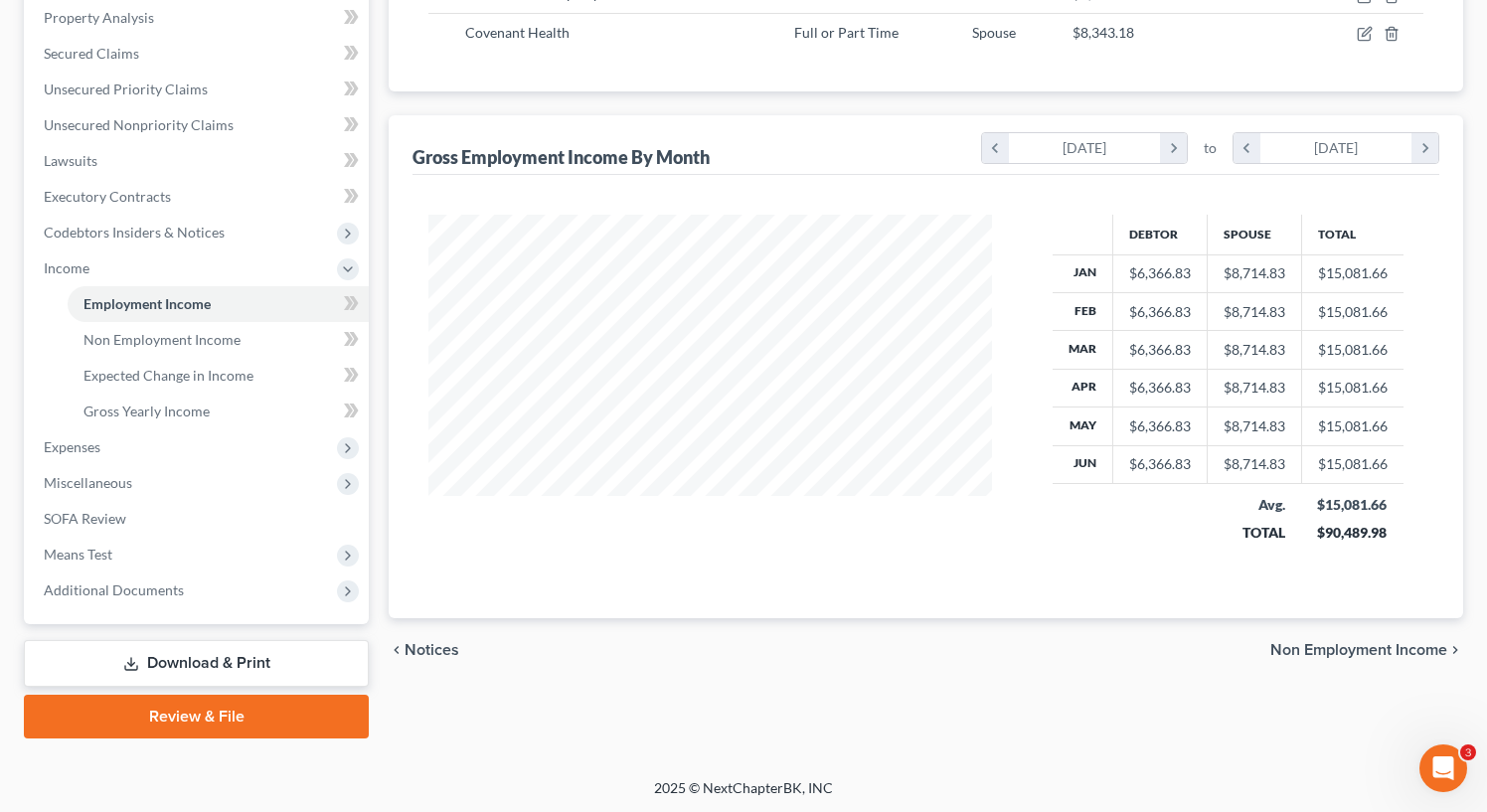 click on "Non Employment Income" at bounding box center [1359, 650] 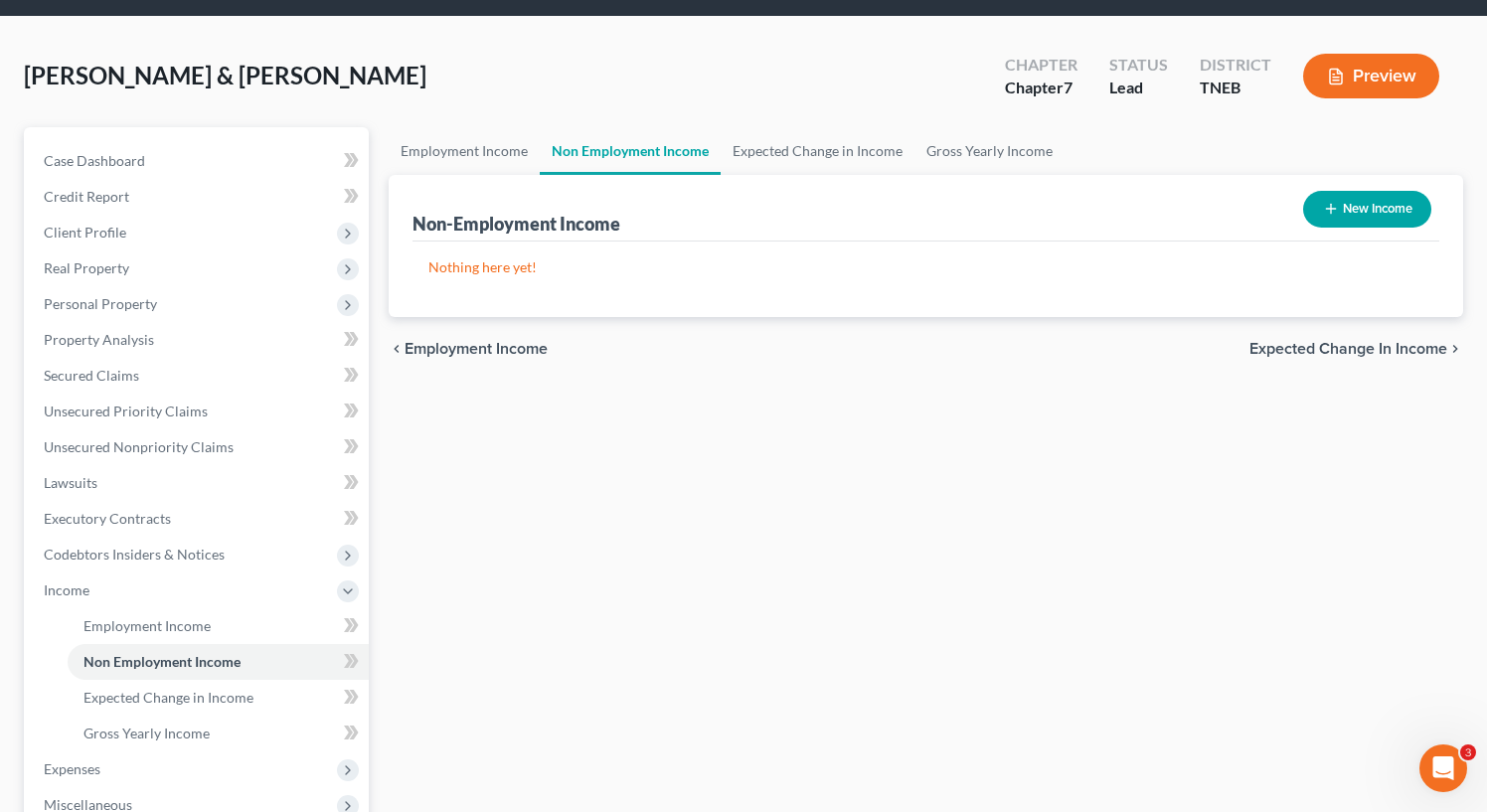 scroll, scrollTop: 0, scrollLeft: 0, axis: both 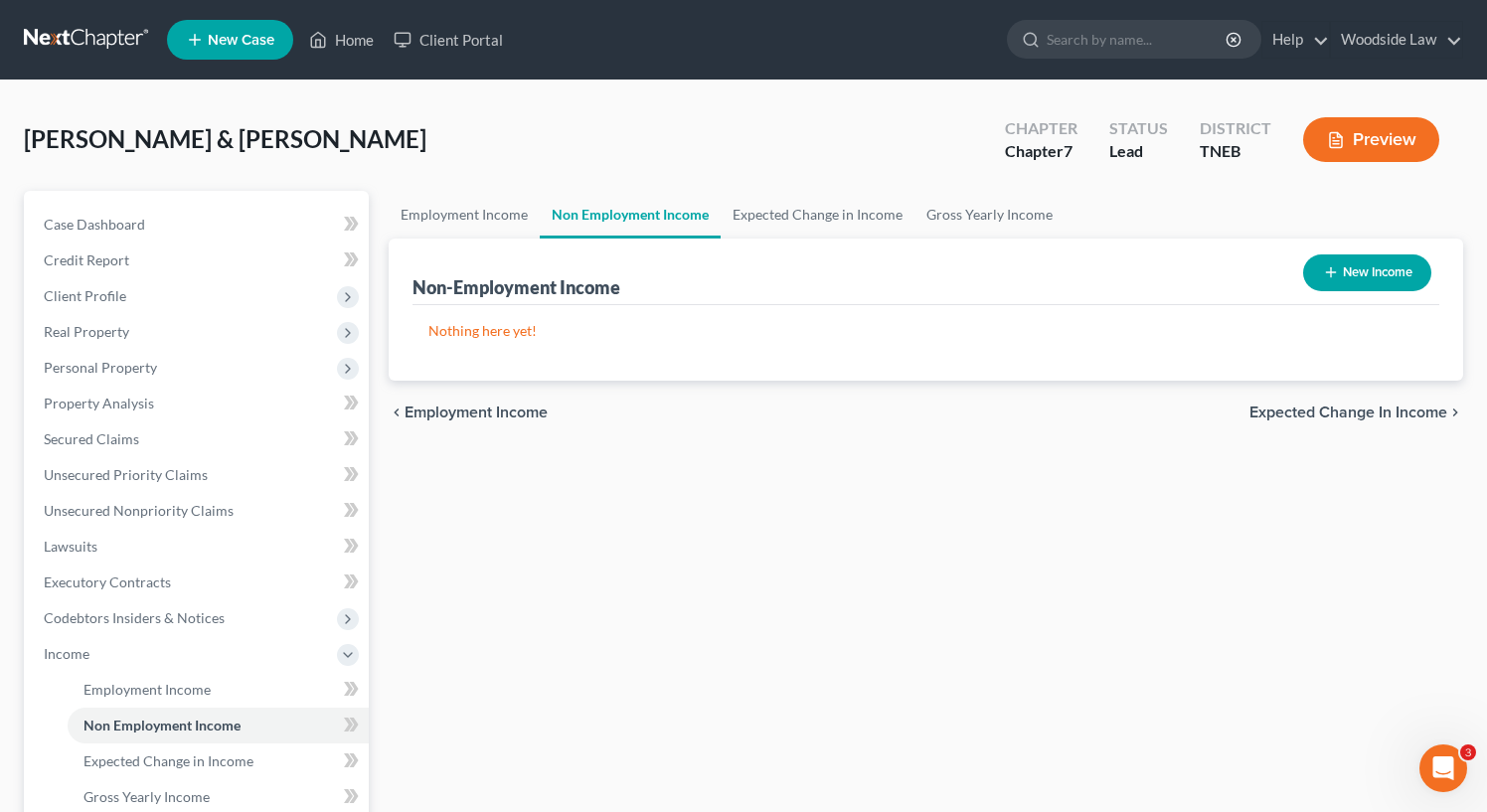 click on "Expected Change in Income" at bounding box center (1348, 412) 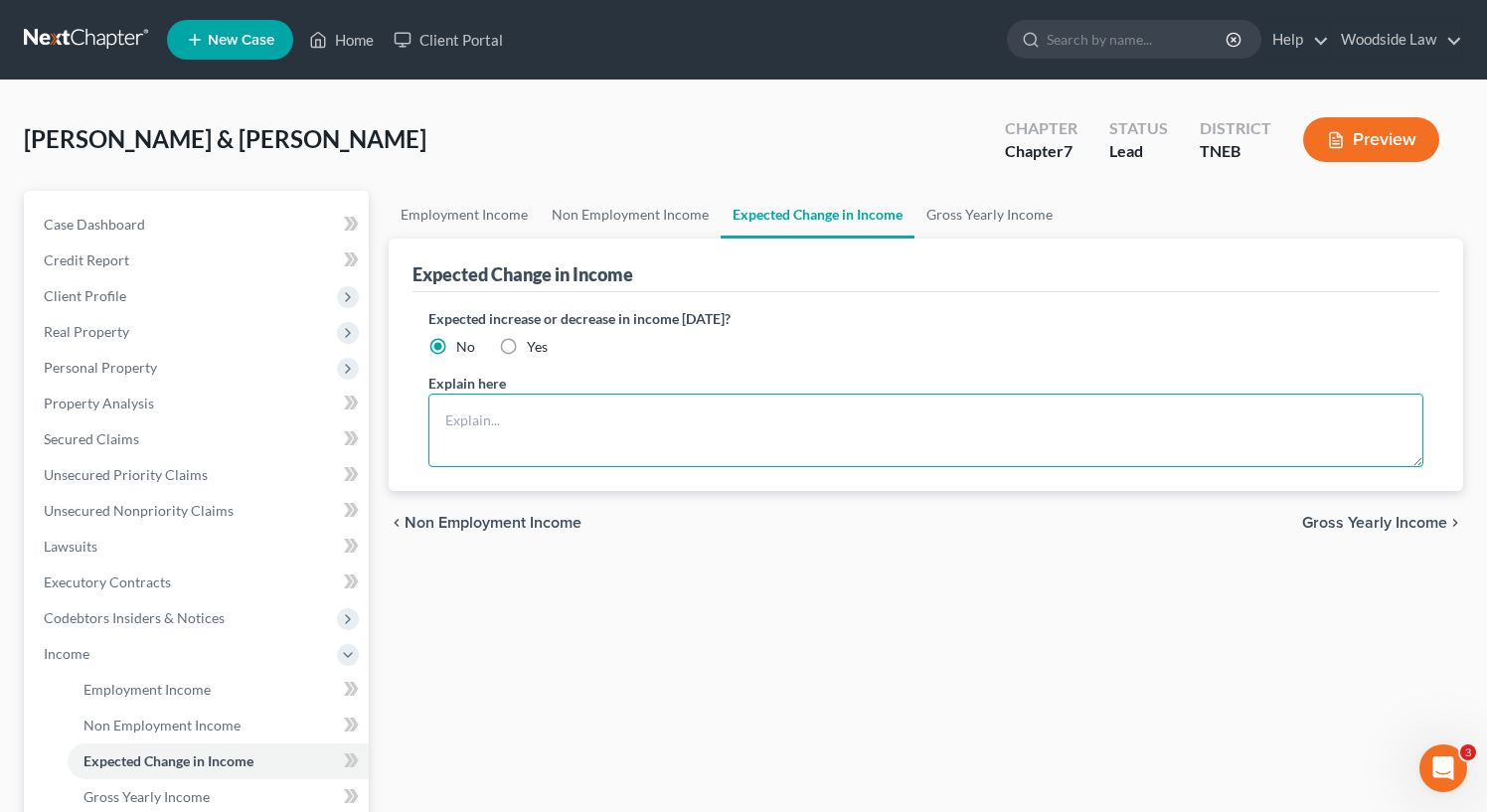 click at bounding box center (925, 430) 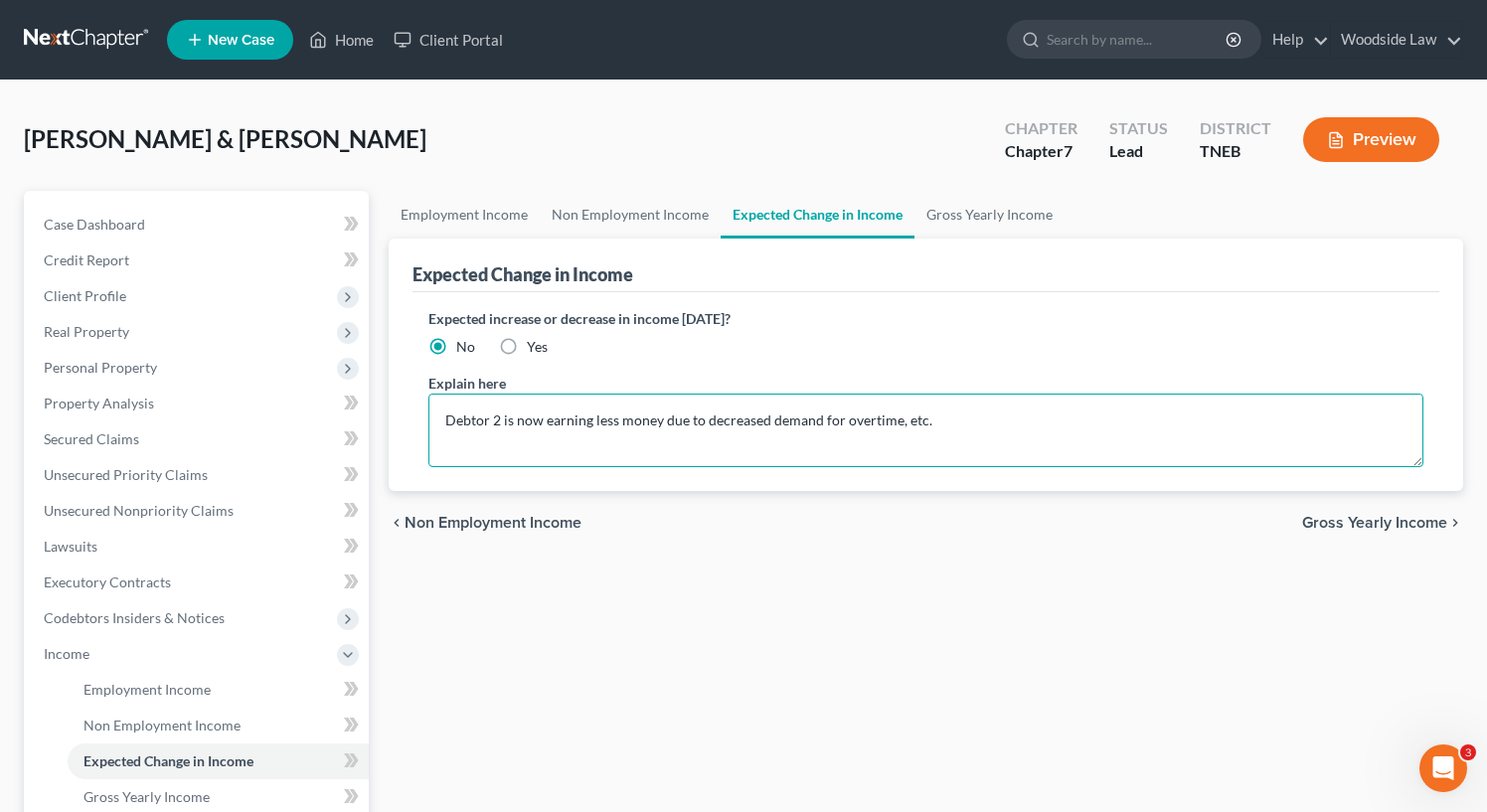 type on "Debtor 2 is now earning less money due to decreased demand for overtime, etc." 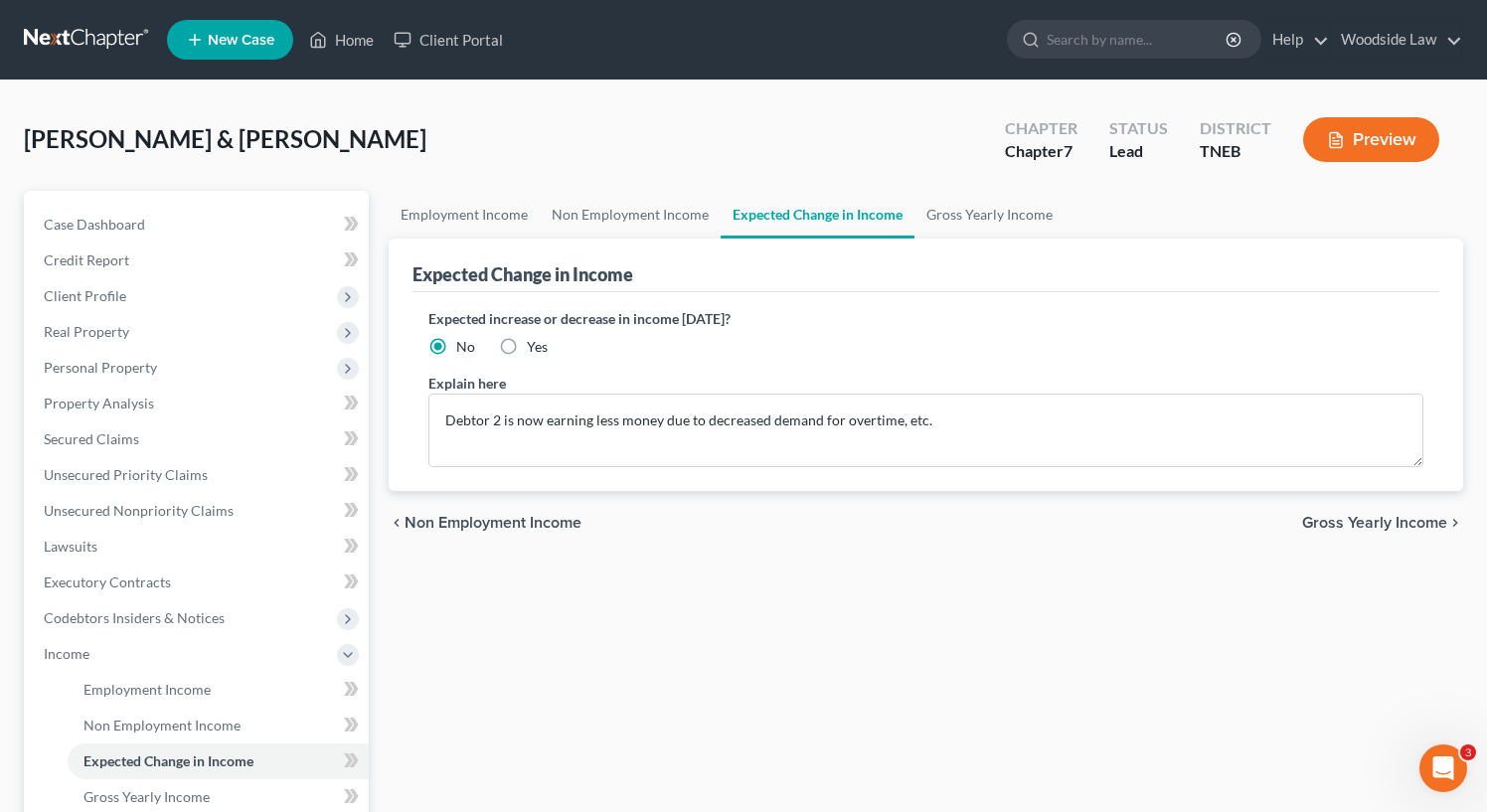 click on "Gross Yearly Income" at bounding box center (1375, 523) 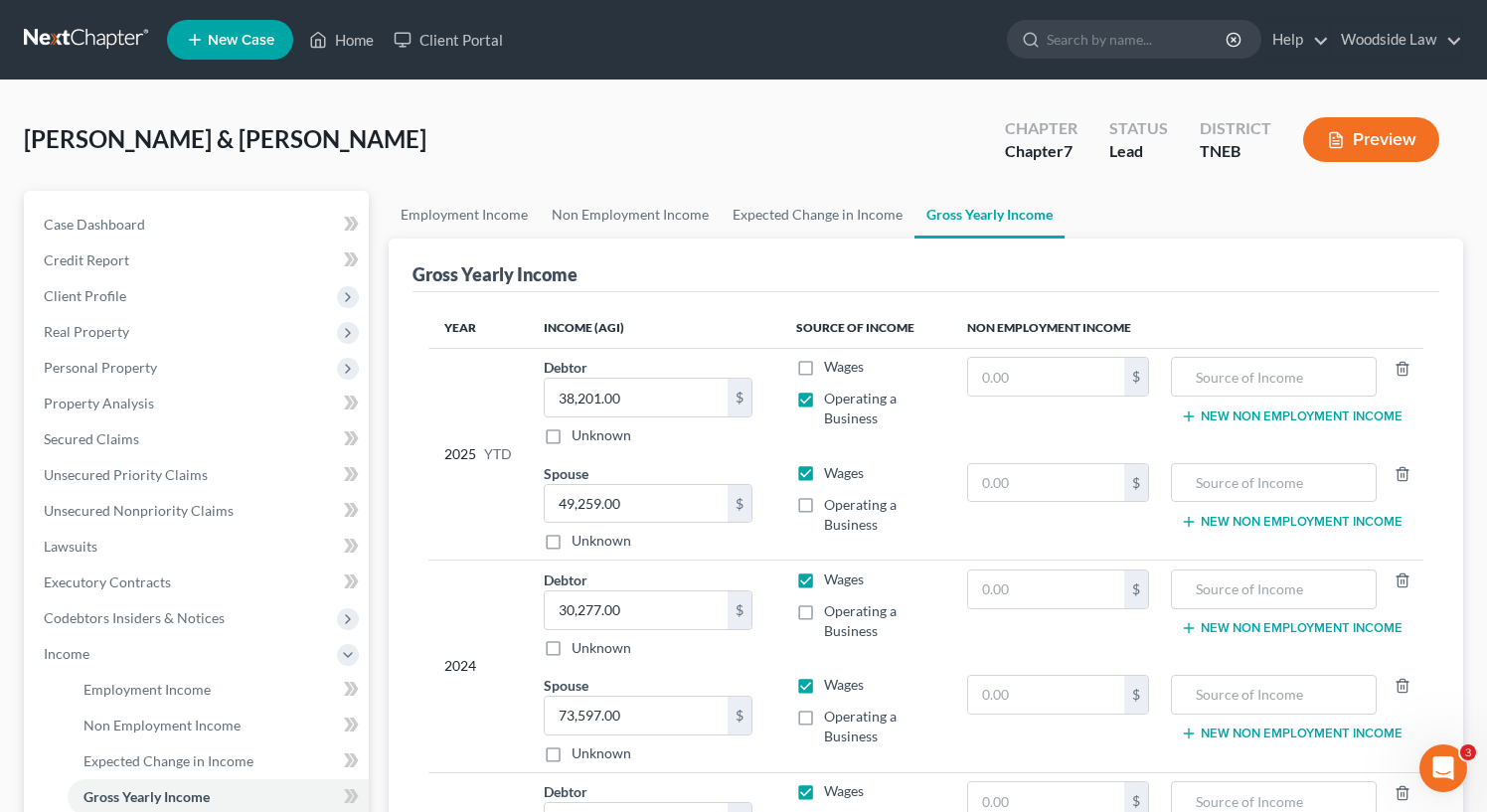 click on "Income (AGI)" at bounding box center (654, 328) 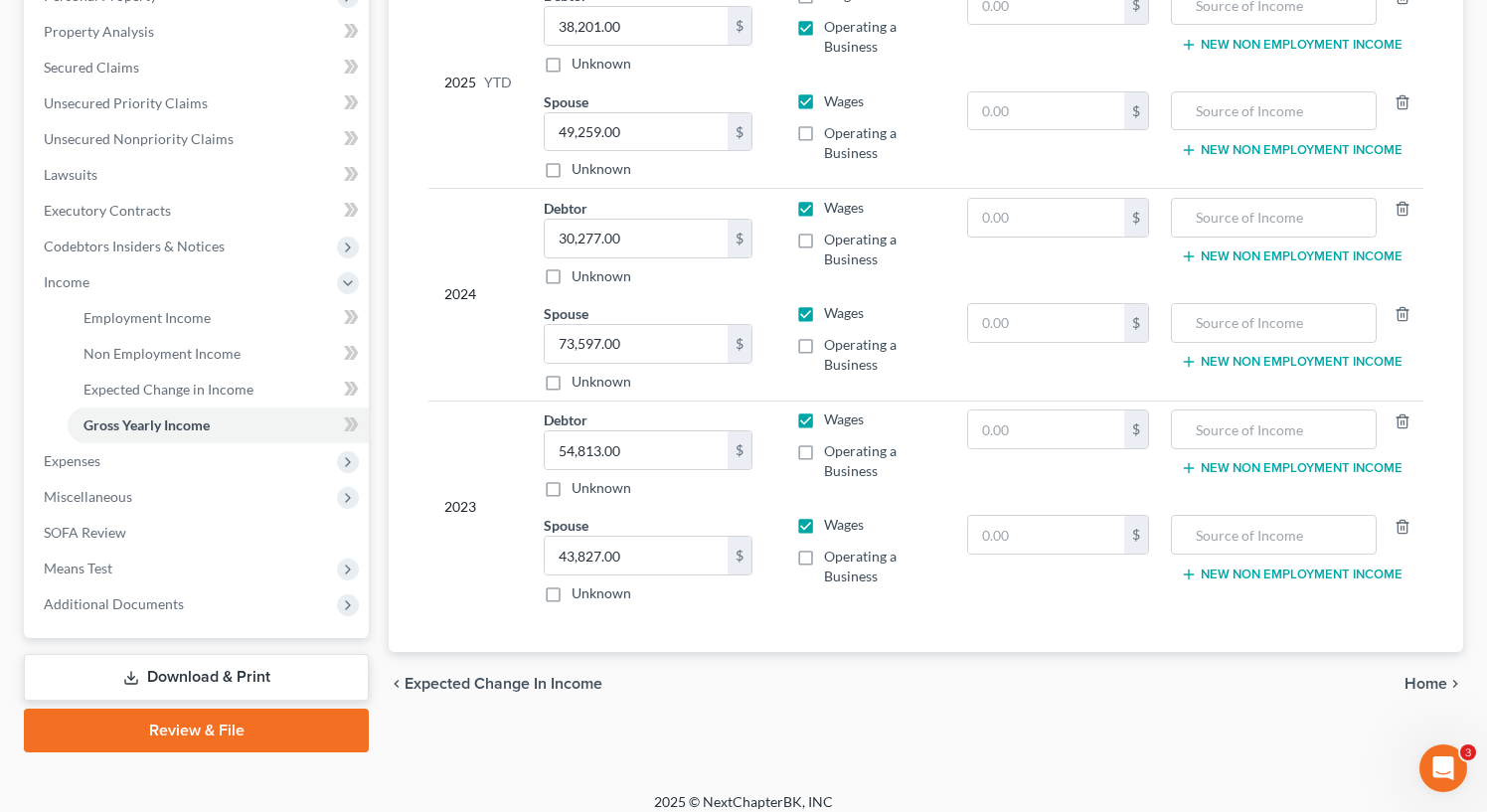 scroll, scrollTop: 370, scrollLeft: 0, axis: vertical 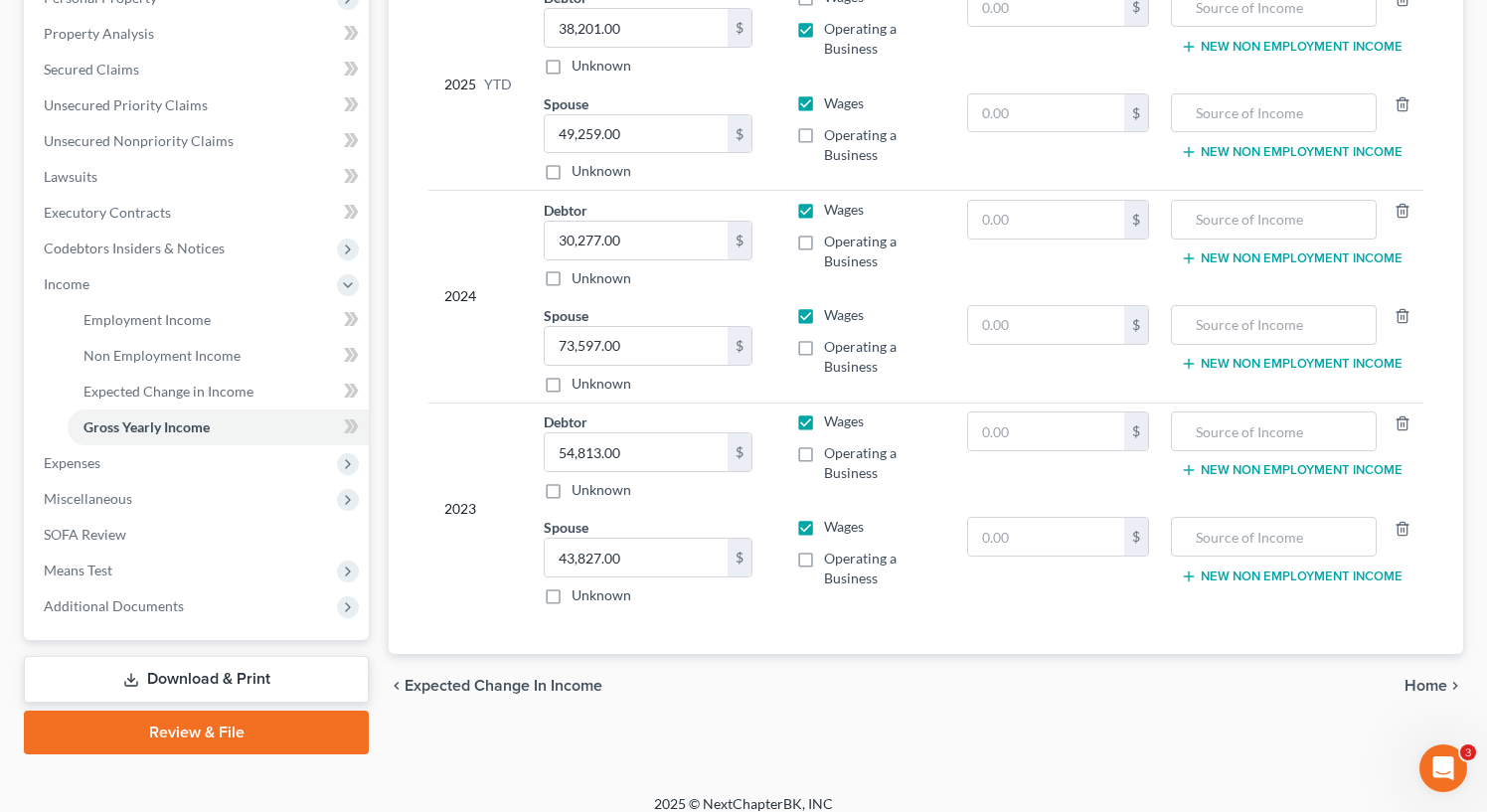 click on "Home" at bounding box center (1425, 686) 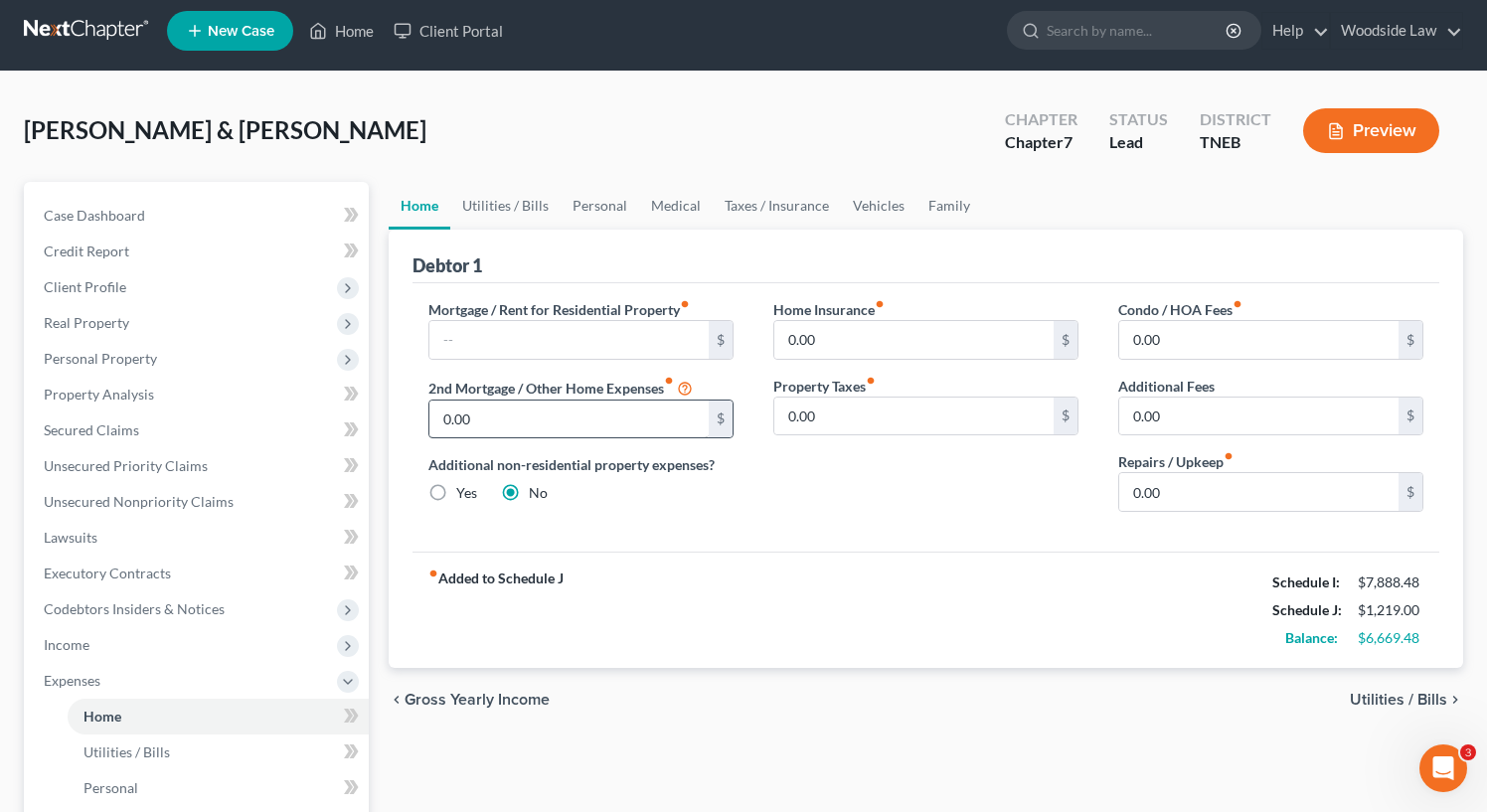scroll, scrollTop: 0, scrollLeft: 0, axis: both 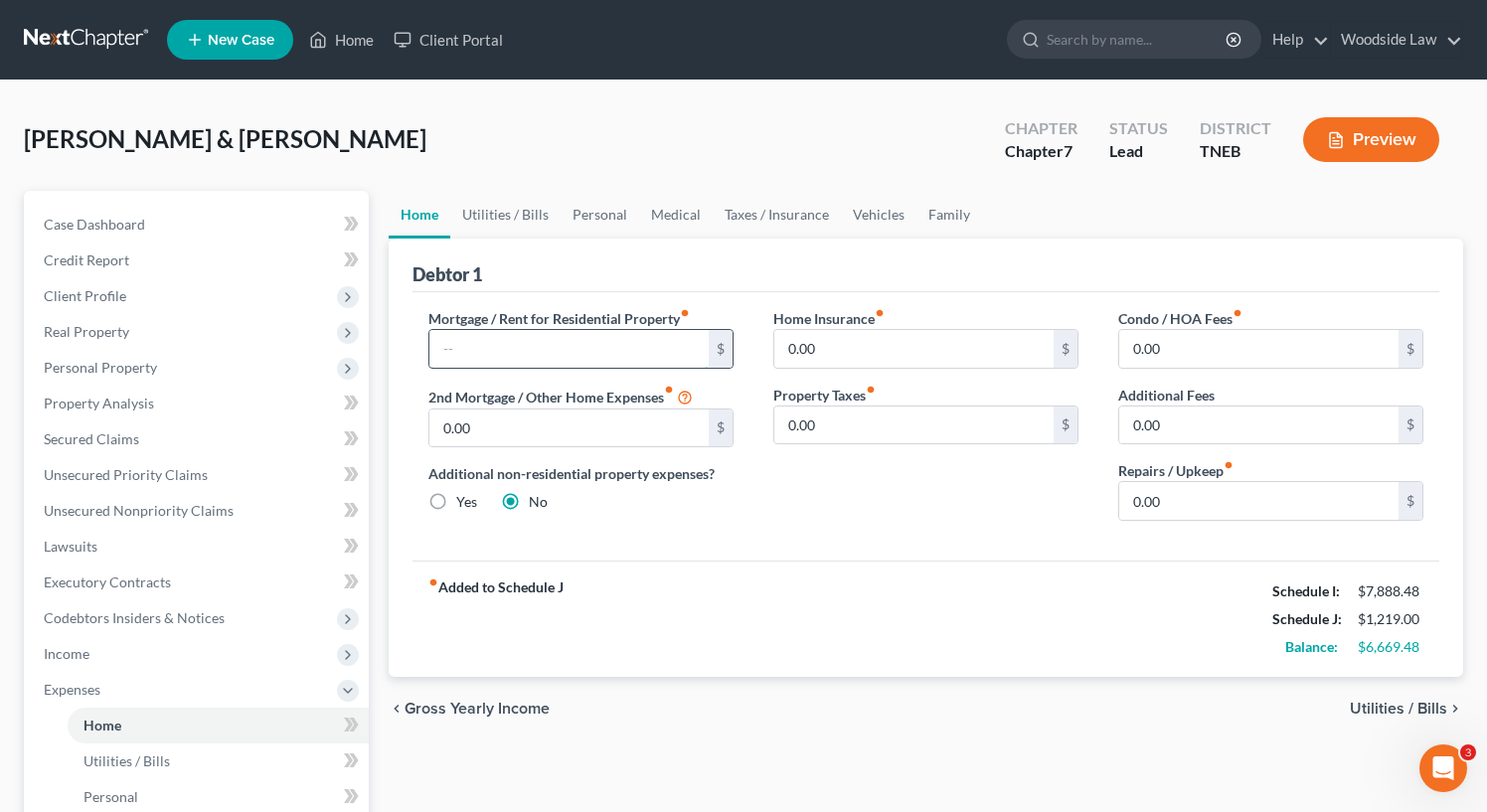 click at bounding box center (569, 349) 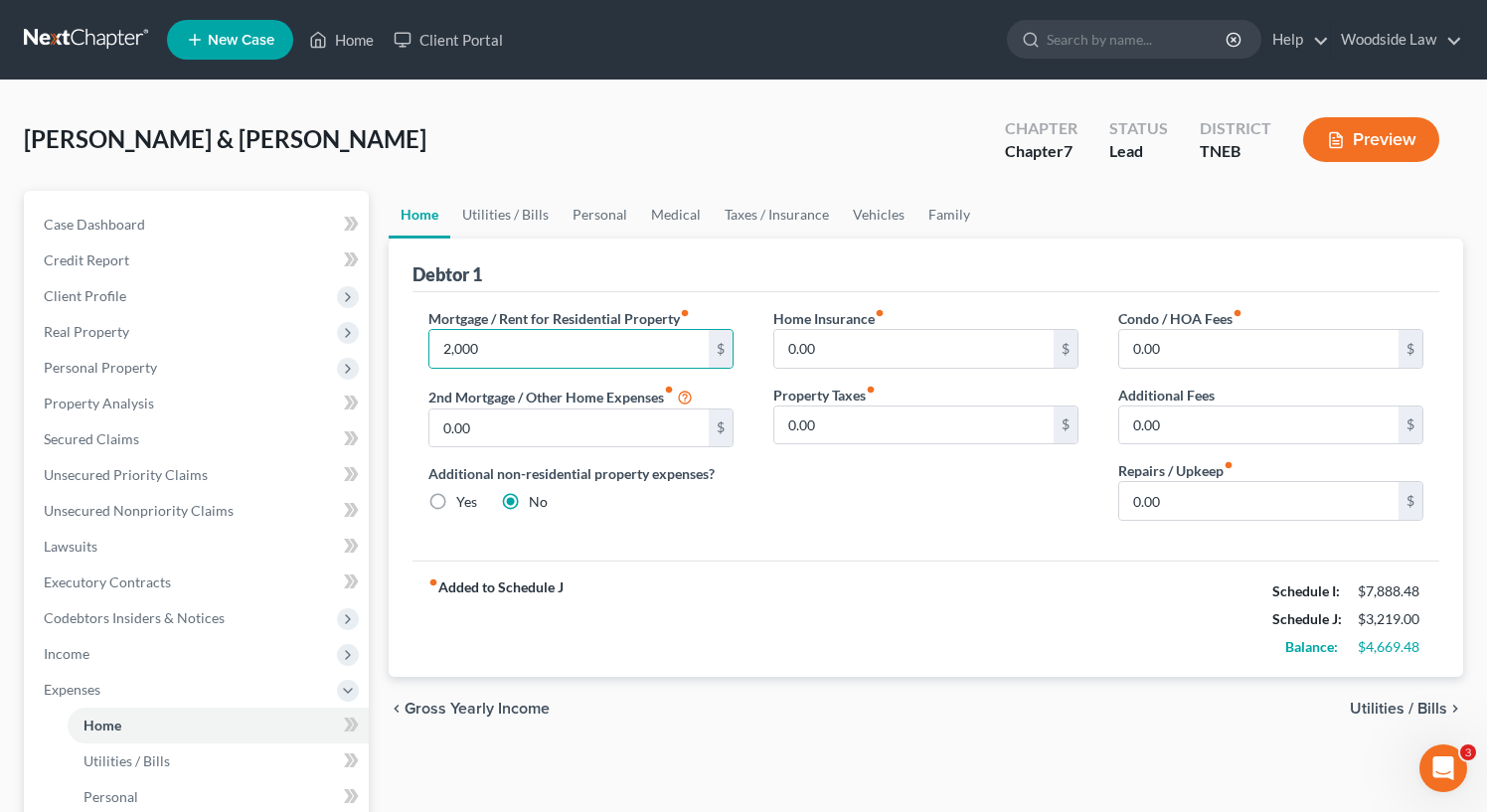 click on "Home Insurance  fiber_manual_record 0.00 $ Property Taxes  fiber_manual_record 0.00 $" at bounding box center (925, 422) 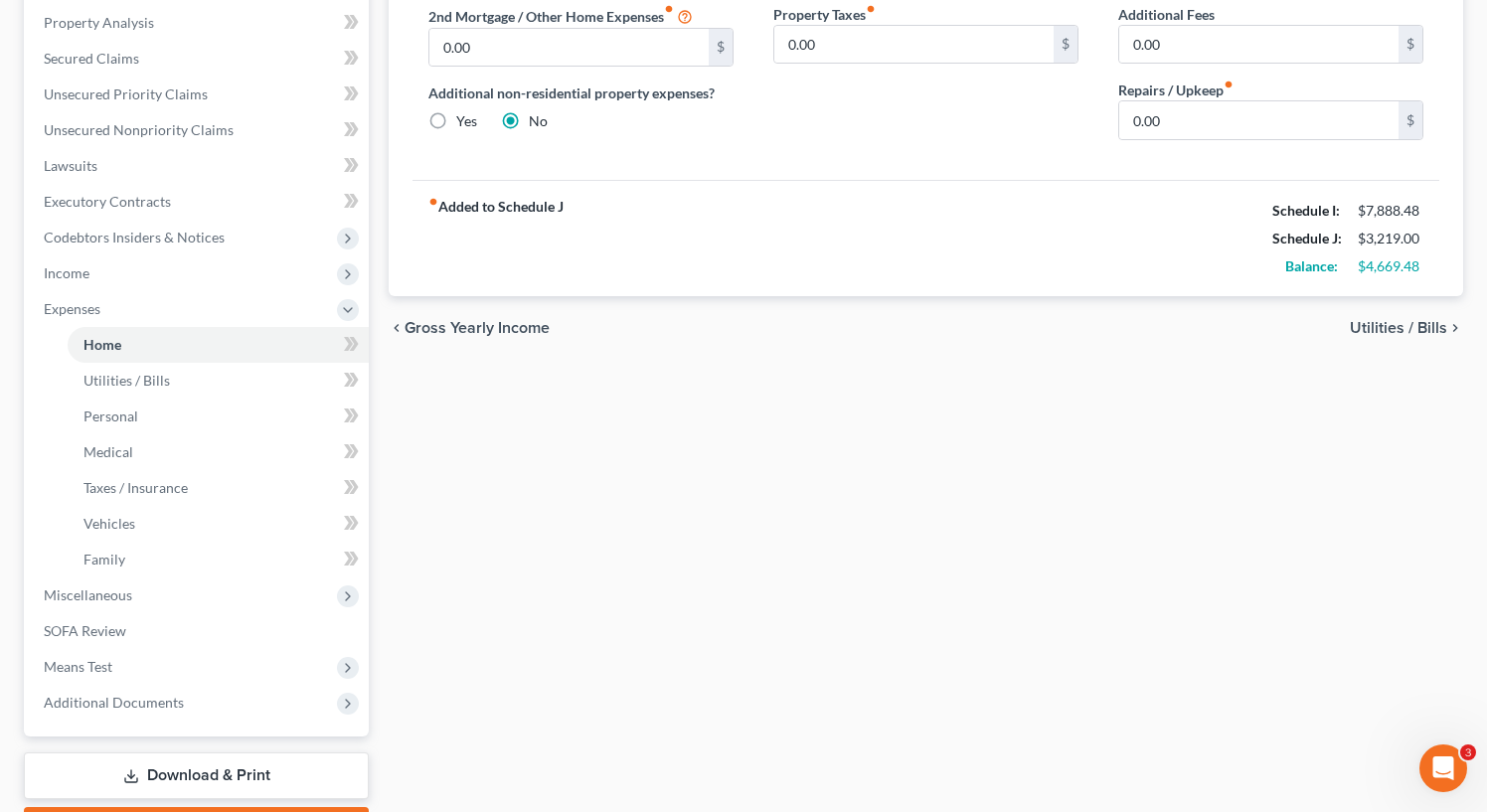 scroll, scrollTop: 433, scrollLeft: 0, axis: vertical 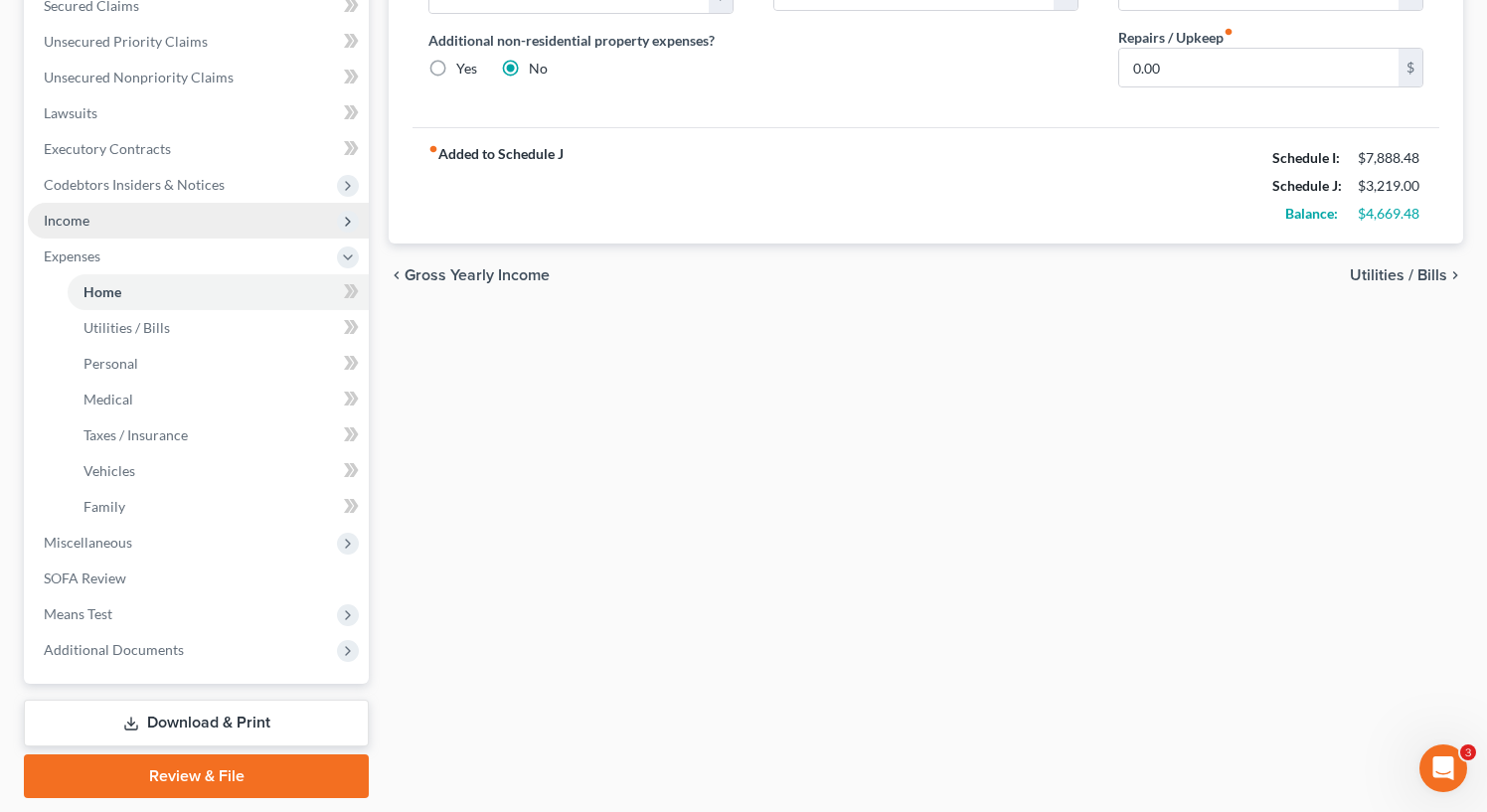 click on "Income" at bounding box center [67, 220] 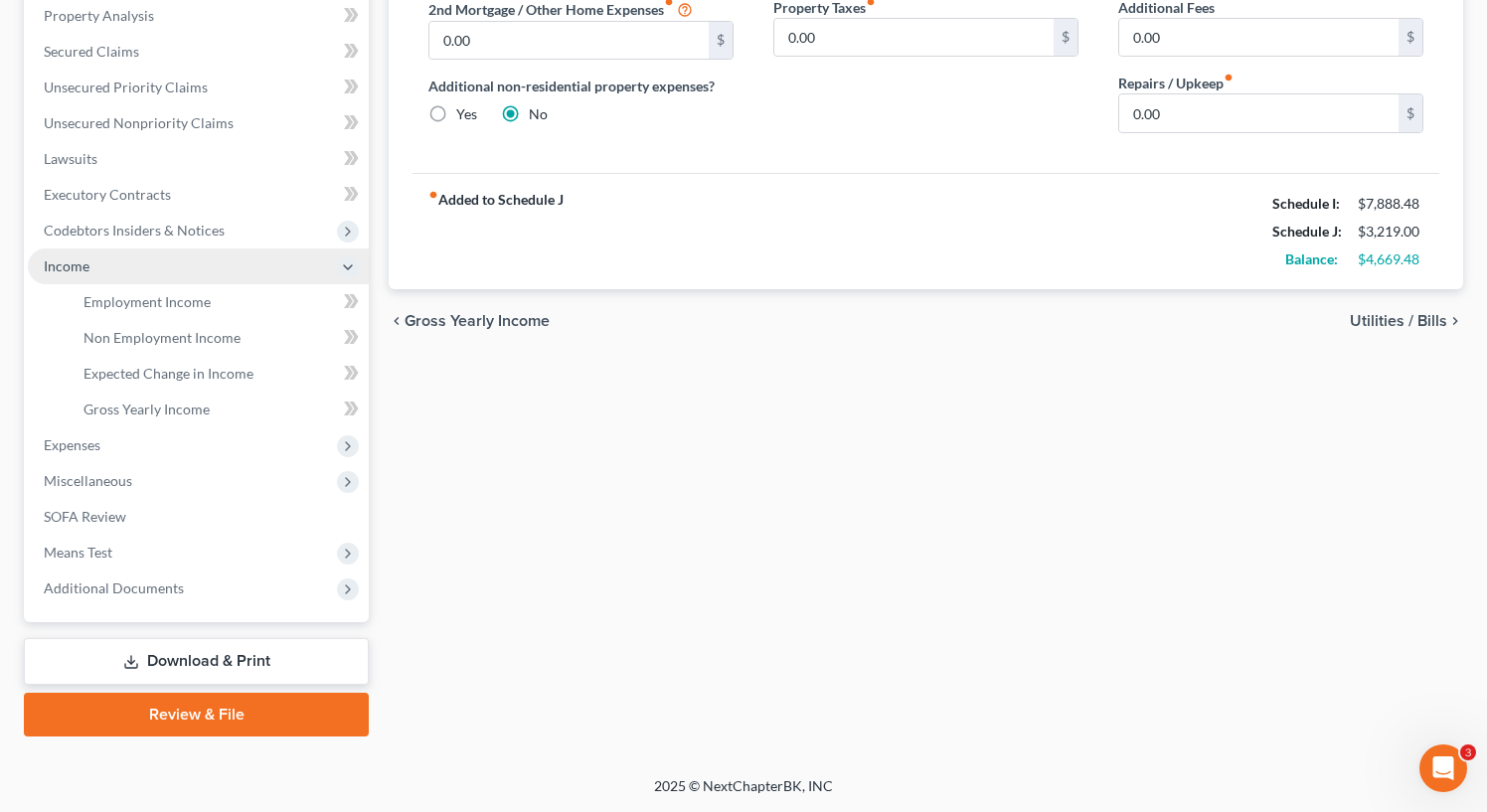 scroll, scrollTop: 386, scrollLeft: 0, axis: vertical 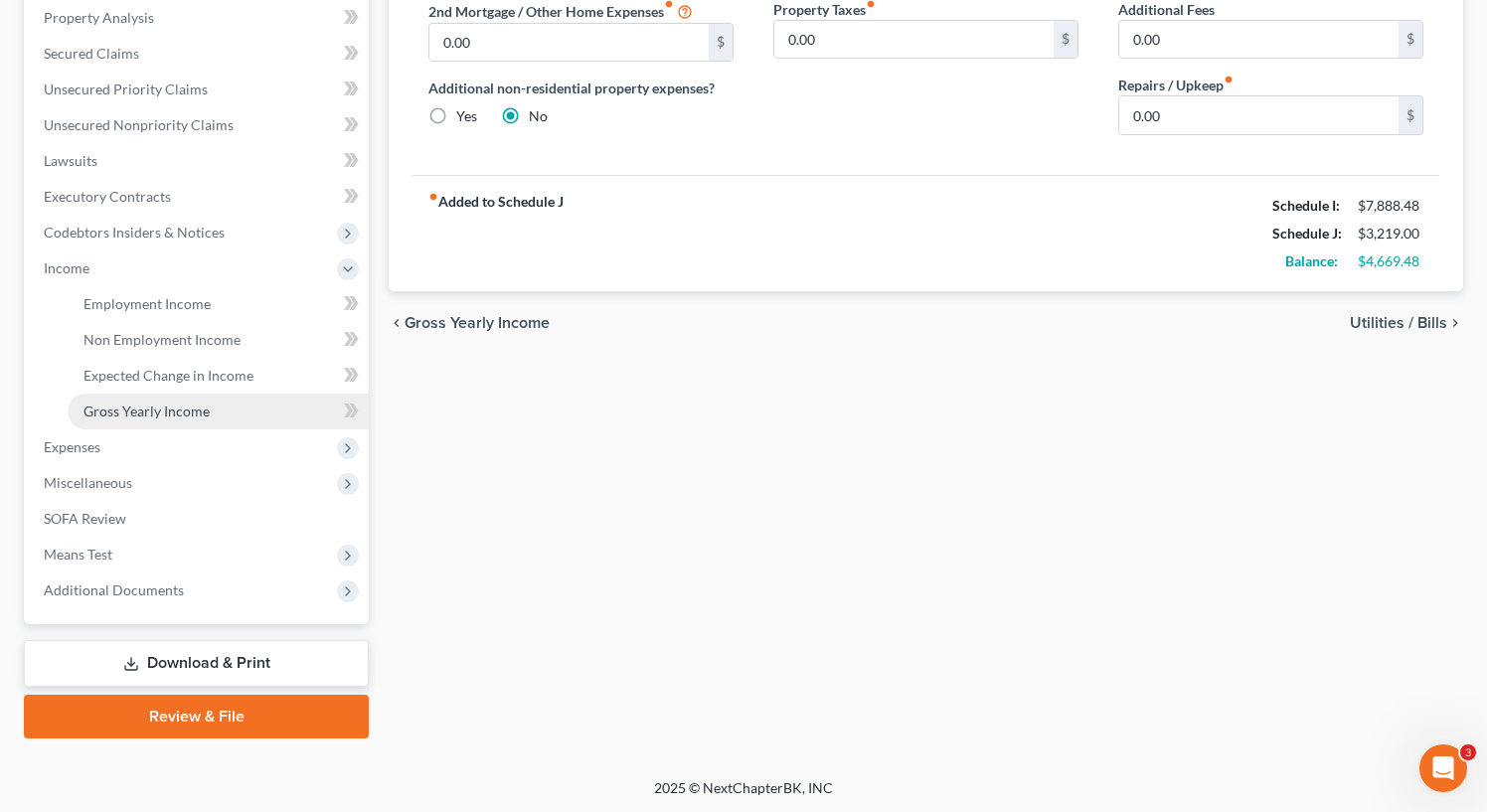 click on "Gross Yearly Income" at bounding box center (146, 410) 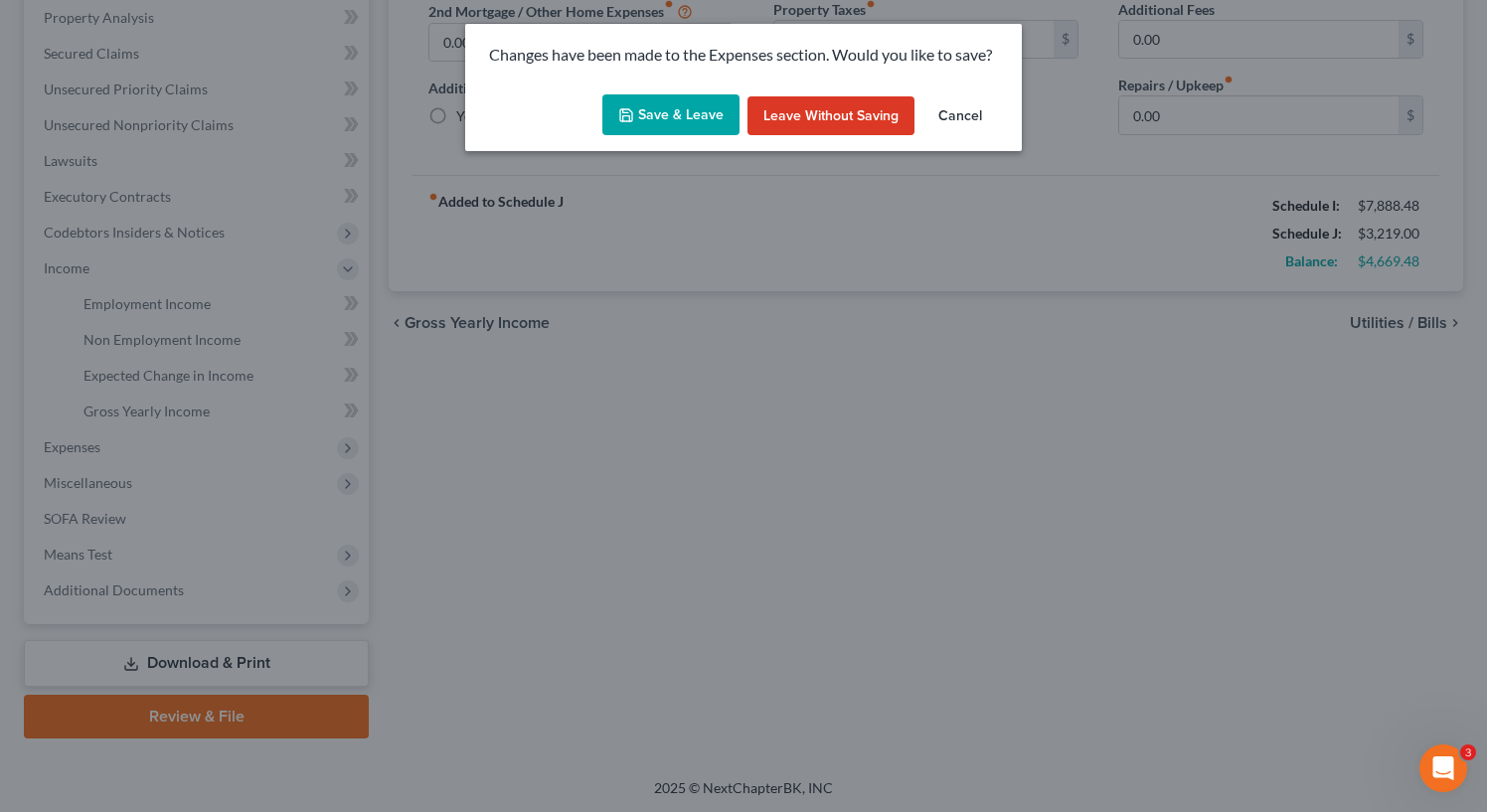 click on "Save & Leave" at bounding box center [671, 115] 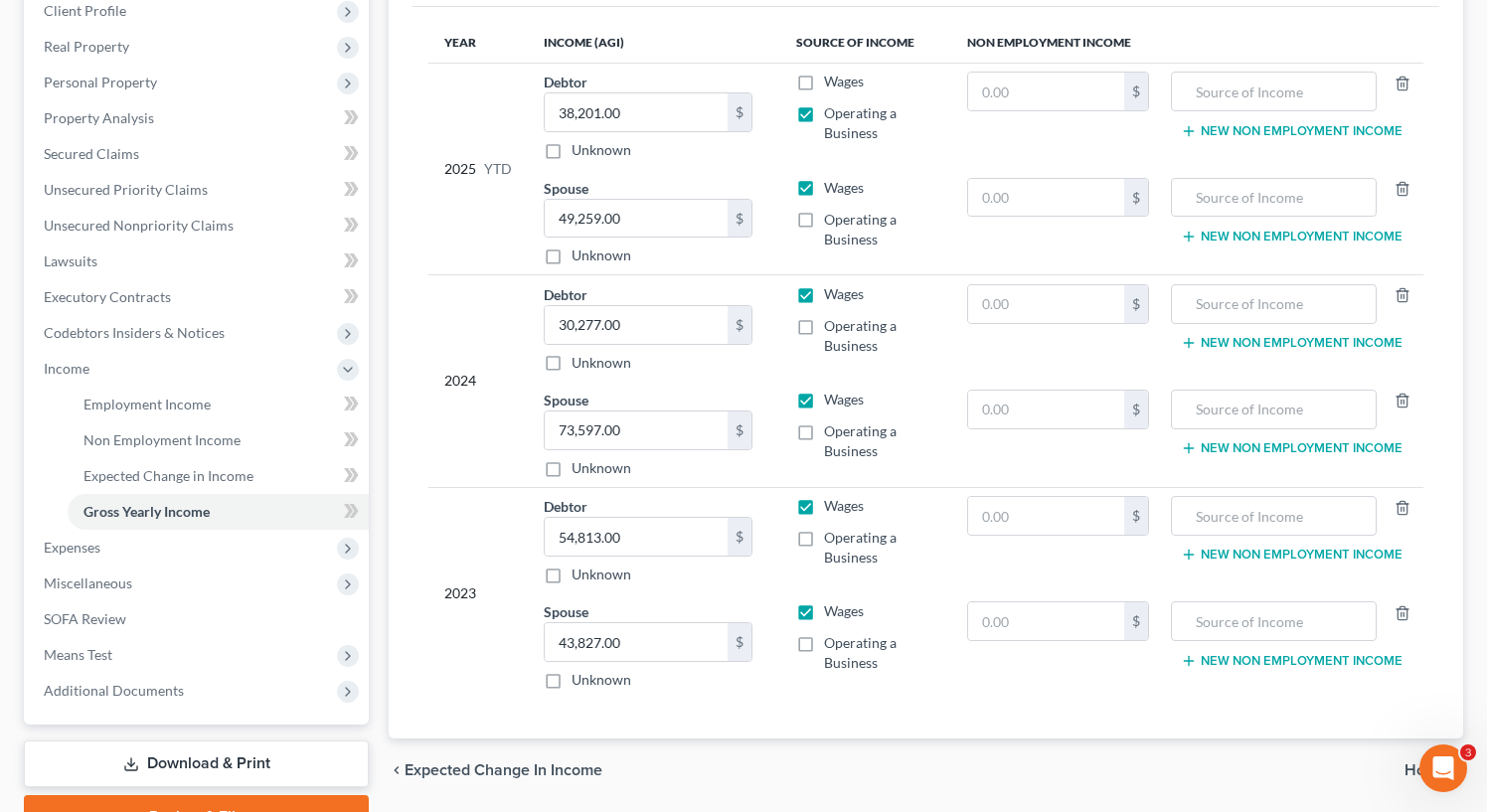 scroll, scrollTop: 386, scrollLeft: 0, axis: vertical 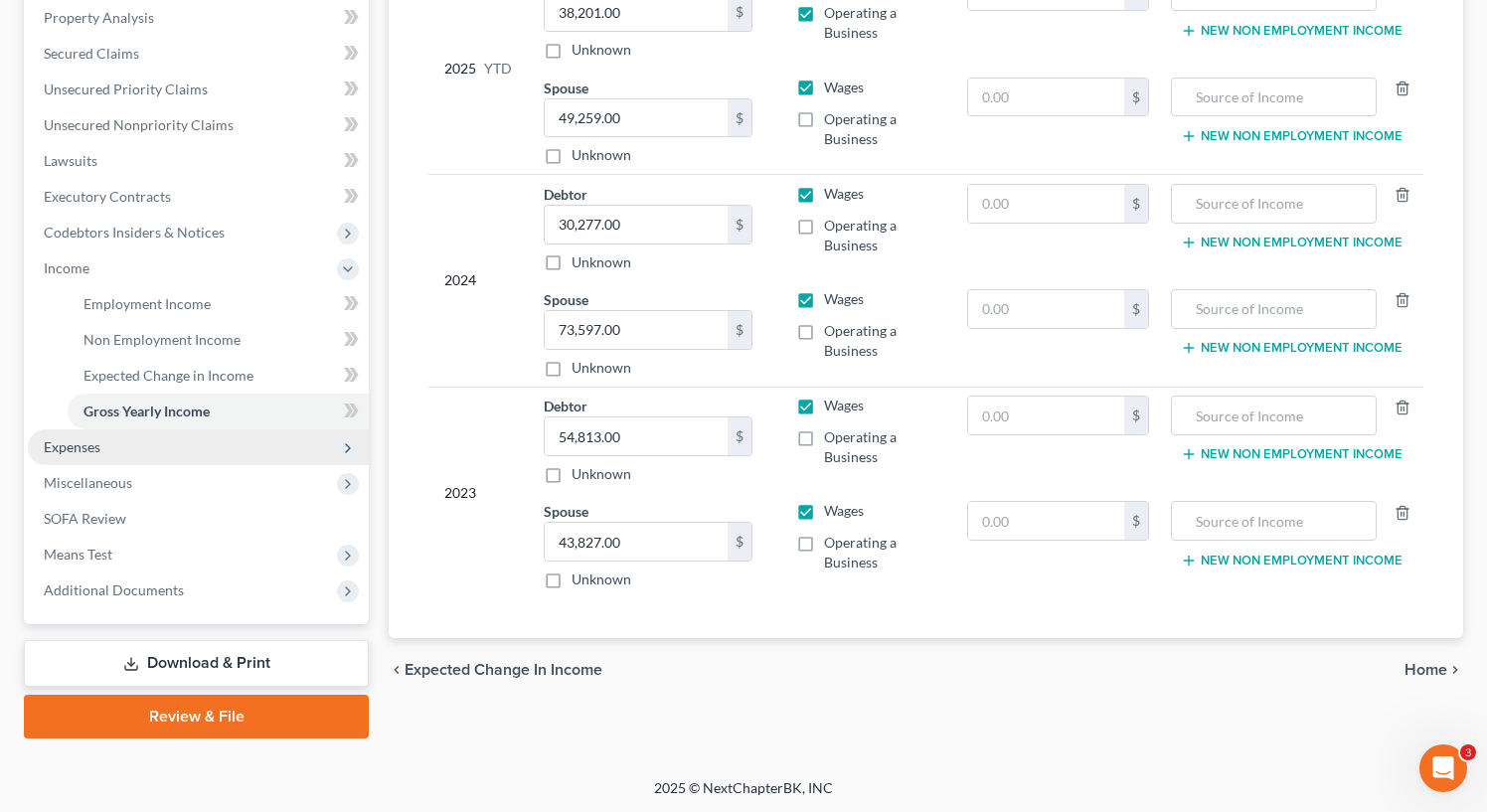 click on "Expenses" at bounding box center [198, 447] 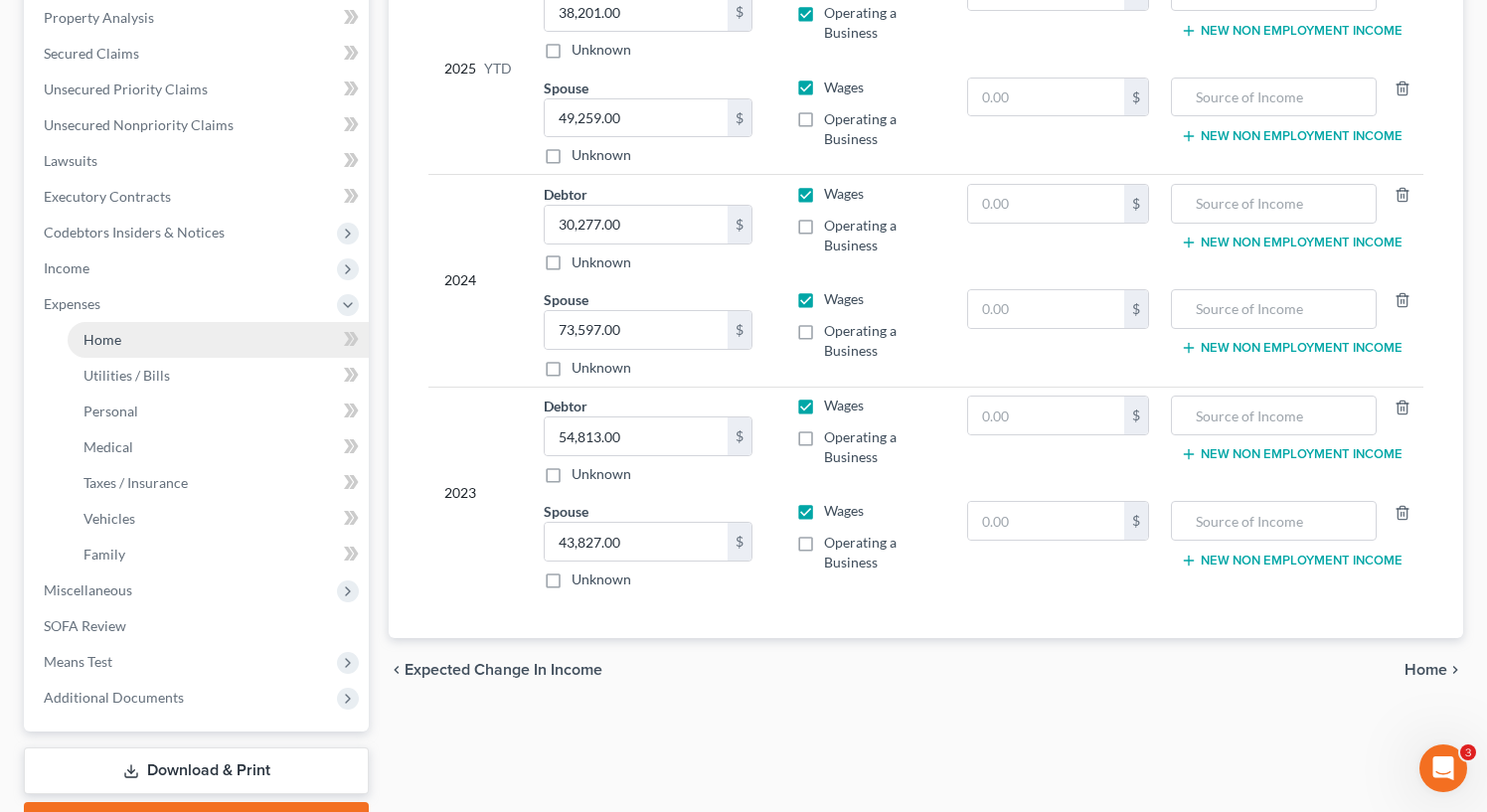 click on "Home" at bounding box center [102, 339] 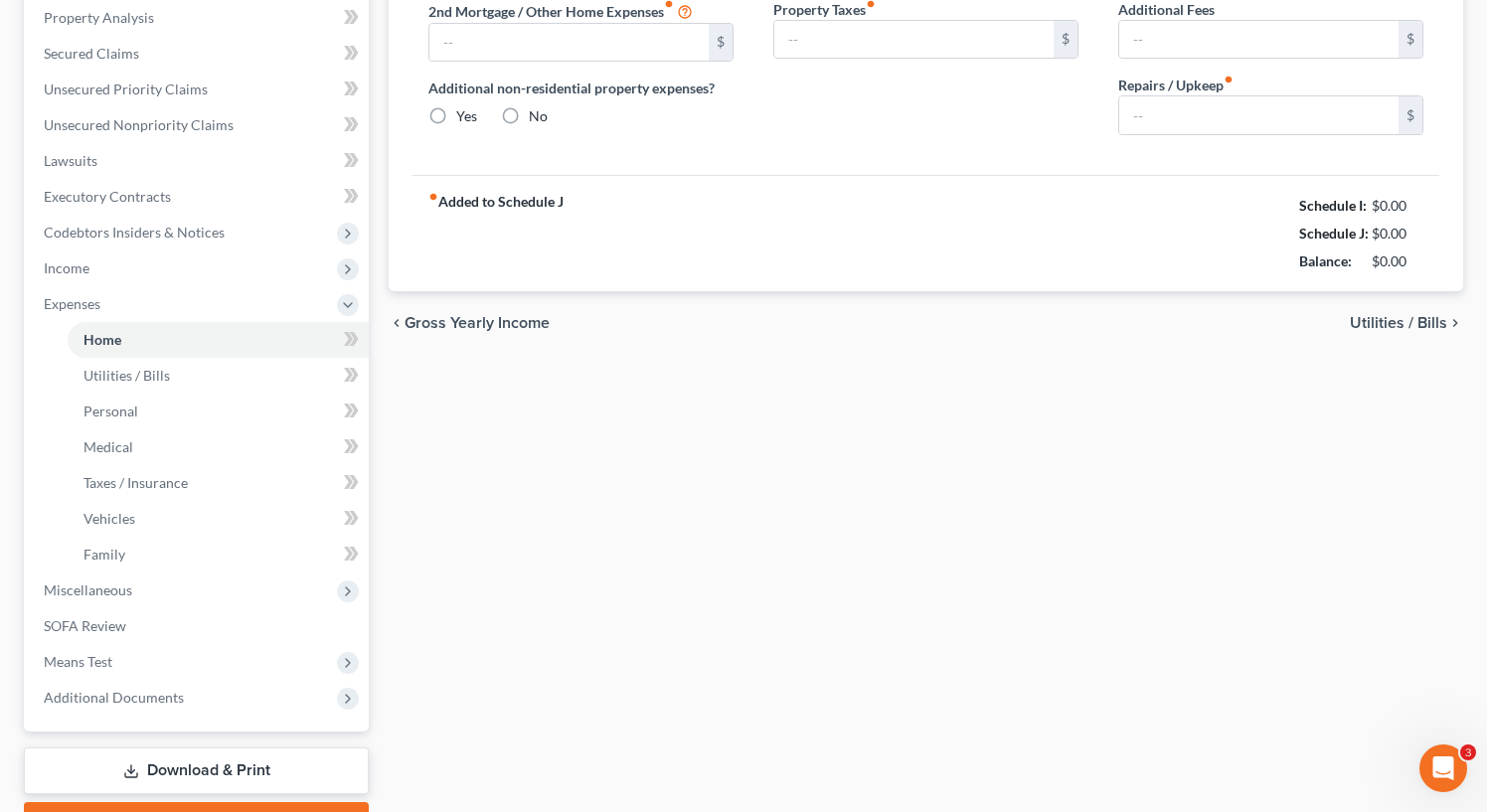 type on "2,000.00" 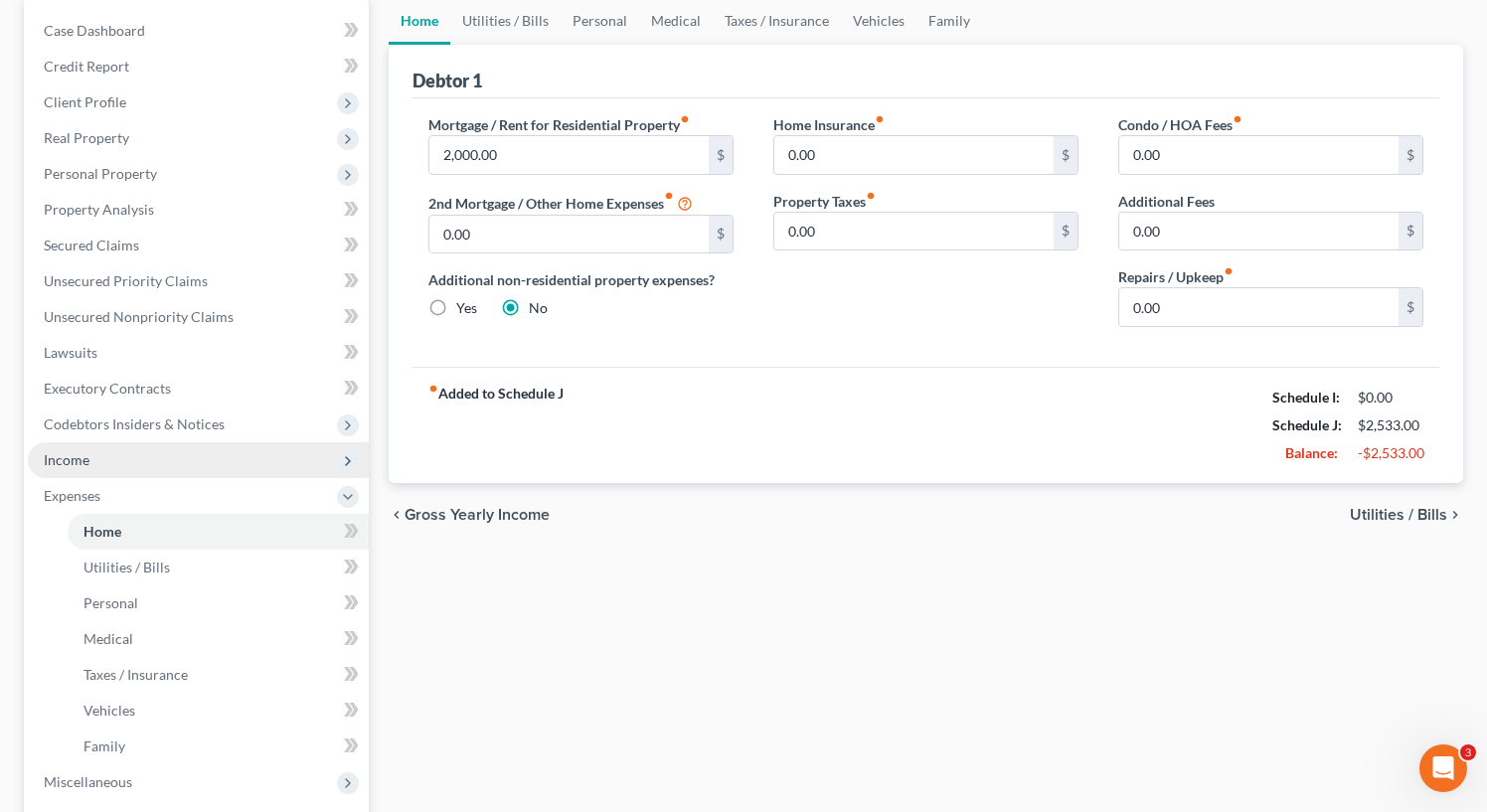 scroll, scrollTop: 195, scrollLeft: 0, axis: vertical 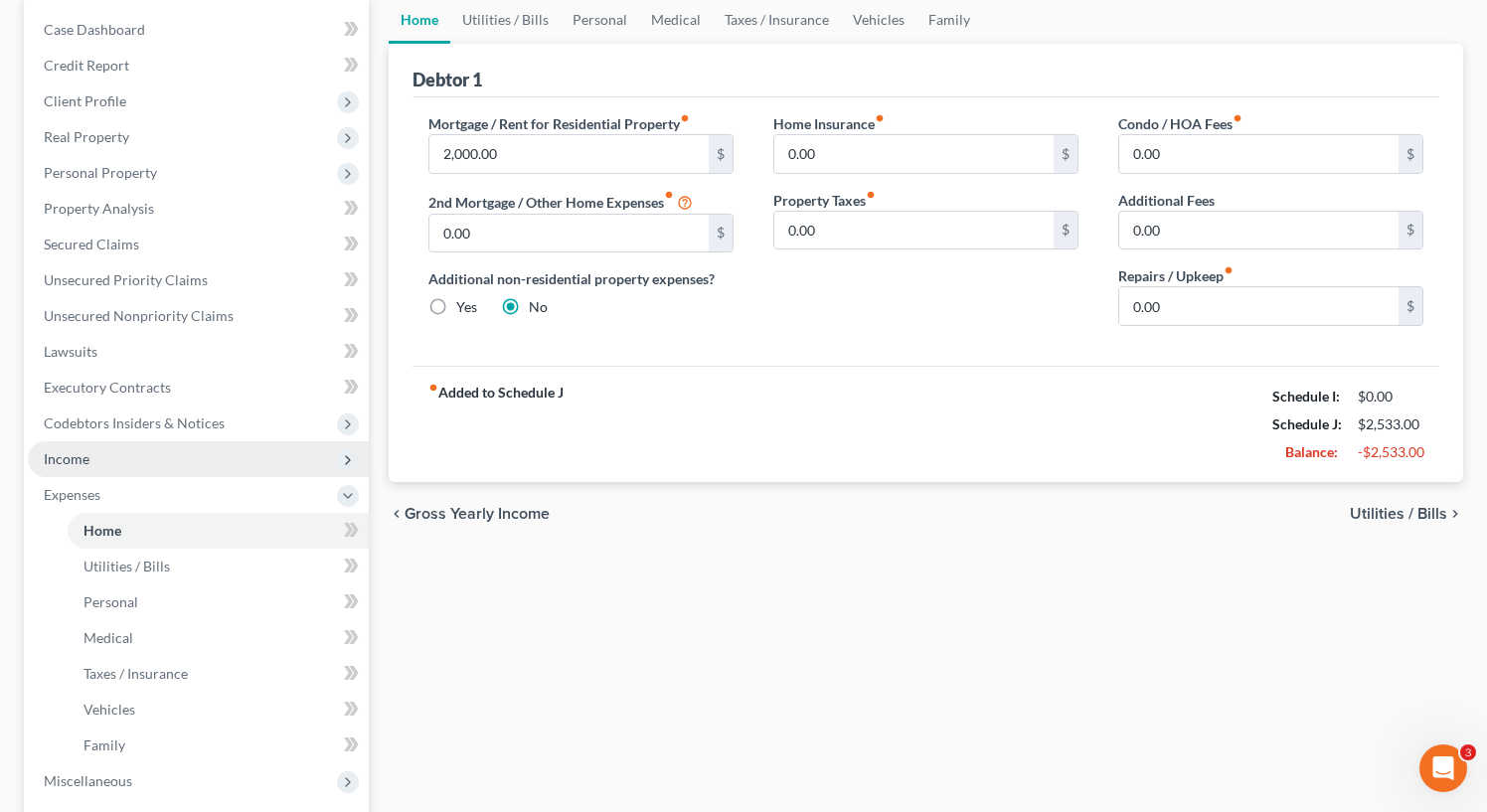 click on "Income" at bounding box center (198, 459) 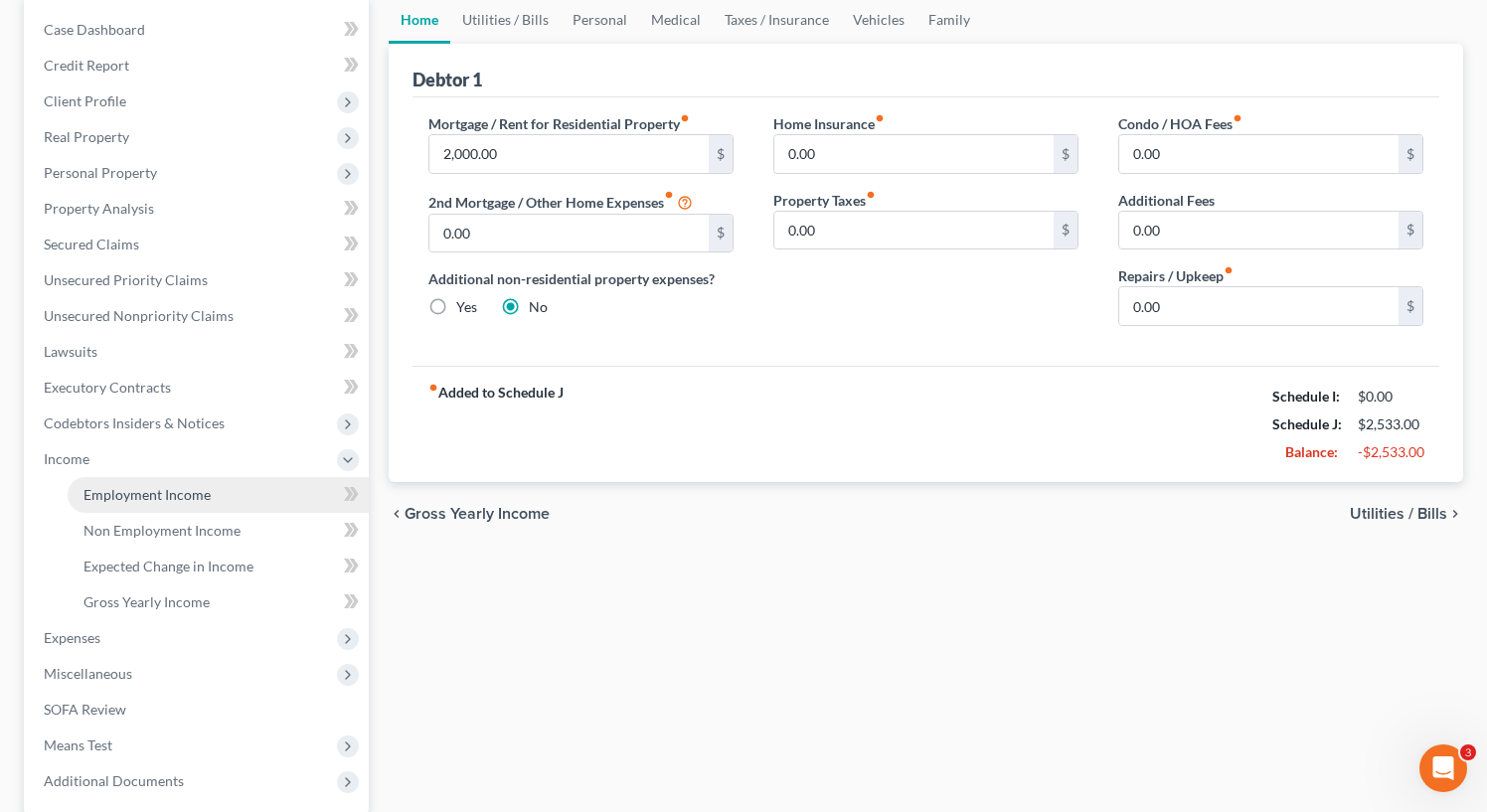 click on "Employment Income" at bounding box center [147, 494] 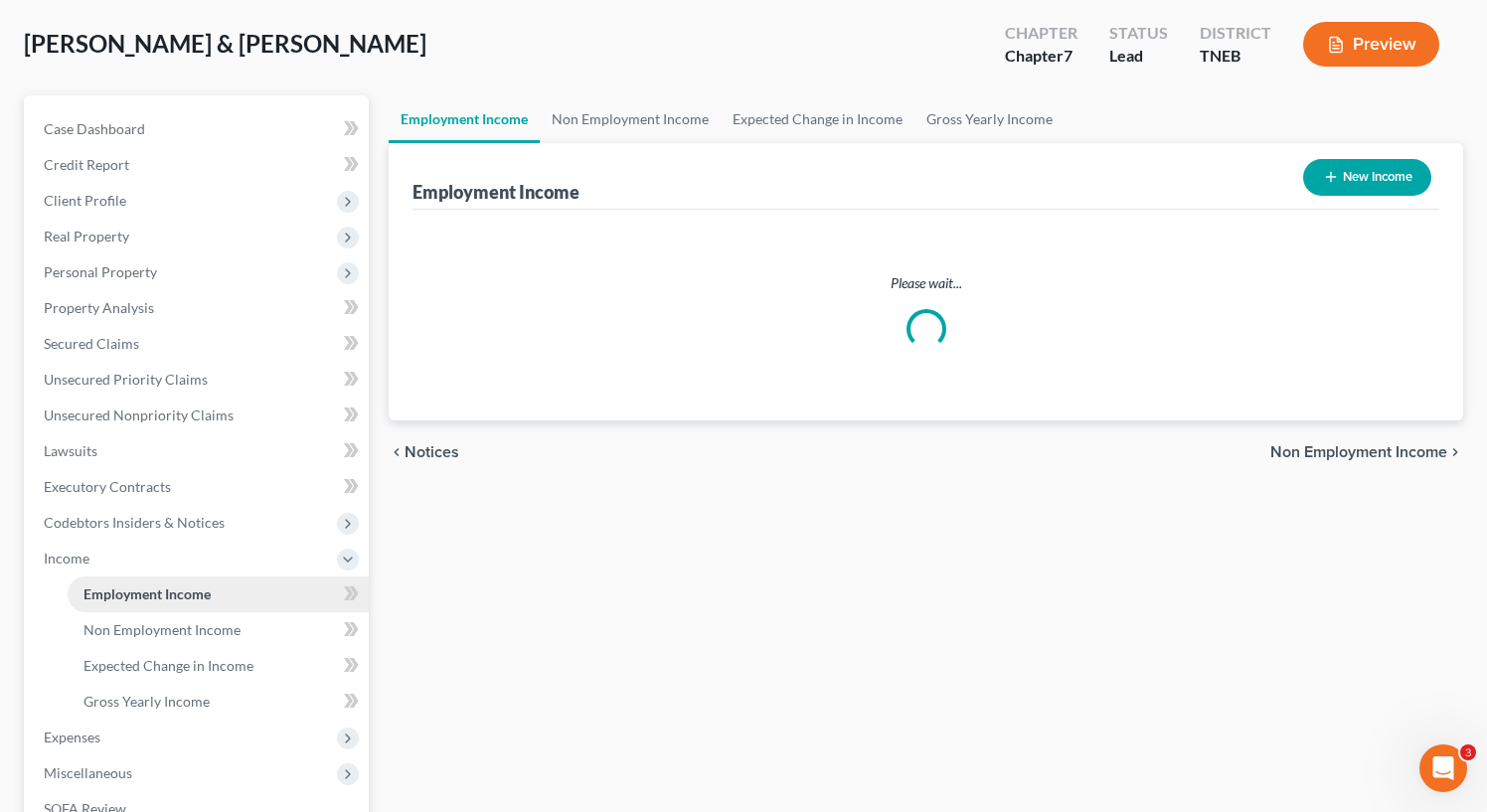 scroll, scrollTop: 0, scrollLeft: 0, axis: both 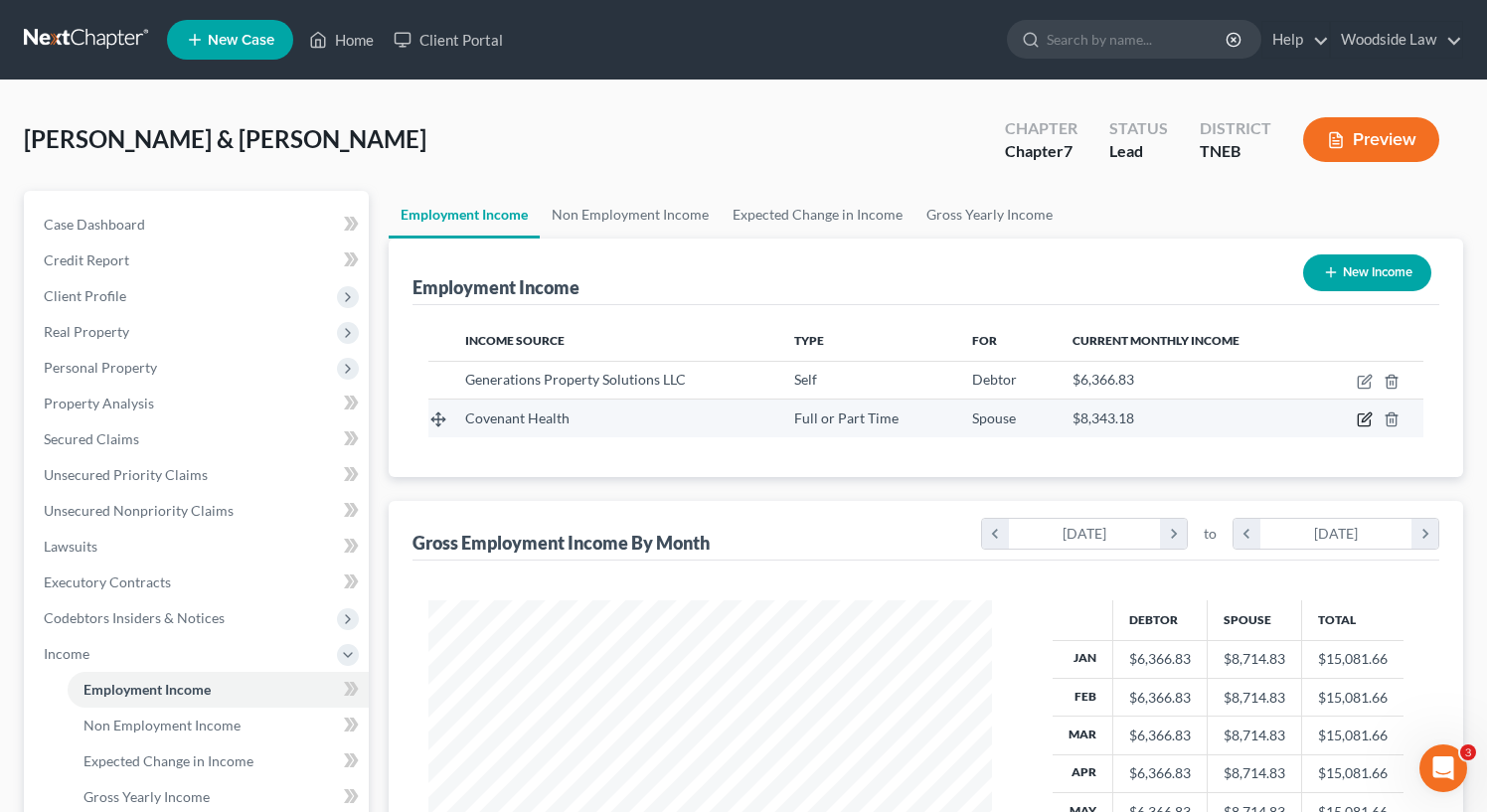 click 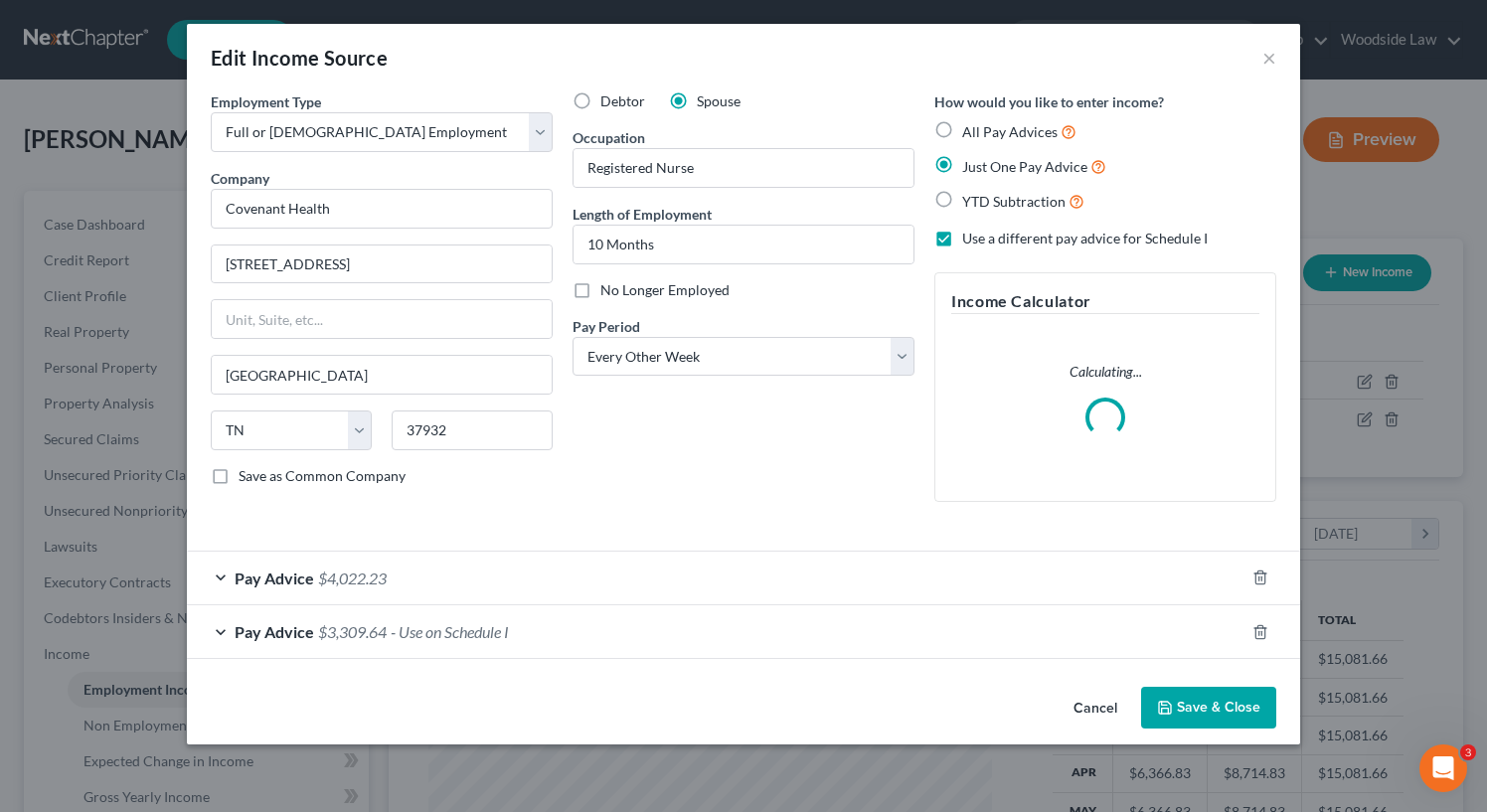 click on "Pay Advice $3,309.64 - Use on Schedule I" at bounding box center [716, 631] 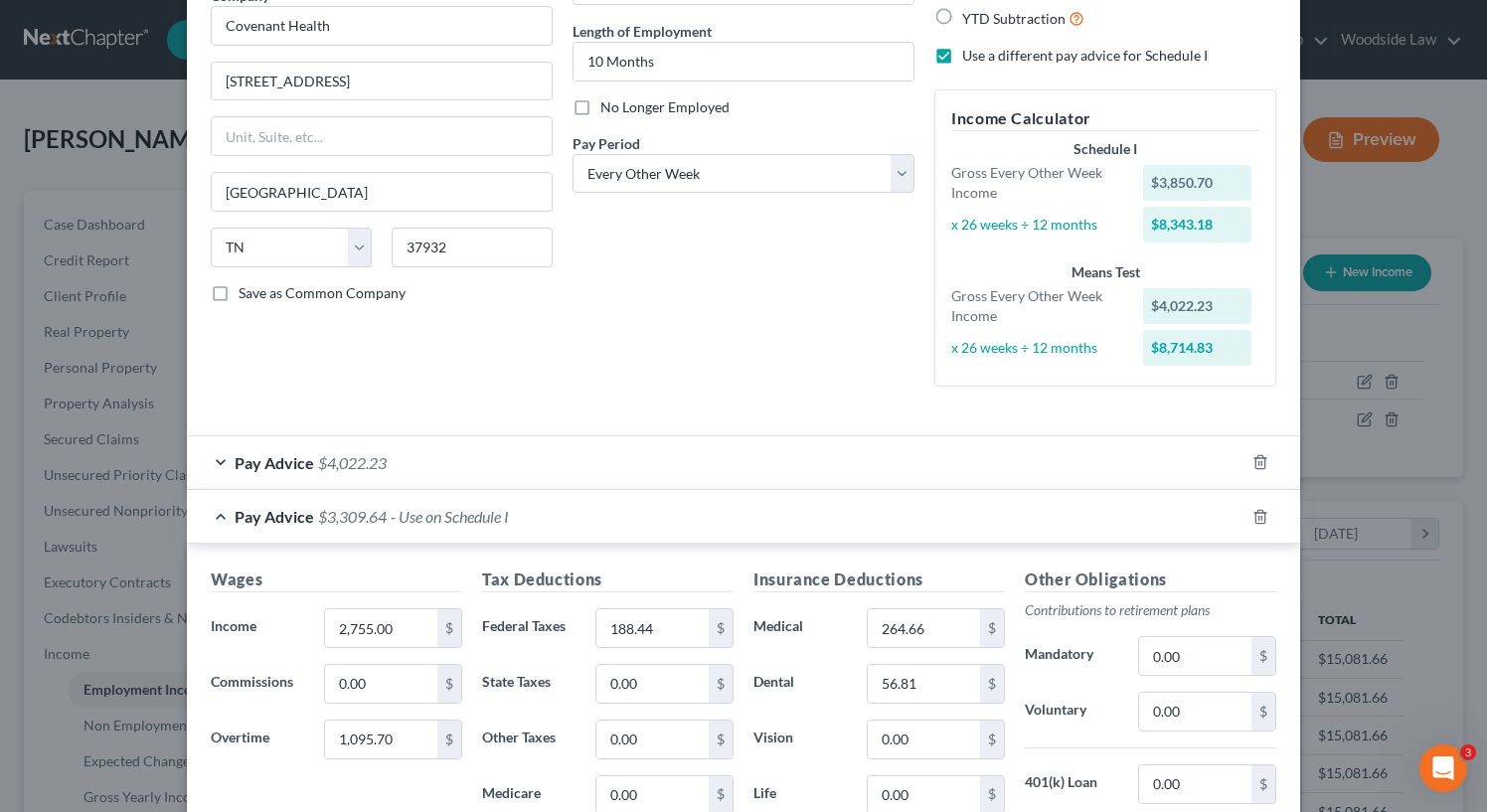 scroll, scrollTop: 565, scrollLeft: 0, axis: vertical 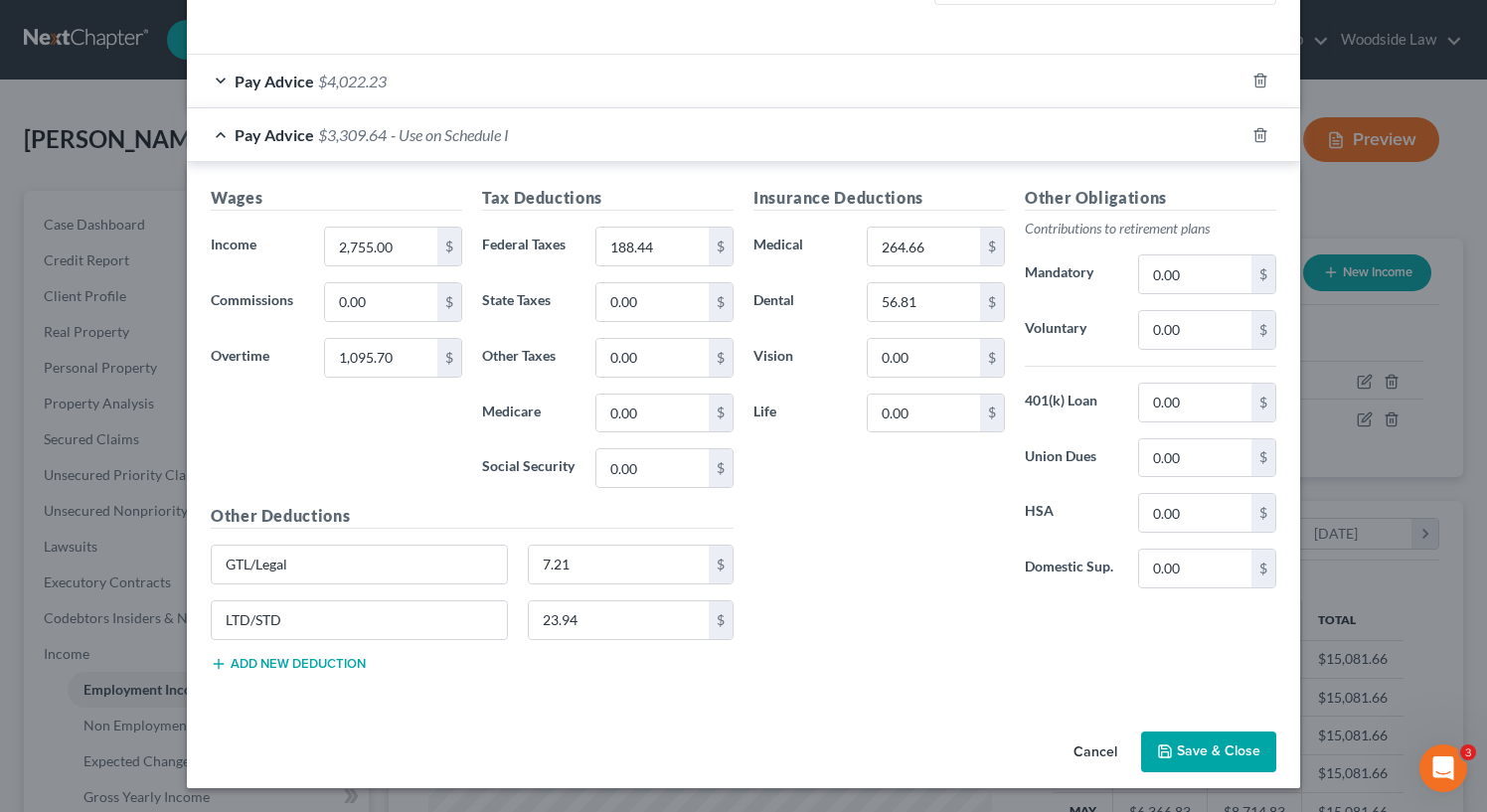 click on "Save & Close" at bounding box center [1209, 752] 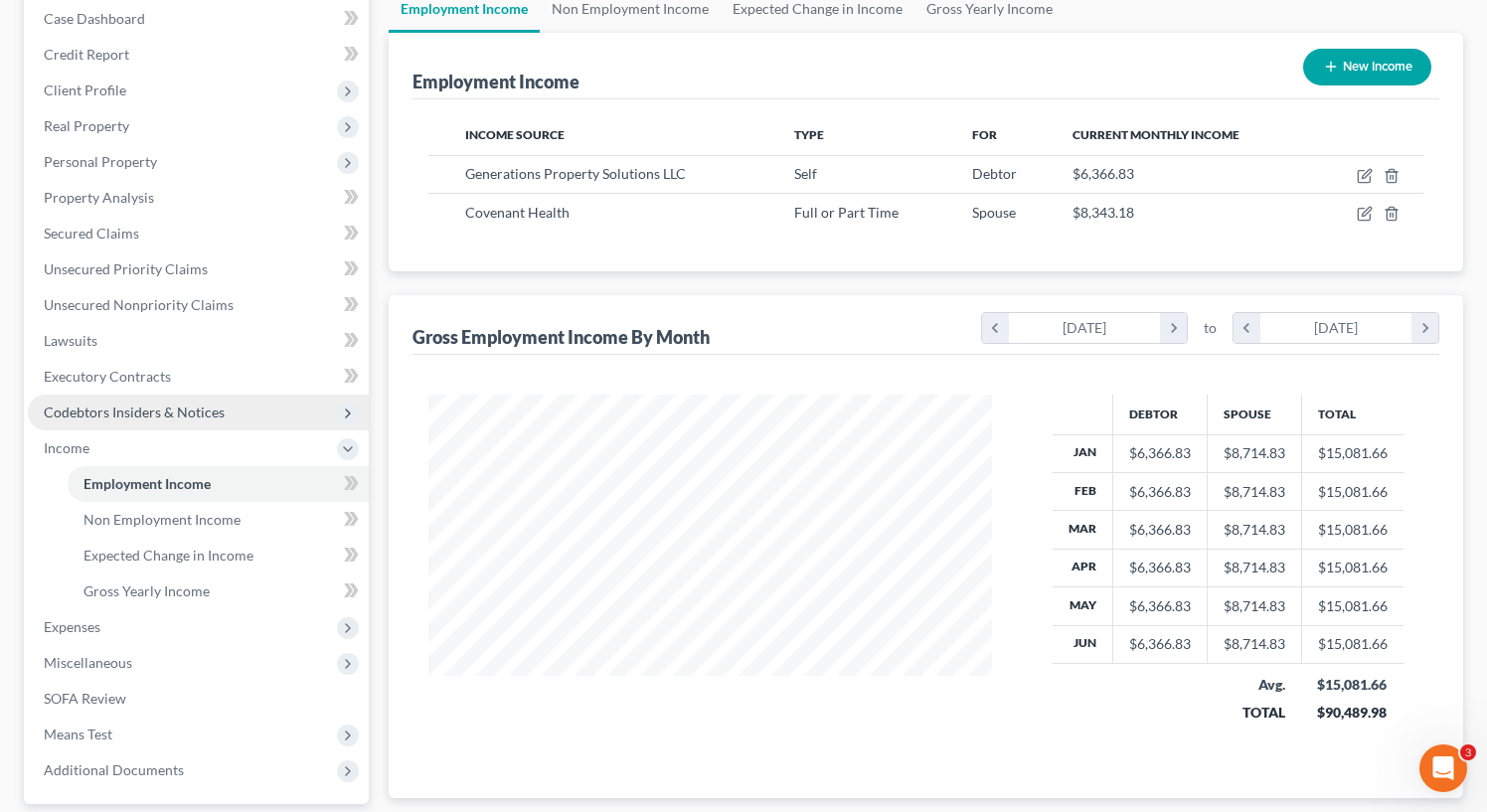 scroll, scrollTop: 386, scrollLeft: 0, axis: vertical 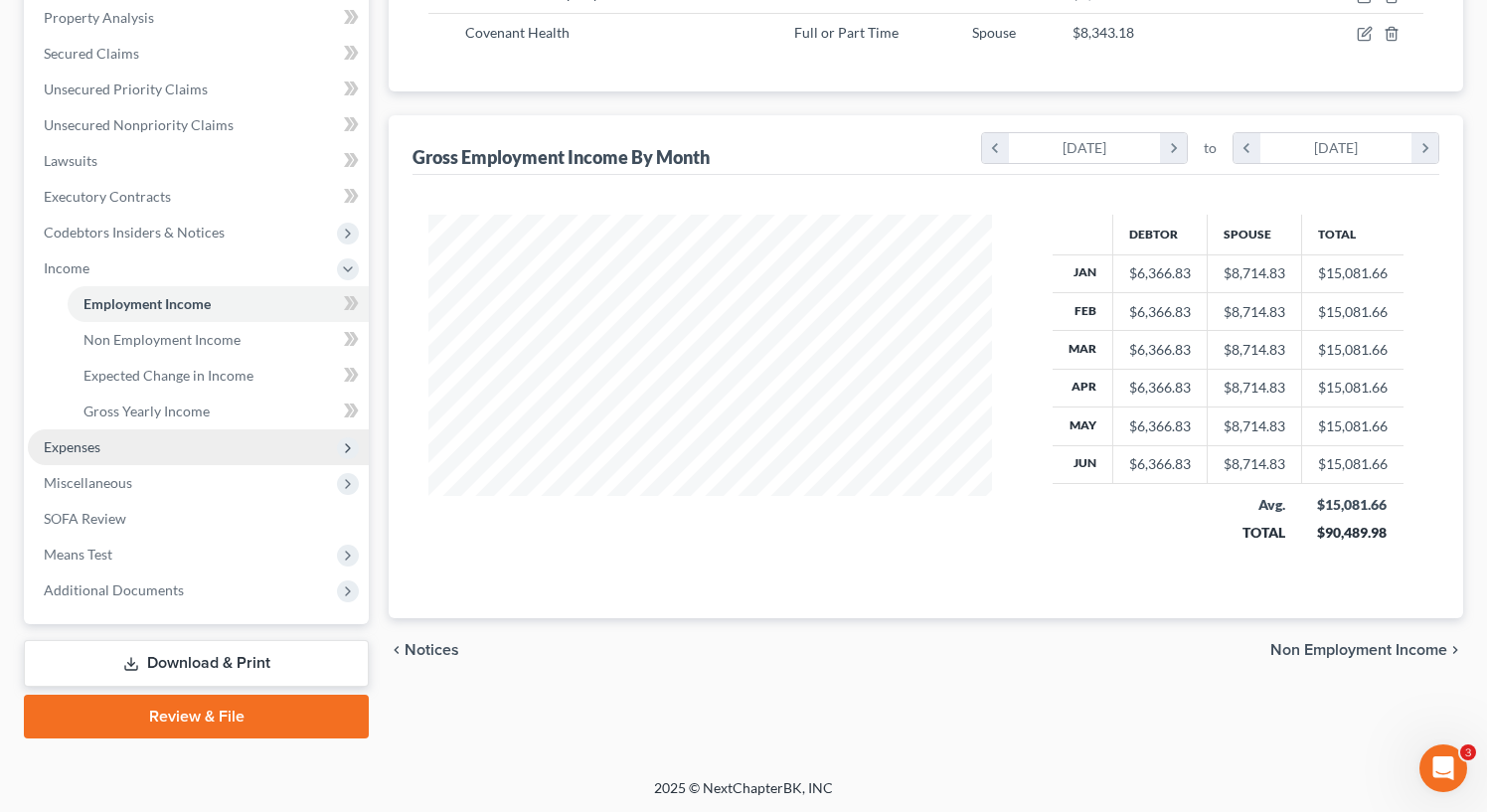 click on "Expenses" at bounding box center (72, 446) 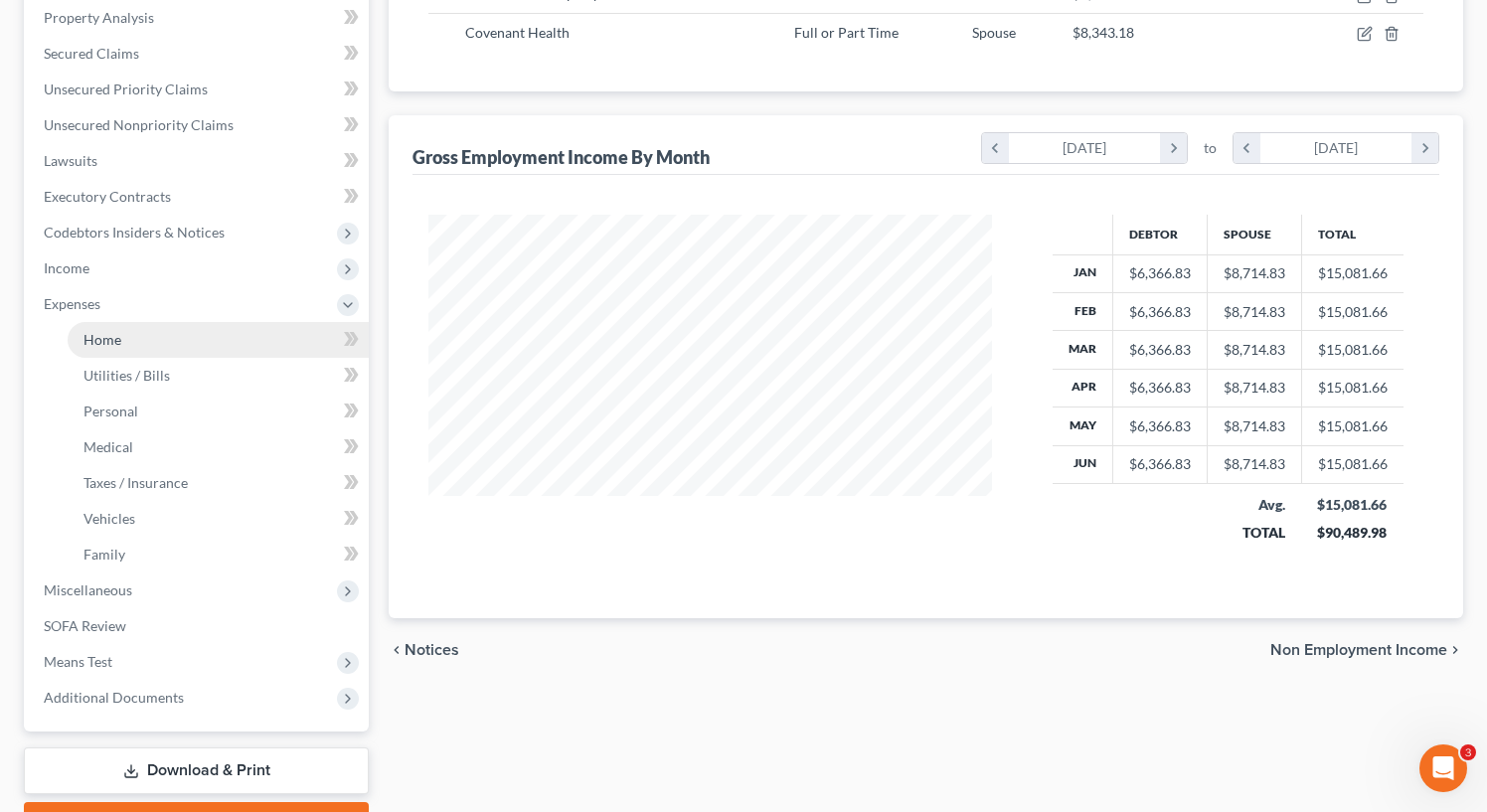 click on "Home" at bounding box center [218, 340] 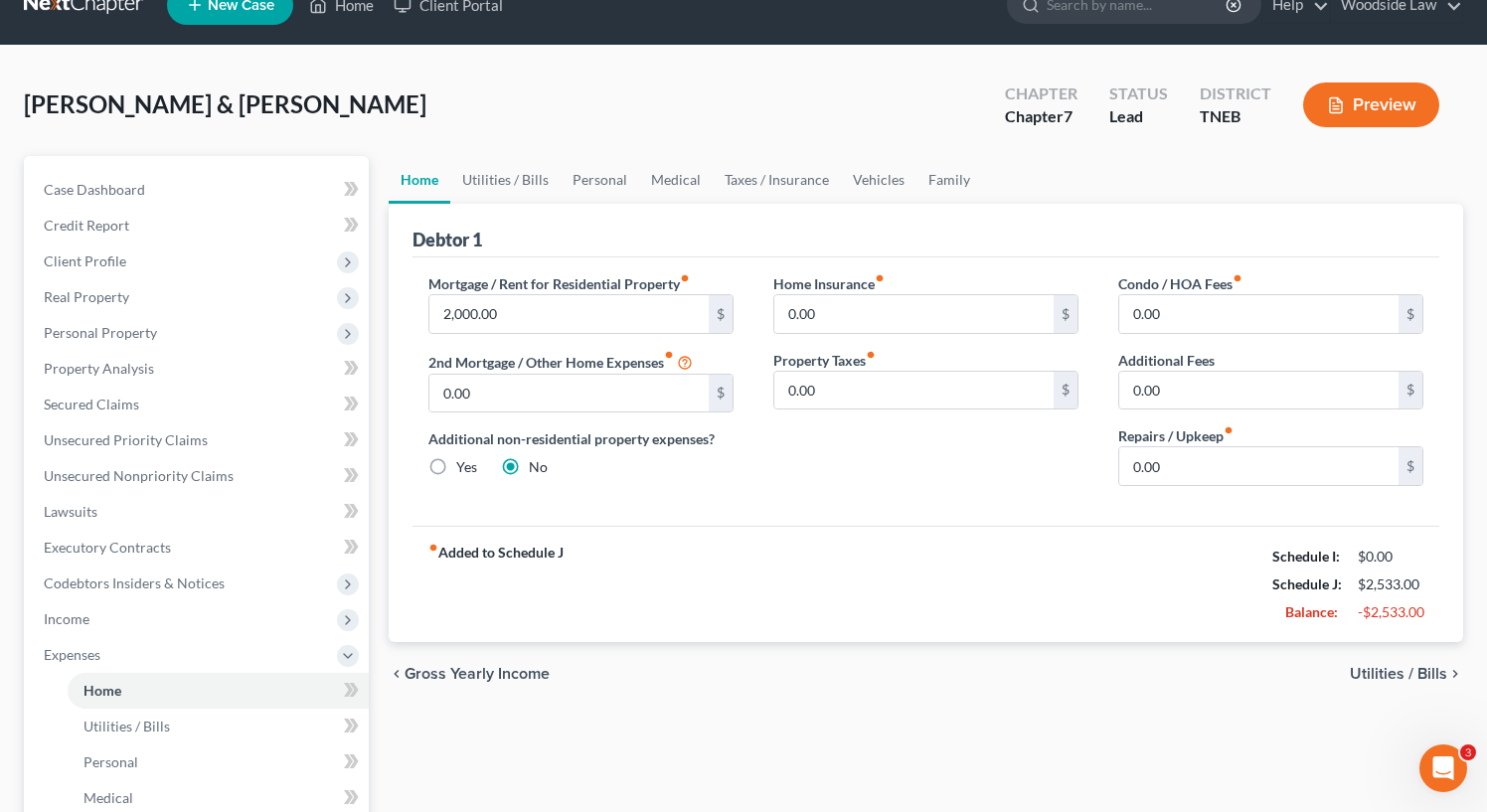 scroll, scrollTop: 0, scrollLeft: 0, axis: both 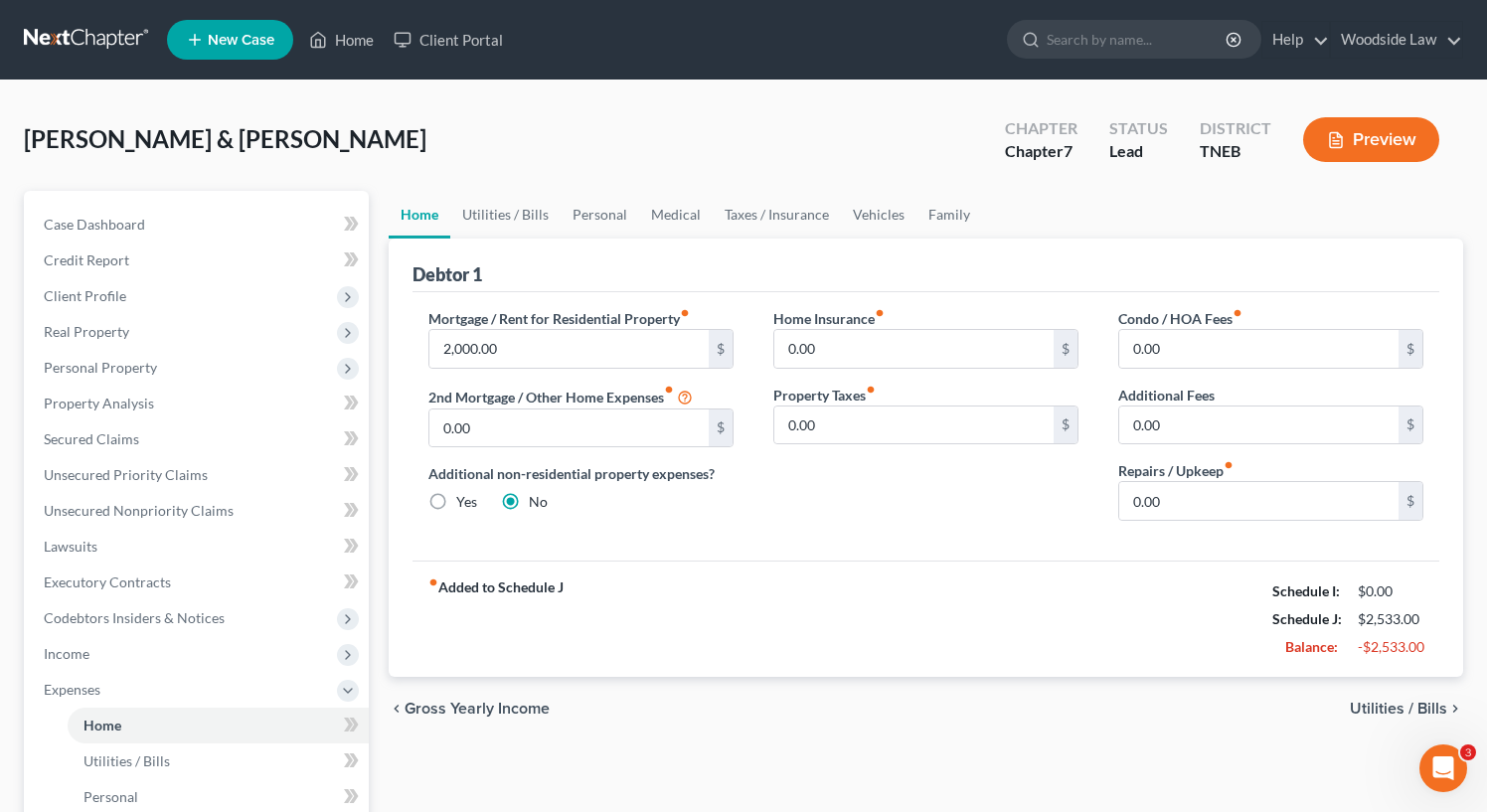 click on "Utilities / Bills" at bounding box center (1399, 709) 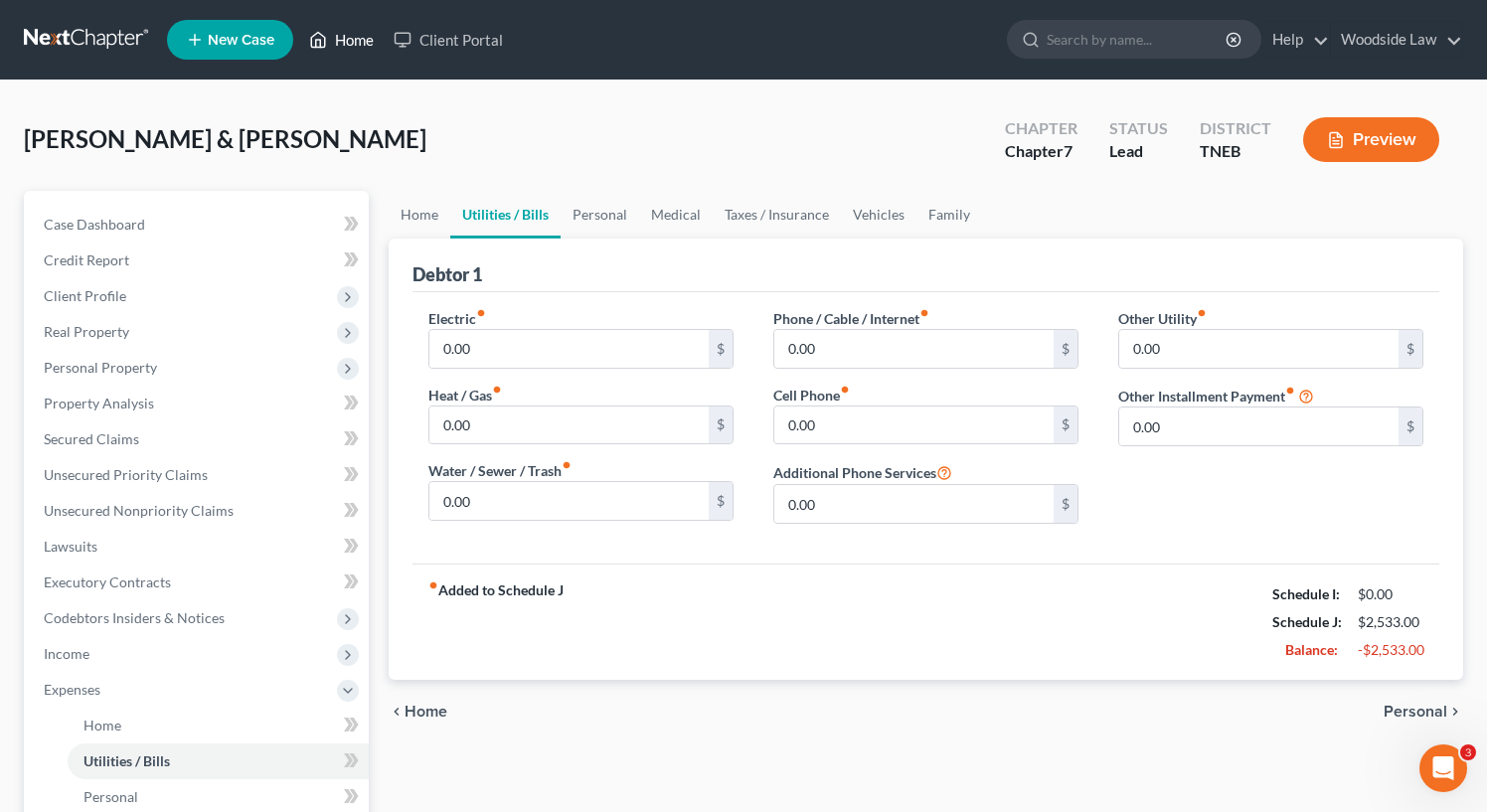 click on "Home" at bounding box center (341, 40) 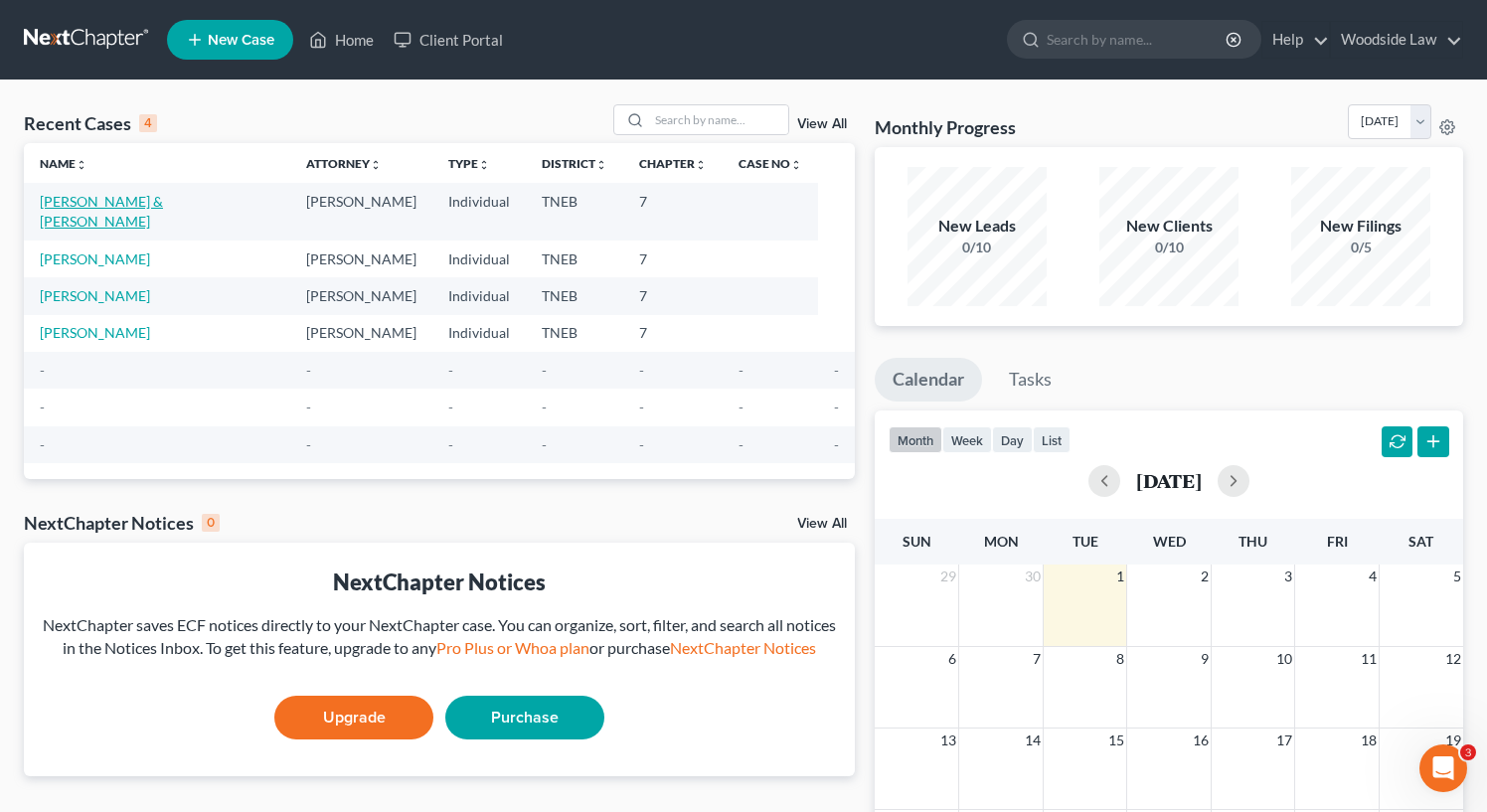 click on "[PERSON_NAME] & [PERSON_NAME]" at bounding box center (101, 211) 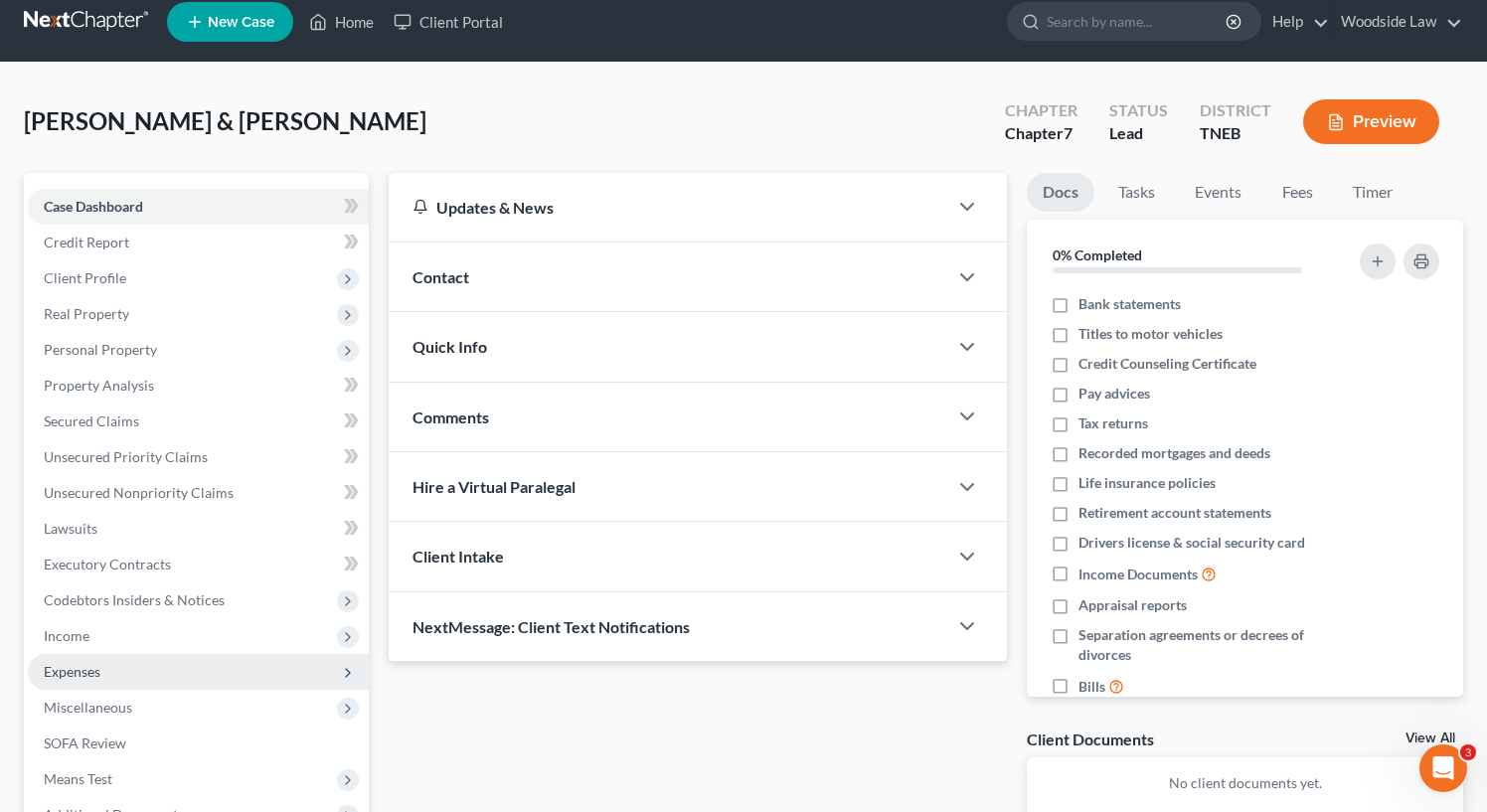 scroll, scrollTop: 14, scrollLeft: 0, axis: vertical 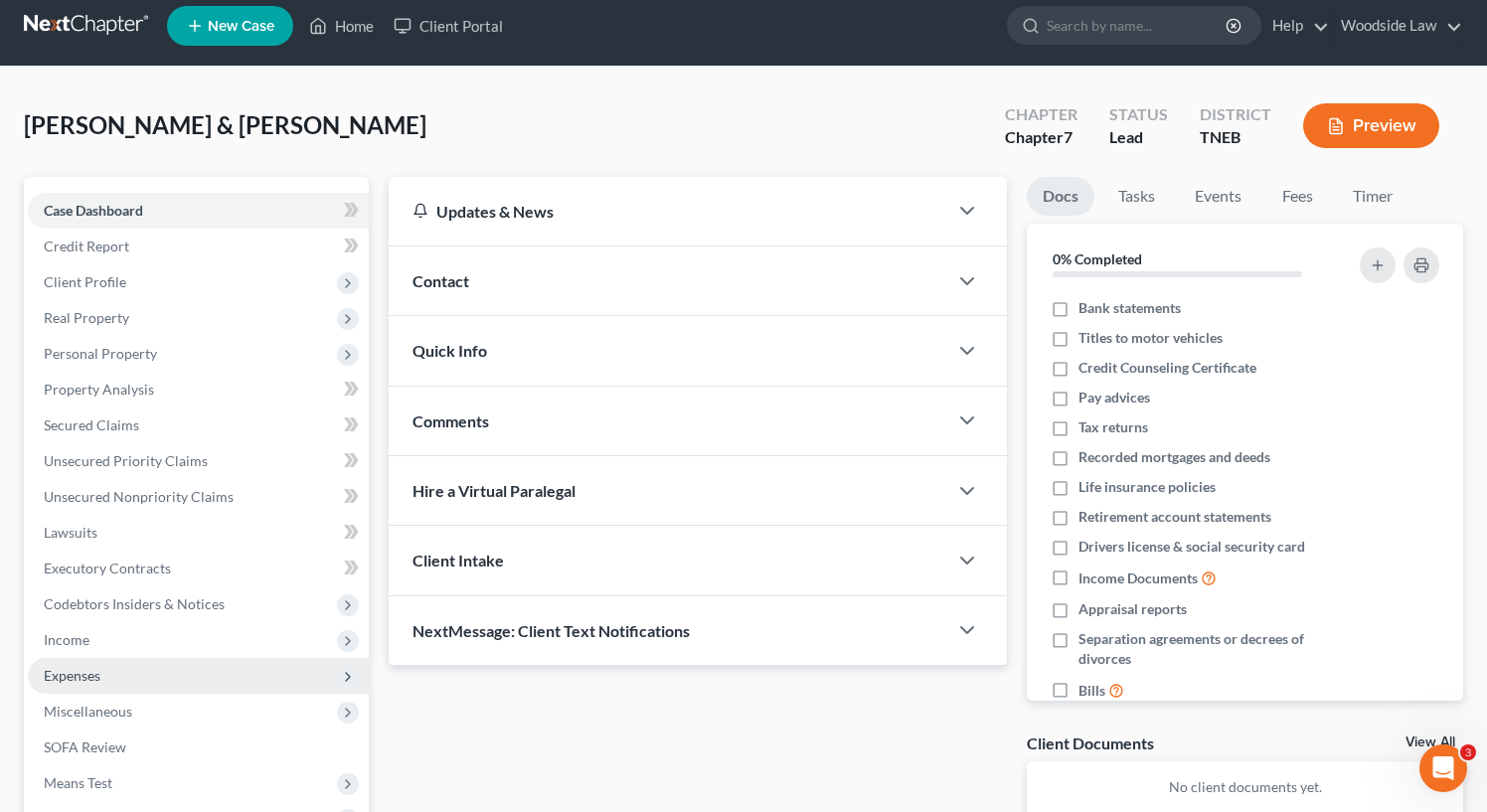 click on "Expenses" at bounding box center [72, 675] 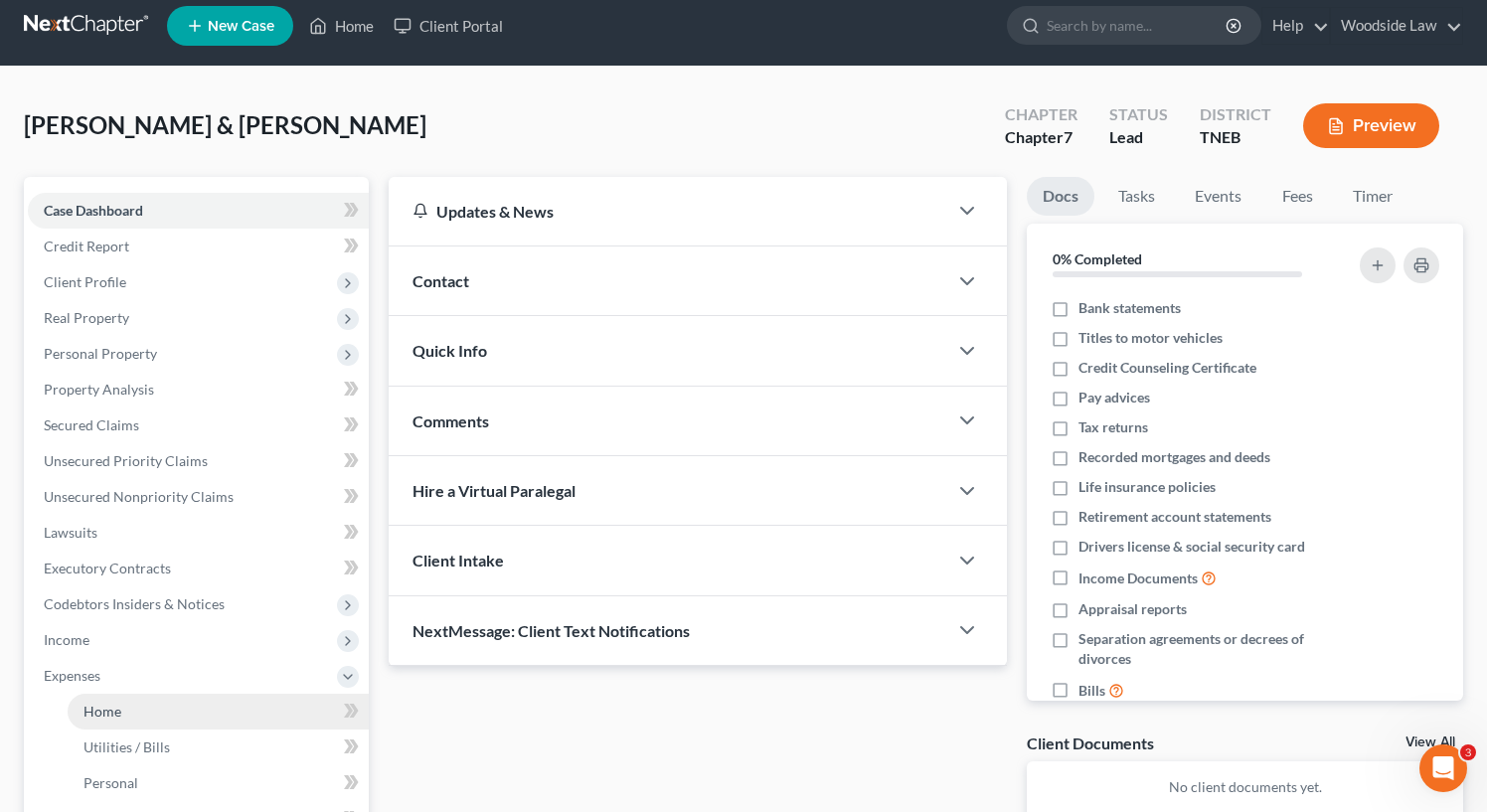 click on "Home" at bounding box center [102, 711] 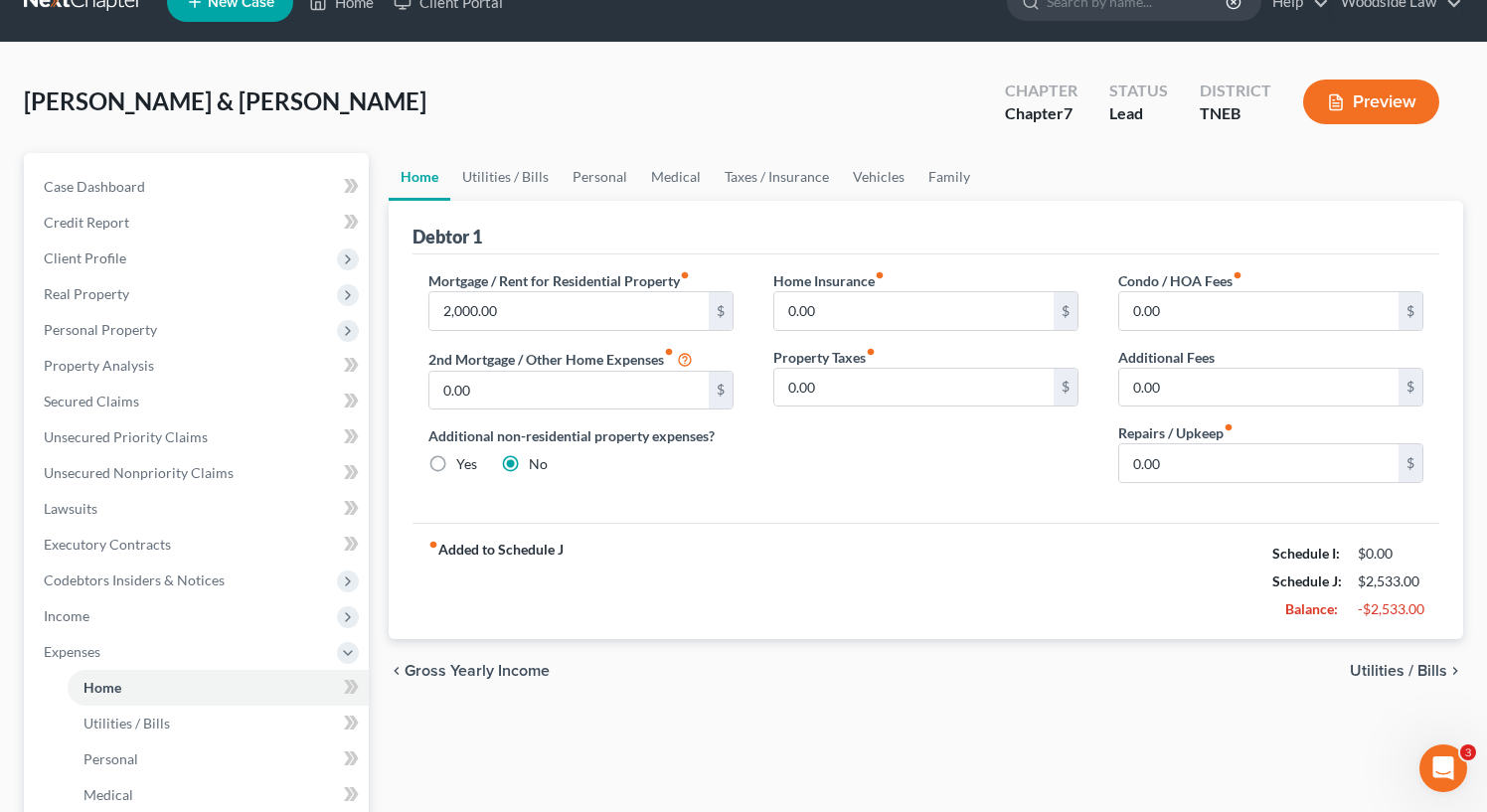 scroll, scrollTop: 62, scrollLeft: 0, axis: vertical 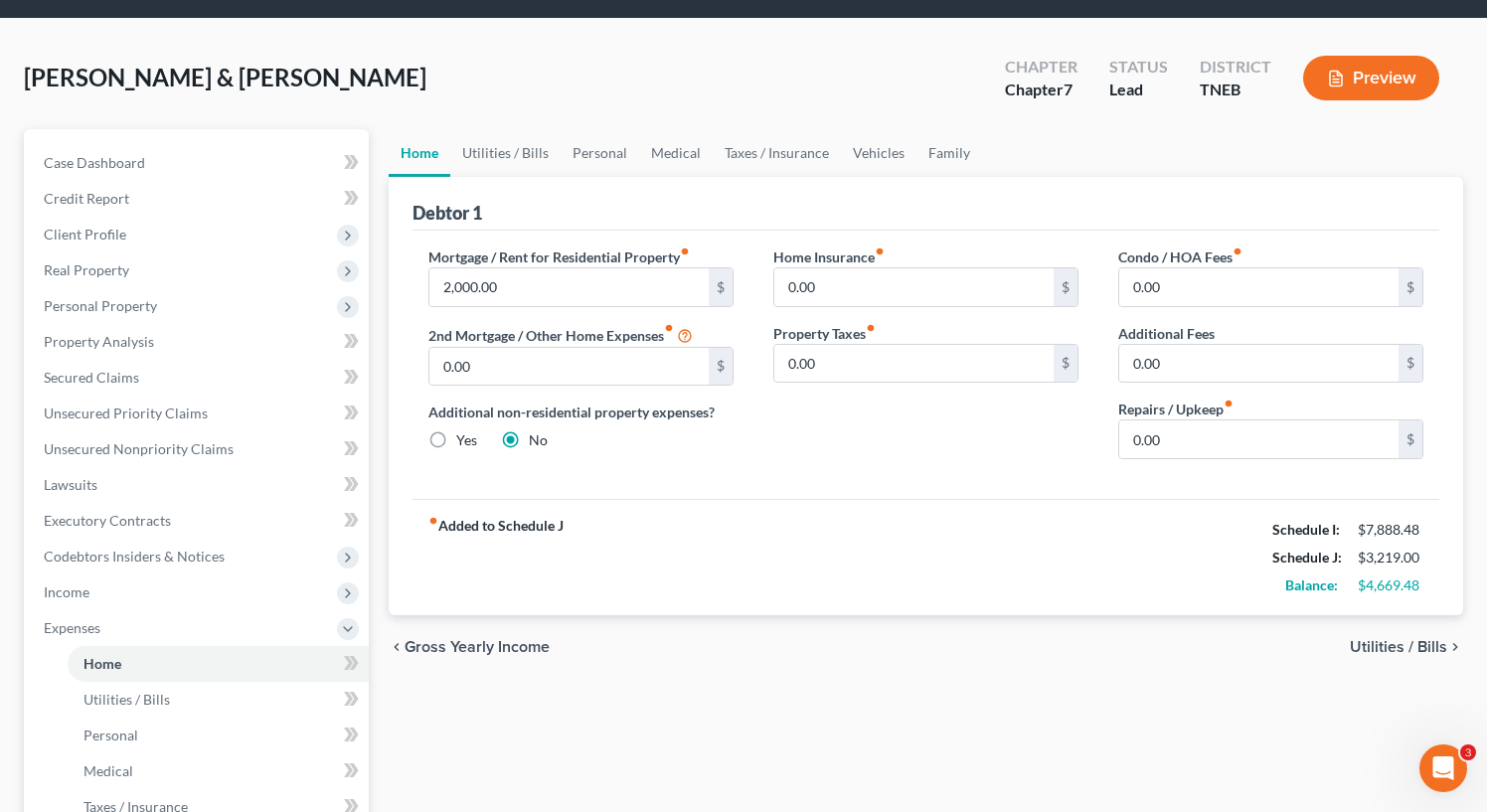 click on "Utilities / Bills" at bounding box center [1399, 647] 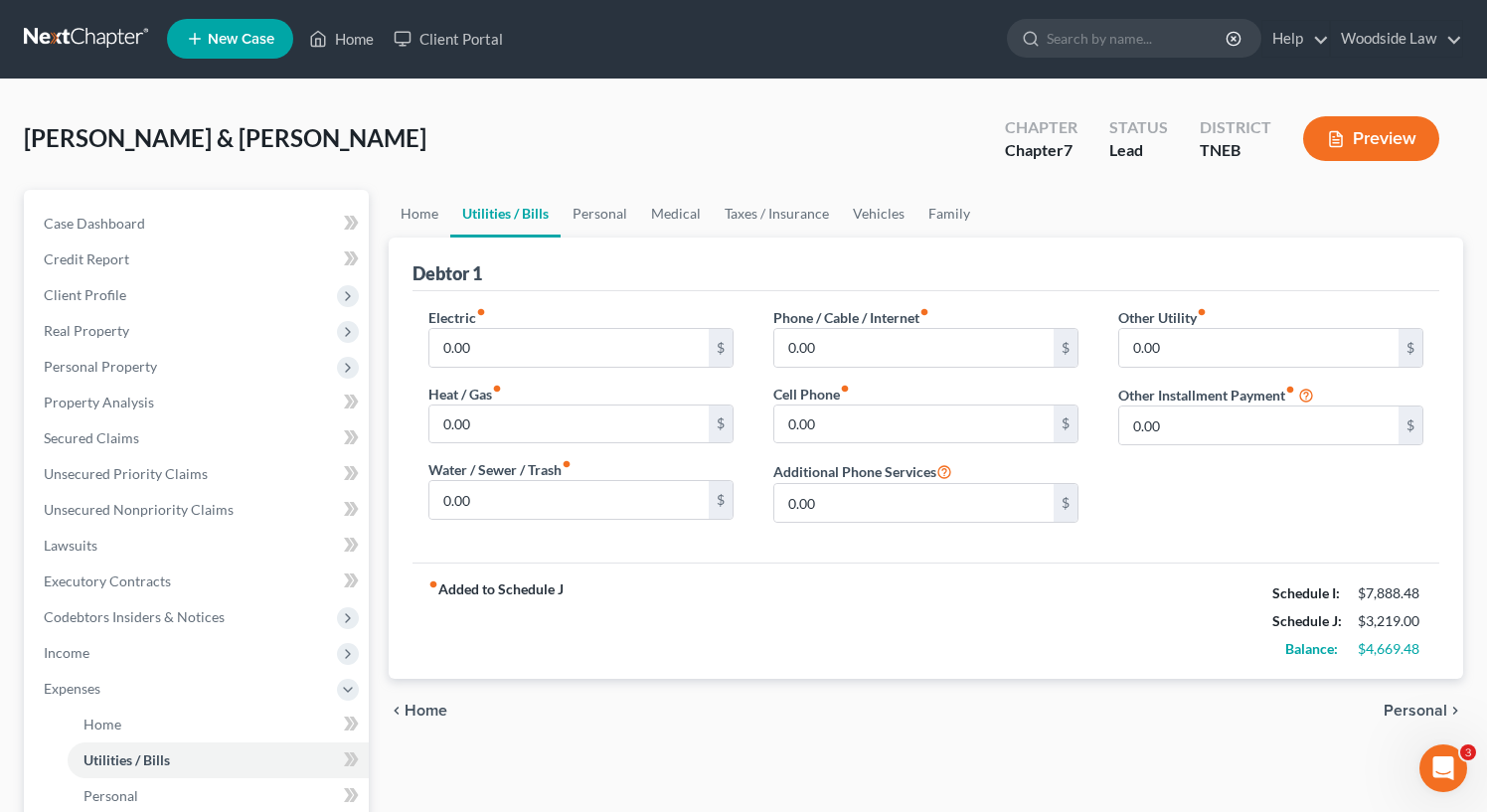 scroll, scrollTop: 0, scrollLeft: 0, axis: both 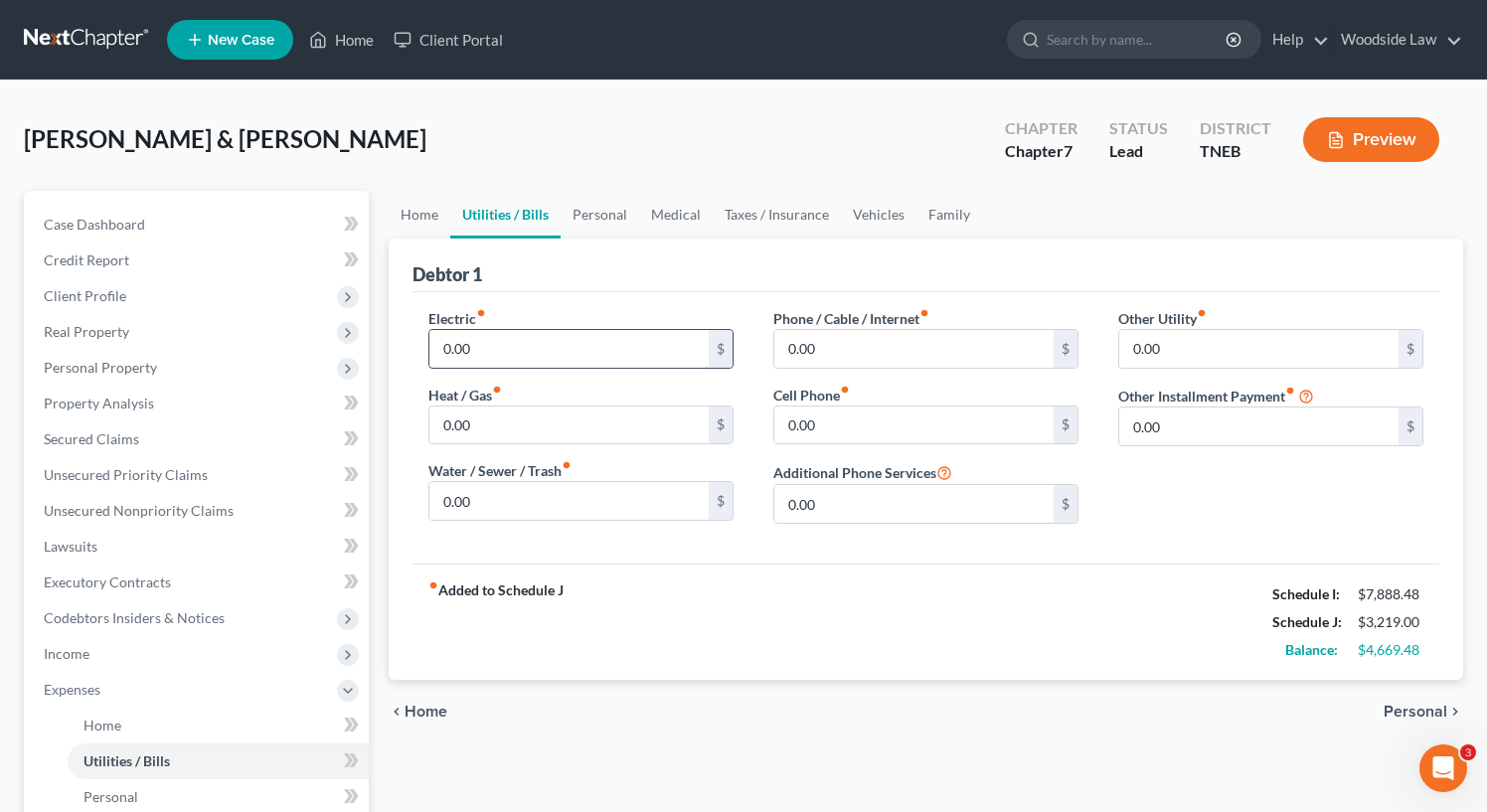 click on "0.00" at bounding box center (569, 349) 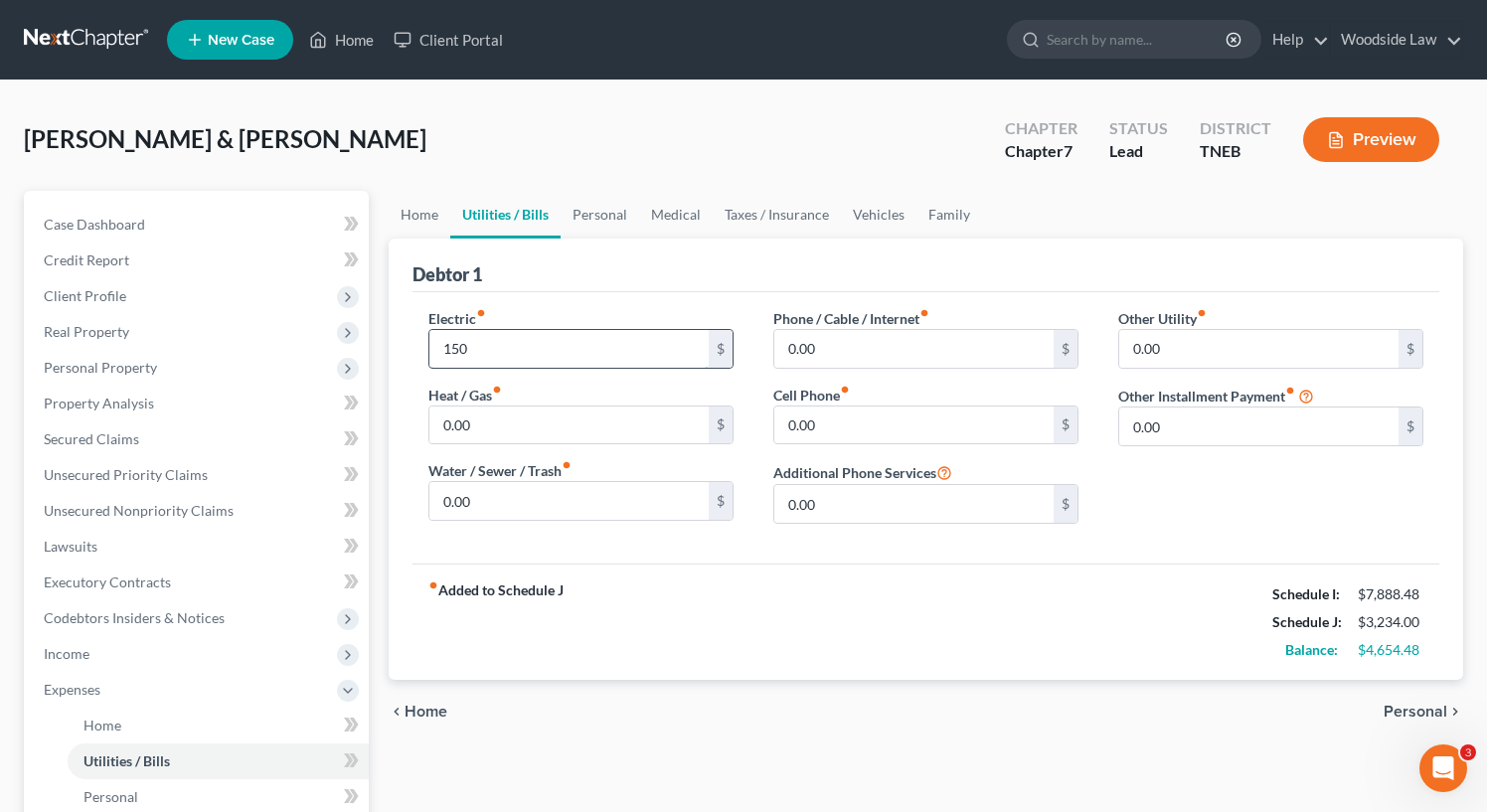 type on "150" 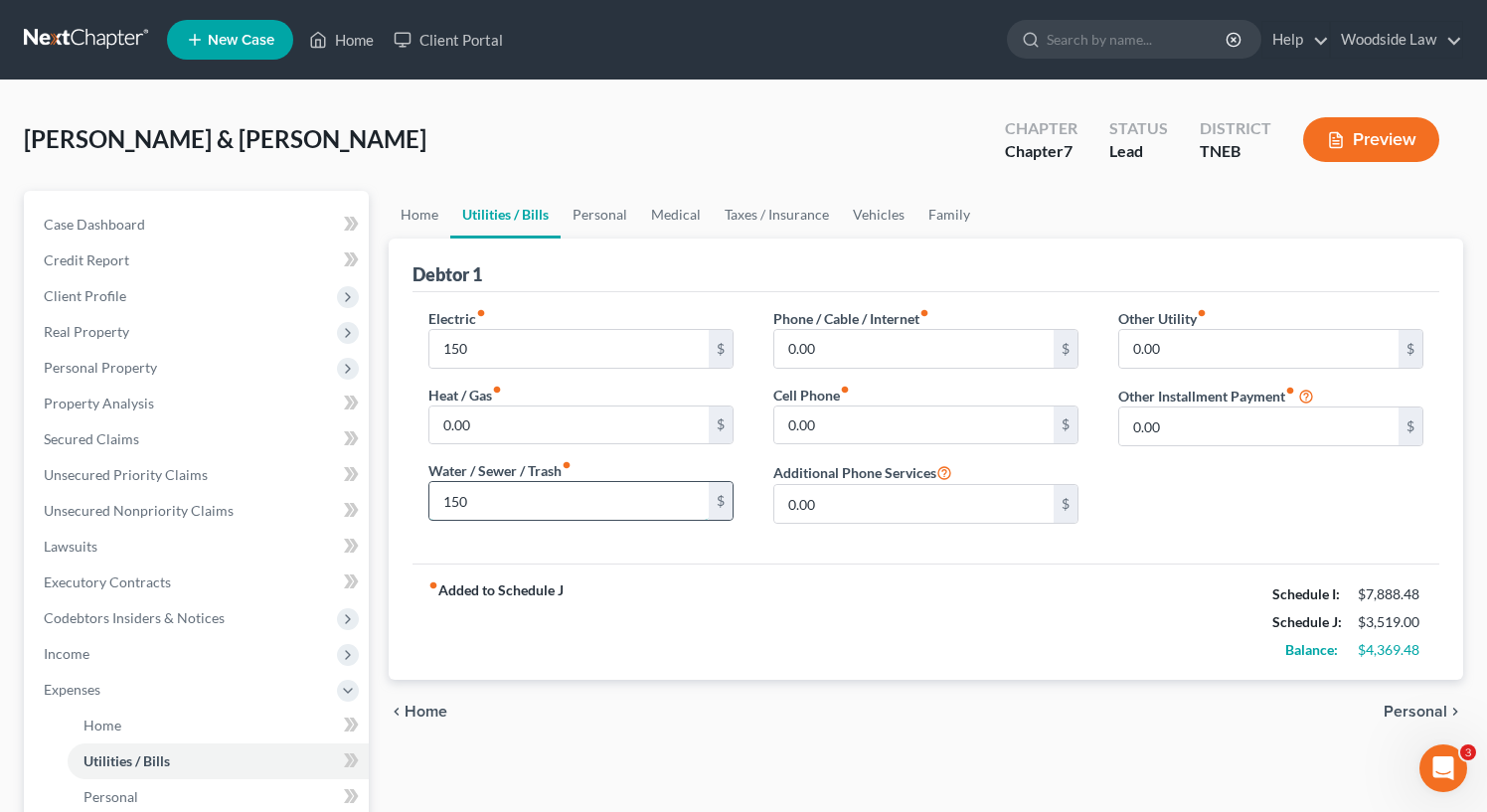 click on "150" at bounding box center (569, 501) 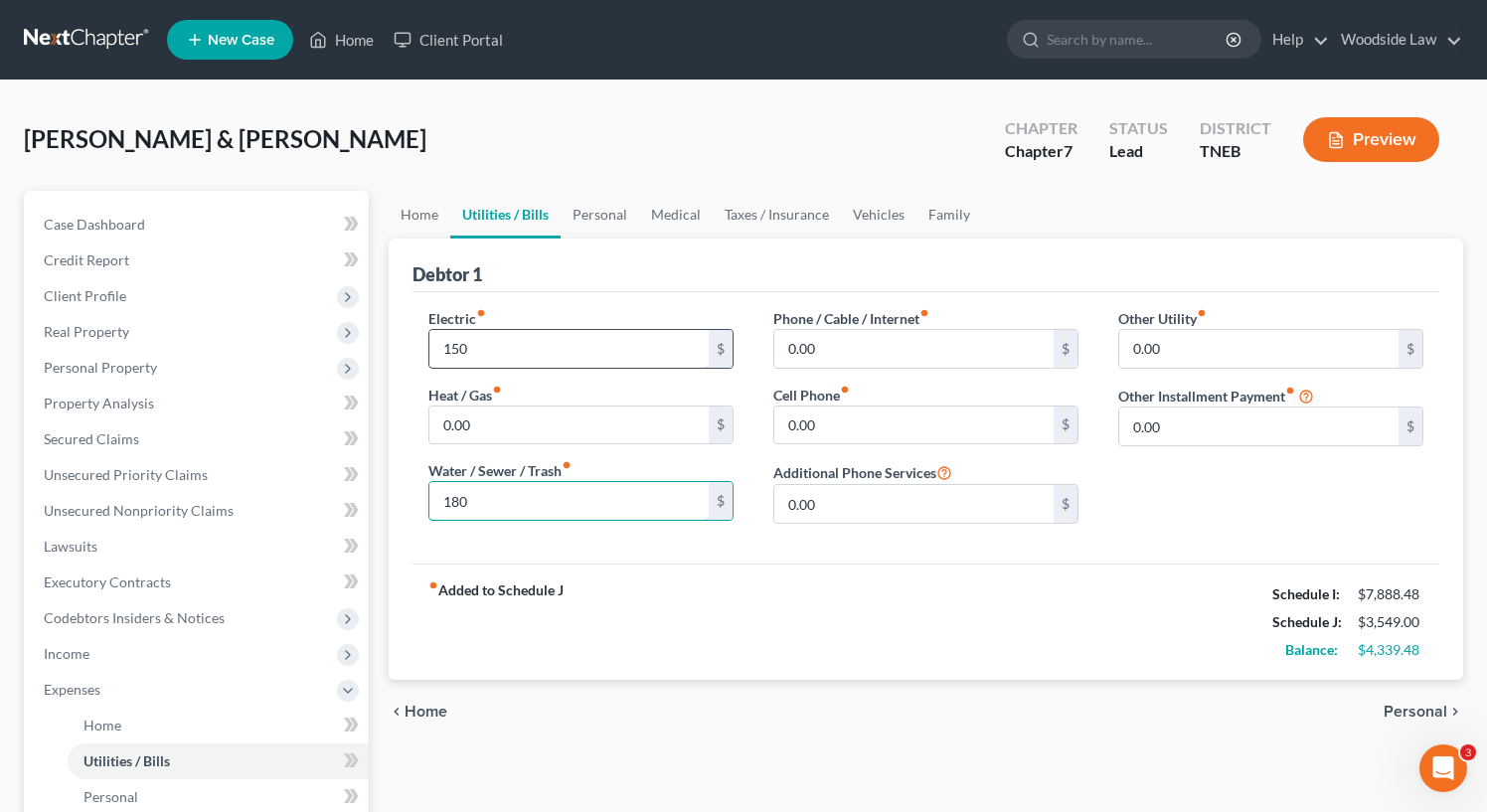 type on "180" 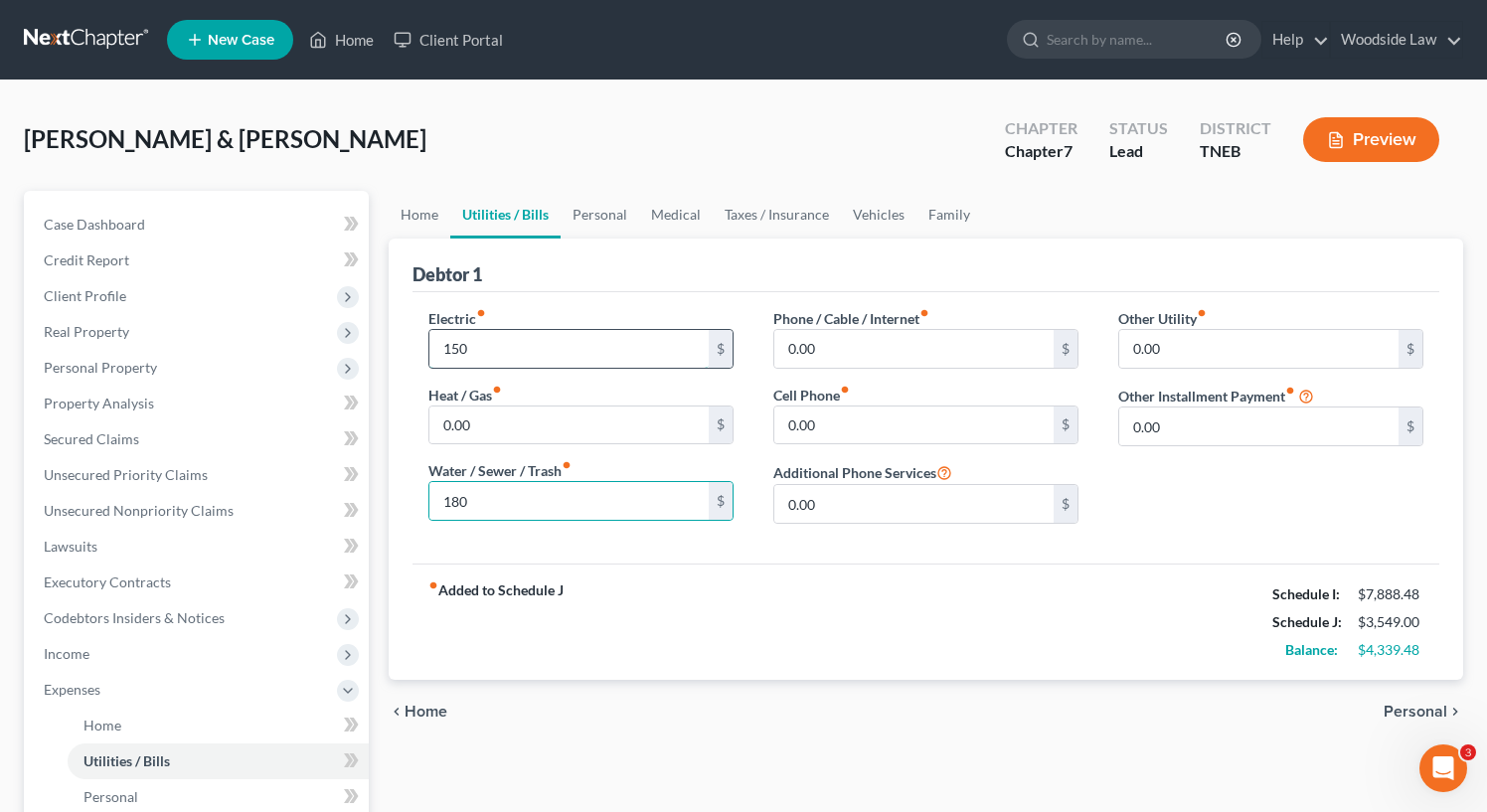 click on "150" at bounding box center [569, 349] 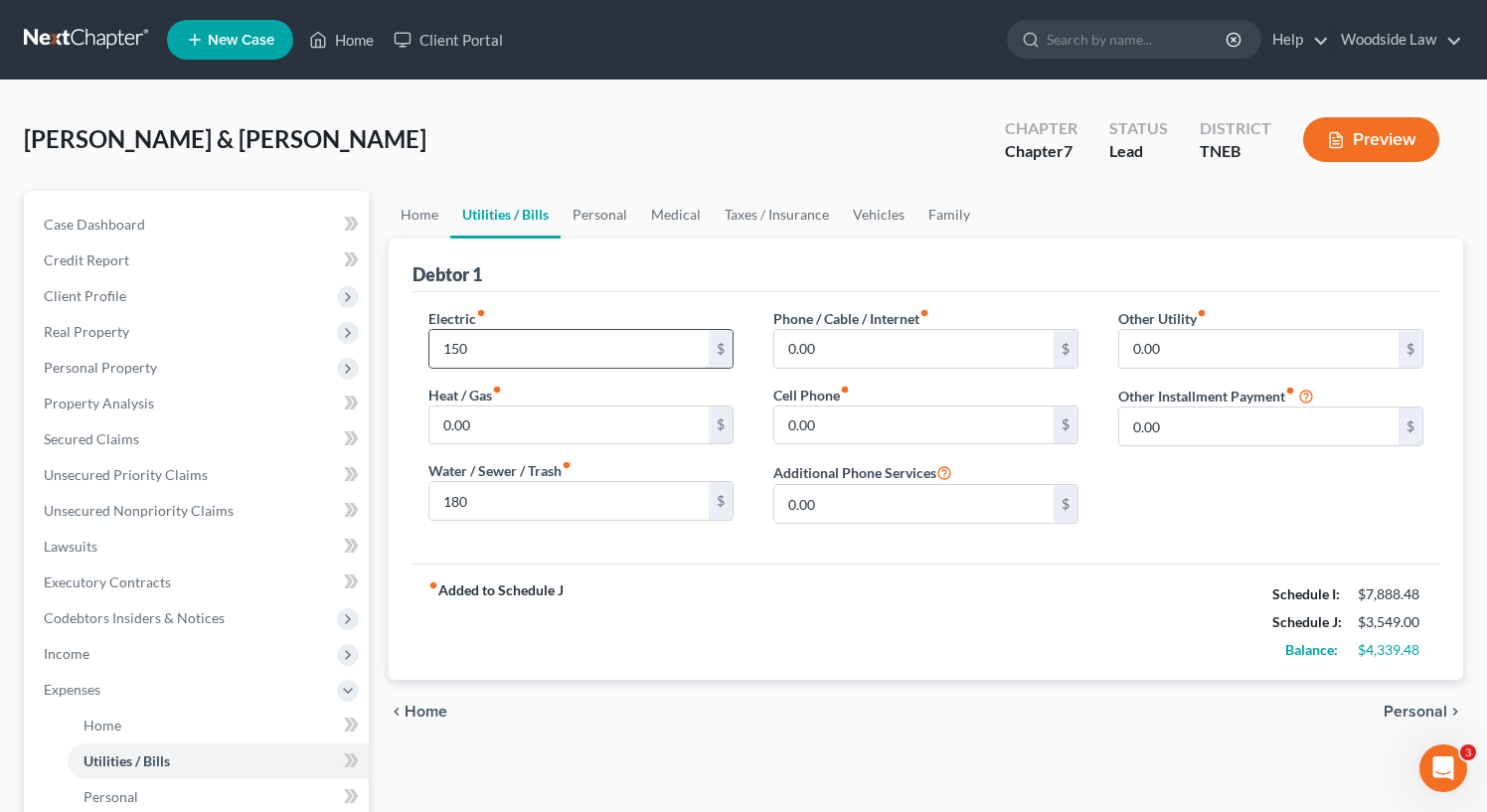 click on "150" at bounding box center [569, 349] 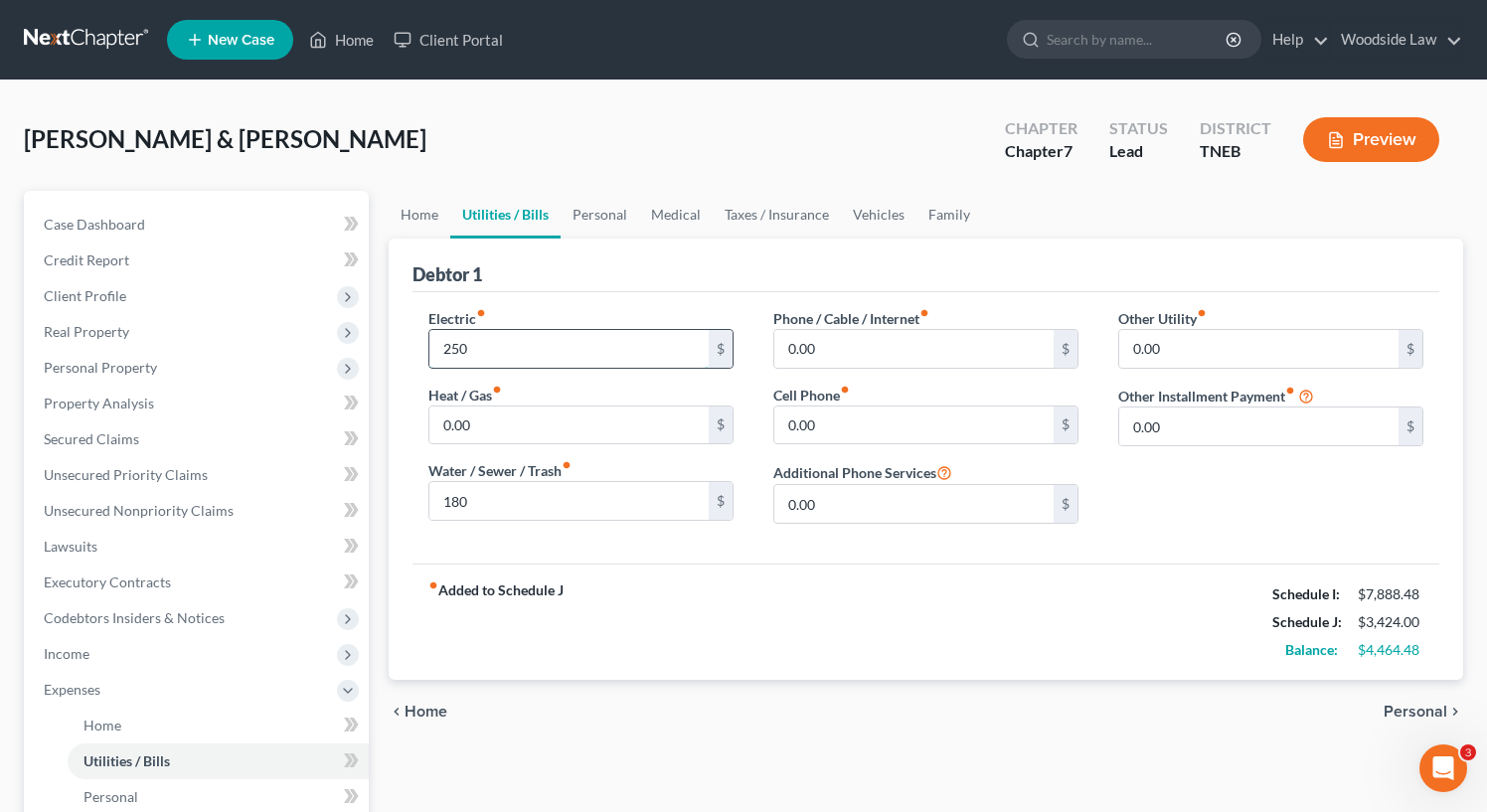 type on "250" 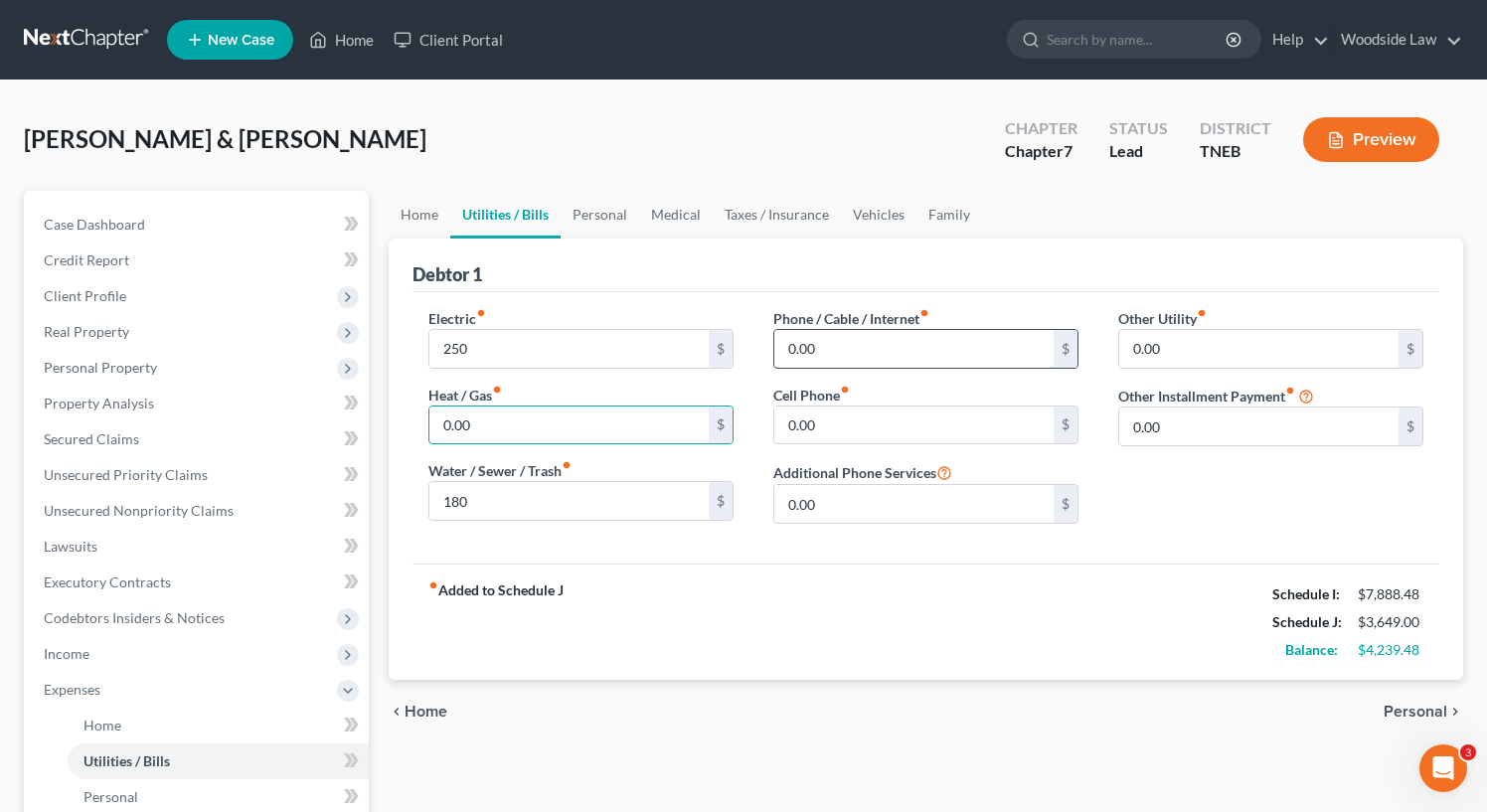 click on "0.00" at bounding box center (913, 349) 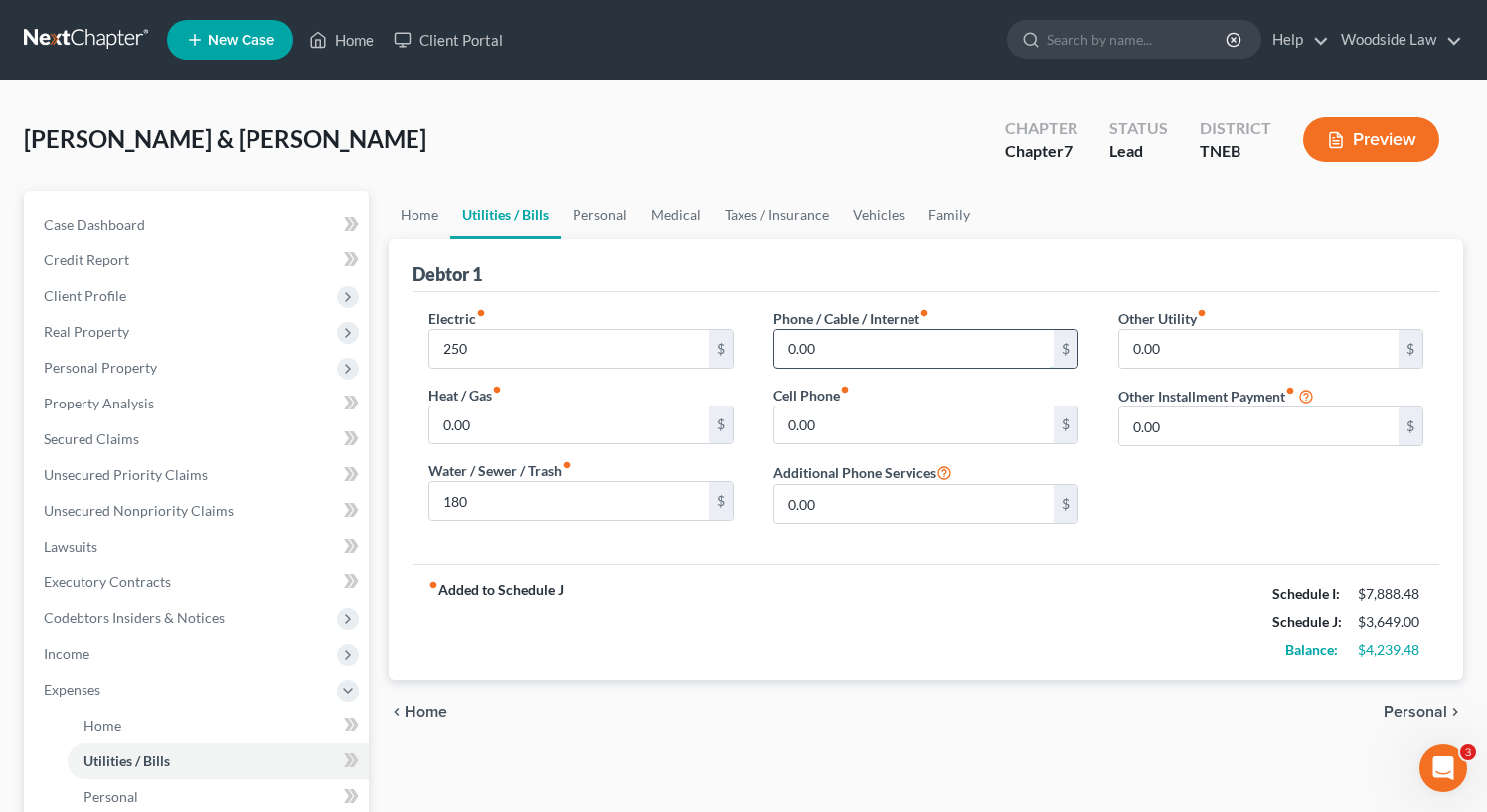 click on "0.00" at bounding box center (913, 349) 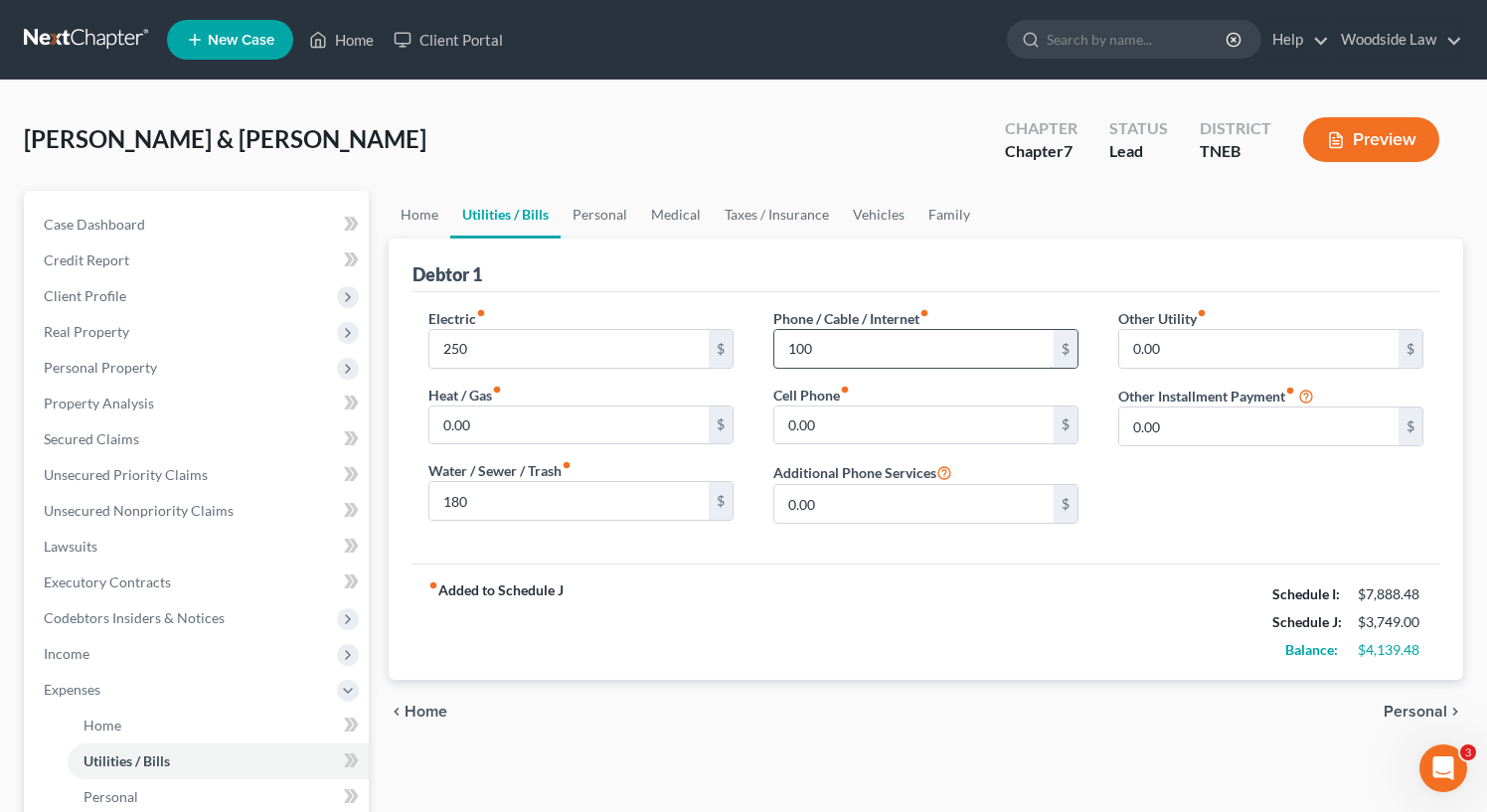 type on "100" 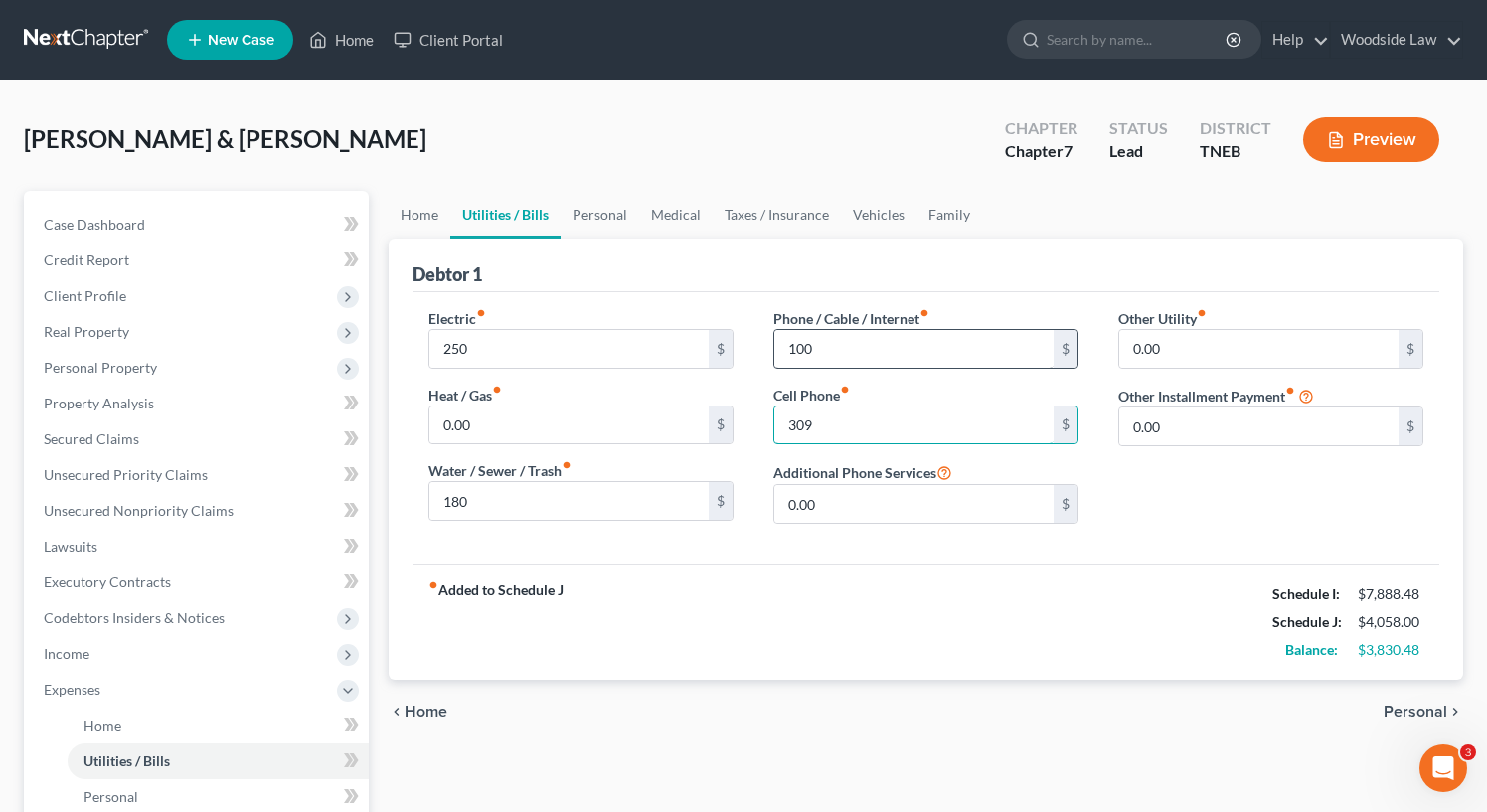 type on "309" 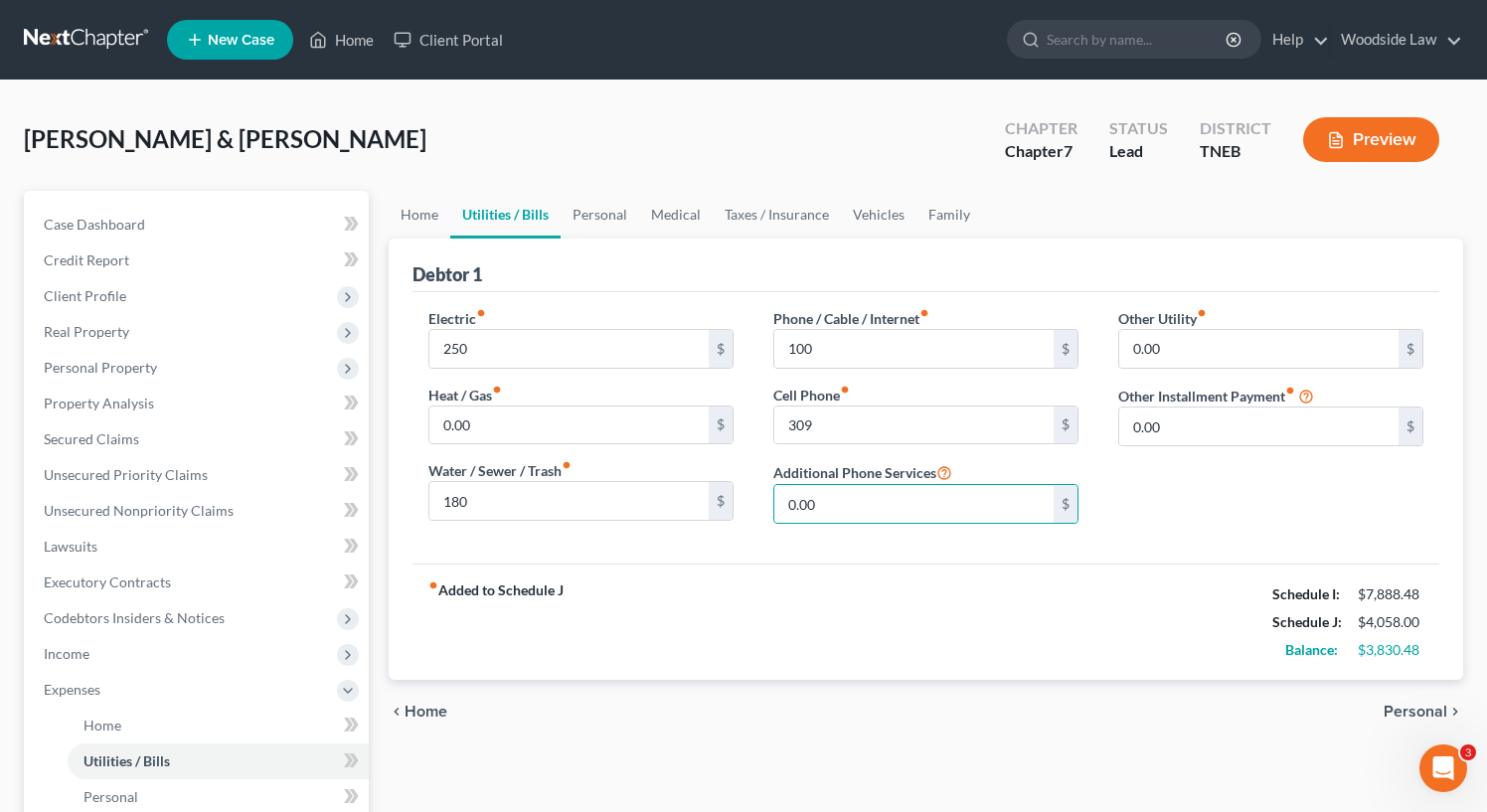 click on "Home" at bounding box center (425, 712) 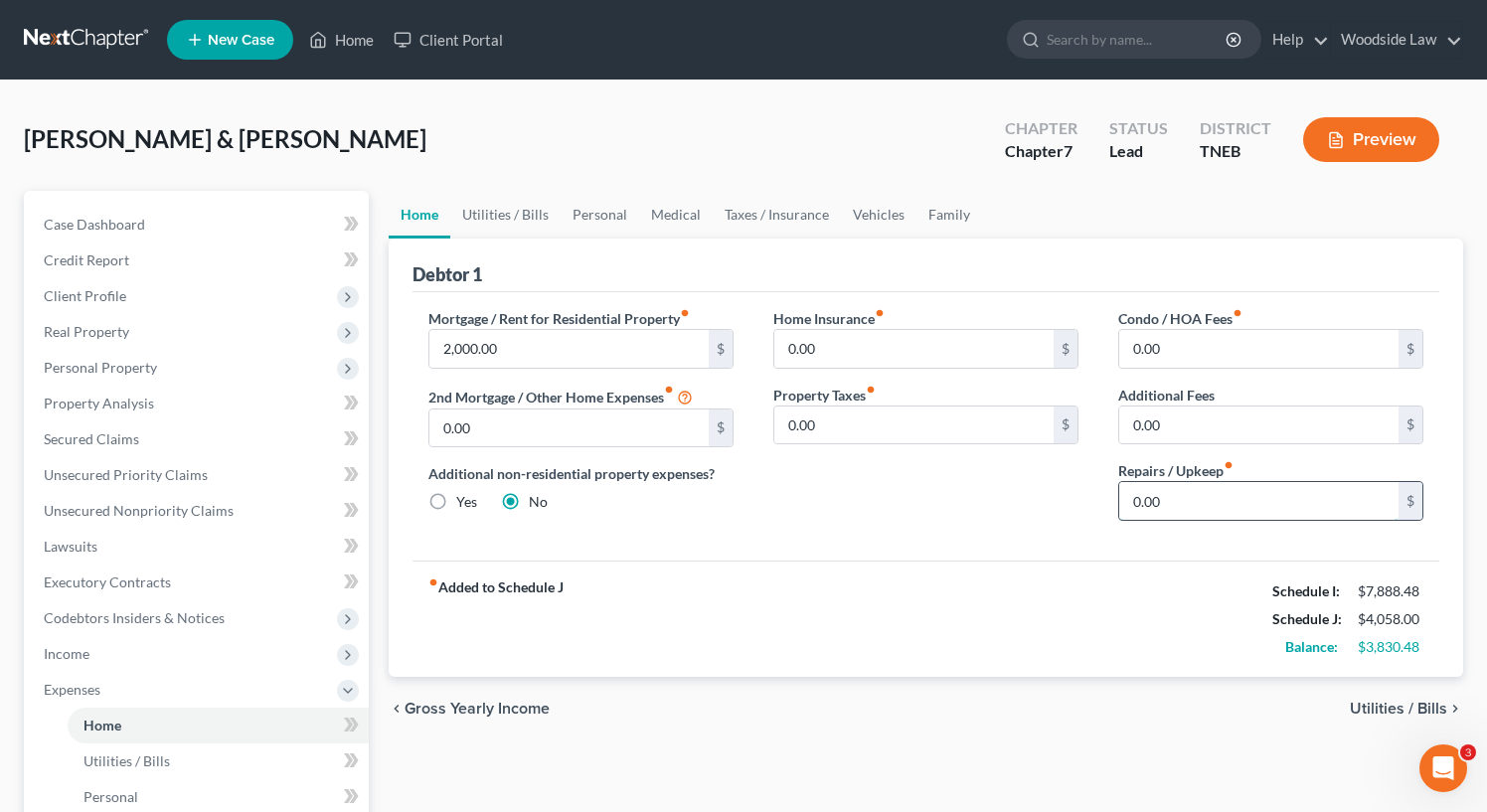 click on "0.00" at bounding box center [1258, 501] 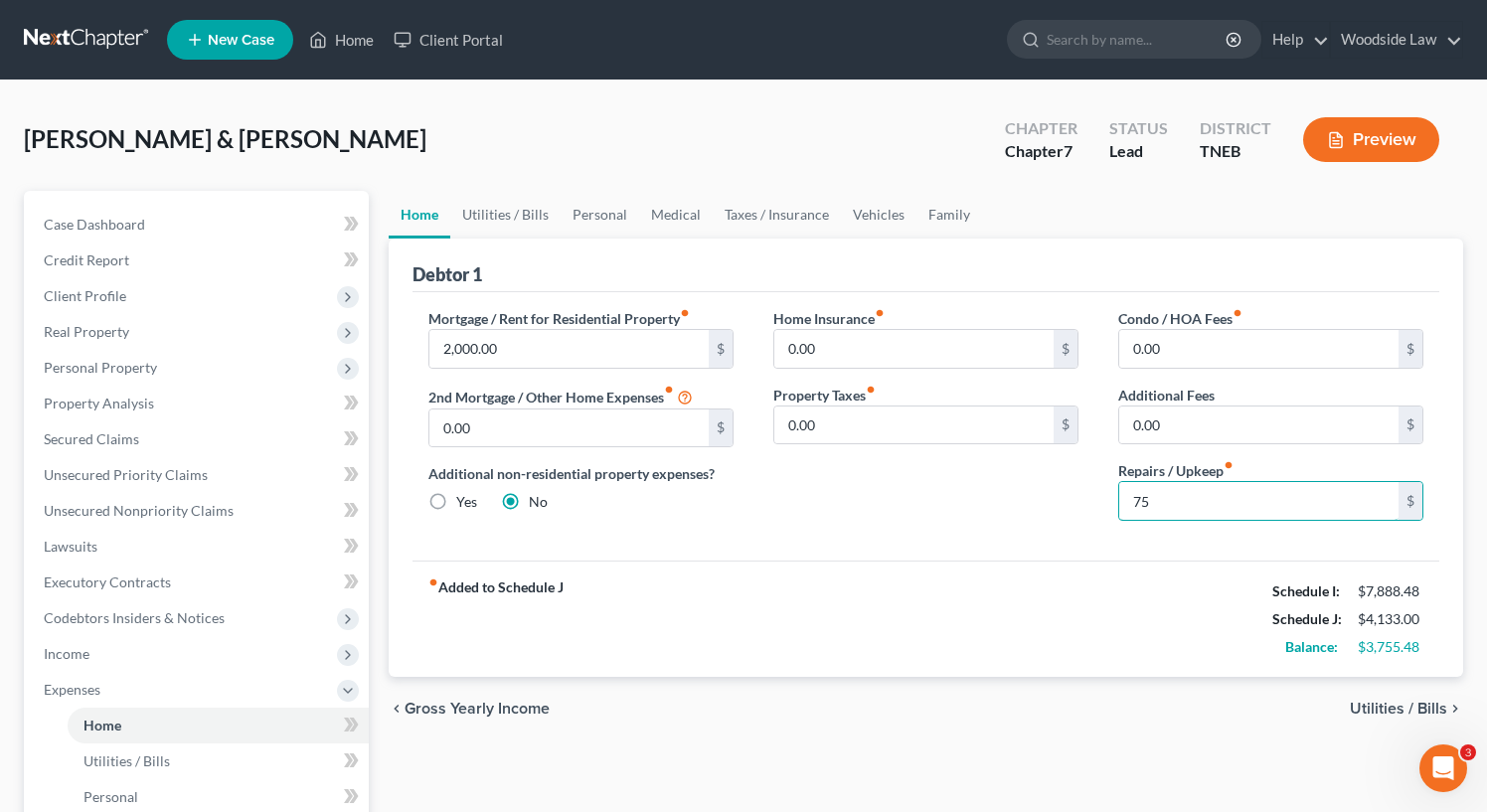 type on "75" 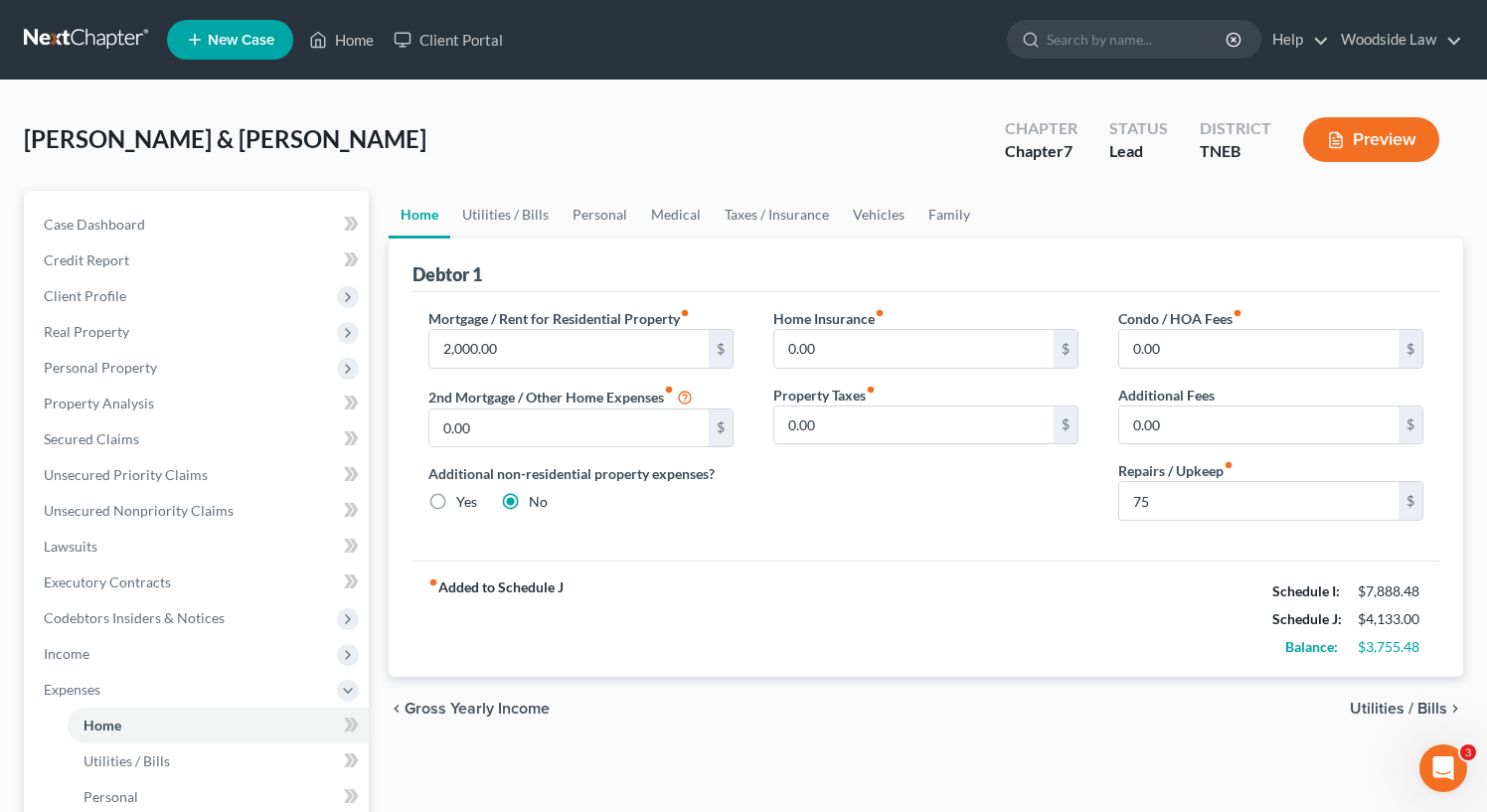 type 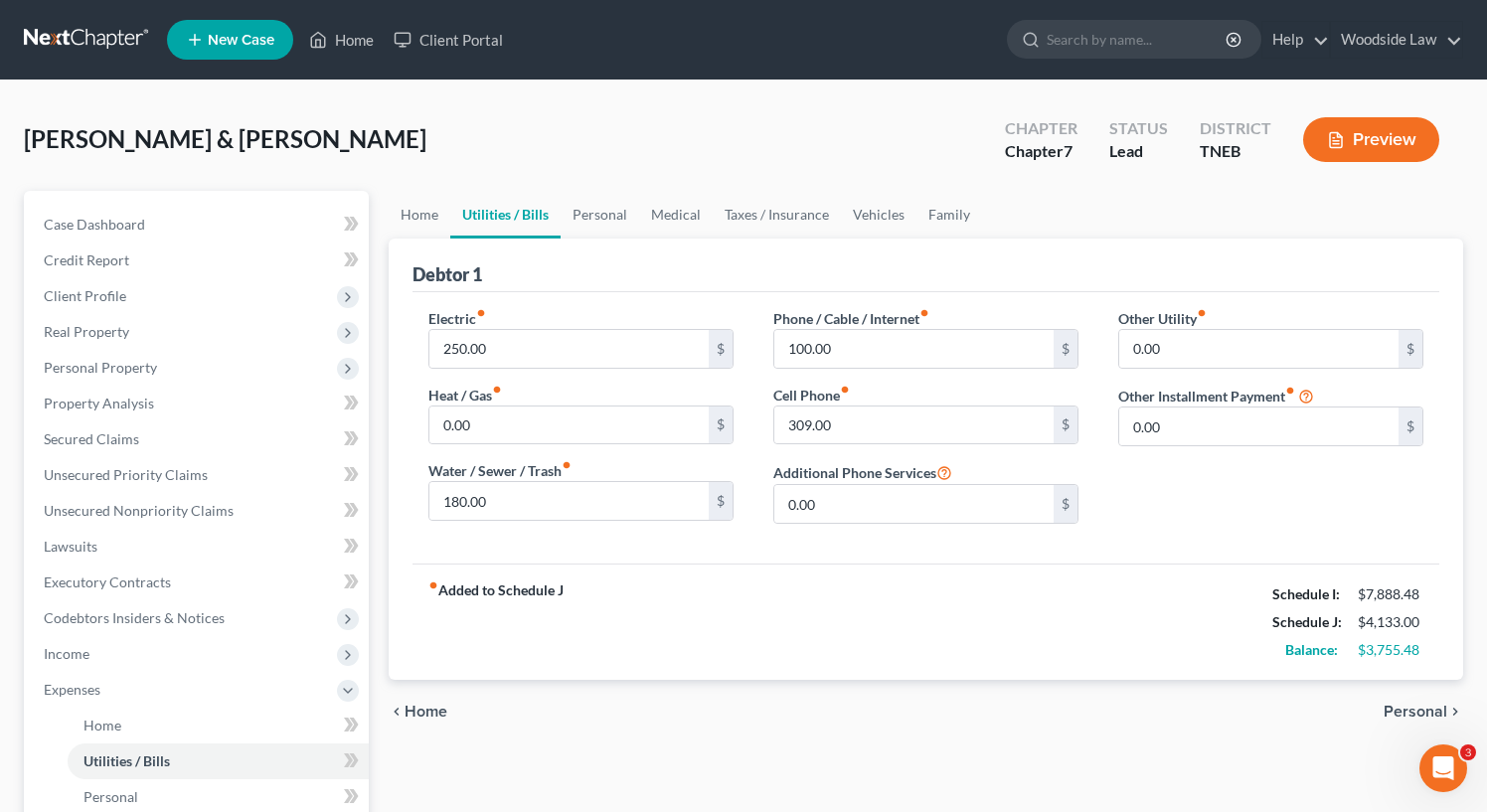 click on "Personal" at bounding box center [1415, 712] 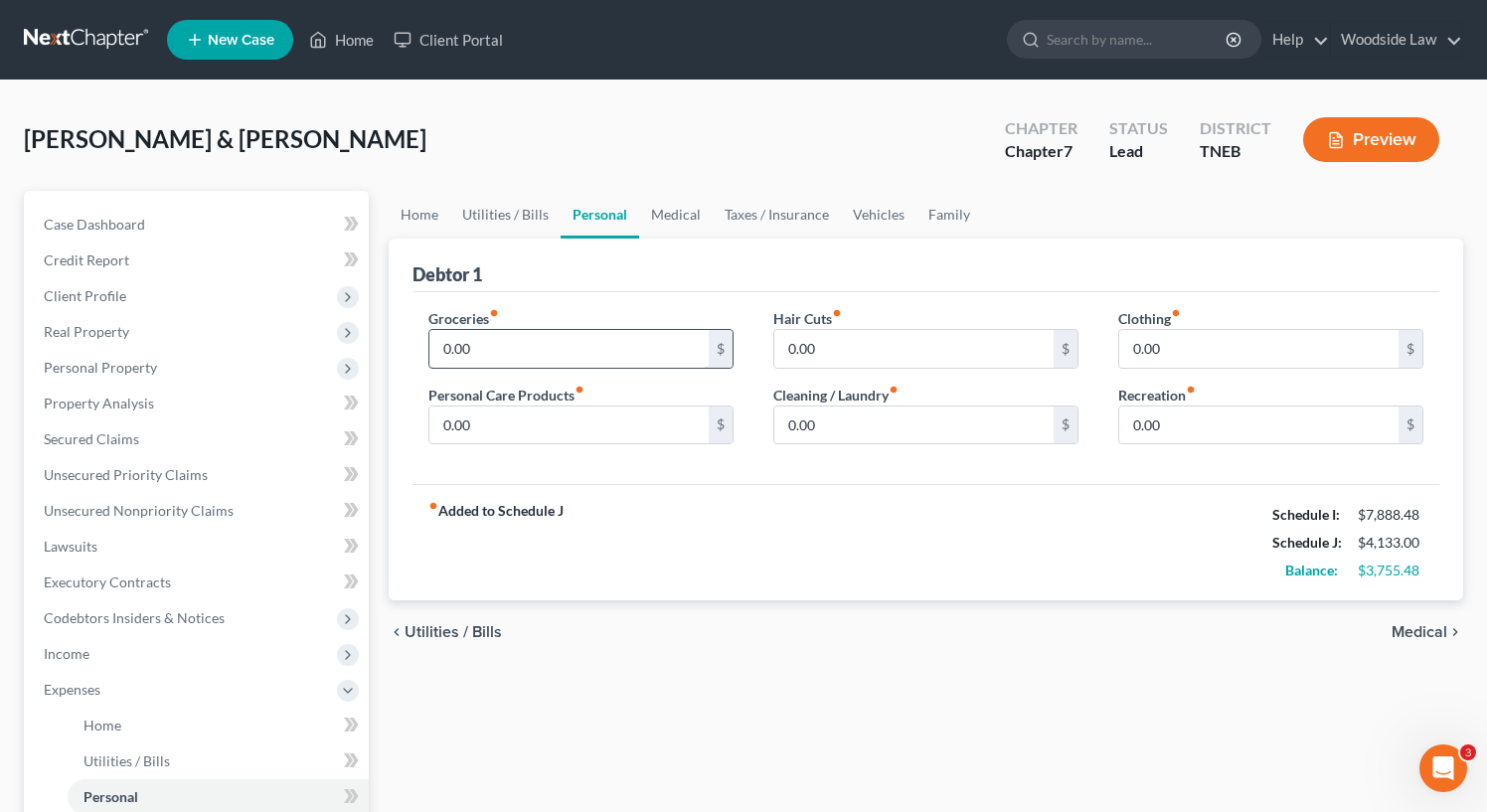 click on "0.00" at bounding box center (569, 349) 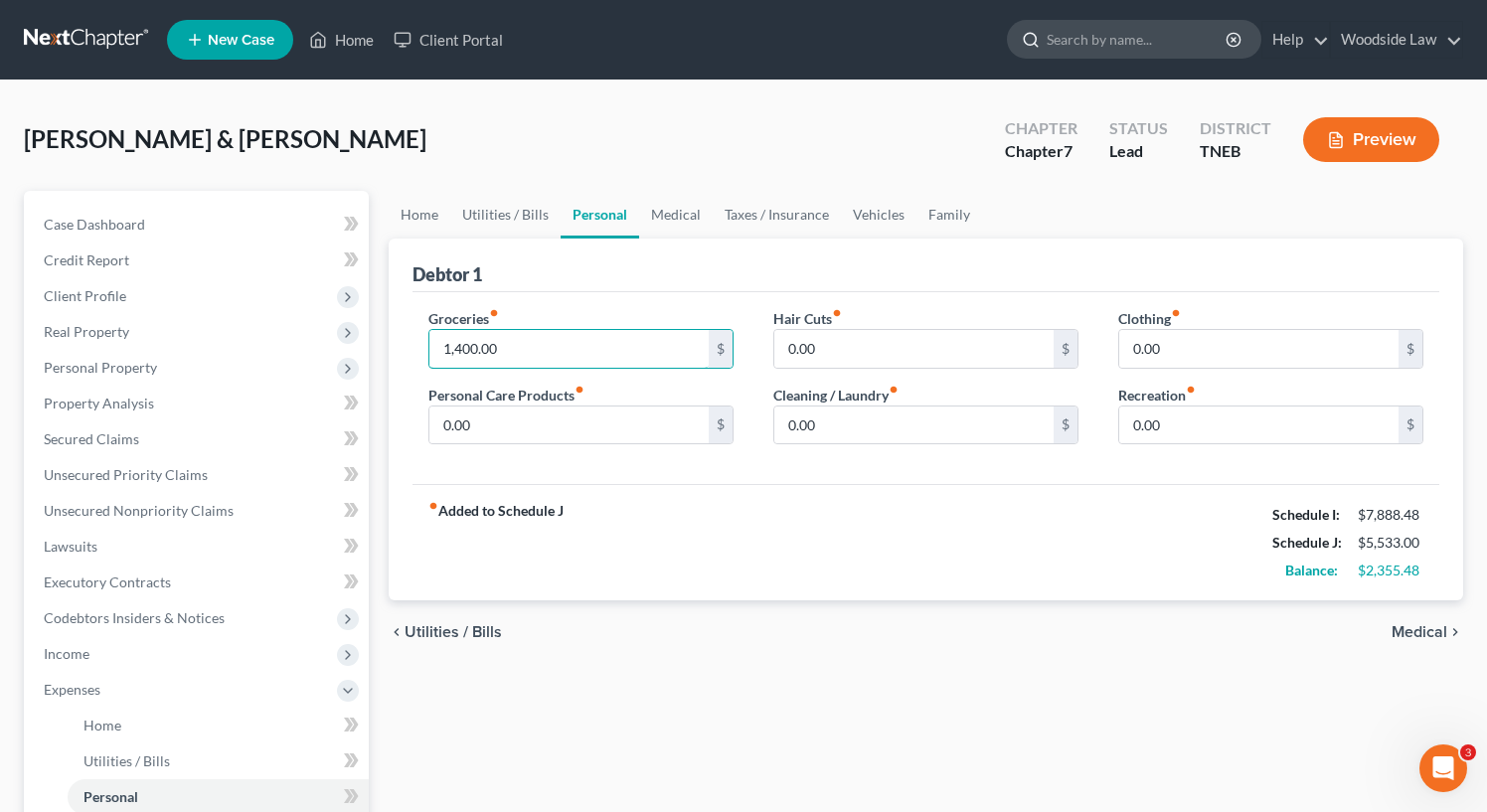 type on "1,400.00" 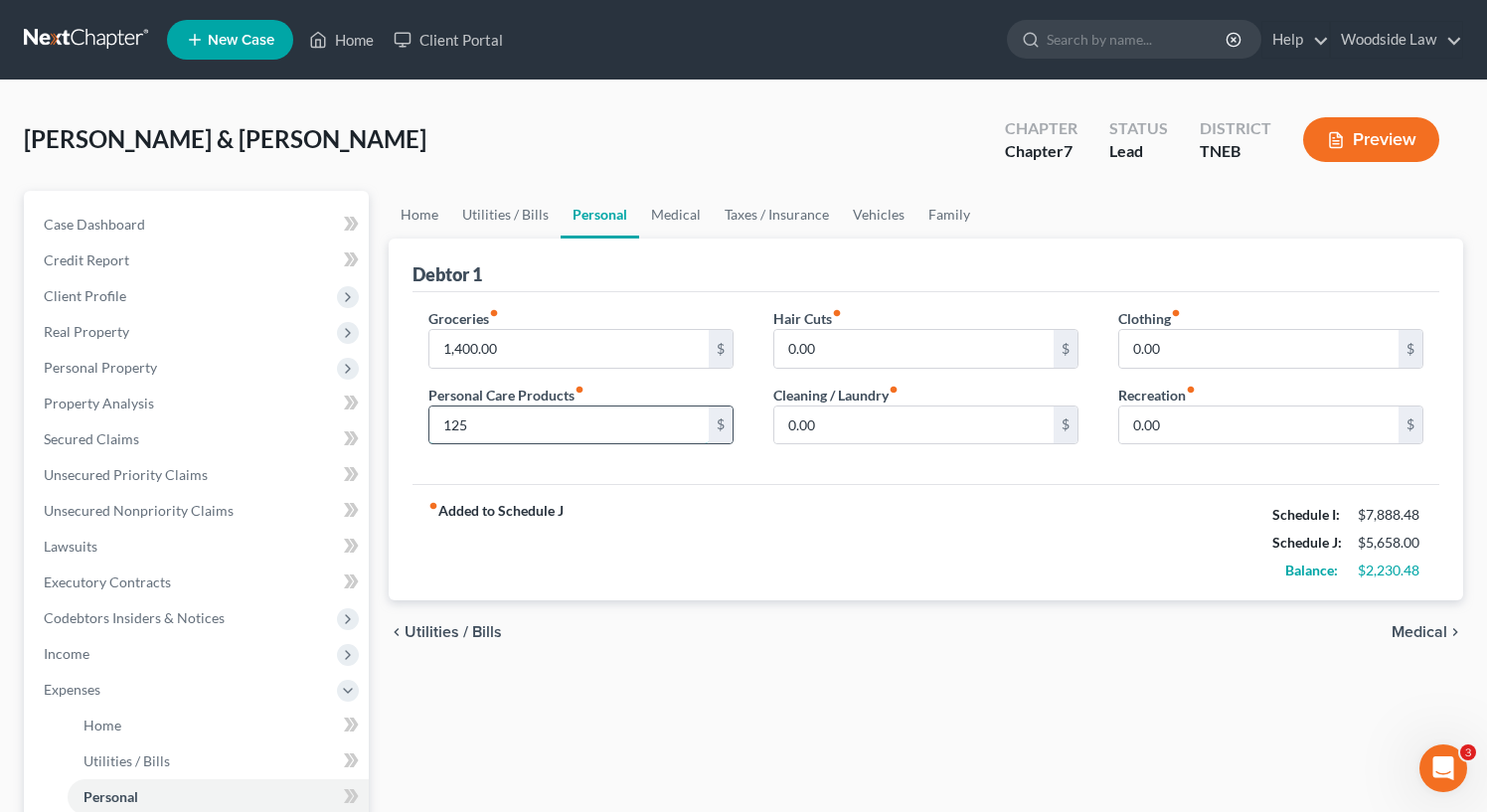 click on "125" at bounding box center (569, 425) 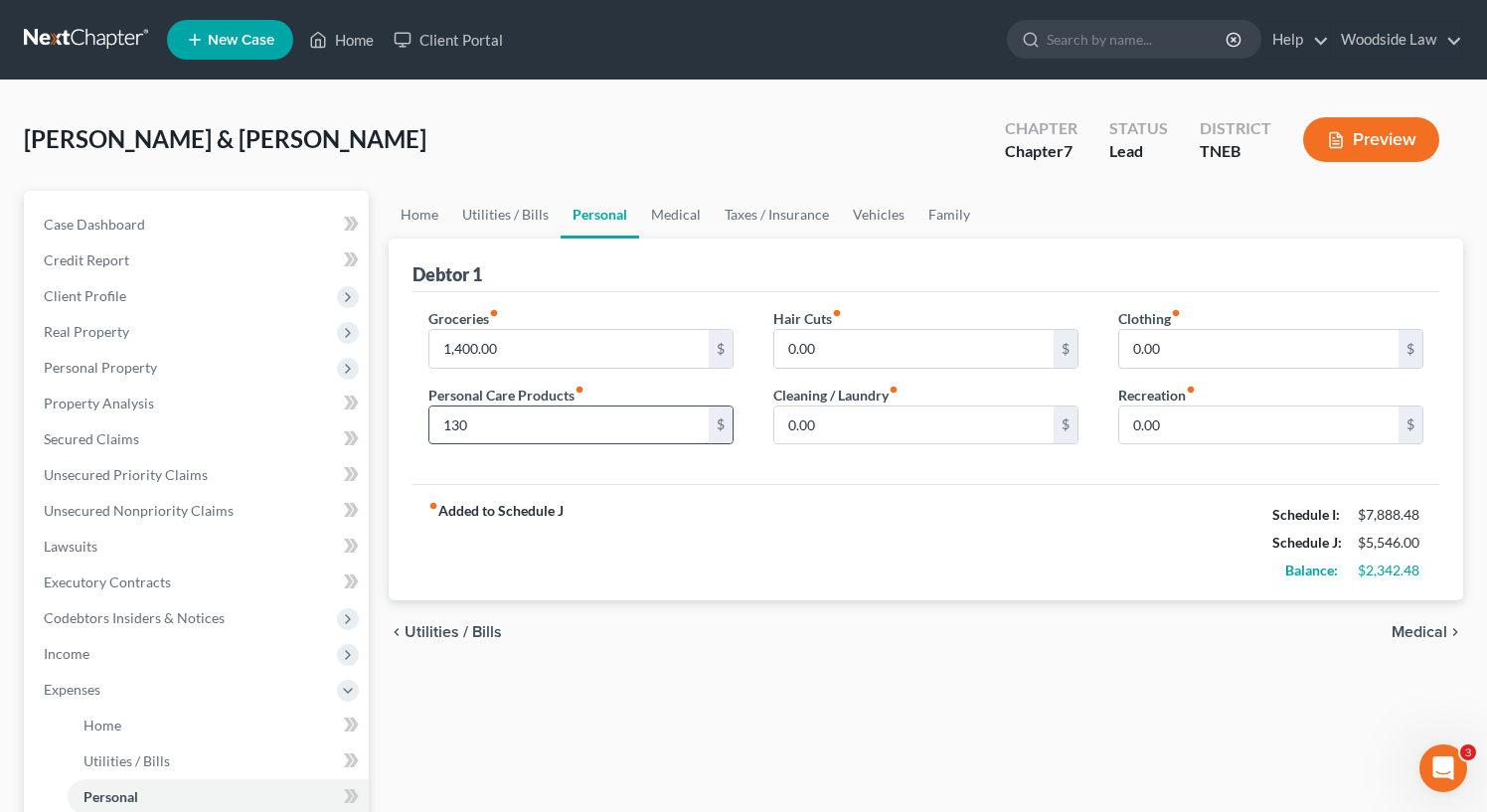 type on "130" 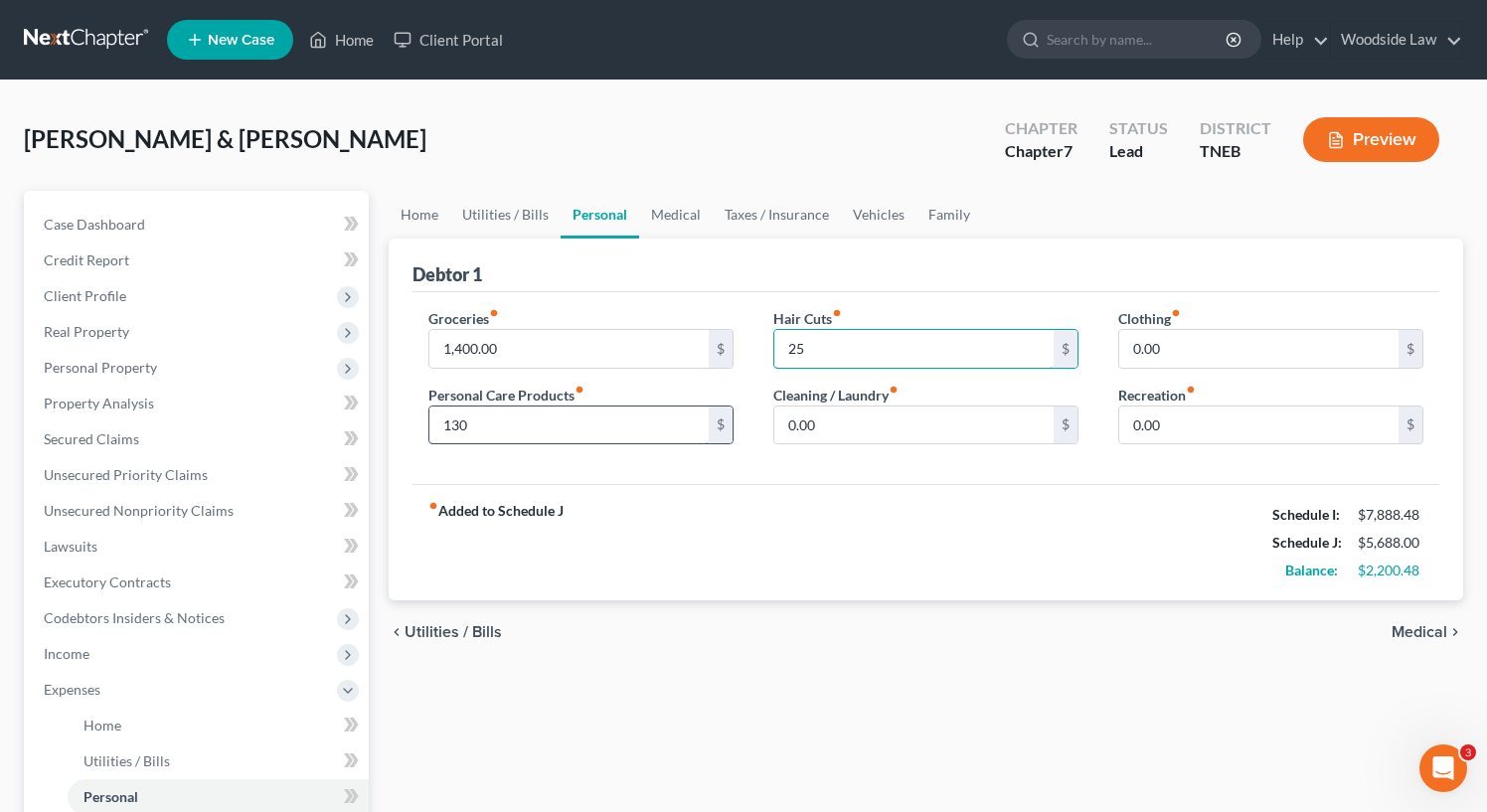 type on "25" 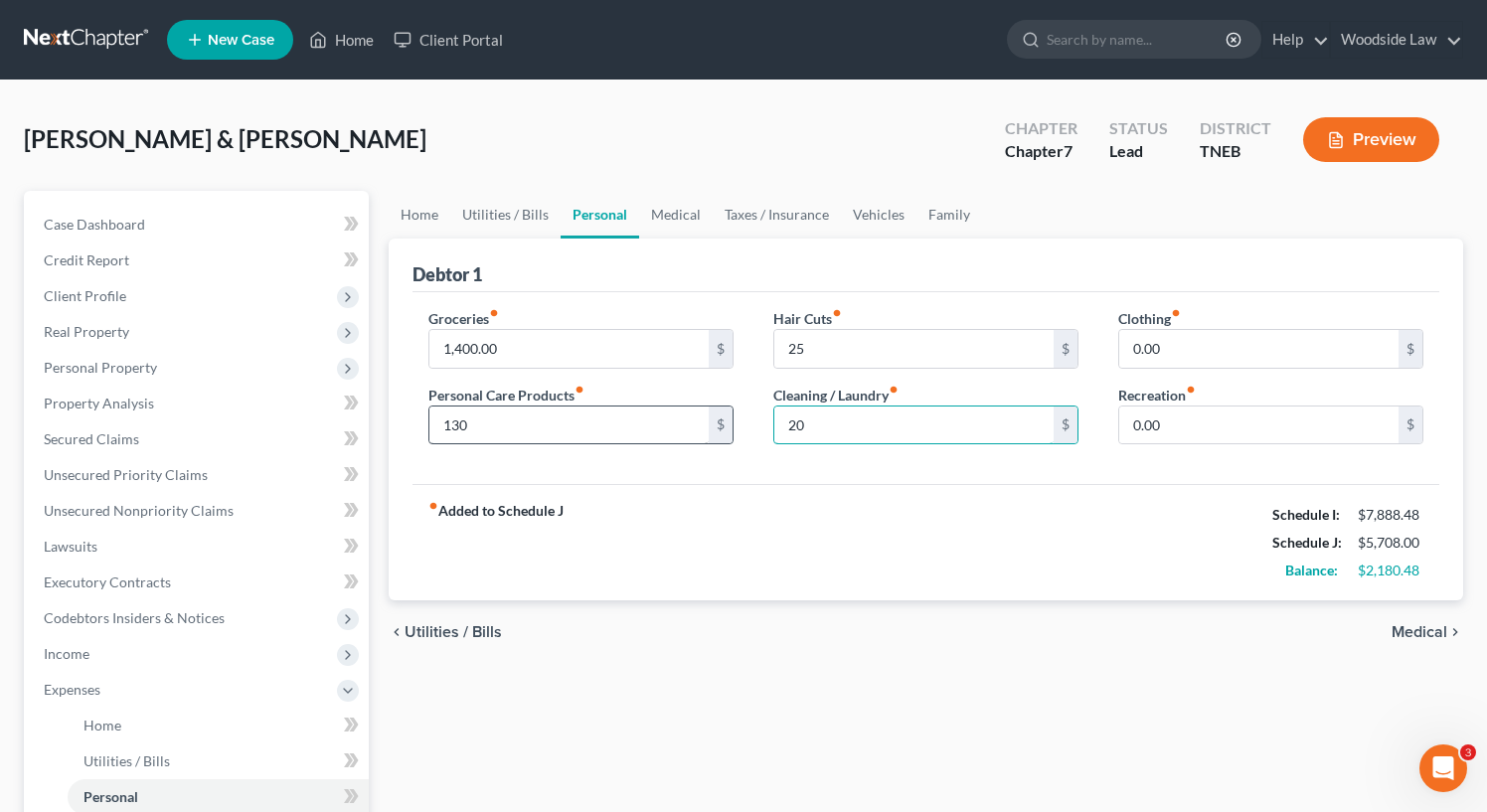 type on "20" 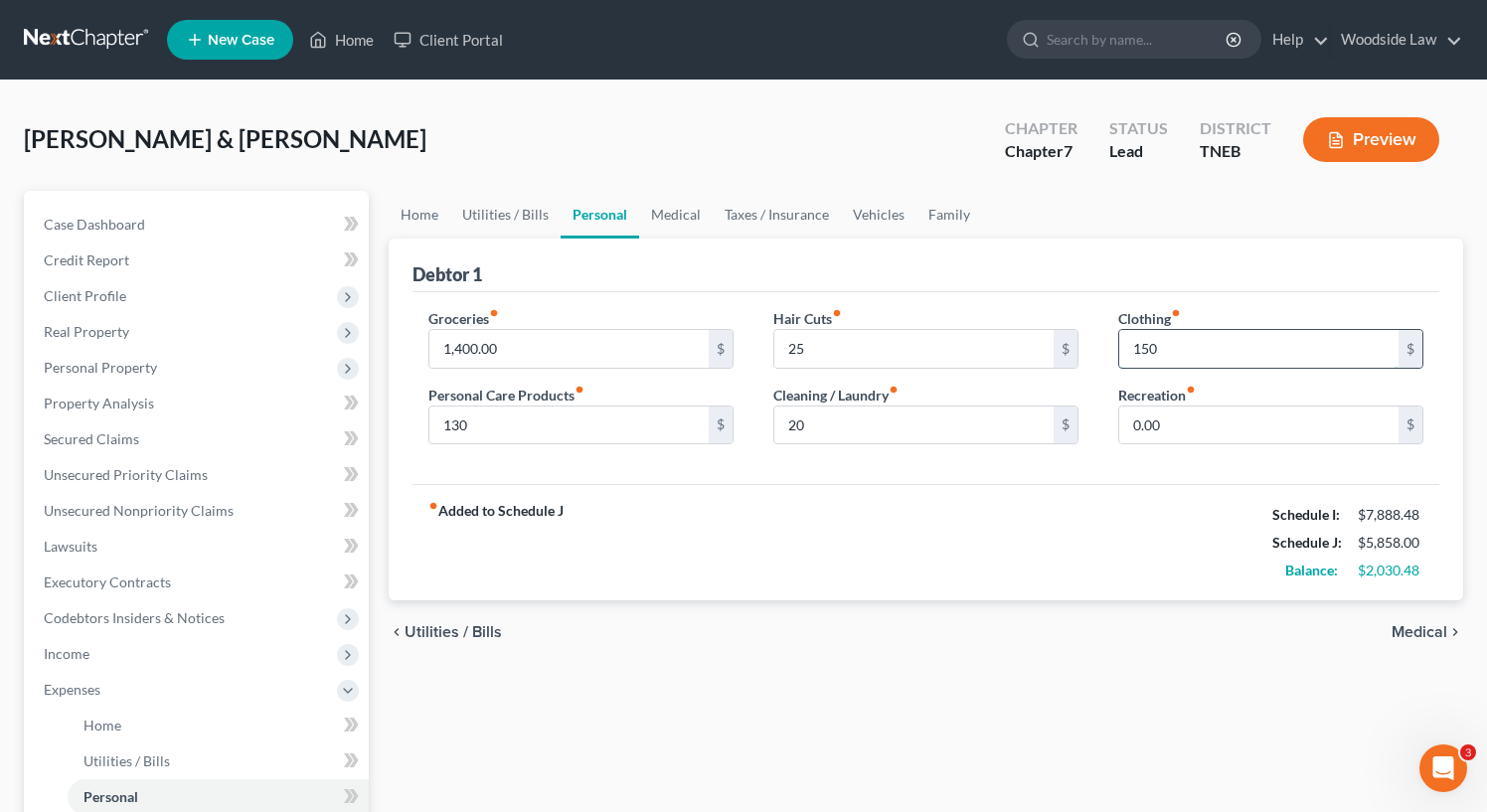 click on "150" at bounding box center (1258, 349) 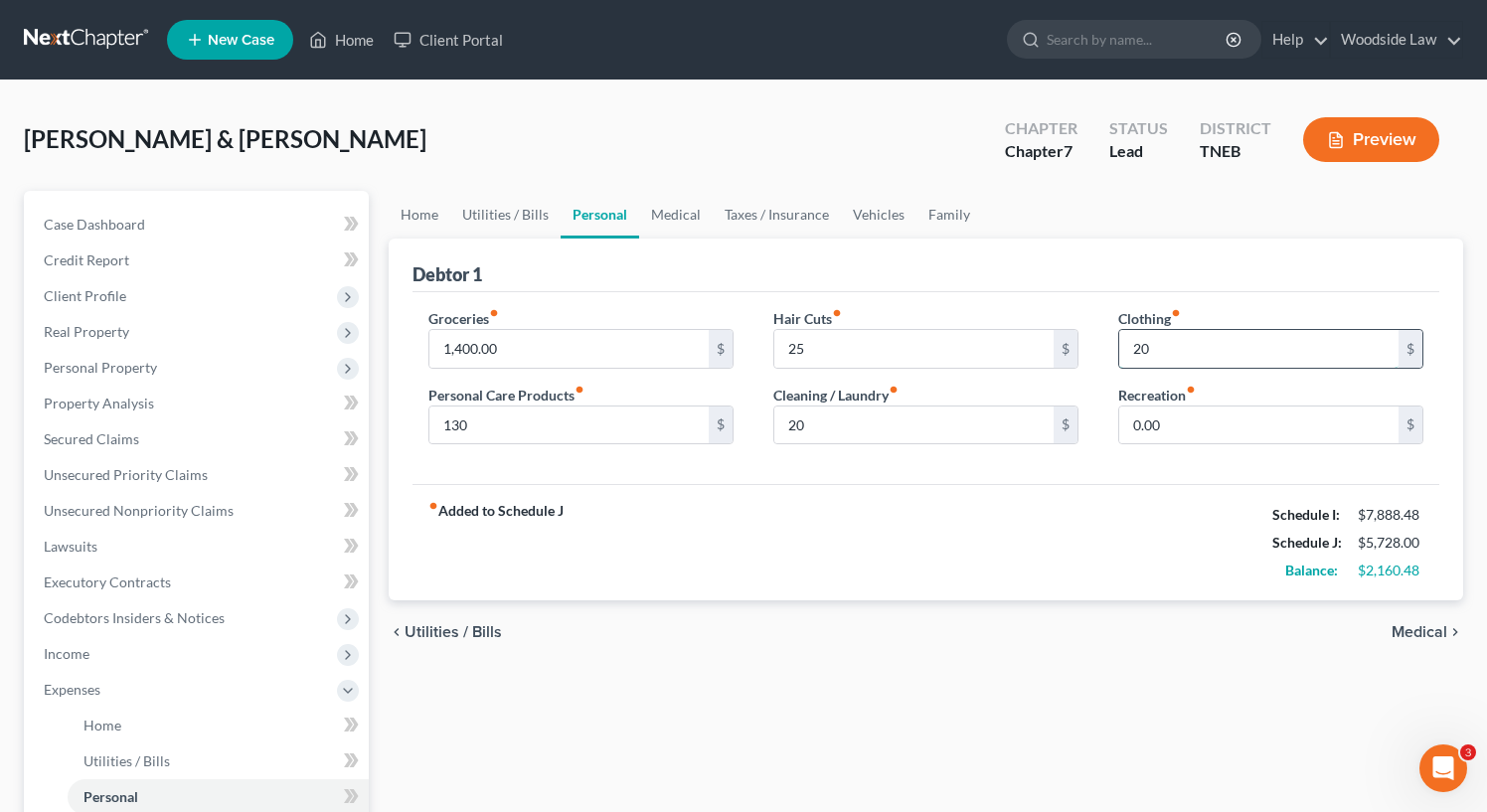 type on "2" 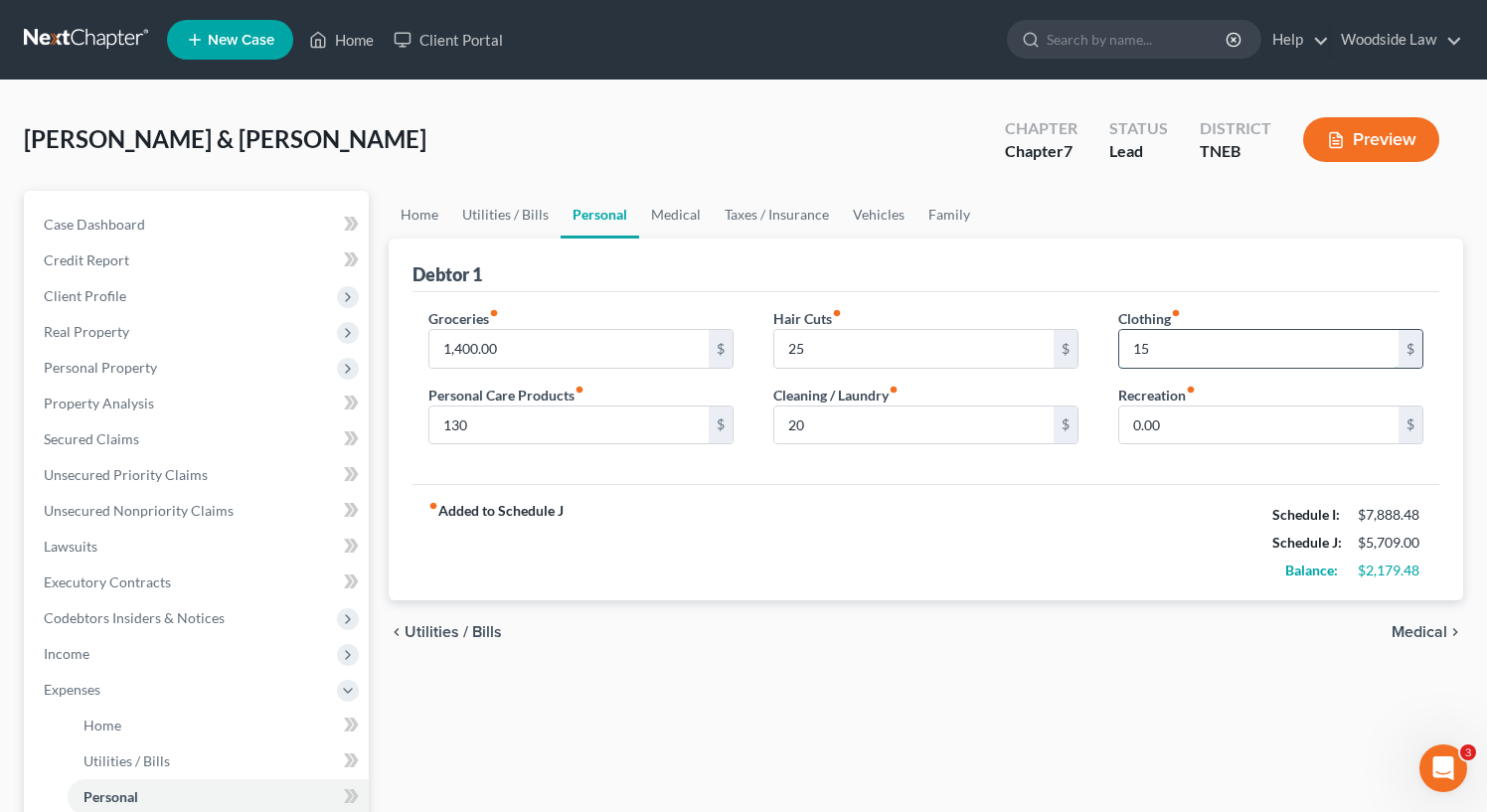 type on "150" 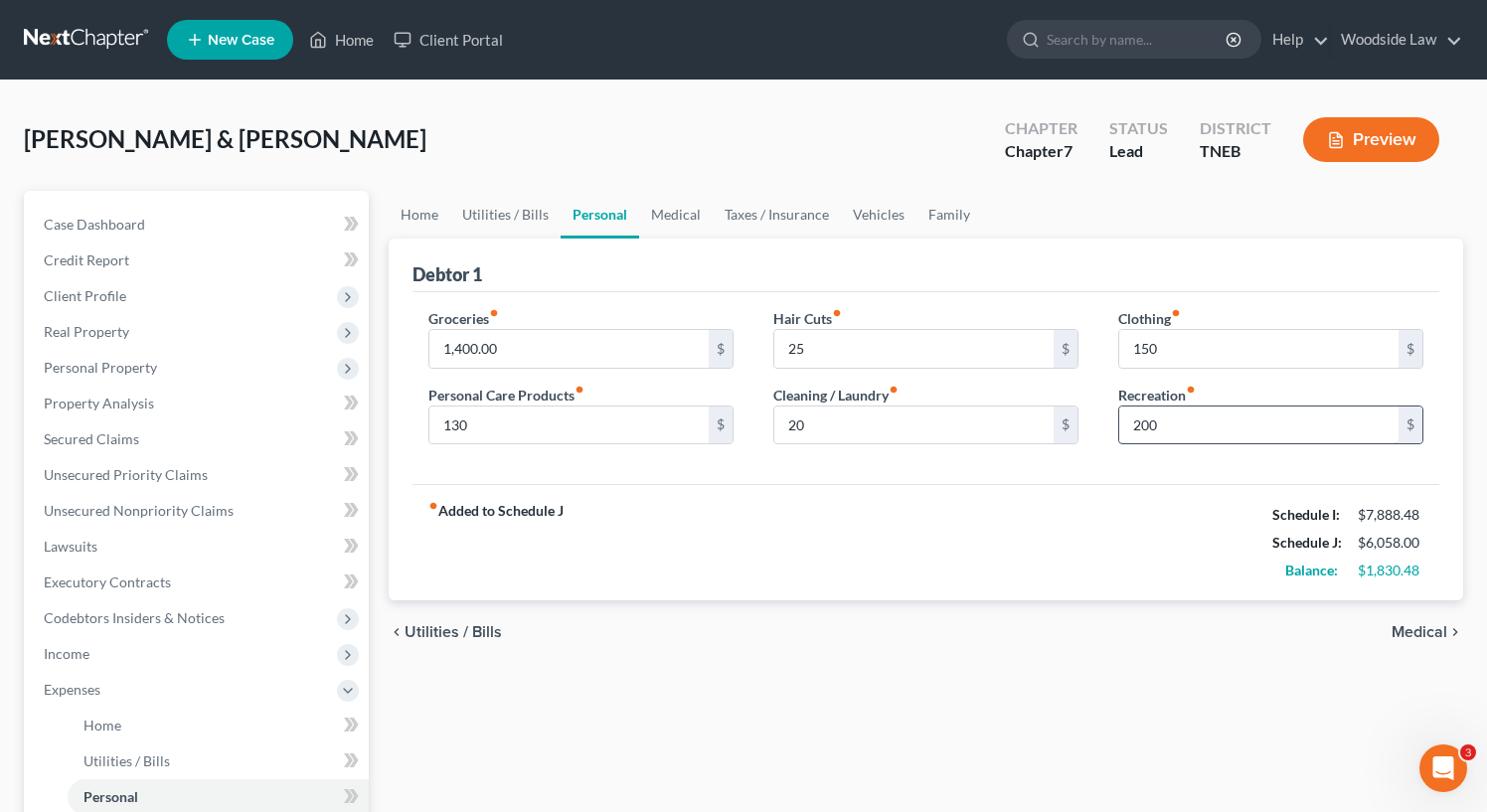 click on "200" at bounding box center [1258, 425] 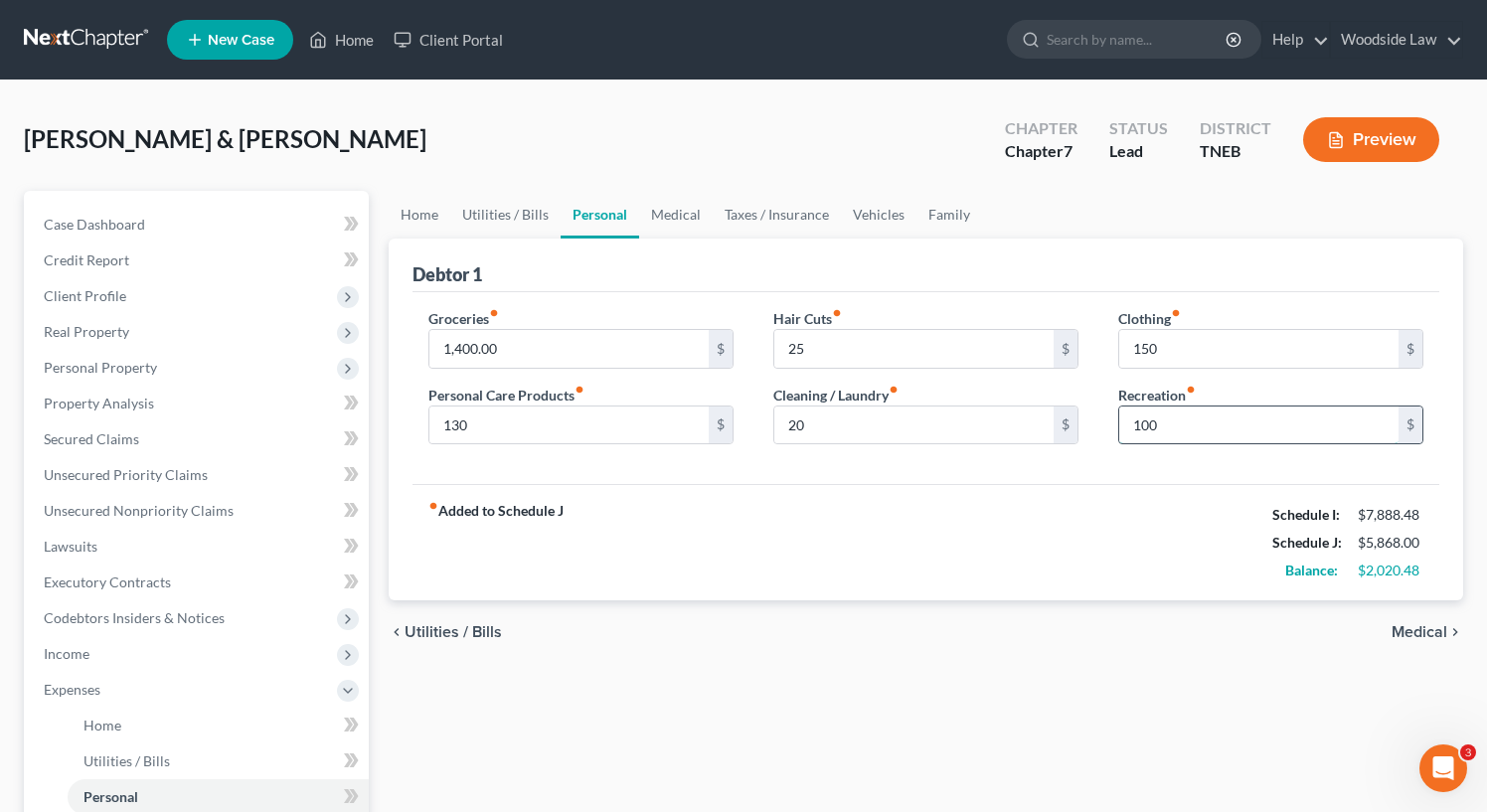 type on "100" 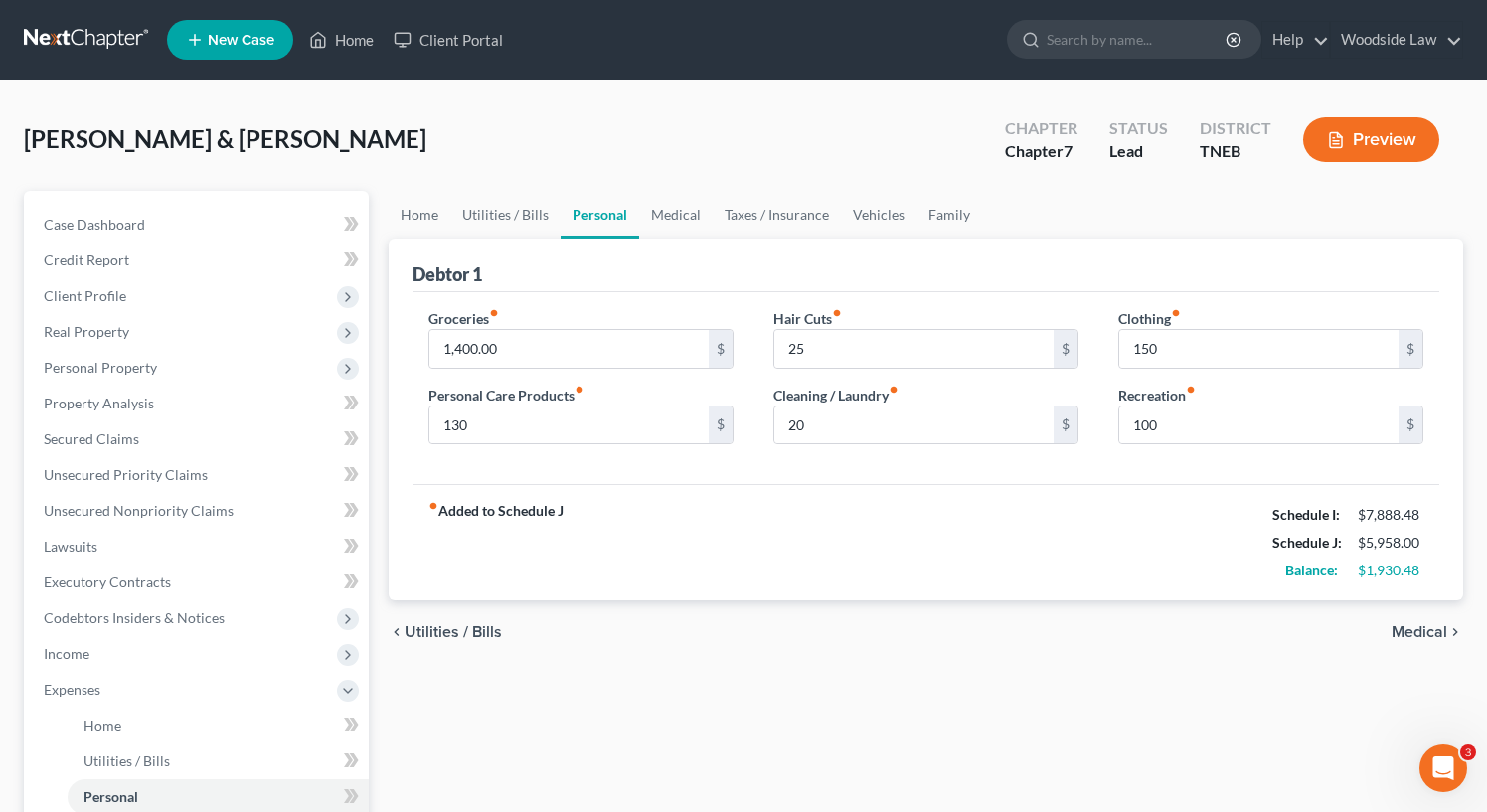 click on "Medical" at bounding box center (1419, 632) 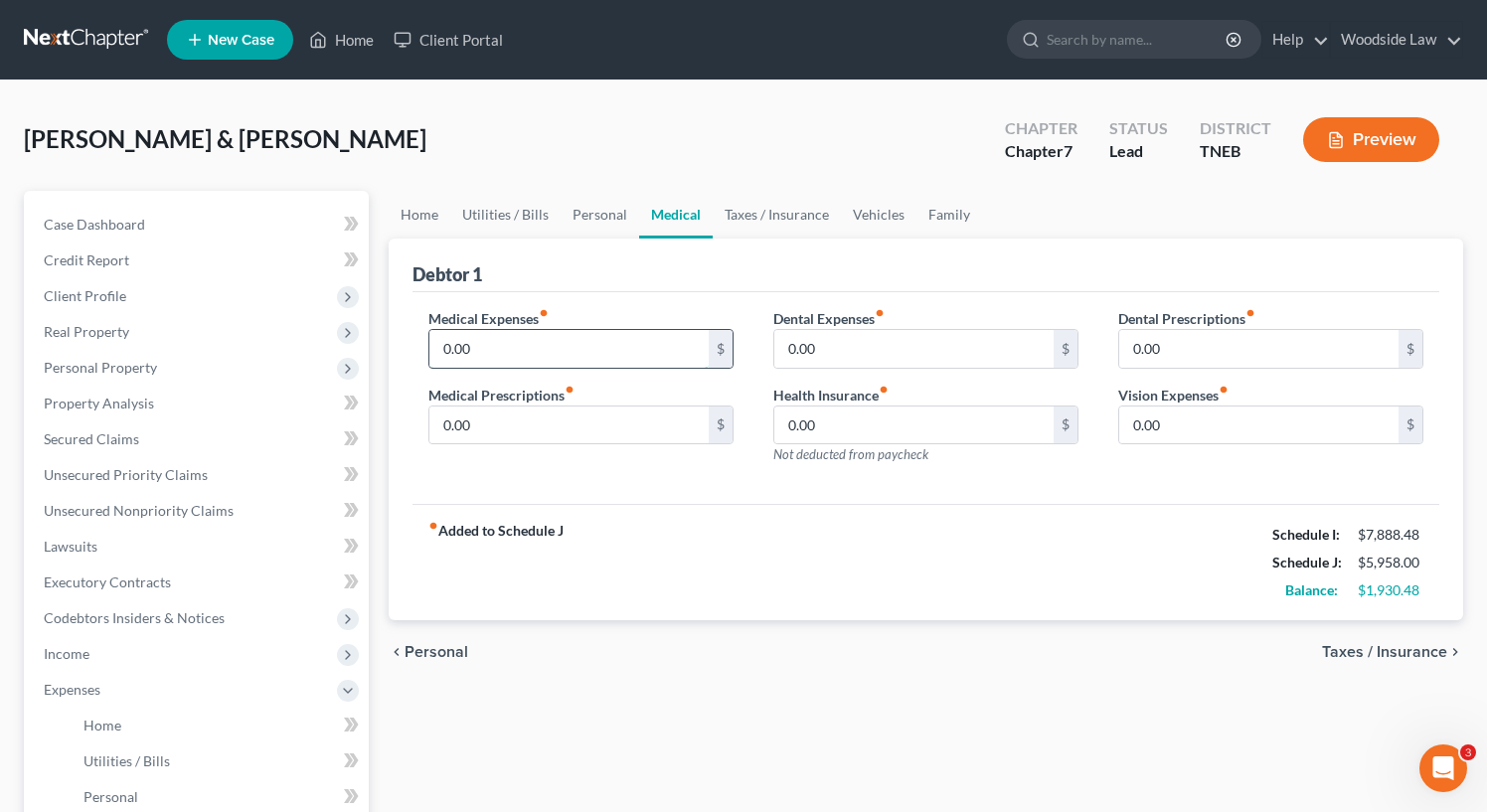 click on "0.00" at bounding box center (569, 349) 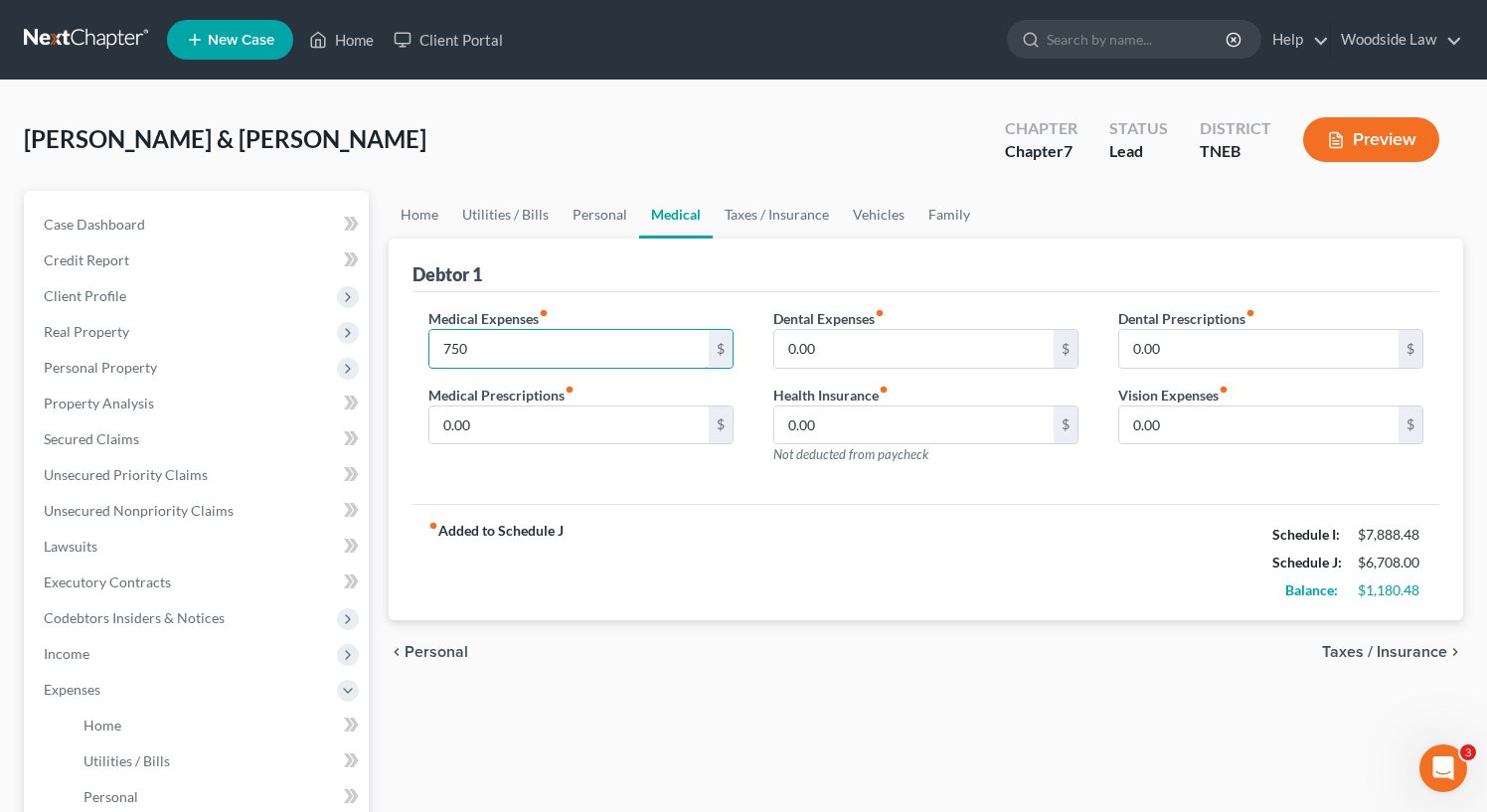 type on "750" 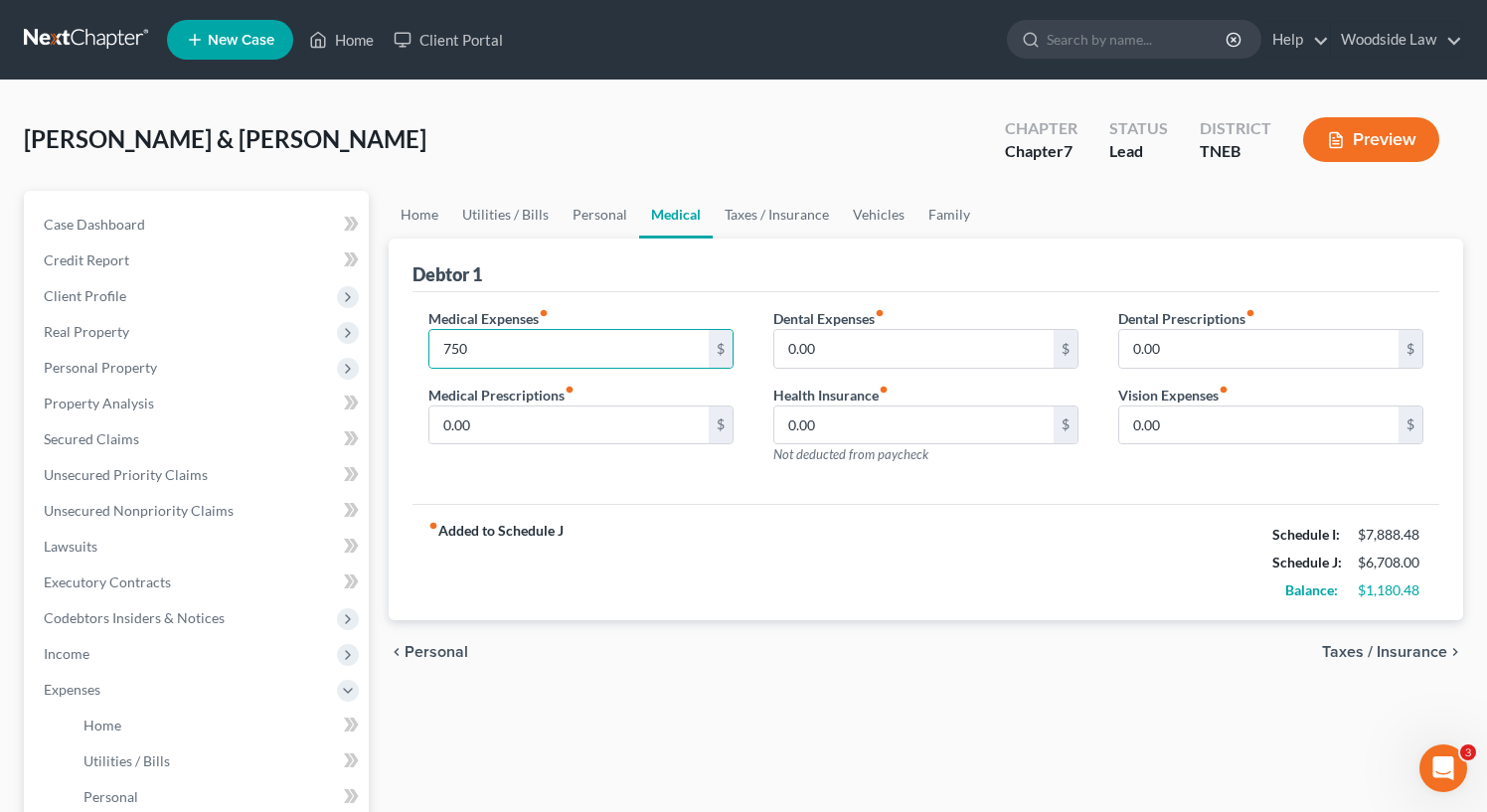 click on "Medical Expenses  fiber_manual_record 750 $ Medical Prescriptions  fiber_manual_record 0.00 $ Dental Expenses  fiber_manual_record 0.00 $ Health Insurance  fiber_manual_record 0.00 $ Not deducted from paycheck Dental Prescriptions  fiber_manual_record 0.00 $ Vision Expenses  fiber_manual_record 0.00 $" at bounding box center [925, 399] 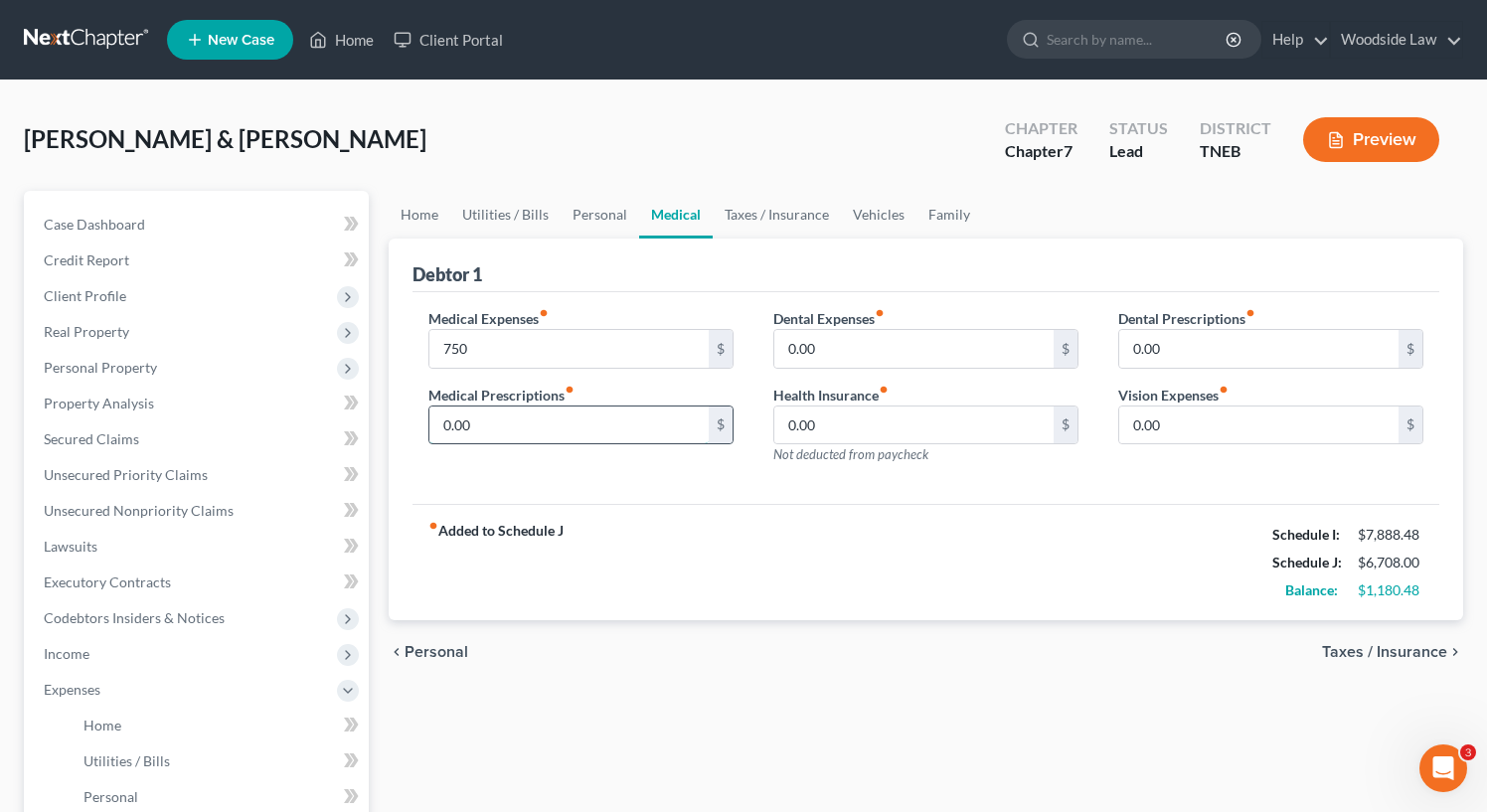 click on "0.00" at bounding box center [569, 425] 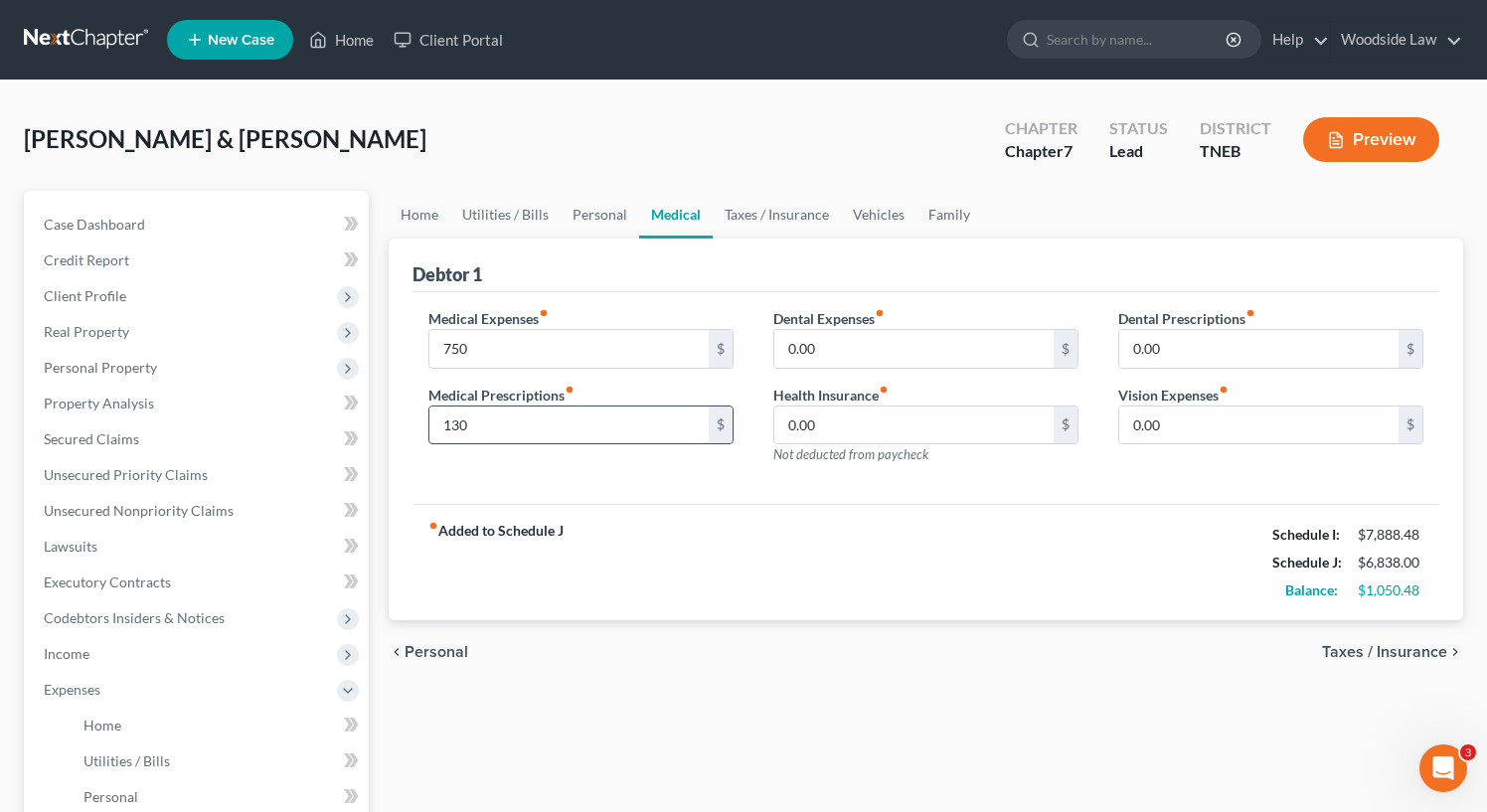 type on "130" 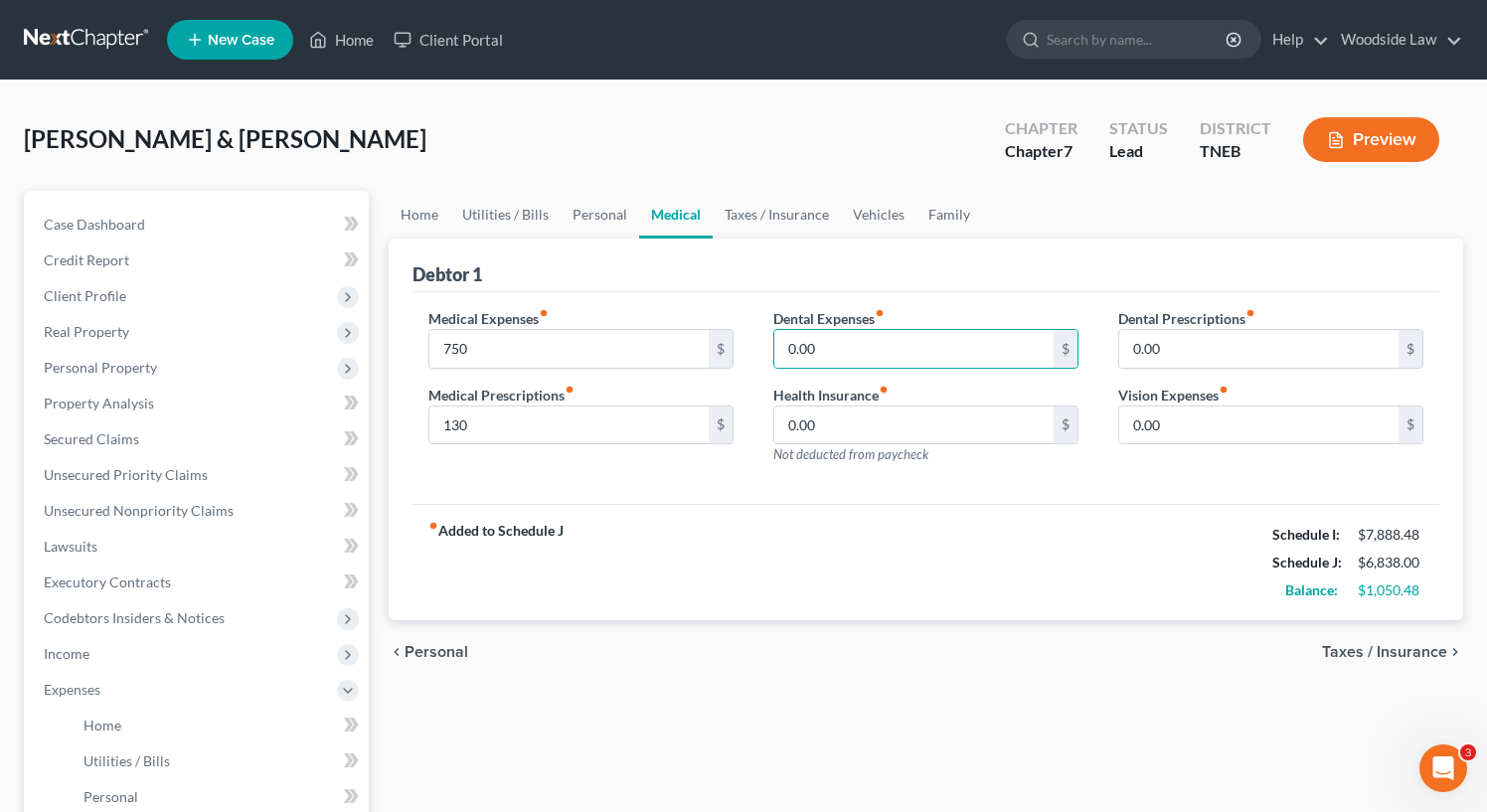 click on "Taxes / Insurance" at bounding box center [1385, 652] 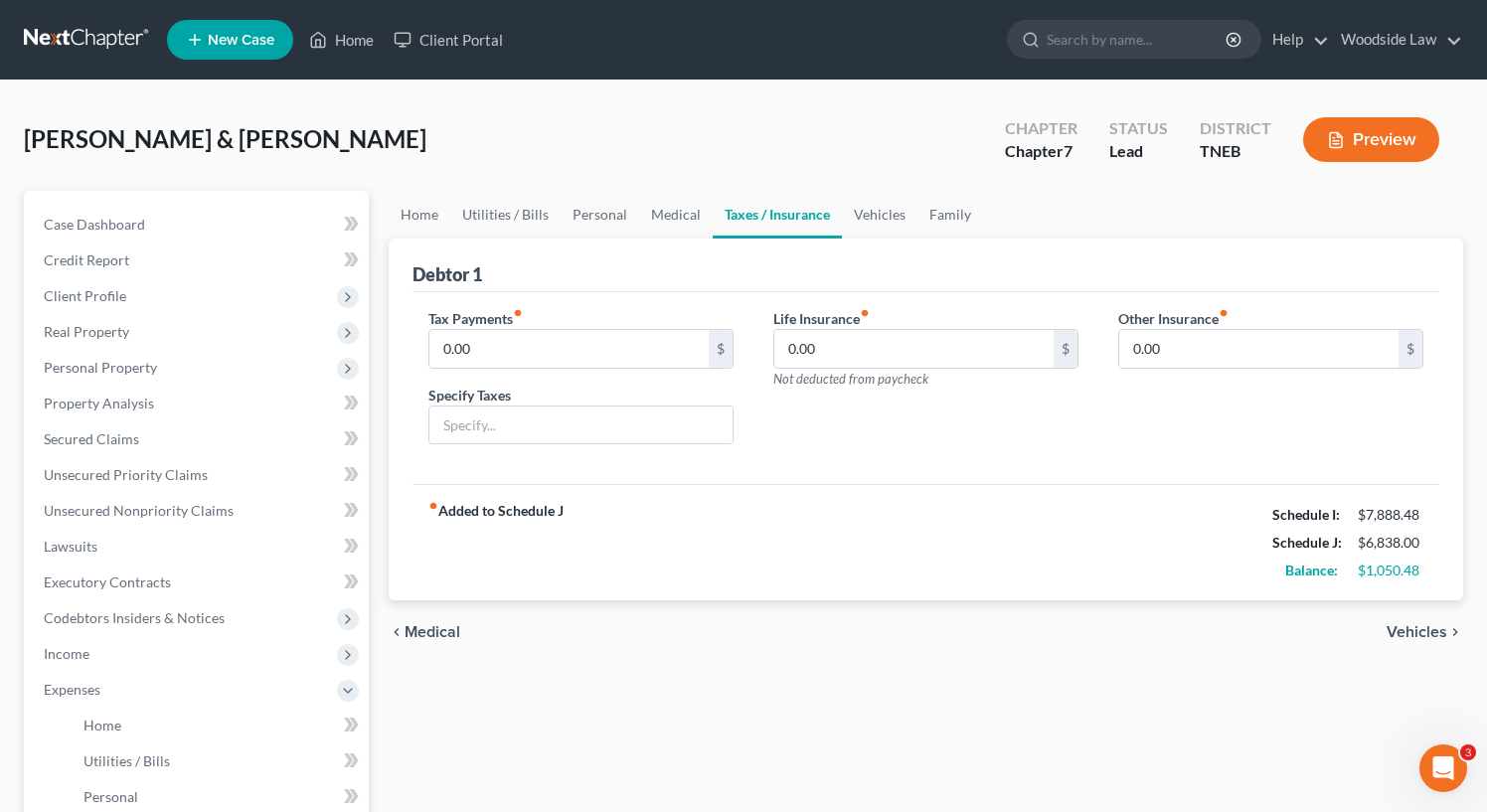 click on "Vehicles" at bounding box center (1416, 632) 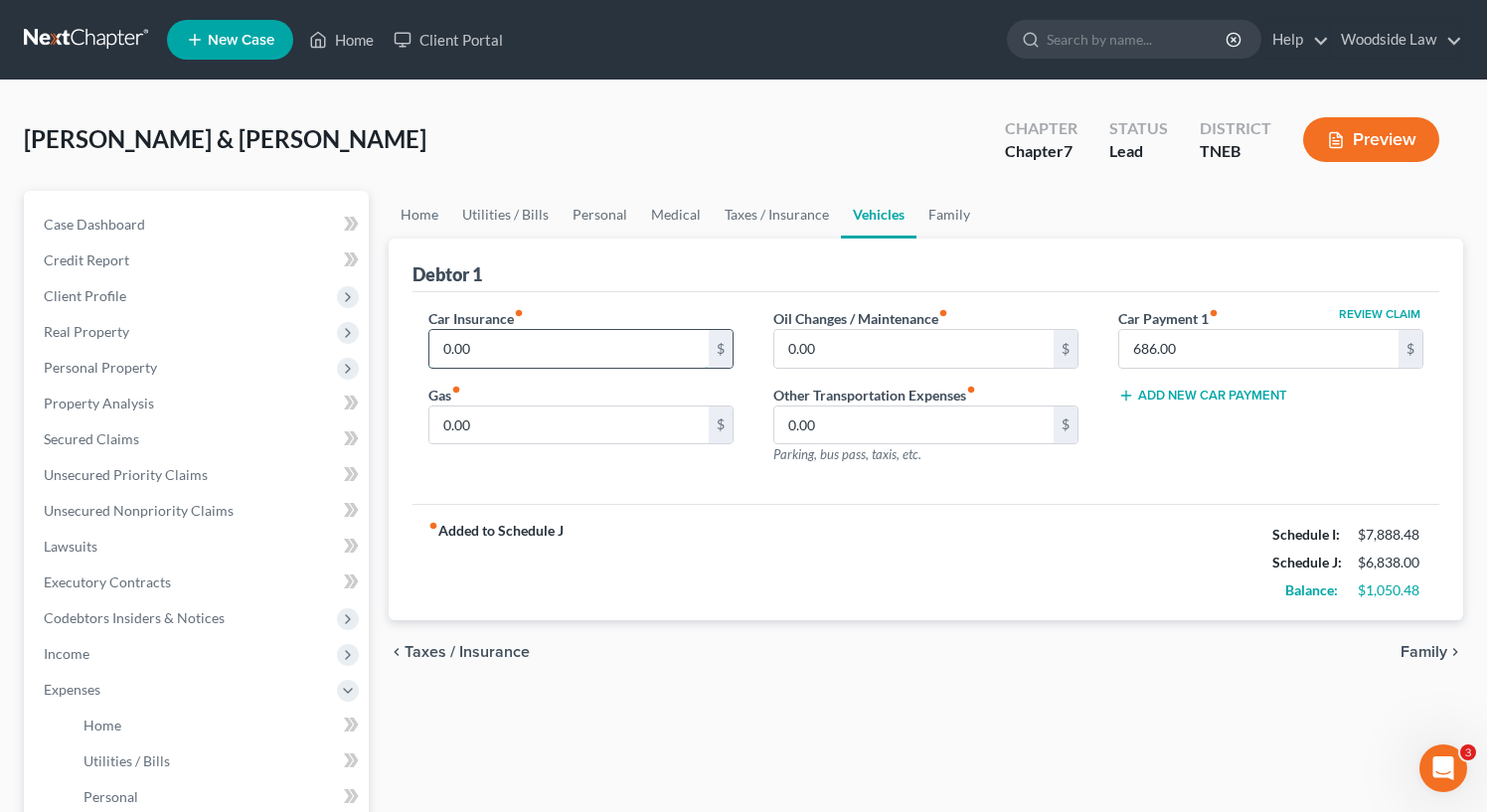 click on "0.00" at bounding box center [569, 349] 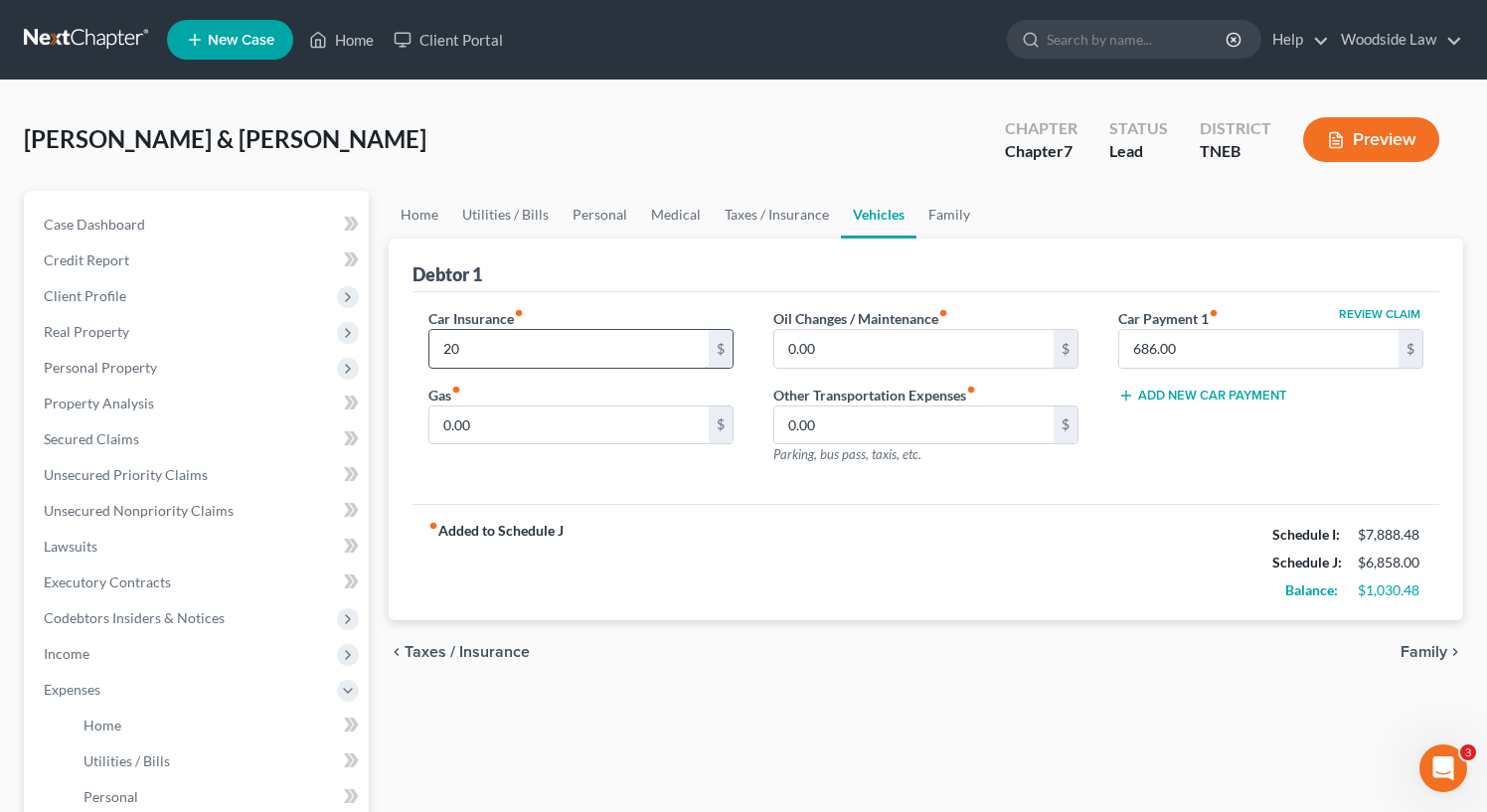 type on "2" 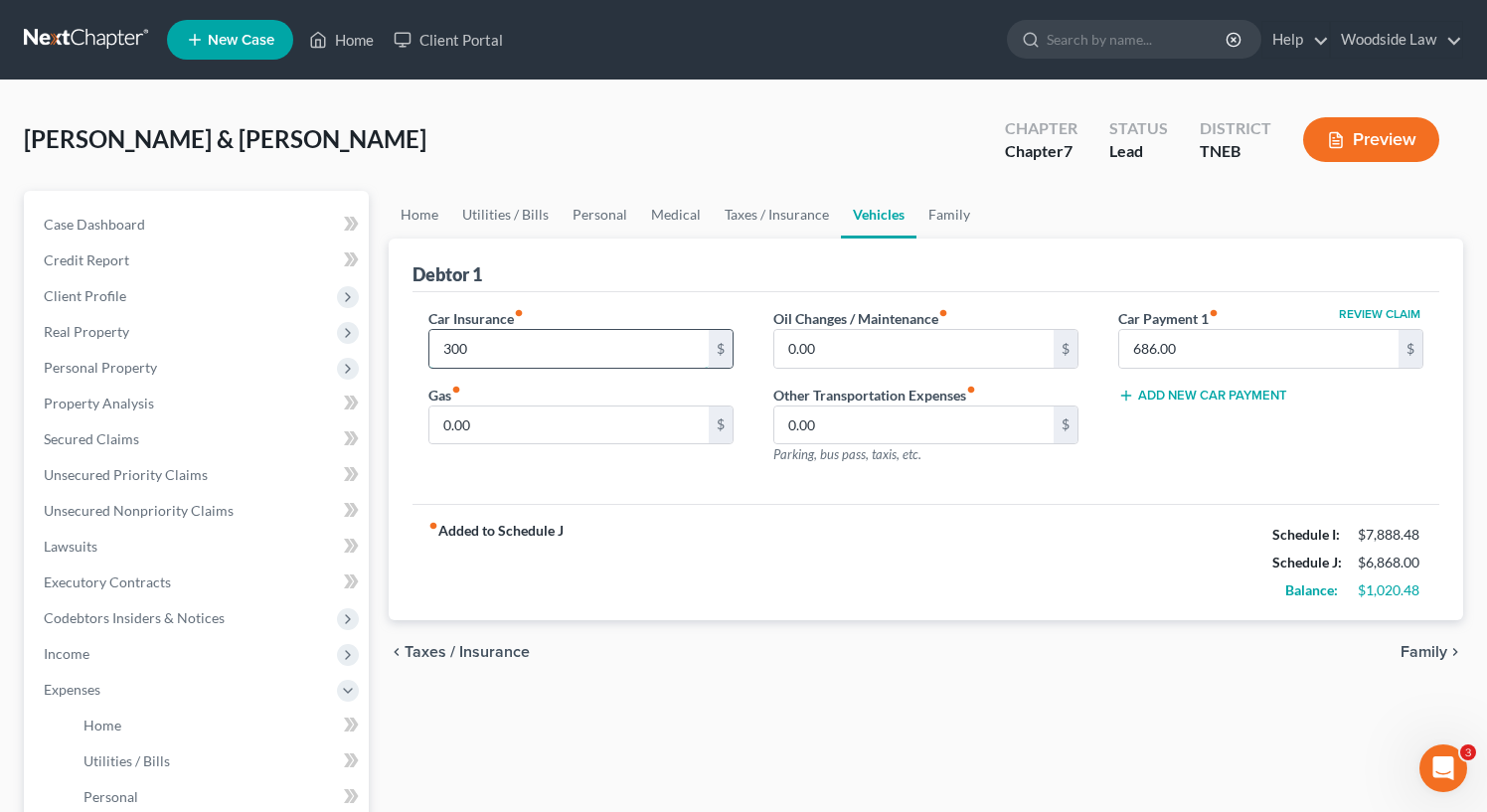 type on "300" 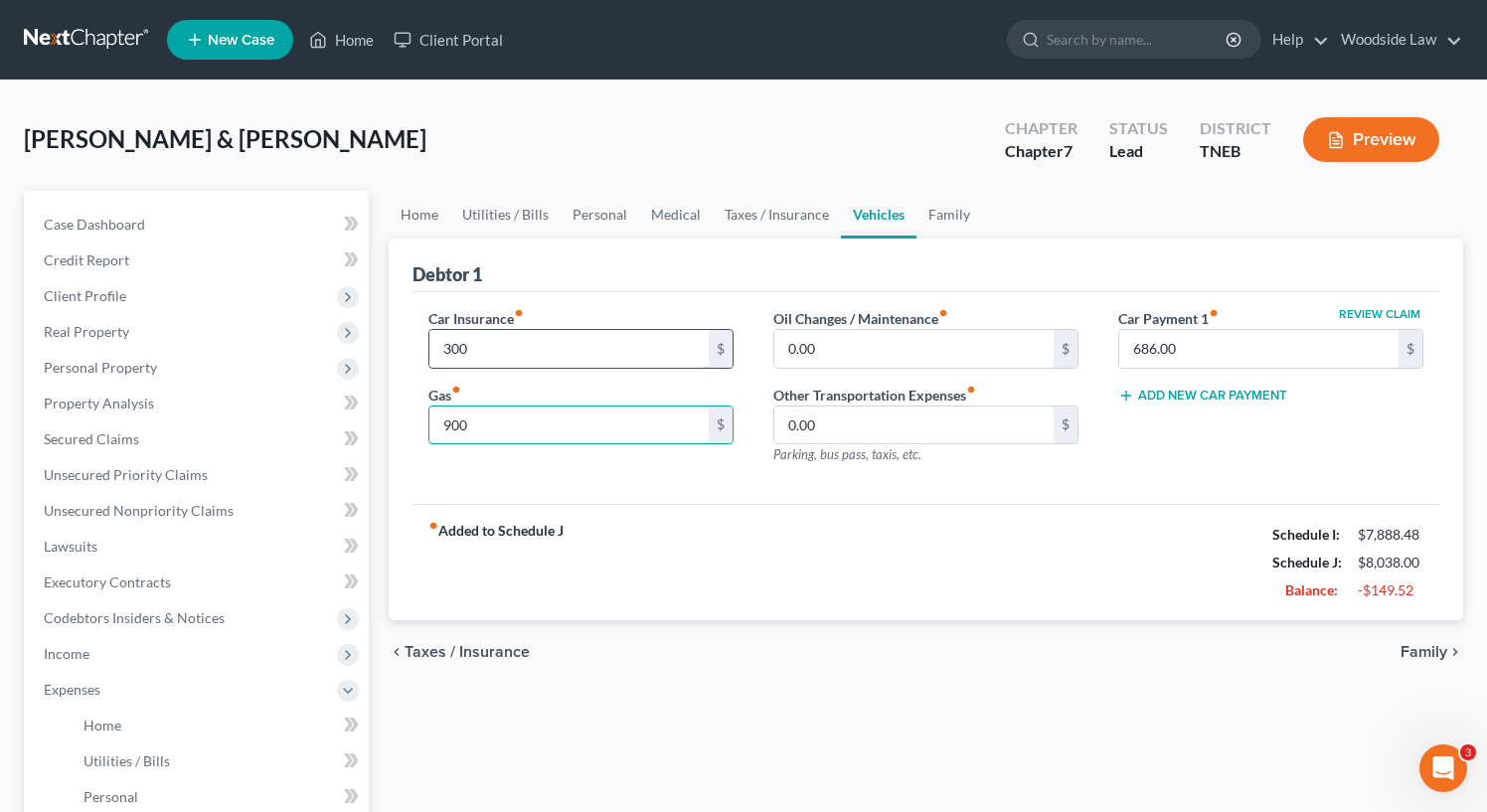 type on "900" 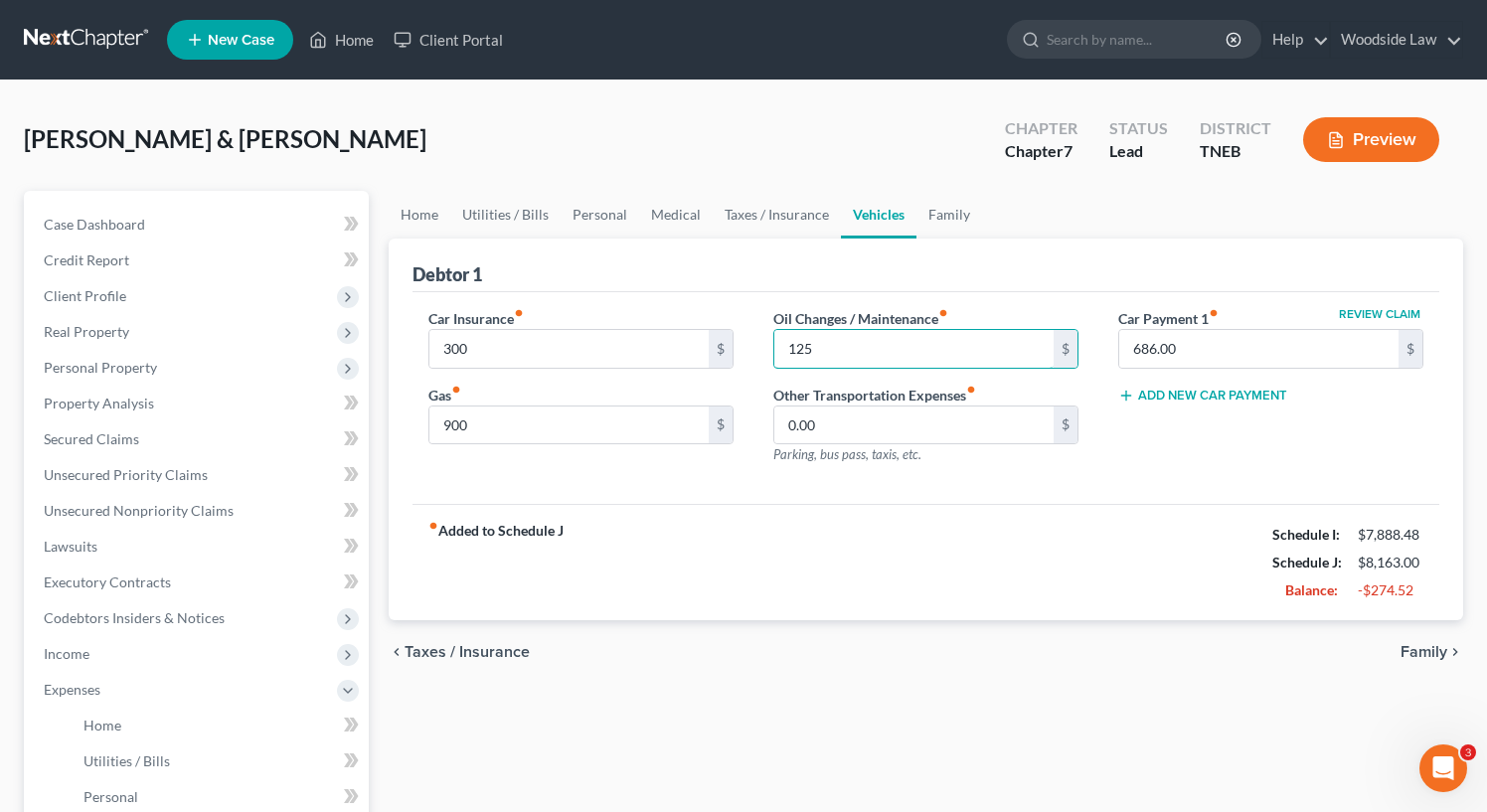 type on "125" 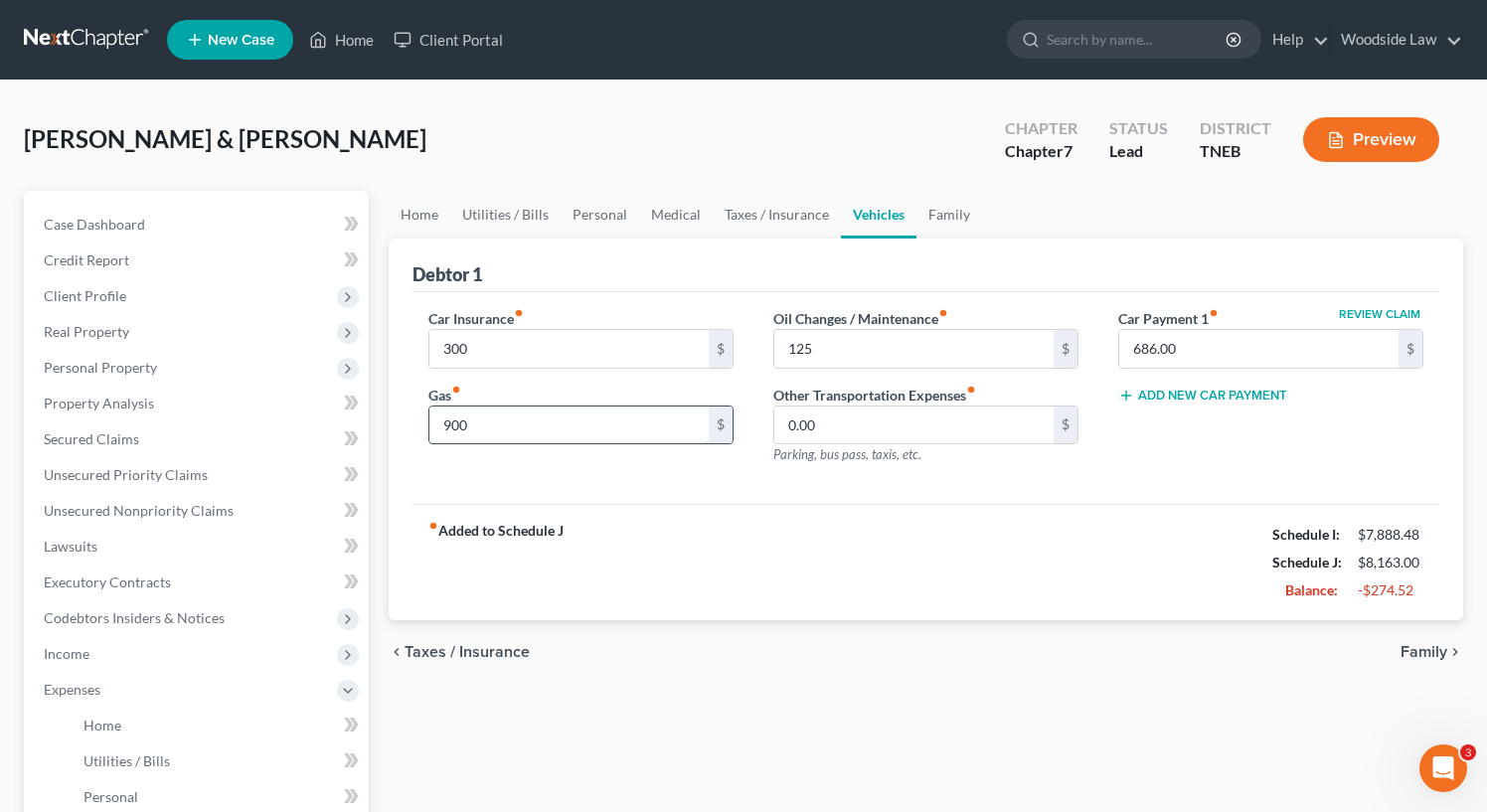 click on "900" at bounding box center (569, 425) 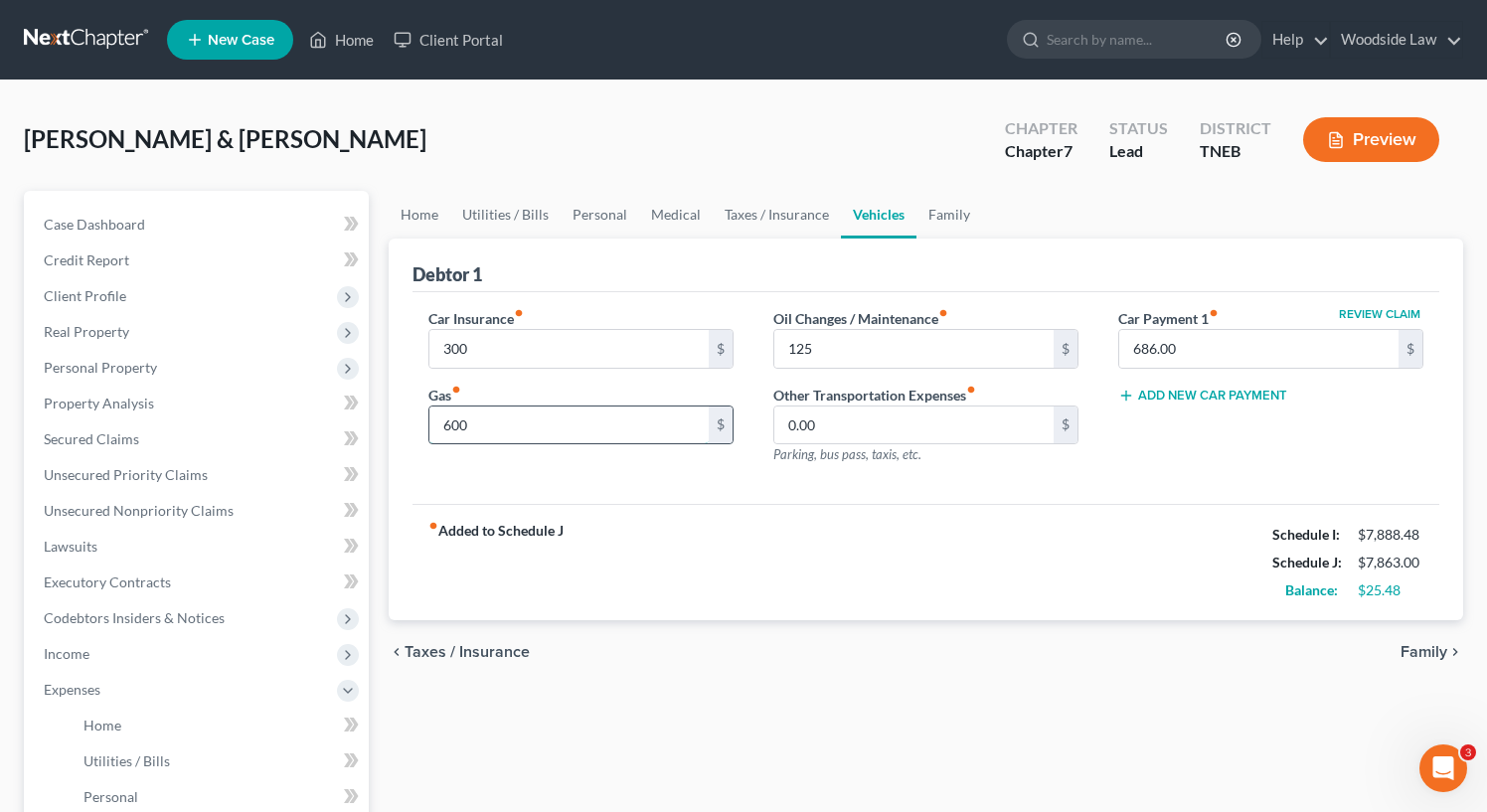 type on "600" 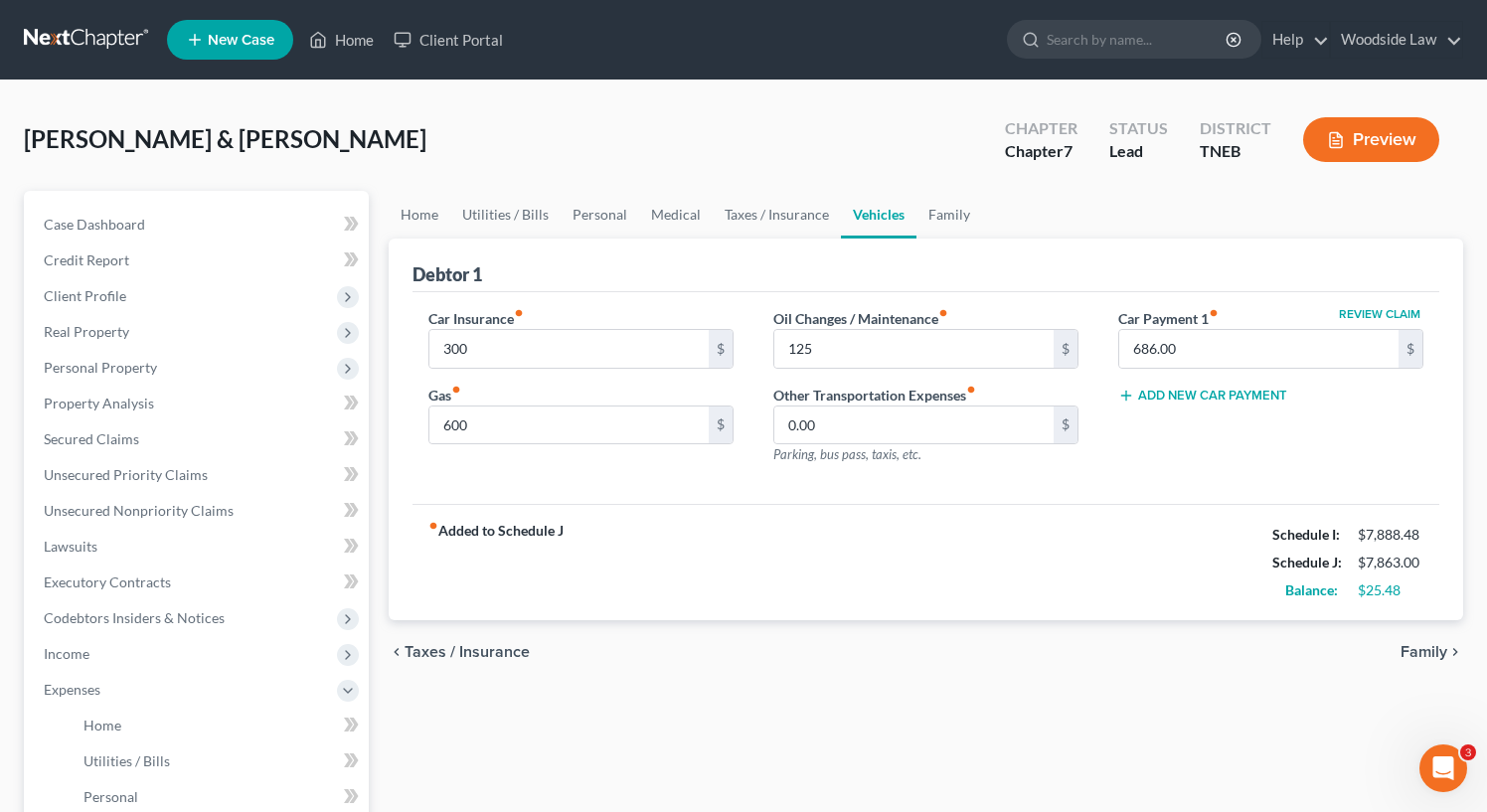 click on "Family" at bounding box center (1423, 652) 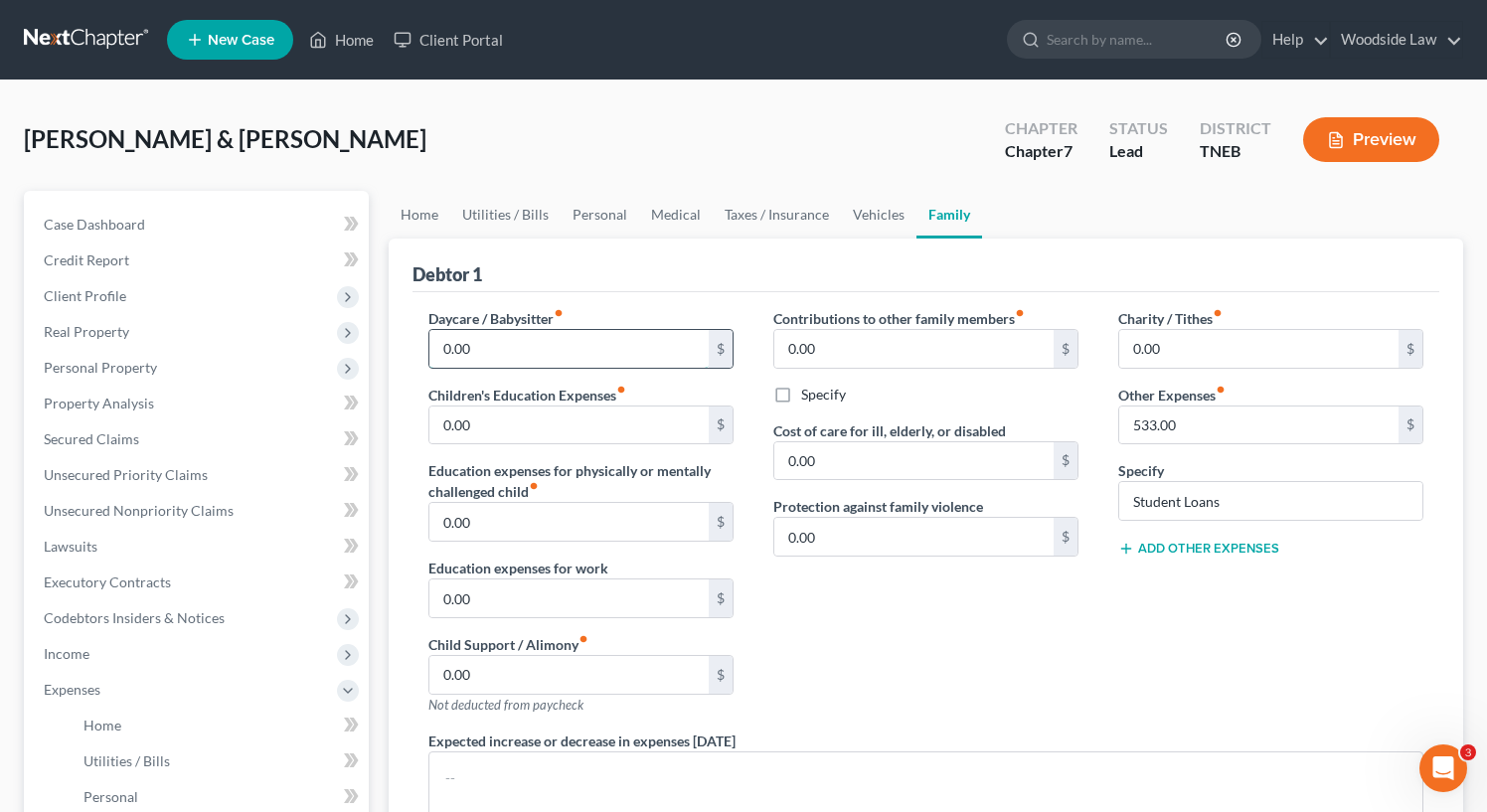 click on "0.00" at bounding box center [569, 349] 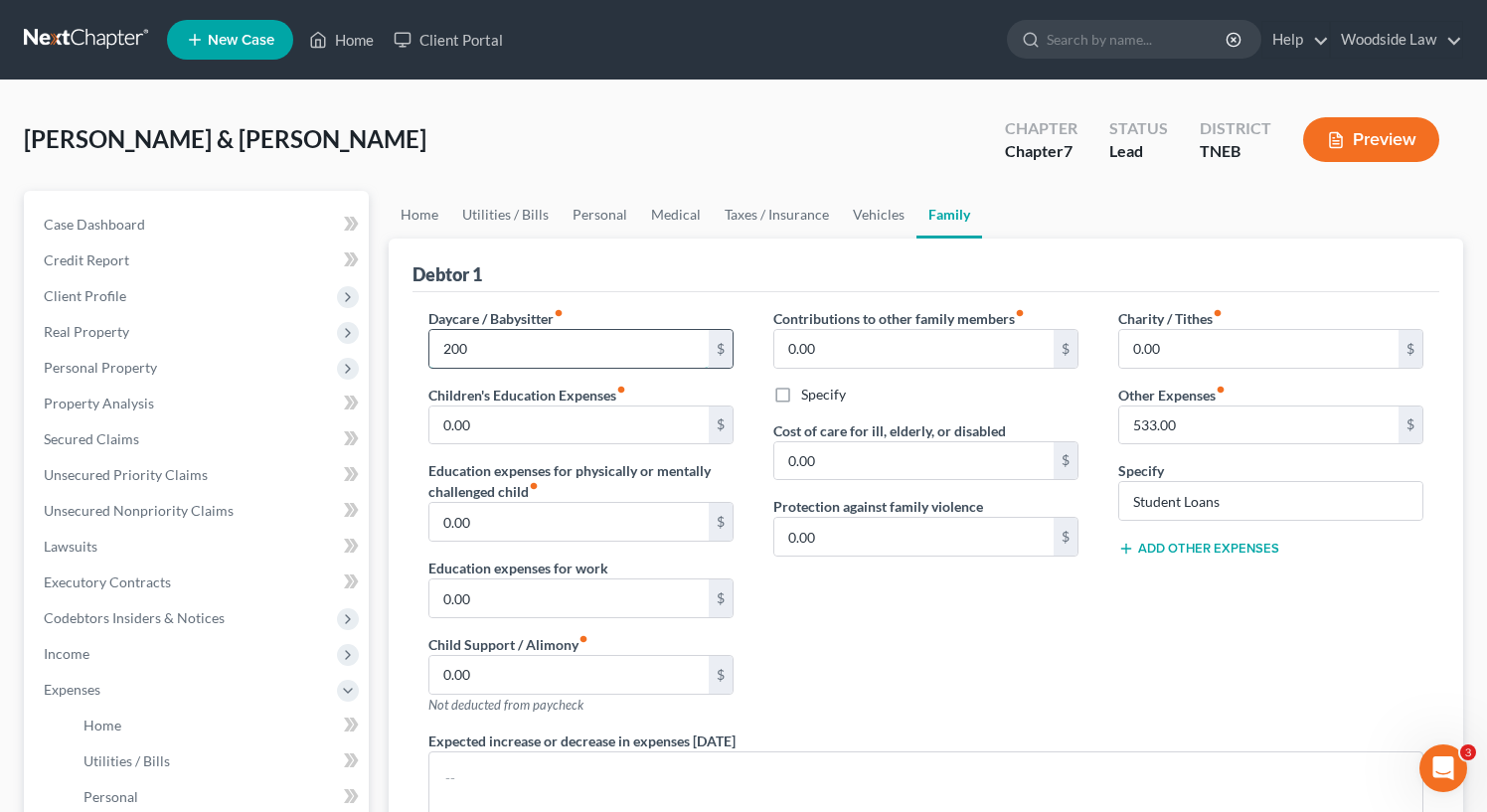 type on "200" 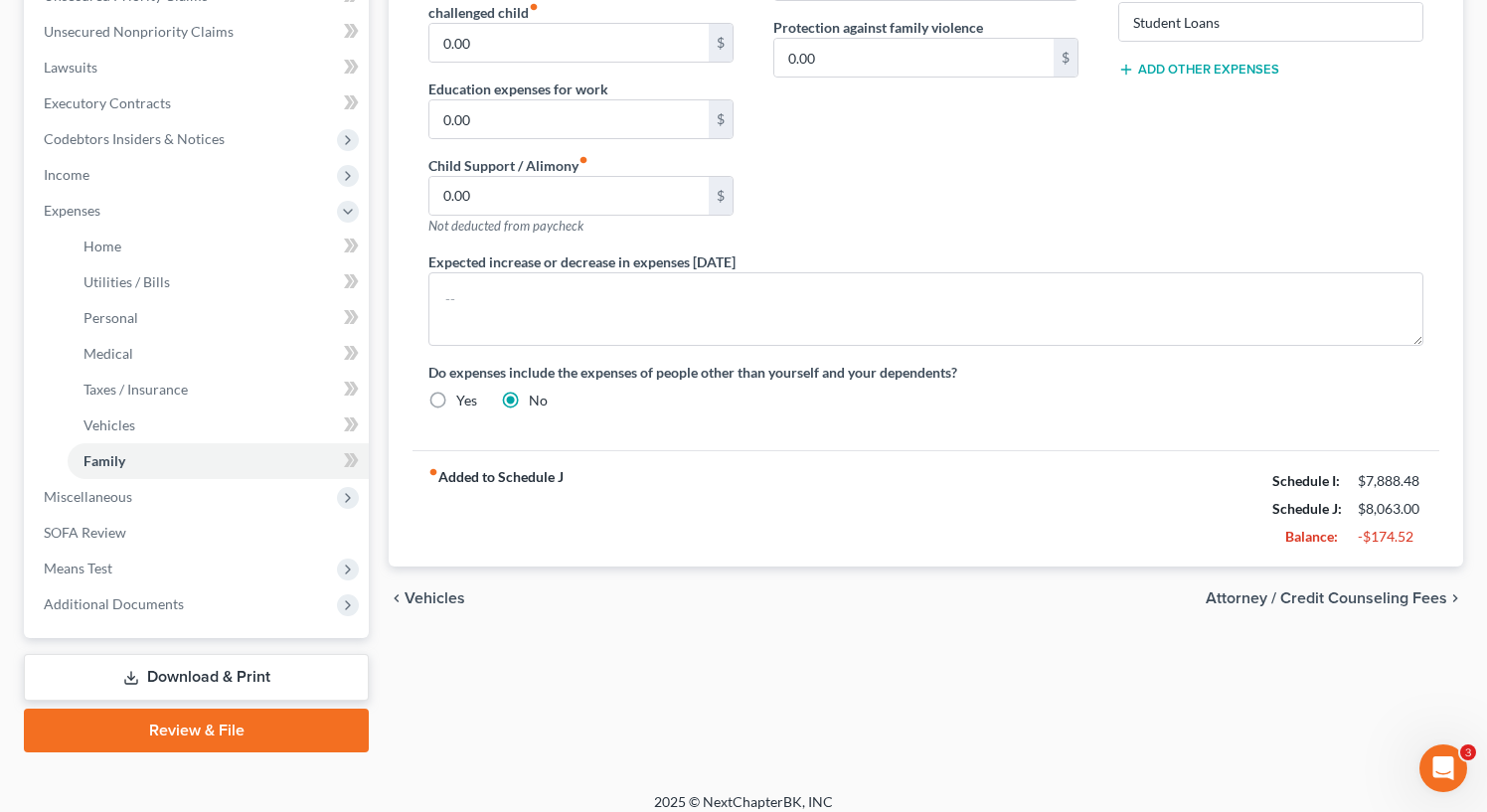 scroll, scrollTop: 481, scrollLeft: 0, axis: vertical 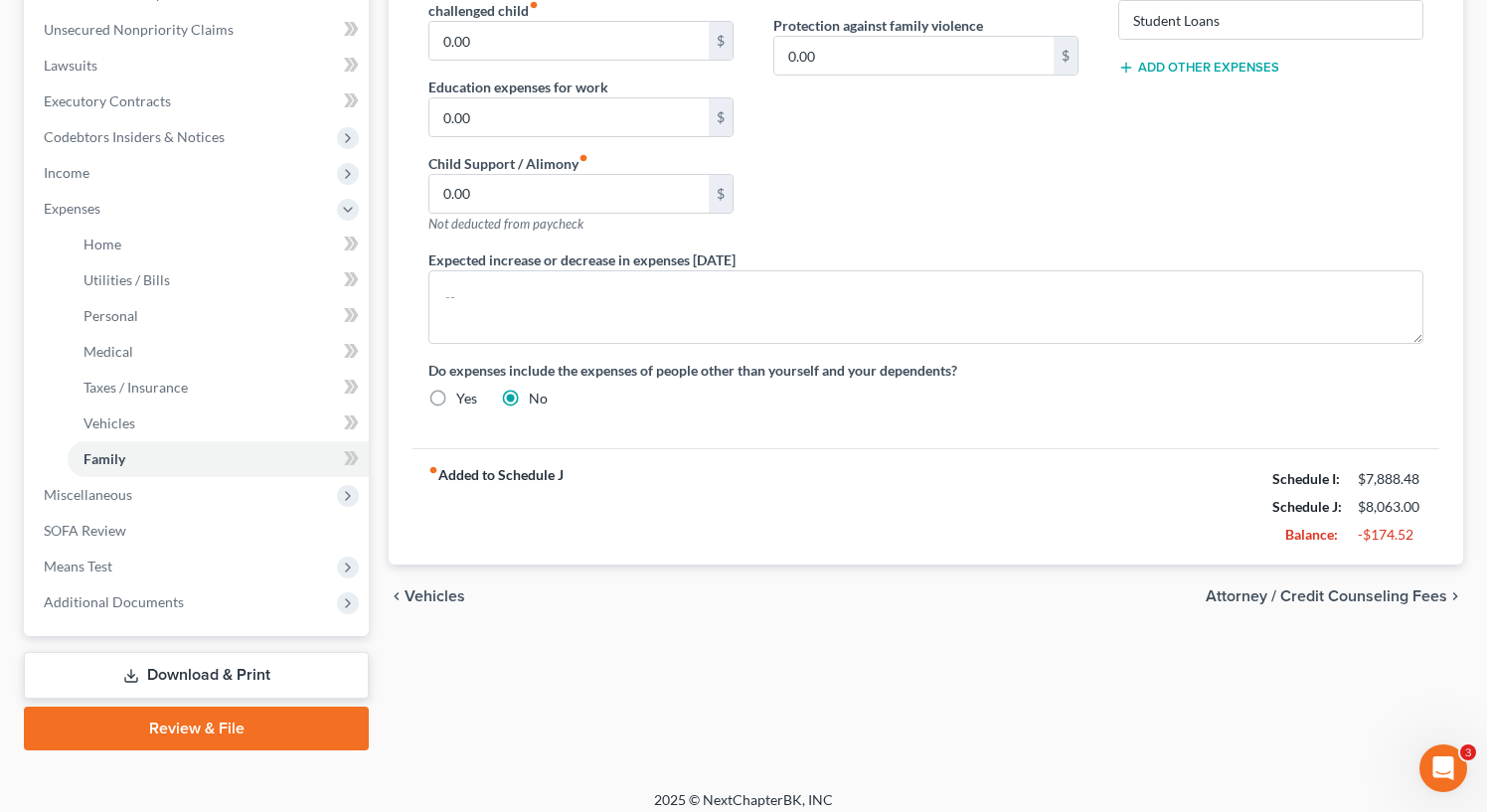 click on "Vehicles" at bounding box center [434, 596] 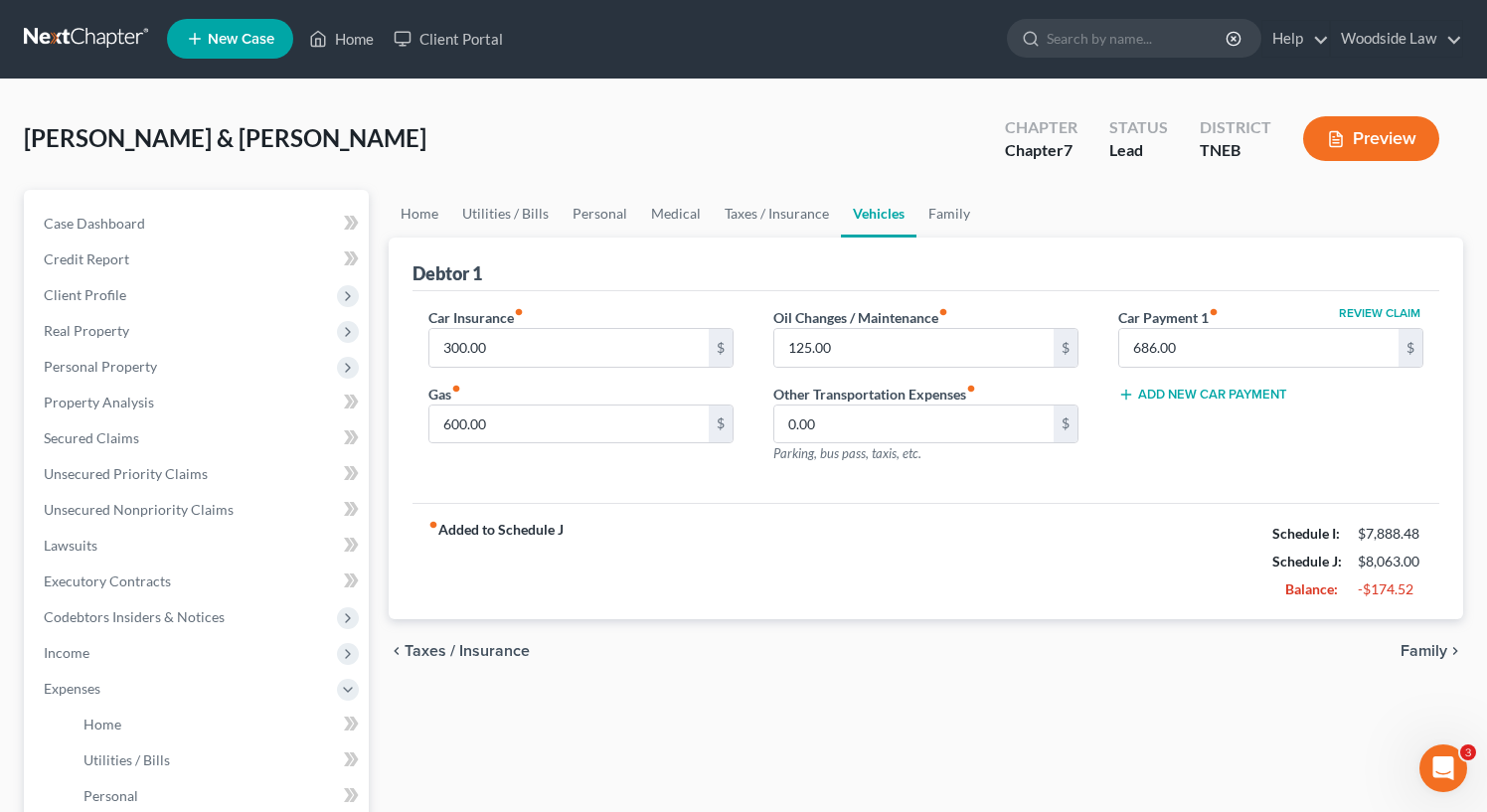 scroll, scrollTop: 0, scrollLeft: 0, axis: both 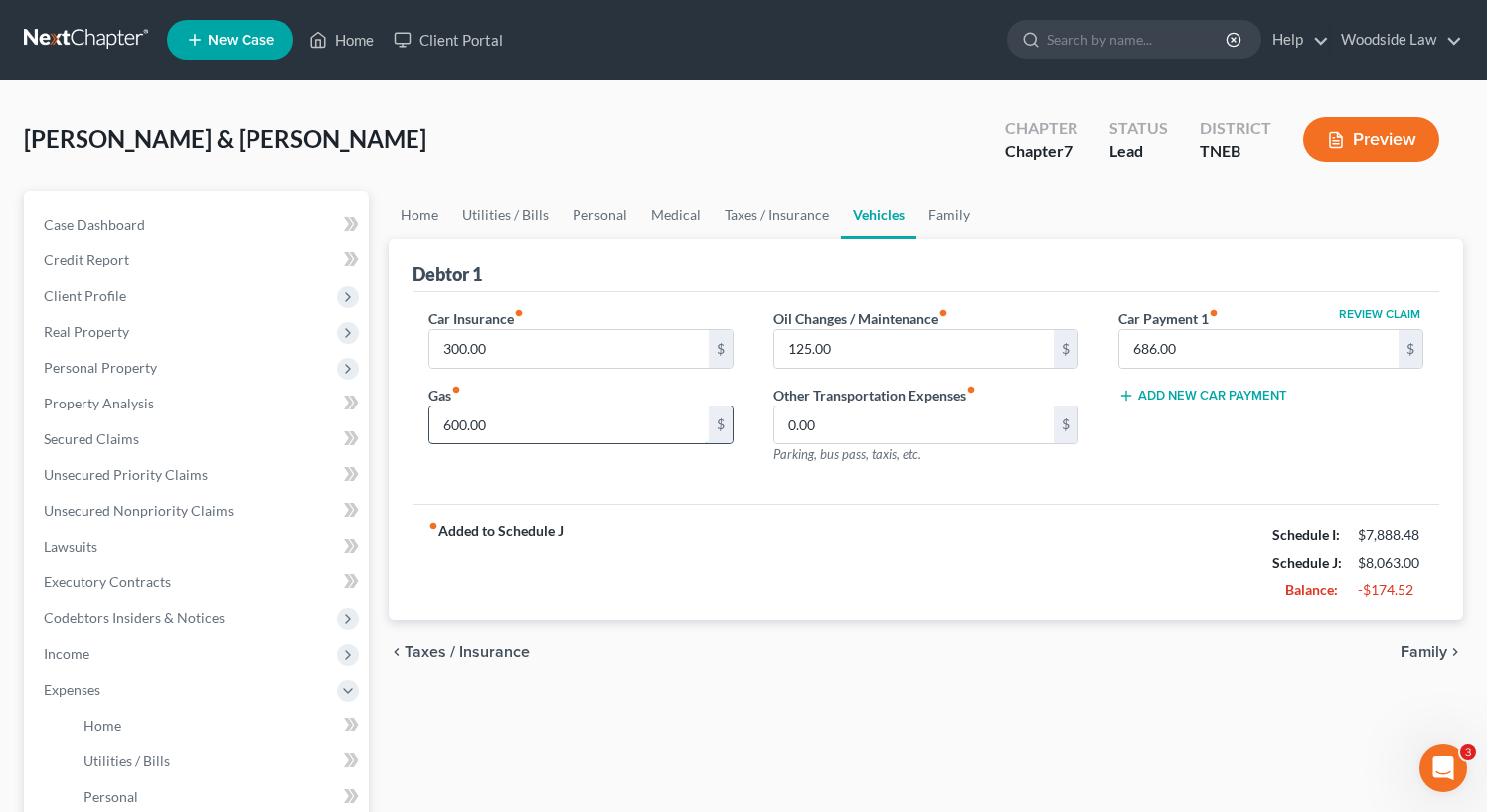 click on "600.00" at bounding box center [569, 425] 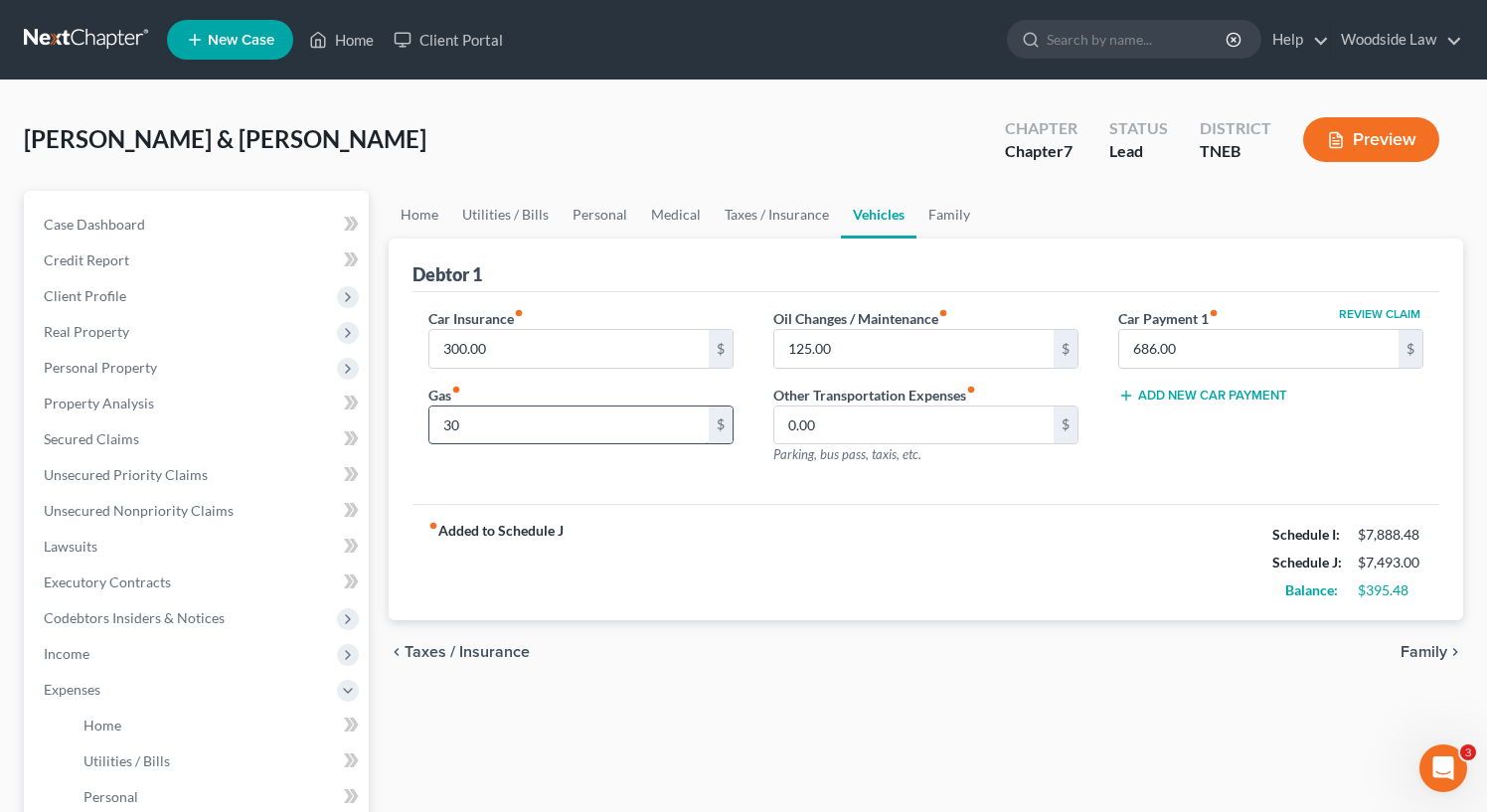 type on "3" 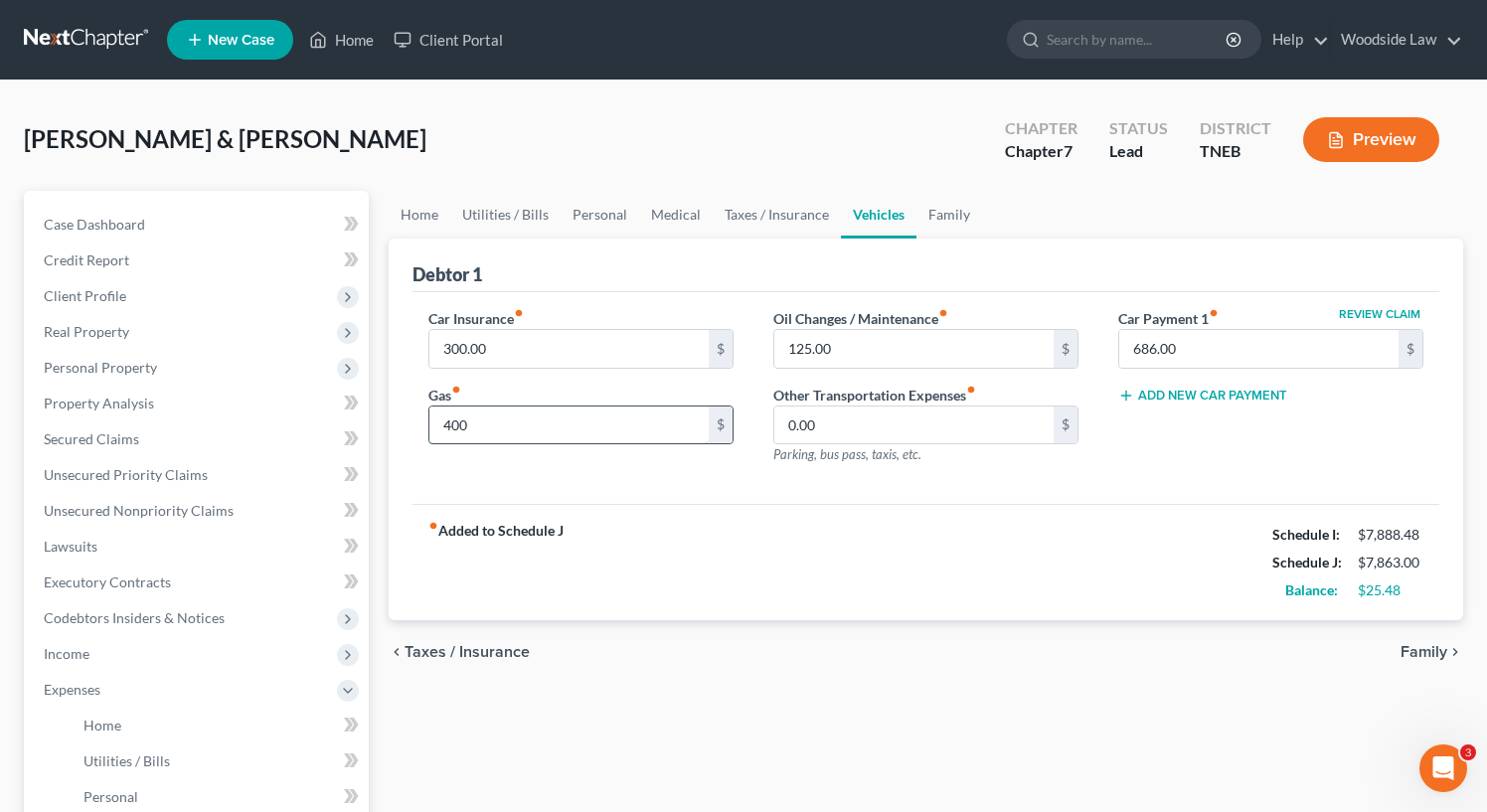 type on "400" 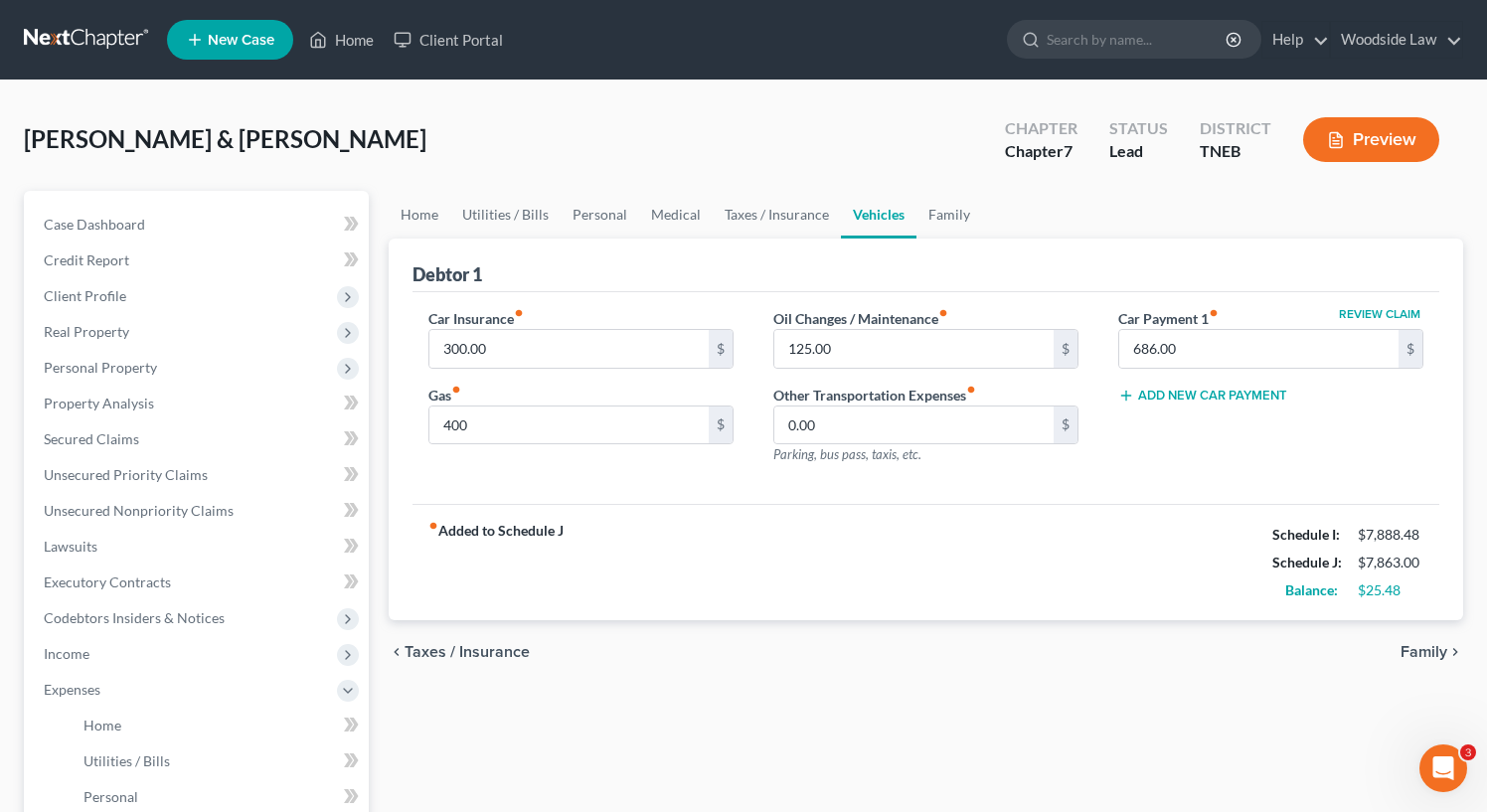 click on "Taxes / Insurance" at bounding box center [467, 652] 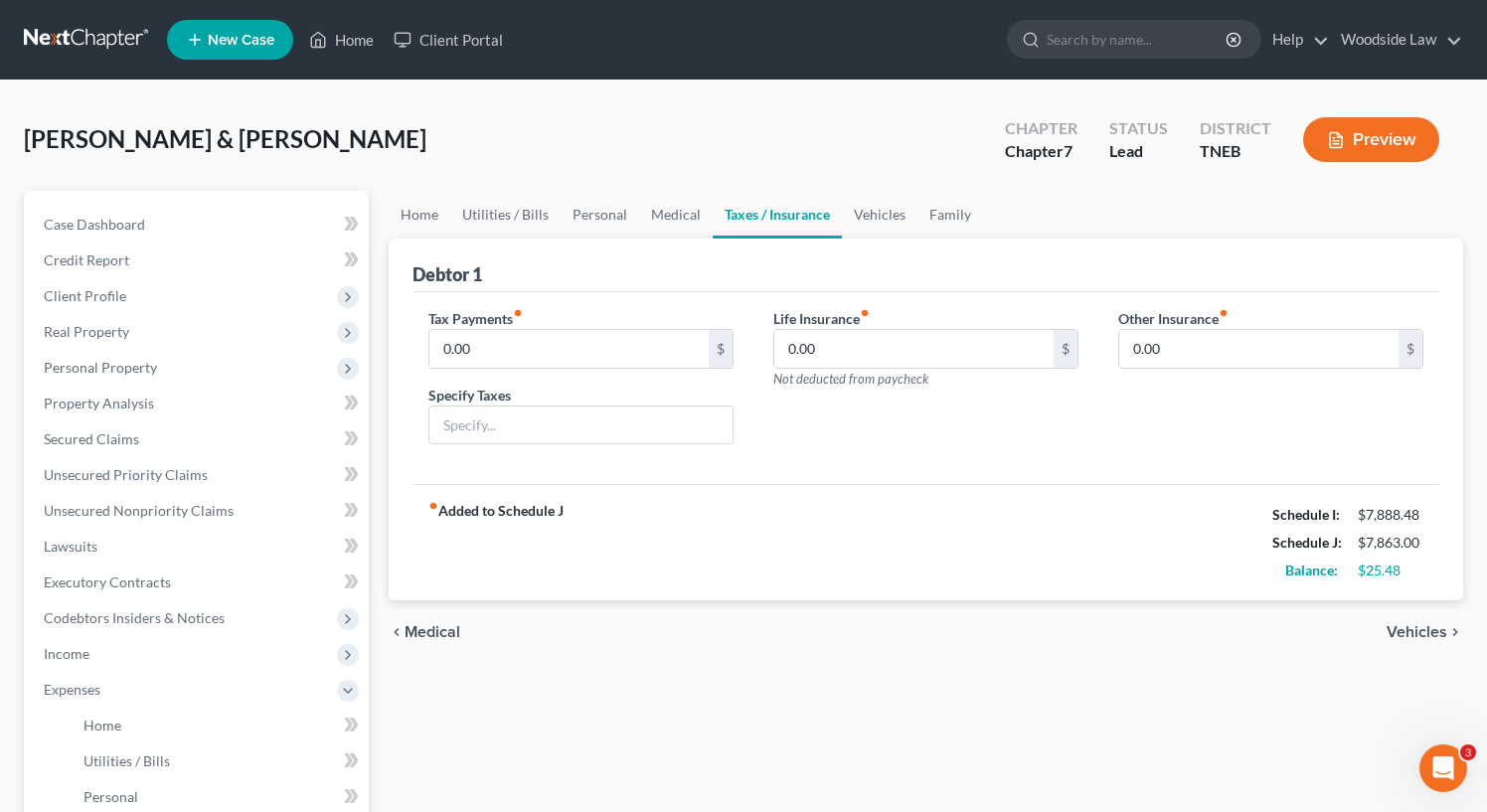 click on "Medical" at bounding box center [432, 632] 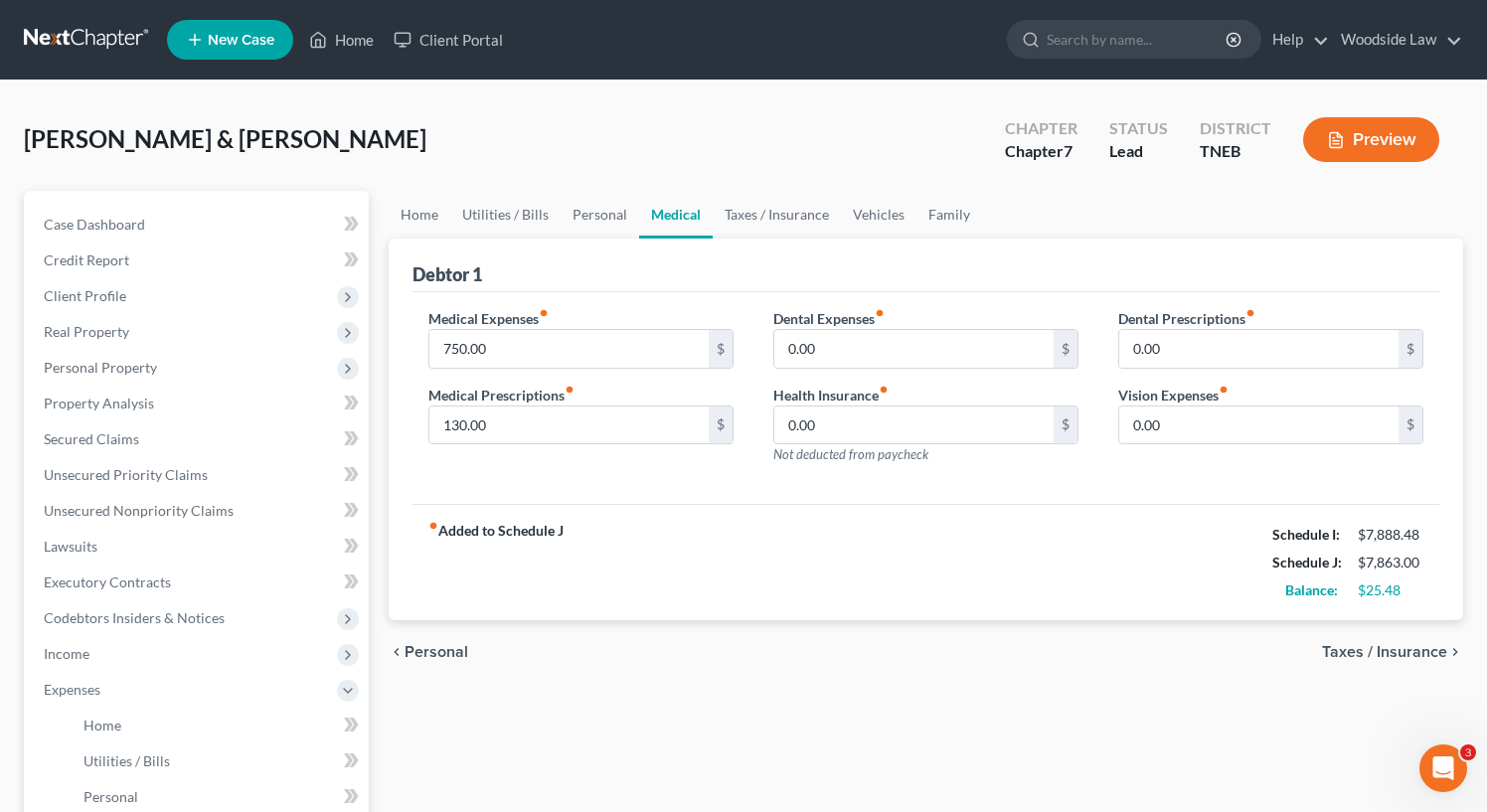 click on "Personal" at bounding box center [436, 652] 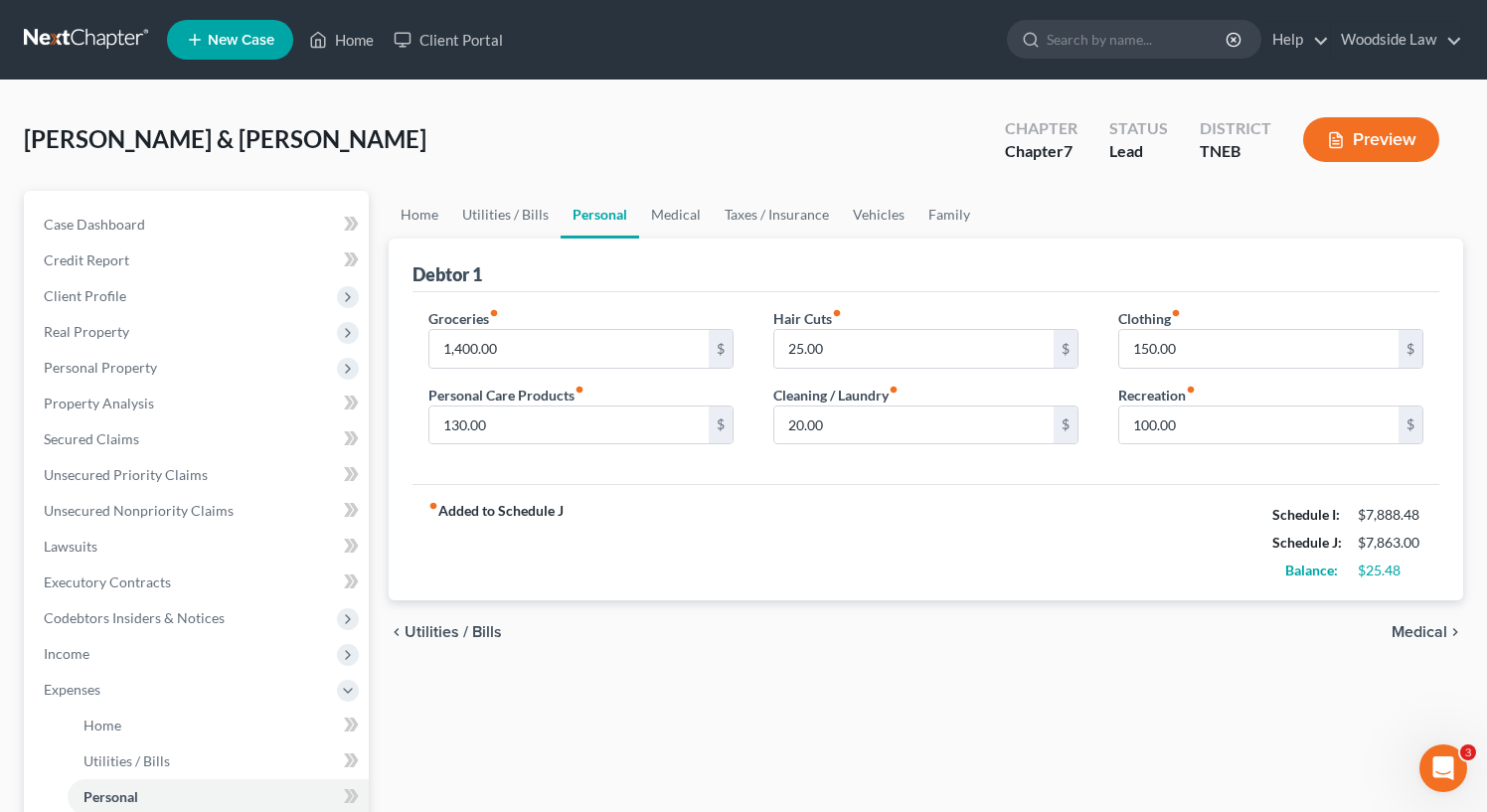 click on "Utilities / Bills" at bounding box center [453, 632] 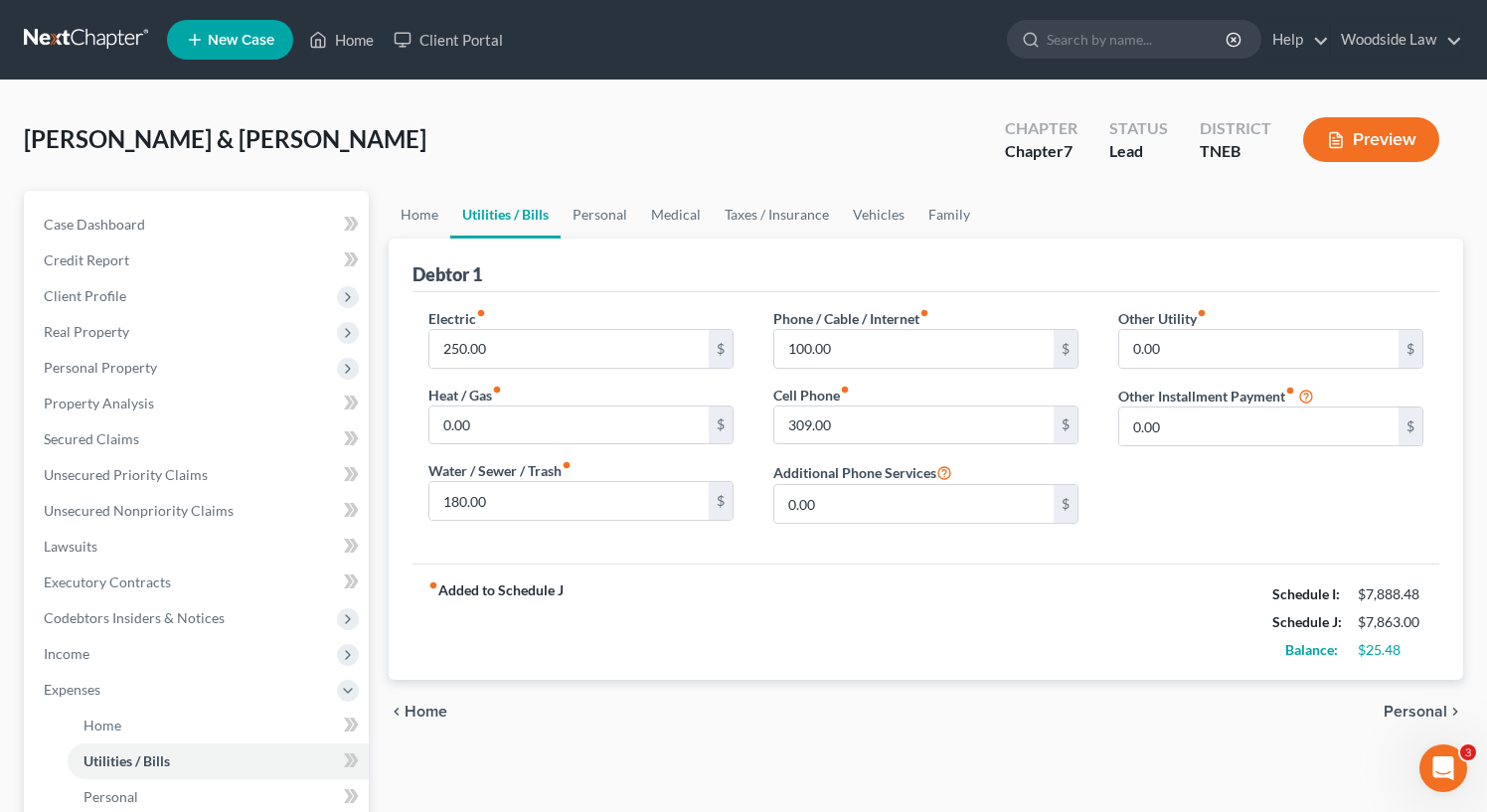 click on "Home" at bounding box center [425, 712] 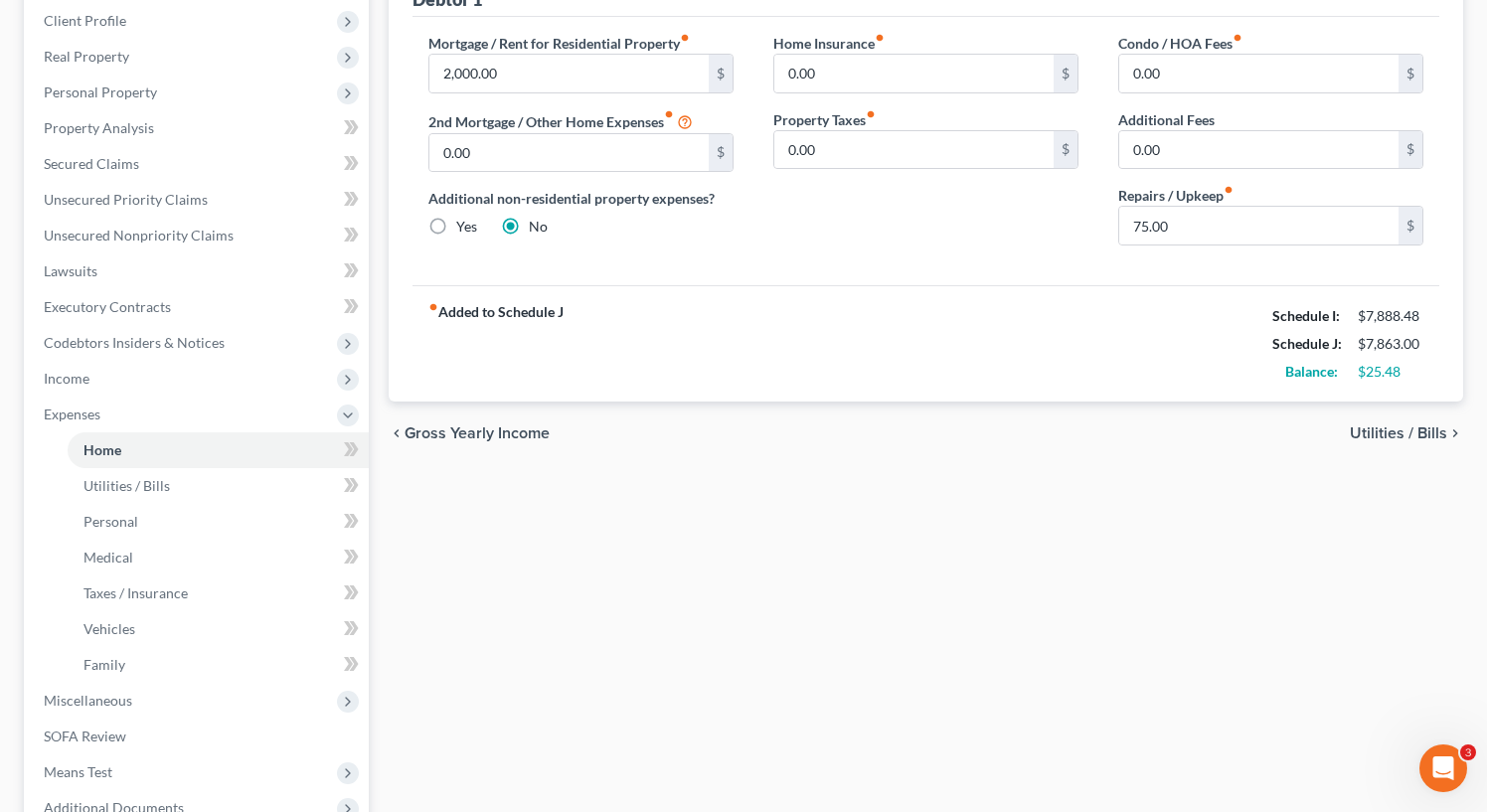 scroll, scrollTop: 493, scrollLeft: 0, axis: vertical 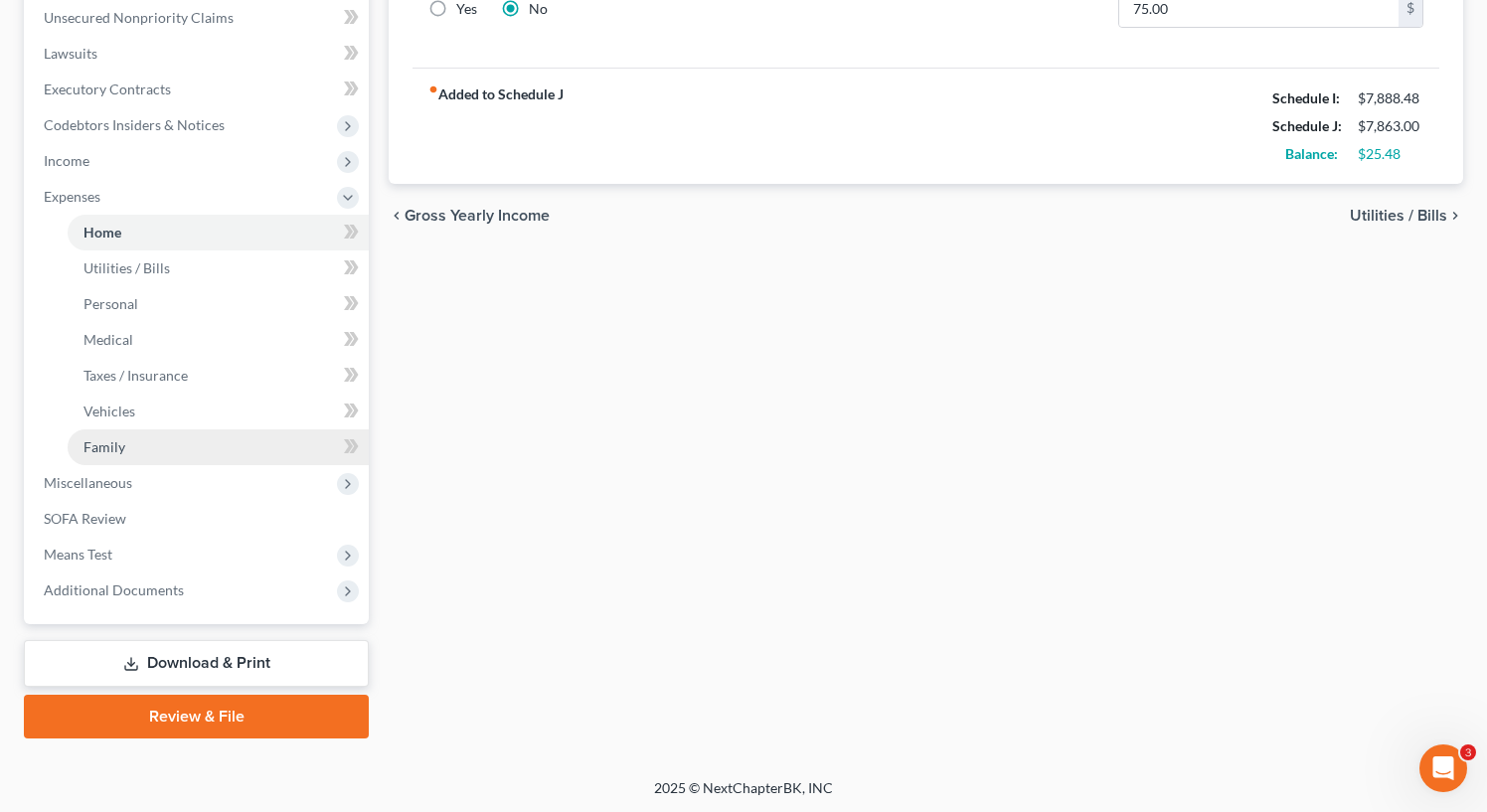 click on "Family" at bounding box center [104, 446] 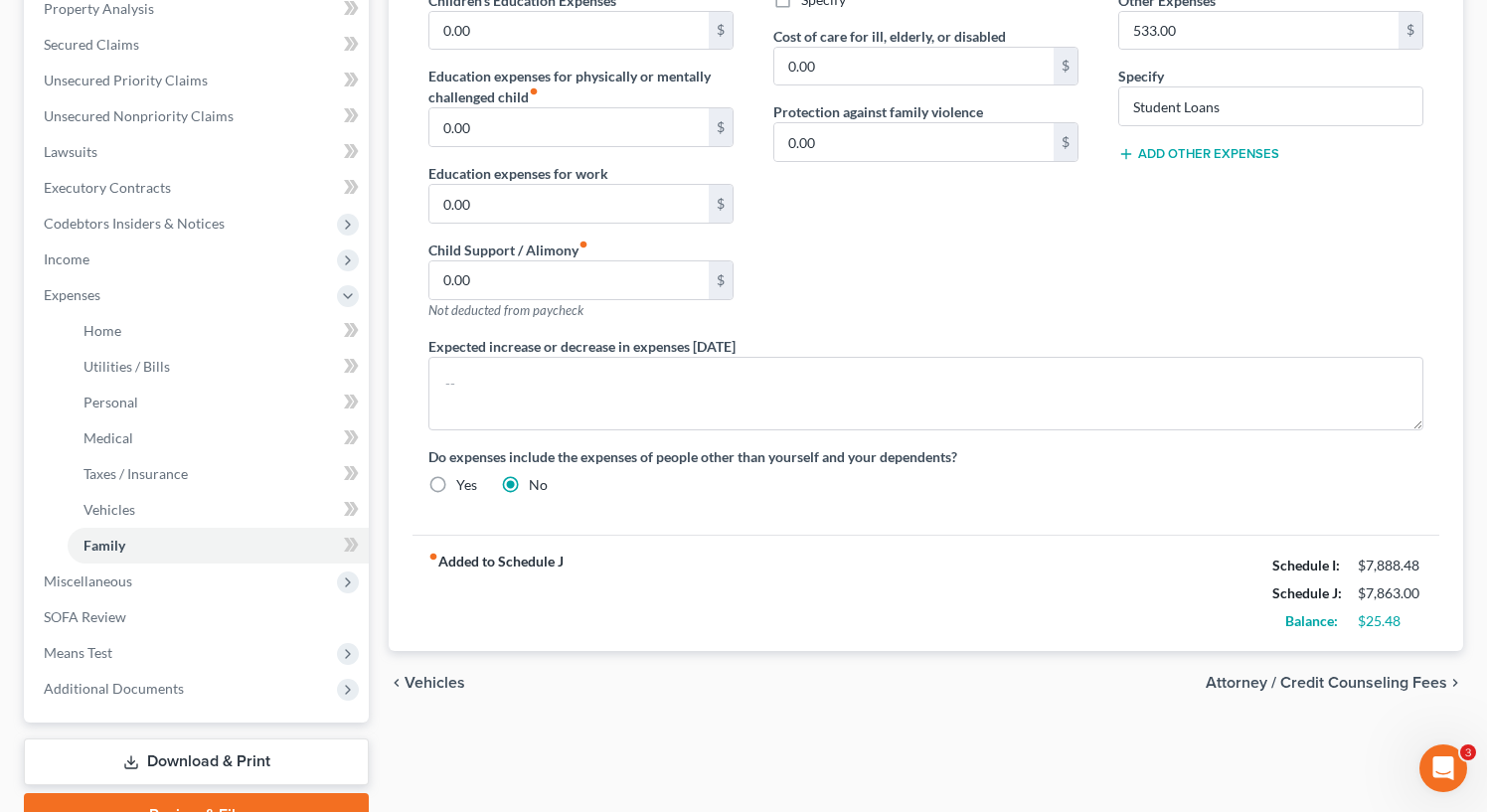 scroll, scrollTop: 419, scrollLeft: 0, axis: vertical 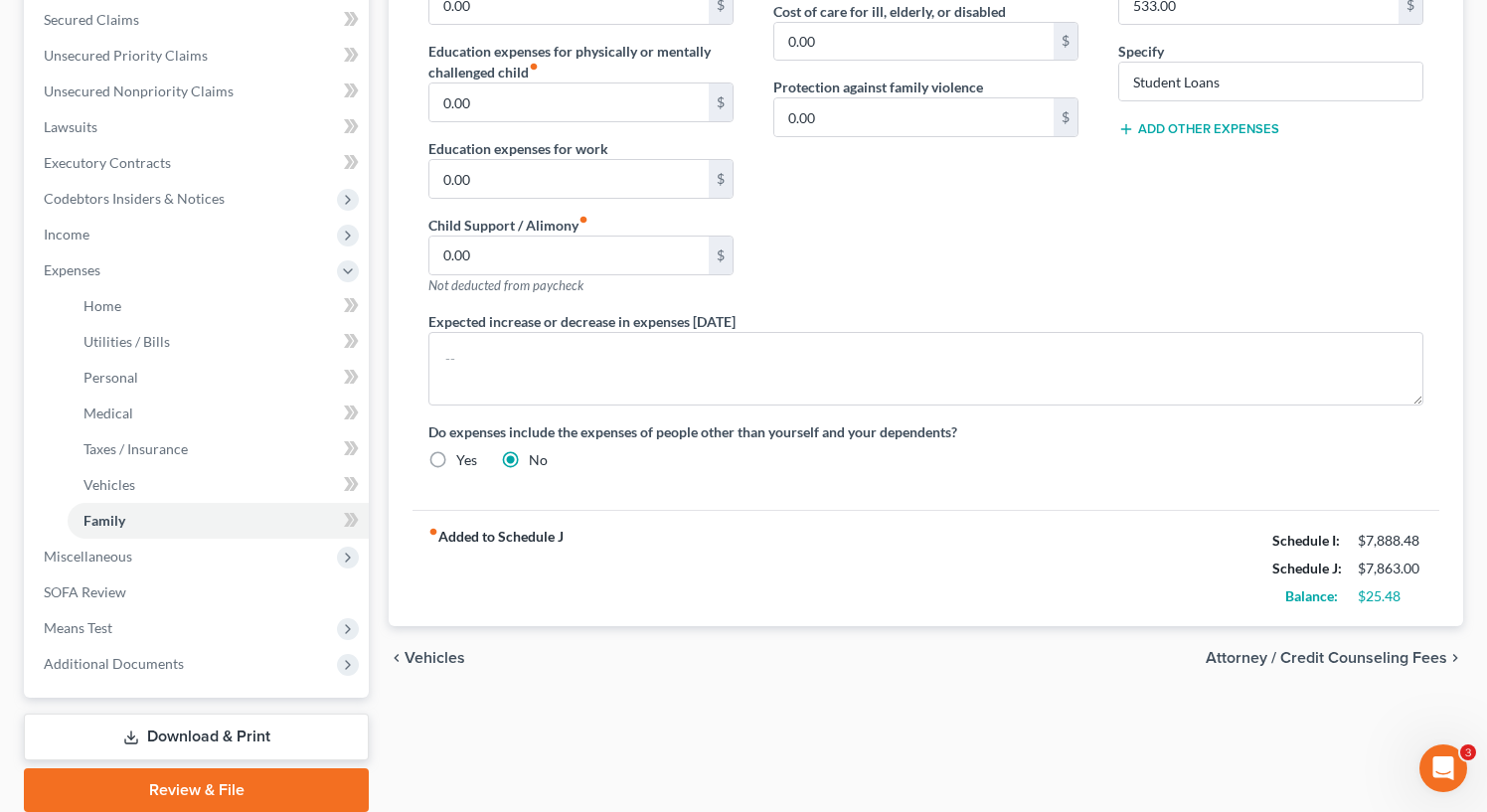 click on "Attorney / Credit Counseling Fees" at bounding box center (1326, 658) 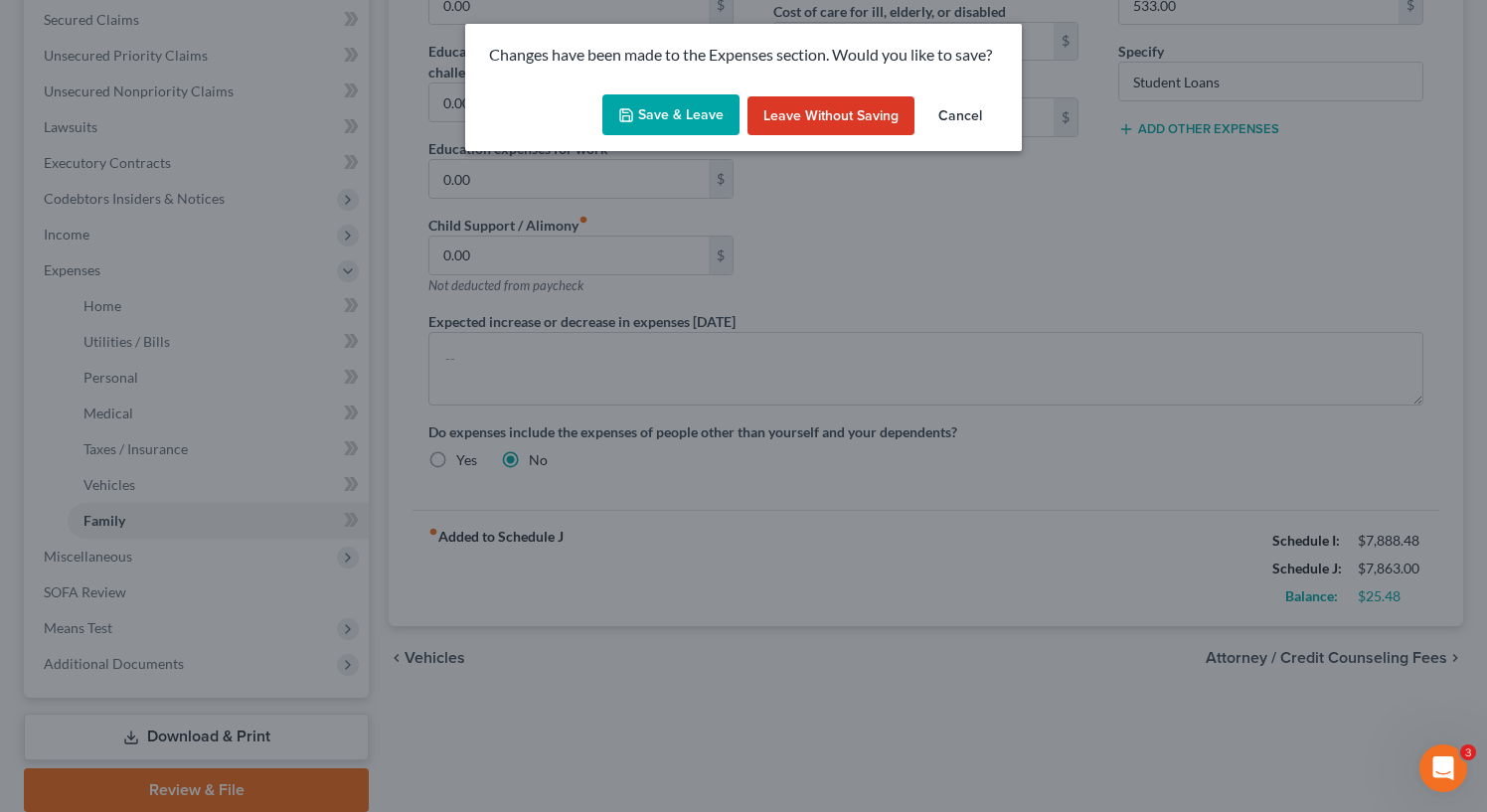 click on "Save & Leave" at bounding box center (671, 115) 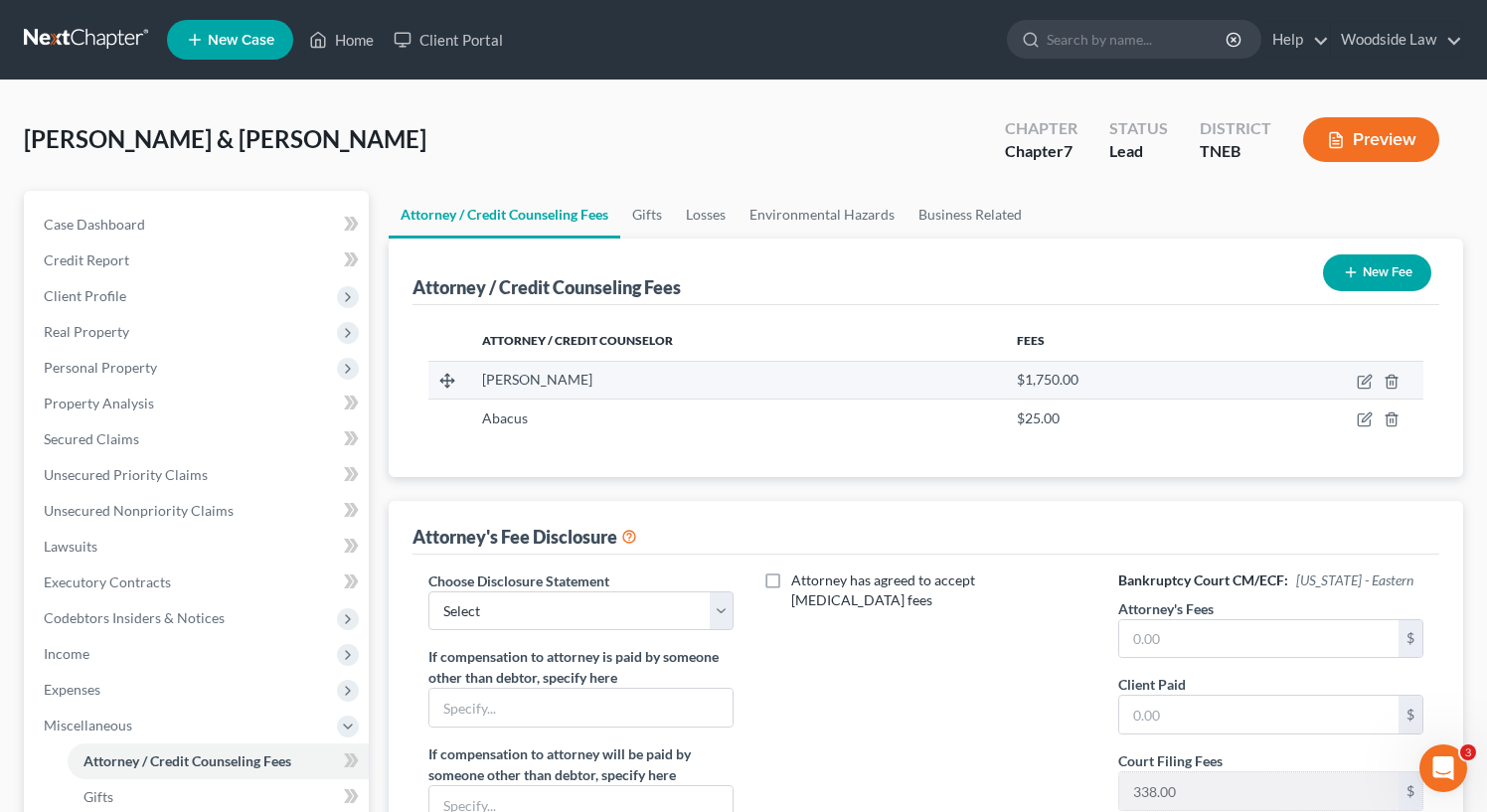 scroll, scrollTop: 421, scrollLeft: 0, axis: vertical 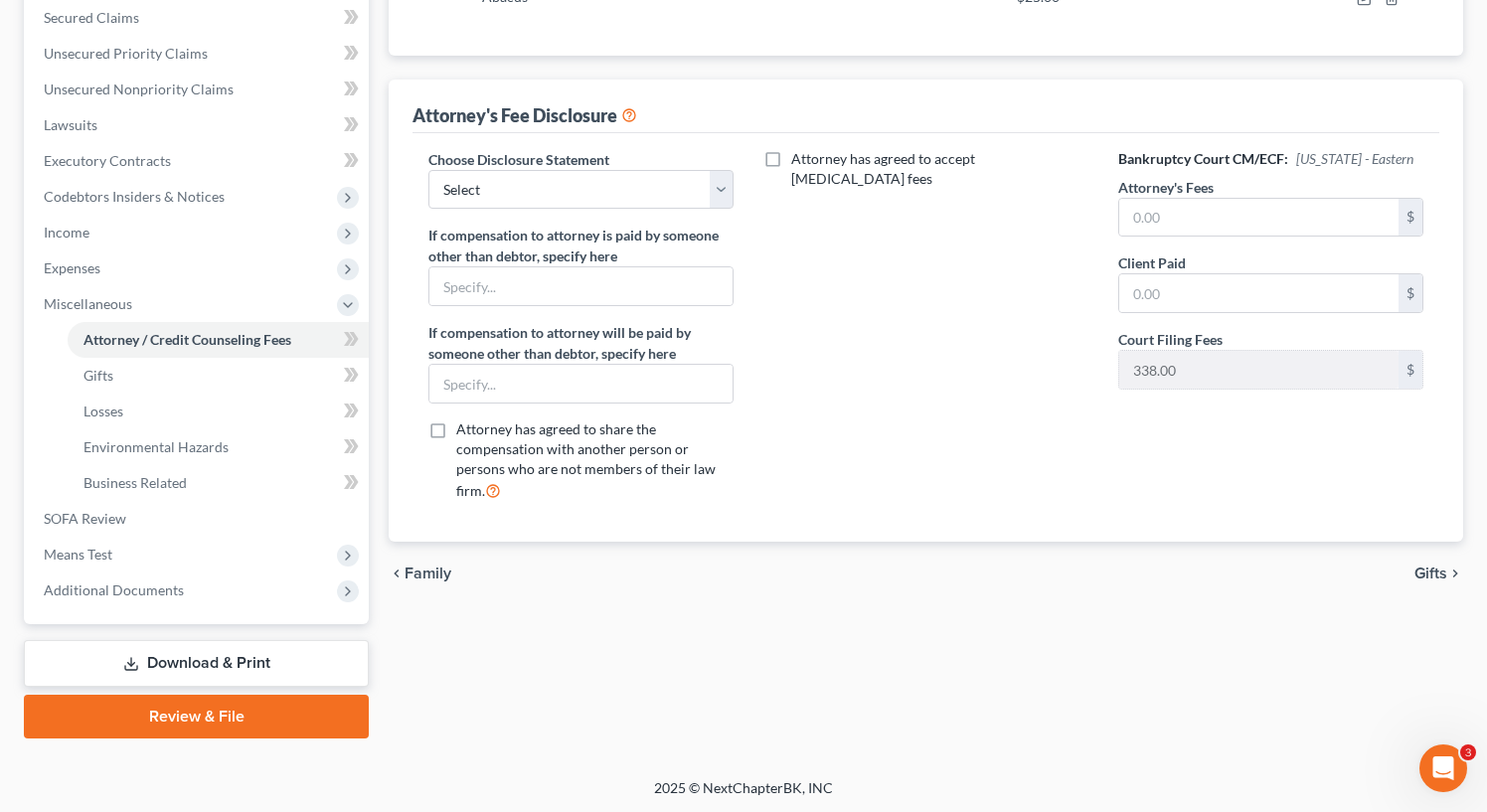 click on "Gifts" at bounding box center [1430, 573] 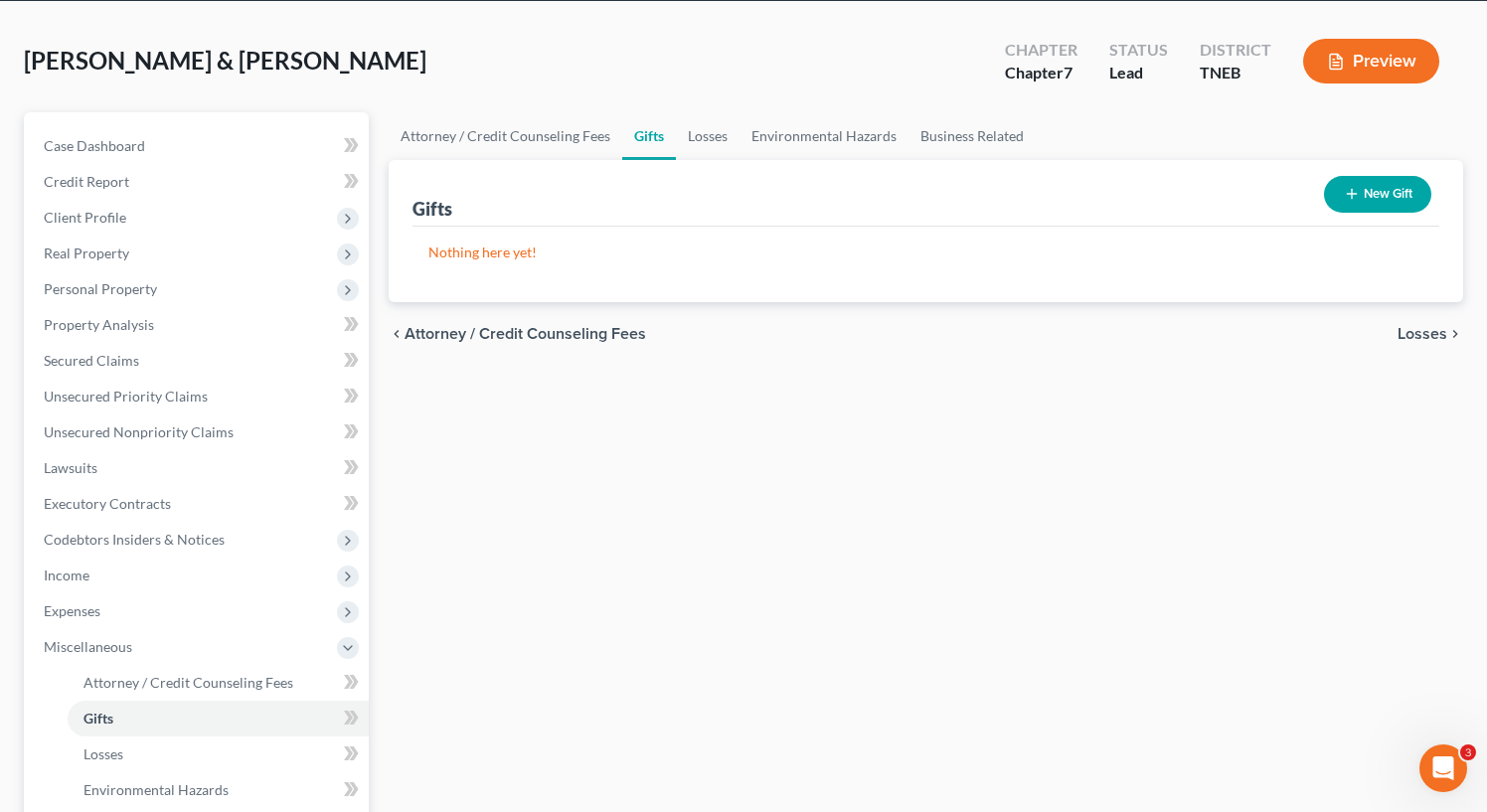 scroll, scrollTop: 0, scrollLeft: 0, axis: both 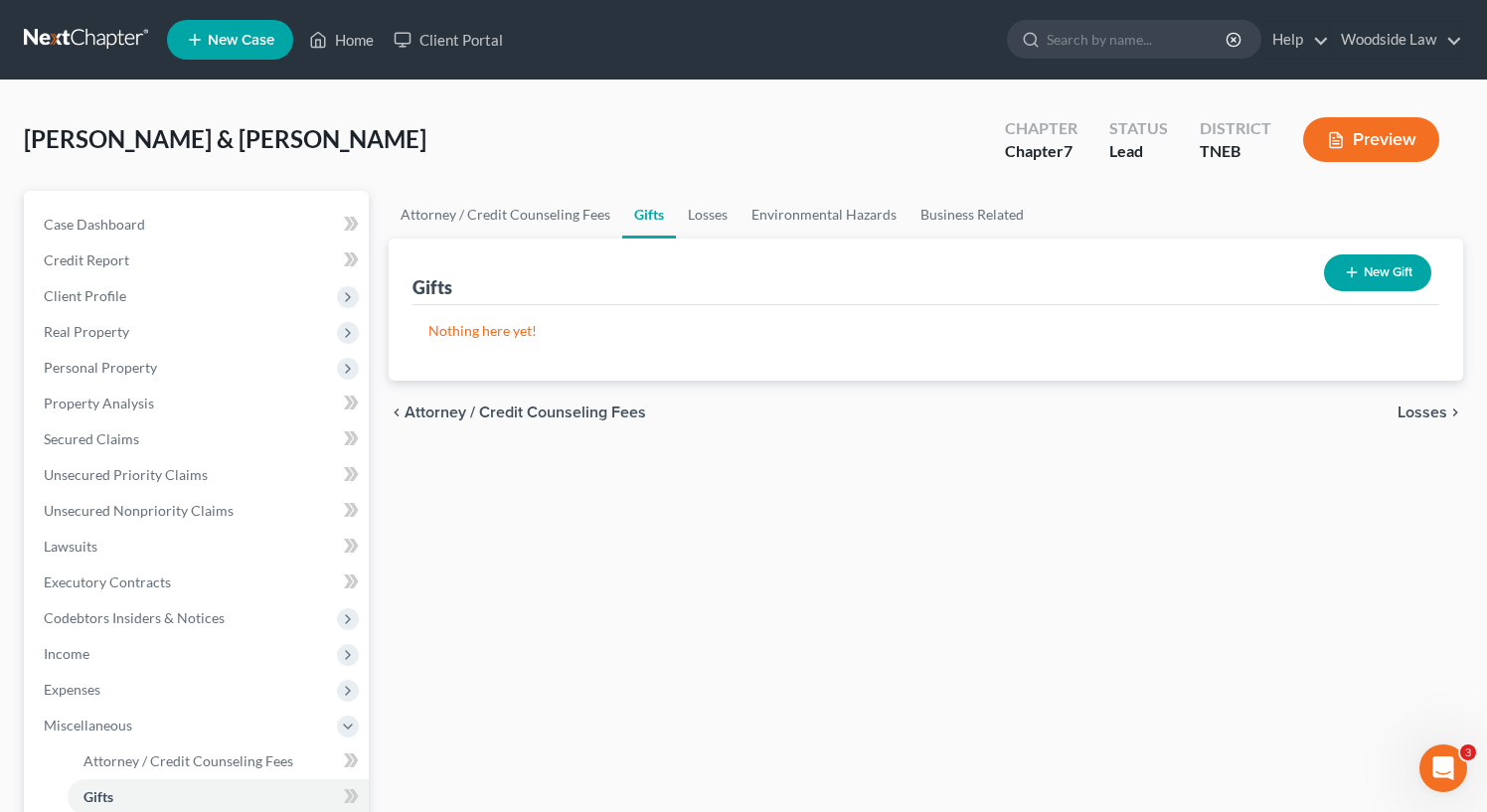 click on "Losses" at bounding box center (1422, 412) 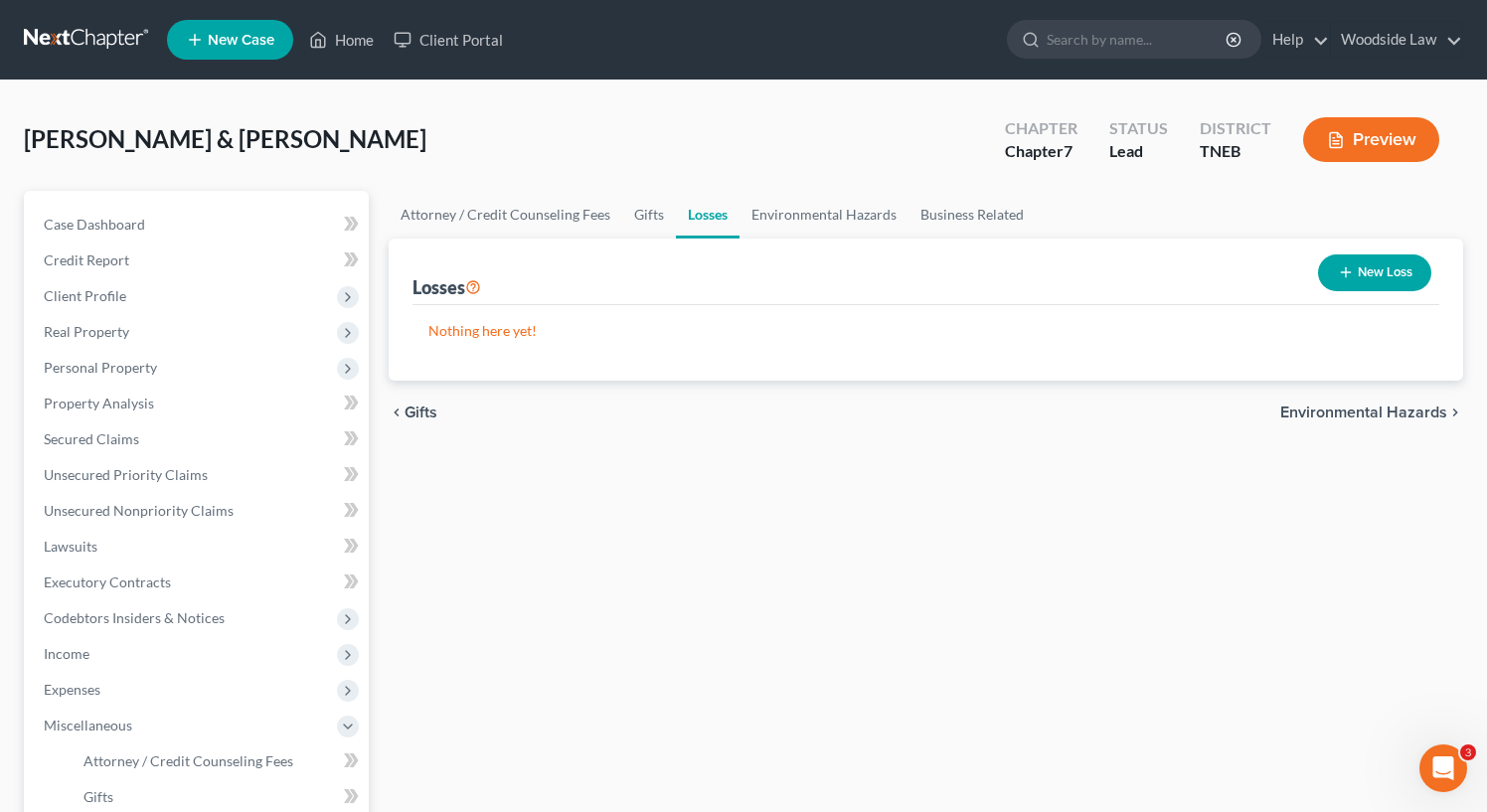 click on "Environmental Hazards" at bounding box center [1364, 412] 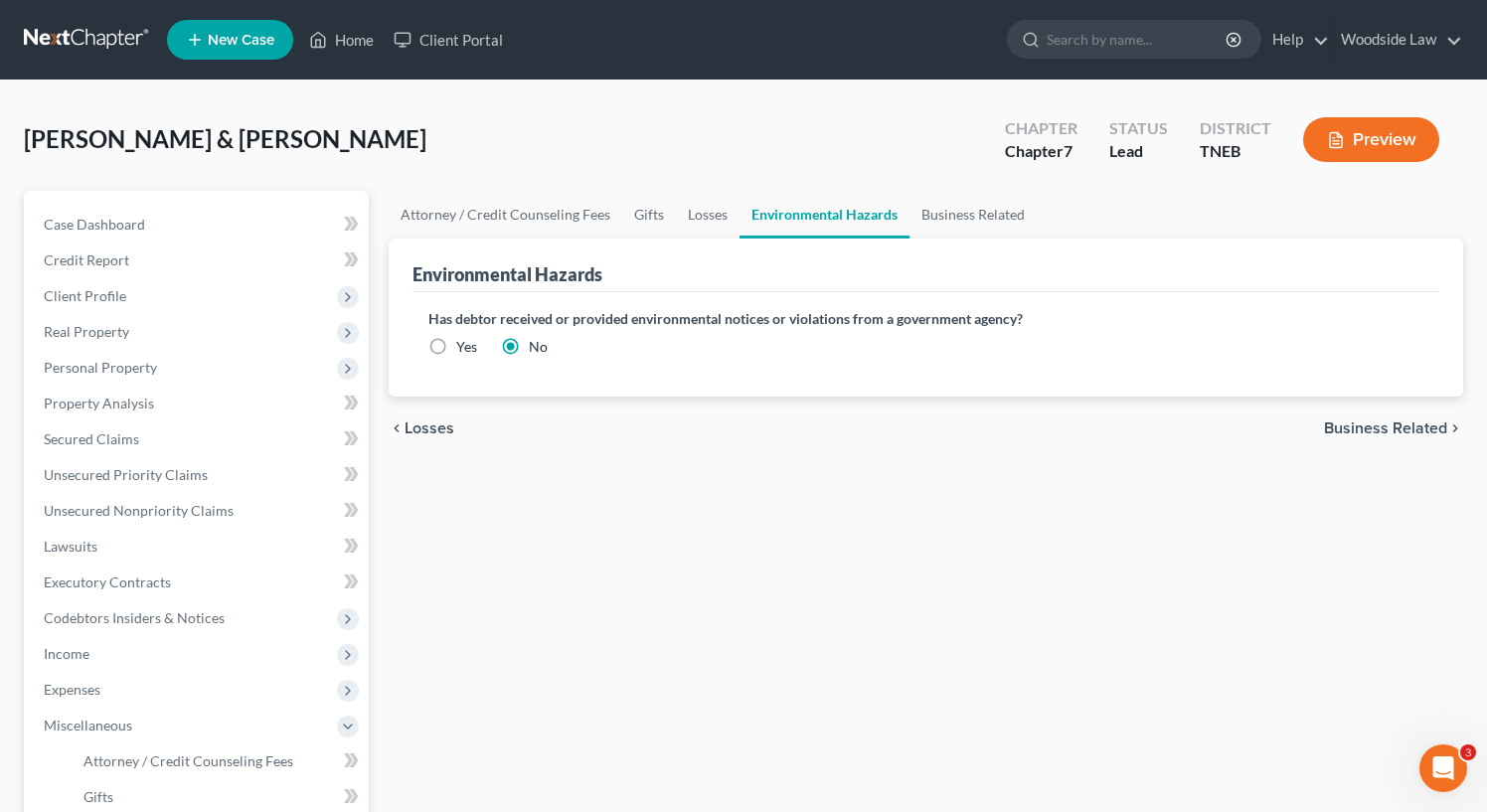 click on "Business Related" at bounding box center (1386, 428) 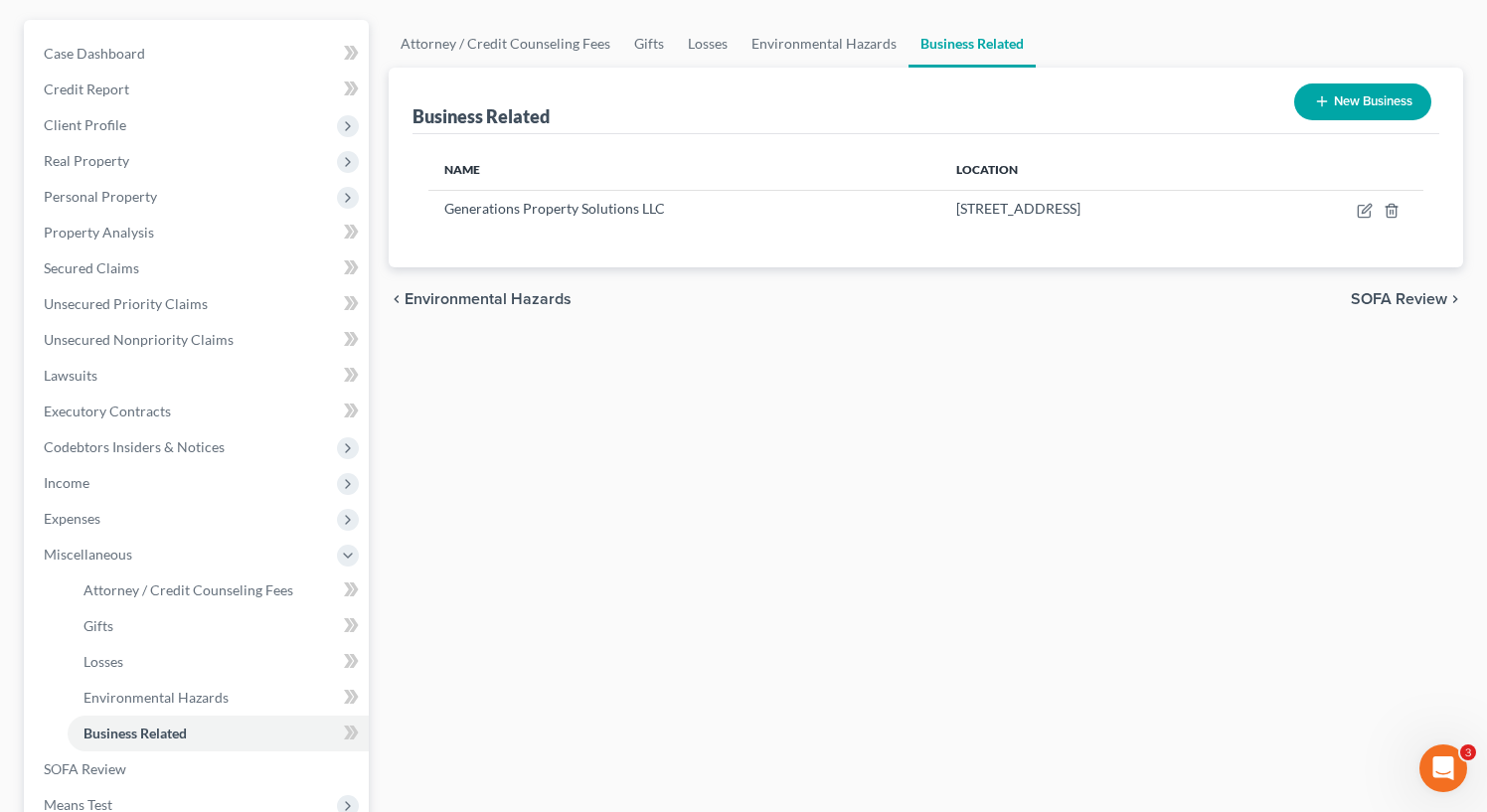 scroll, scrollTop: 0, scrollLeft: 0, axis: both 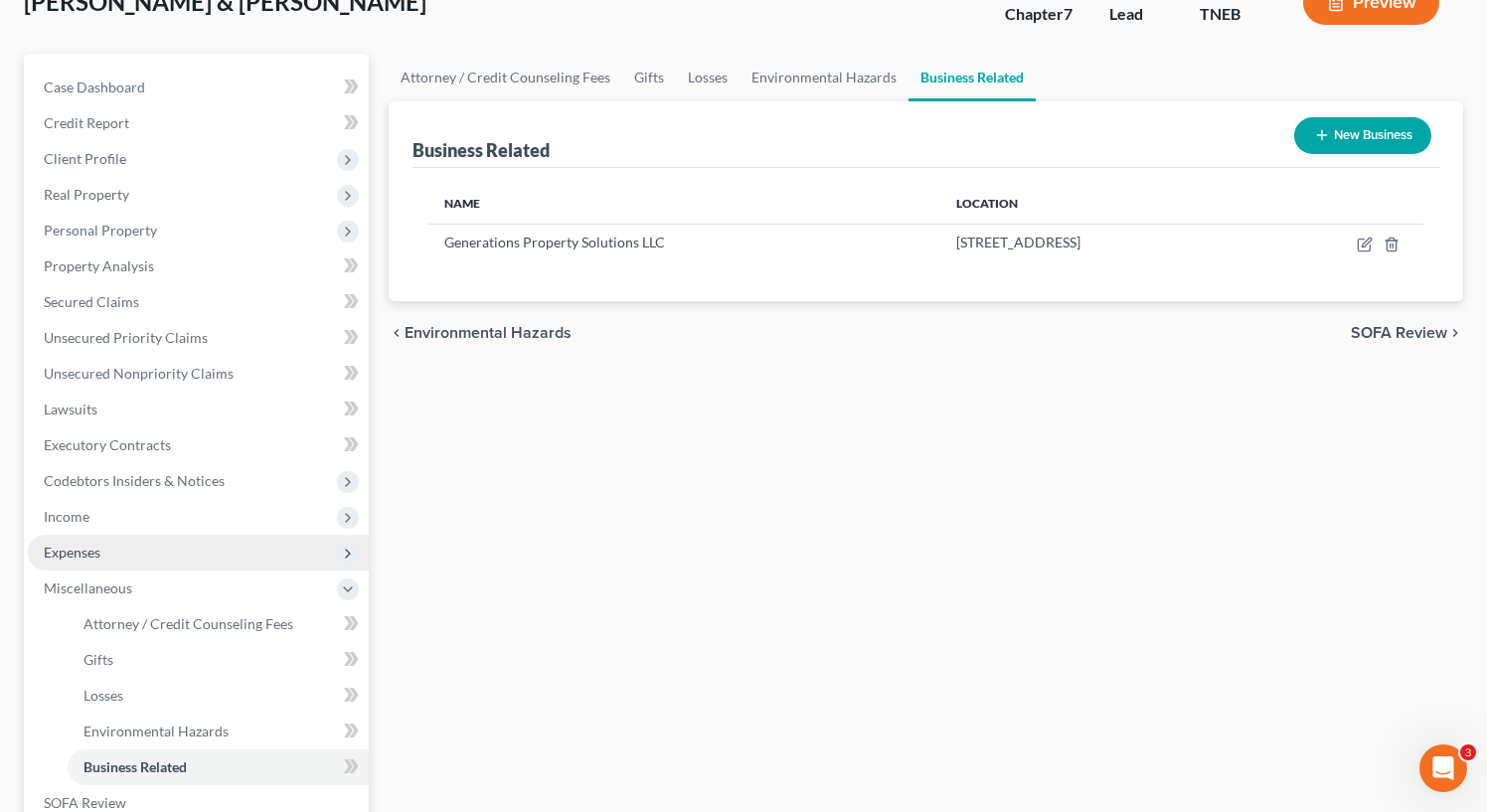 click on "Expenses" at bounding box center [198, 553] 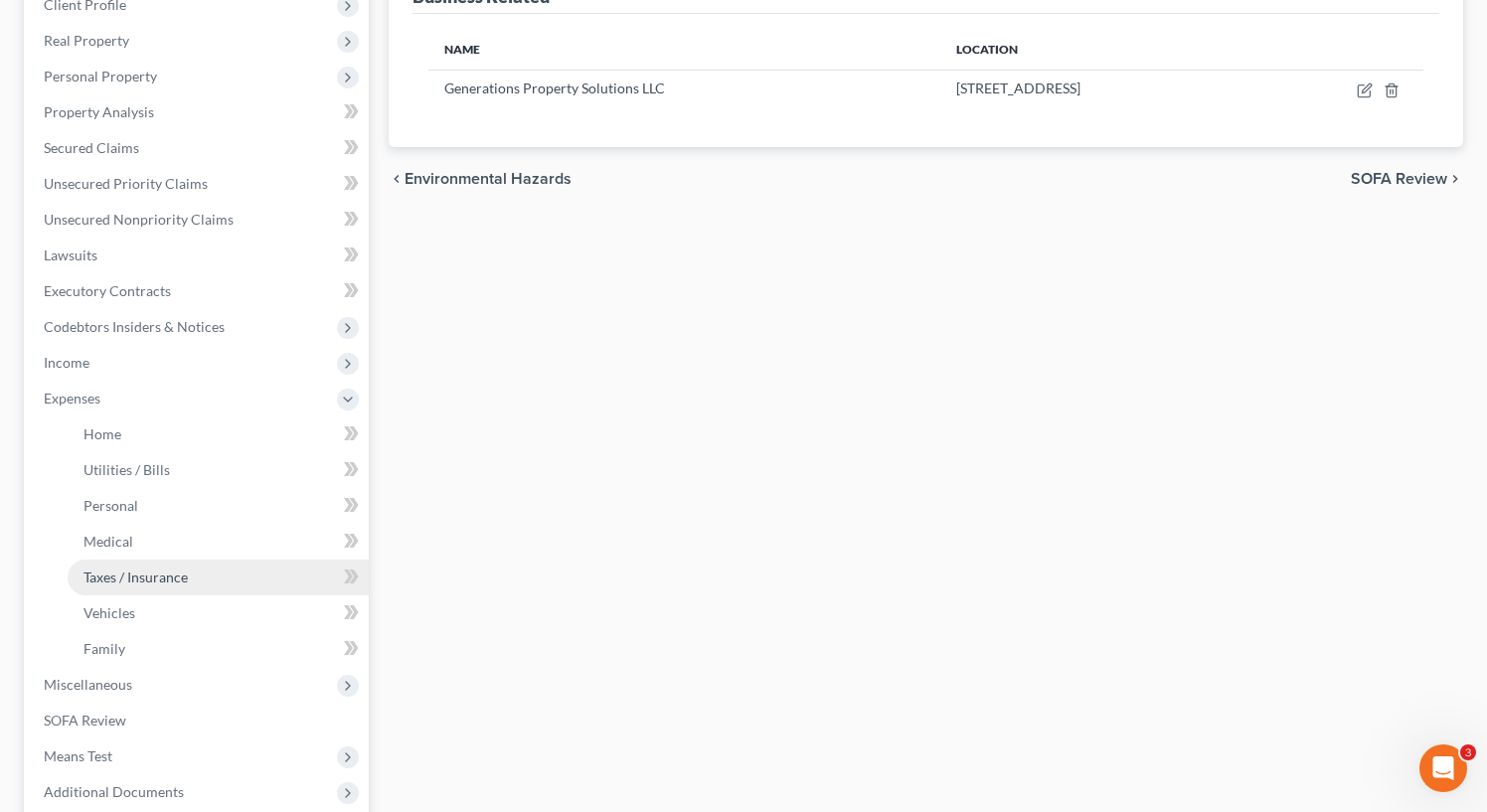 scroll, scrollTop: 283, scrollLeft: 0, axis: vertical 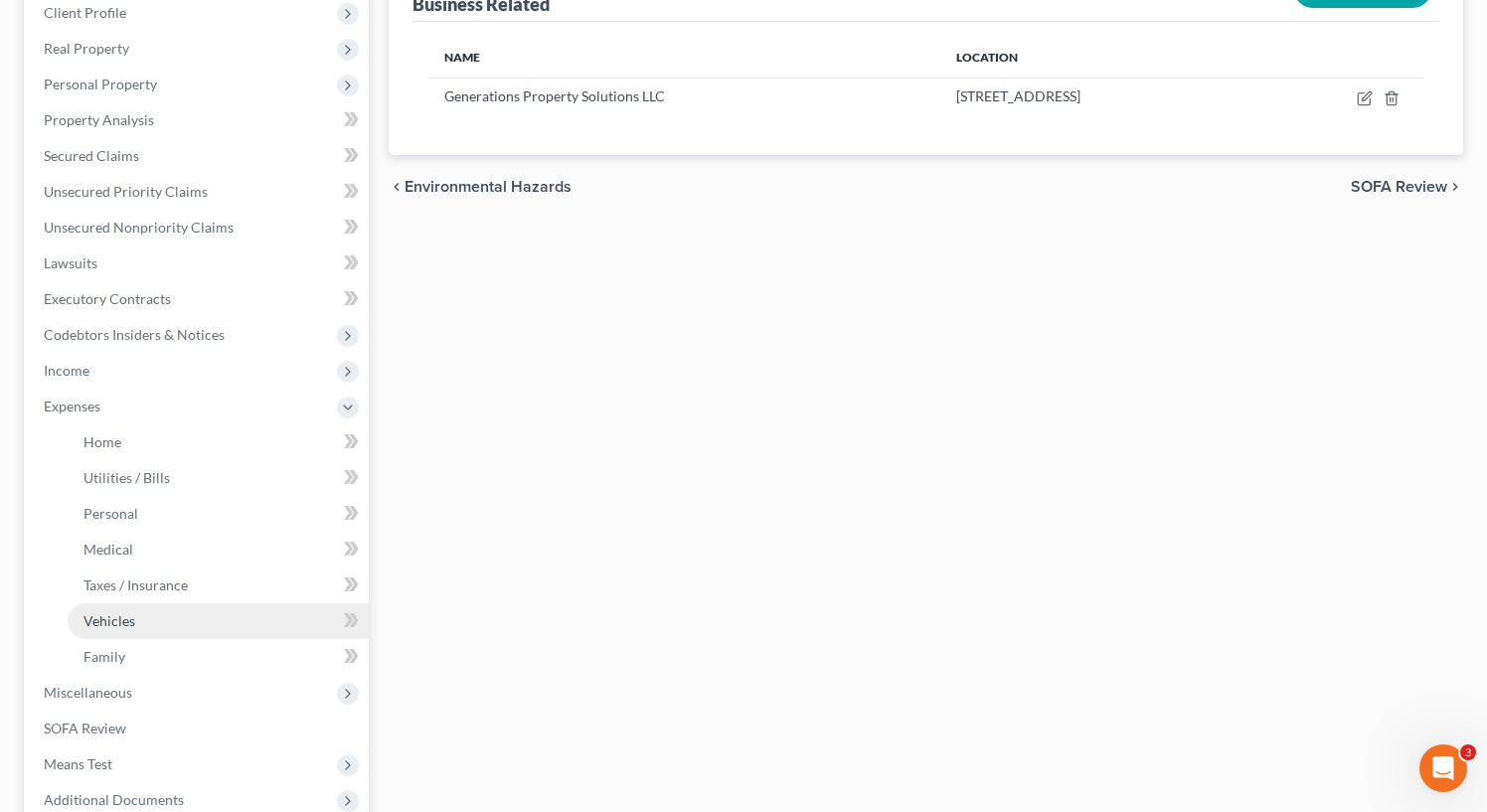 click on "Vehicles" at bounding box center [109, 620] 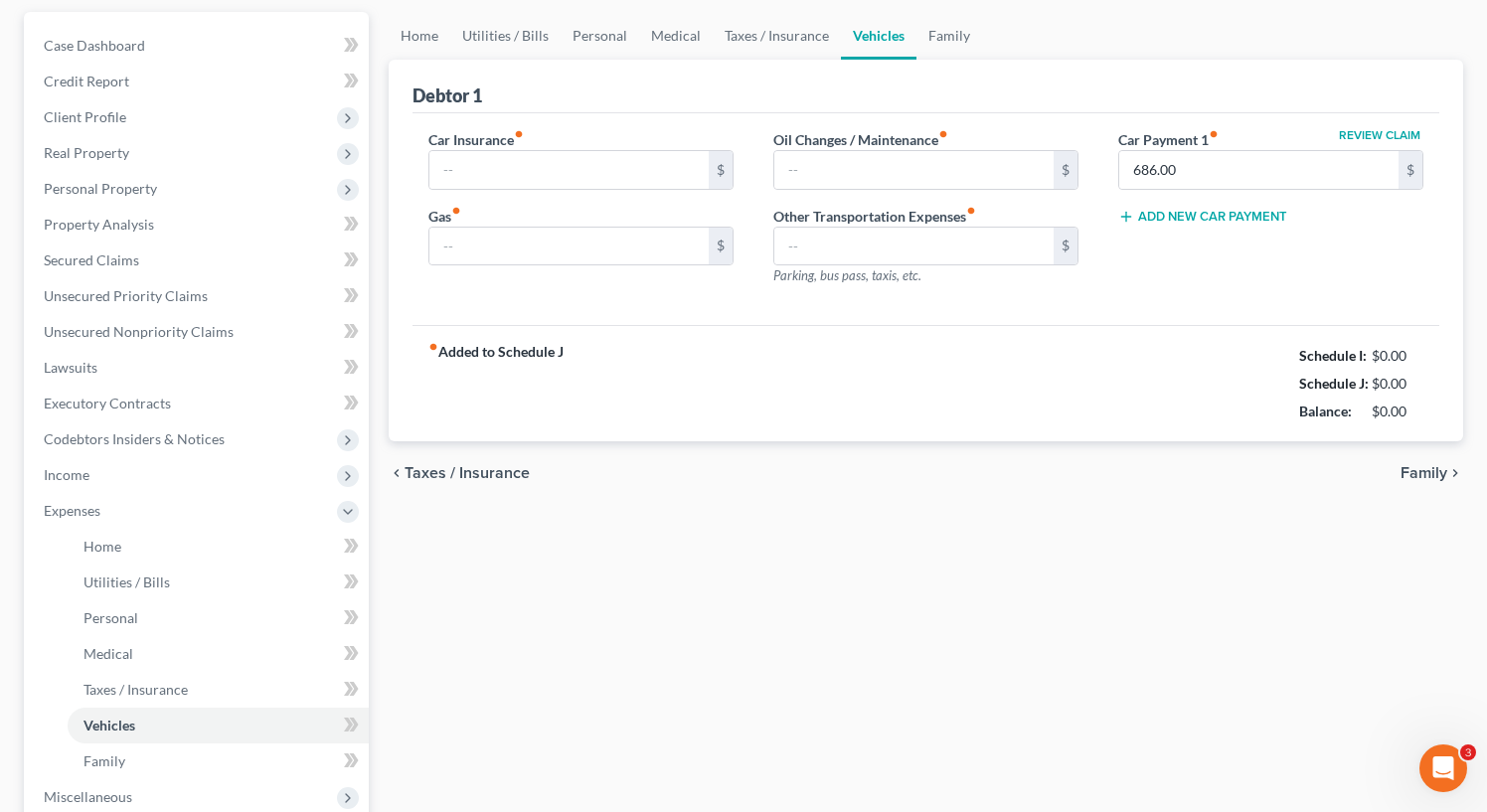 type on "300.00" 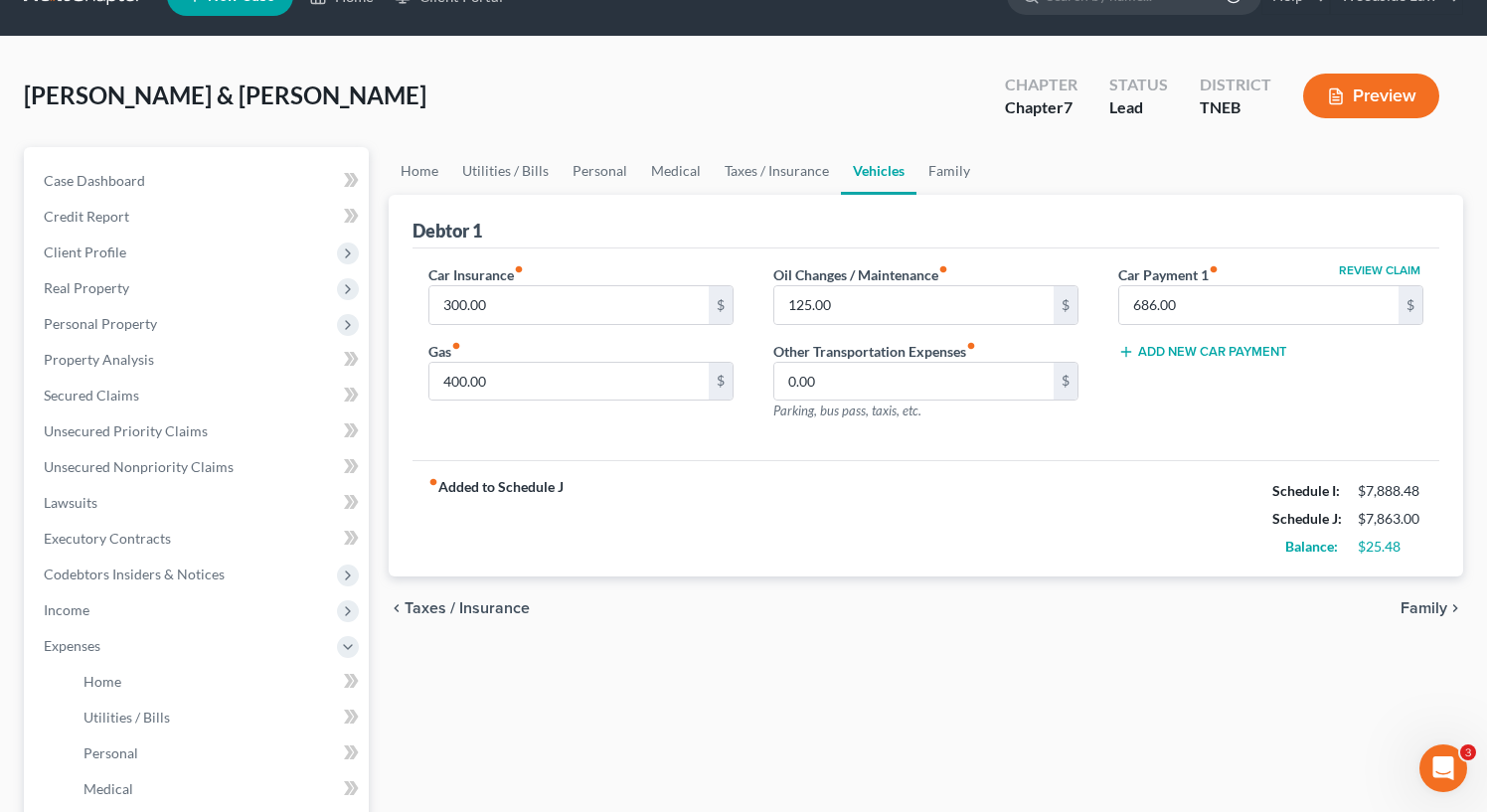 scroll, scrollTop: 45, scrollLeft: 0, axis: vertical 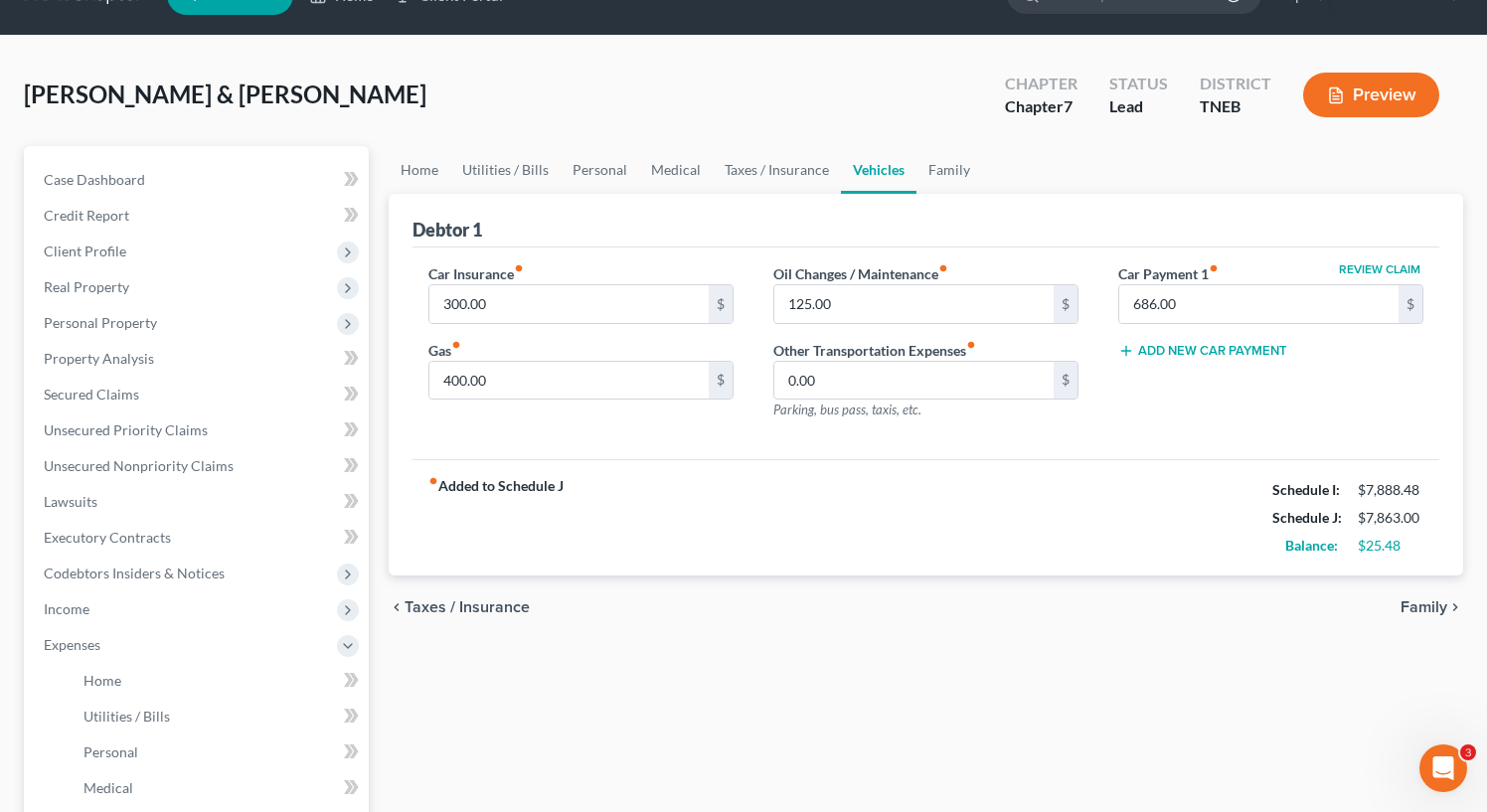 click on "Taxes / Insurance" at bounding box center (467, 607) 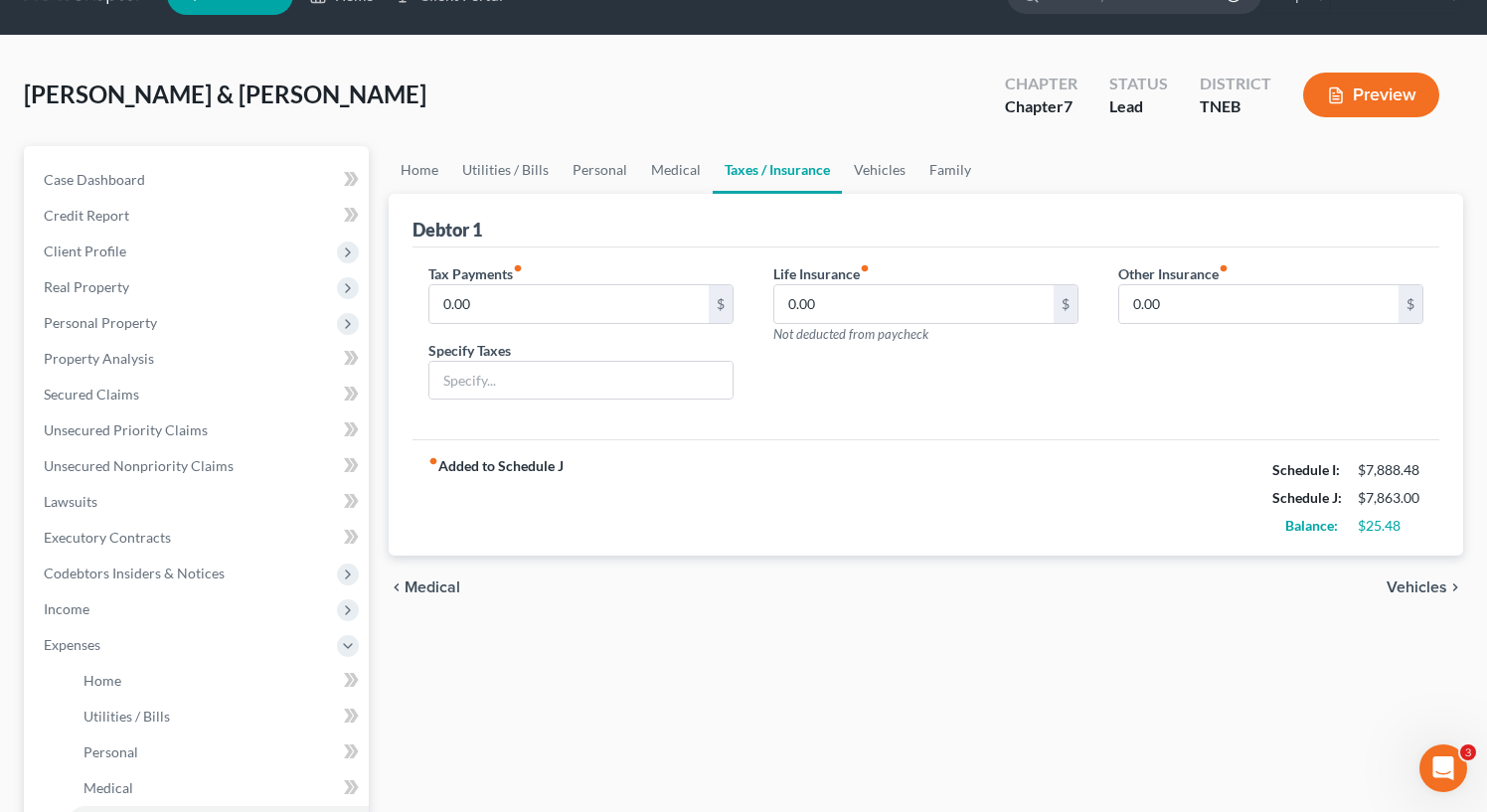 scroll, scrollTop: 0, scrollLeft: 0, axis: both 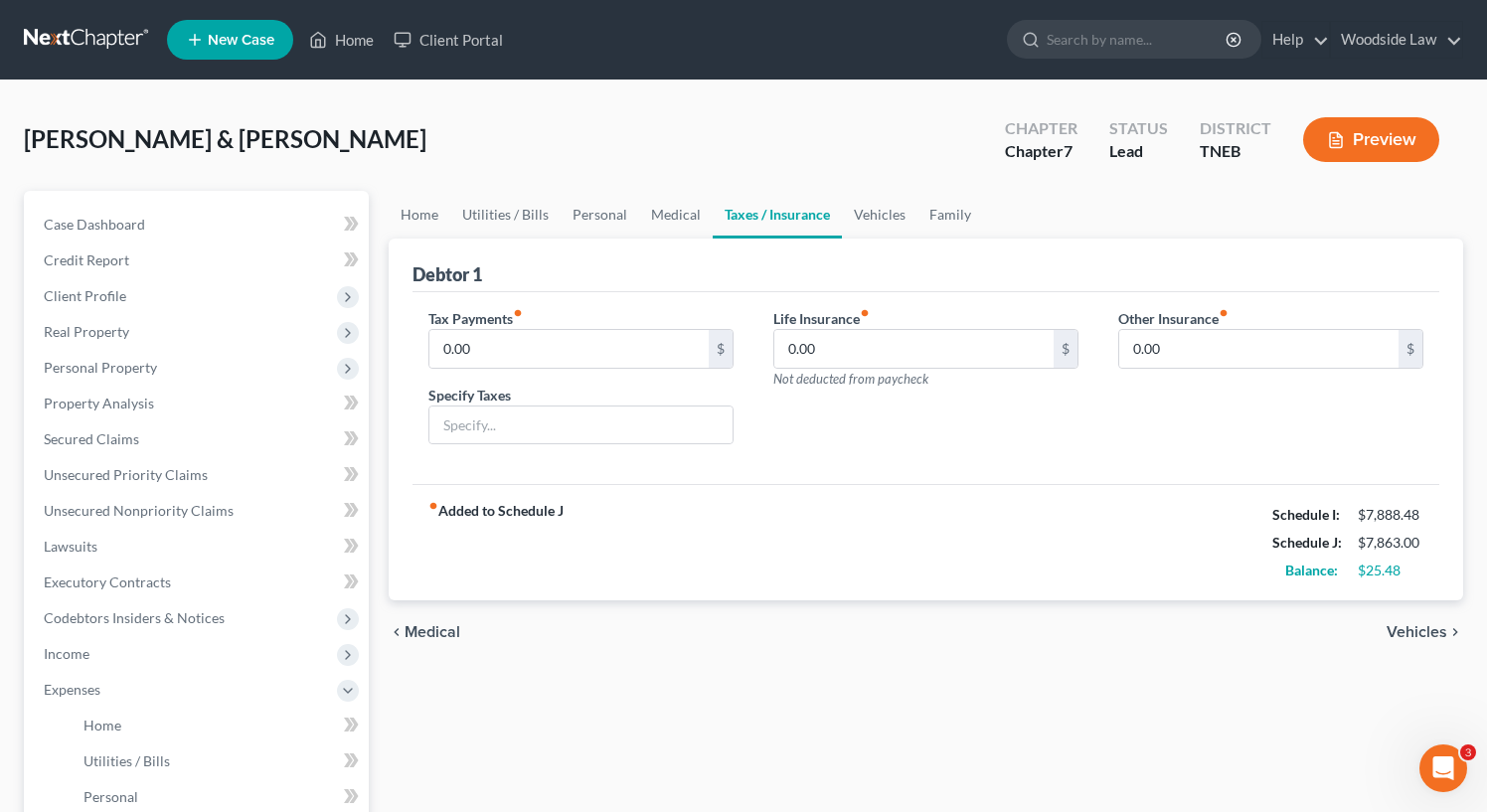 click on "Medical" at bounding box center [432, 632] 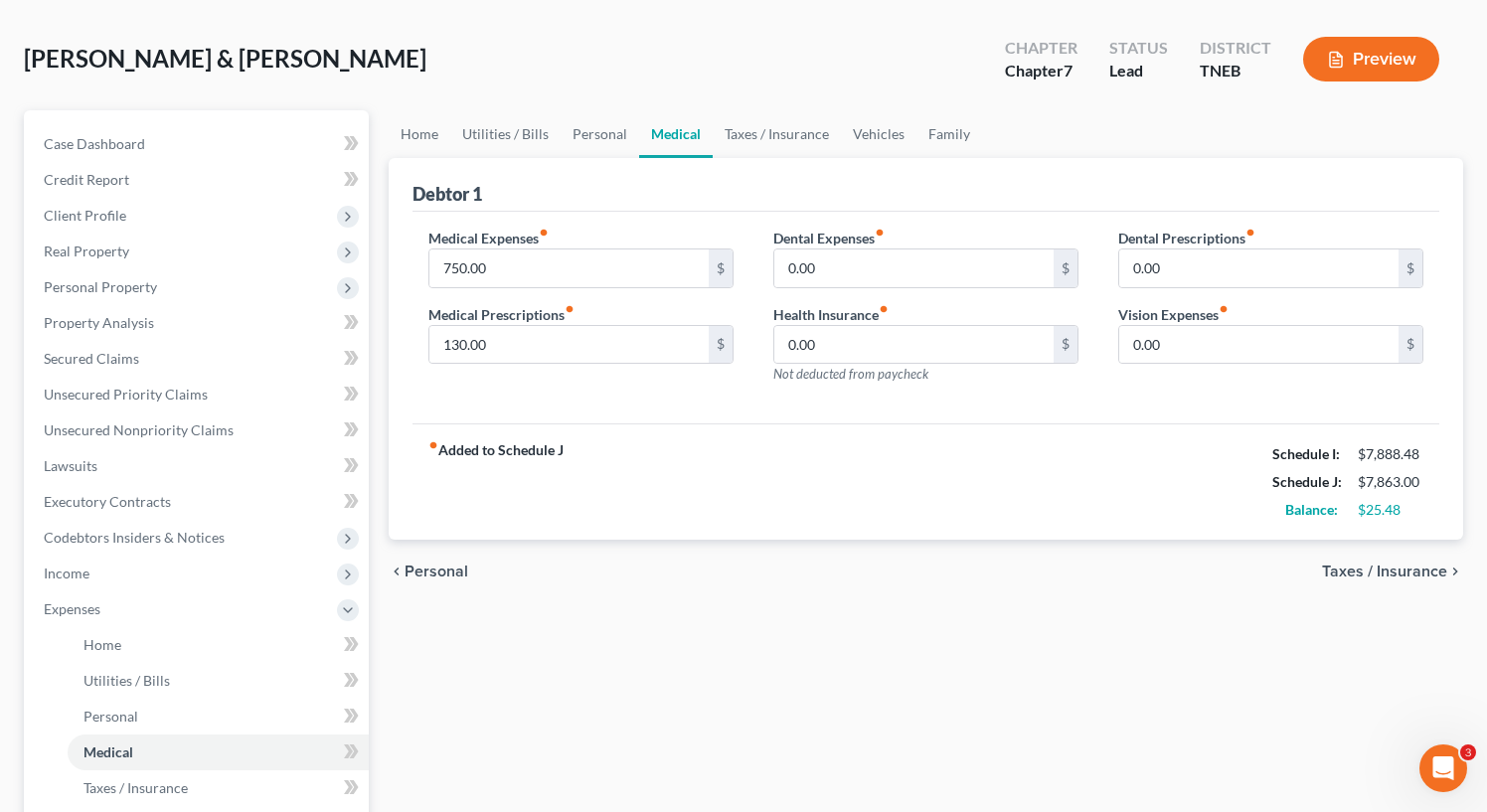 scroll, scrollTop: 75, scrollLeft: 0, axis: vertical 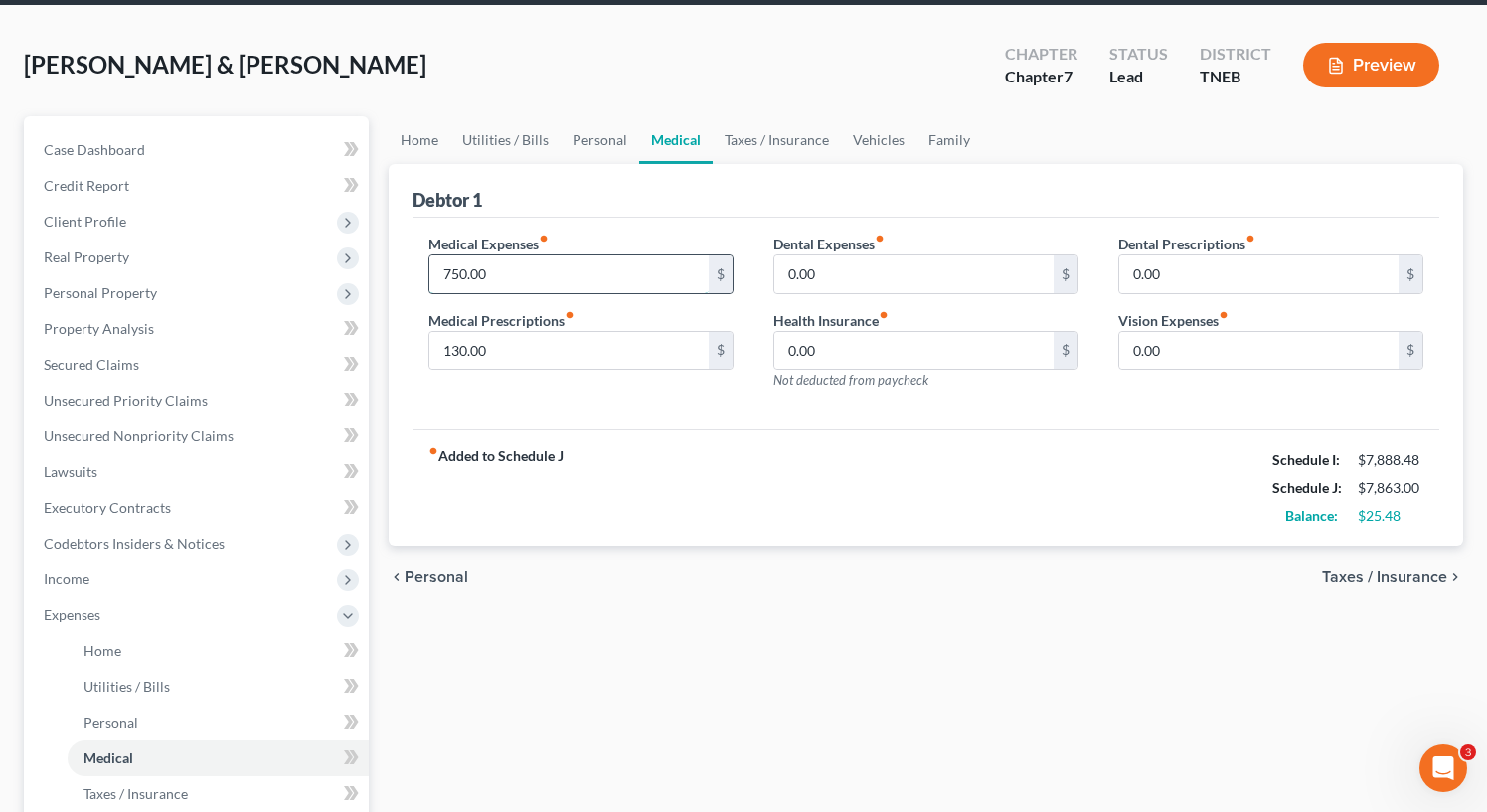 click on "750.00" at bounding box center (569, 274) 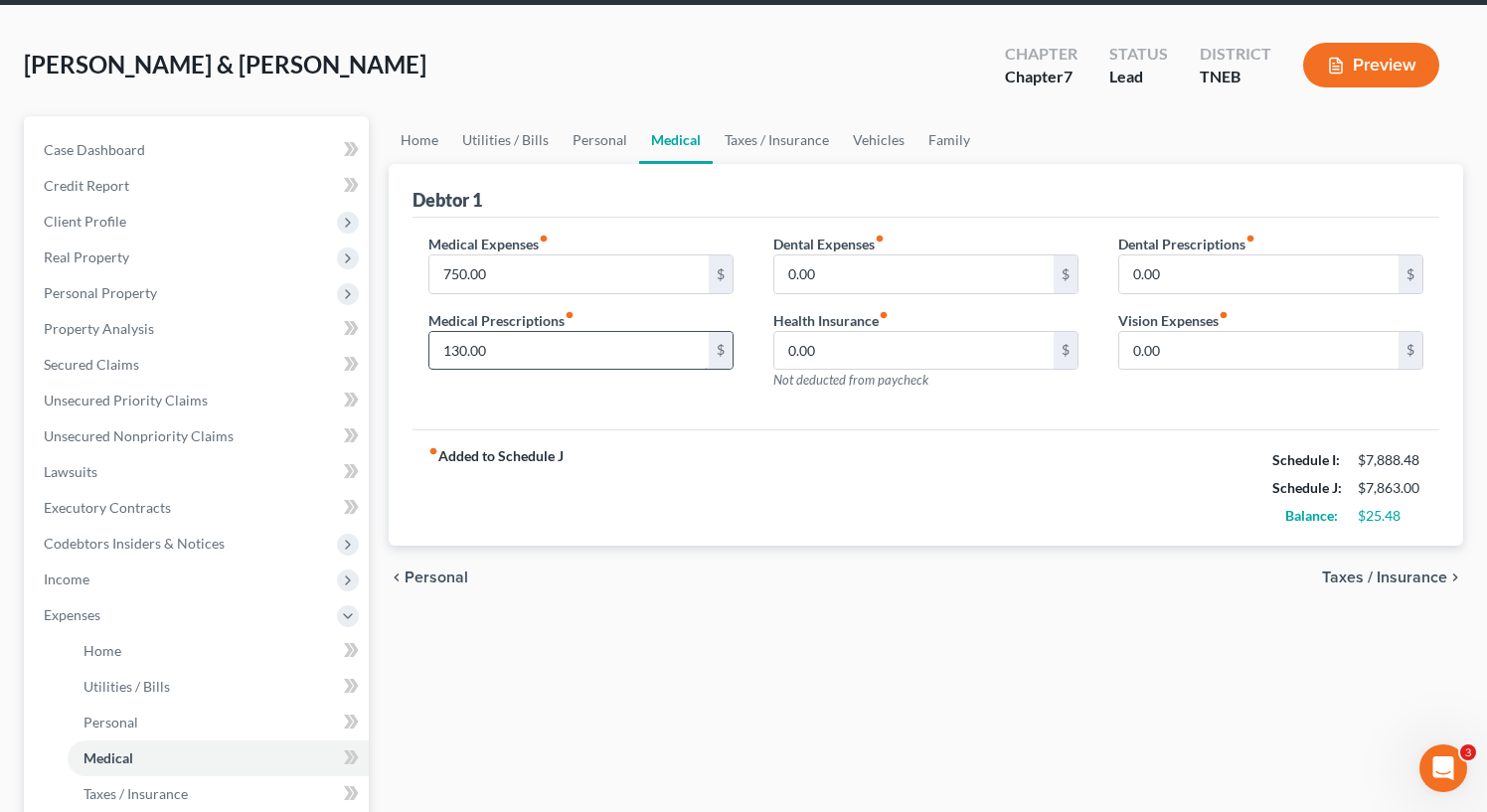 click on "130.00" at bounding box center [569, 351] 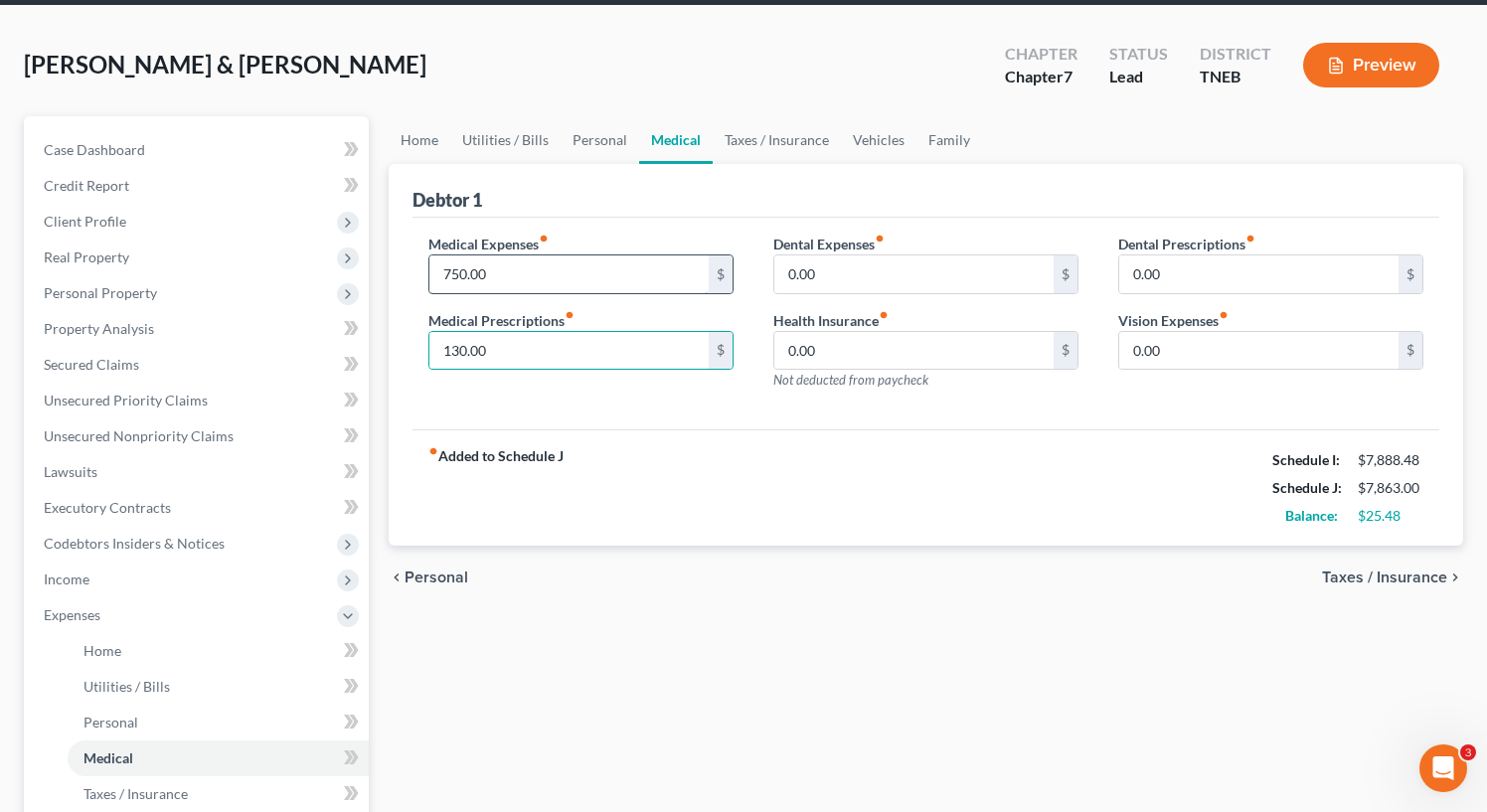 click on "750.00" at bounding box center [569, 274] 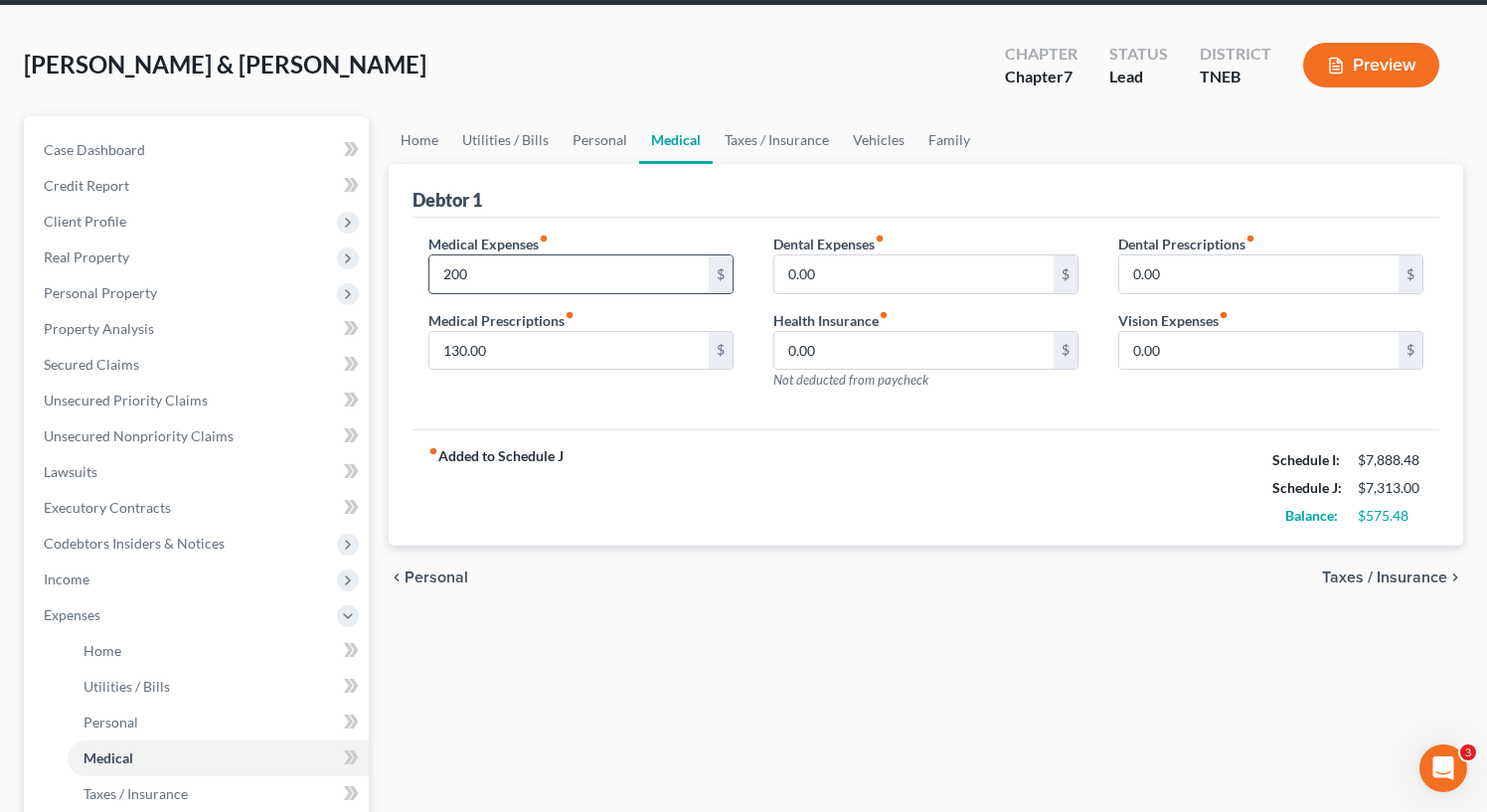 type on "200" 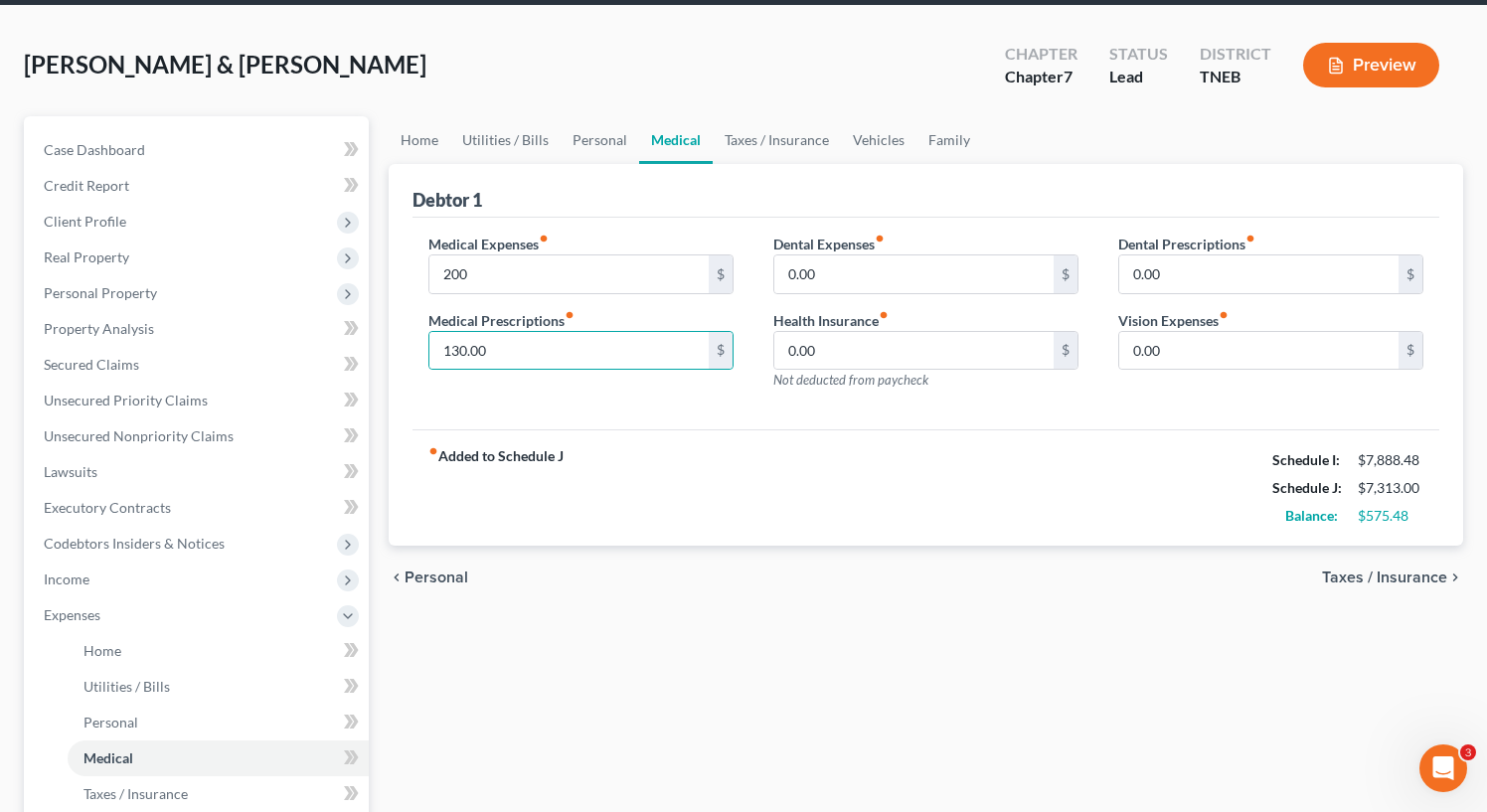 click on "Taxes / Insurance" at bounding box center [1385, 577] 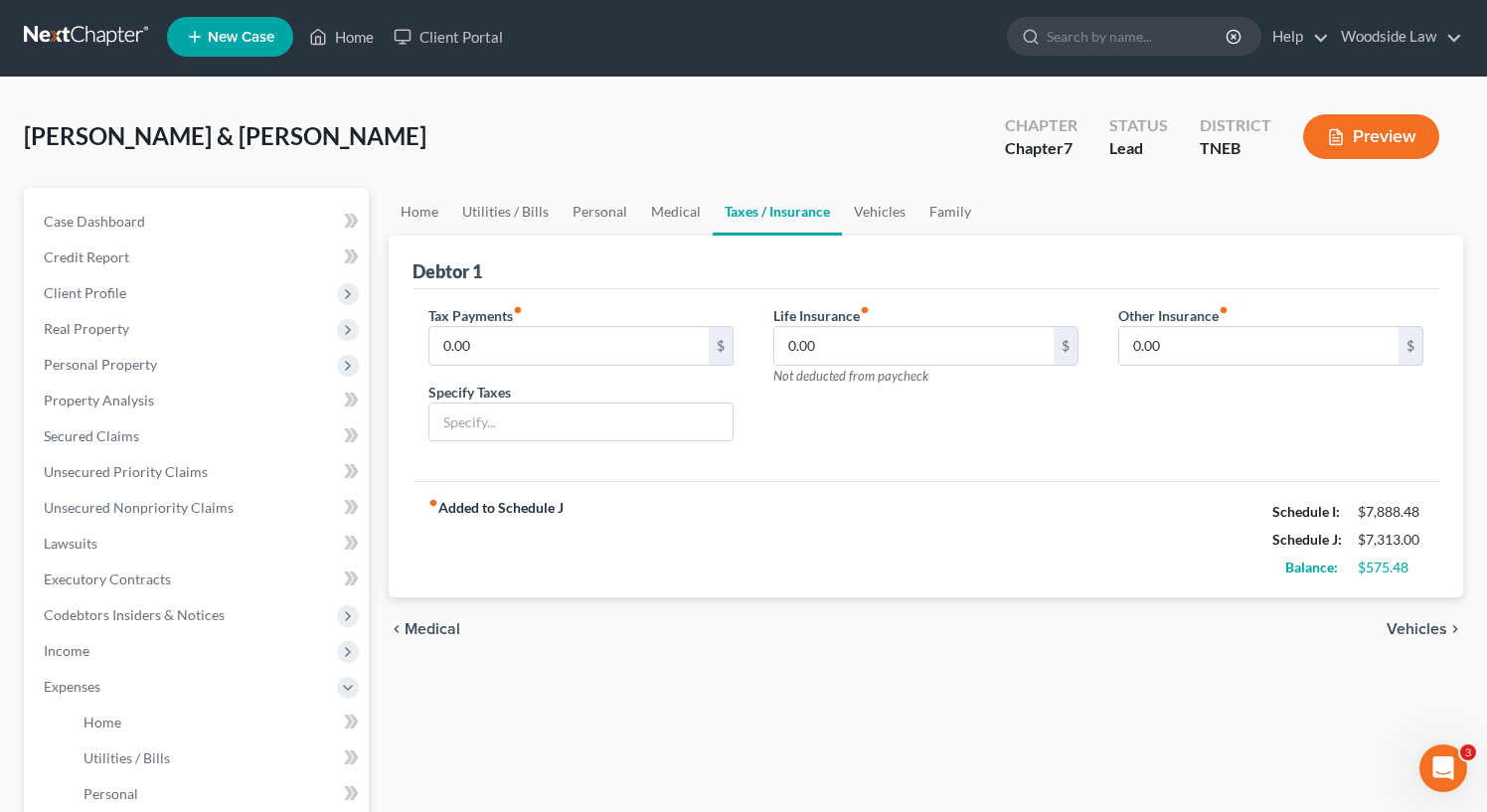 scroll, scrollTop: 0, scrollLeft: 0, axis: both 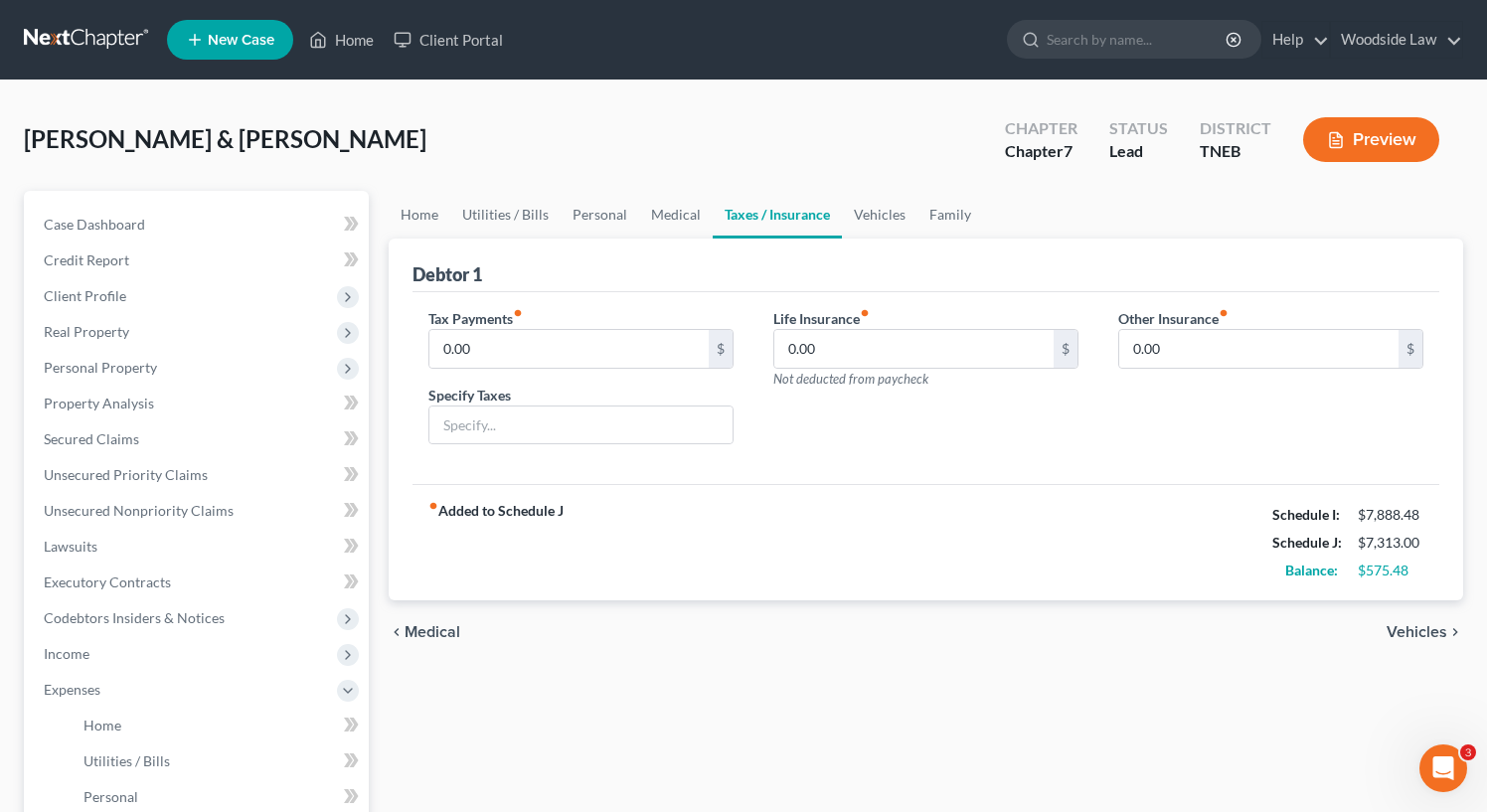 click on "Vehicles" at bounding box center (1416, 632) 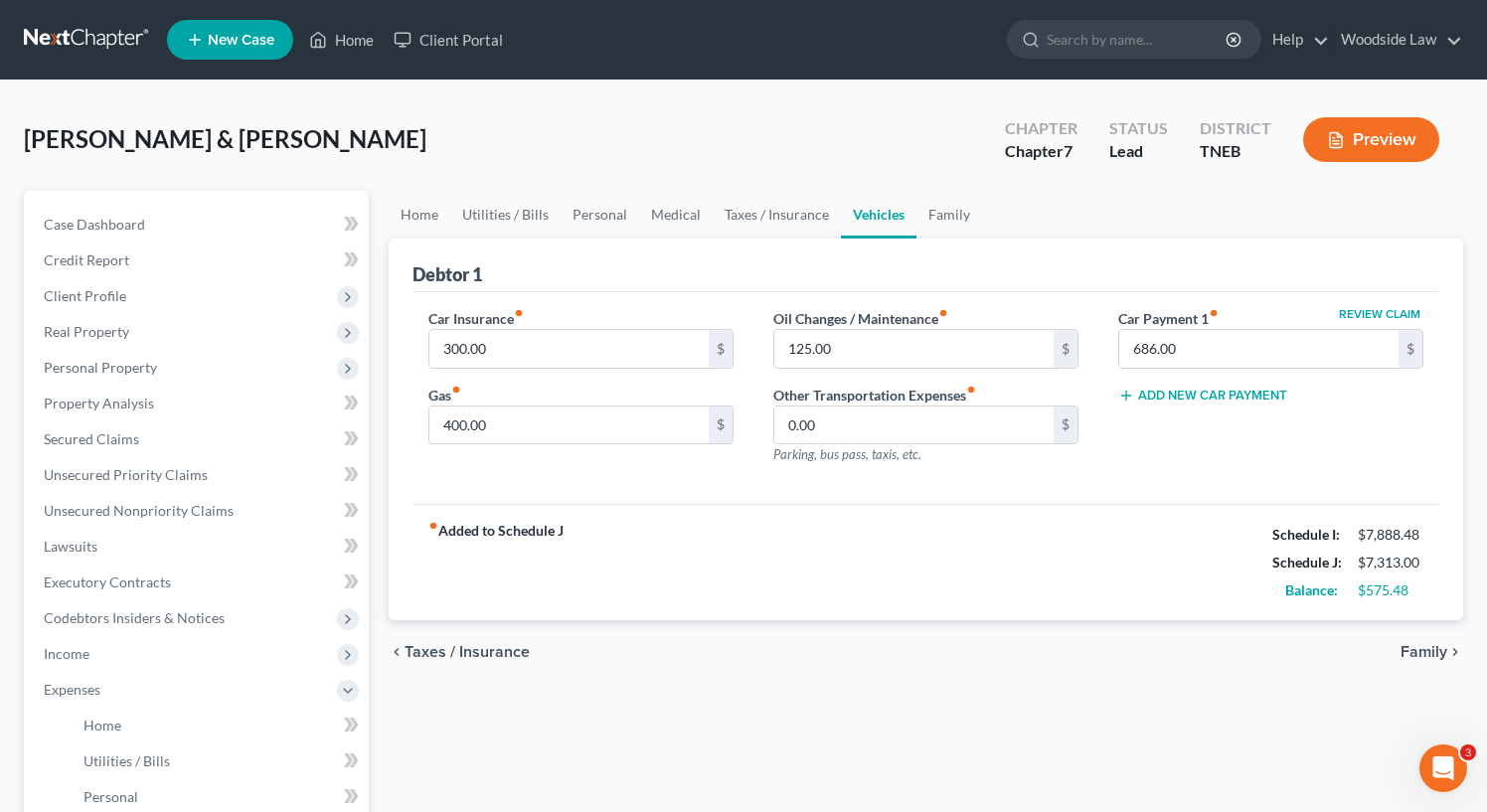 click on "Add New Car Payment" at bounding box center (1203, 396) 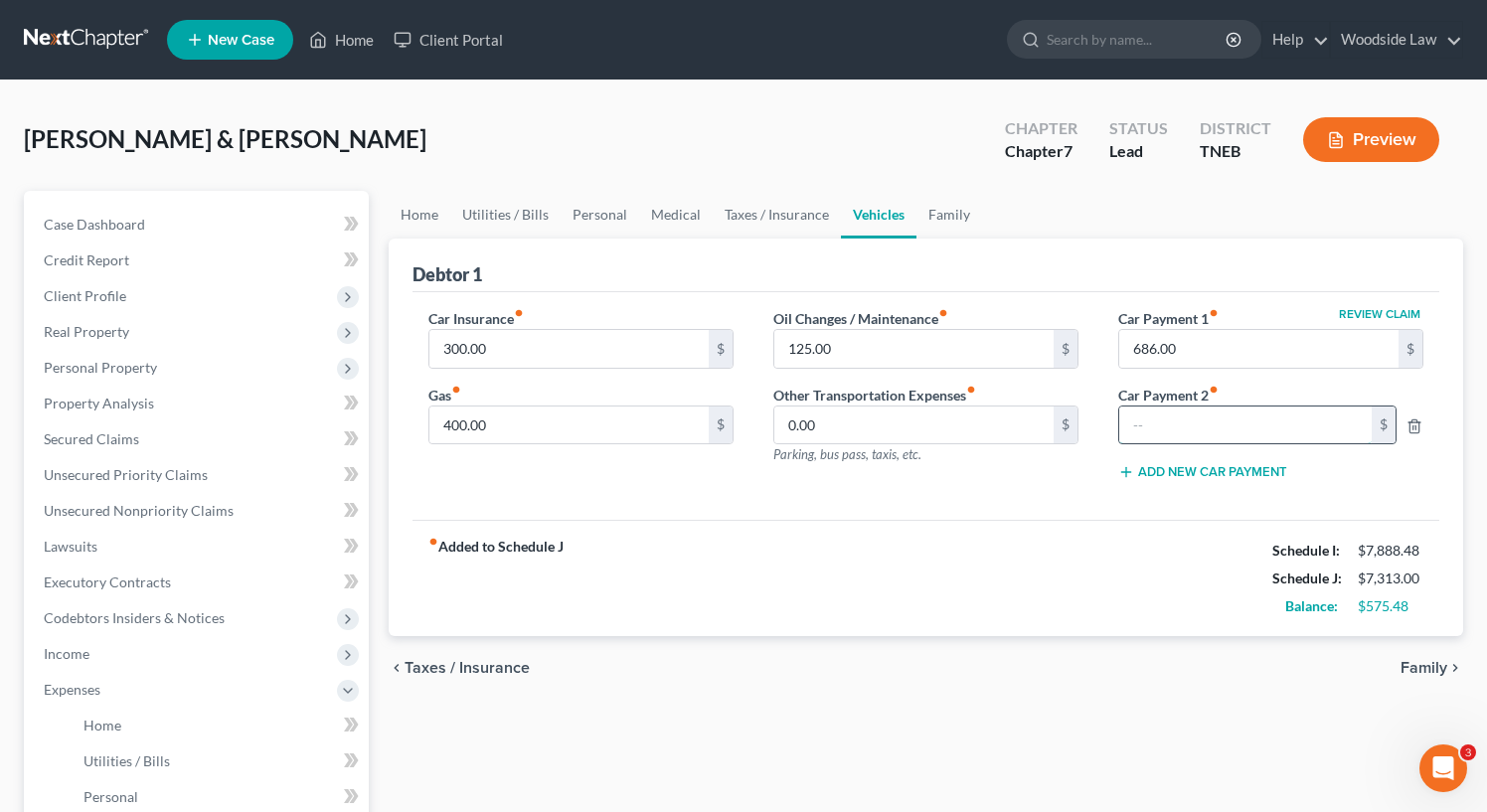 click at bounding box center [1245, 425] 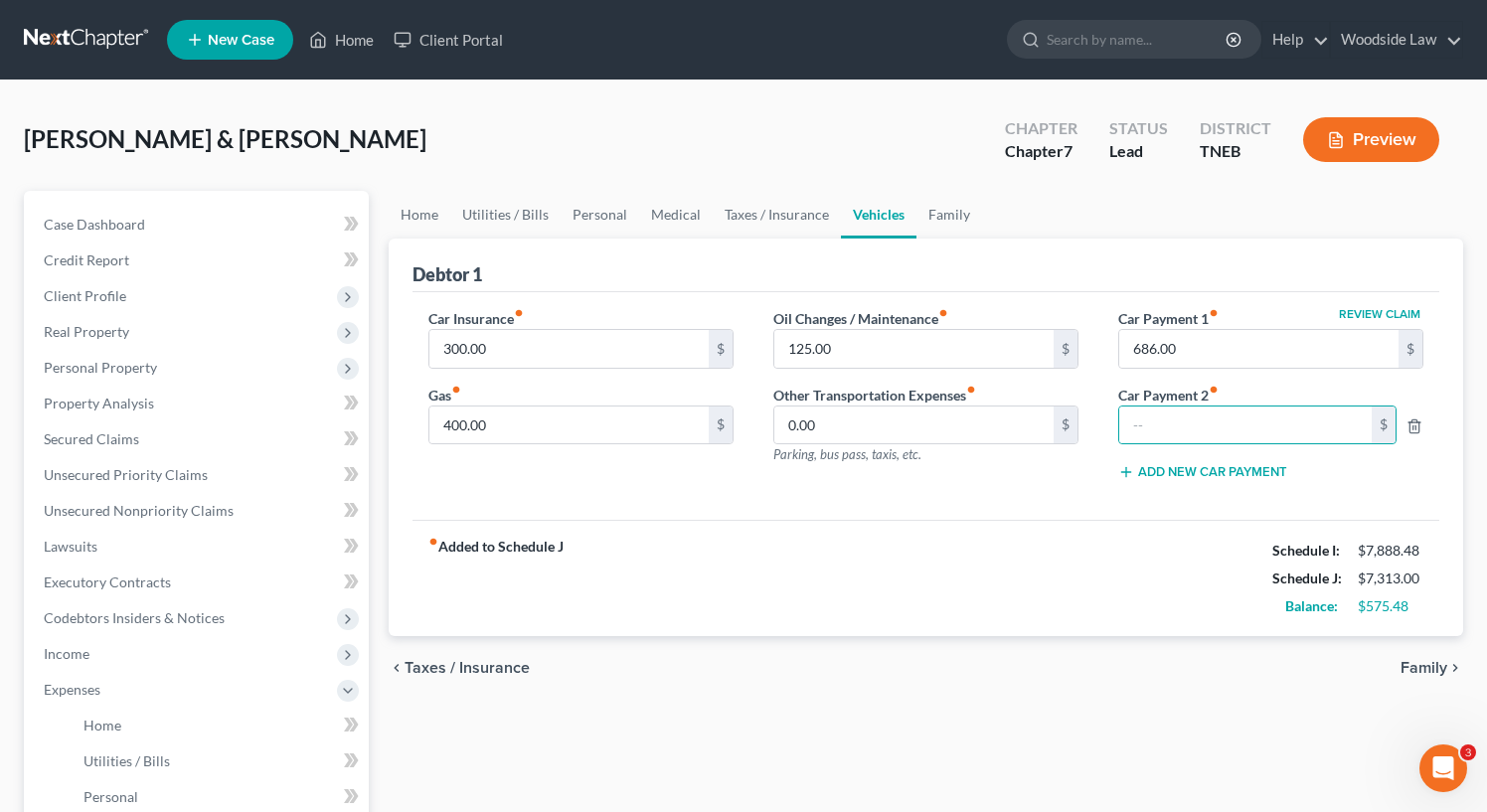 click on "Family" at bounding box center [1423, 668] 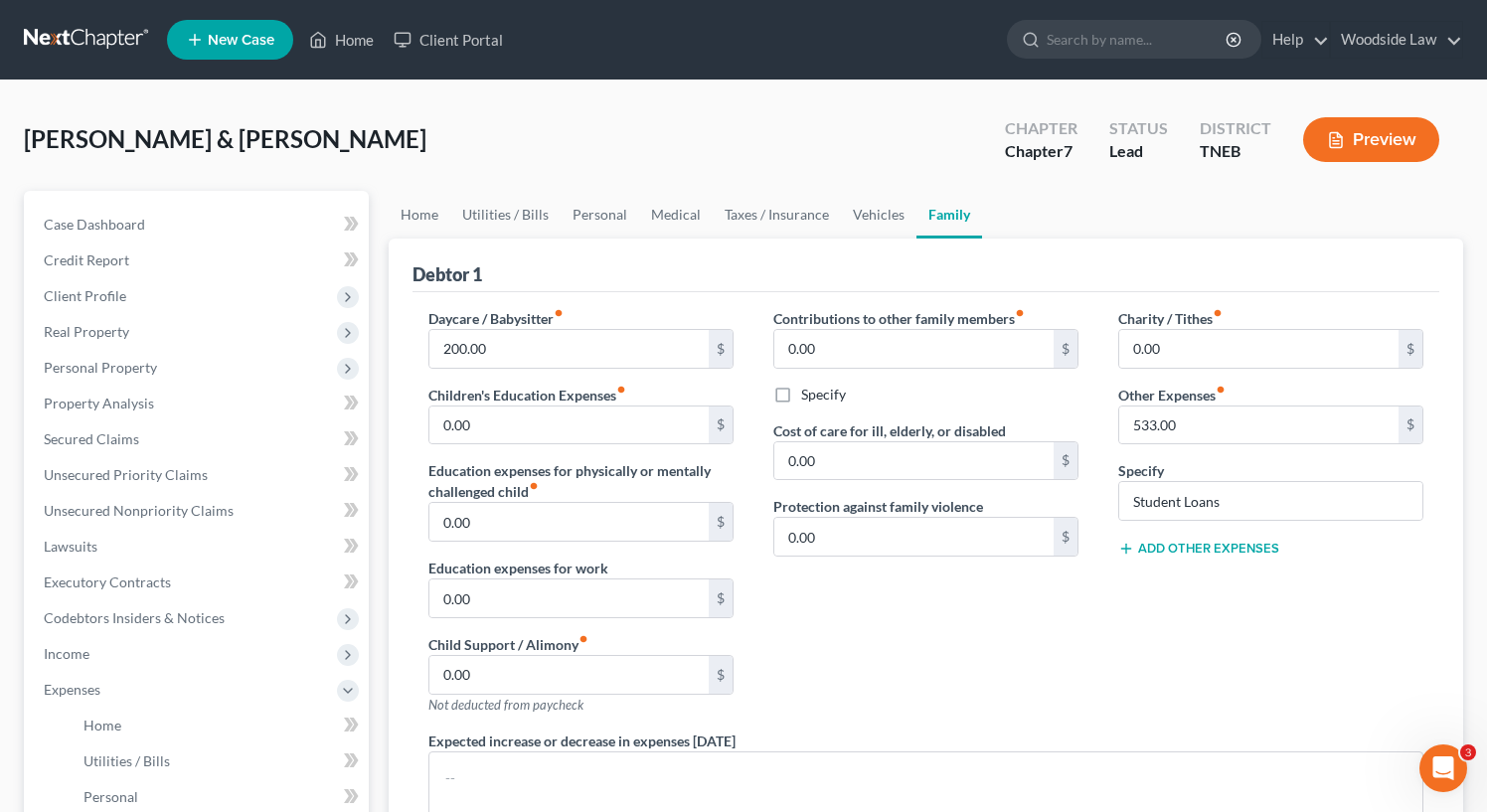 click on "Add Other Expenses" at bounding box center (1199, 549) 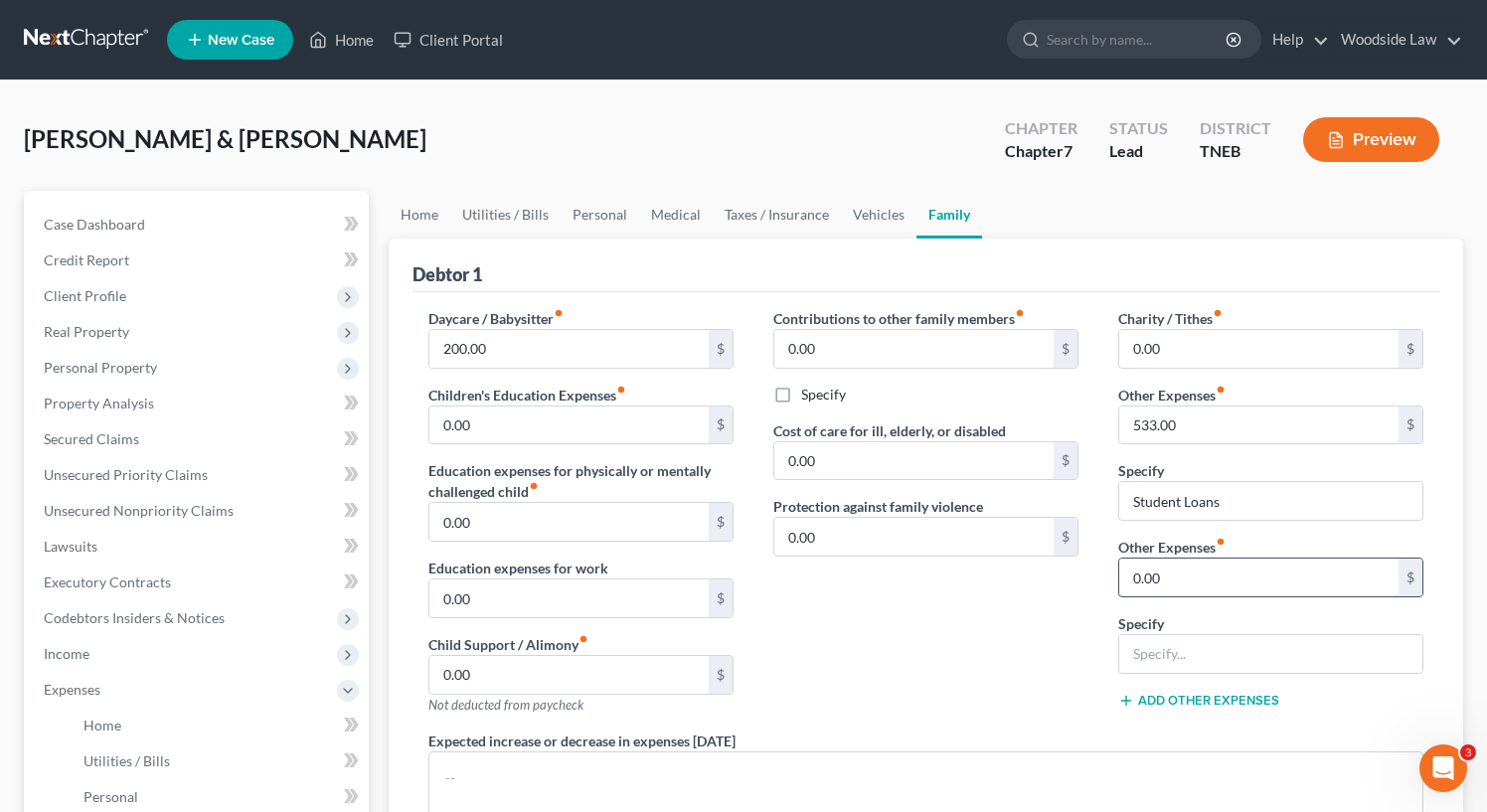 click on "0.00" at bounding box center (1258, 577) 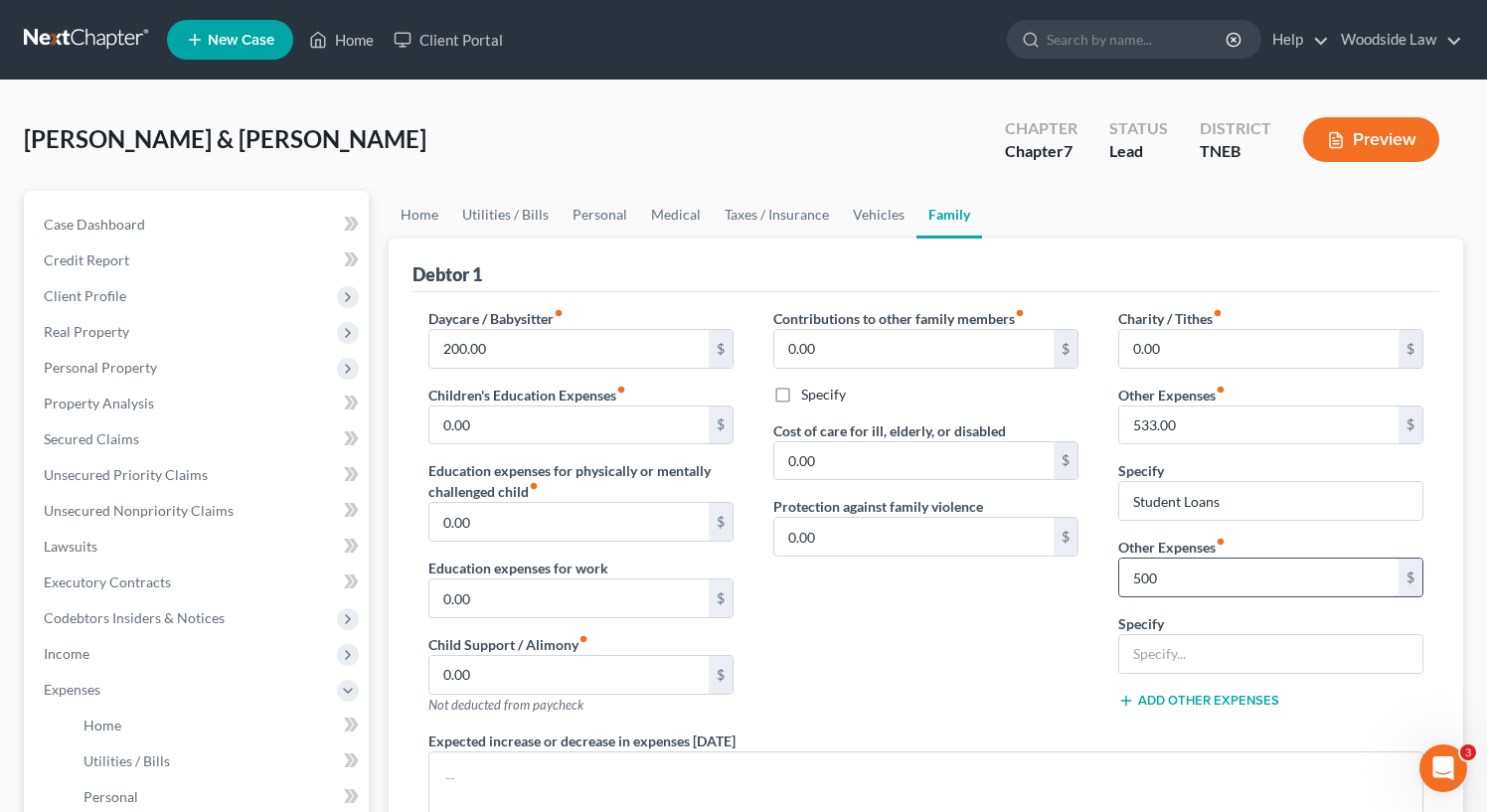 type on "500" 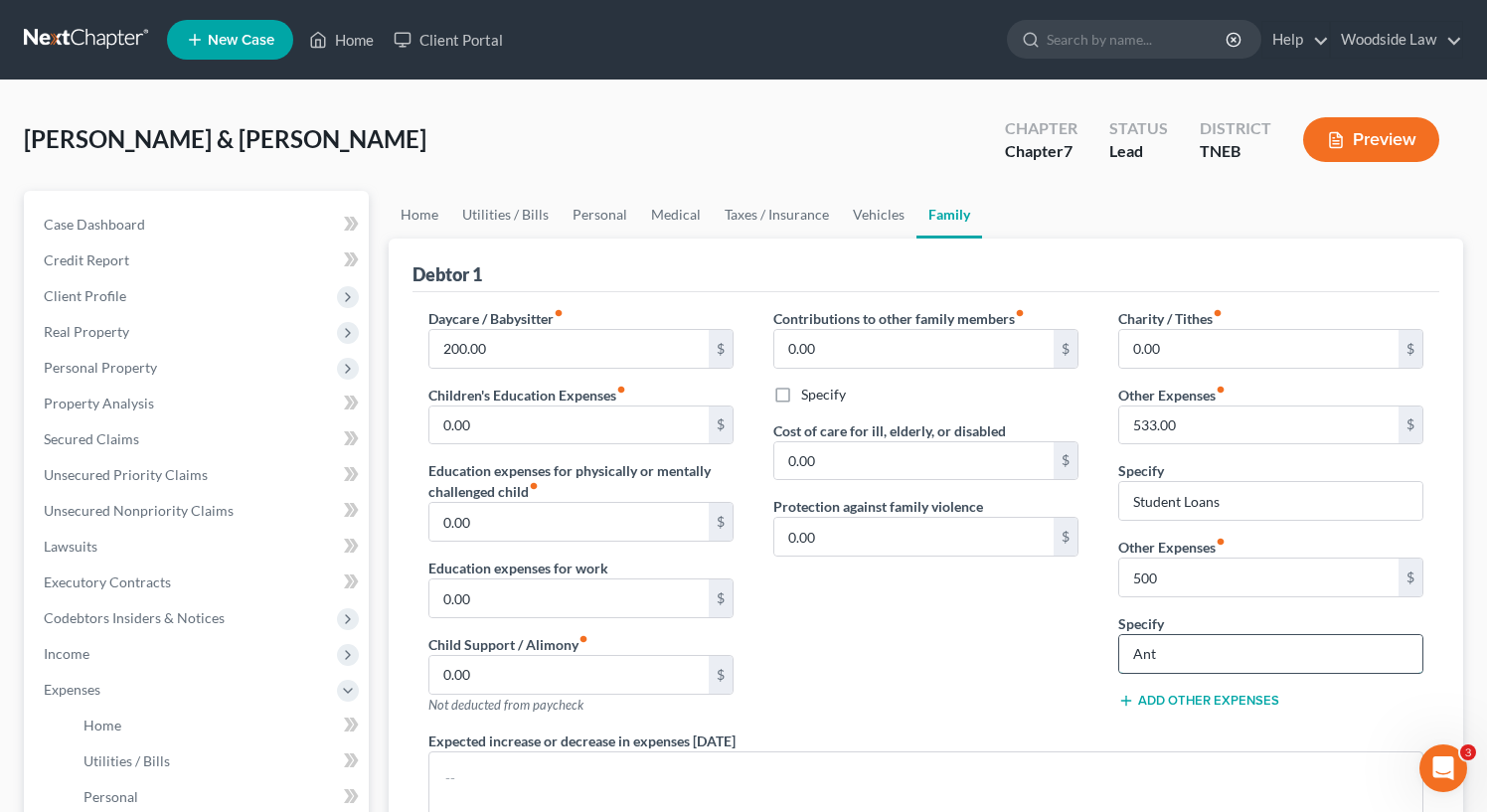 type on "Anticipated car payment" 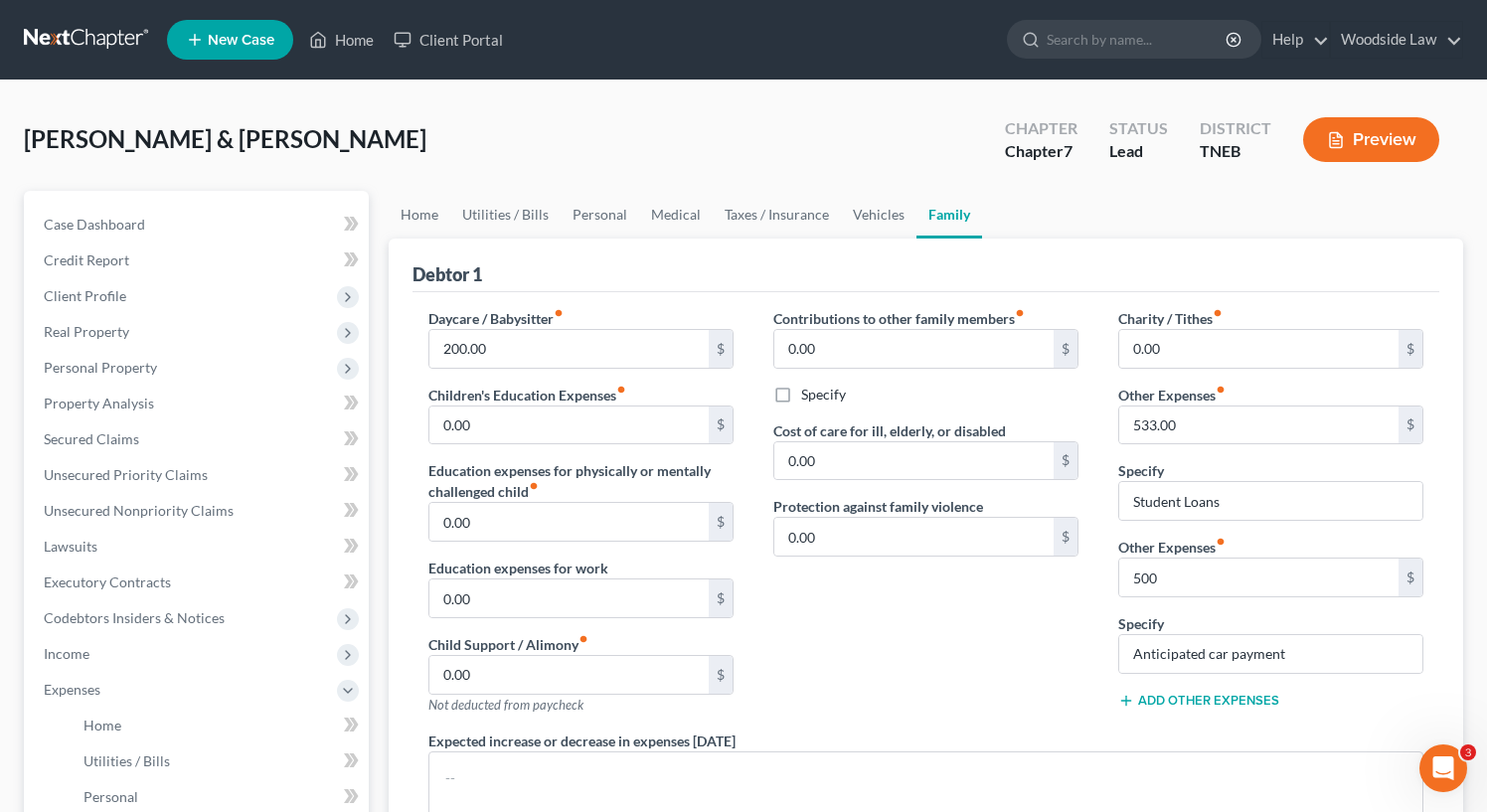 click on "Contributions to other family members  fiber_manual_record 0.00 $ Specify Cost of care for ill, elderly, or disabled 0.00 $ Protection against family violence 0.00 $" at bounding box center (925, 519) 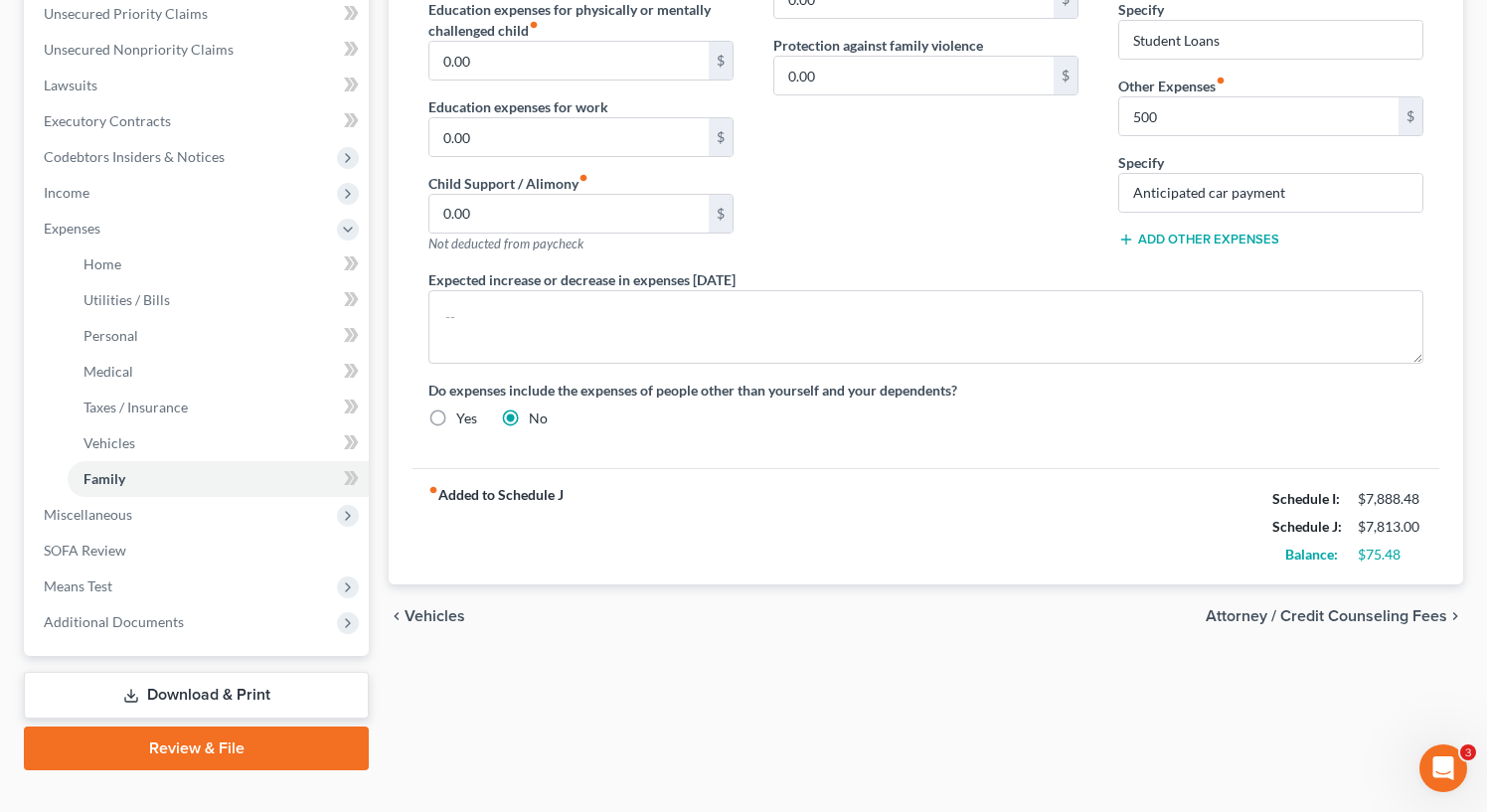 scroll, scrollTop: 463, scrollLeft: 0, axis: vertical 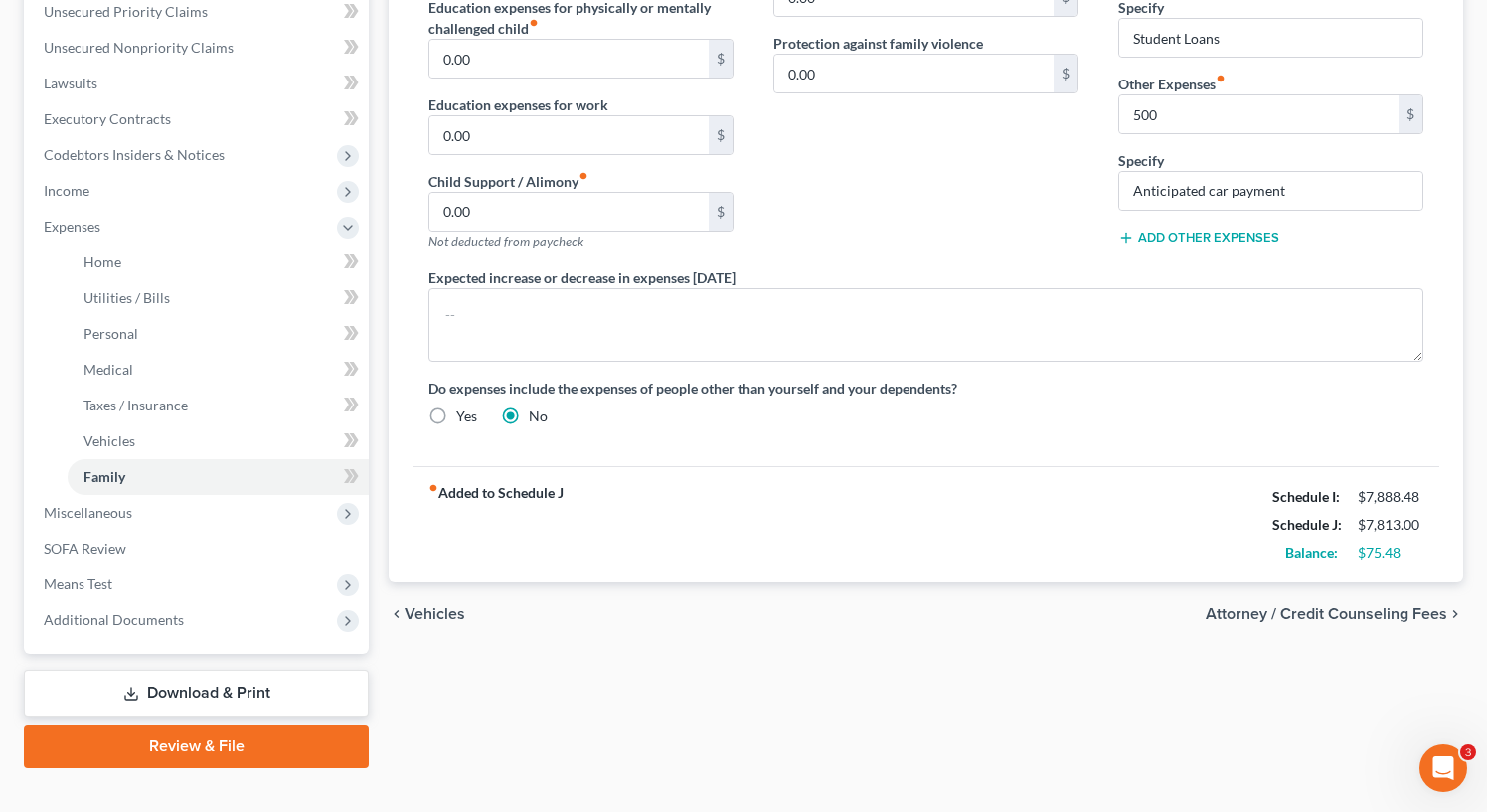 click on "Attorney / Credit Counseling Fees" at bounding box center [1326, 614] 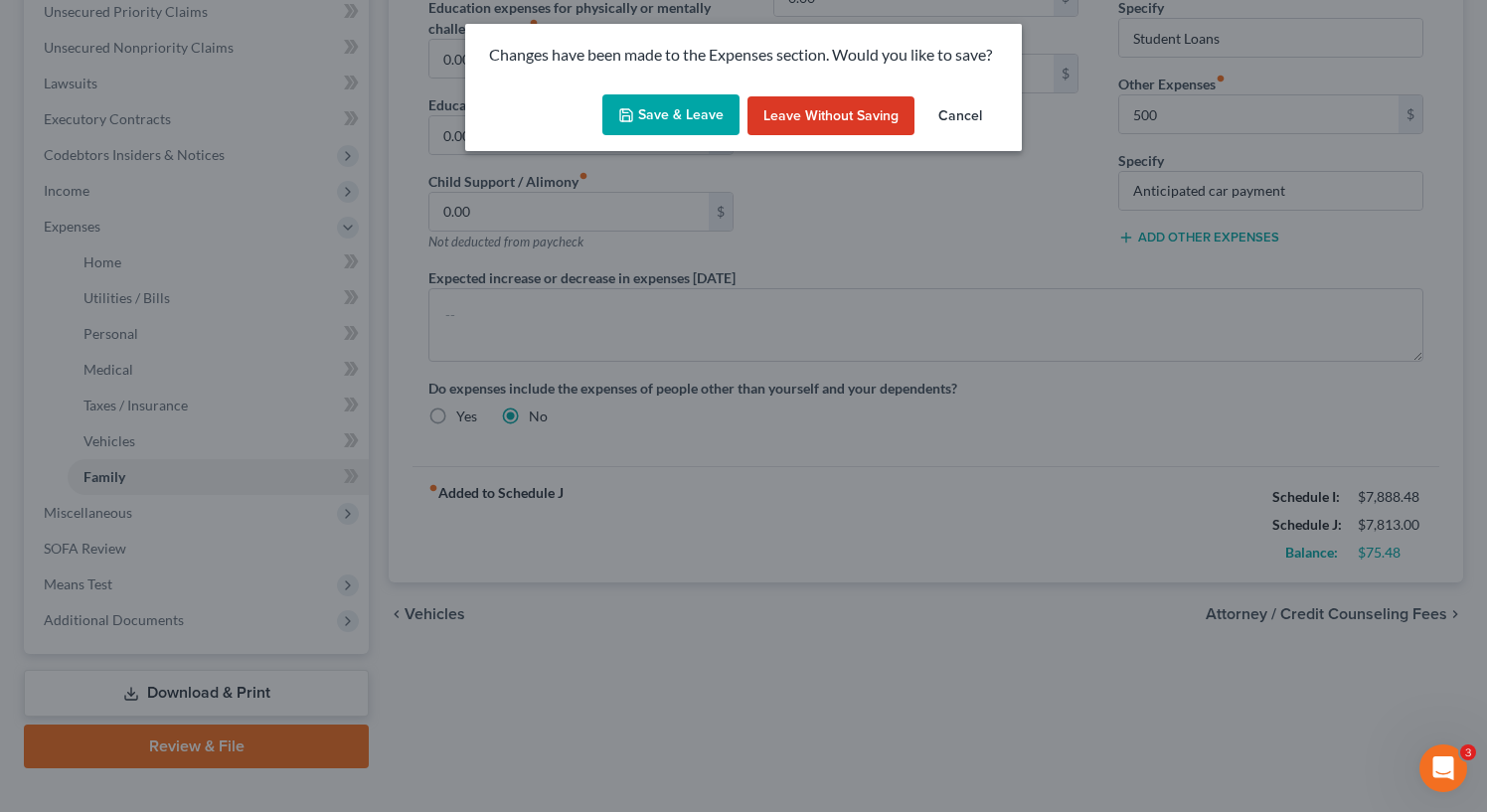click on "Save & Leave" at bounding box center (671, 115) 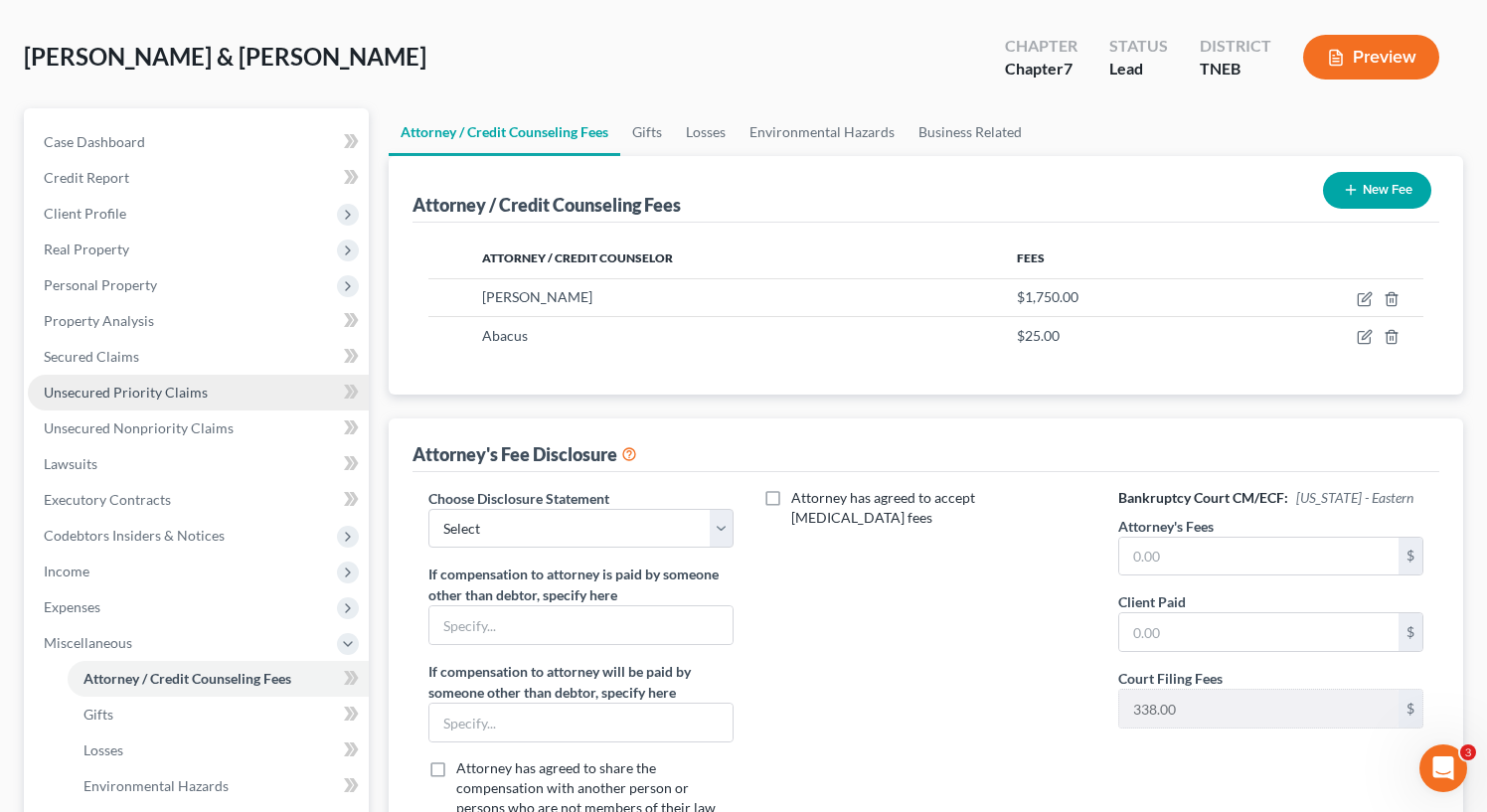 scroll, scrollTop: 80, scrollLeft: 0, axis: vertical 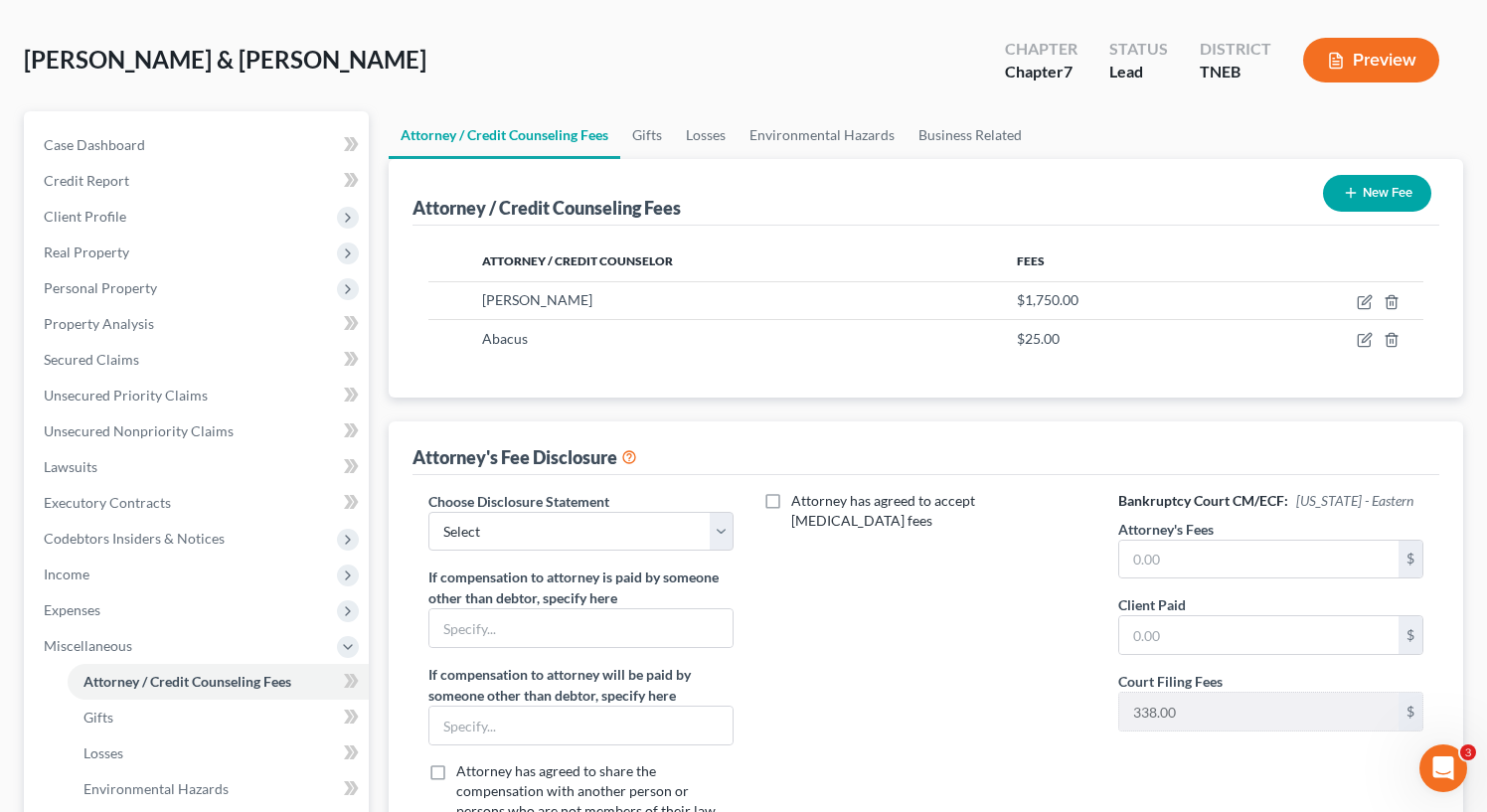 click on "Attorney's Fee Disclosure" at bounding box center (925, 448) 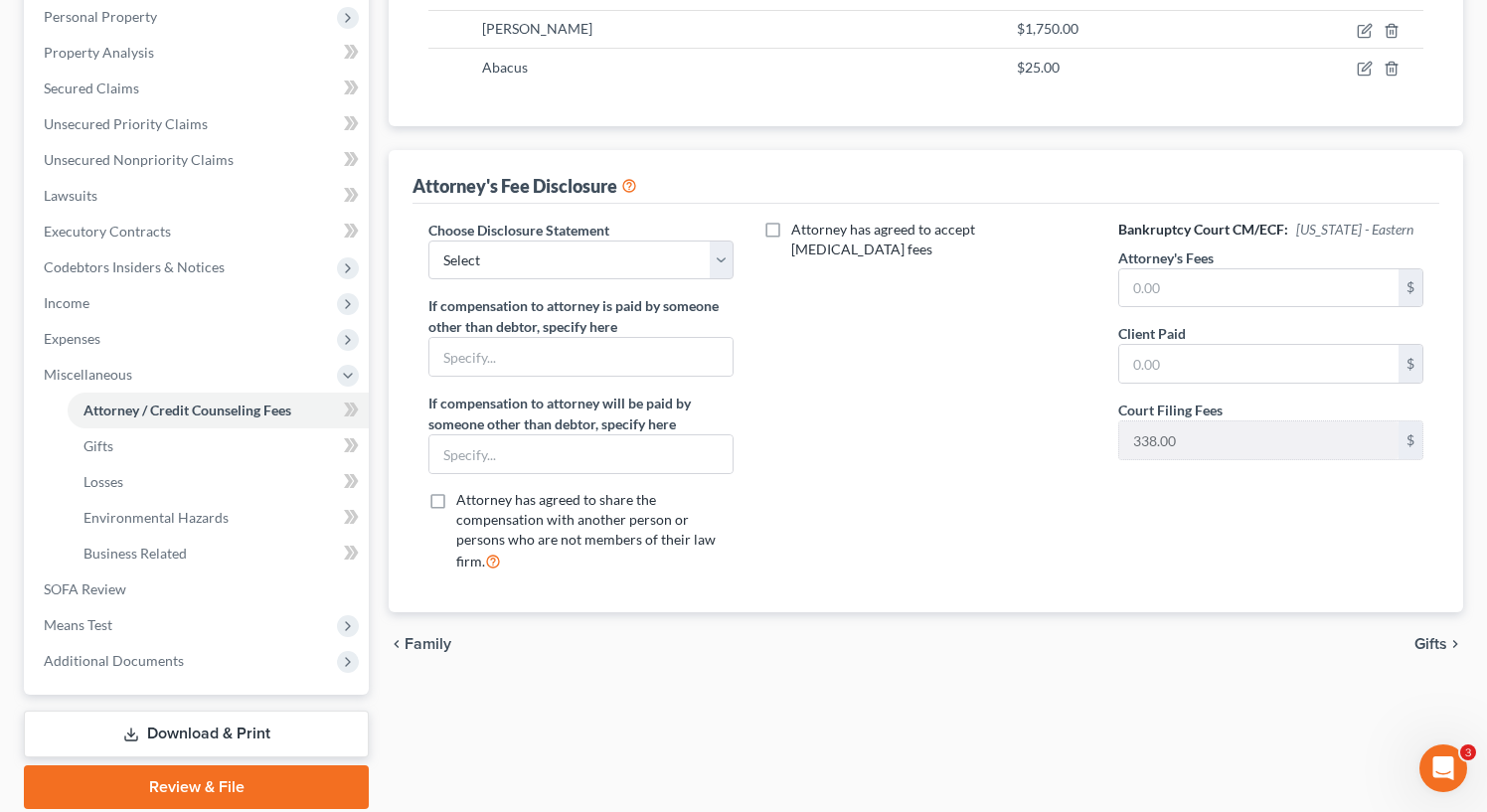 scroll, scrollTop: 421, scrollLeft: 0, axis: vertical 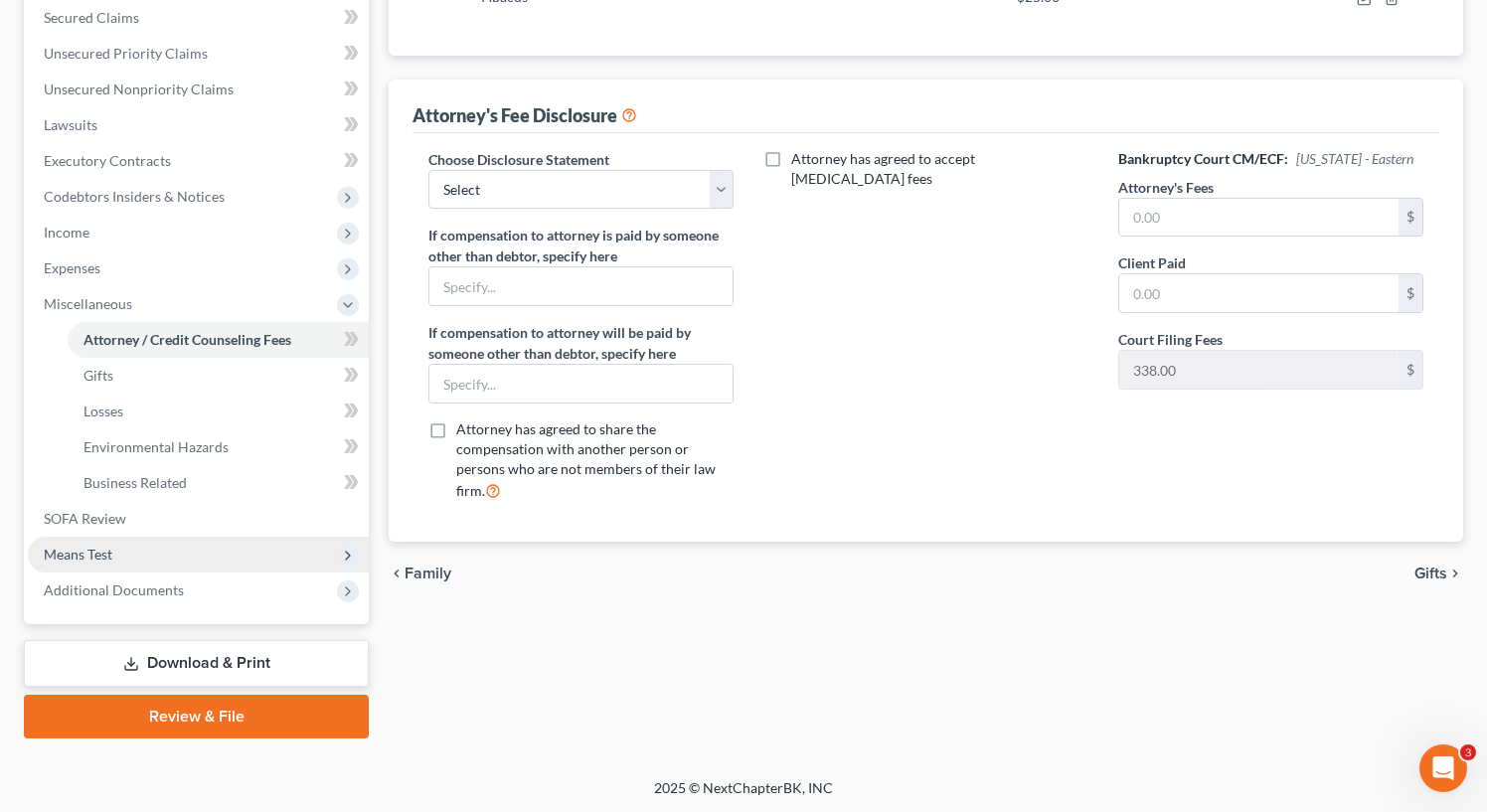click on "Means Test" at bounding box center (78, 554) 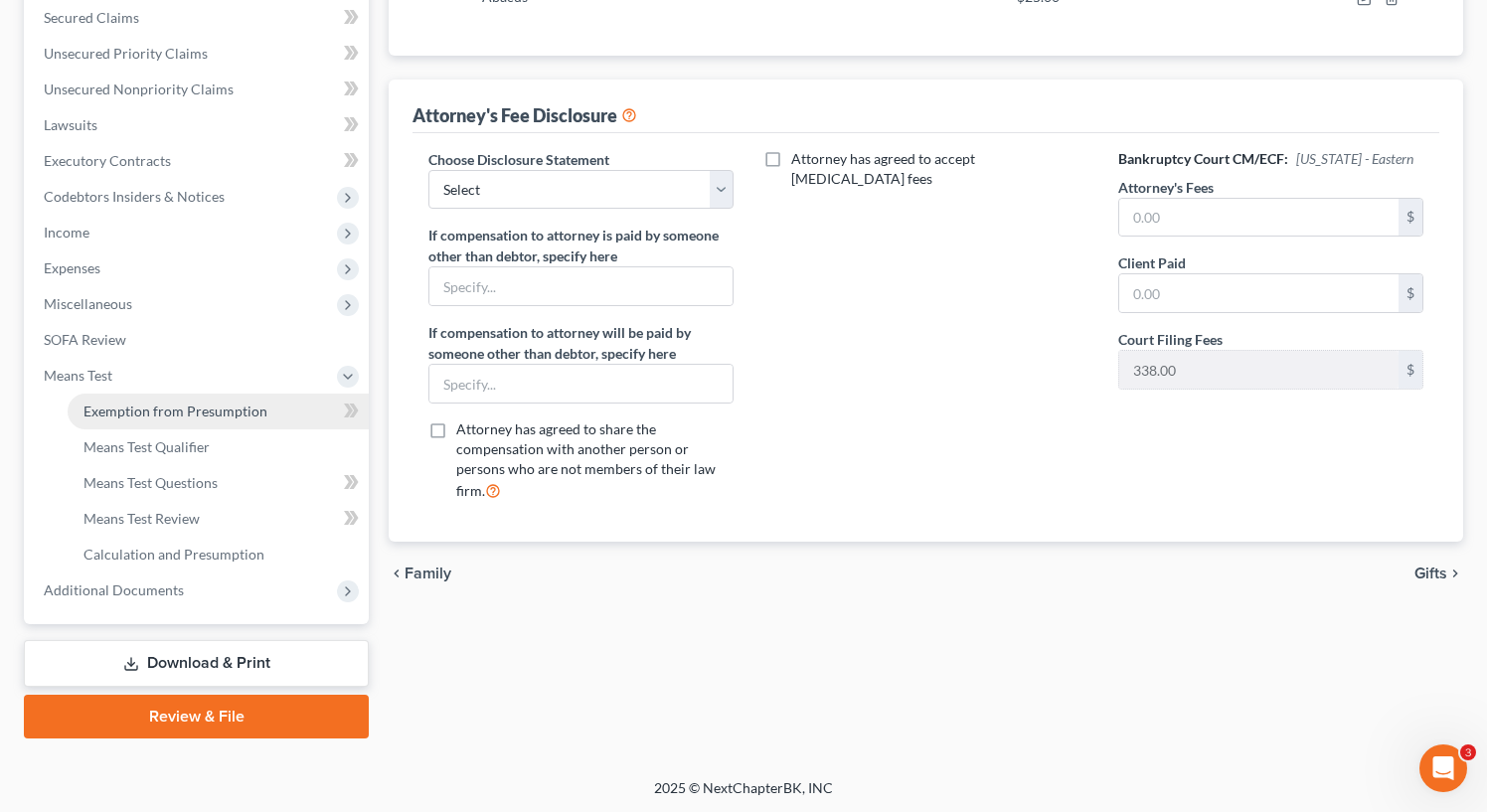 click on "Exemption from Presumption" at bounding box center (175, 410) 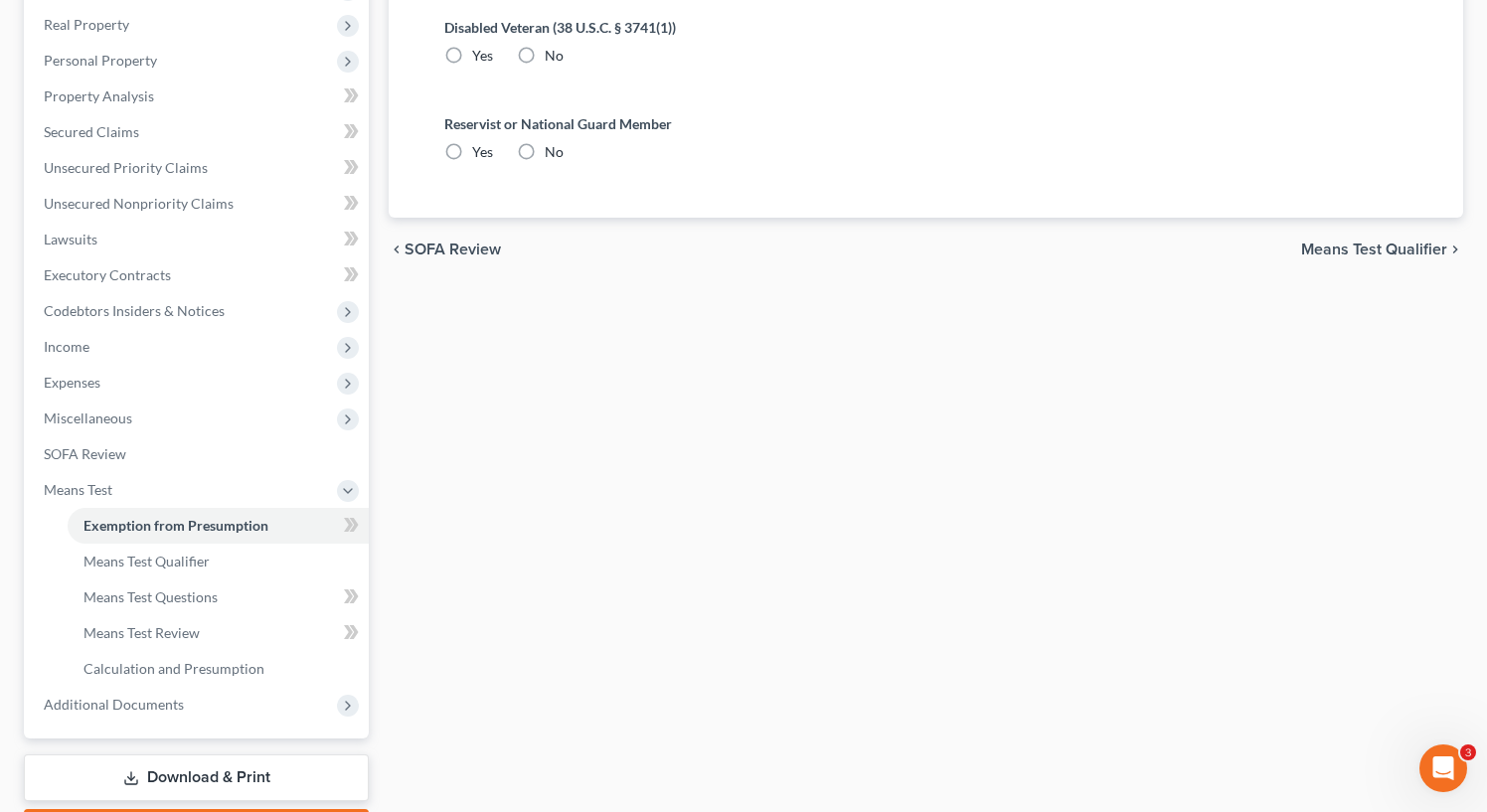 radio on "true" 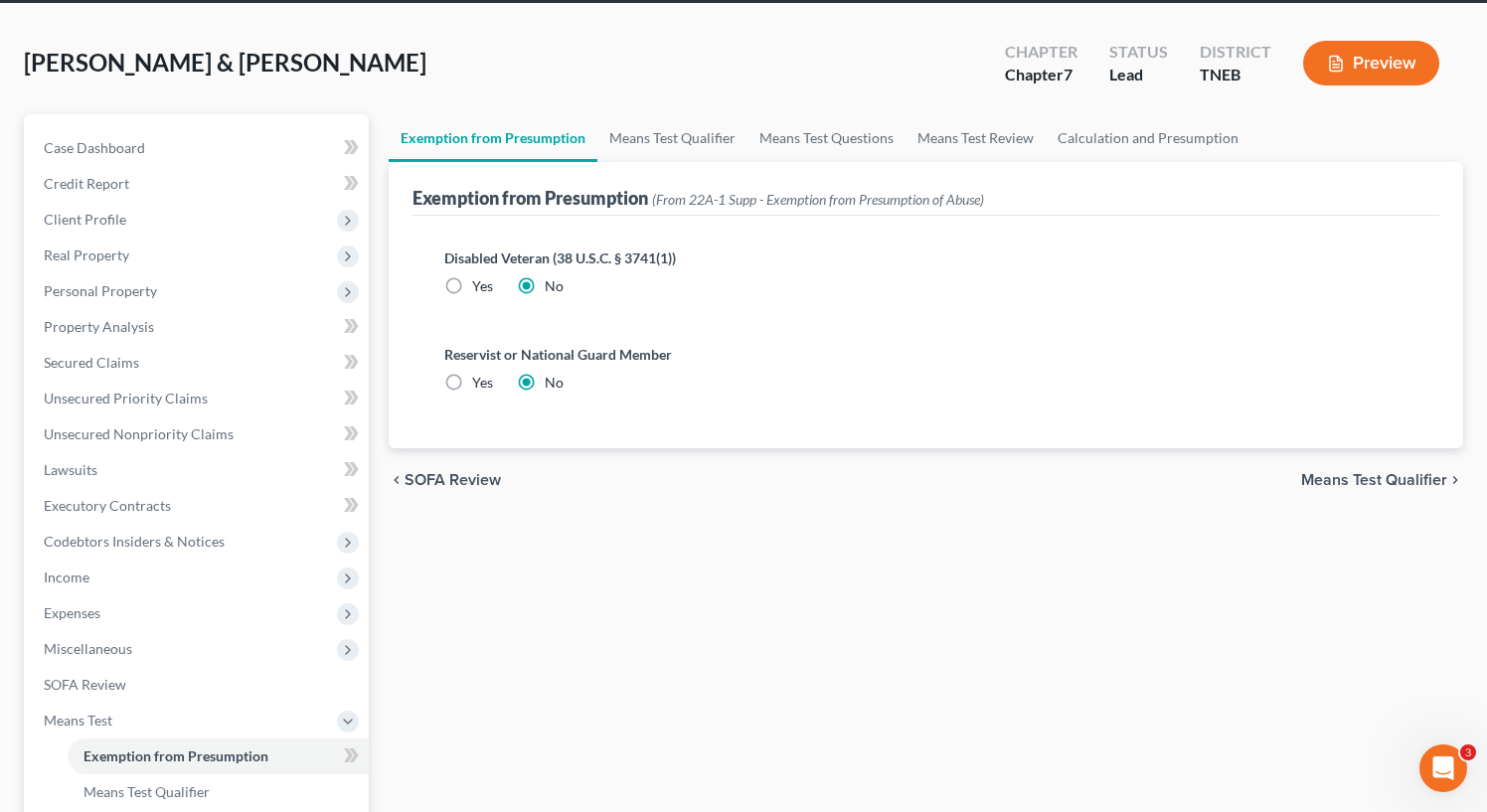 scroll, scrollTop: 0, scrollLeft: 0, axis: both 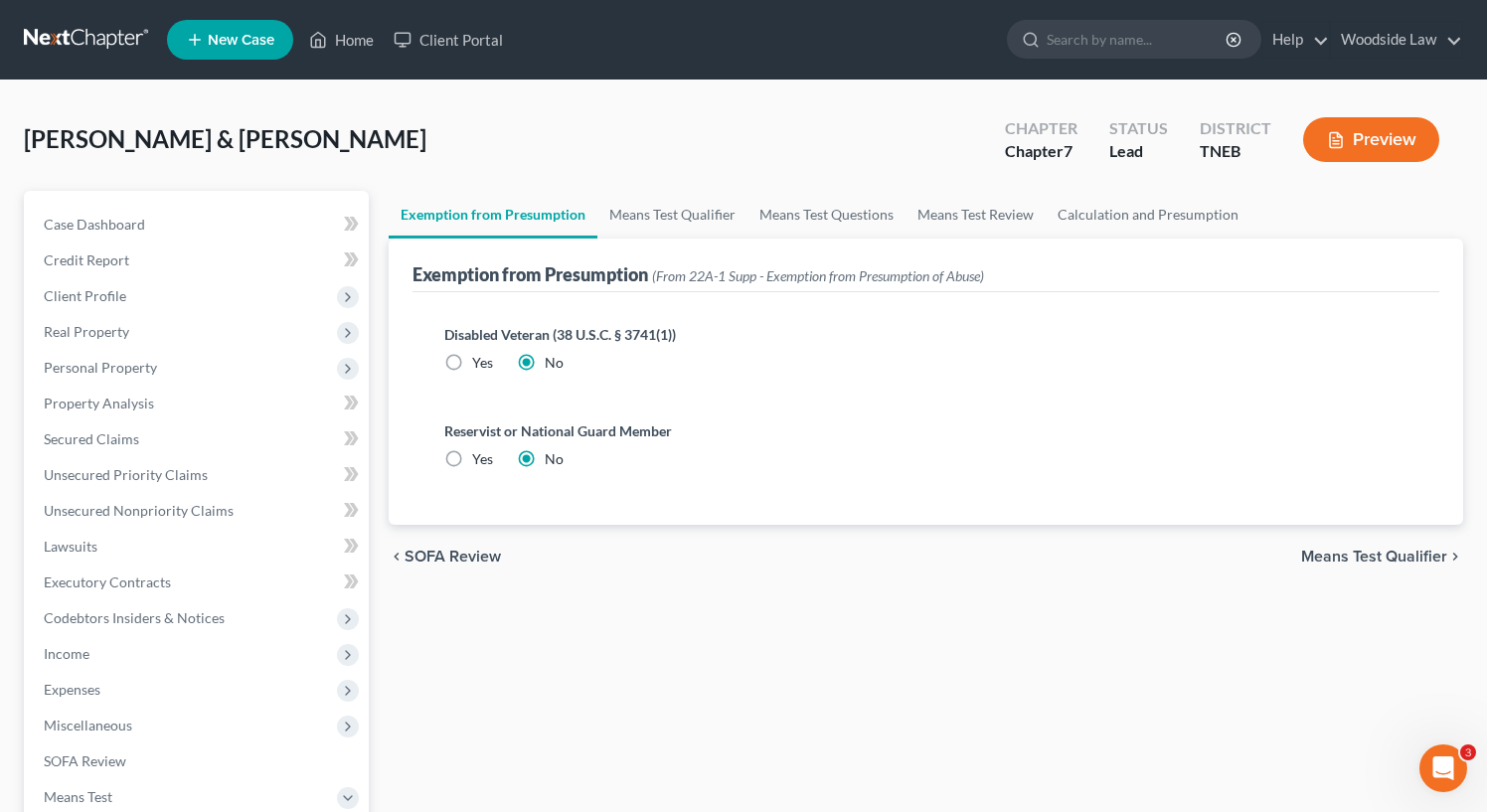 click on "Means Test Qualifier" at bounding box center [1374, 557] 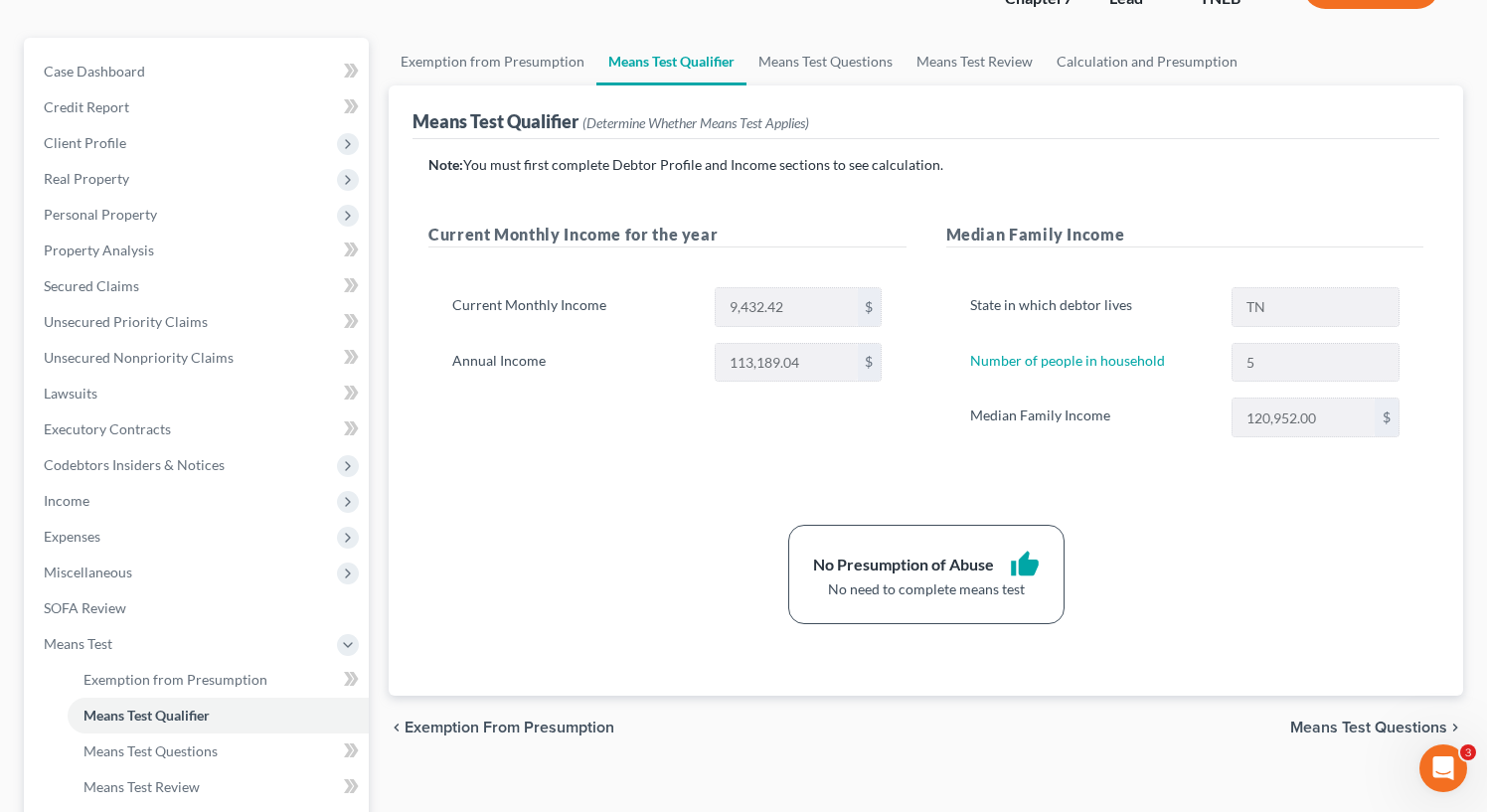 scroll, scrollTop: 421, scrollLeft: 0, axis: vertical 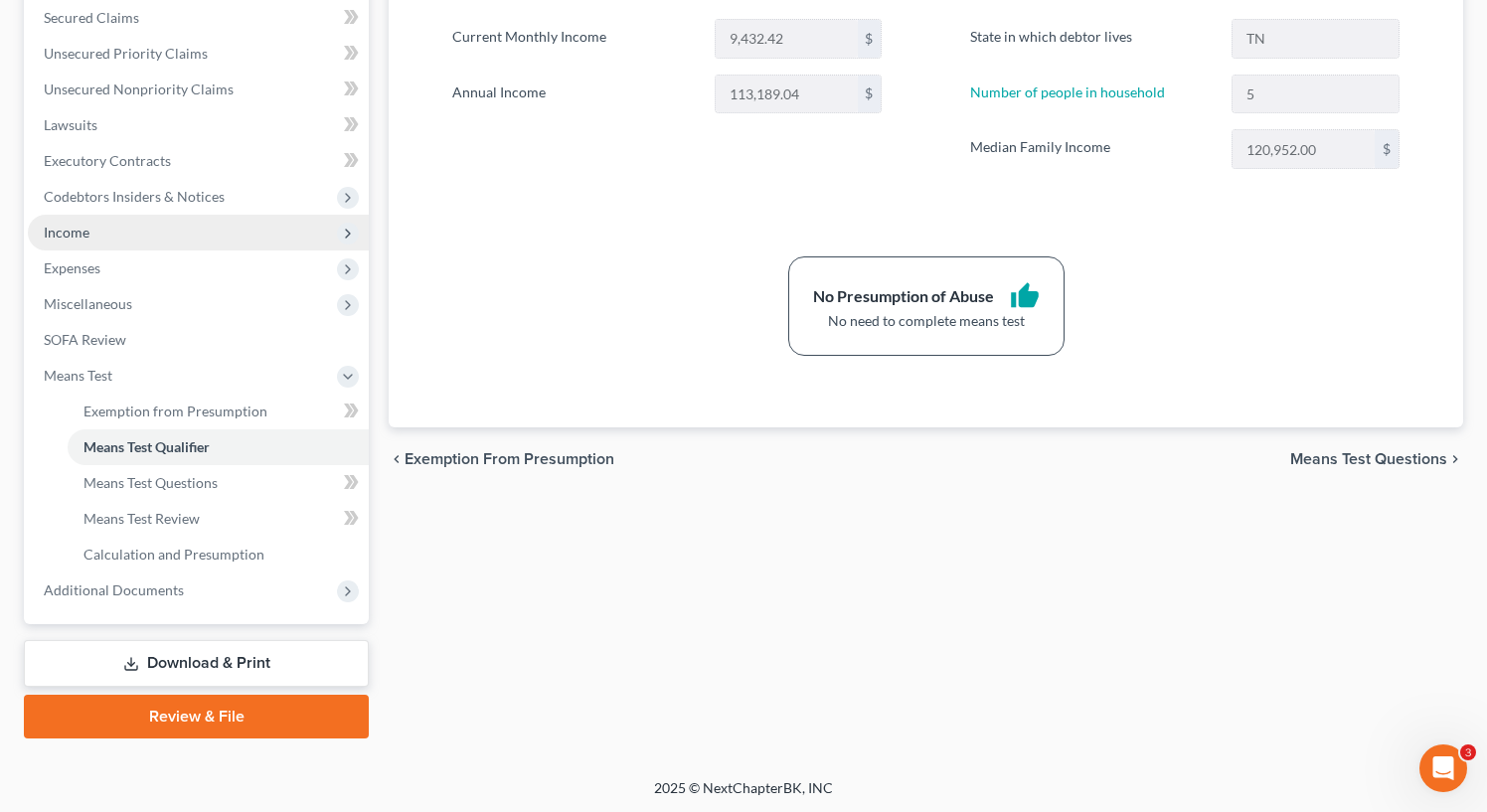 click on "Income" at bounding box center (67, 232) 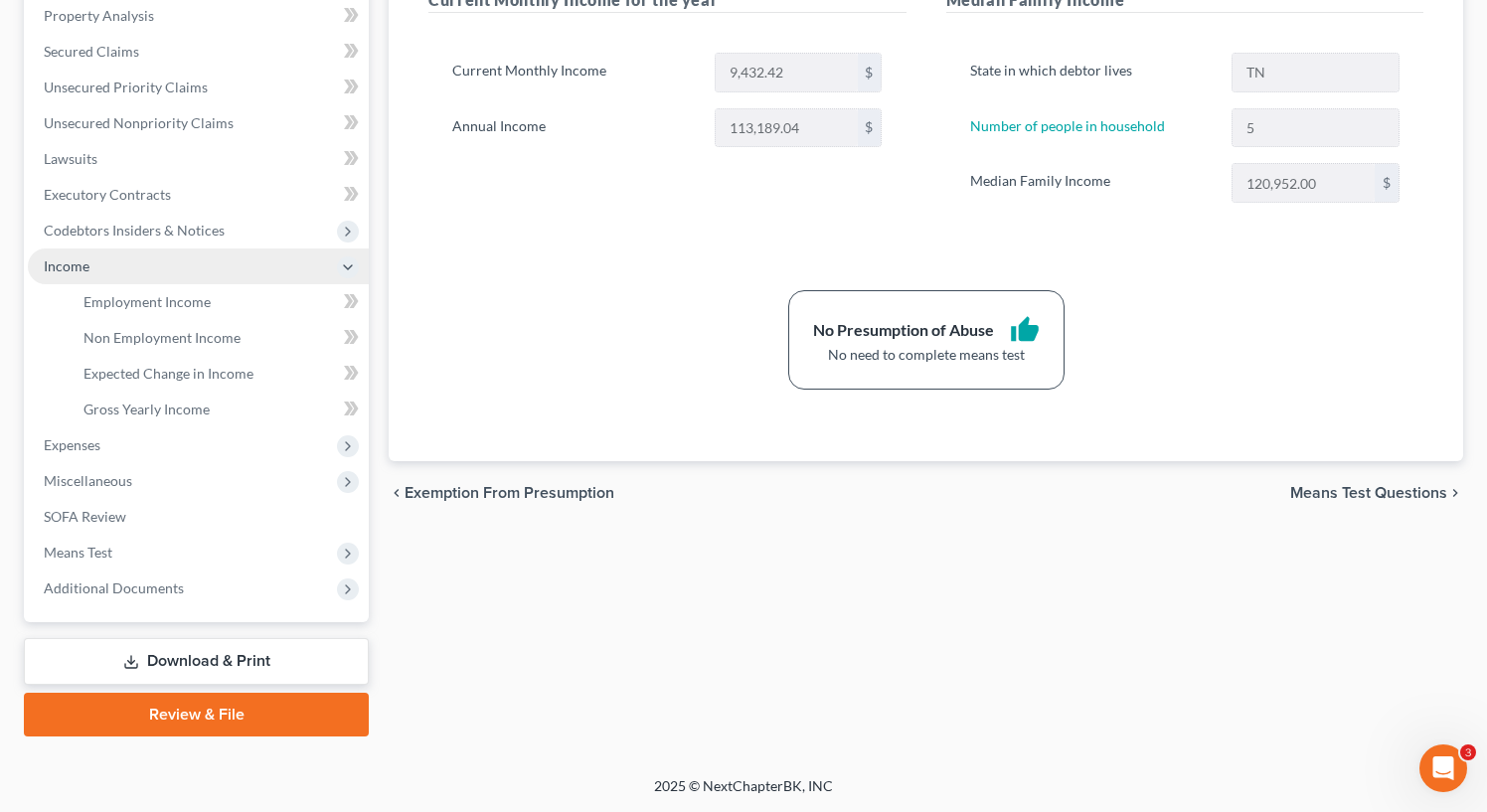 scroll, scrollTop: 386, scrollLeft: 0, axis: vertical 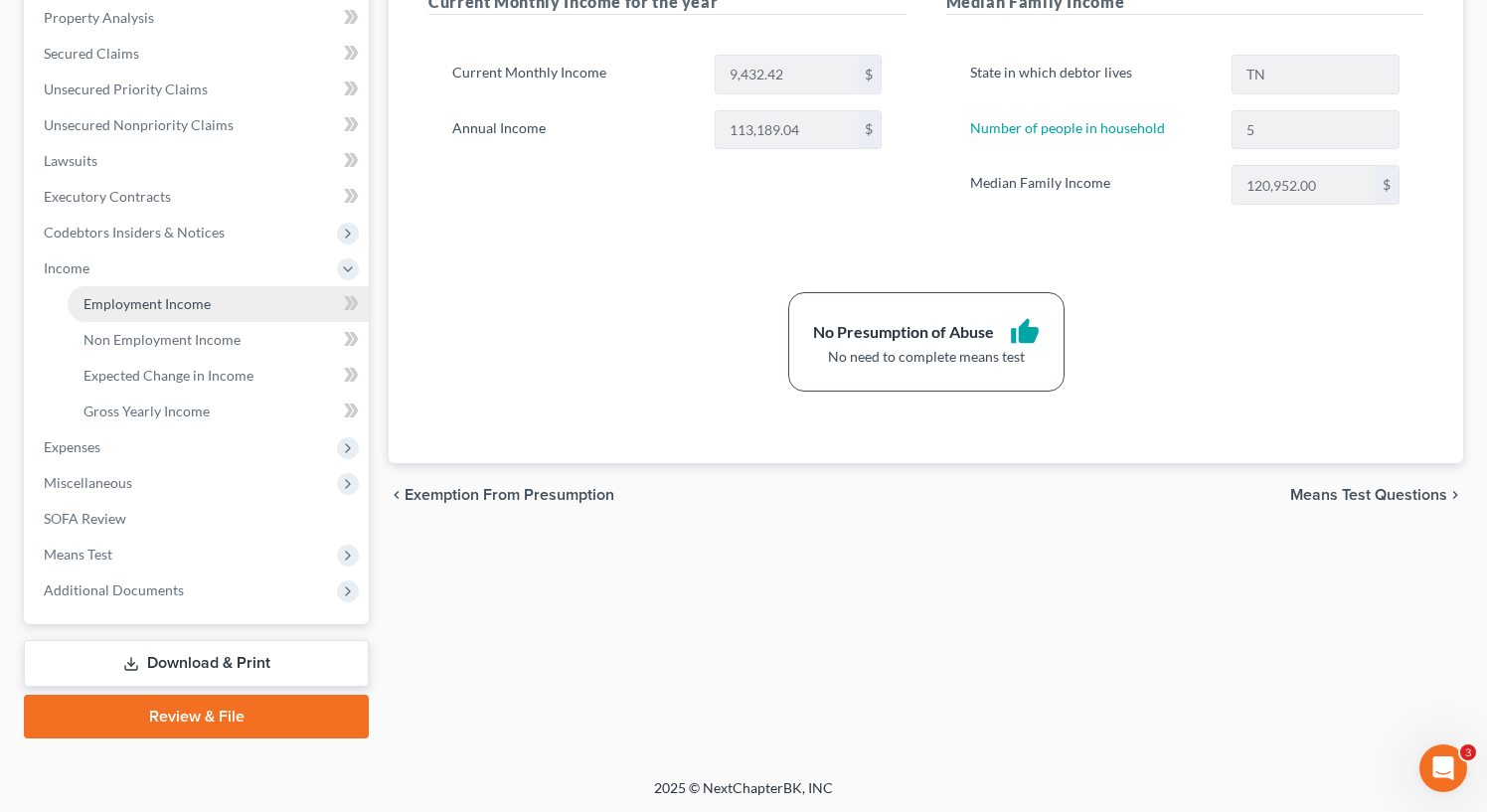 click on "Employment Income" at bounding box center [147, 303] 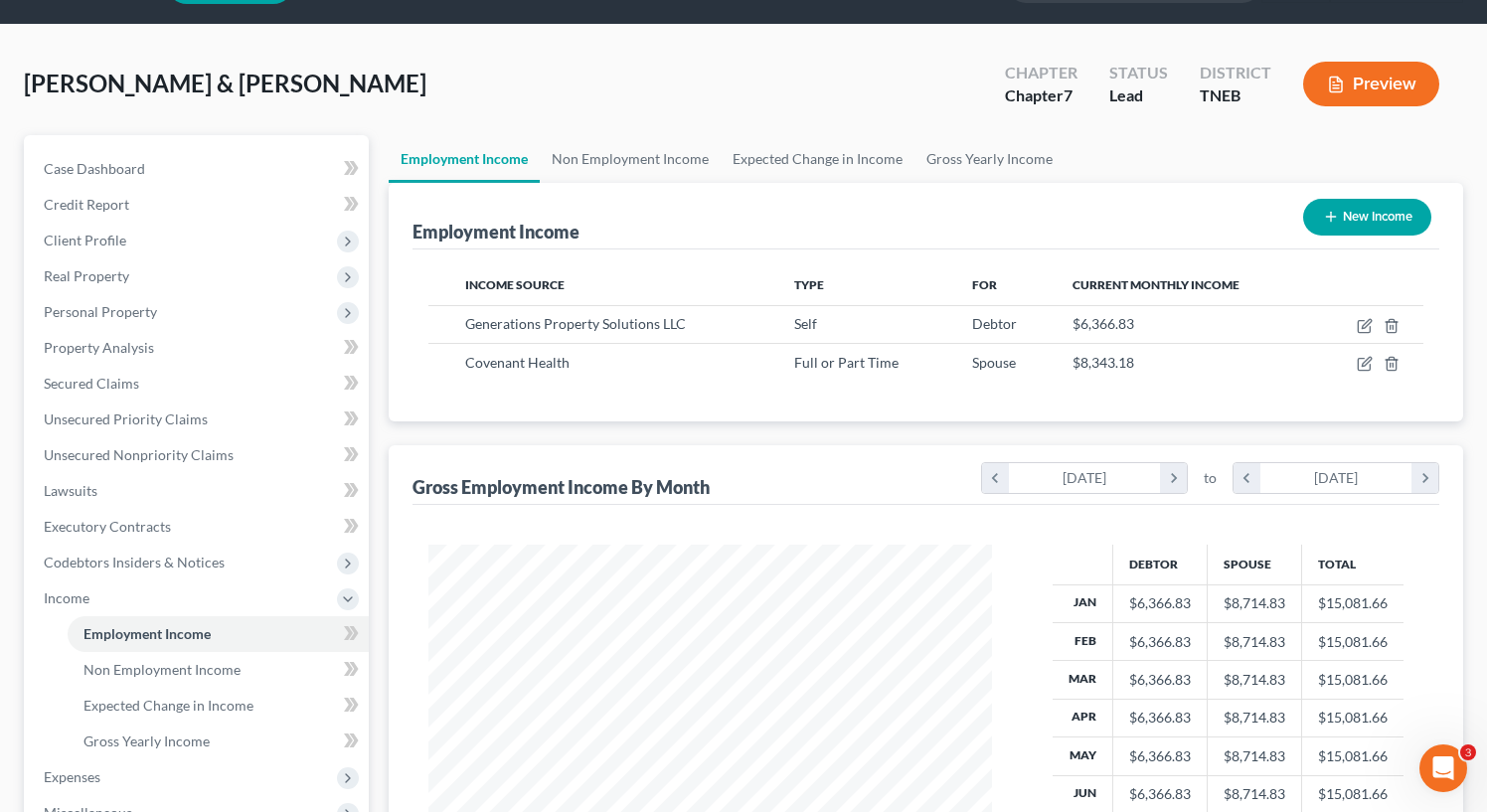 scroll, scrollTop: 0, scrollLeft: 0, axis: both 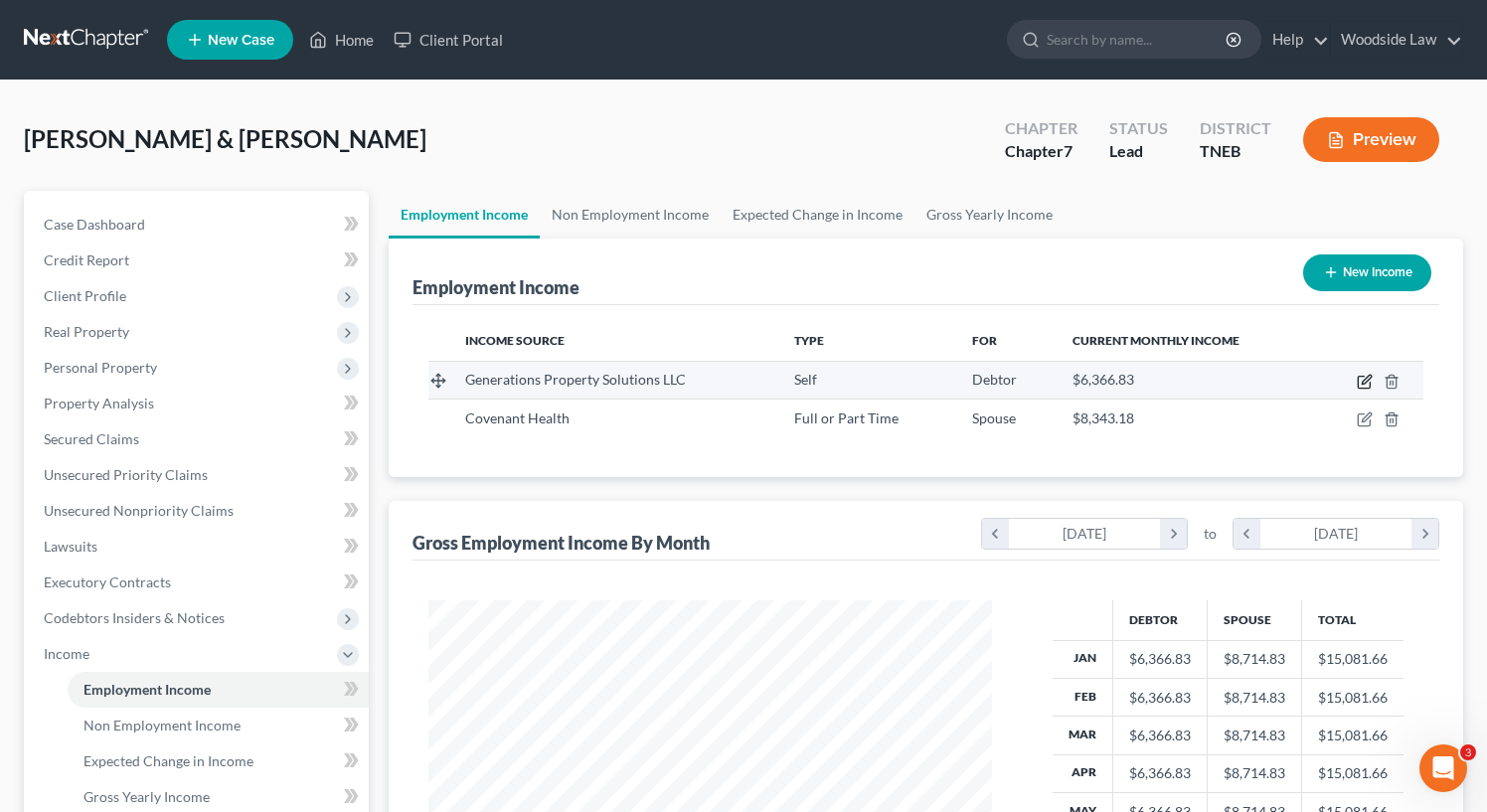 click 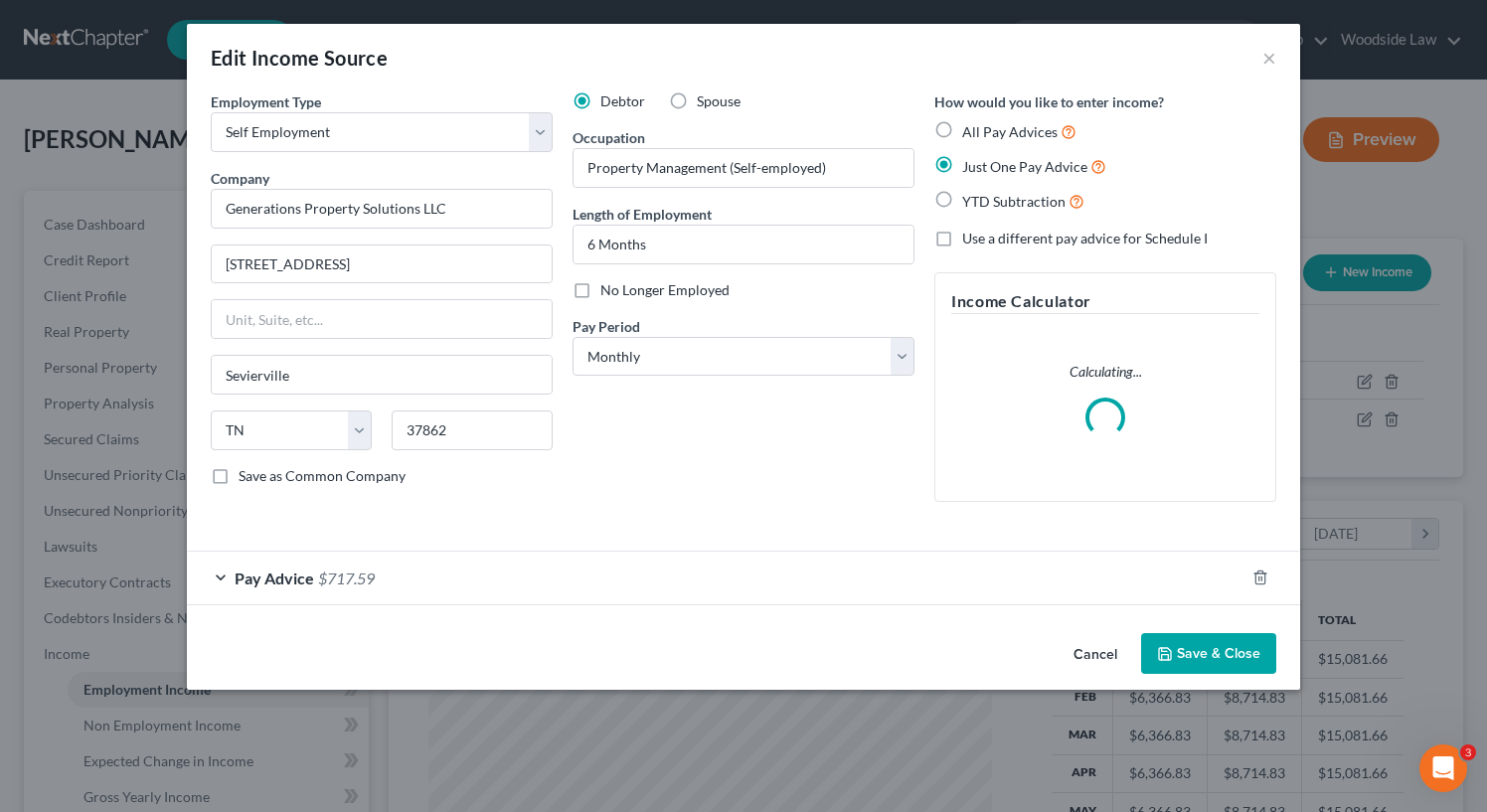 click on "Debtor Spouse Occupation Property Management (Self-employed) Length of Employment 6 Months No Longer Employed
Pay Period
*
Select Monthly Twice Monthly Every Other Week Weekly" at bounding box center (744, 304) 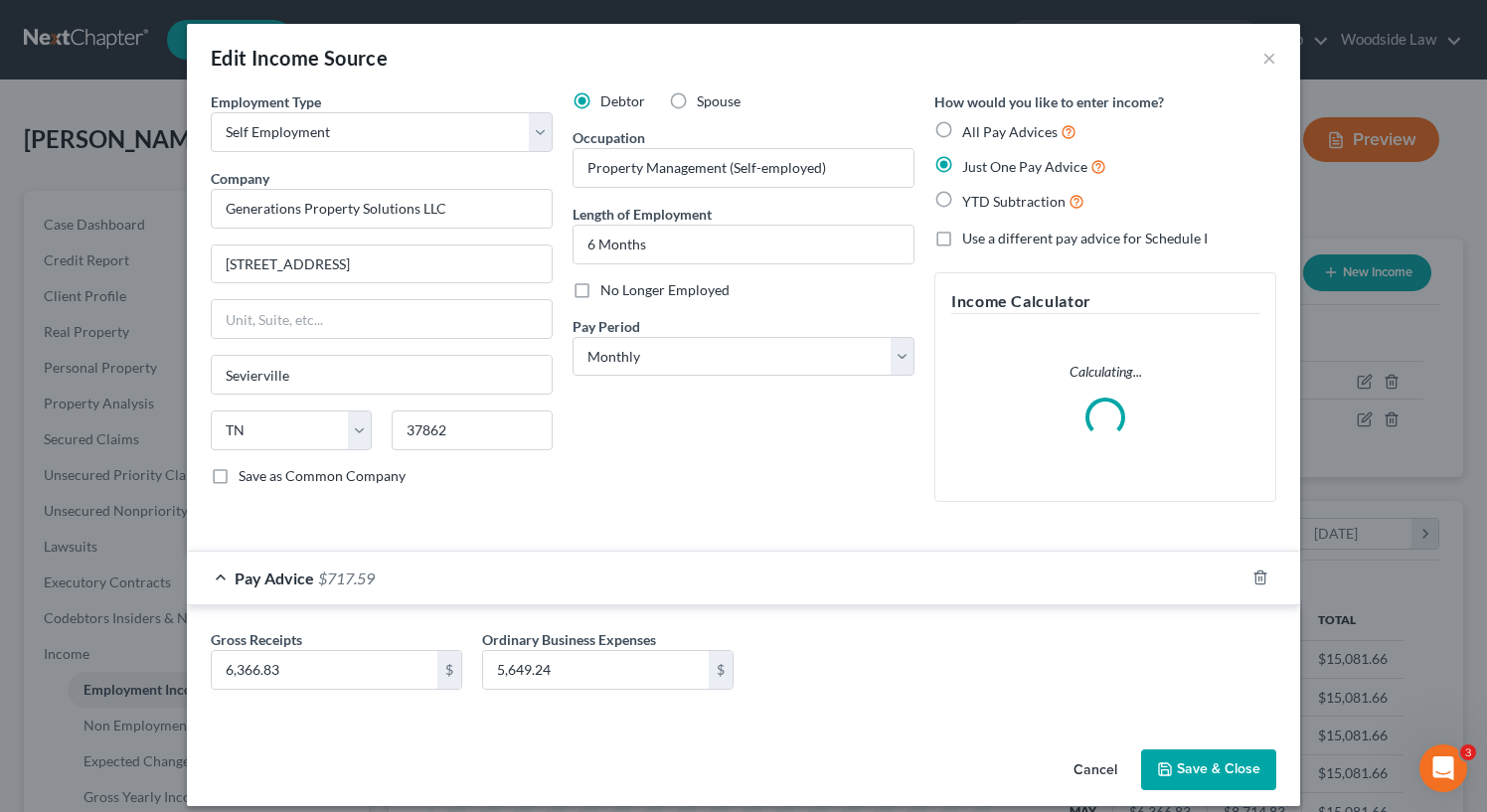 scroll, scrollTop: 18, scrollLeft: 0, axis: vertical 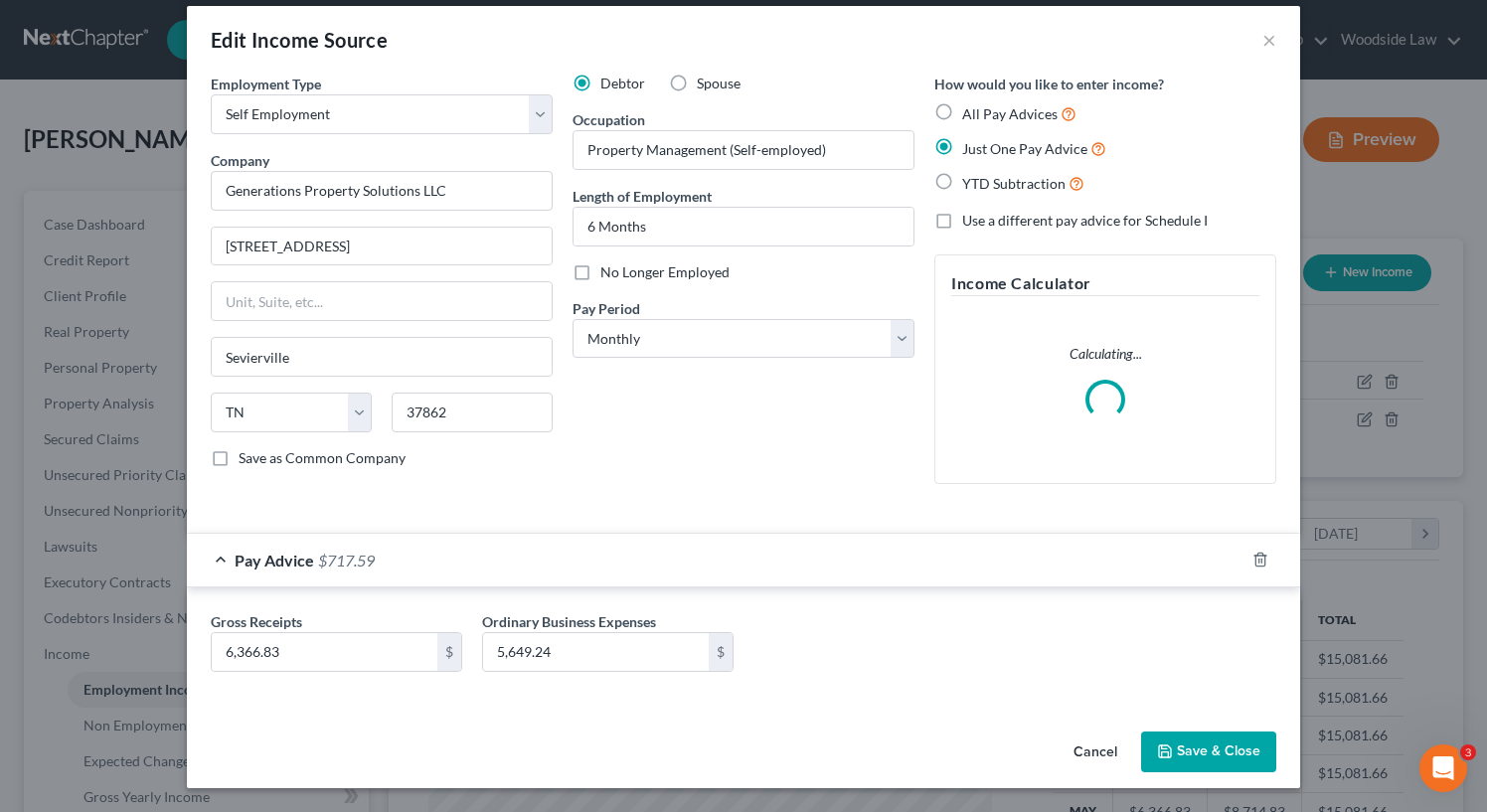 click on "Save & Close" at bounding box center [1209, 752] 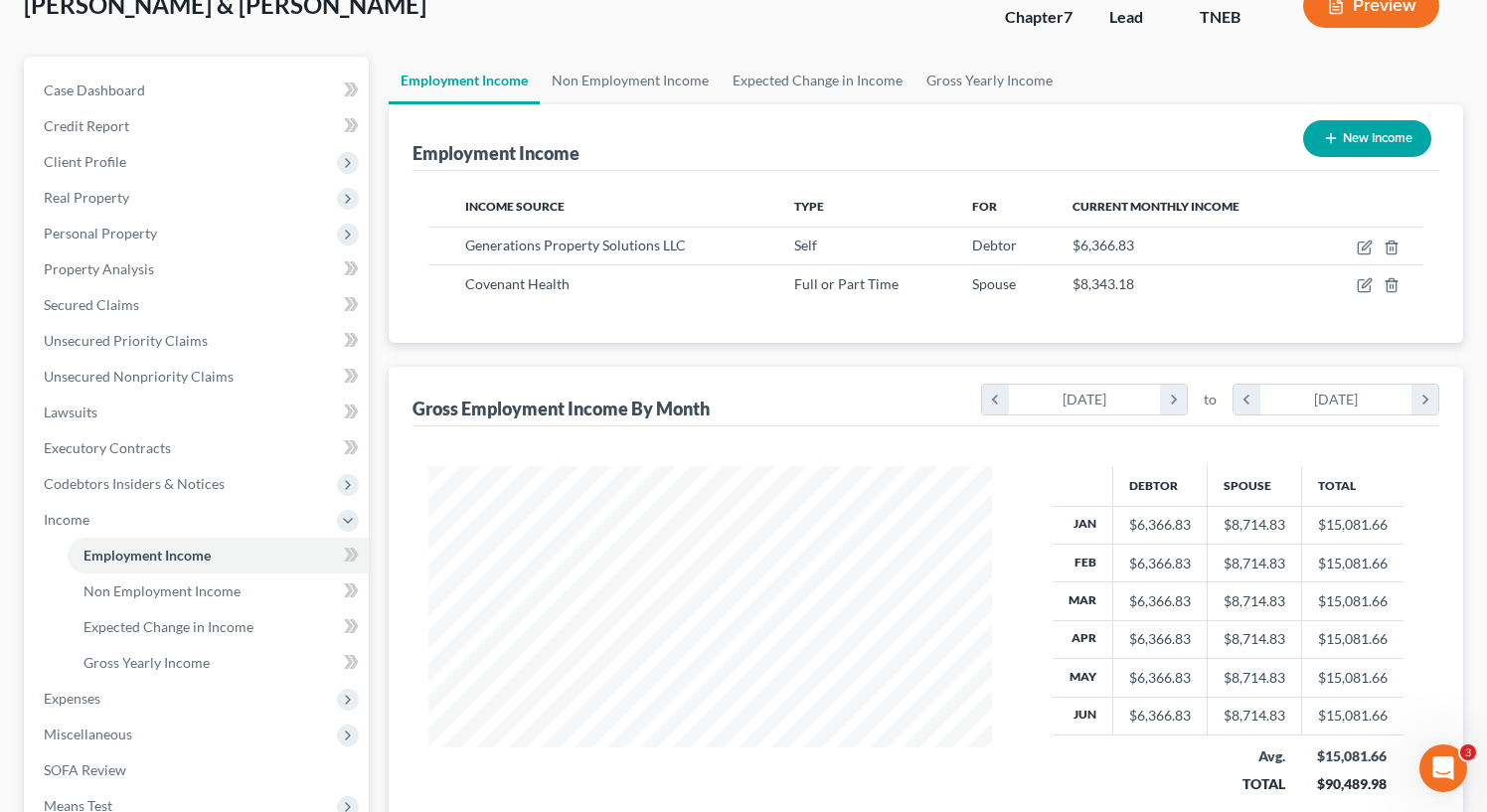 scroll, scrollTop: 137, scrollLeft: 0, axis: vertical 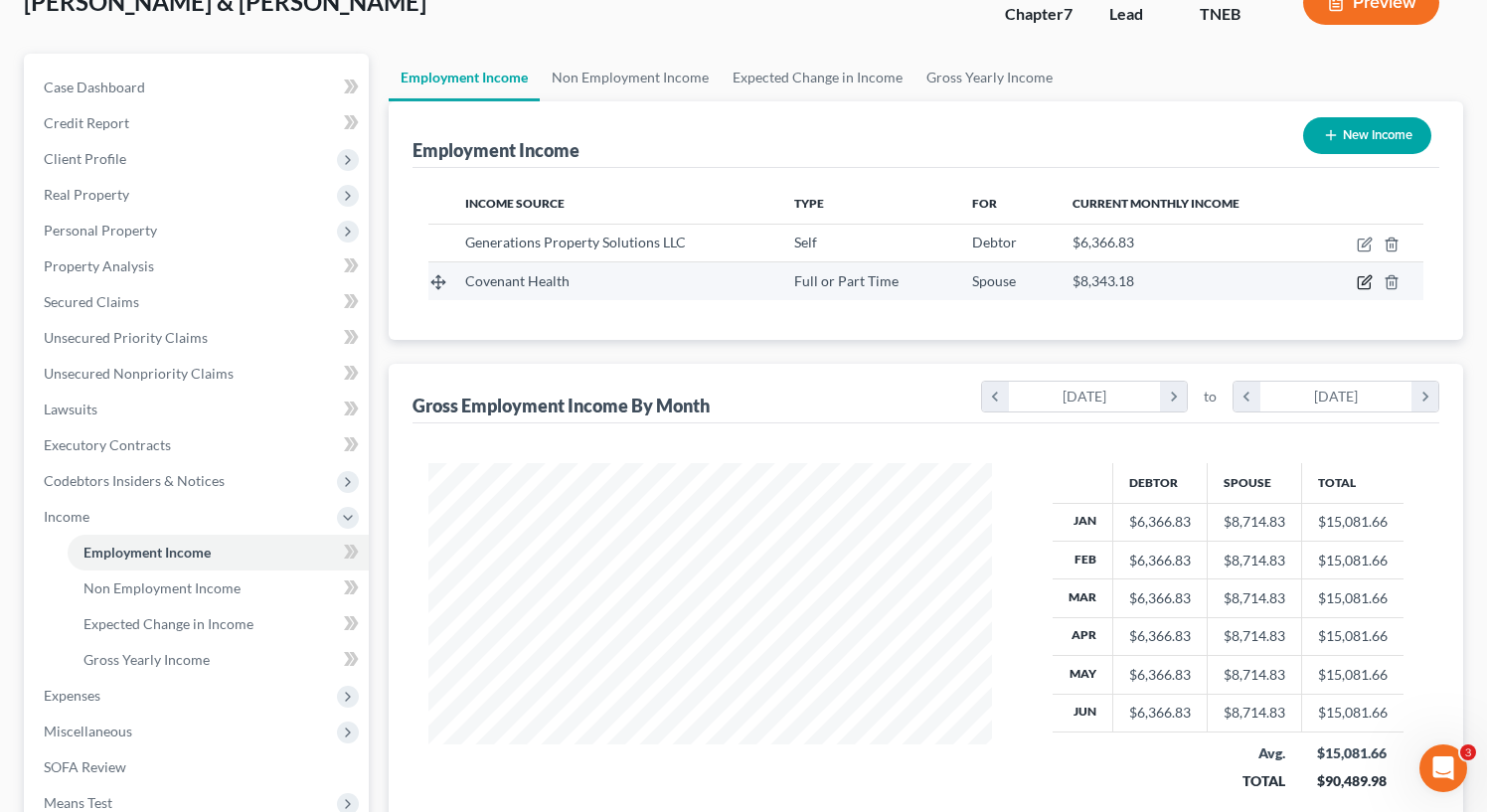 click 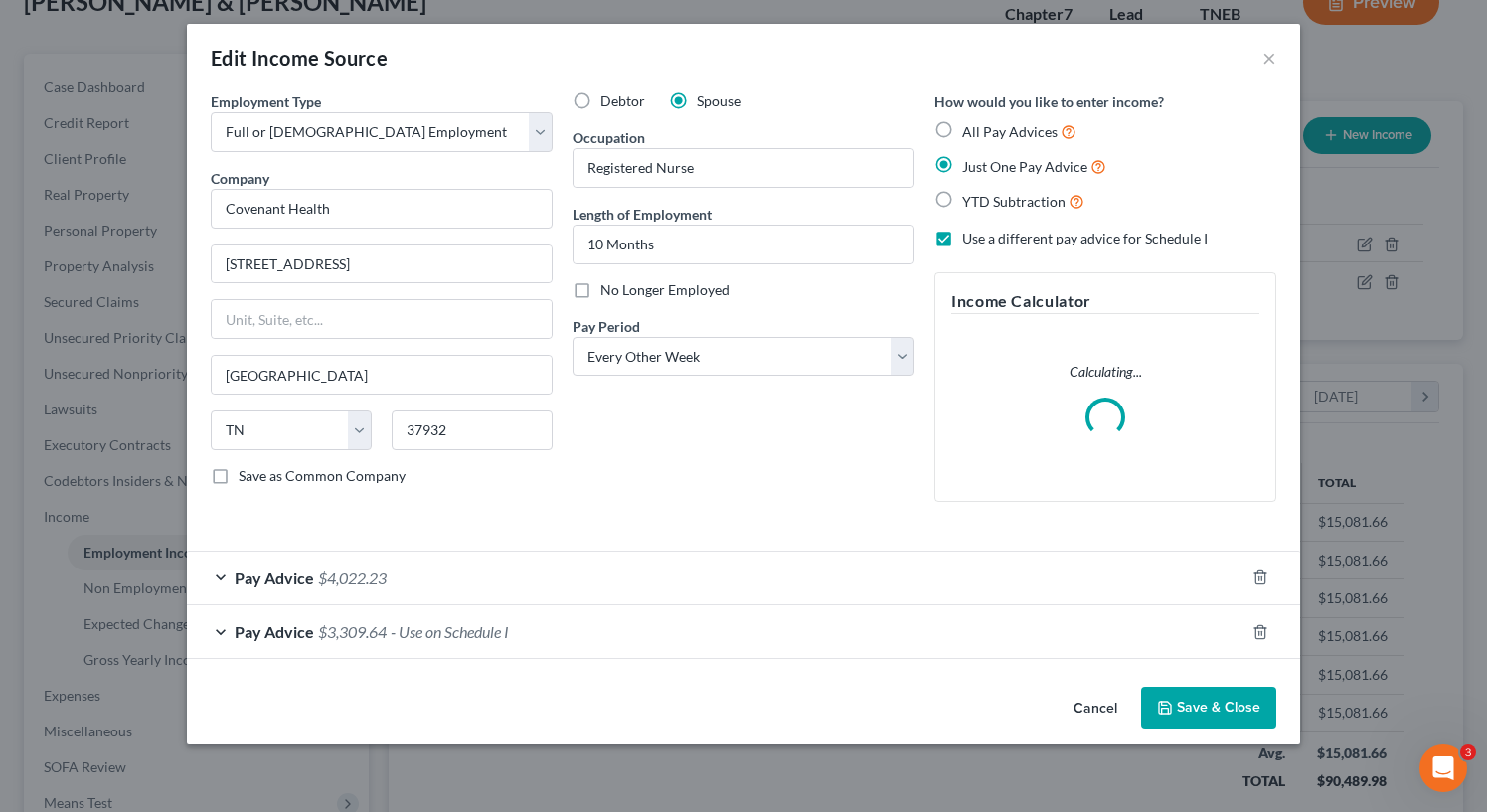 click on "Debtor Spouse Occupation Registered Nurse Length of Employment 10 Months No Longer Employed
Pay Period
*
Select Monthly Twice Monthly Every Other Week Weekly" at bounding box center [744, 304] 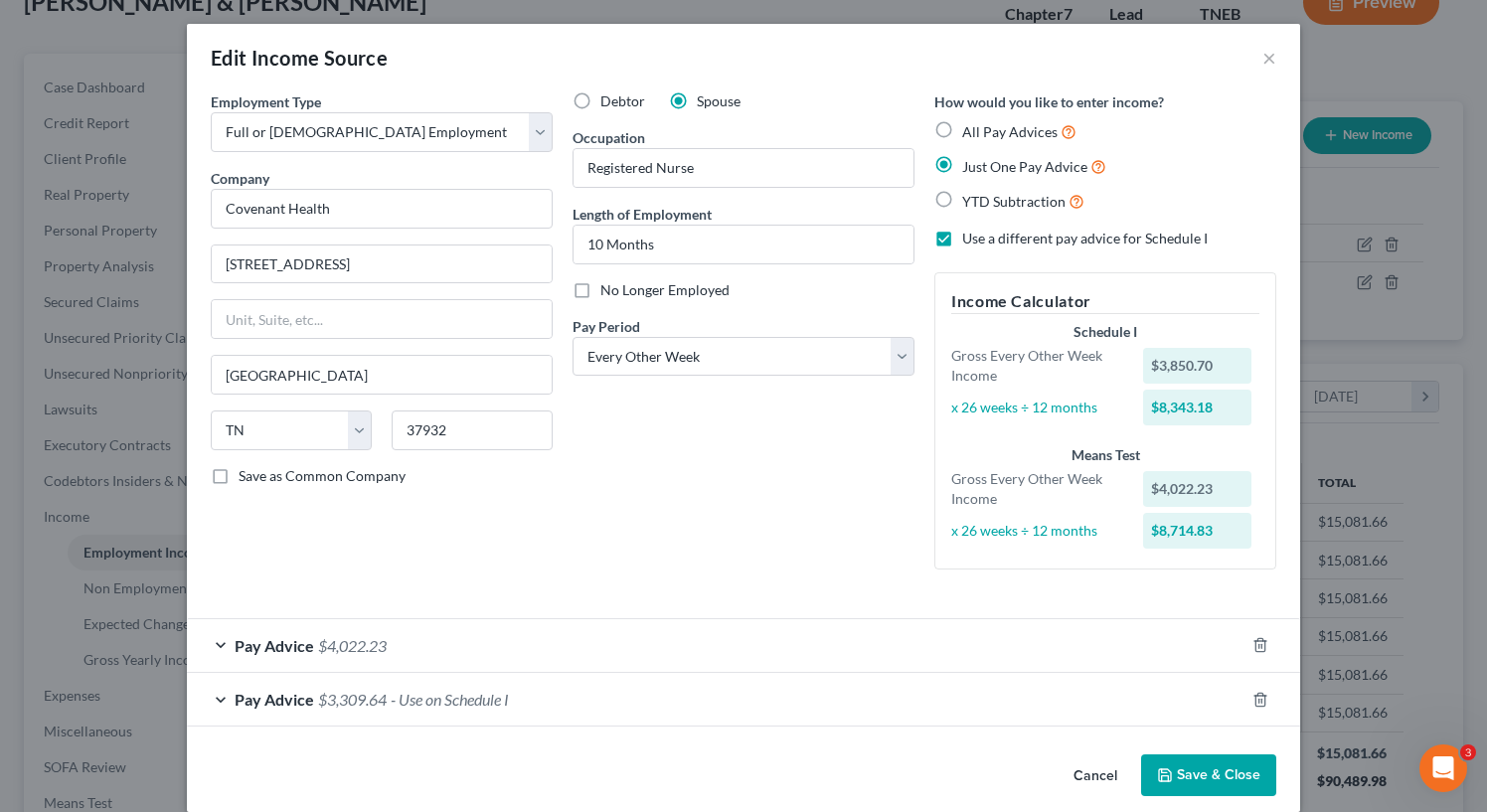 click on "Pay Advice $4,022.23" at bounding box center (716, 645) 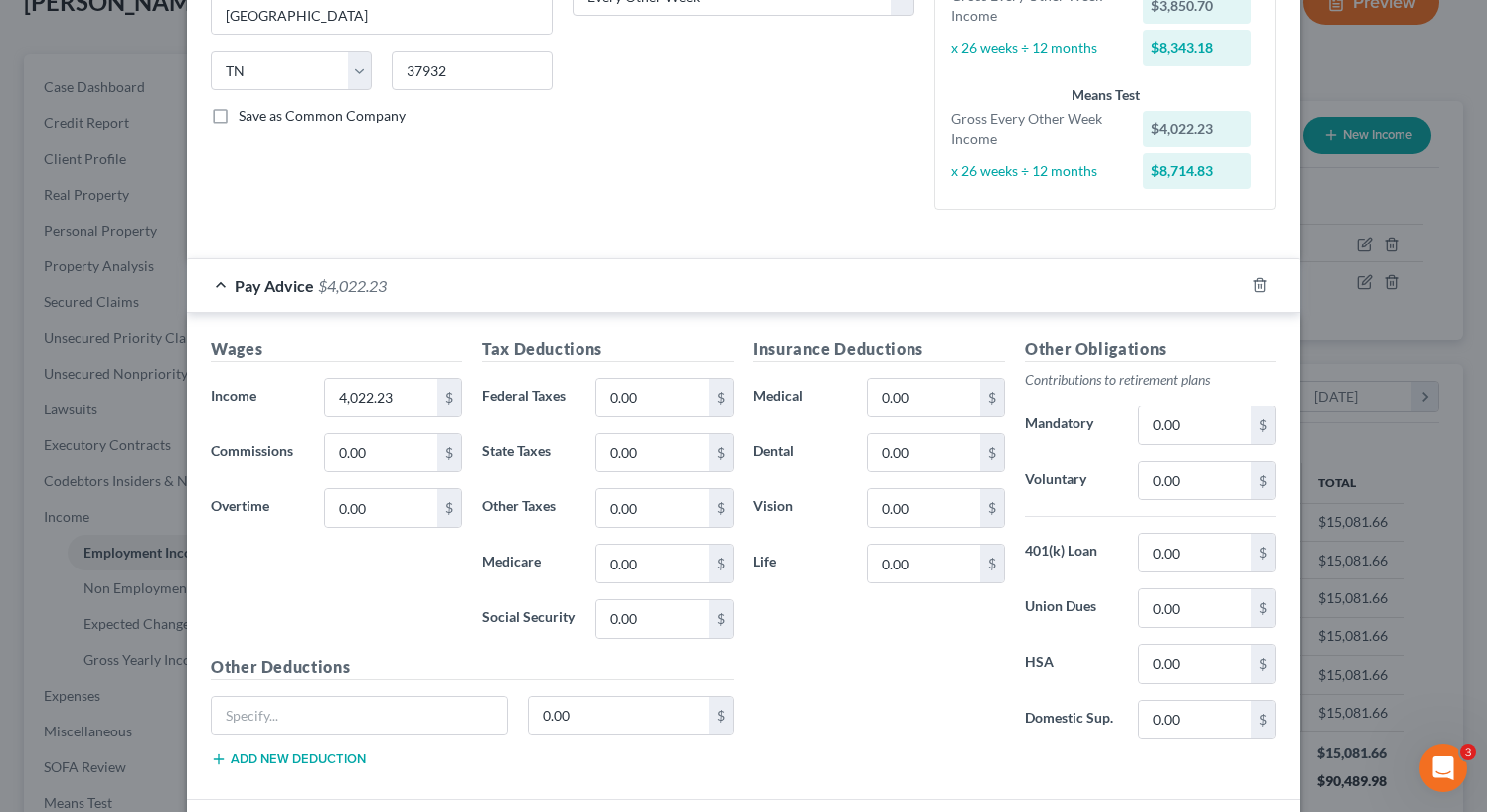 scroll, scrollTop: 510, scrollLeft: 0, axis: vertical 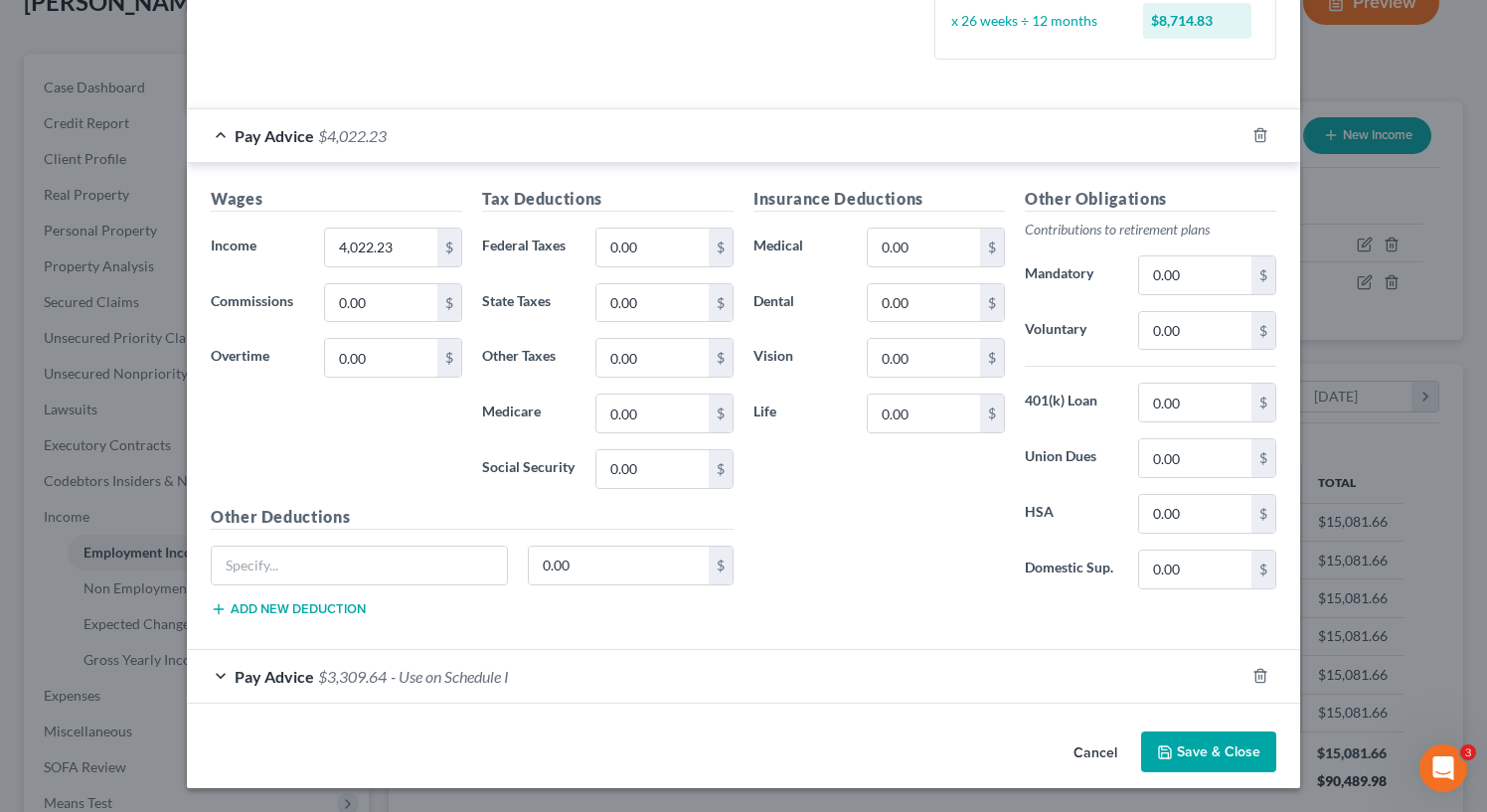 click on "Pay Advice $3,309.64 - Use on Schedule I" at bounding box center [716, 676] 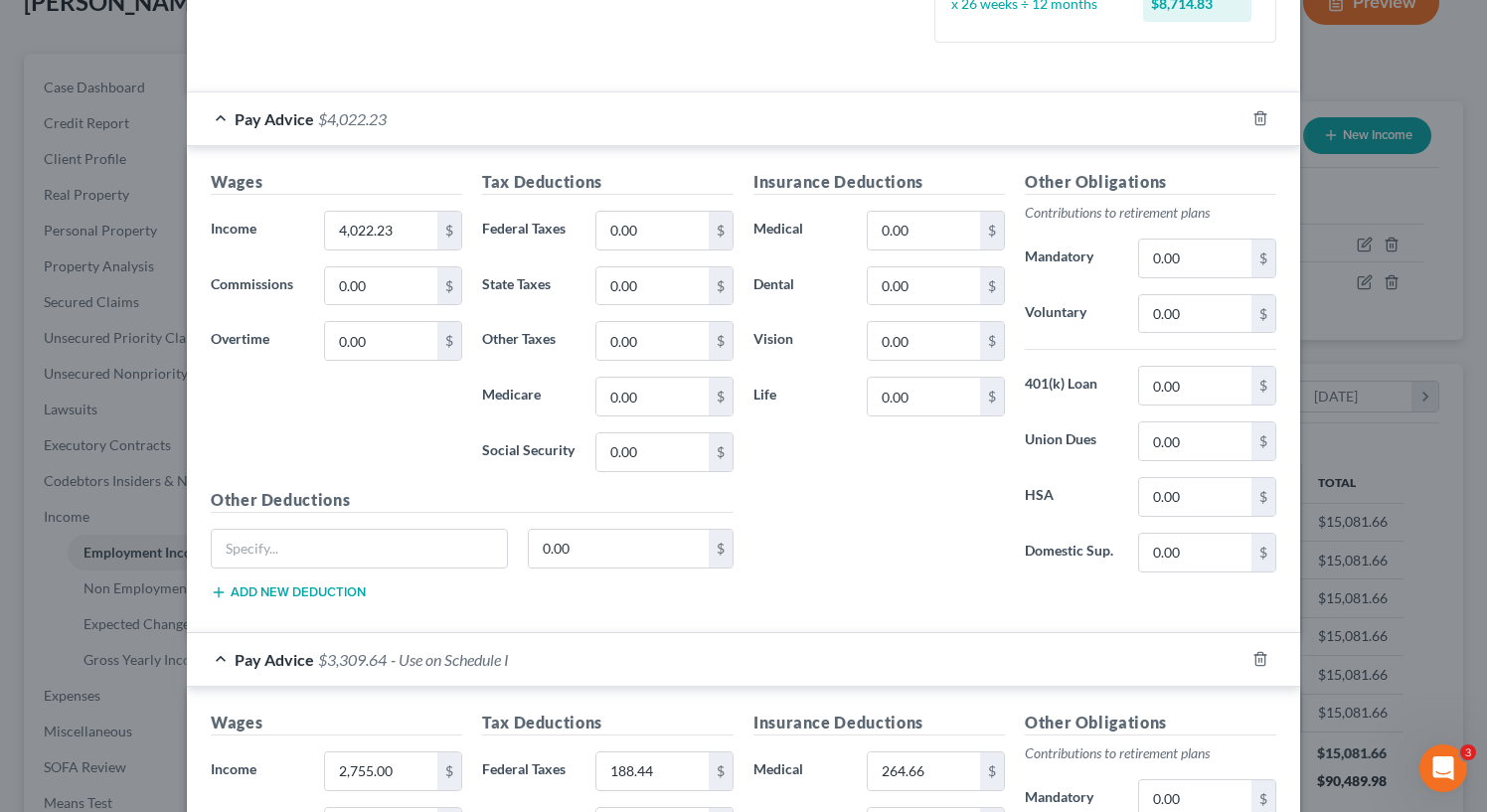 scroll, scrollTop: 483, scrollLeft: 0, axis: vertical 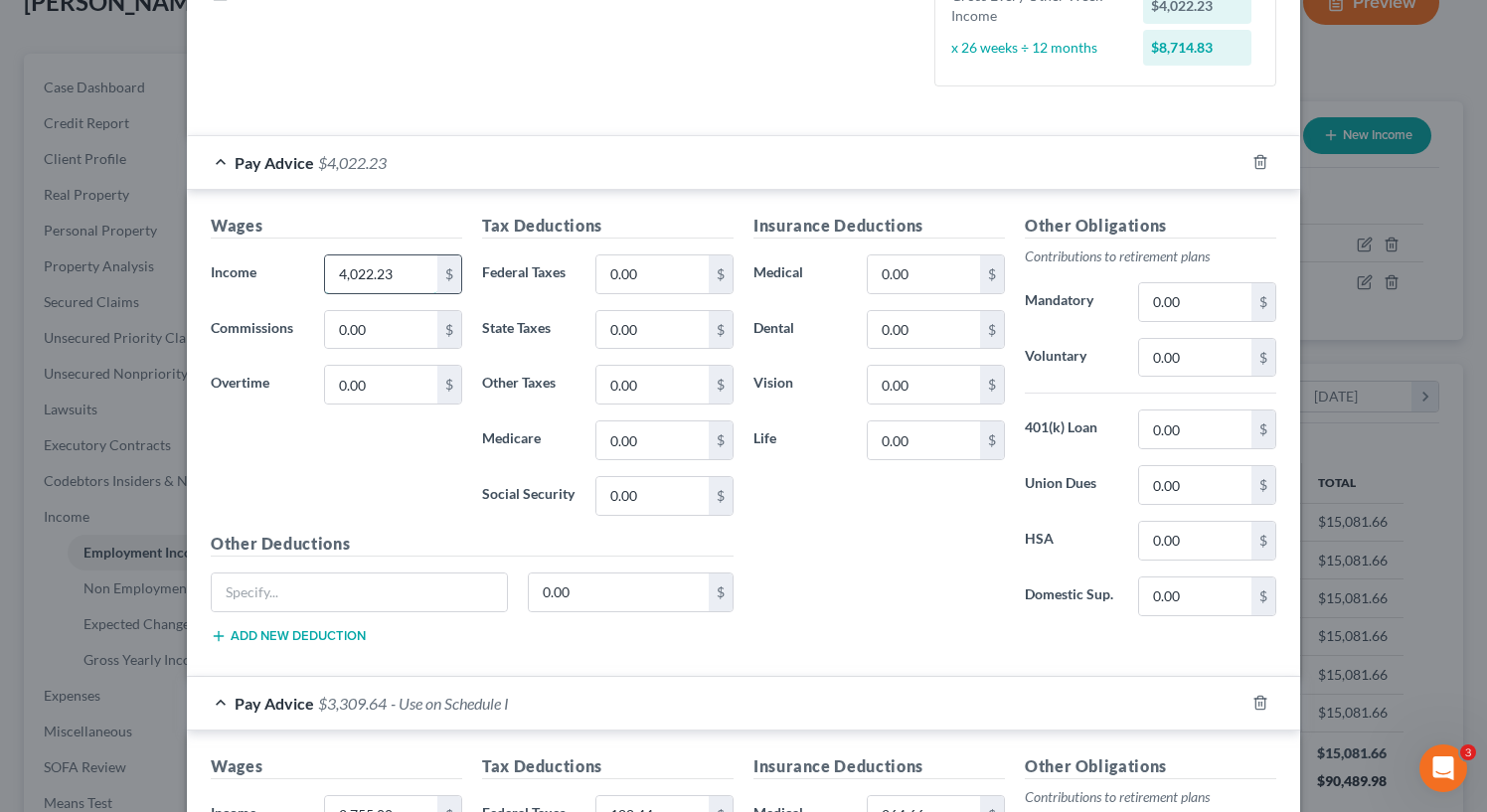 click on "4,022.23" at bounding box center [381, 274] 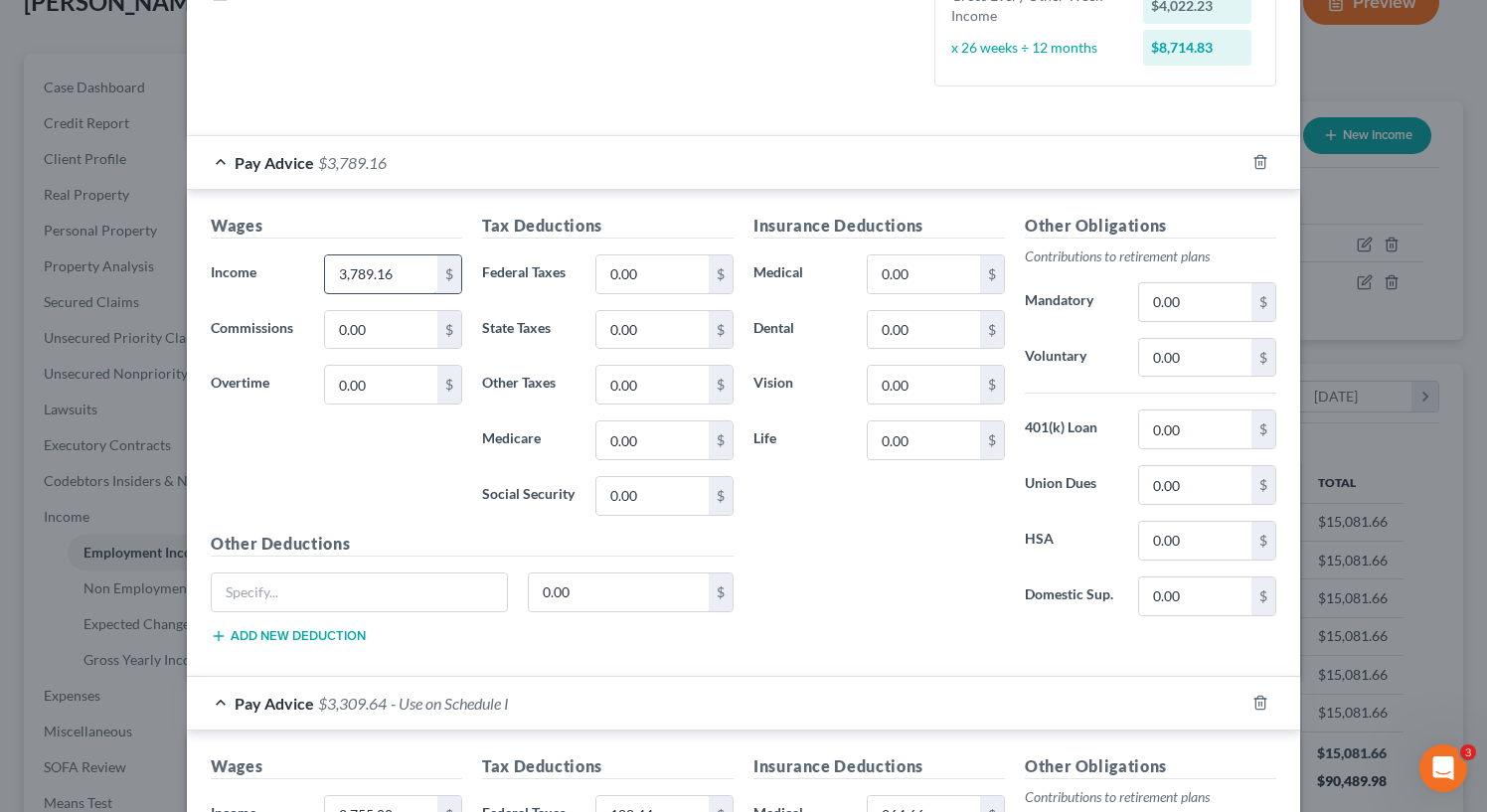 type on "3,789.16" 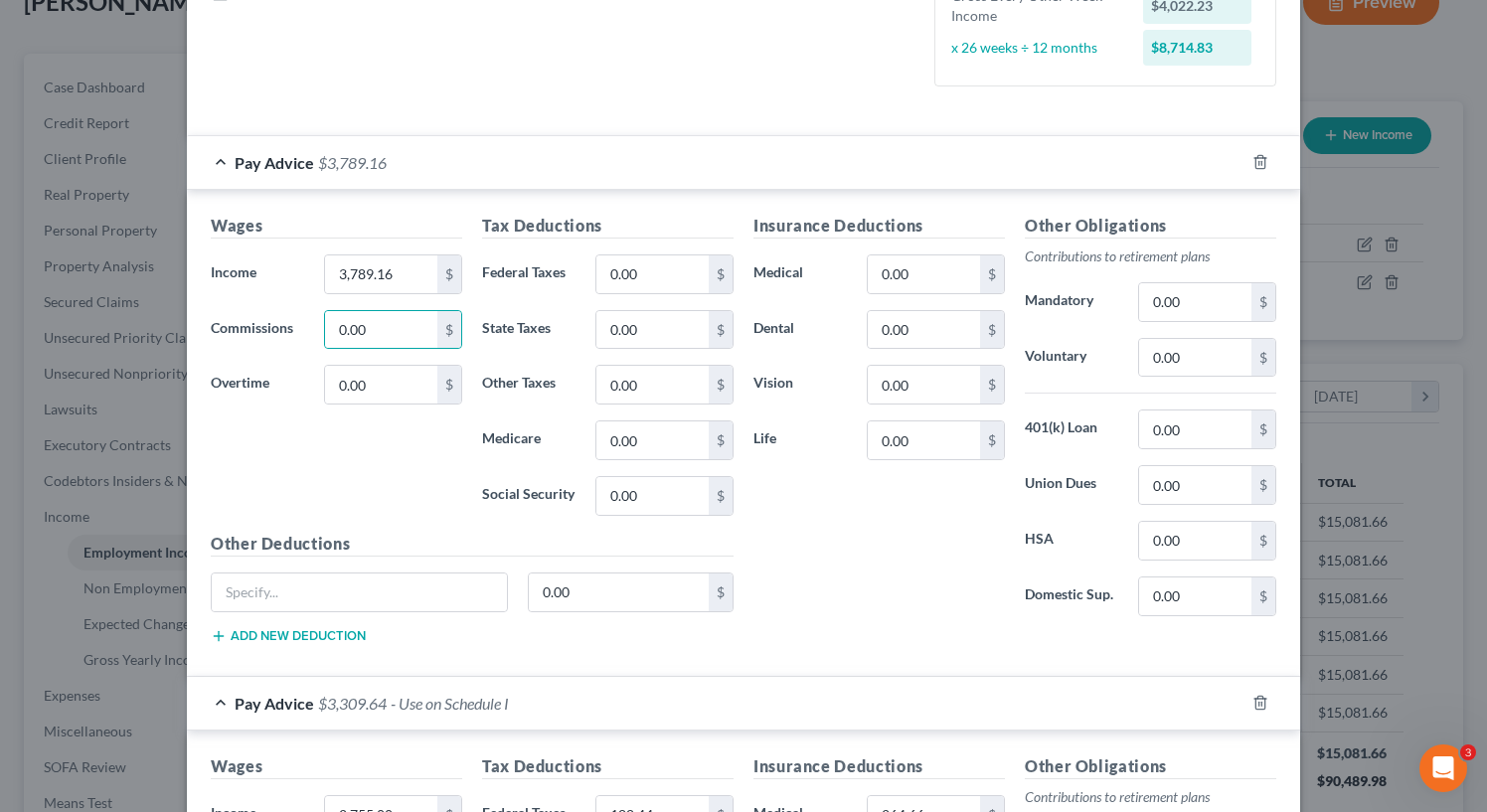 click on "Insurance Deductions Medical 0.00 $ Dental 0.00 $ Vision 0.00 $ Life 0.00 $" at bounding box center (879, 422) 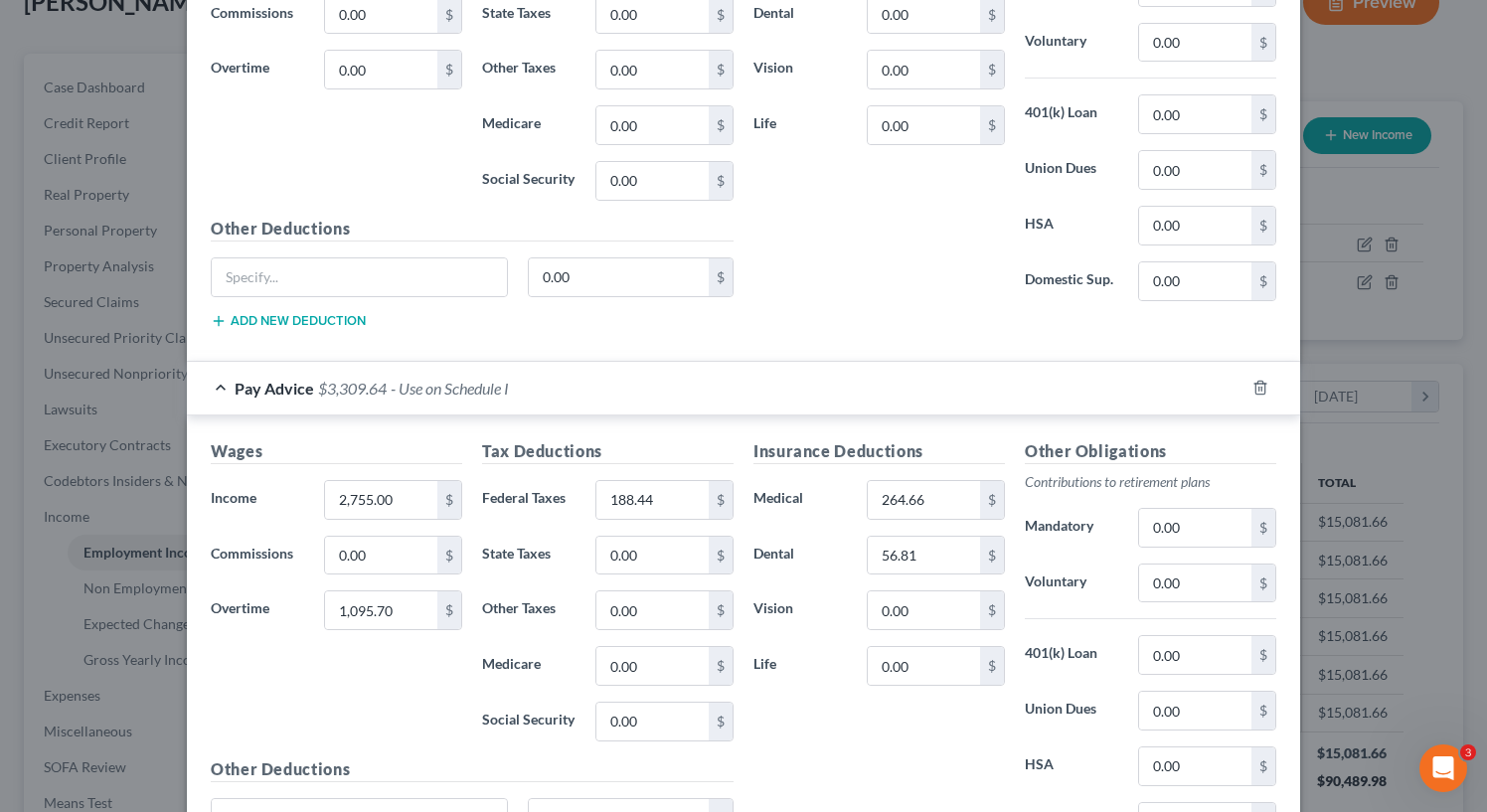 scroll, scrollTop: 1052, scrollLeft: 0, axis: vertical 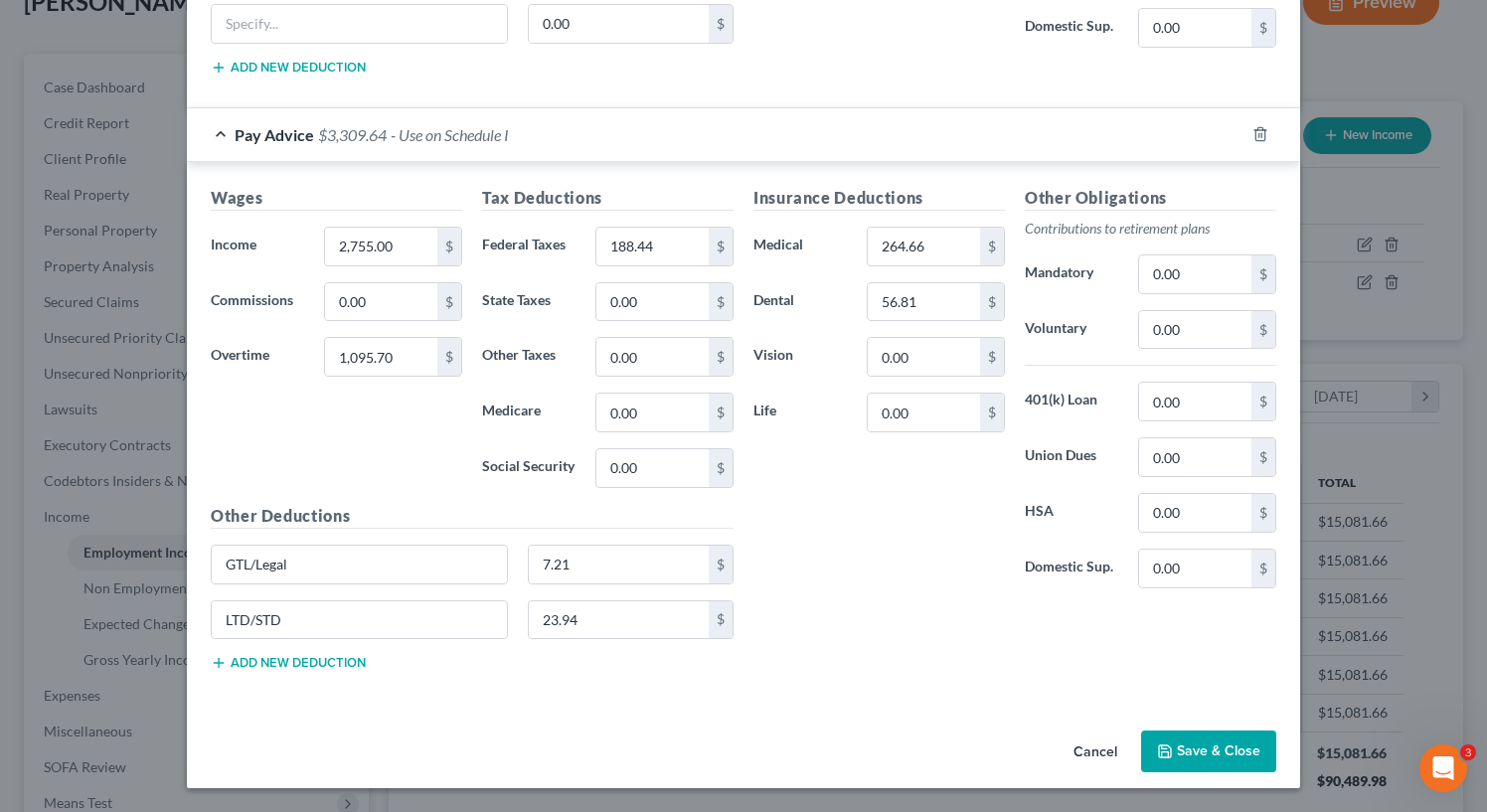click on "Save & Close" at bounding box center [1209, 751] 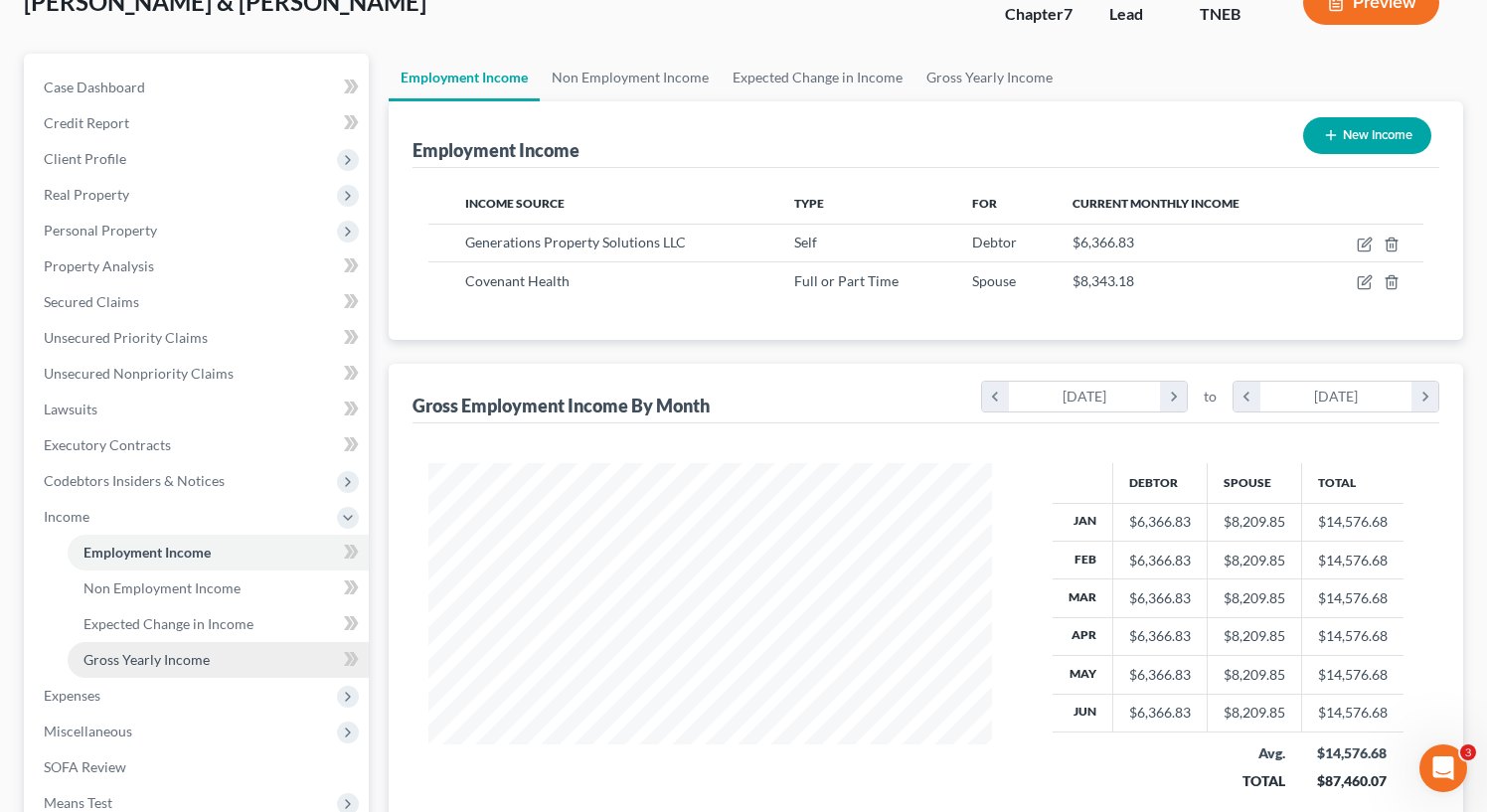 click on "Gross Yearly Income" at bounding box center (146, 659) 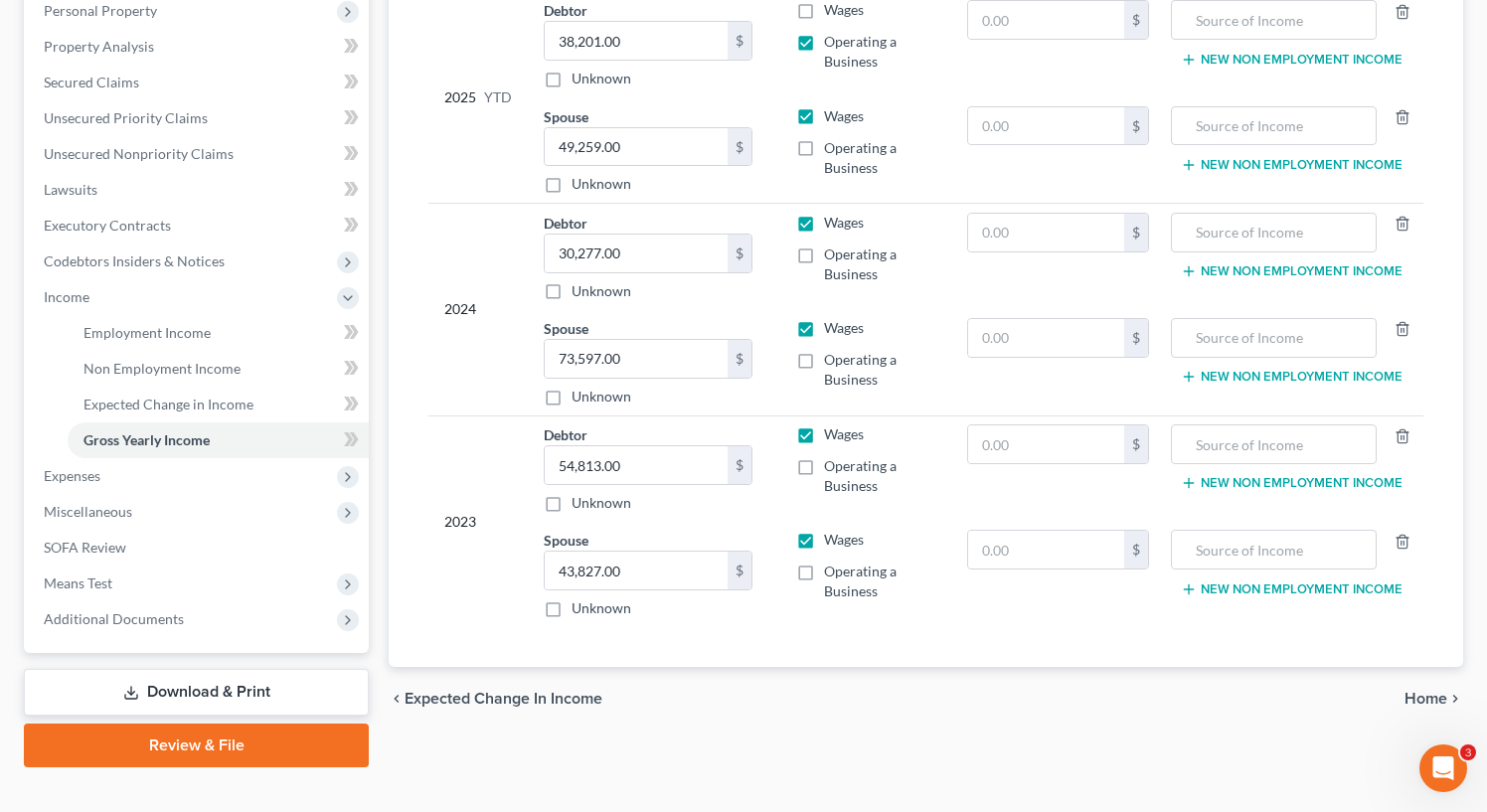 scroll, scrollTop: 386, scrollLeft: 0, axis: vertical 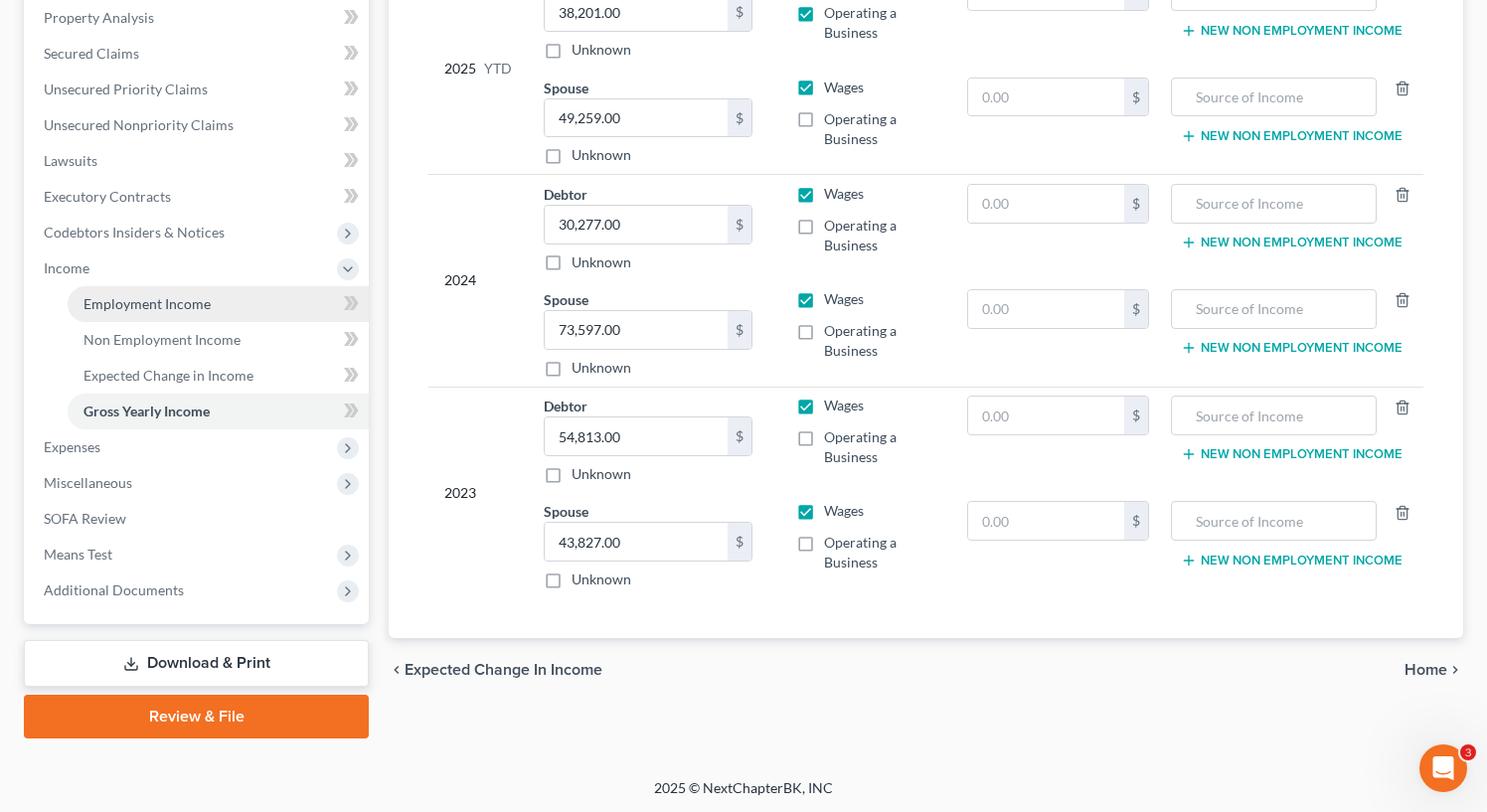 click on "Employment Income" at bounding box center [147, 303] 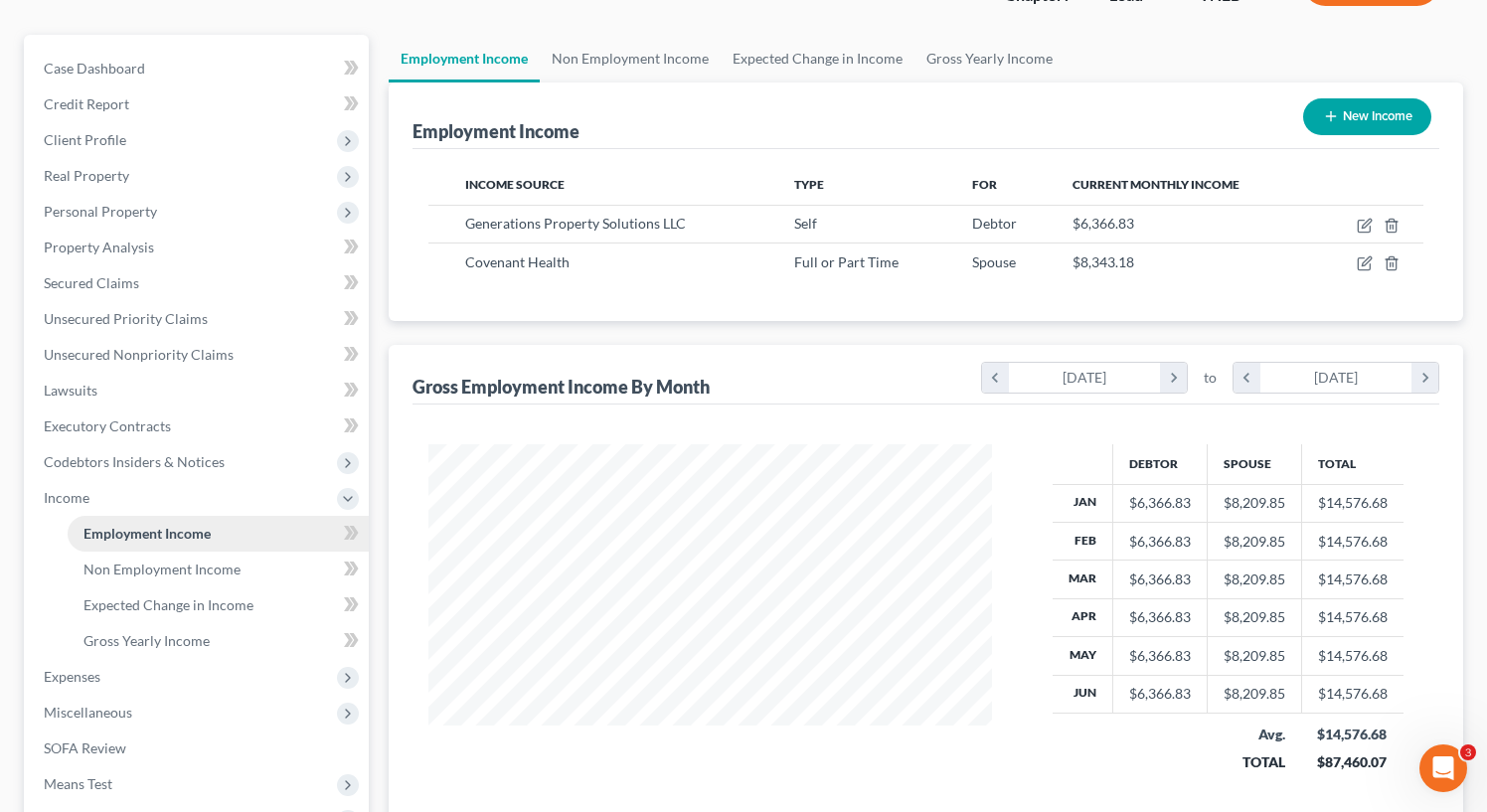 scroll, scrollTop: 56, scrollLeft: 0, axis: vertical 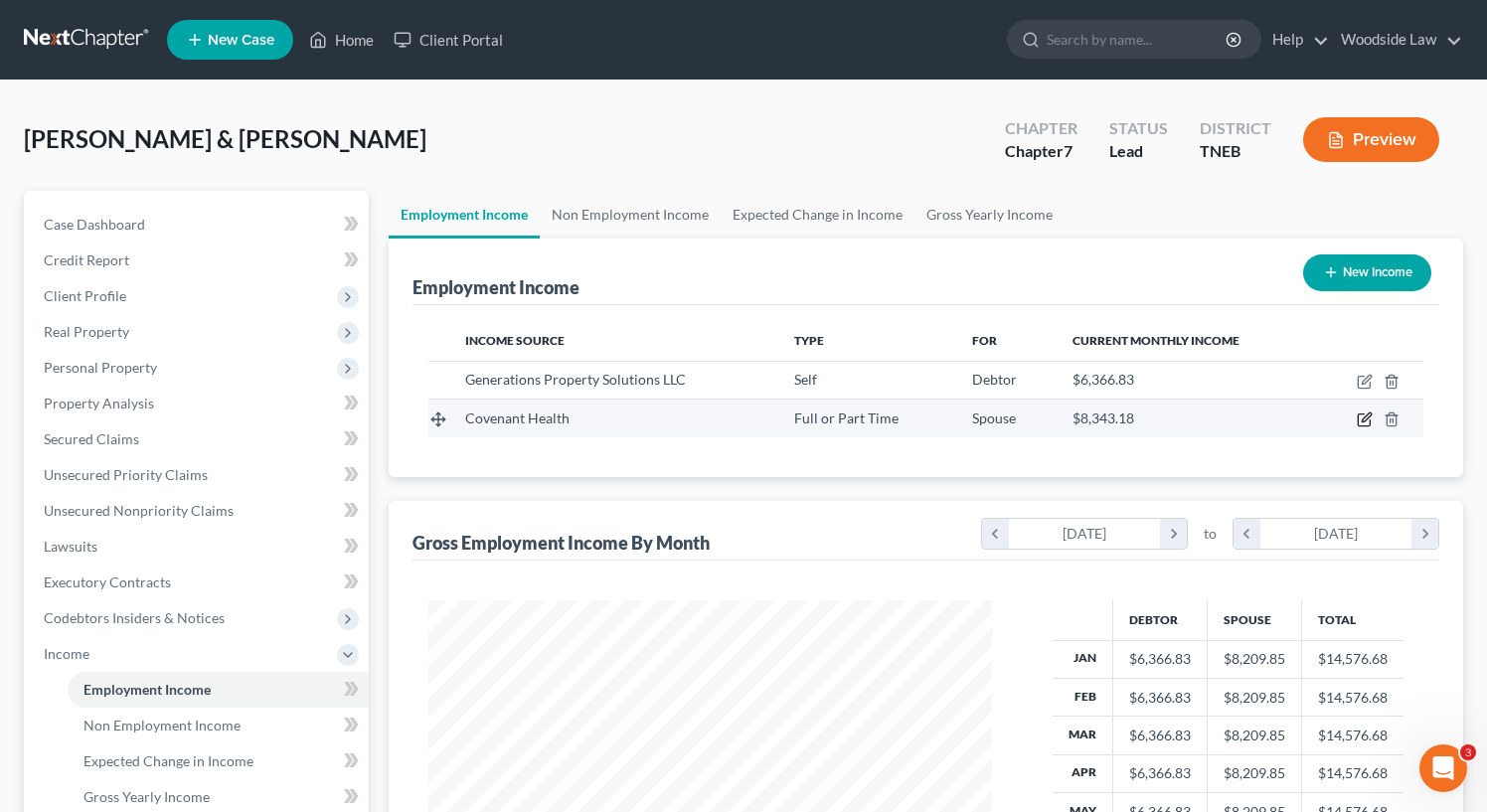 click 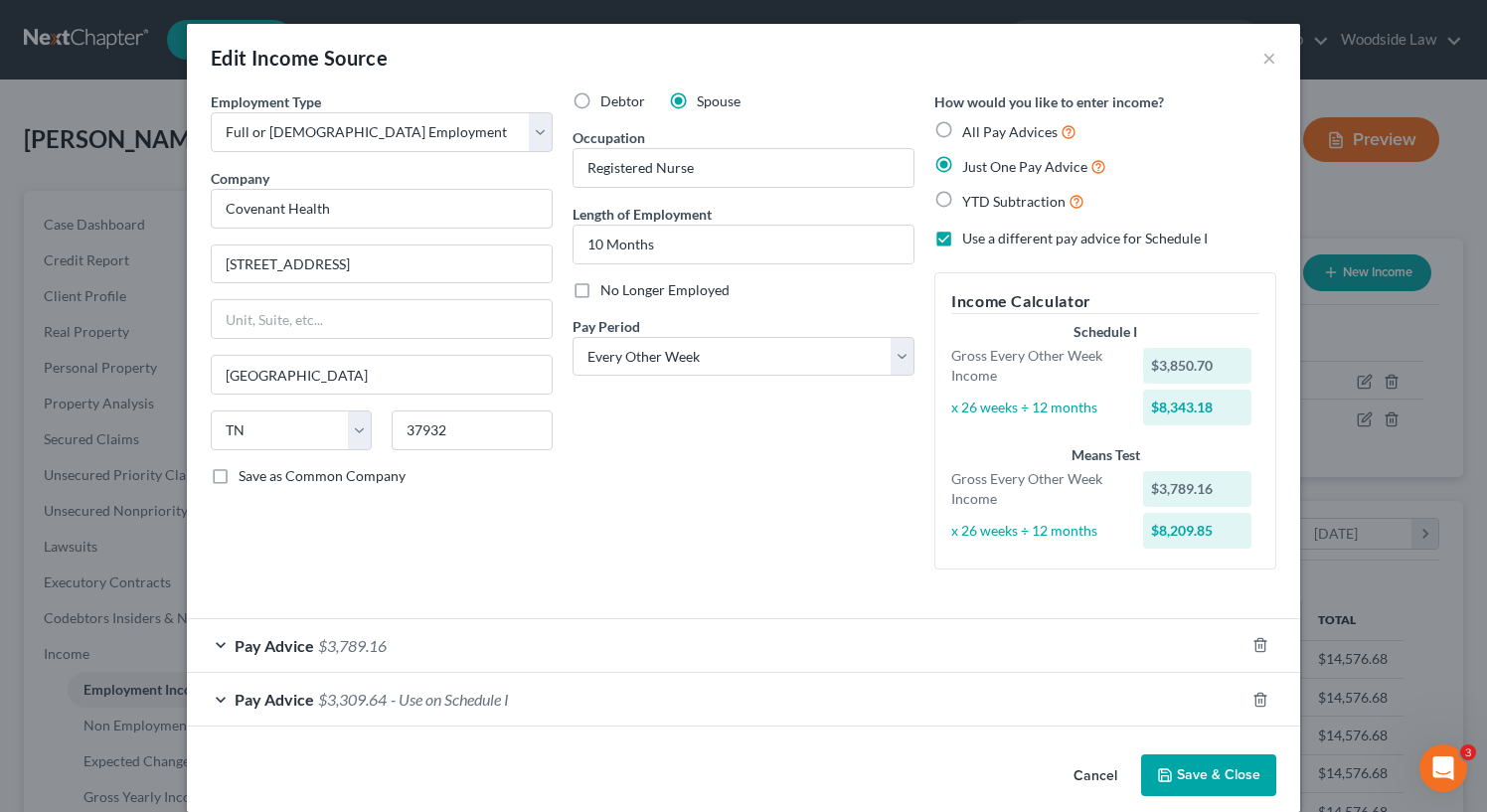 click on "Pay Advice $3,789.16" at bounding box center [716, 645] 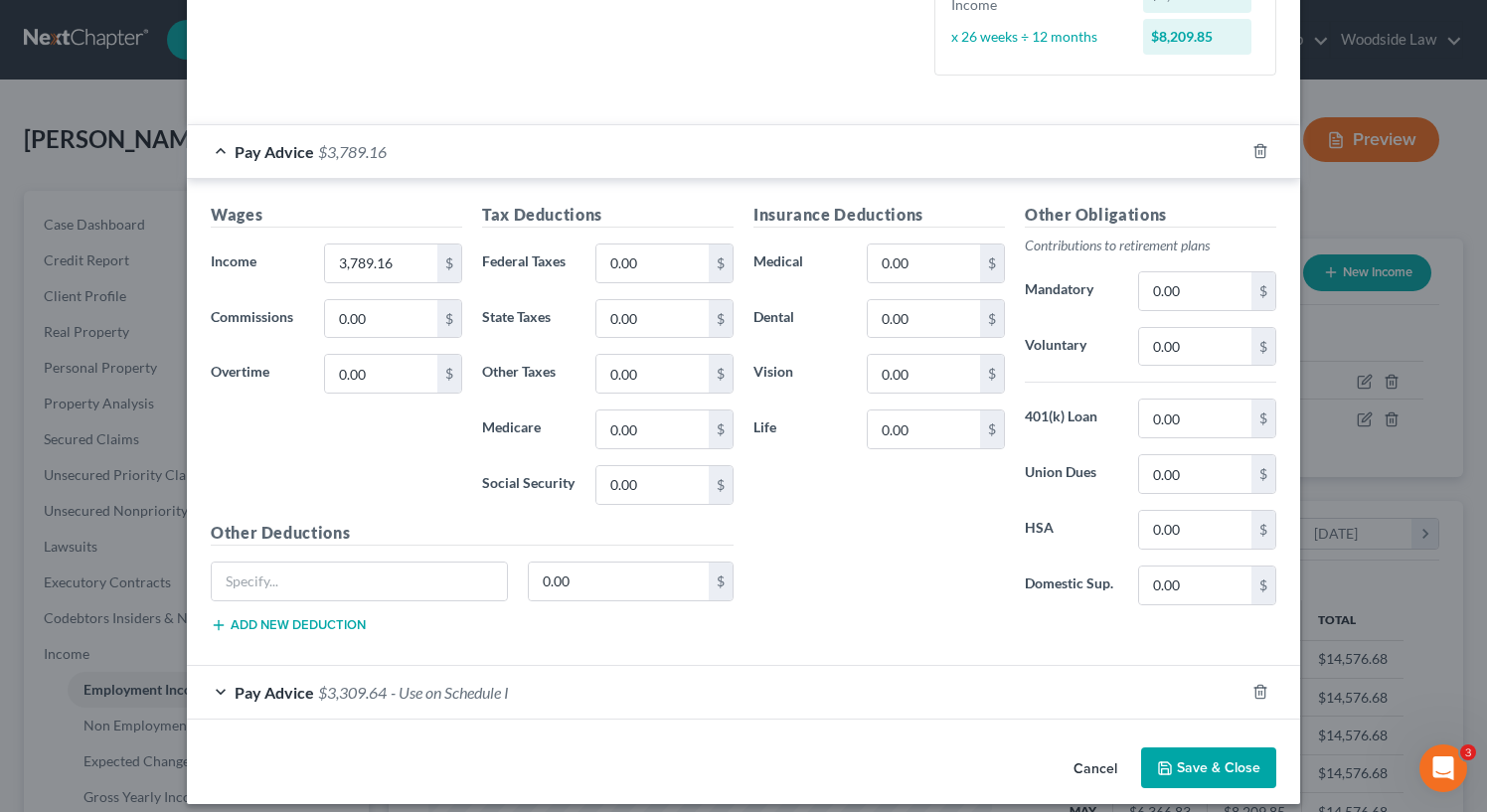 scroll, scrollTop: 510, scrollLeft: 0, axis: vertical 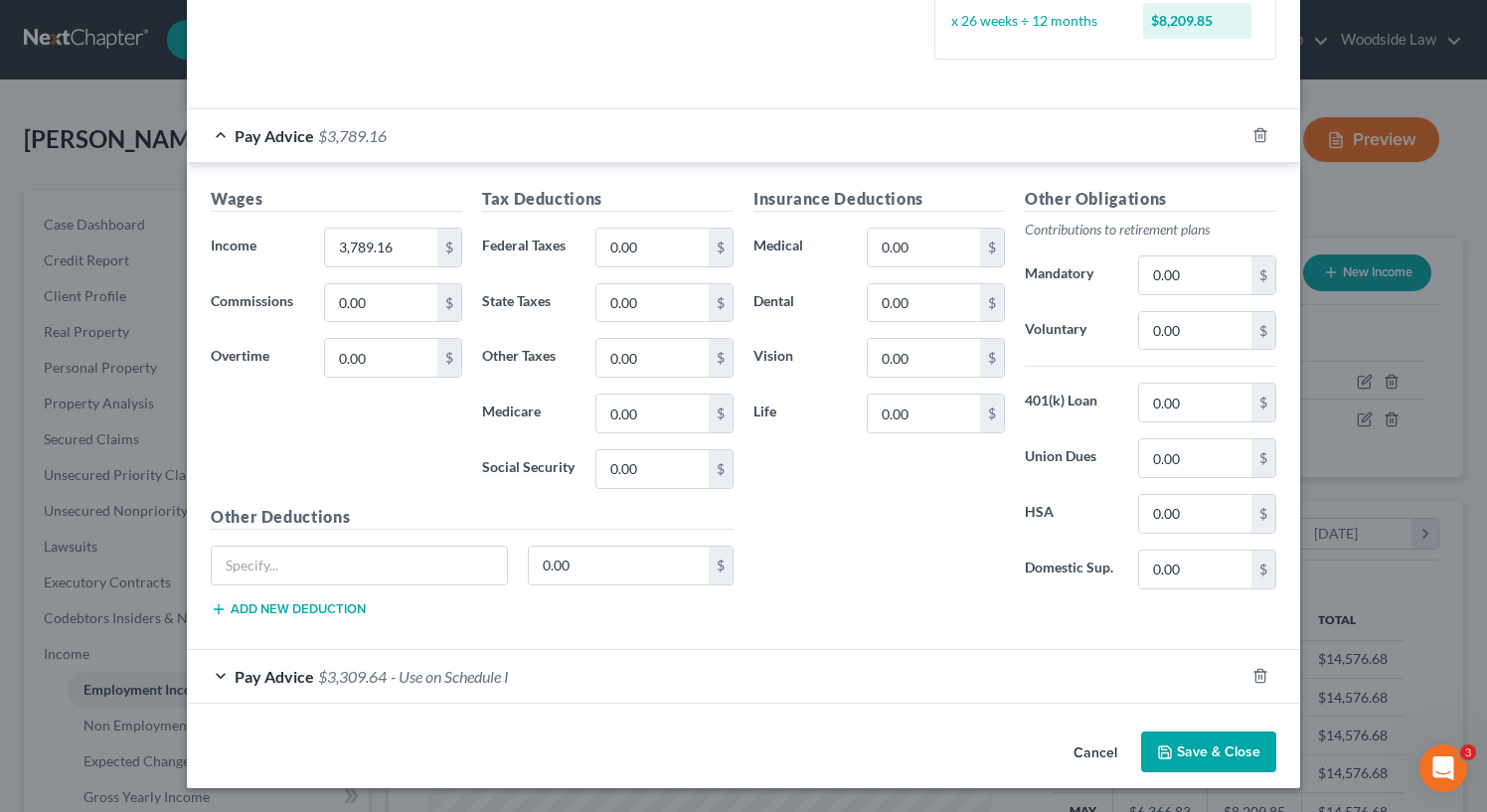 click on "Pay Advice $3,309.64 - Use on Schedule I" at bounding box center [716, 676] 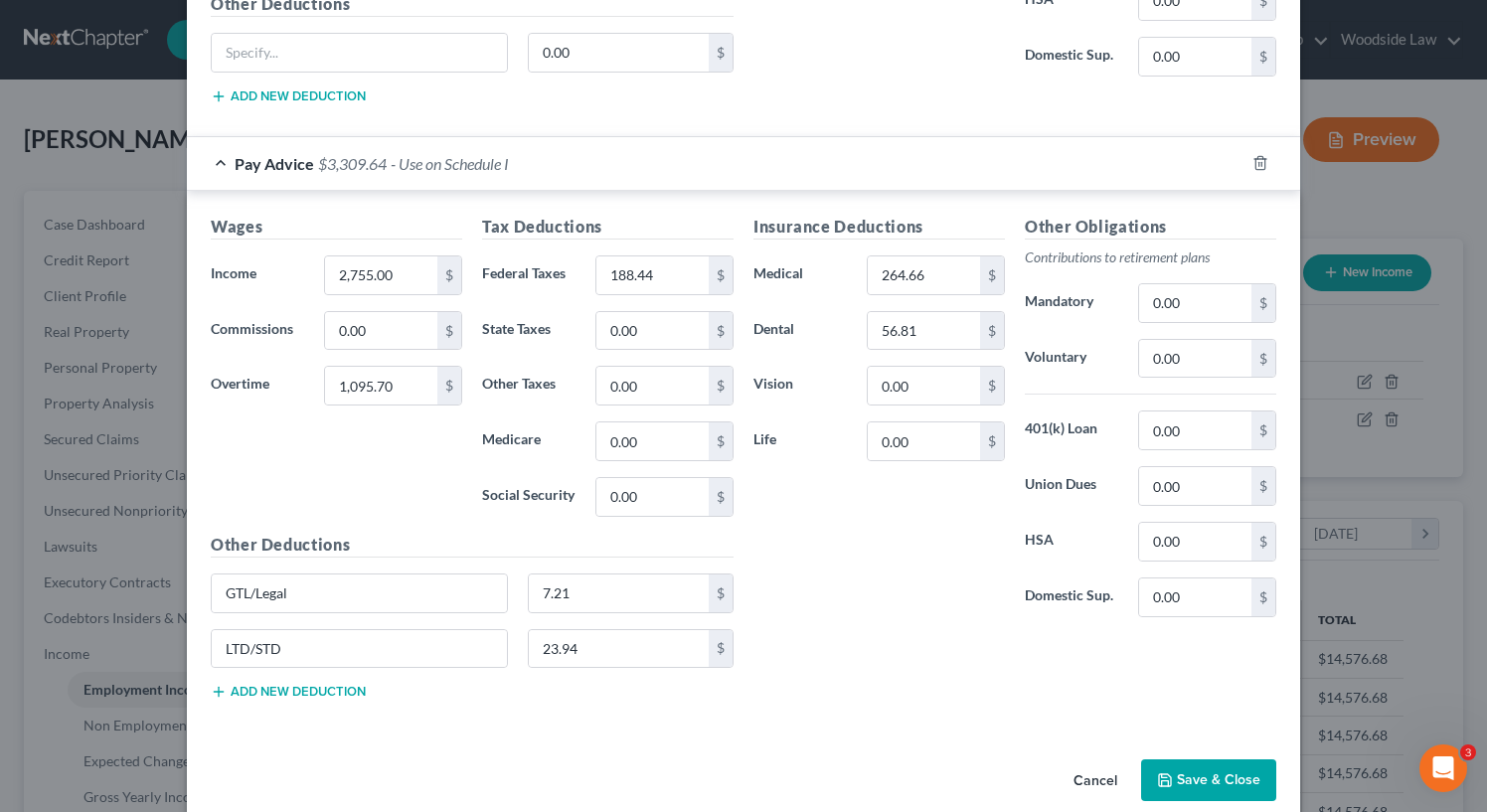 scroll, scrollTop: 1024, scrollLeft: 0, axis: vertical 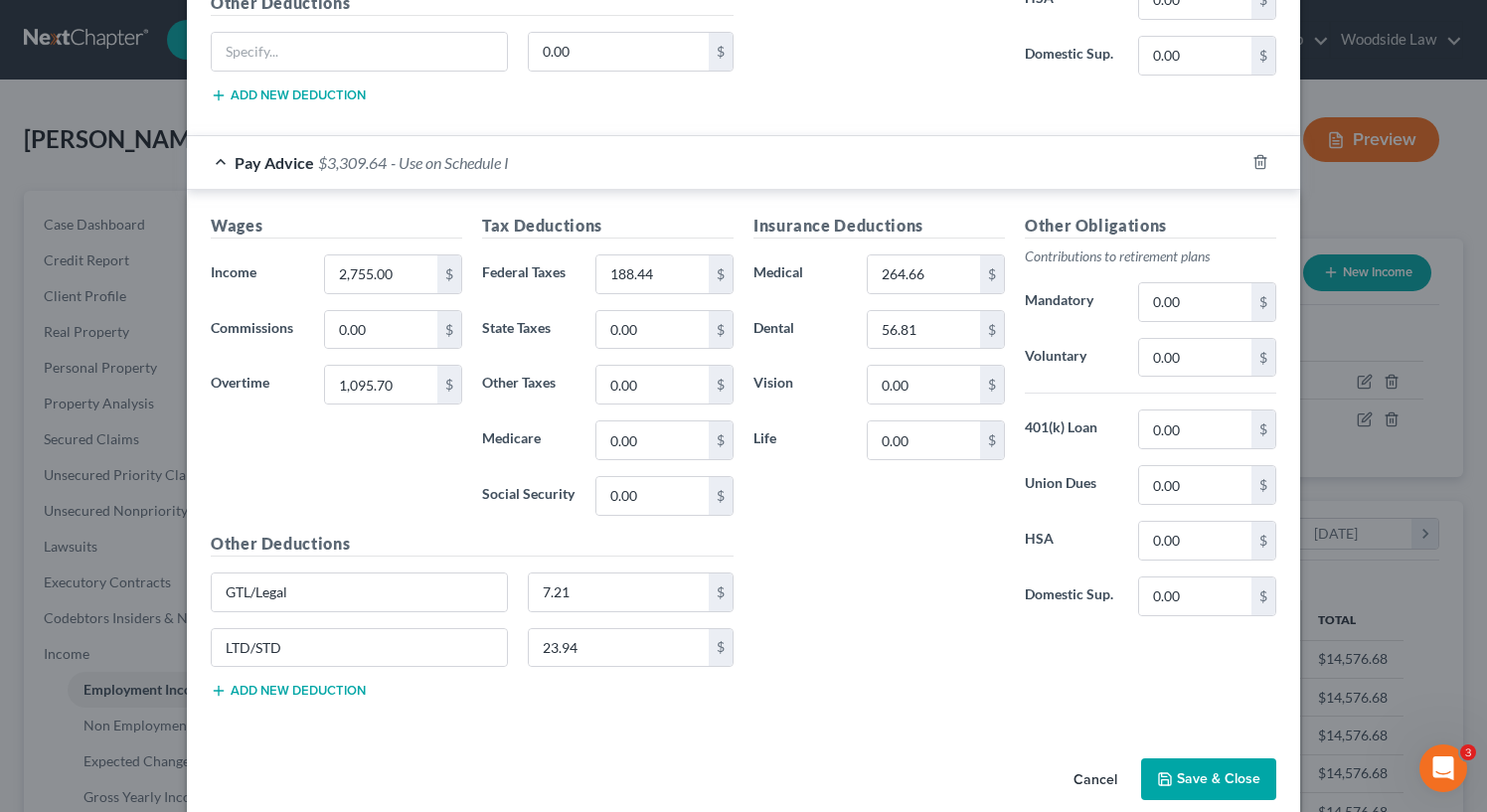 click on "Pay Advice $3,309.64 - Use on Schedule I" at bounding box center [716, 162] 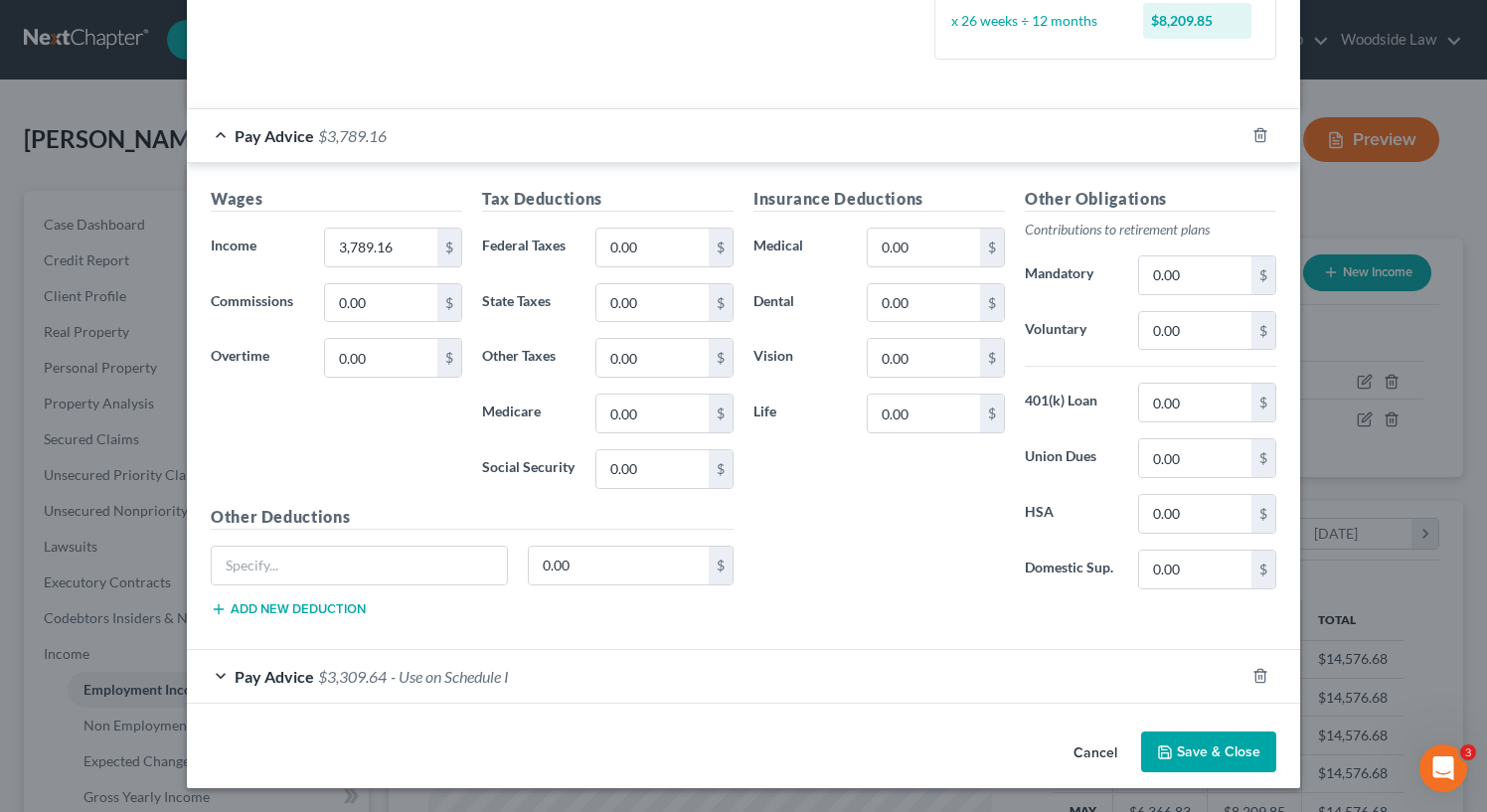 scroll, scrollTop: 510, scrollLeft: 0, axis: vertical 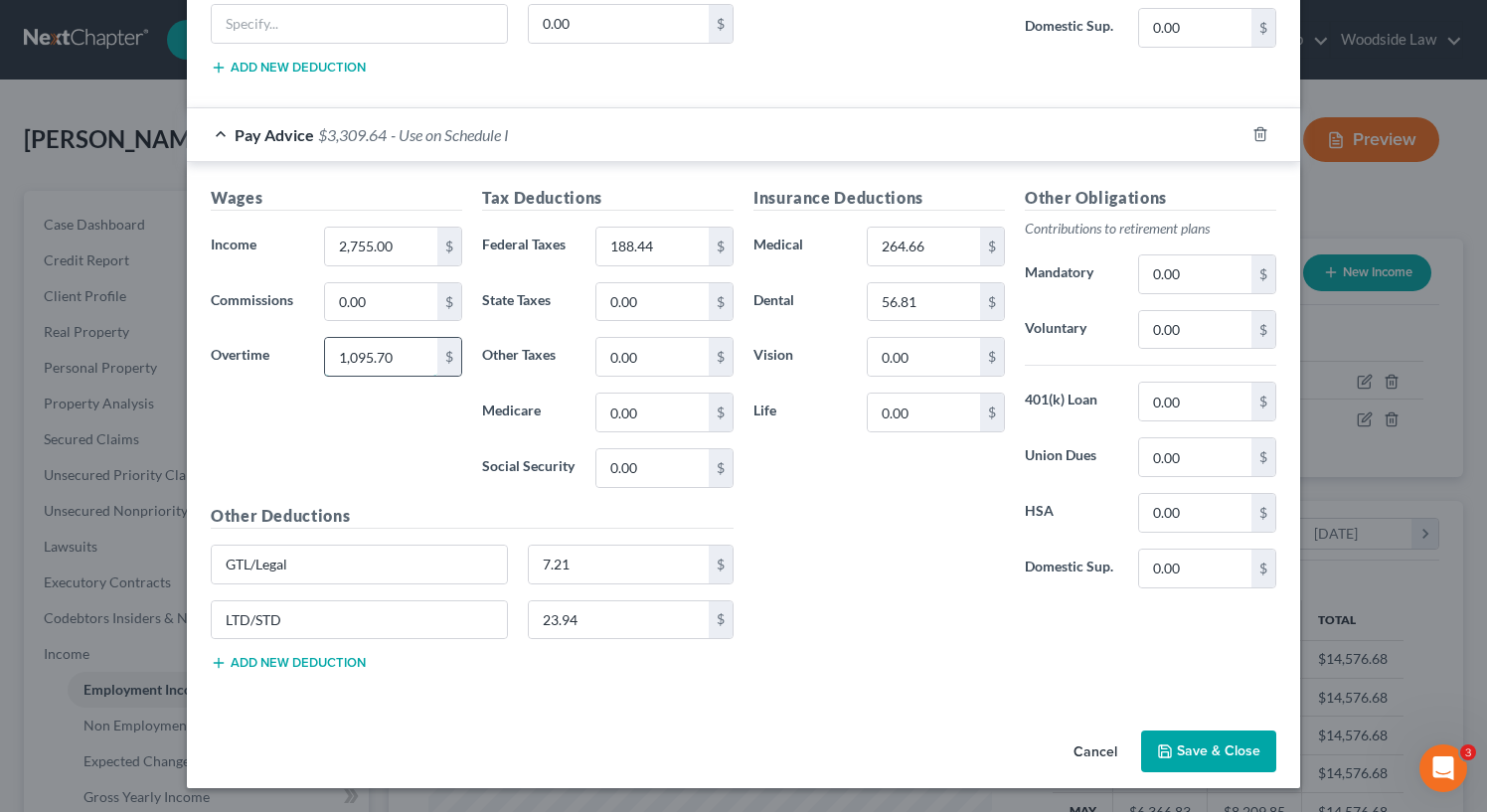 click on "1,095.70" at bounding box center (381, 357) 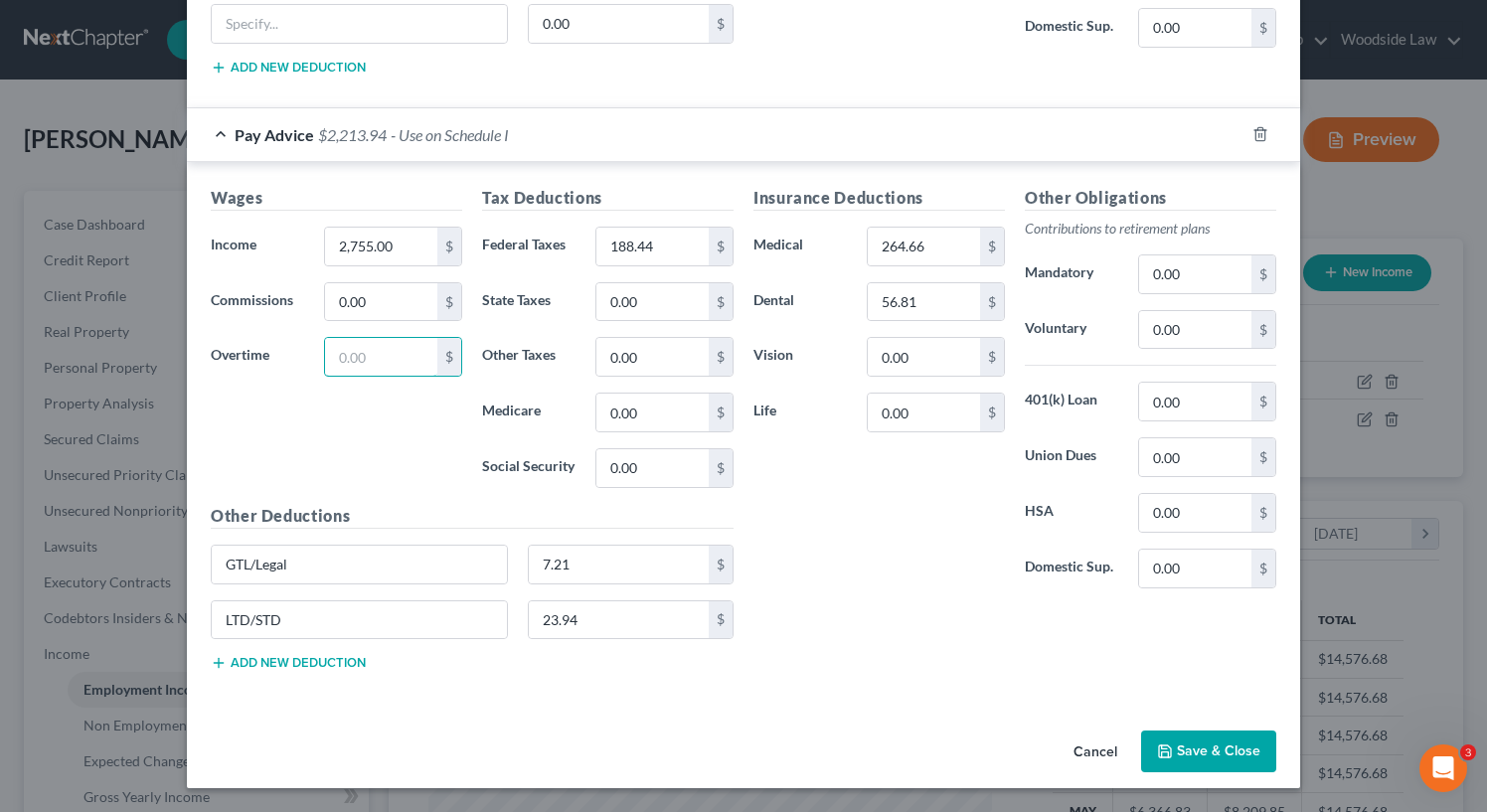type 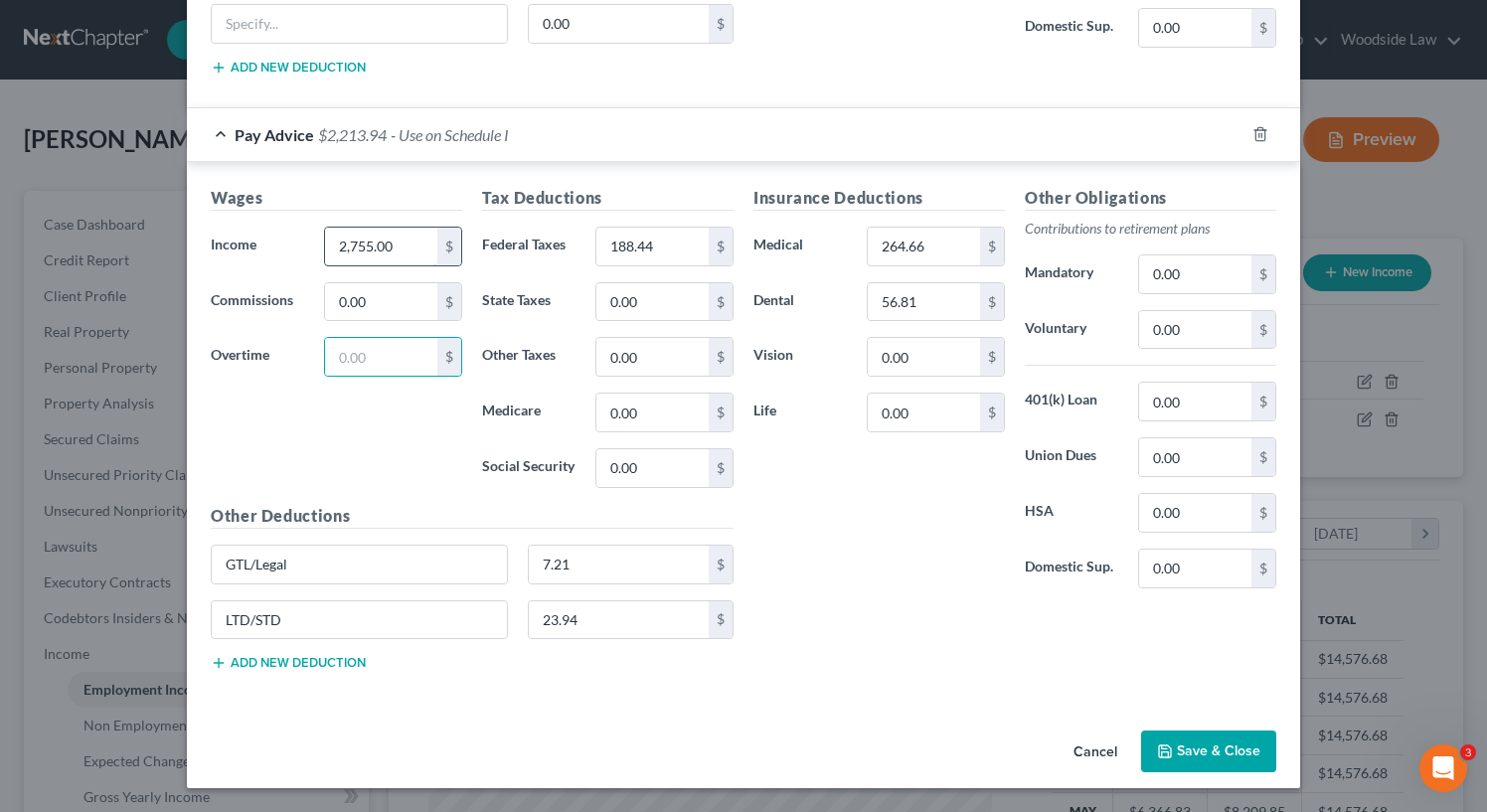 click on "2,755.00" at bounding box center (381, 246) 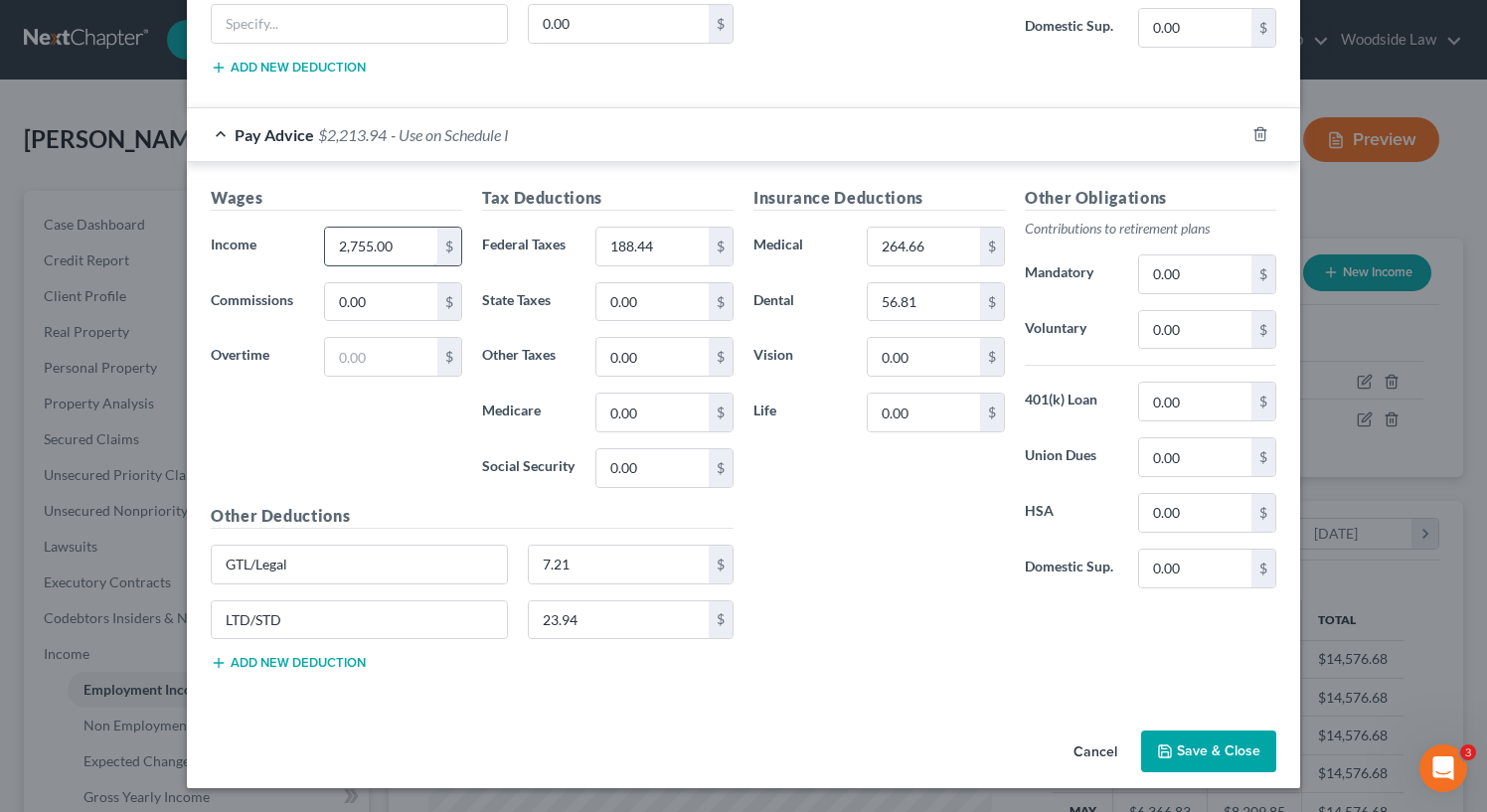 click on "2,755.00" at bounding box center (381, 246) 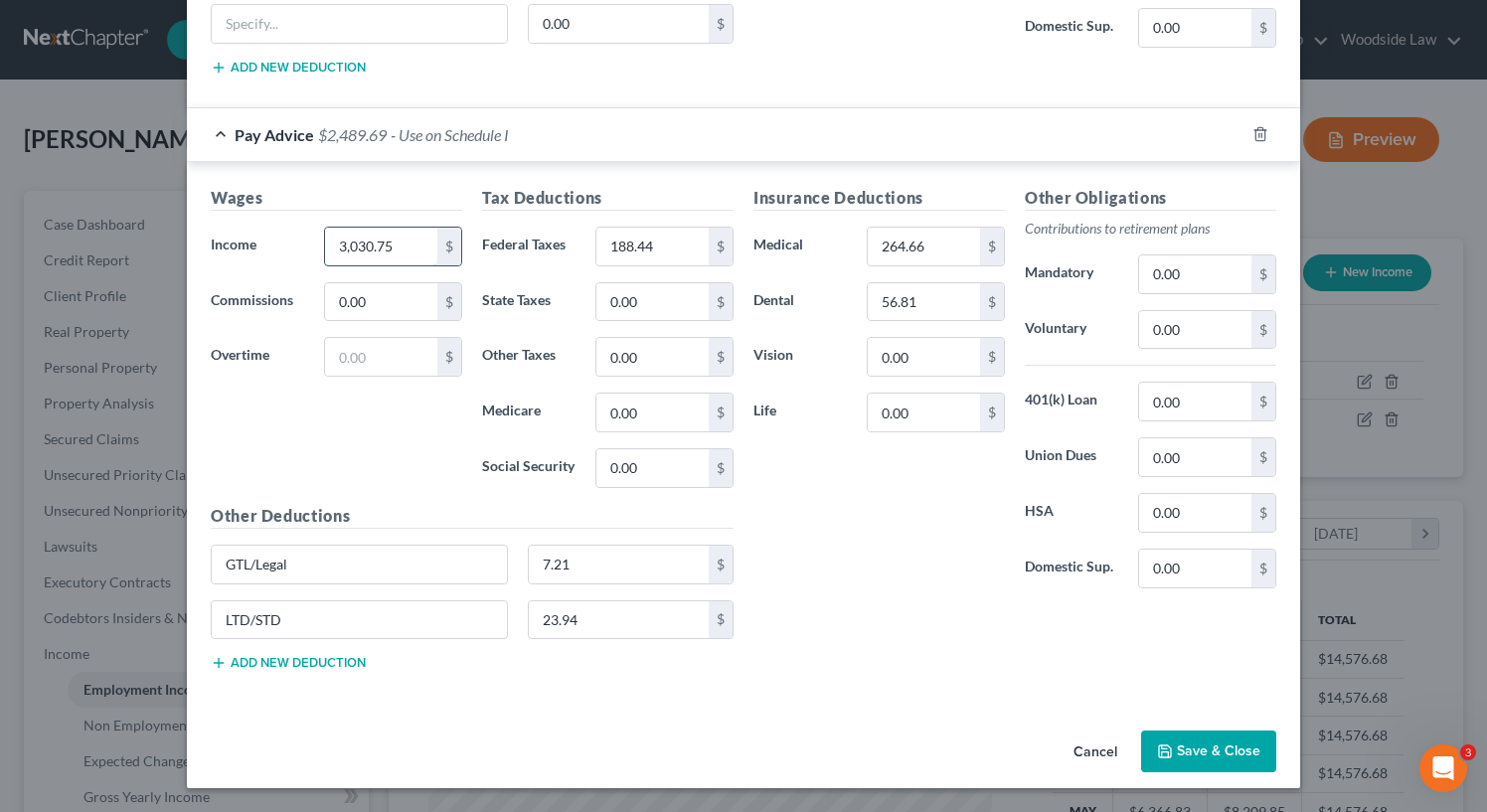 type on "3,030.75" 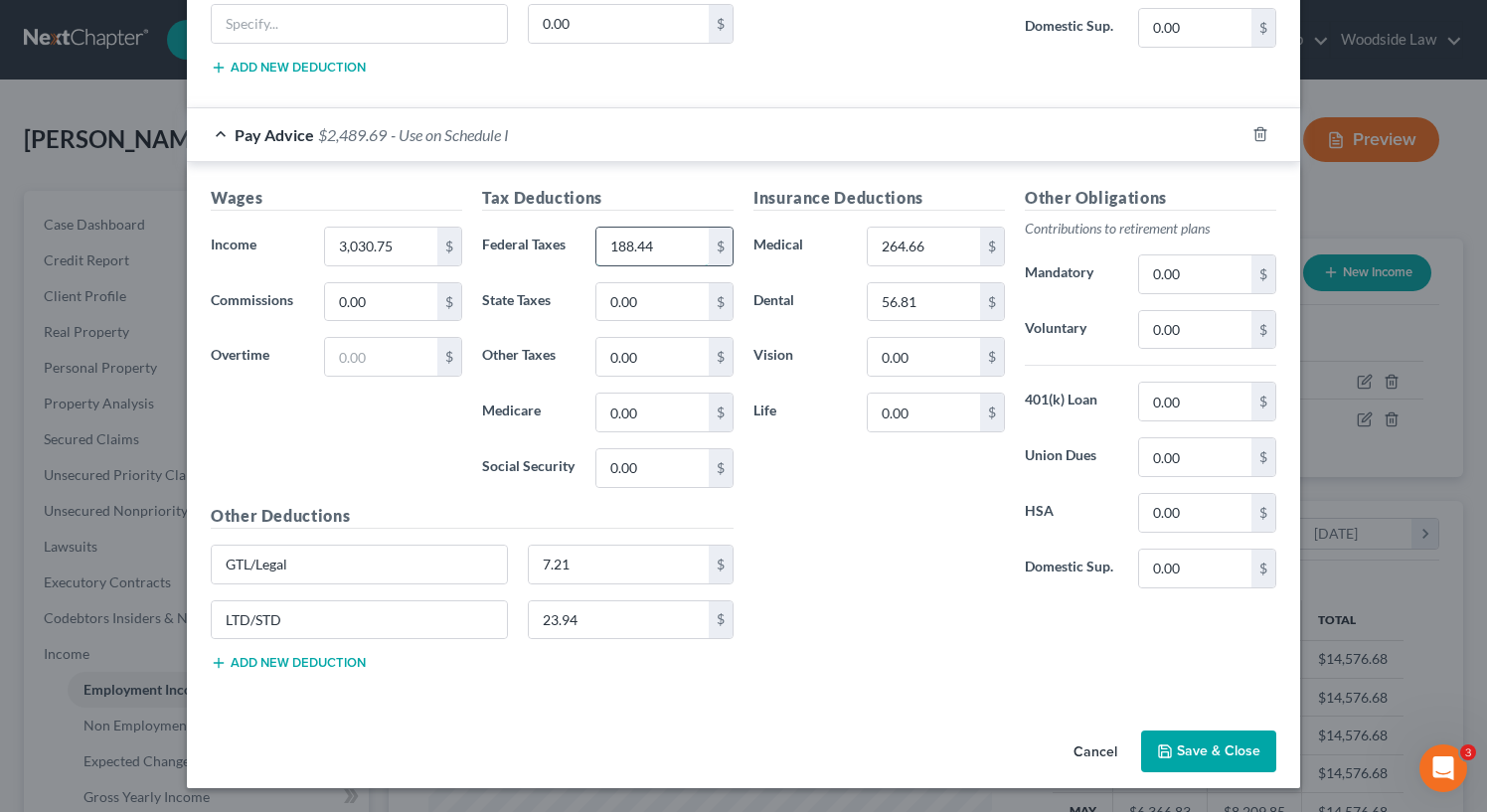 click on "188.44" at bounding box center (652, 246) 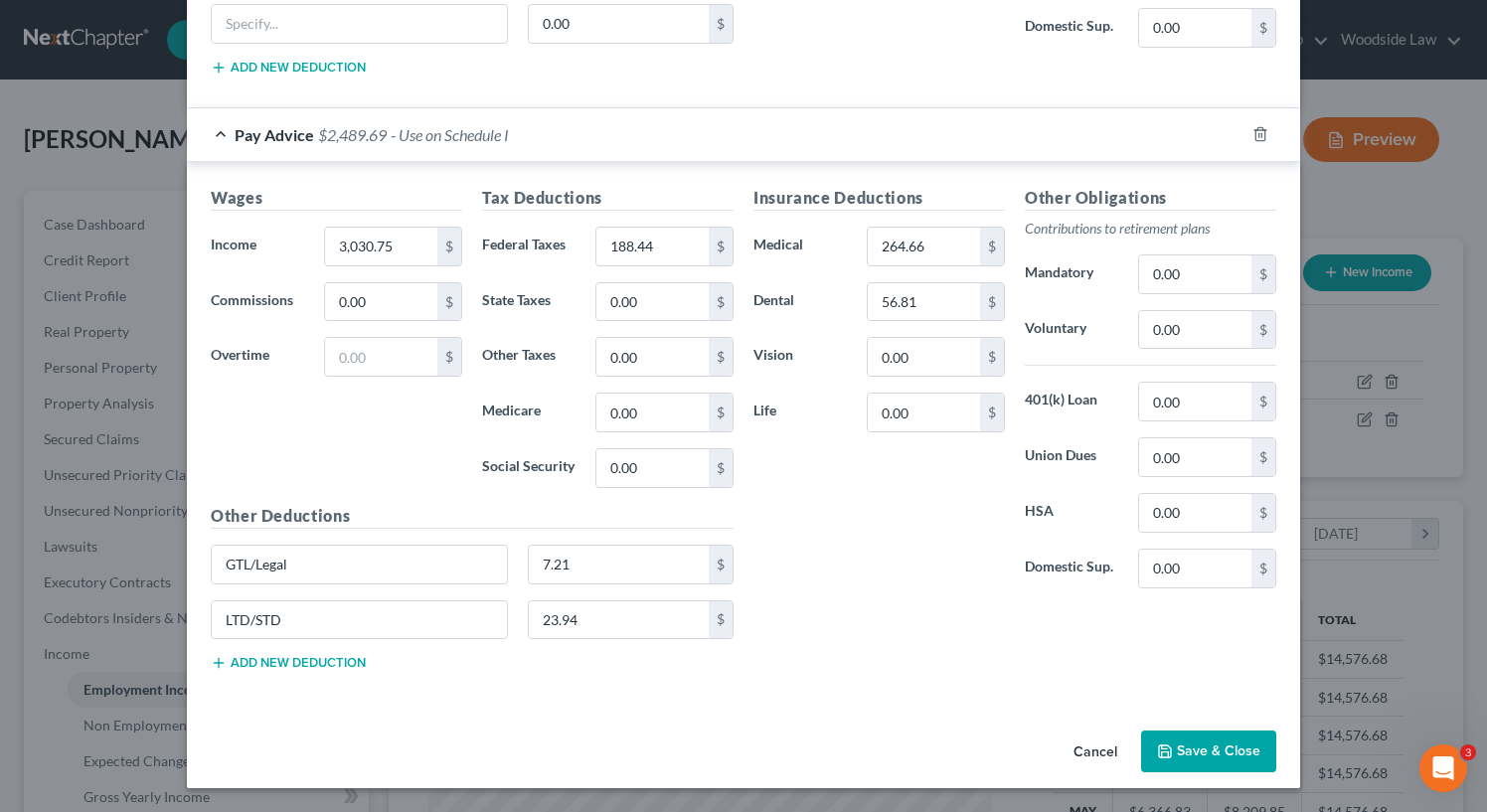 click on "Tax Deductions" at bounding box center (607, 198) 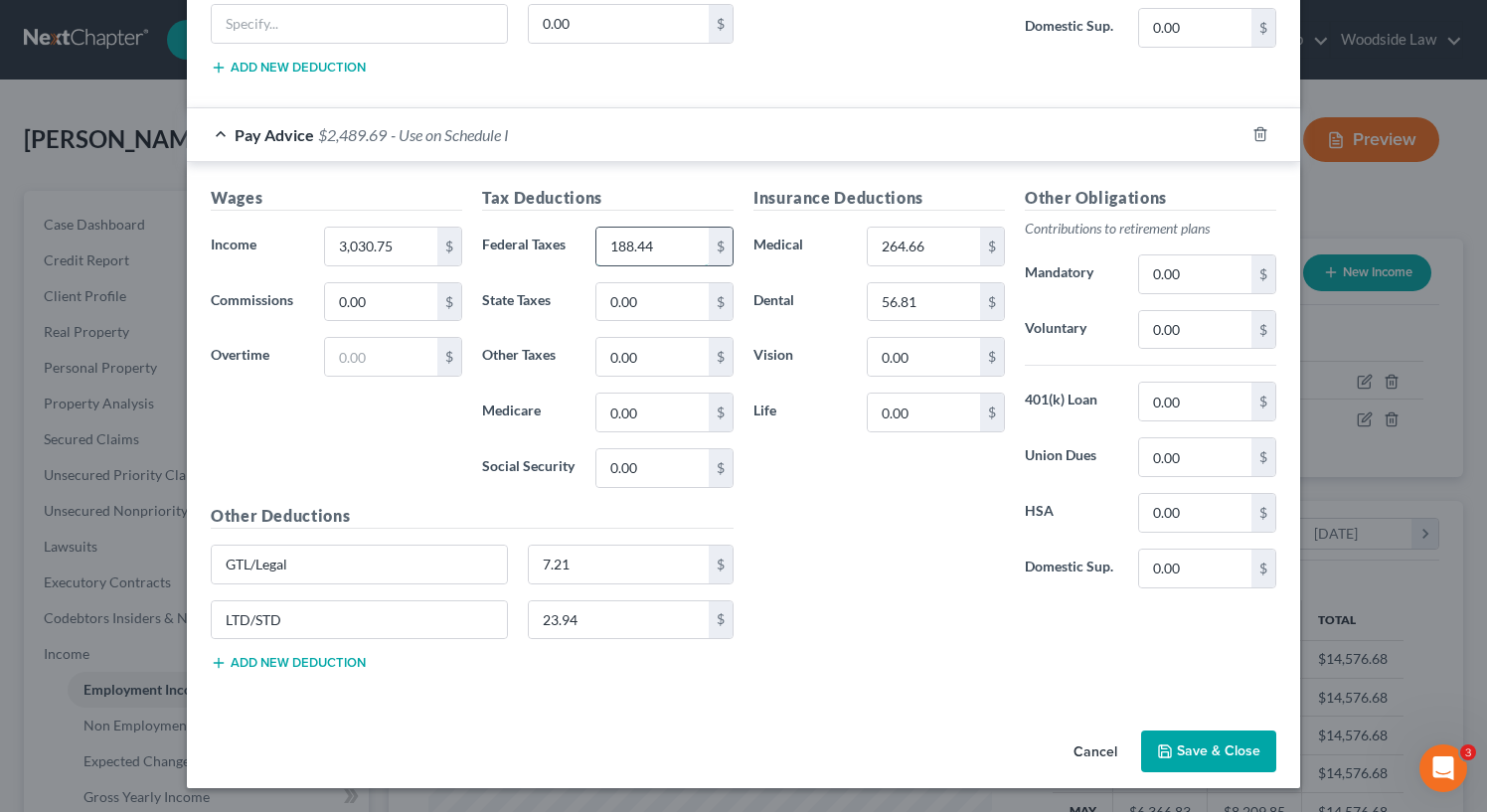 click on "188.44" at bounding box center [652, 246] 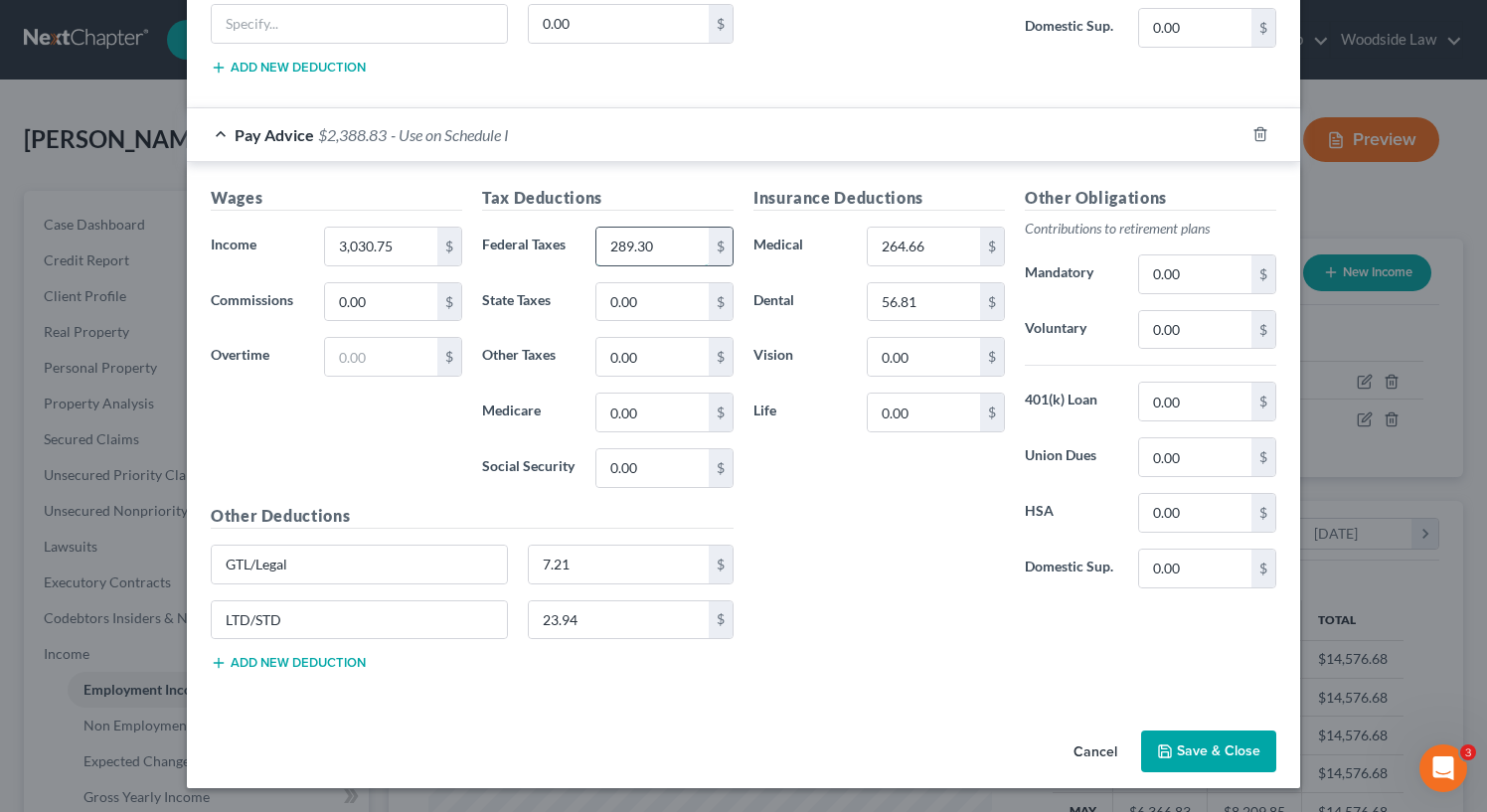 type on "289.30" 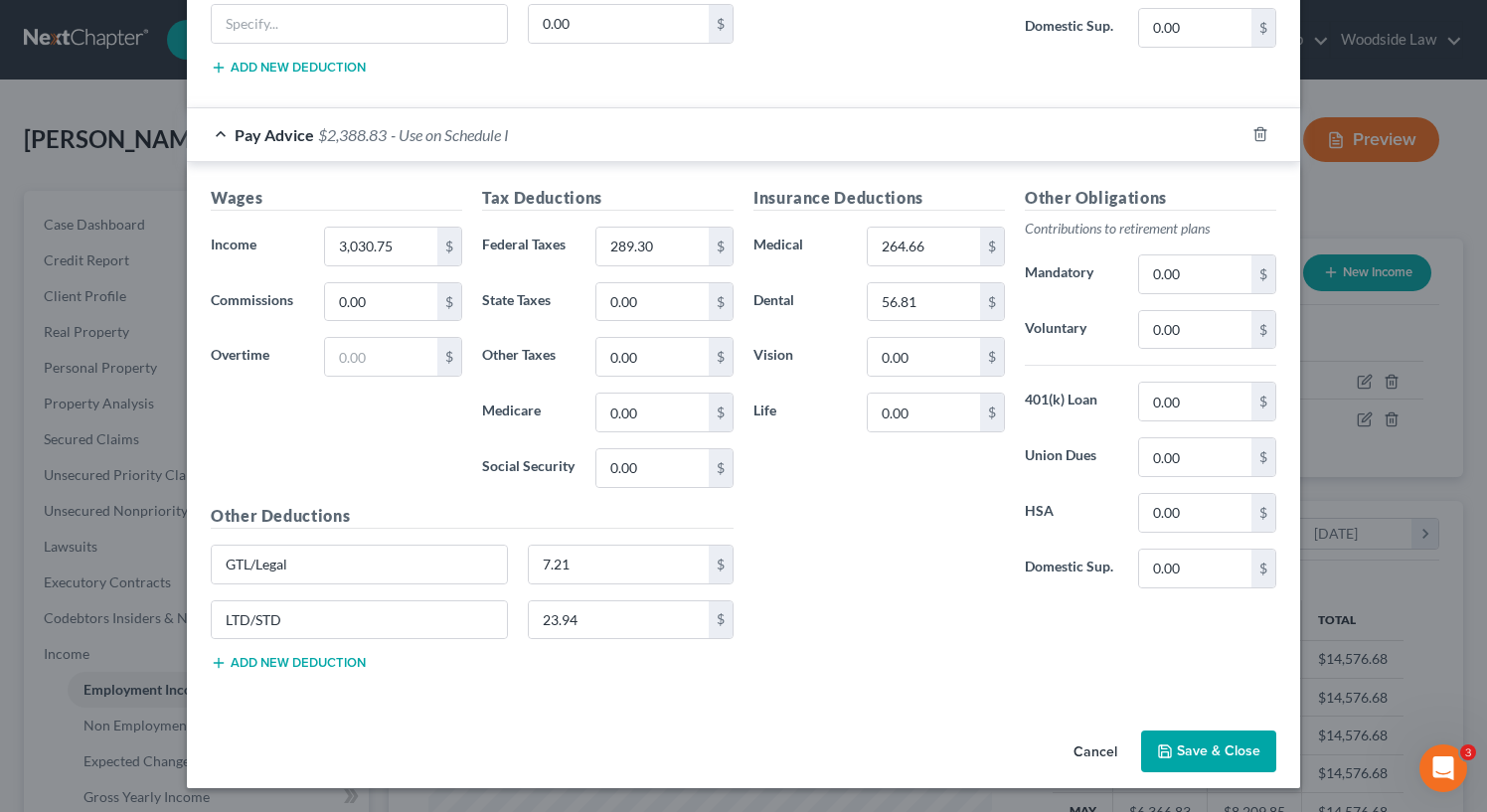 click on "Insurance Deductions Medical 264.66 $ Dental 56.81 $ Vision 0.00 $ Life 0.00 $" at bounding box center (879, 395) 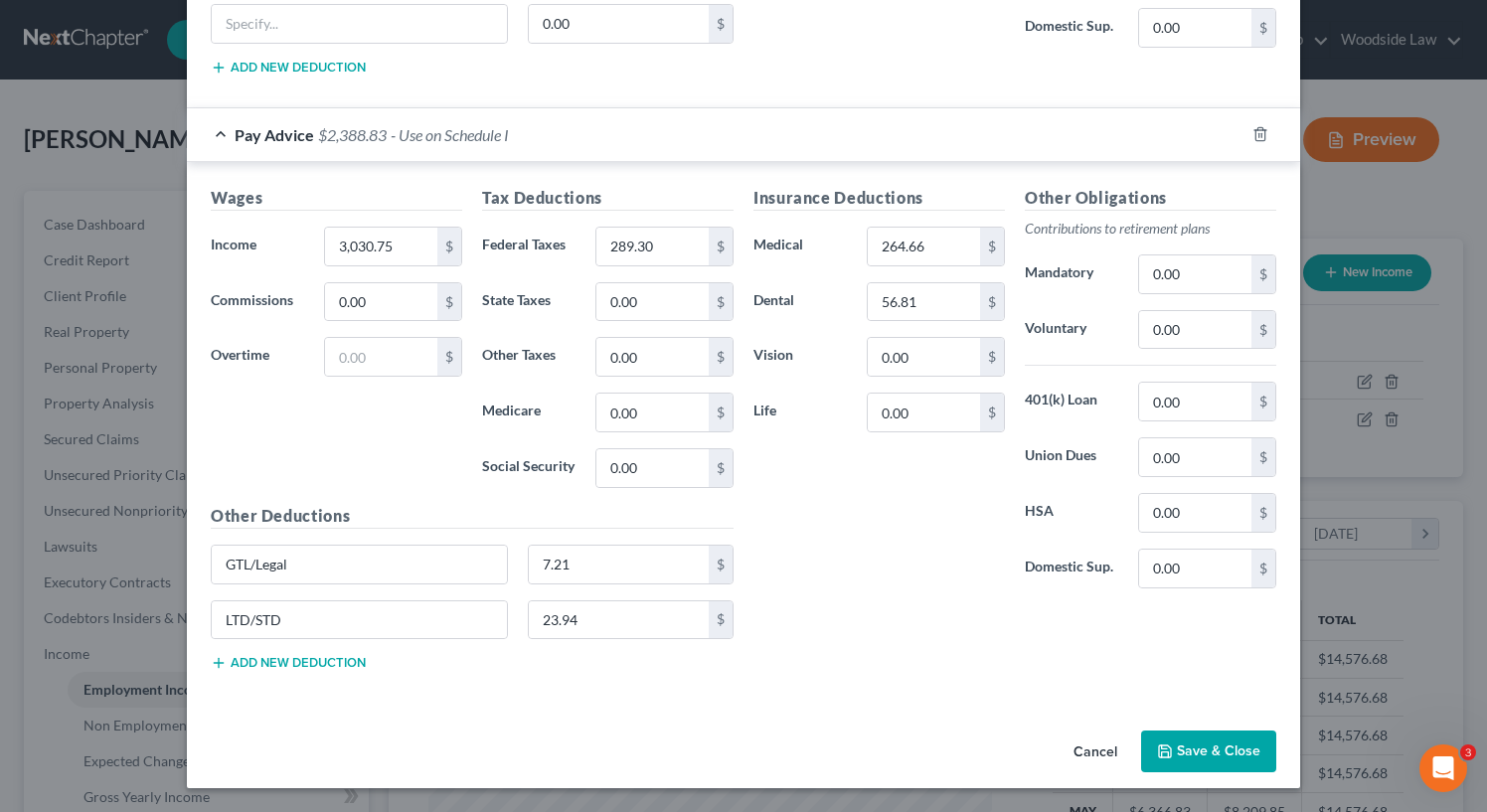 click on "Save & Close" at bounding box center [1209, 751] 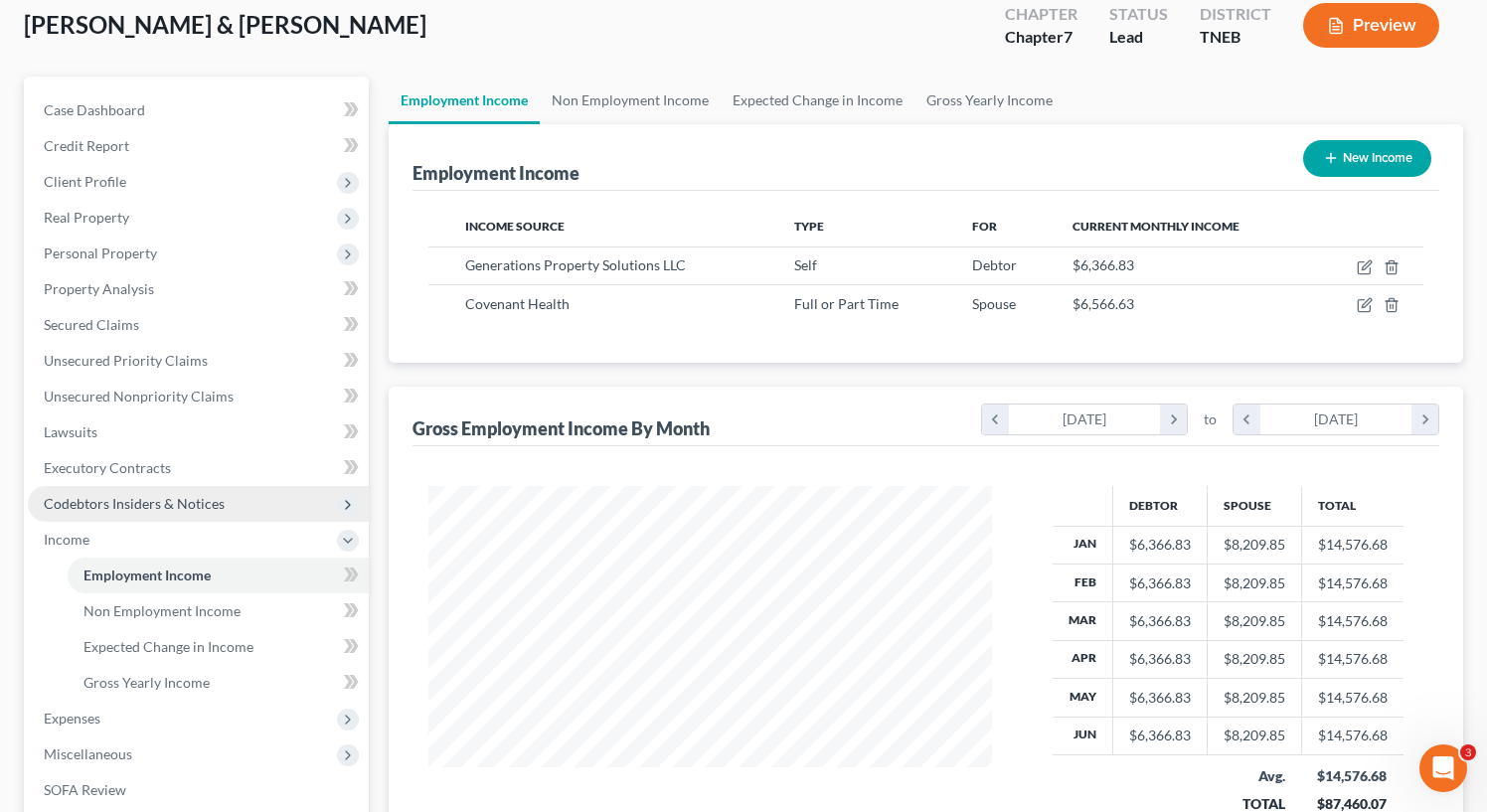 scroll, scrollTop: 175, scrollLeft: 0, axis: vertical 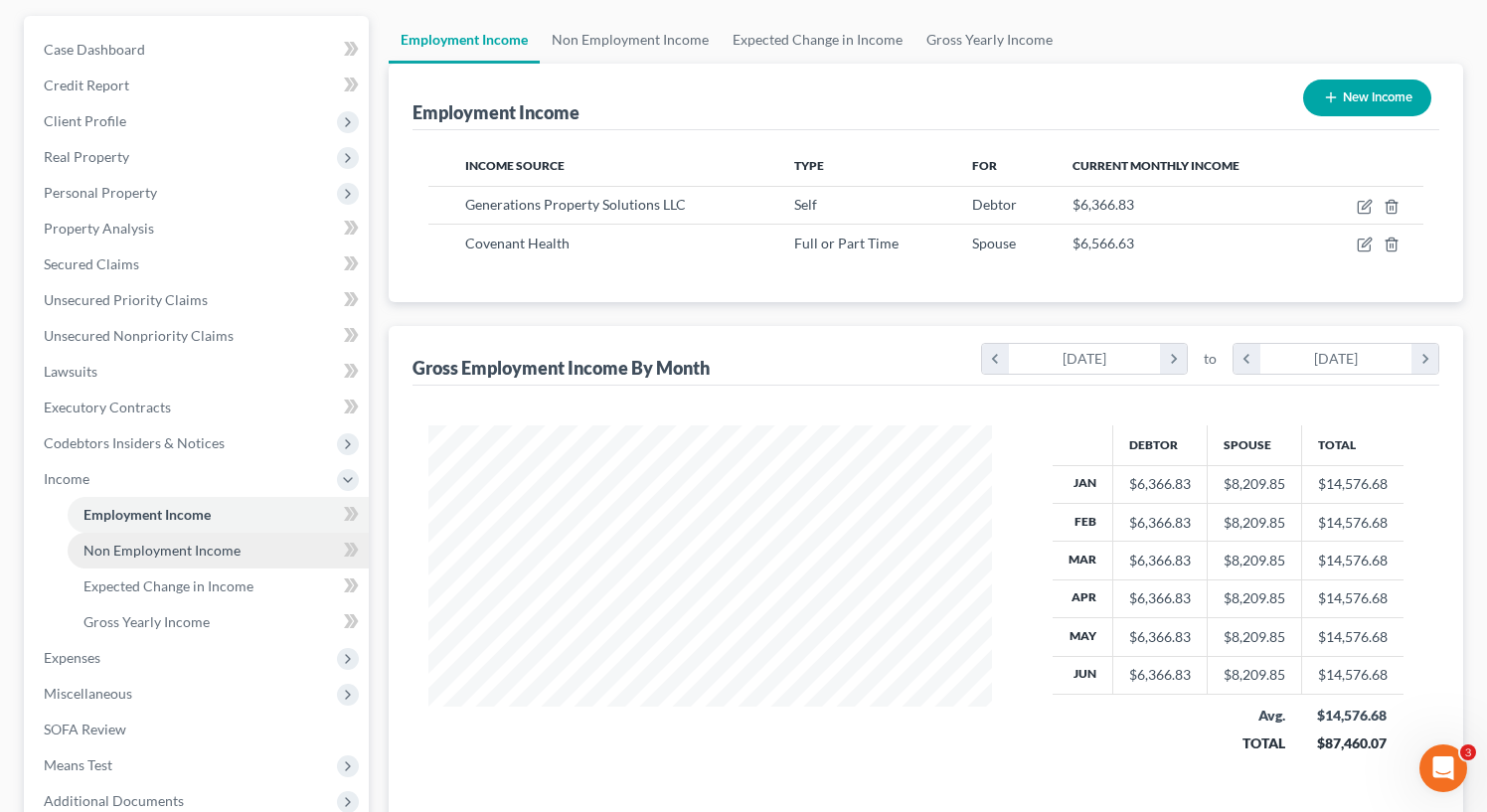 click on "Non Employment Income" at bounding box center (162, 550) 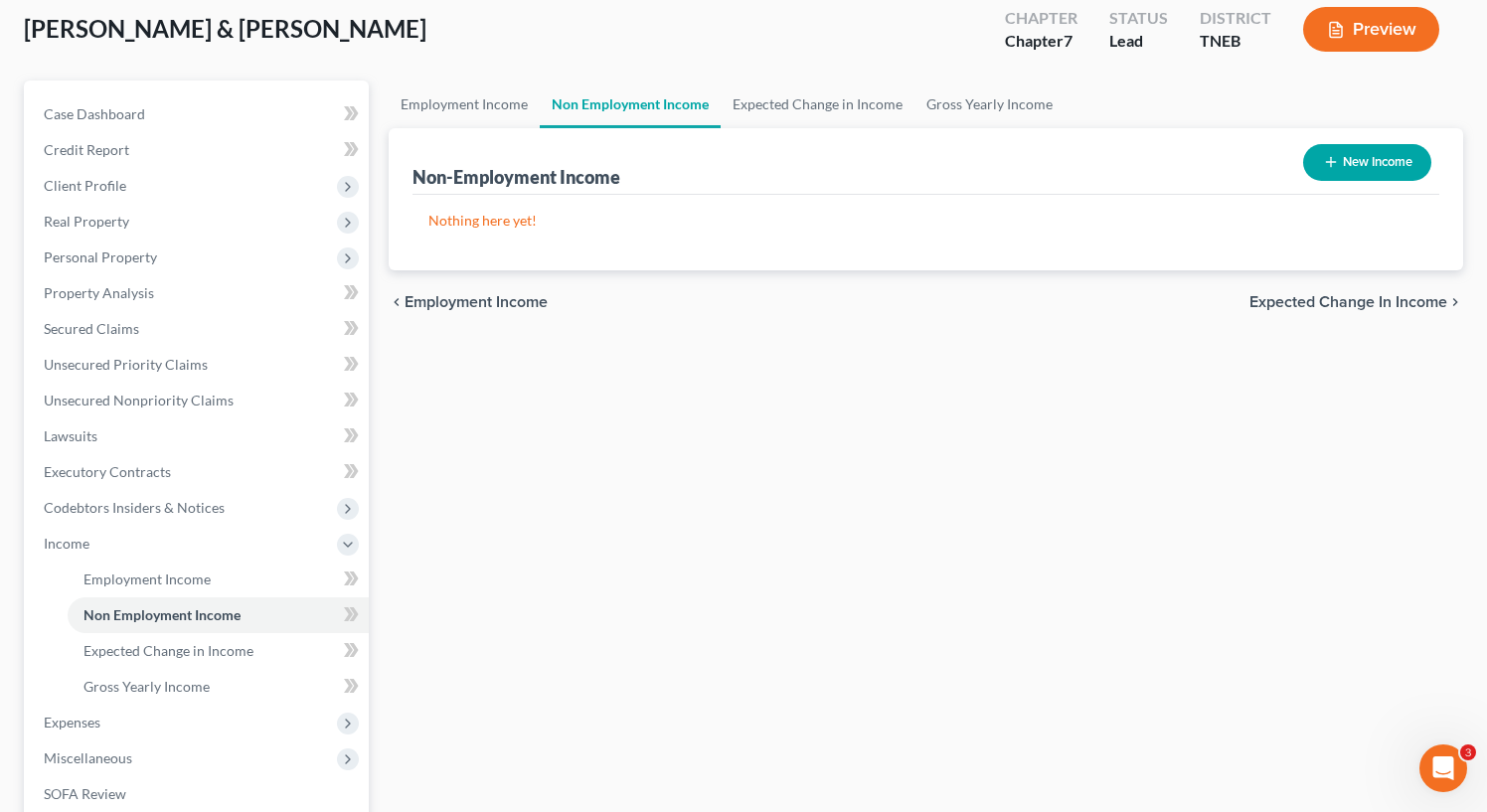 scroll, scrollTop: 0, scrollLeft: 0, axis: both 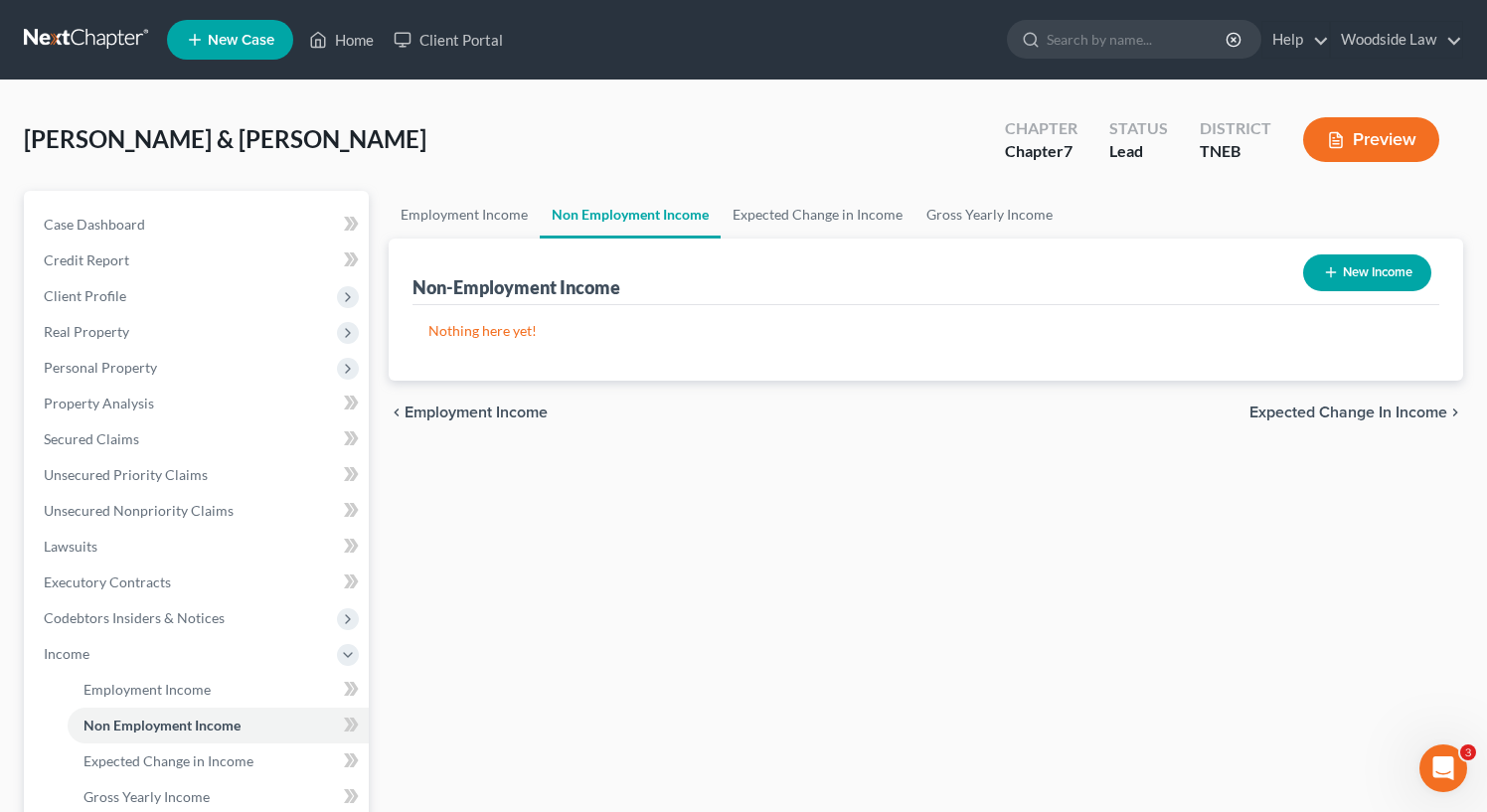click on "Expected Change in Income" at bounding box center [1348, 412] 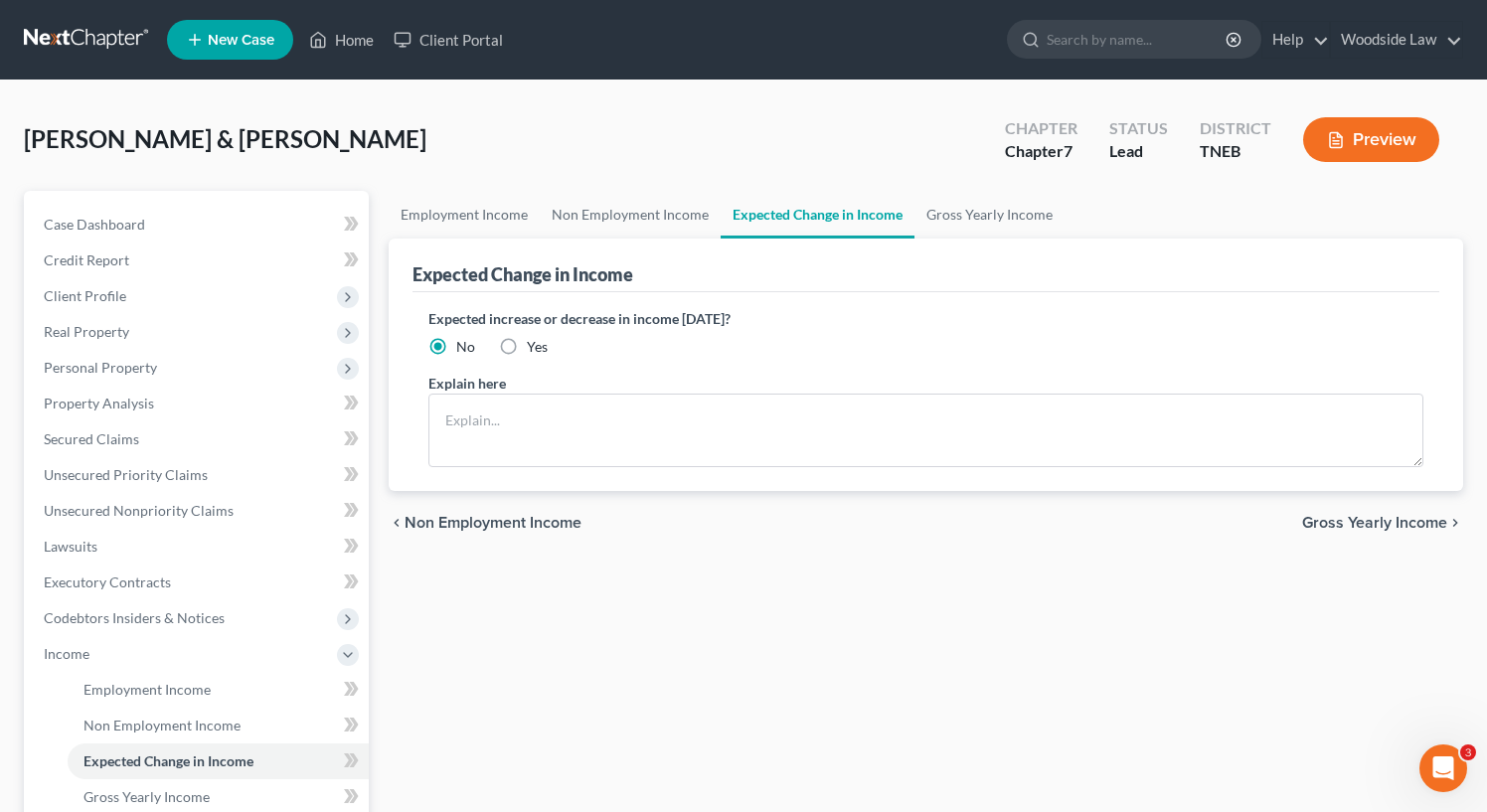 click on "Gross Yearly Income" at bounding box center (1375, 523) 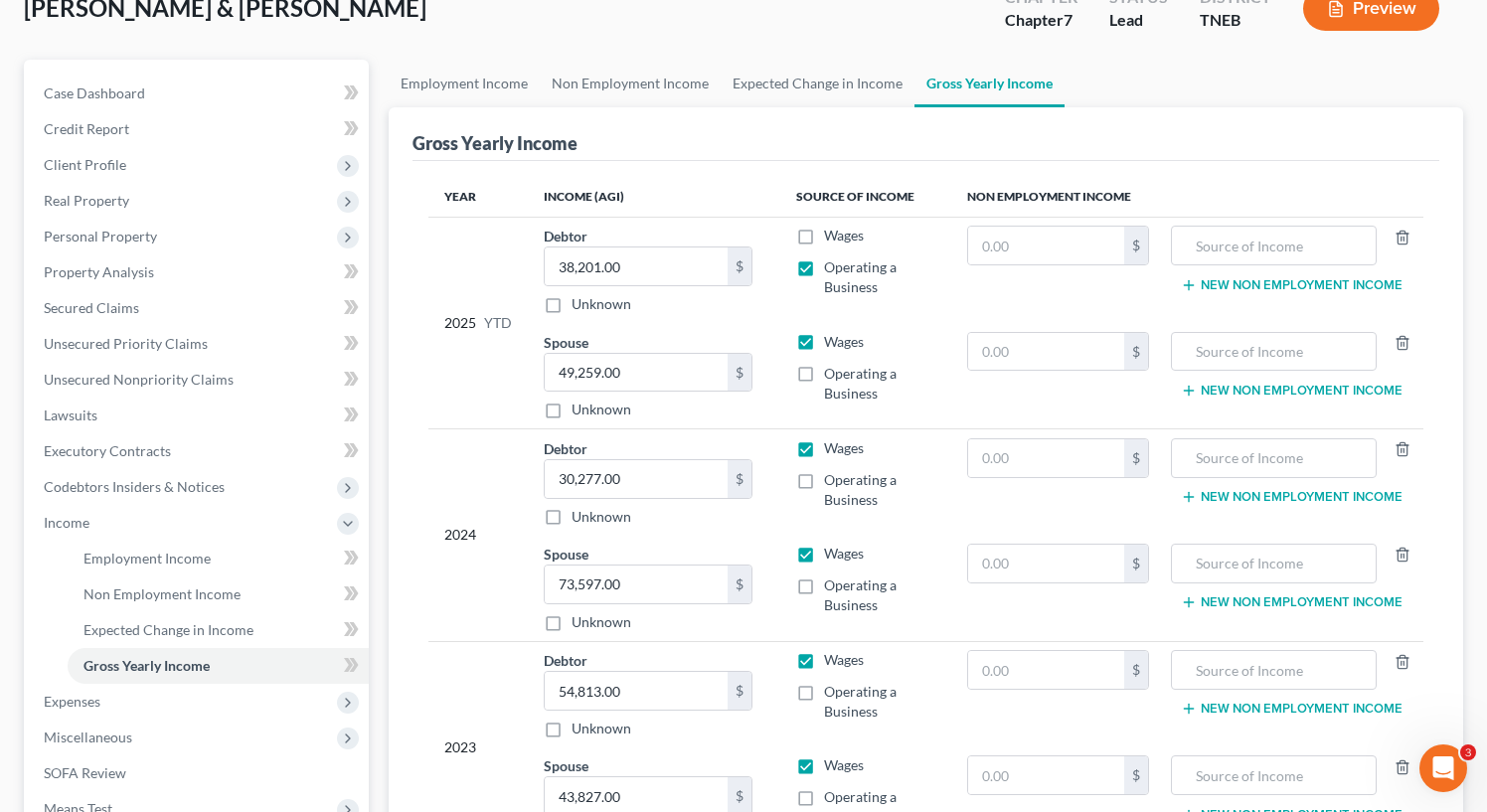 scroll, scrollTop: 386, scrollLeft: 0, axis: vertical 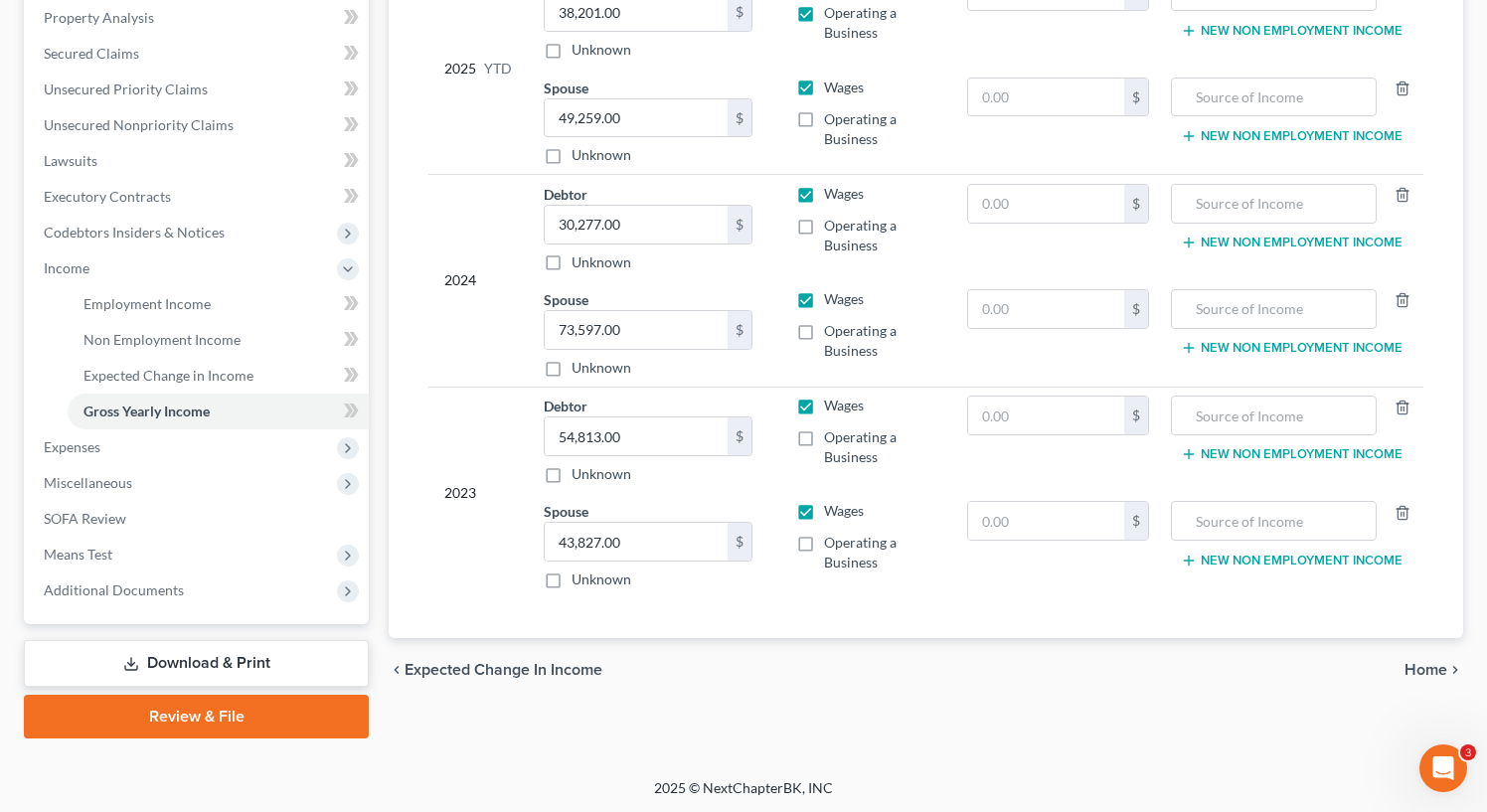 click on "Home" at bounding box center (1425, 670) 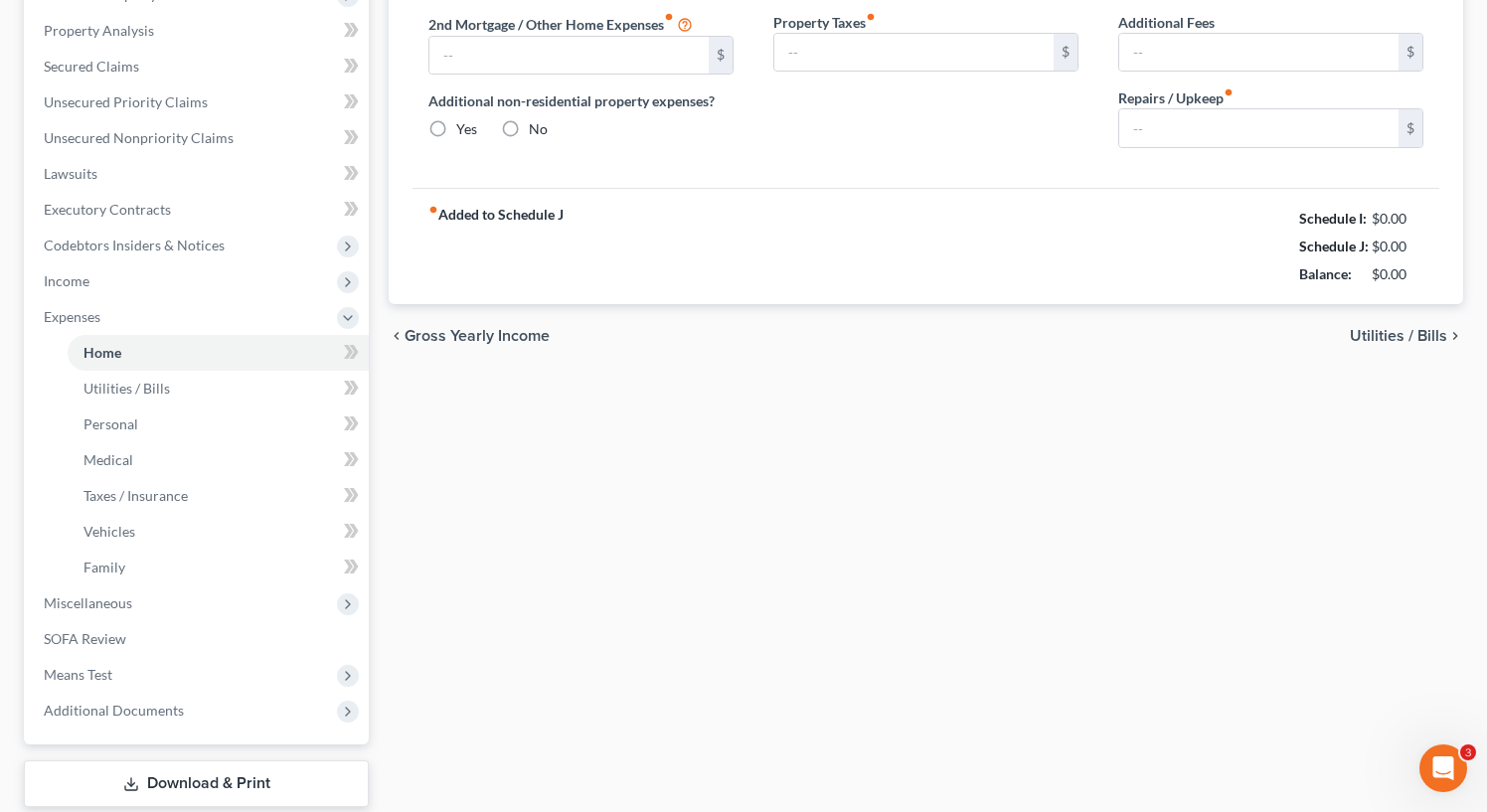 type on "2,000.00" 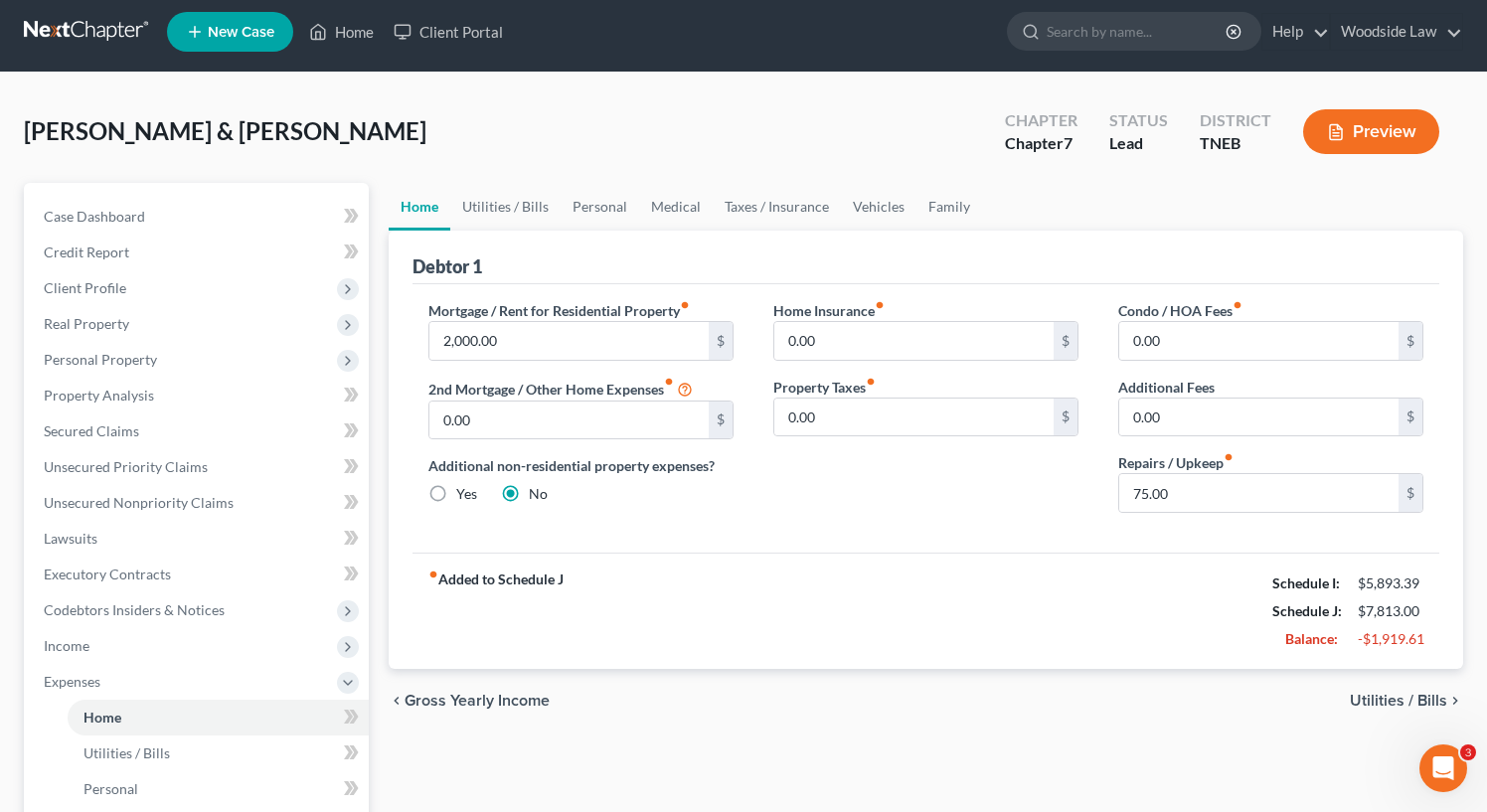 scroll, scrollTop: 0, scrollLeft: 0, axis: both 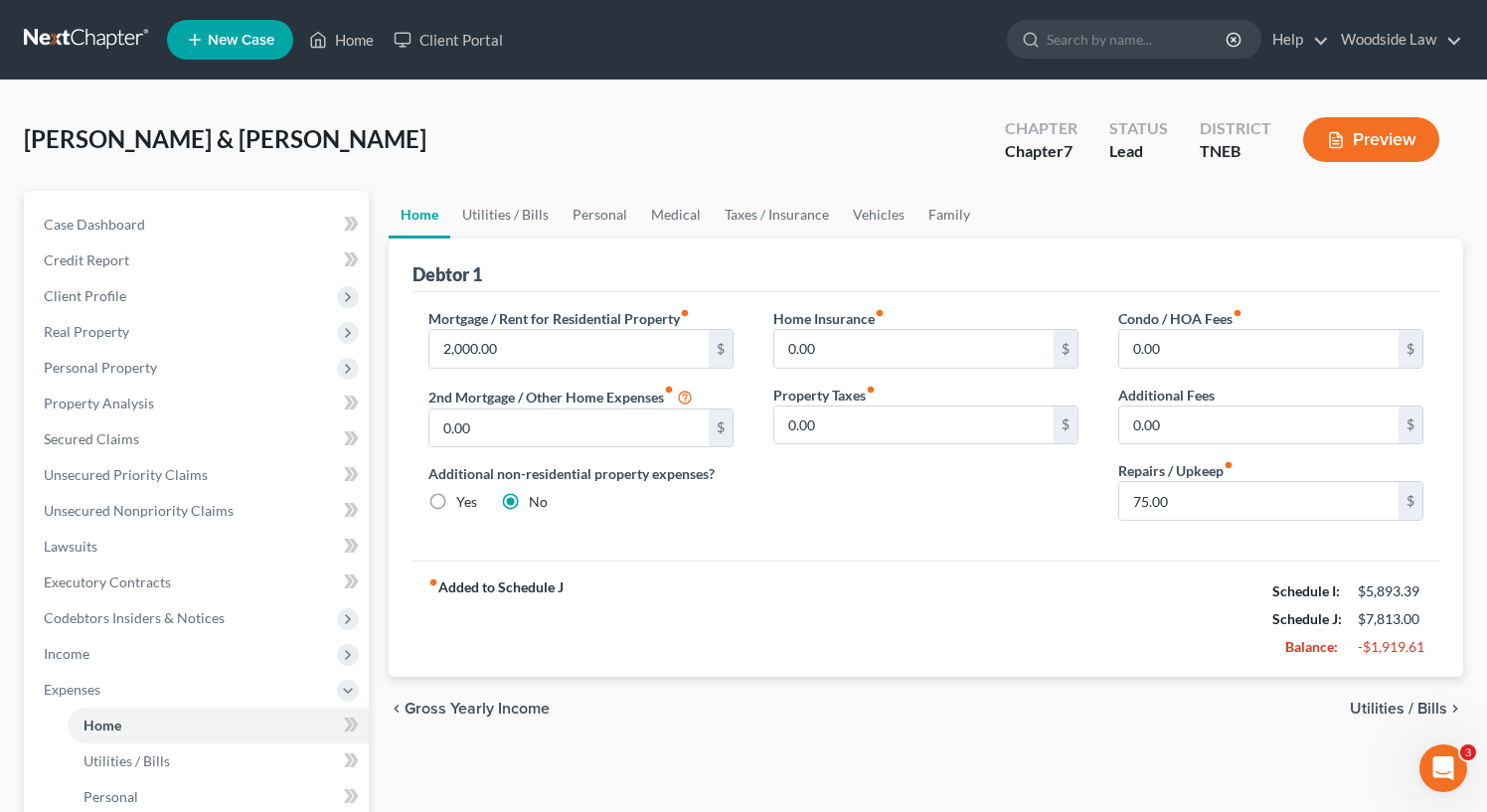 type 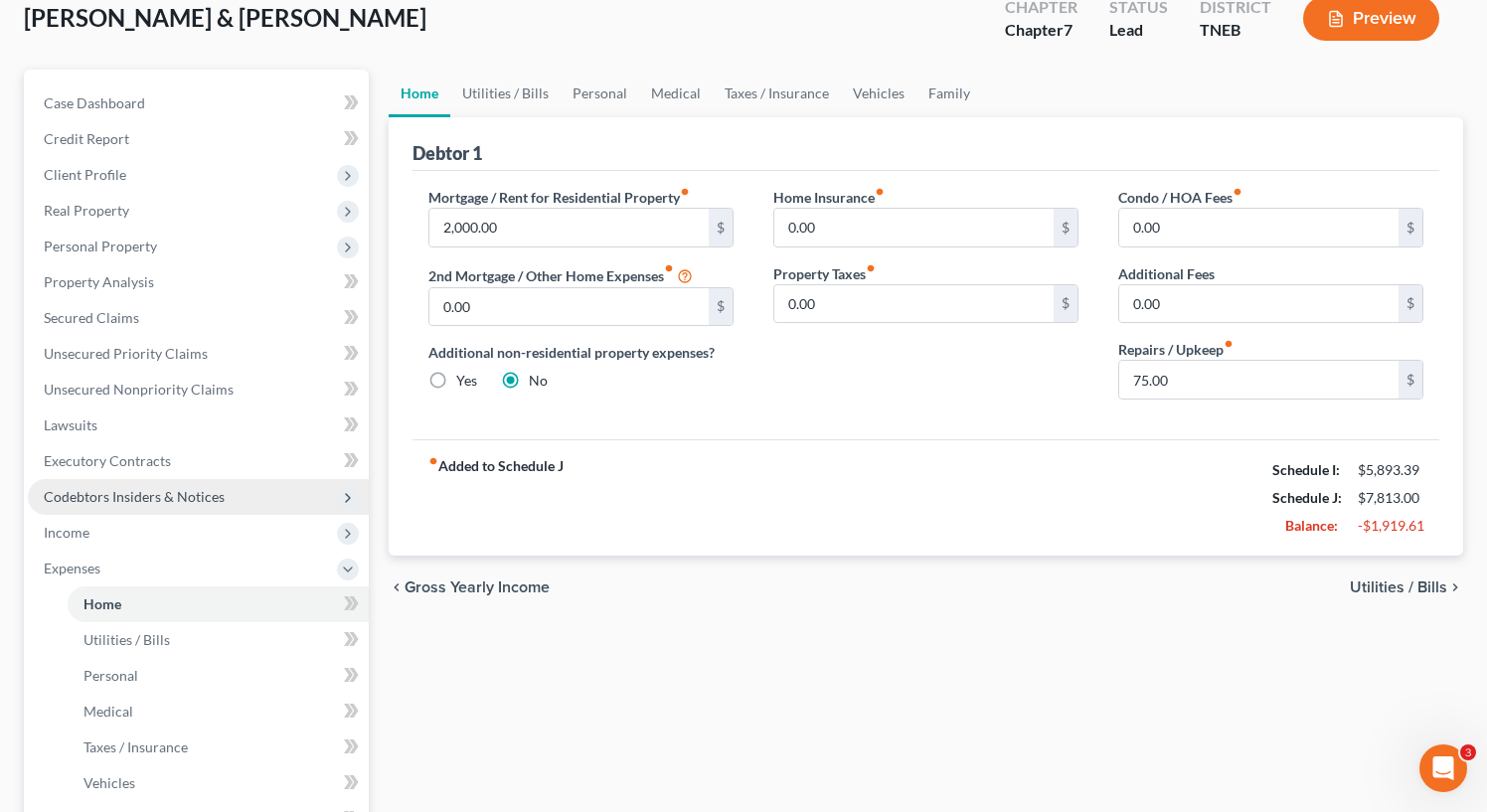 scroll, scrollTop: 118, scrollLeft: 0, axis: vertical 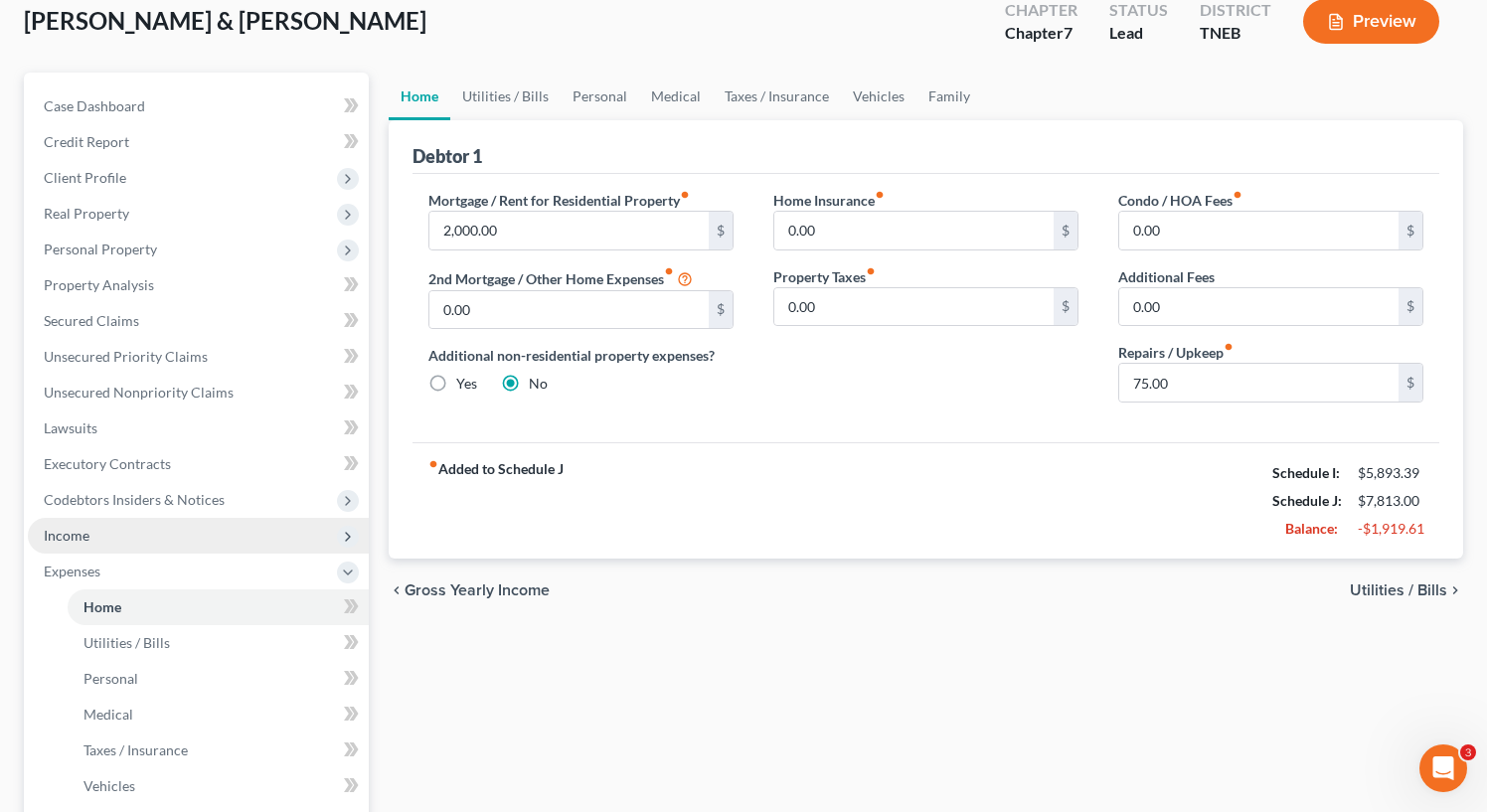 click on "Income" at bounding box center [198, 536] 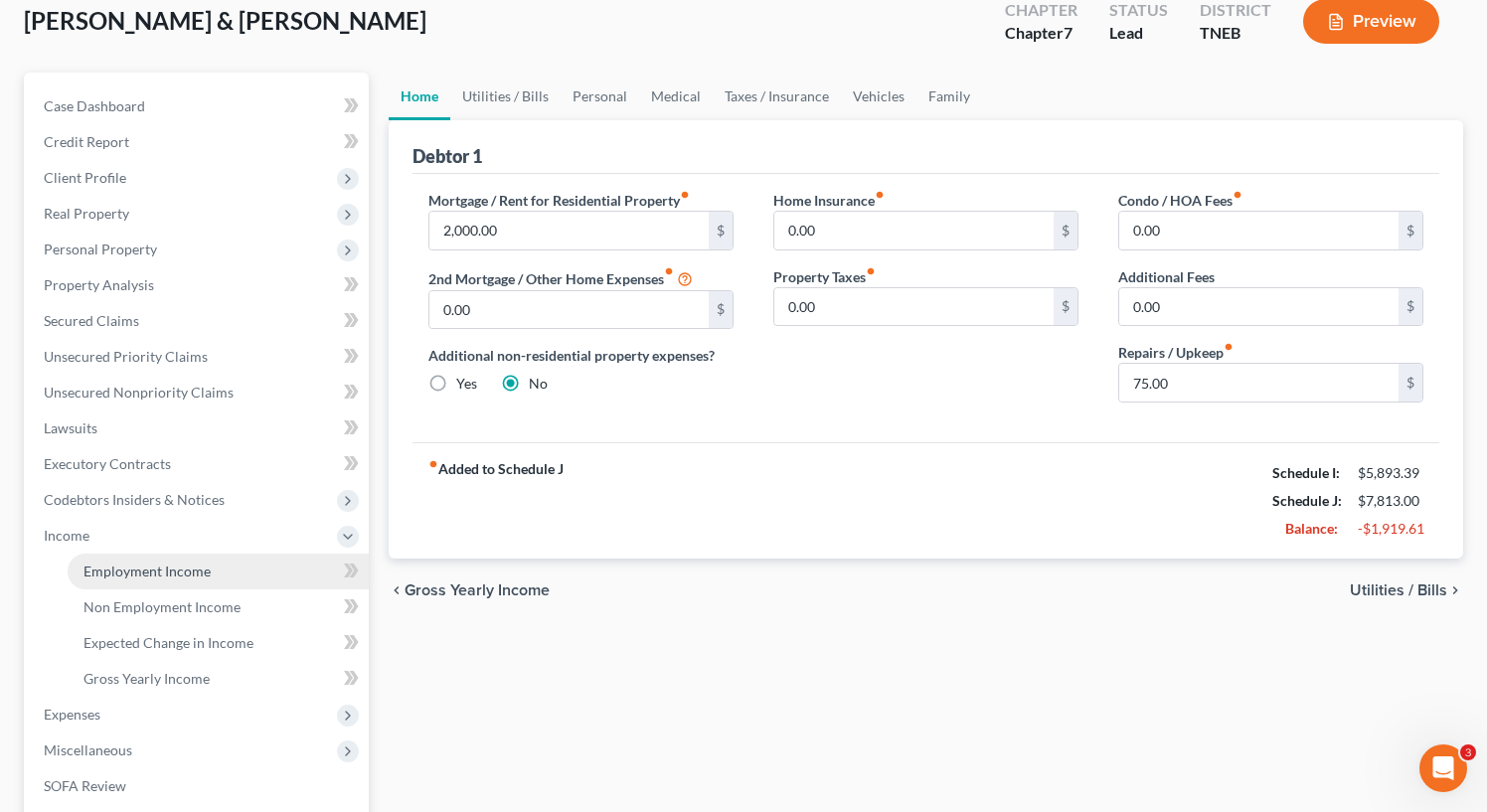 click on "Employment Income" at bounding box center (147, 570) 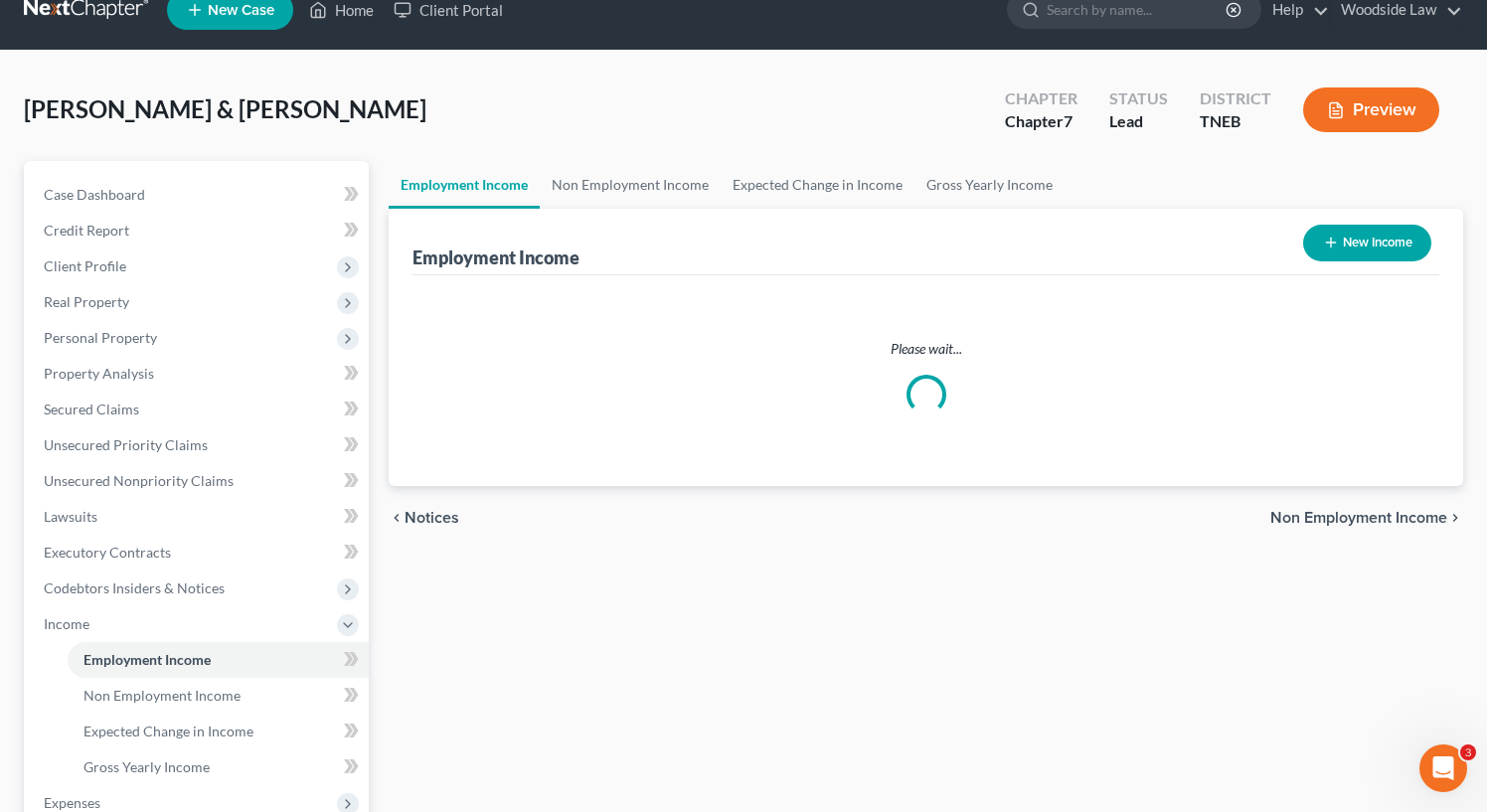 scroll, scrollTop: 0, scrollLeft: 0, axis: both 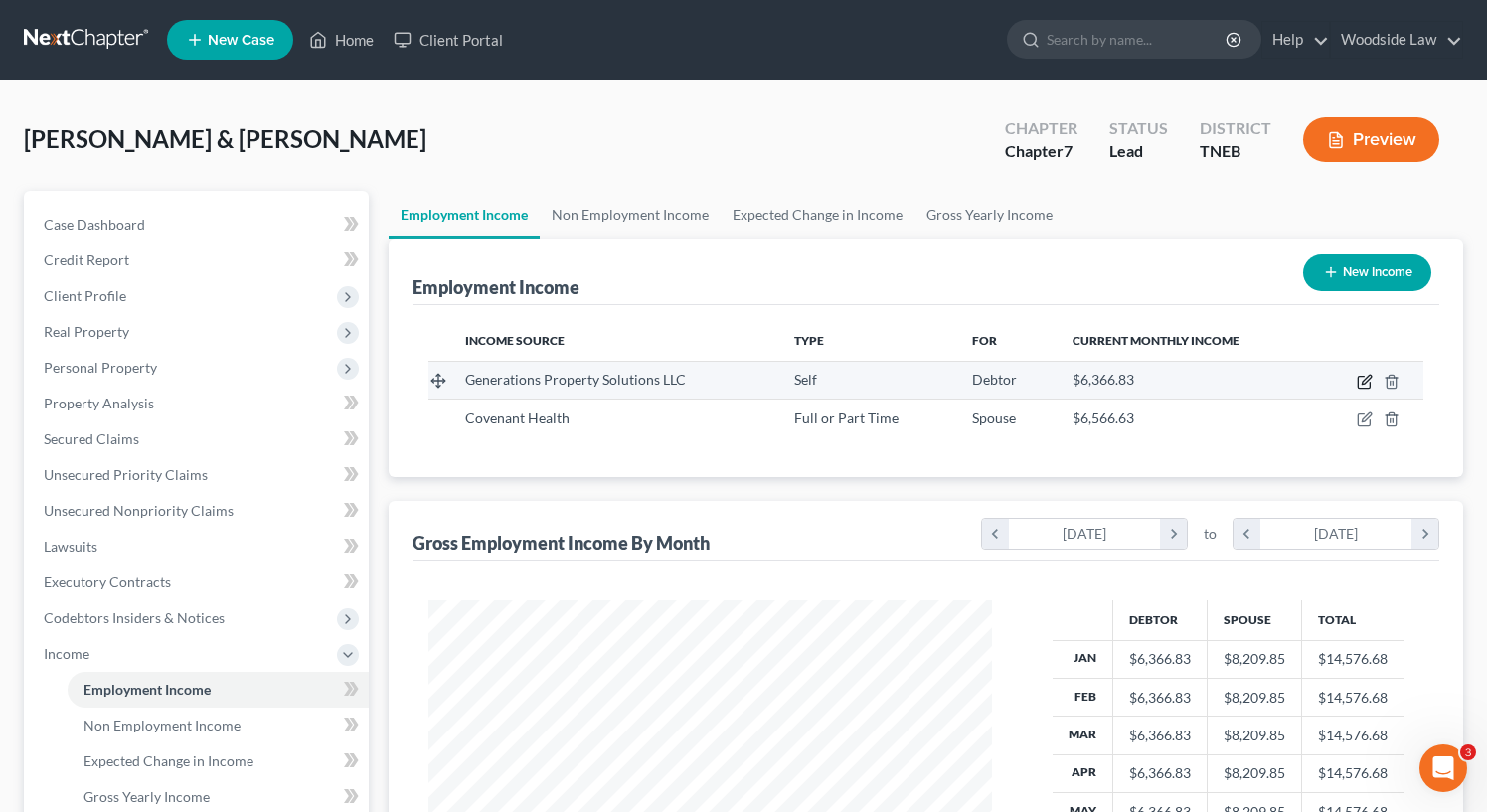 click 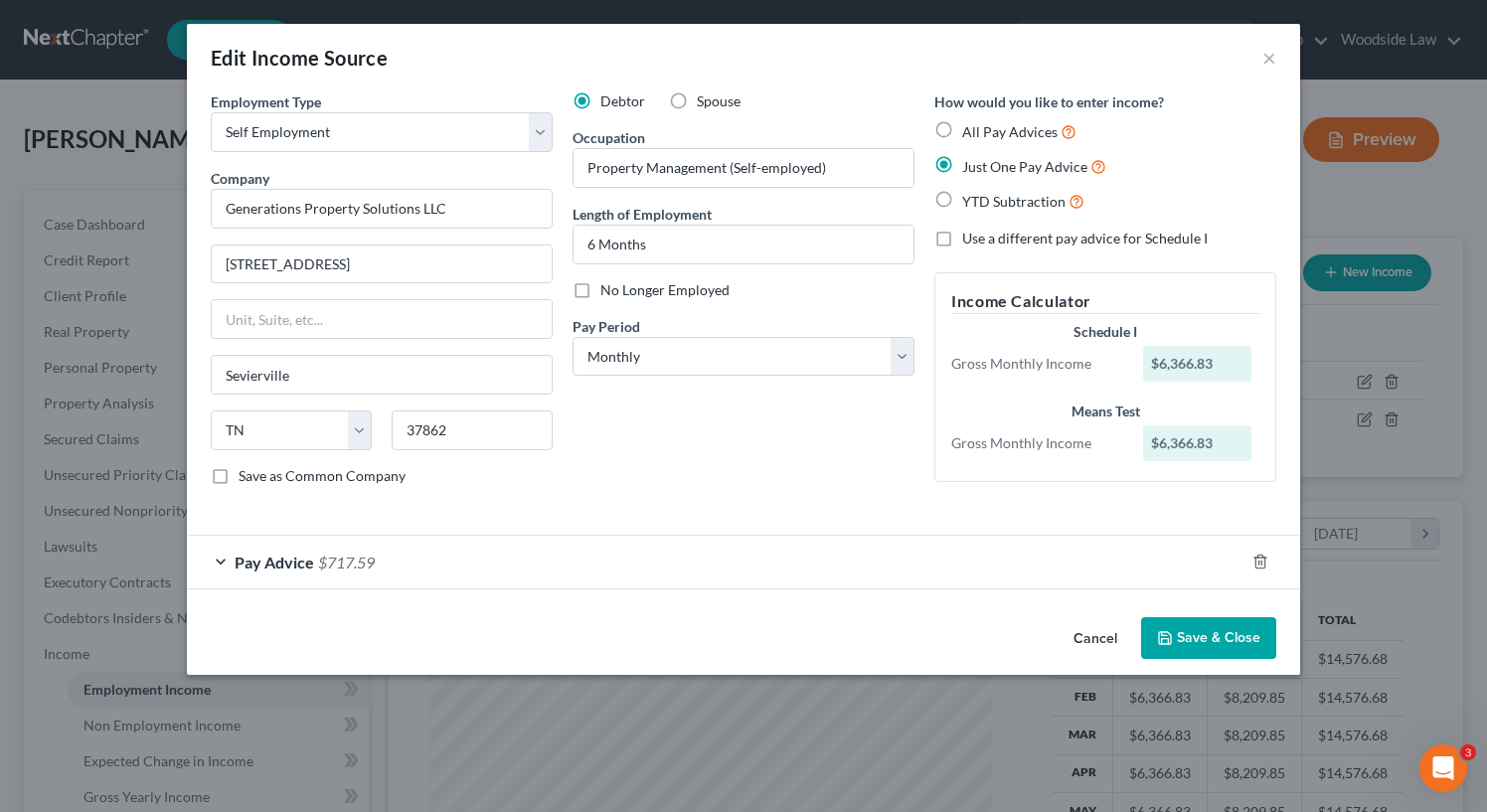 click on "Debtor Spouse Occupation Property Management (Self-employed) Length of Employment 6 Months No Longer Employed
Pay Period
*
Select Monthly Twice Monthly Every Other Week Weekly" at bounding box center [744, 296] 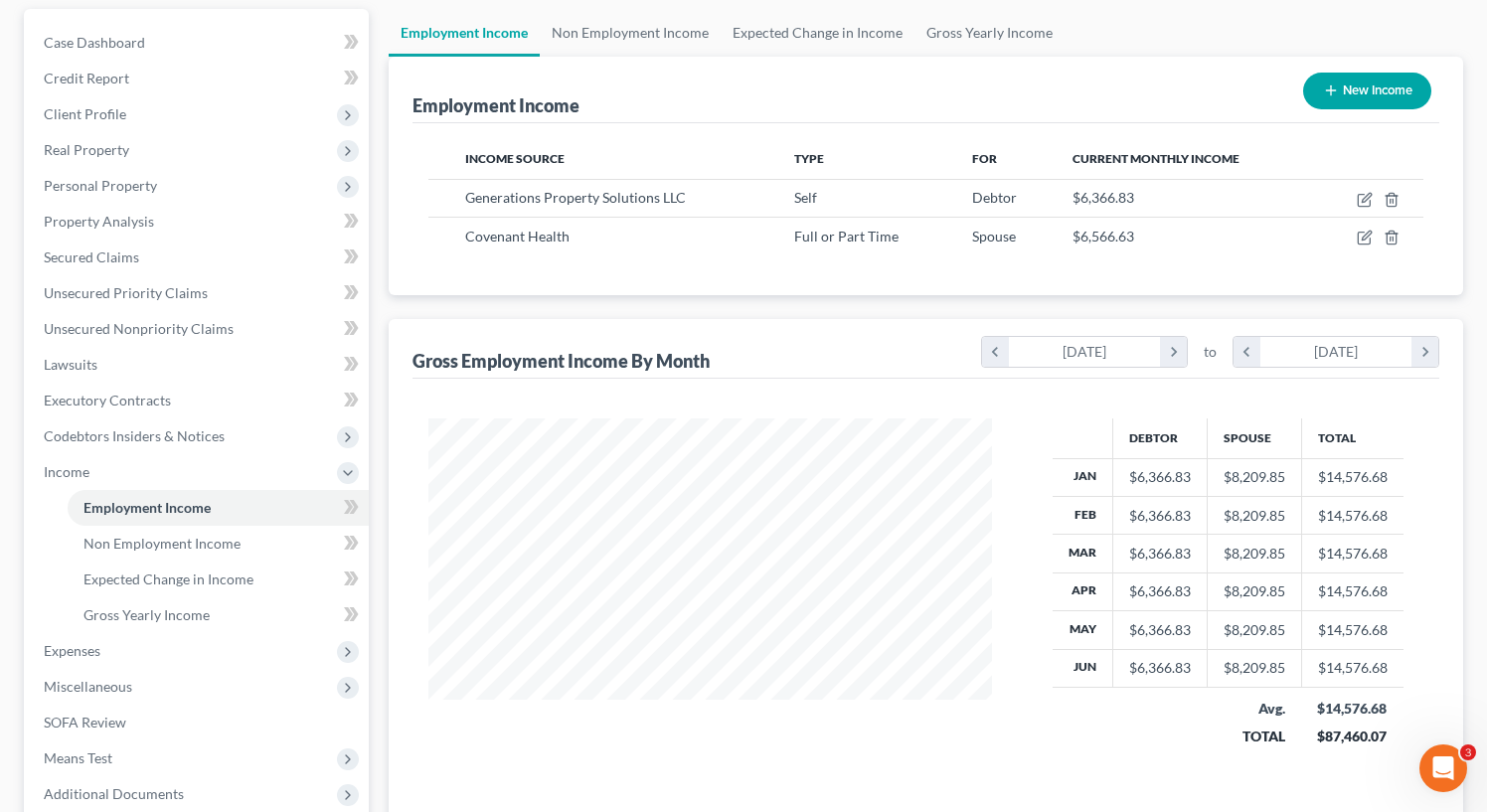 scroll, scrollTop: 213, scrollLeft: 0, axis: vertical 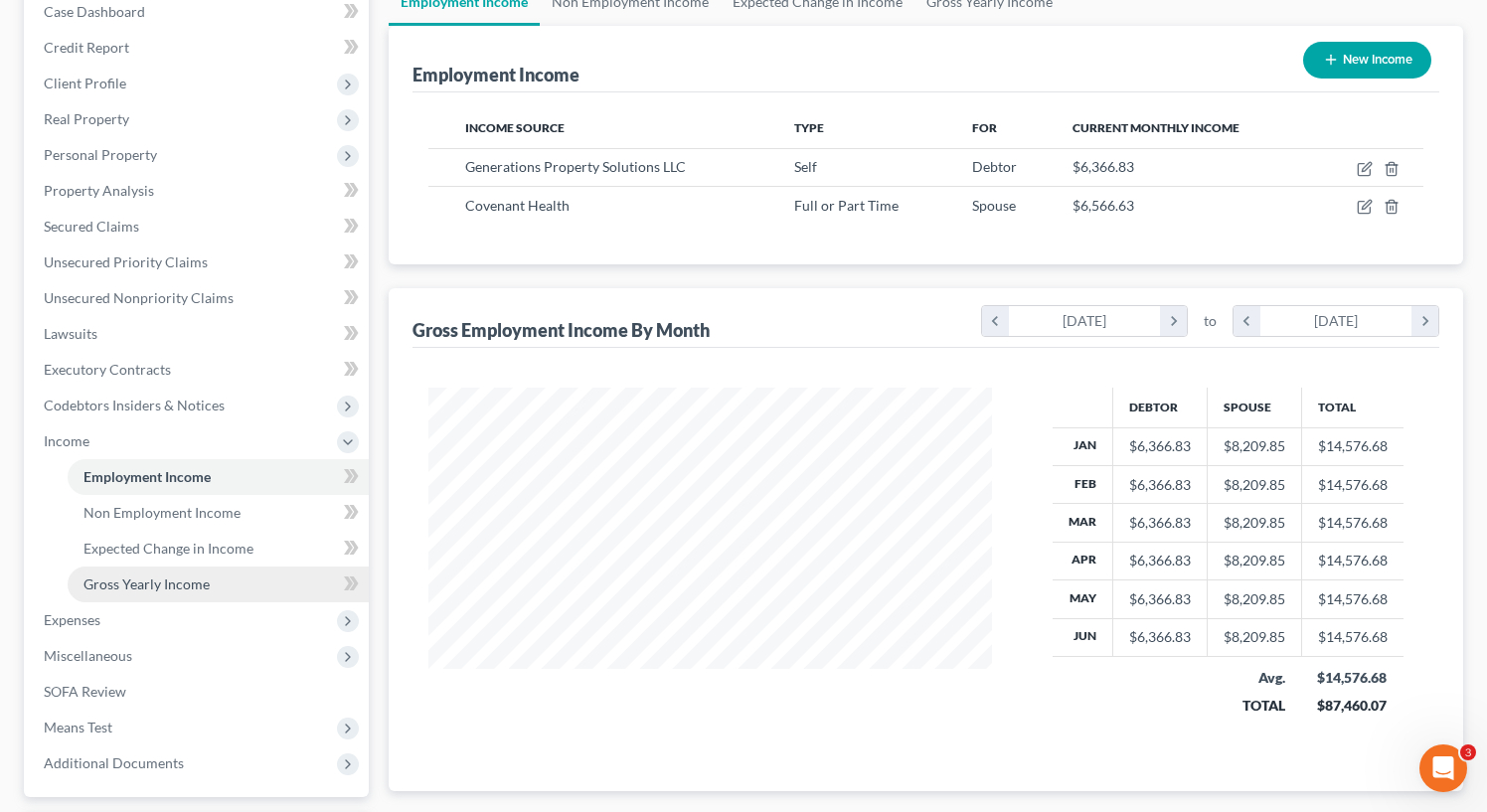 click on "Gross Yearly Income" at bounding box center [146, 583] 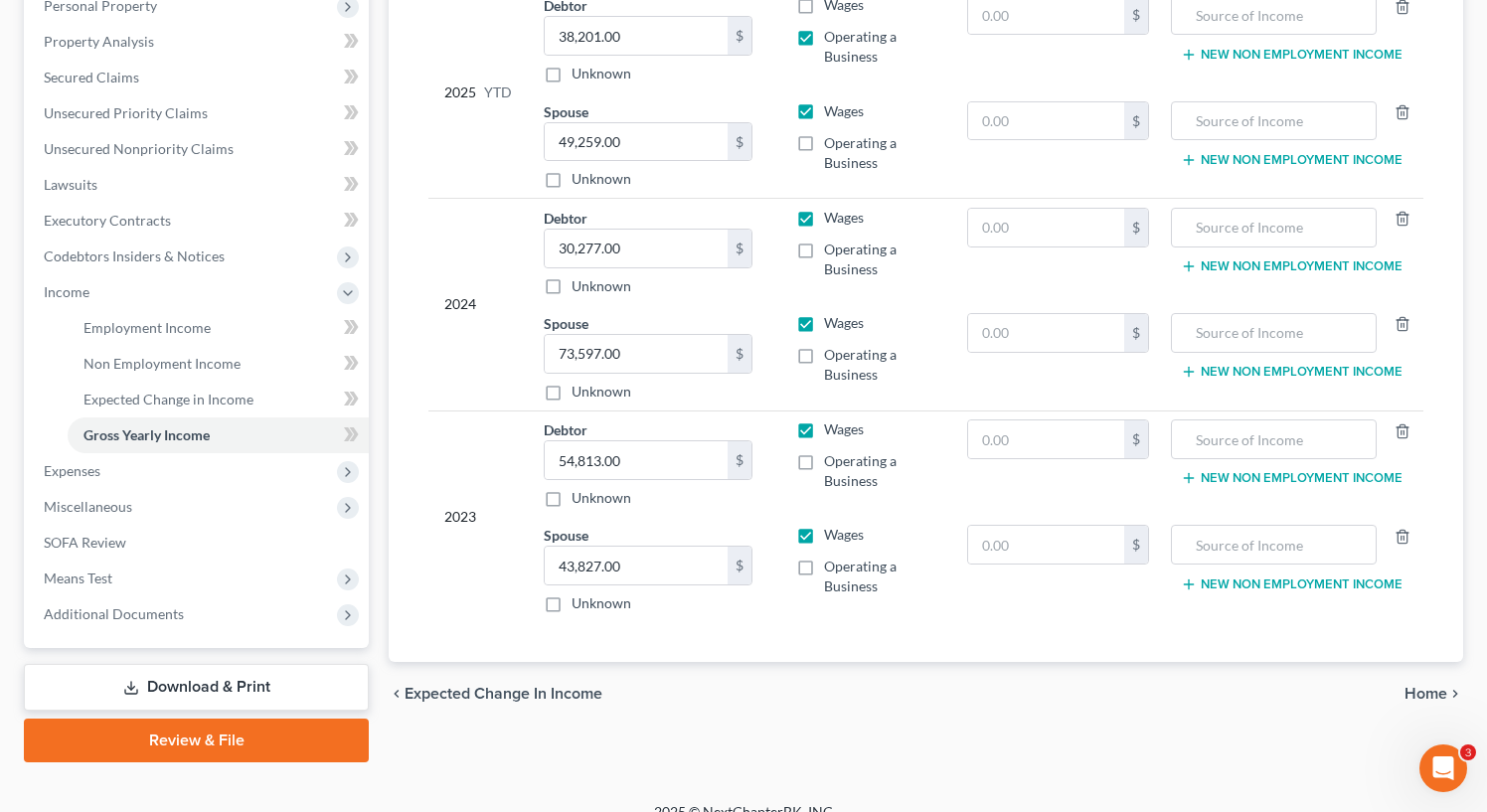 scroll, scrollTop: 386, scrollLeft: 0, axis: vertical 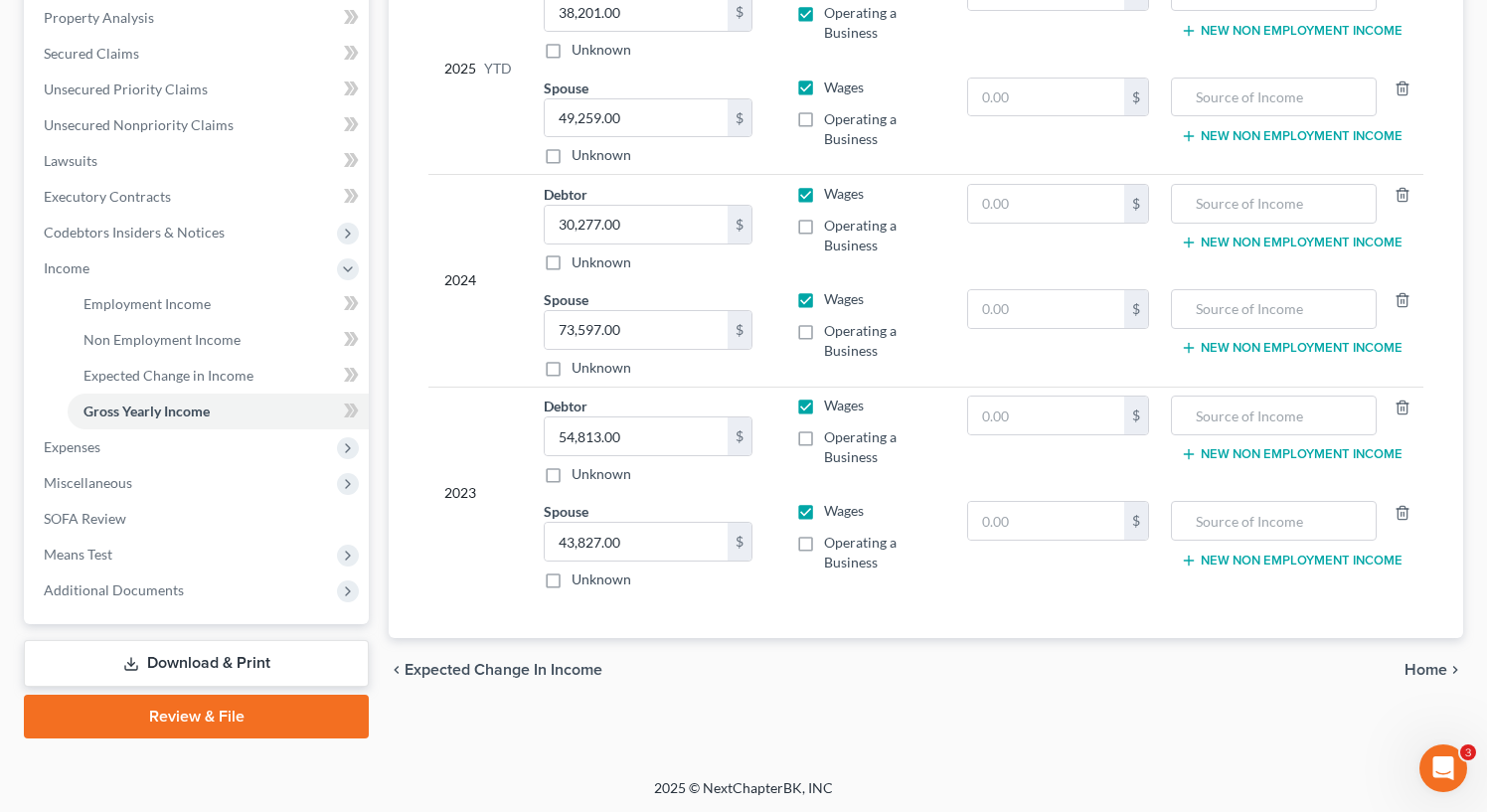 click on "Home" at bounding box center (1425, 670) 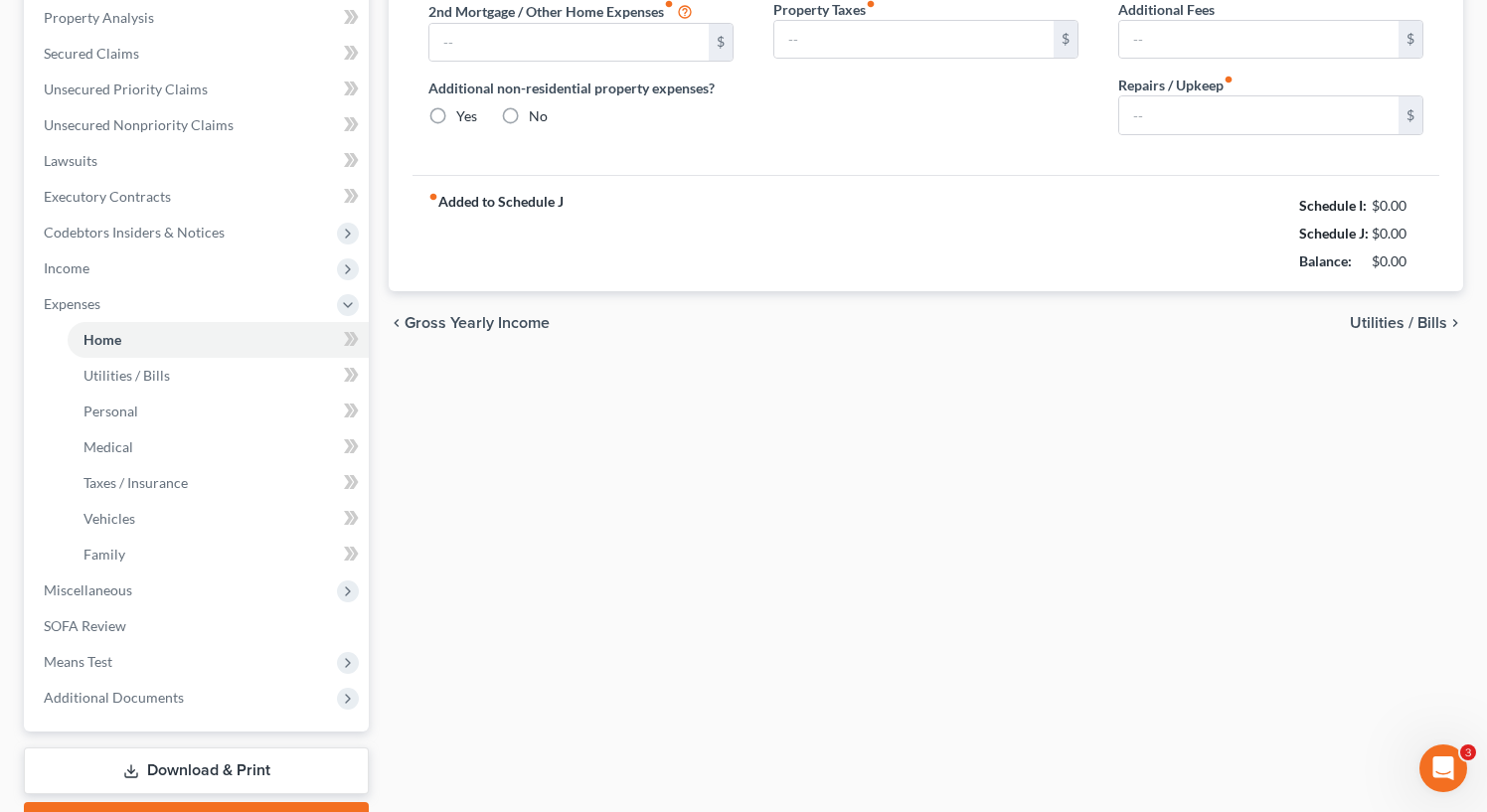 type on "2,000.00" 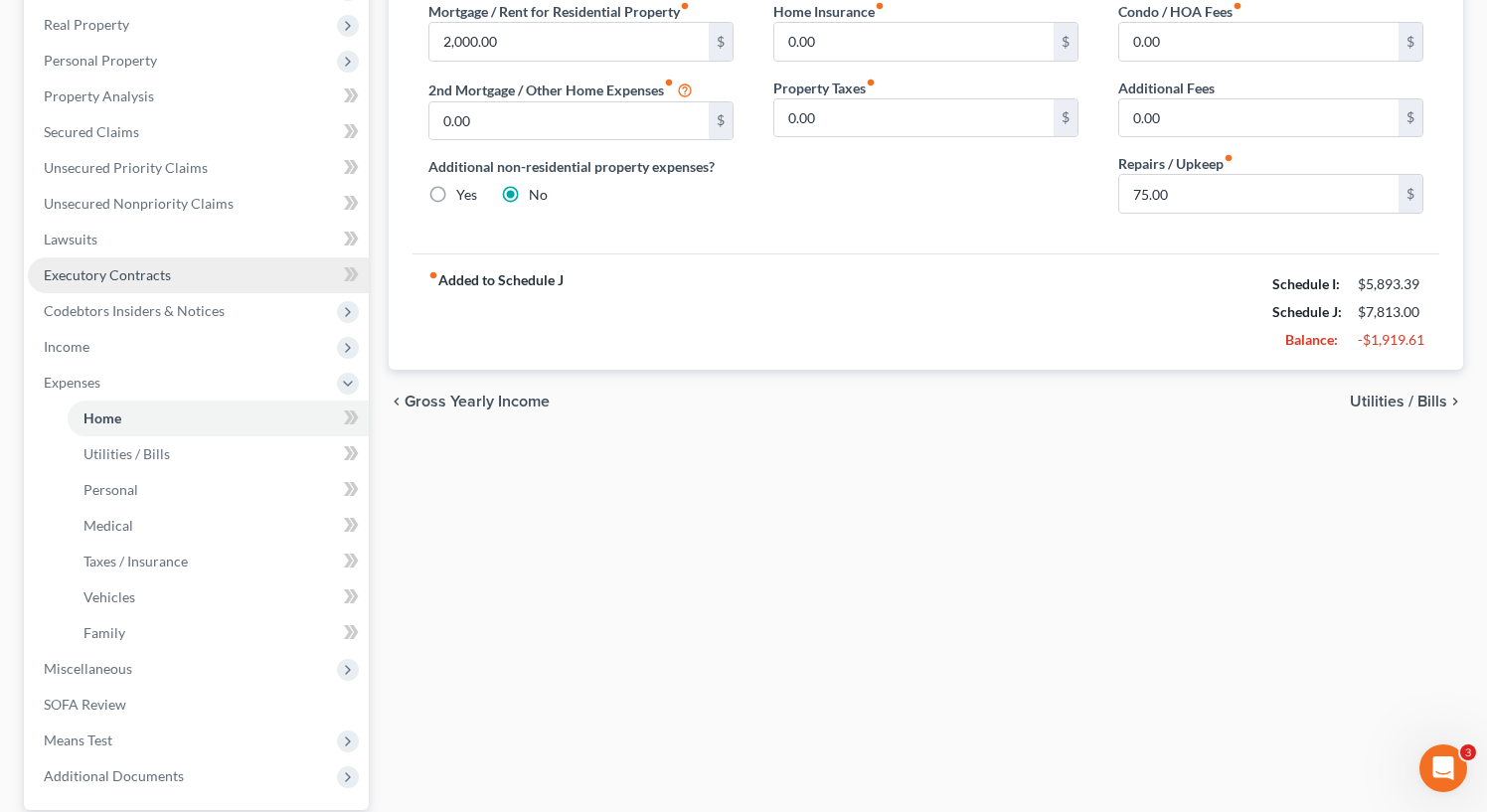 scroll, scrollTop: 395, scrollLeft: 0, axis: vertical 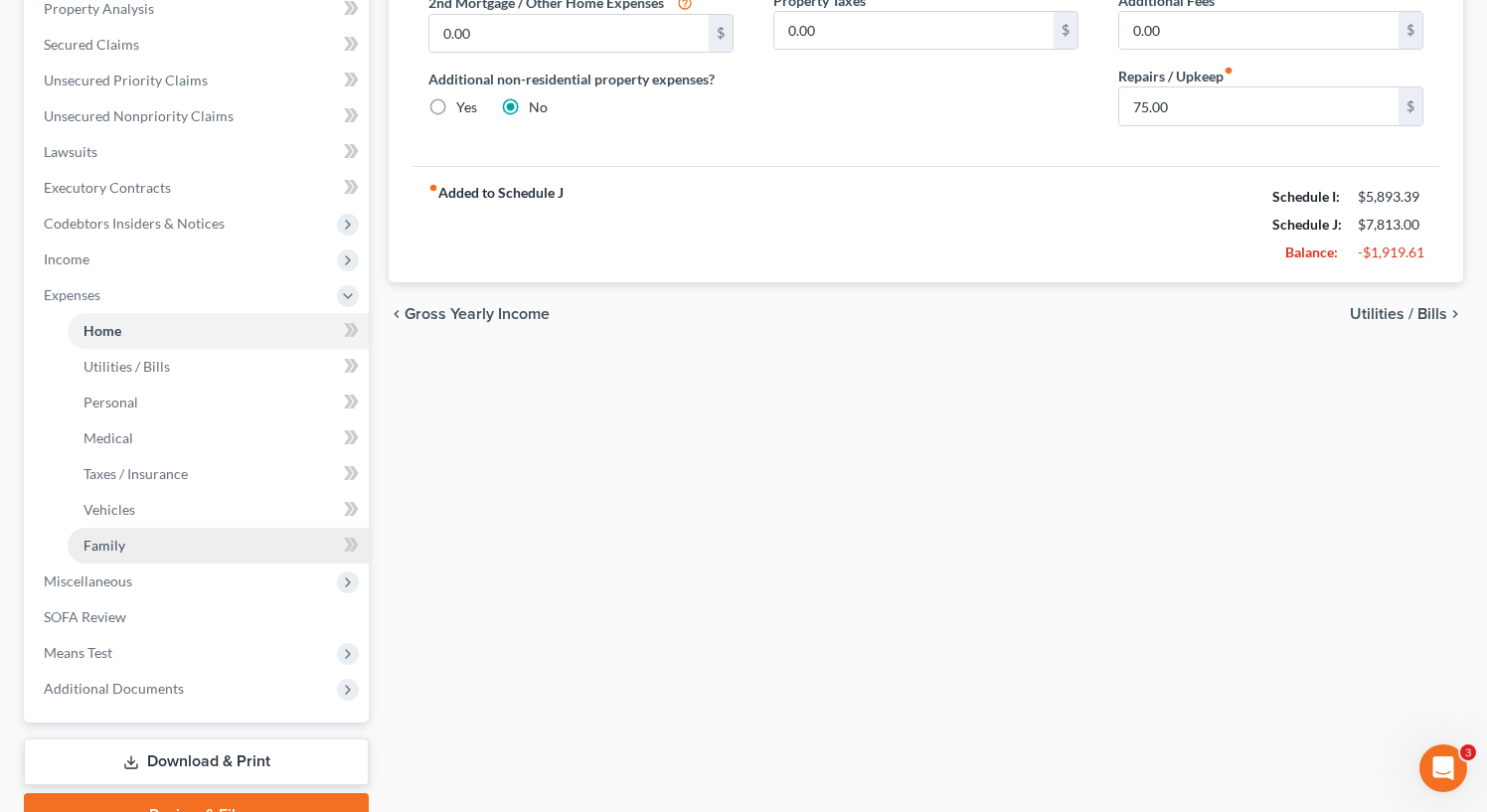 click on "Family" at bounding box center [104, 545] 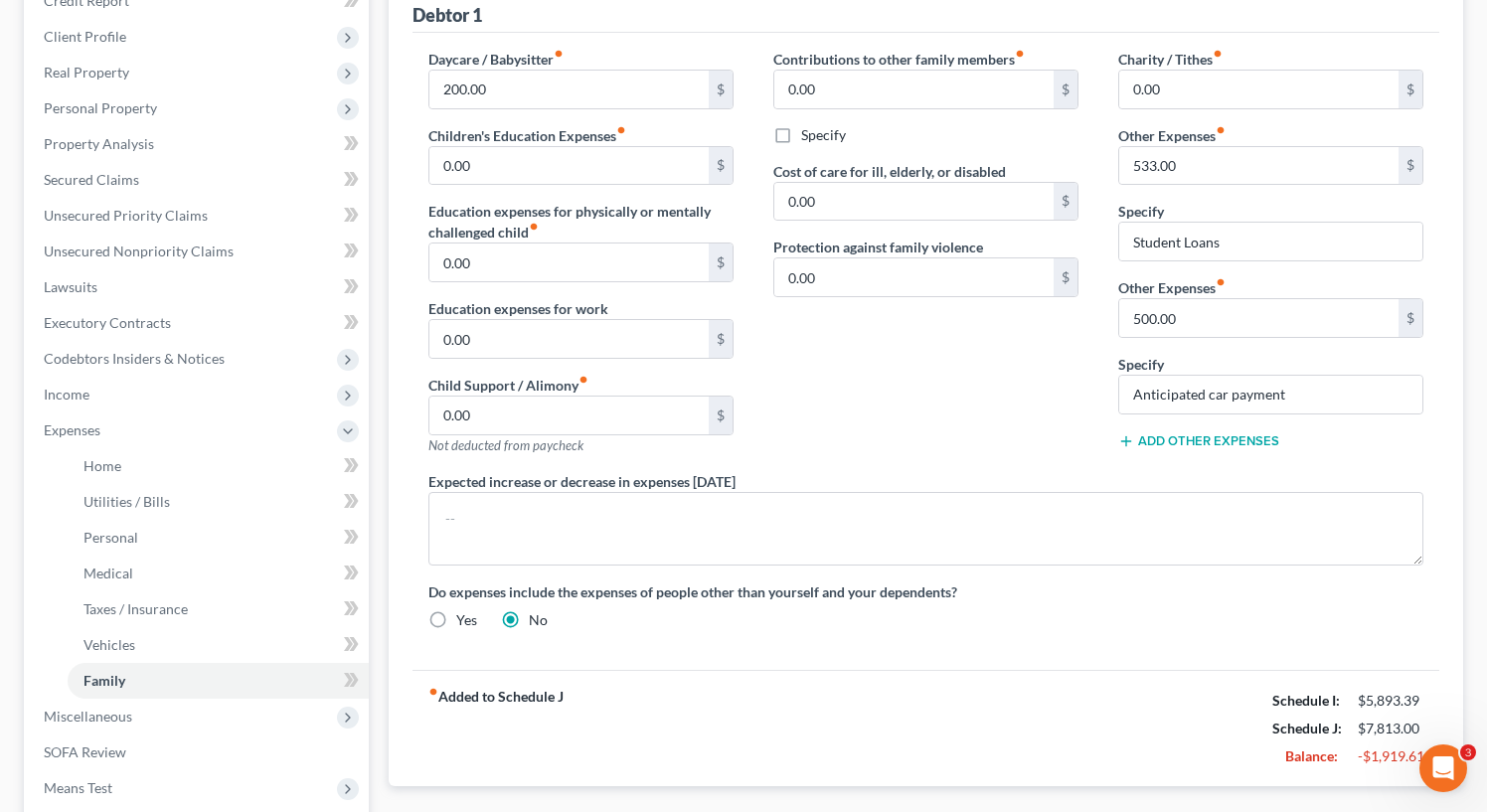 scroll, scrollTop: 256, scrollLeft: 0, axis: vertical 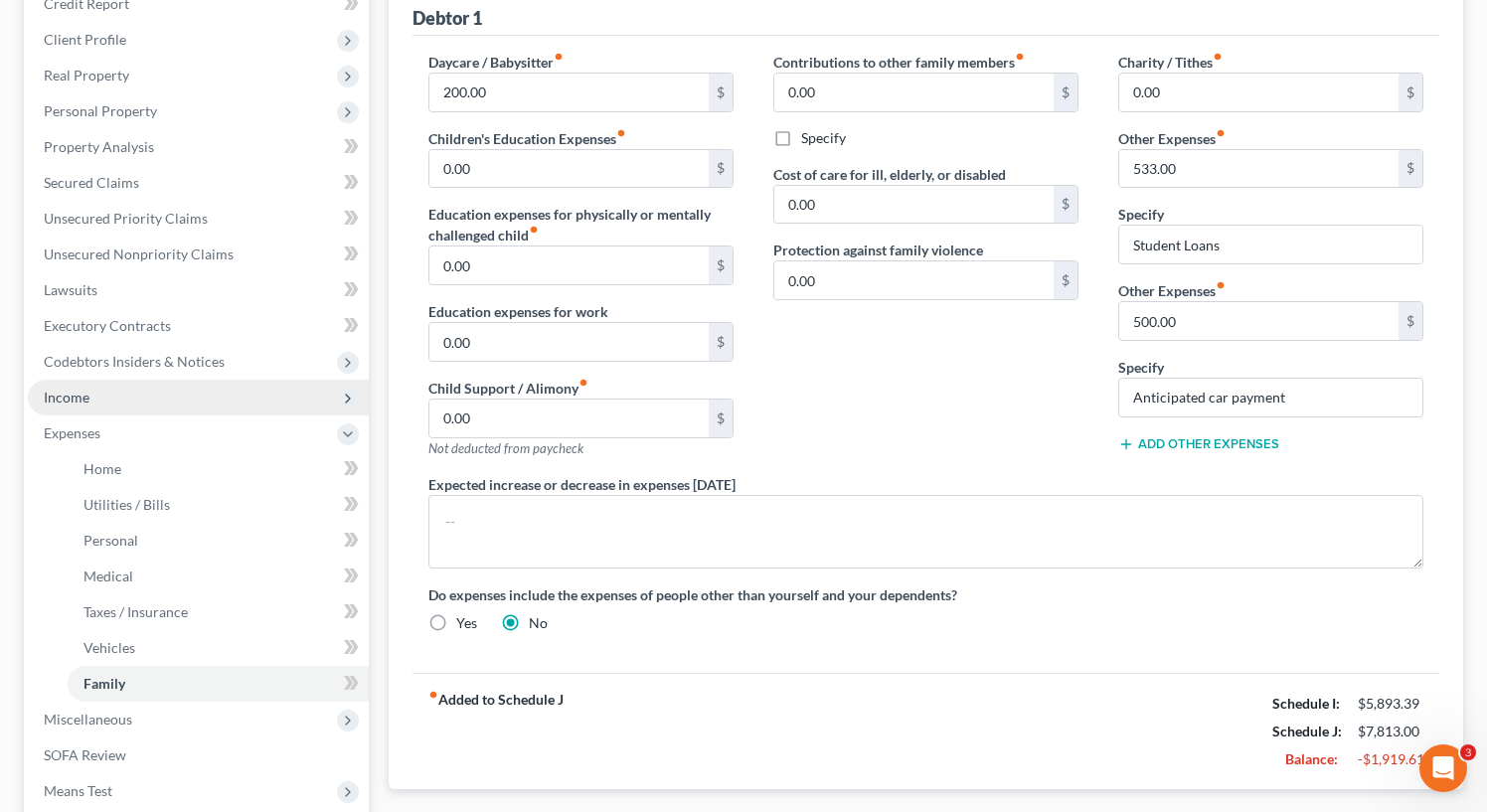 click on "Income" at bounding box center (67, 397) 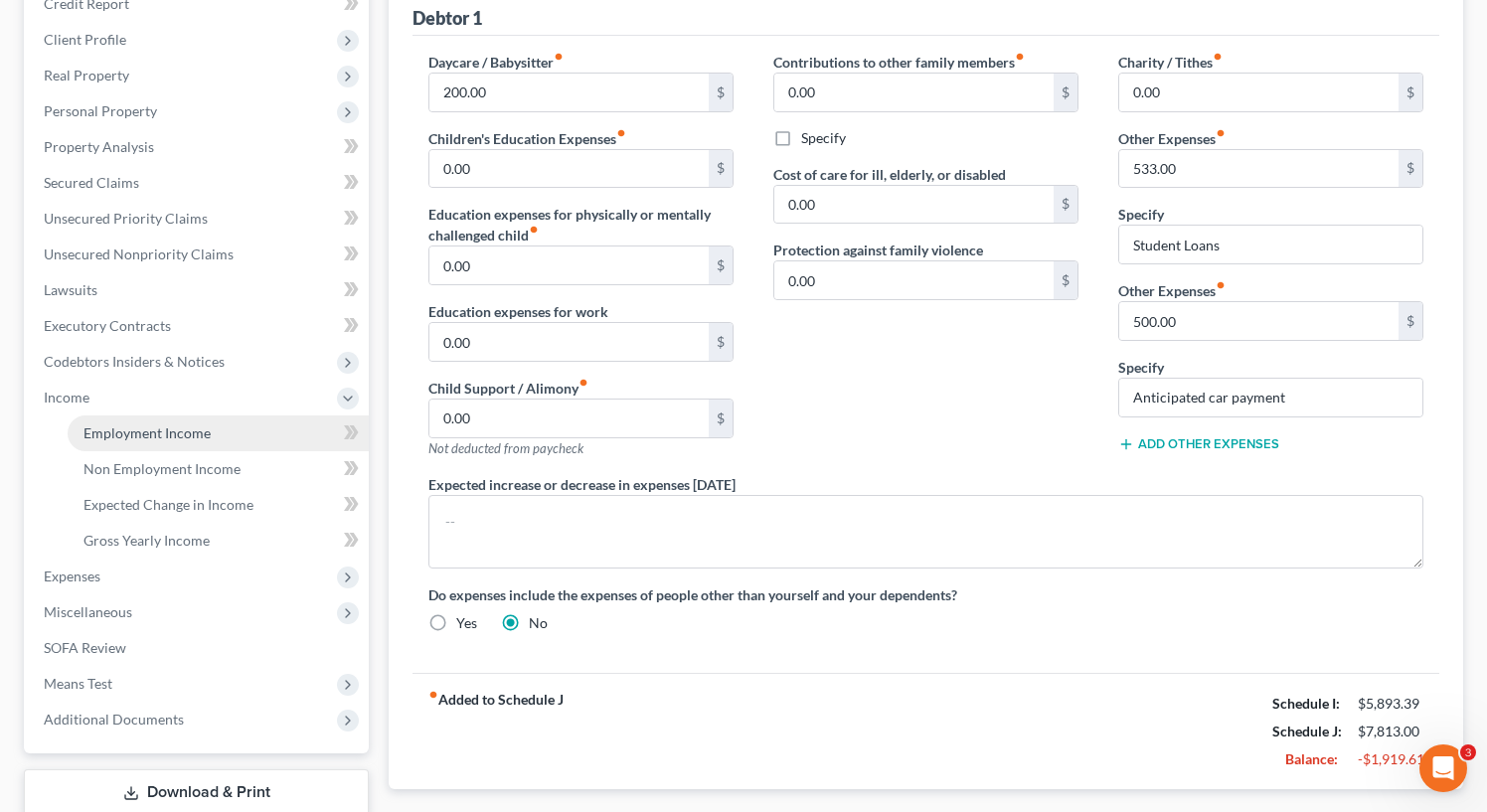 click on "Employment Income" at bounding box center [147, 432] 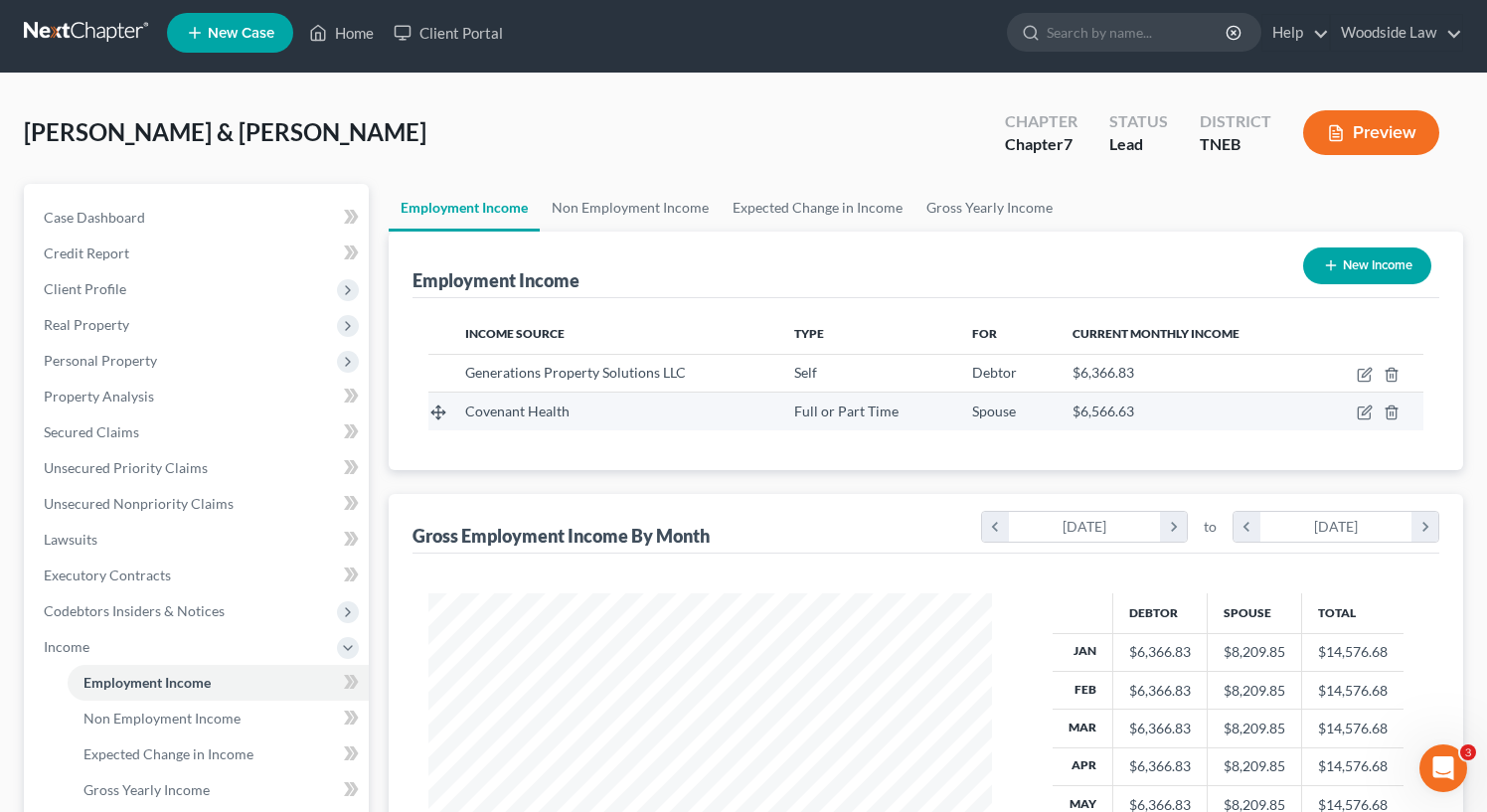 scroll, scrollTop: 0, scrollLeft: 0, axis: both 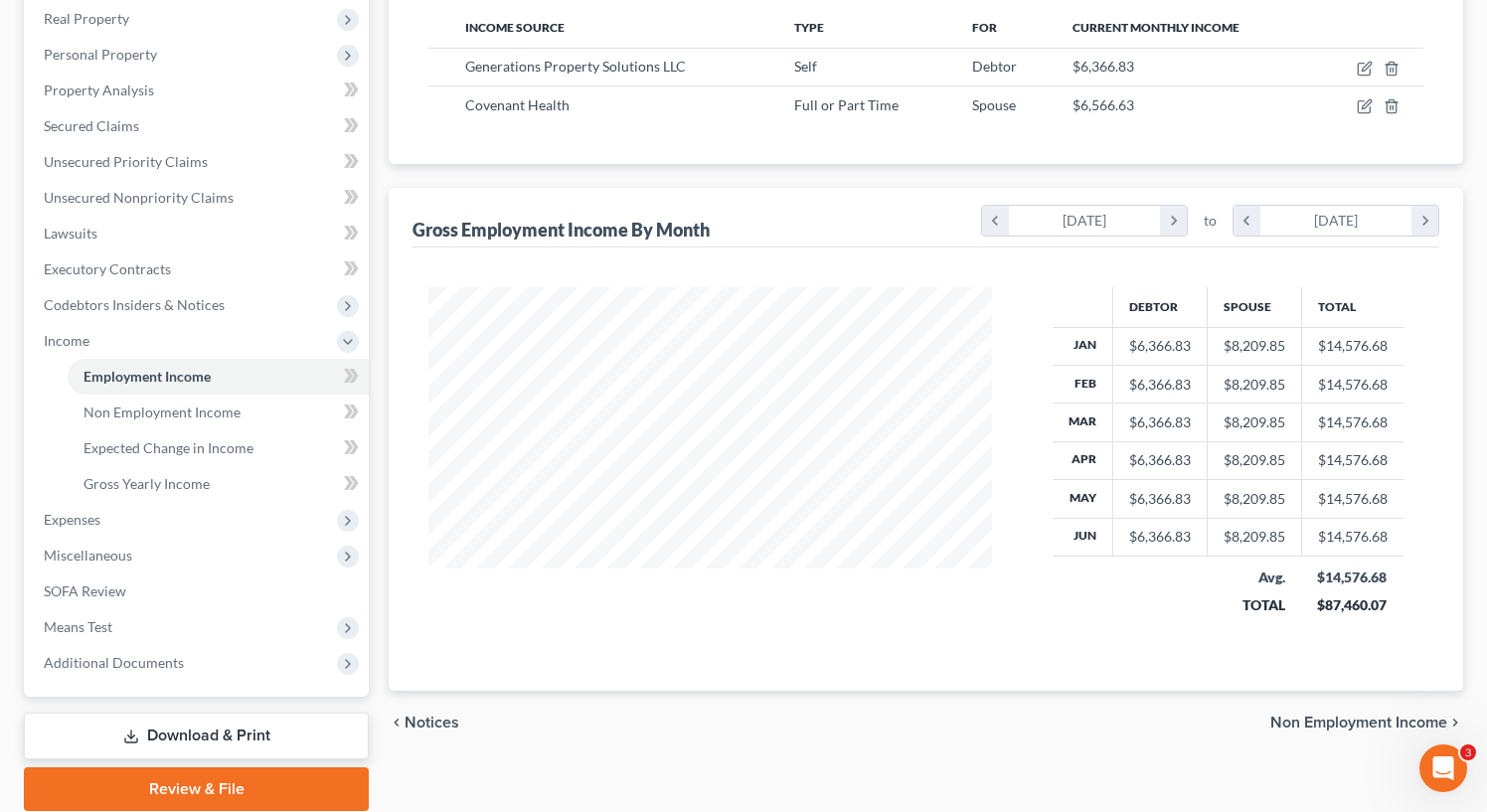 click on "Non Employment Income" at bounding box center (1359, 723) 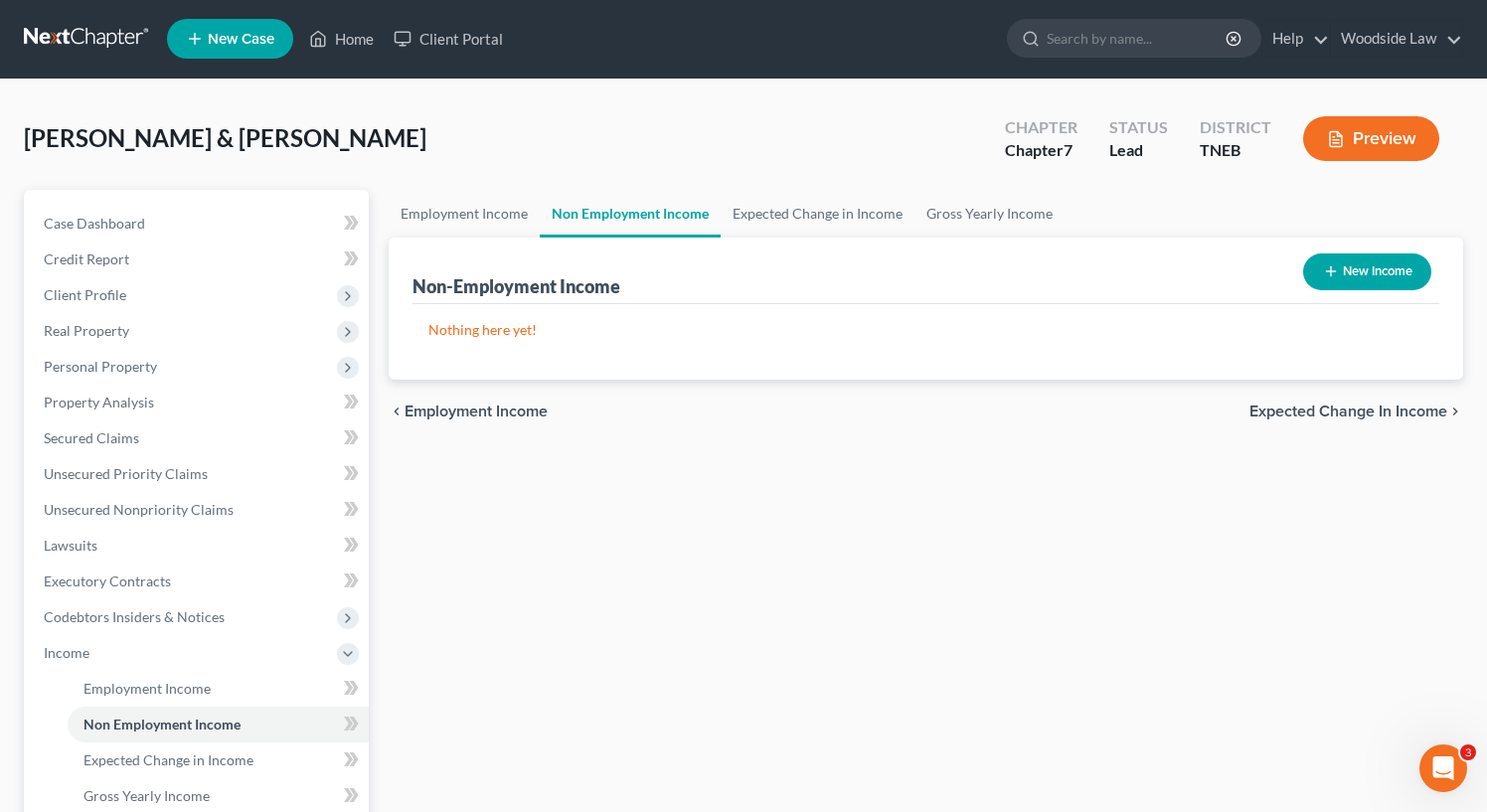 scroll, scrollTop: 0, scrollLeft: 0, axis: both 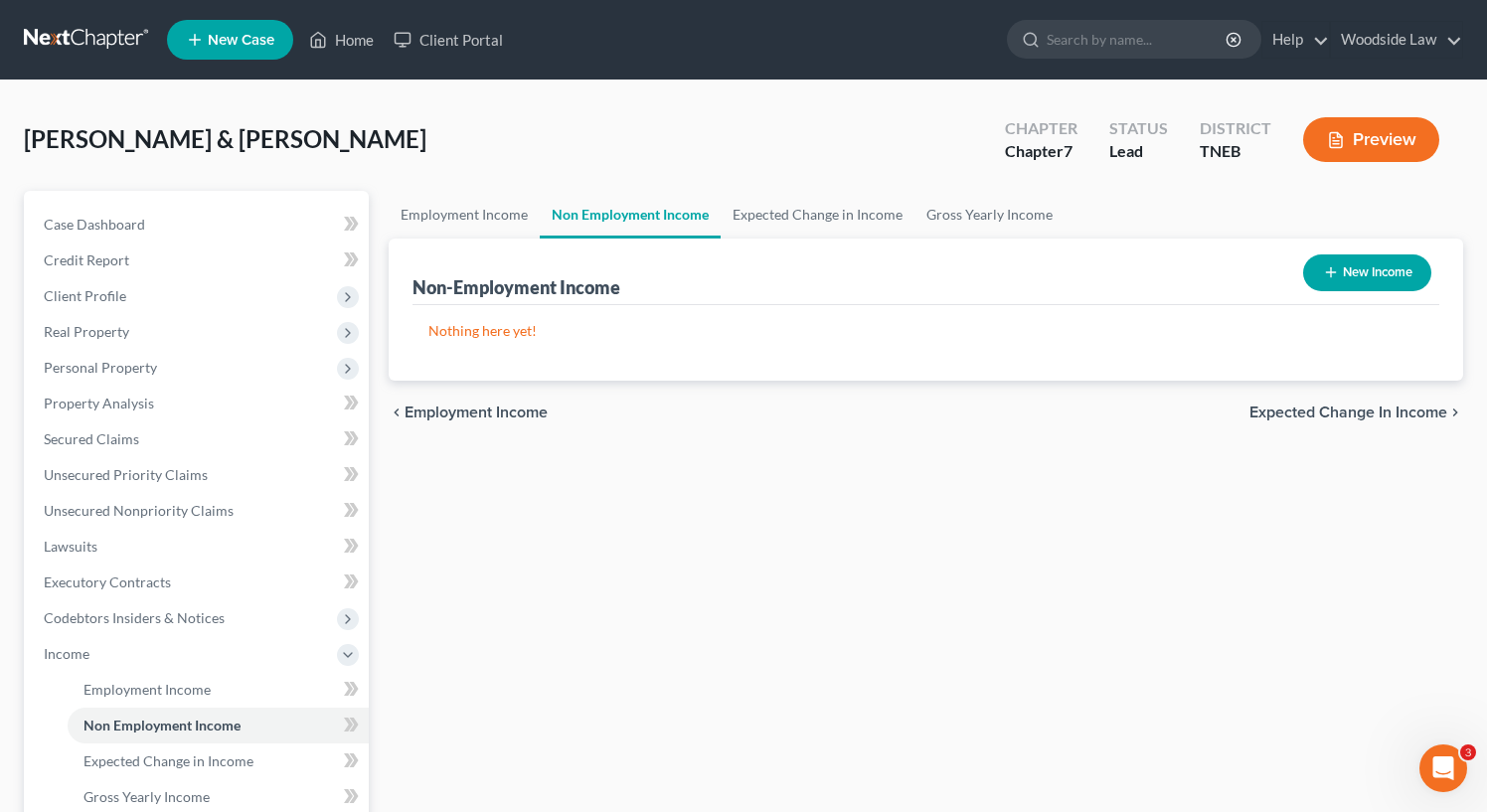 click on "Expected Change in Income" at bounding box center (1348, 412) 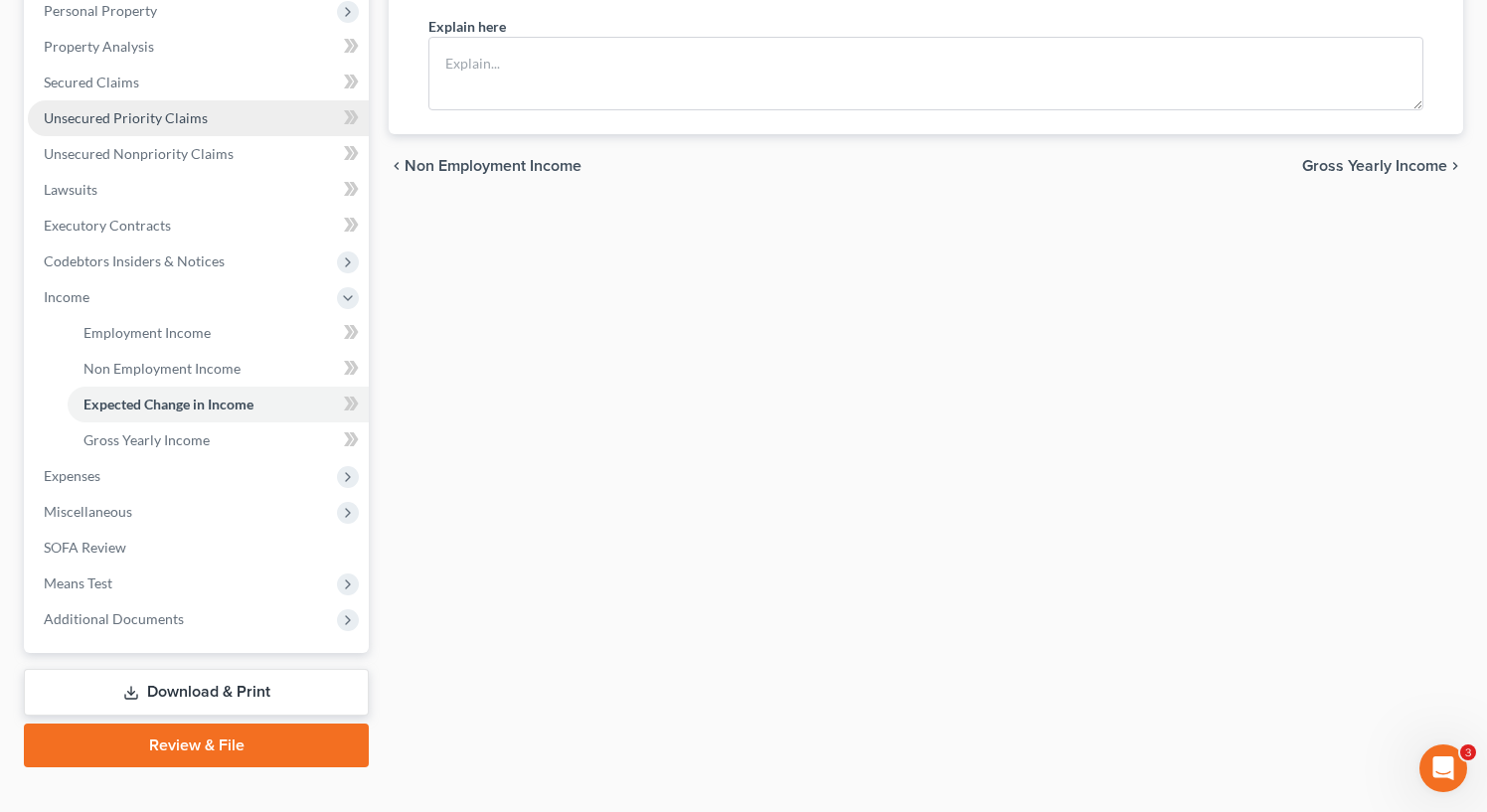scroll 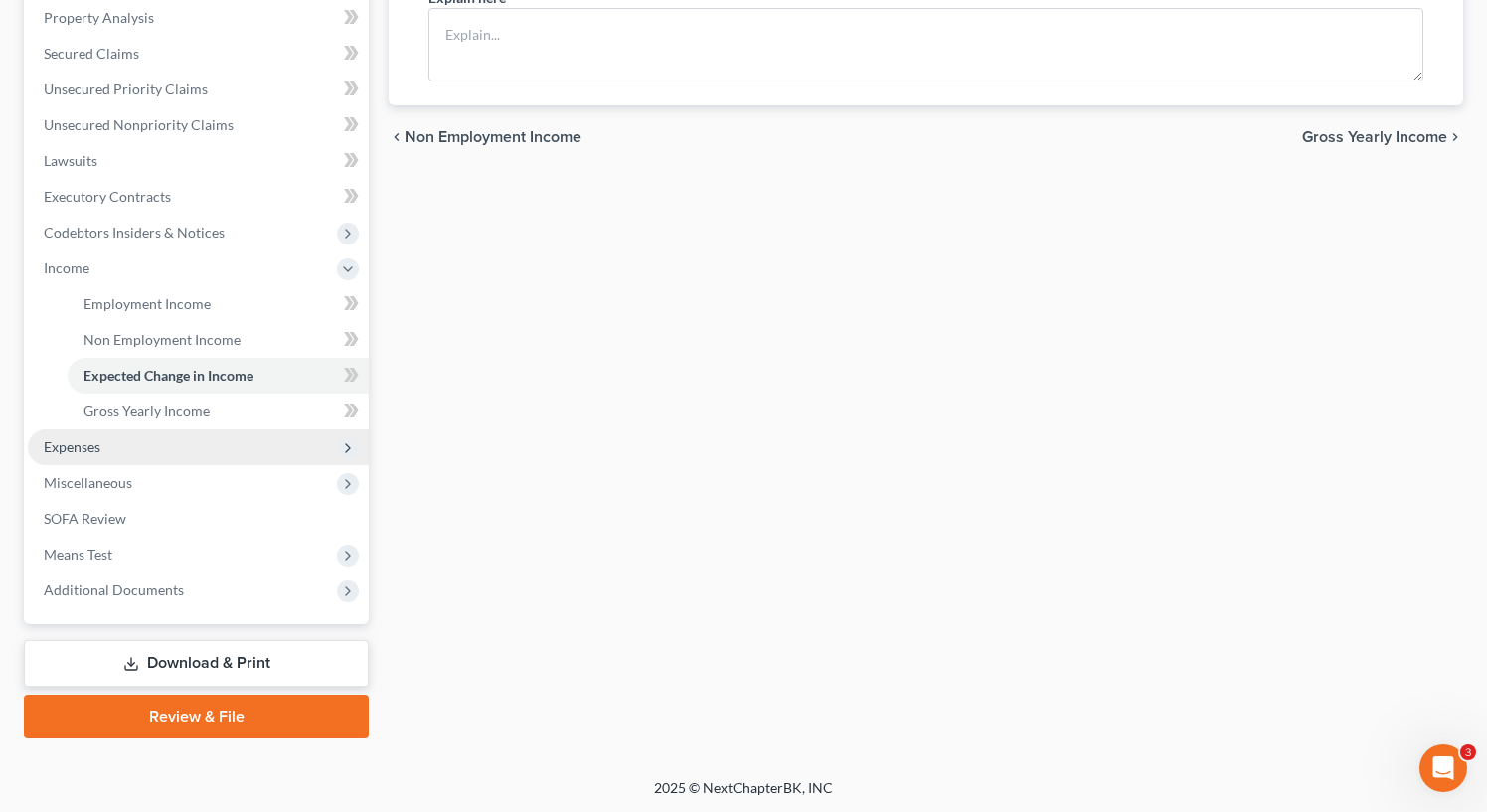 click on "Expenses" at bounding box center (72, 446) 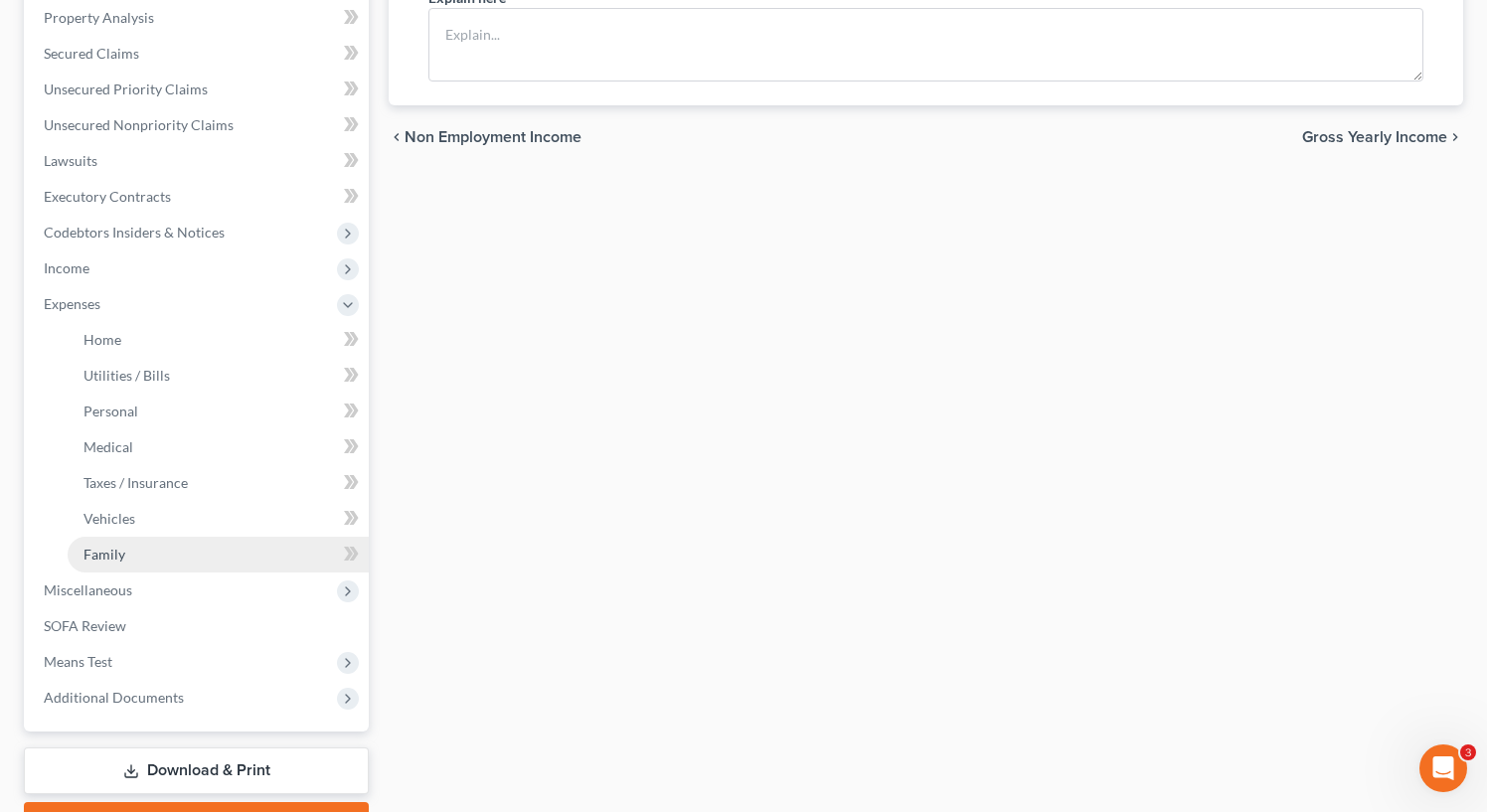 click on "Family" at bounding box center [104, 554] 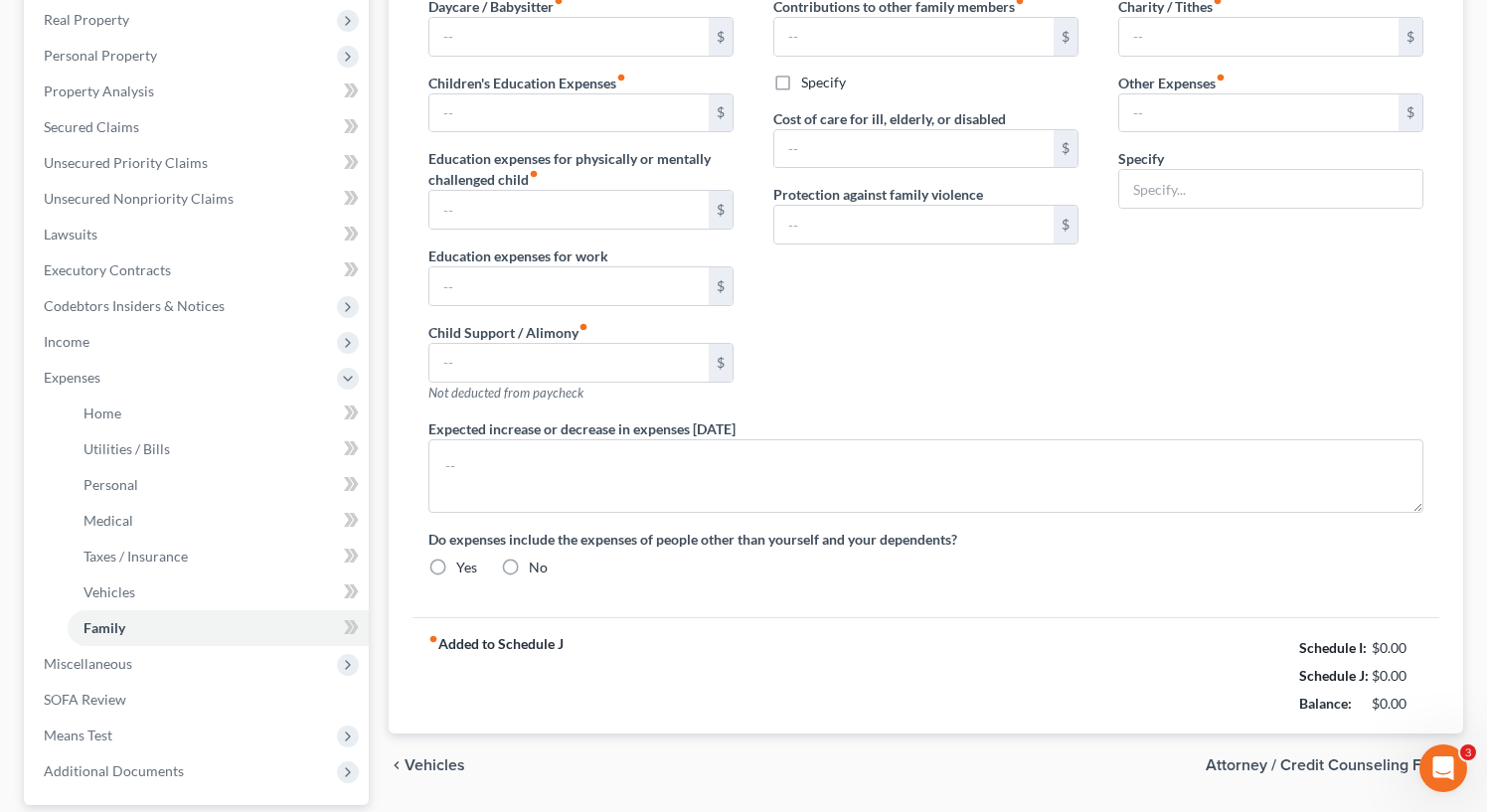 type on "200.00" 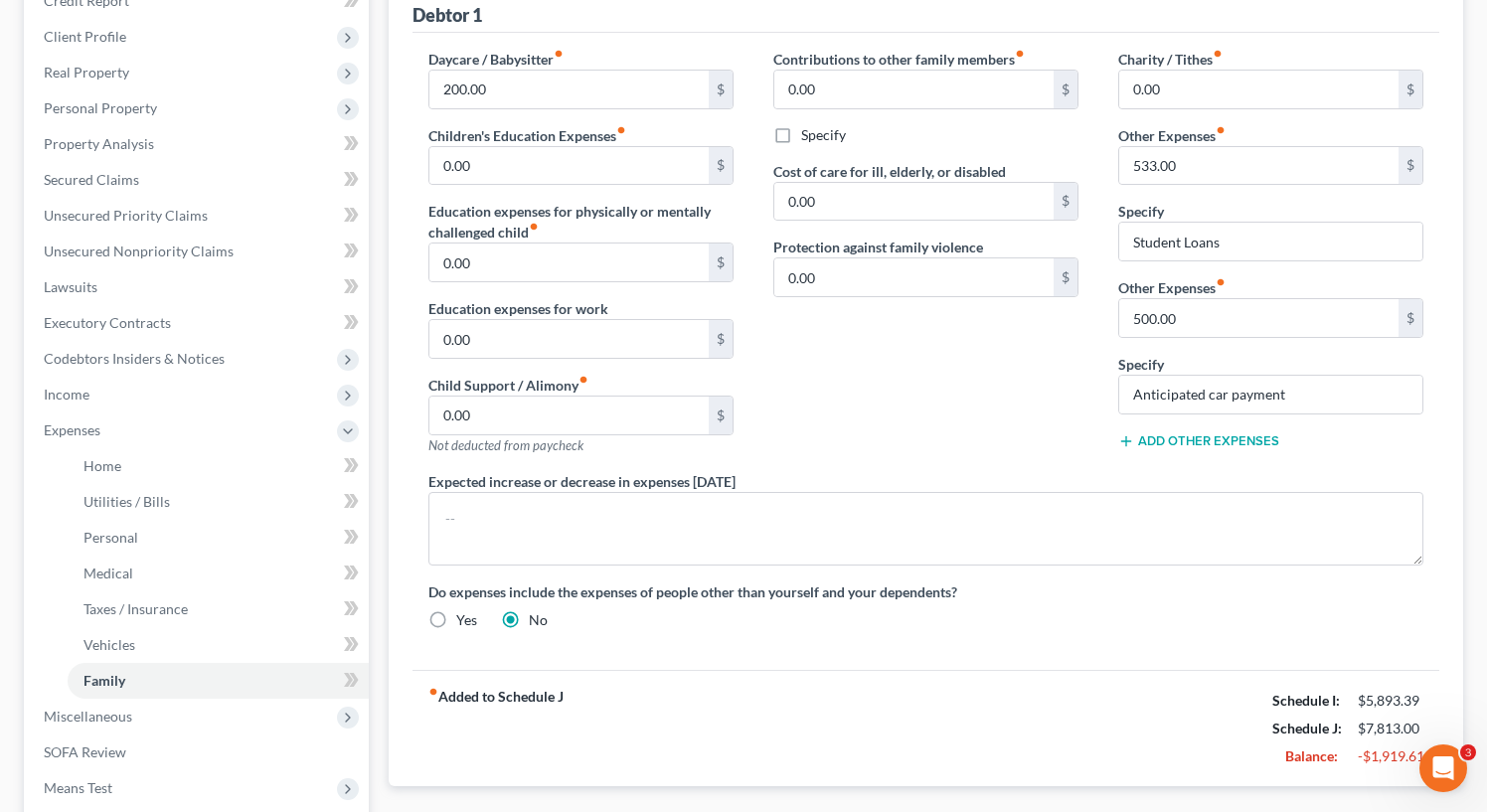 click on "Contributions to other family members  fiber_manual_record 0.00 $ Specify Cost of care for ill, elderly, or disabled 0.00 $ Protection against family violence 0.00 $" at bounding box center [925, 259] 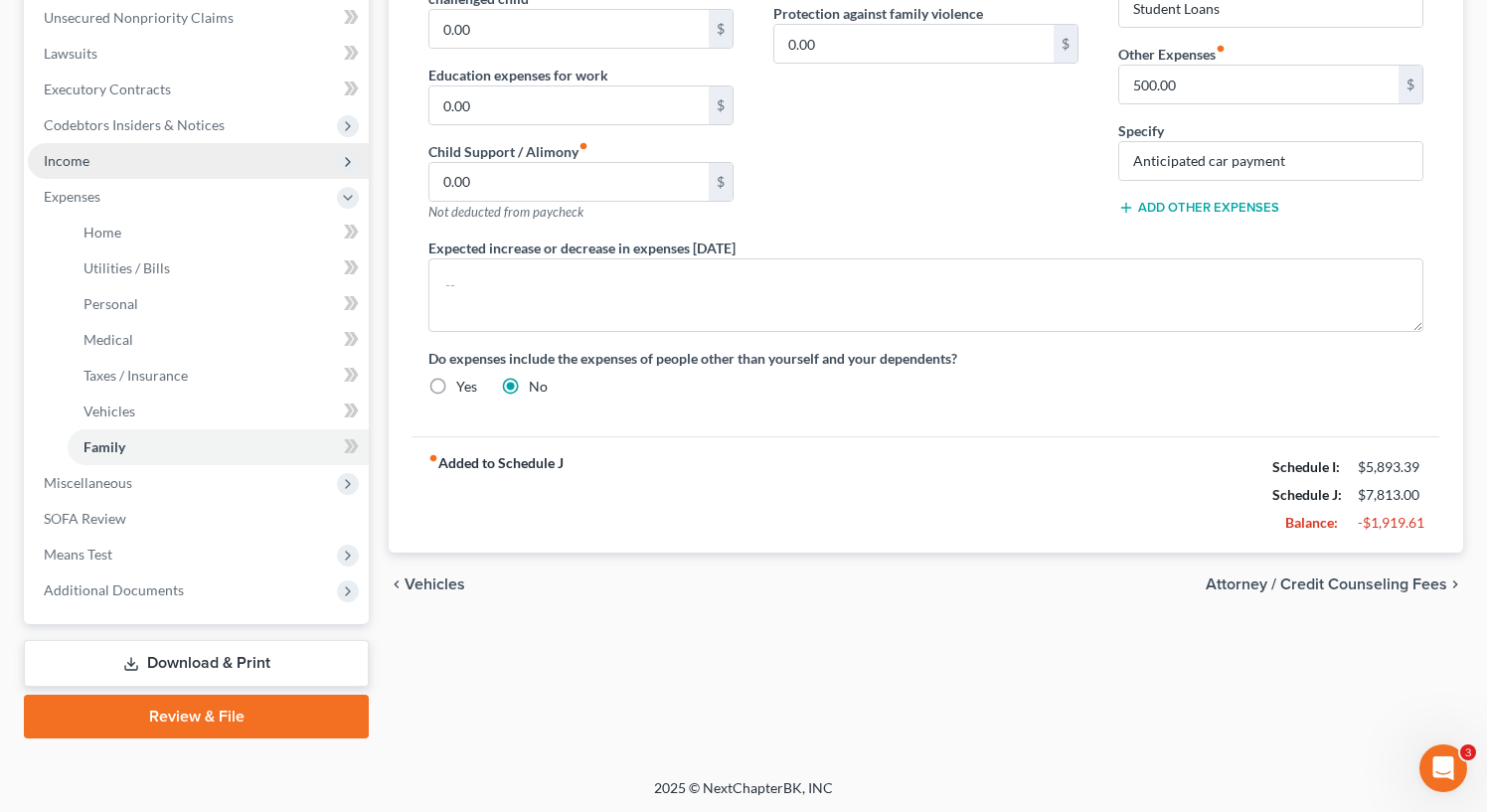 click on "Income" at bounding box center (67, 160) 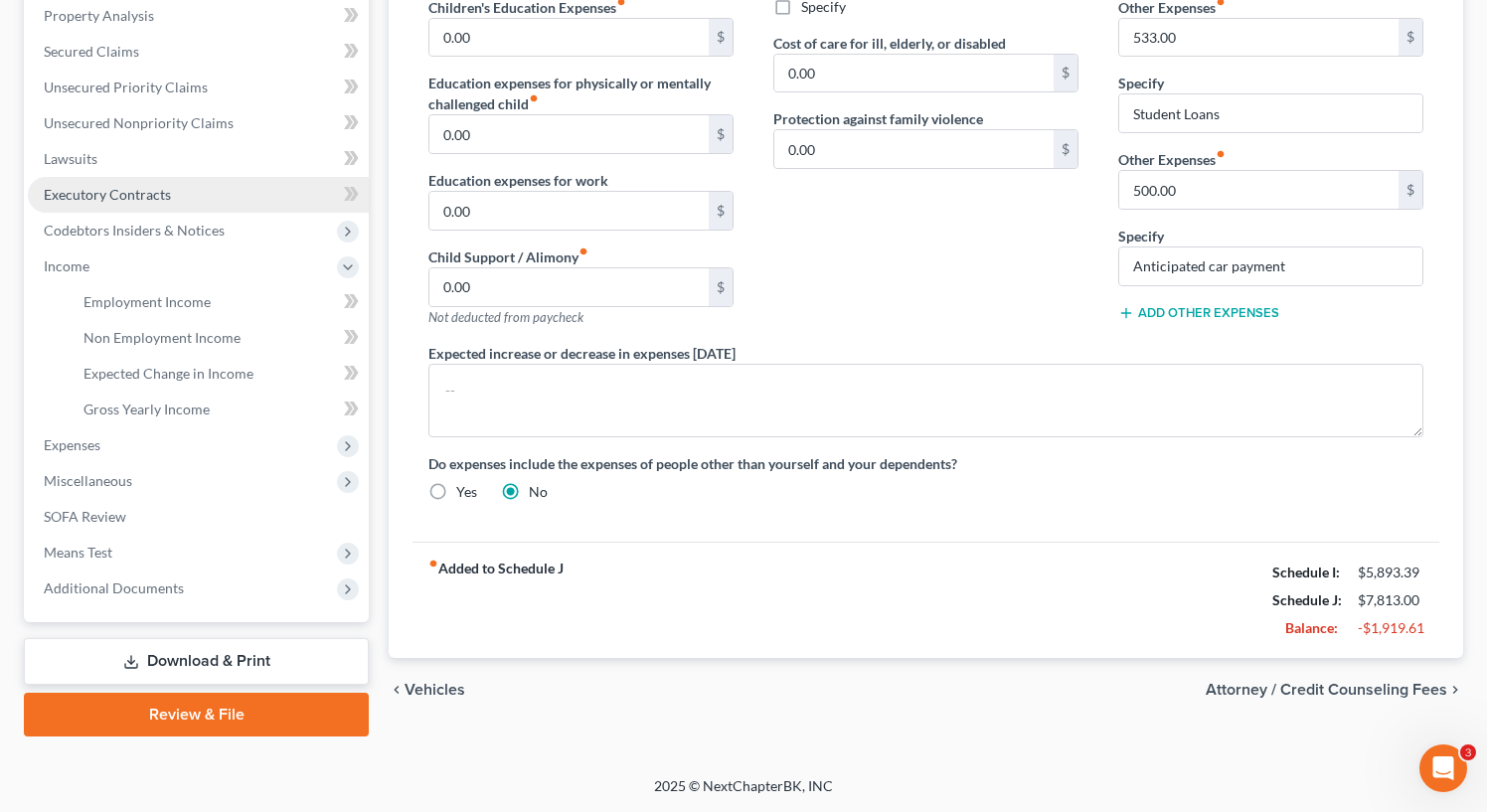 scroll, scrollTop: 386, scrollLeft: 0, axis: vertical 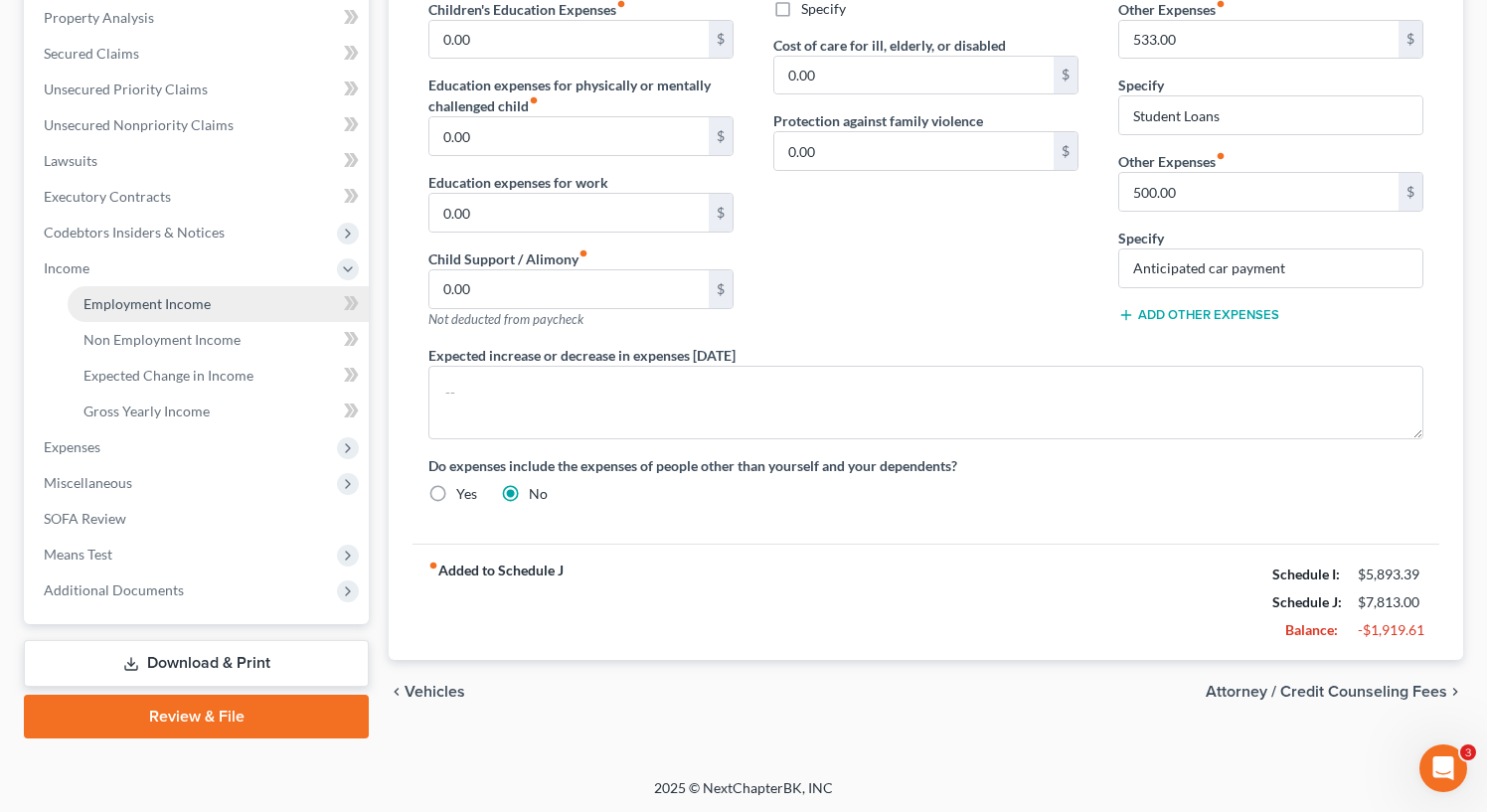 click on "Employment Income" at bounding box center (147, 303) 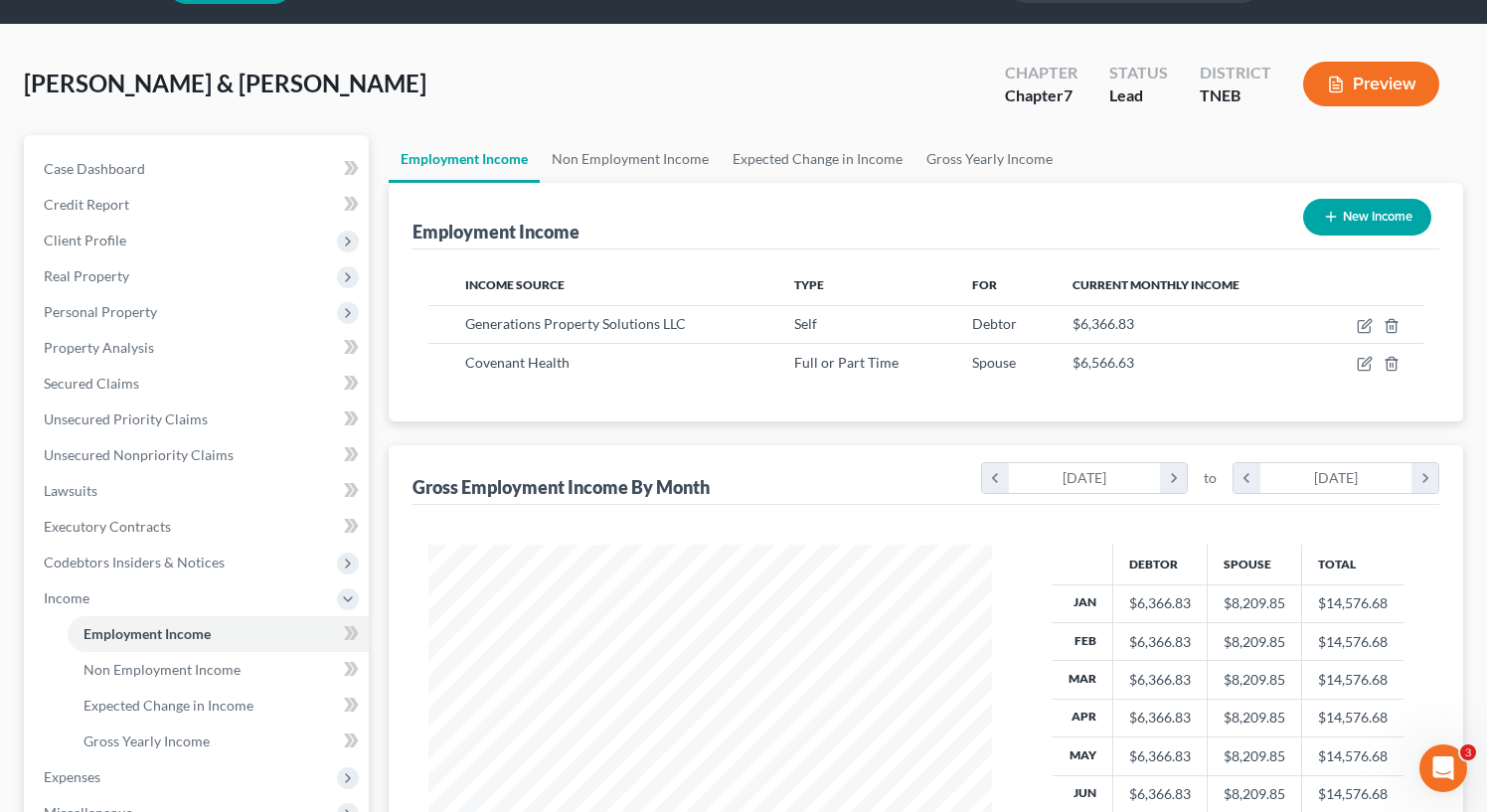 scroll, scrollTop: 24, scrollLeft: 0, axis: vertical 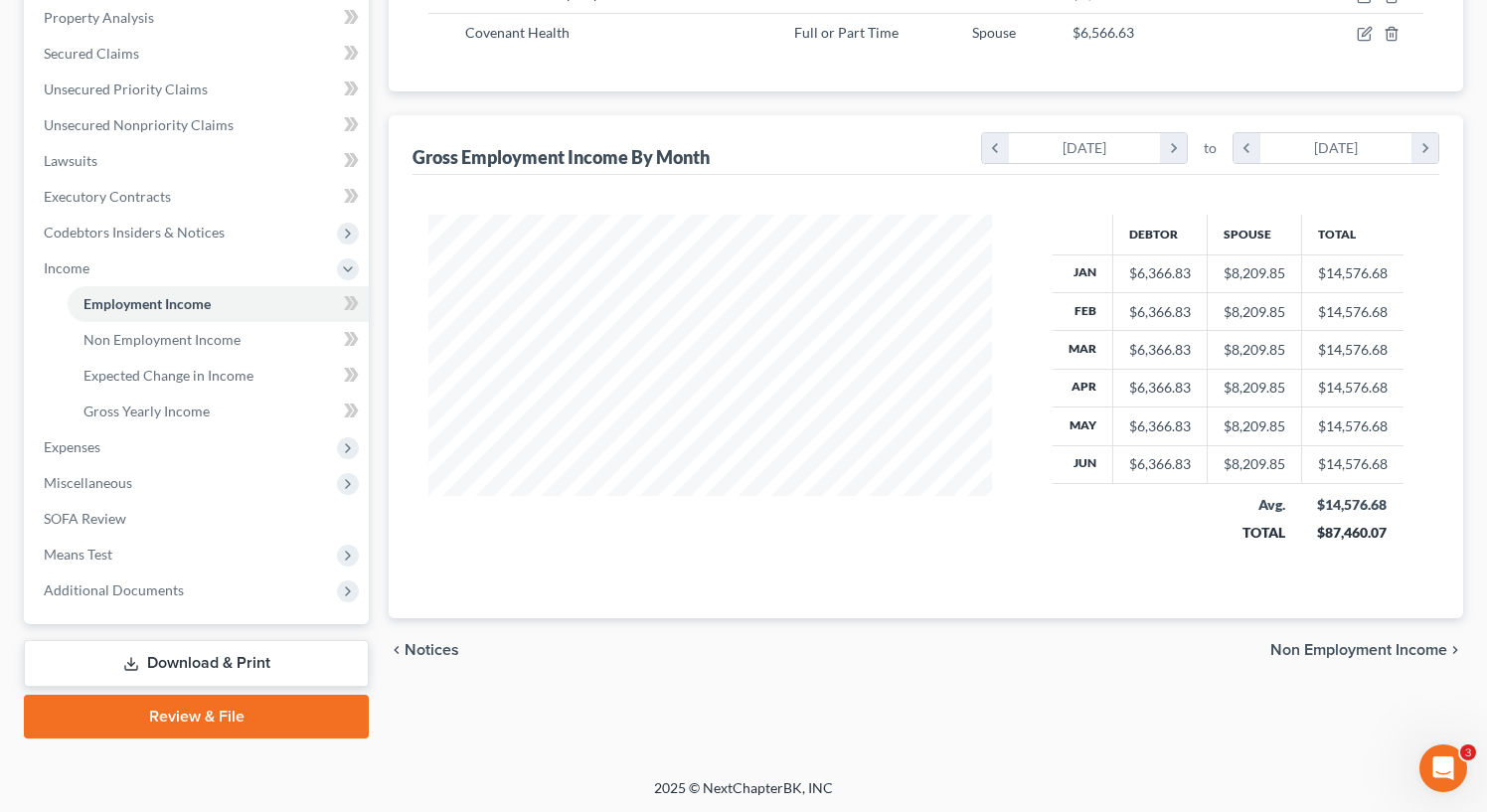 click on "Non Employment Income" at bounding box center (1359, 650) 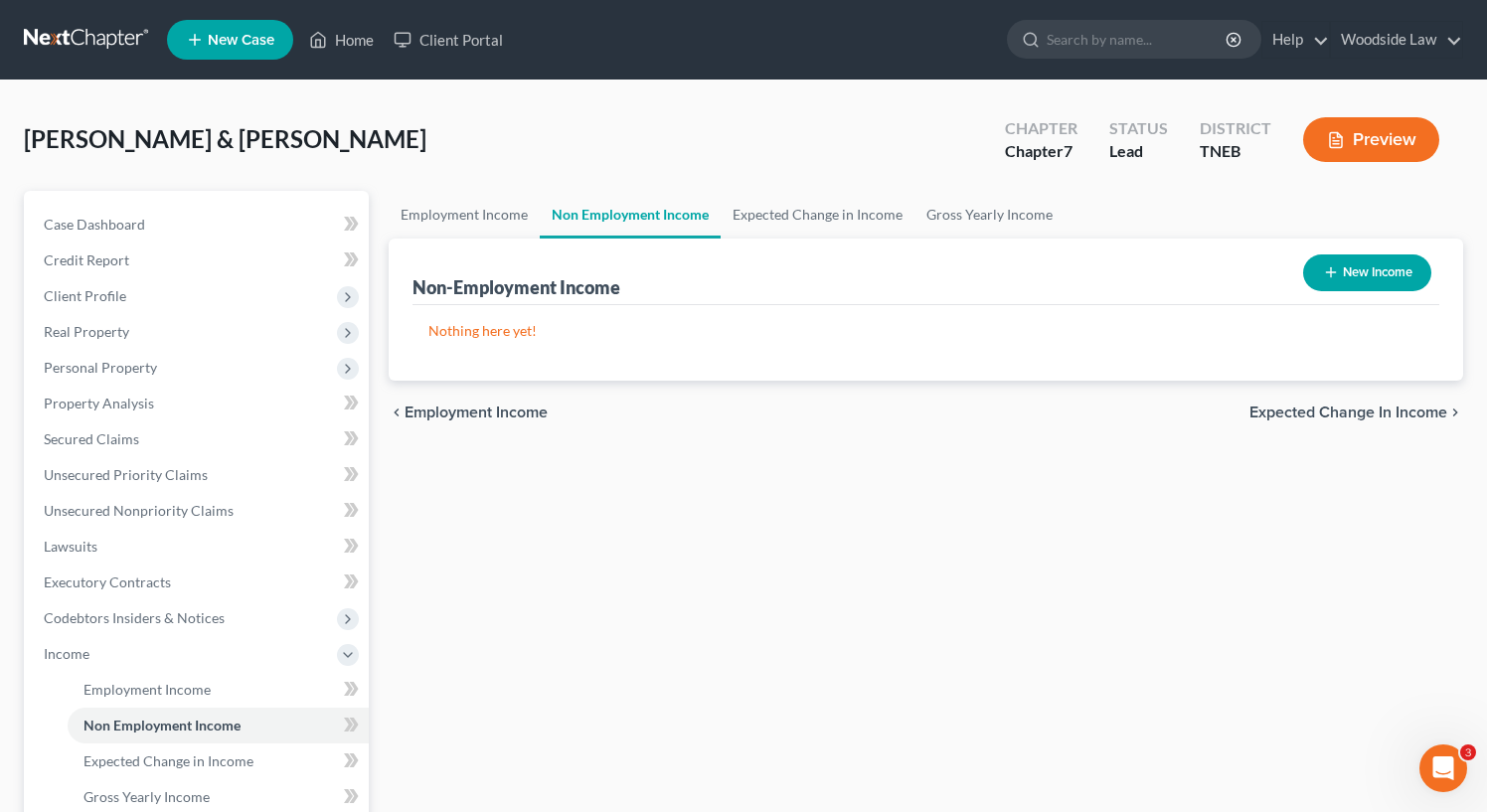 click on "Expected Change in Income" at bounding box center (1348, 412) 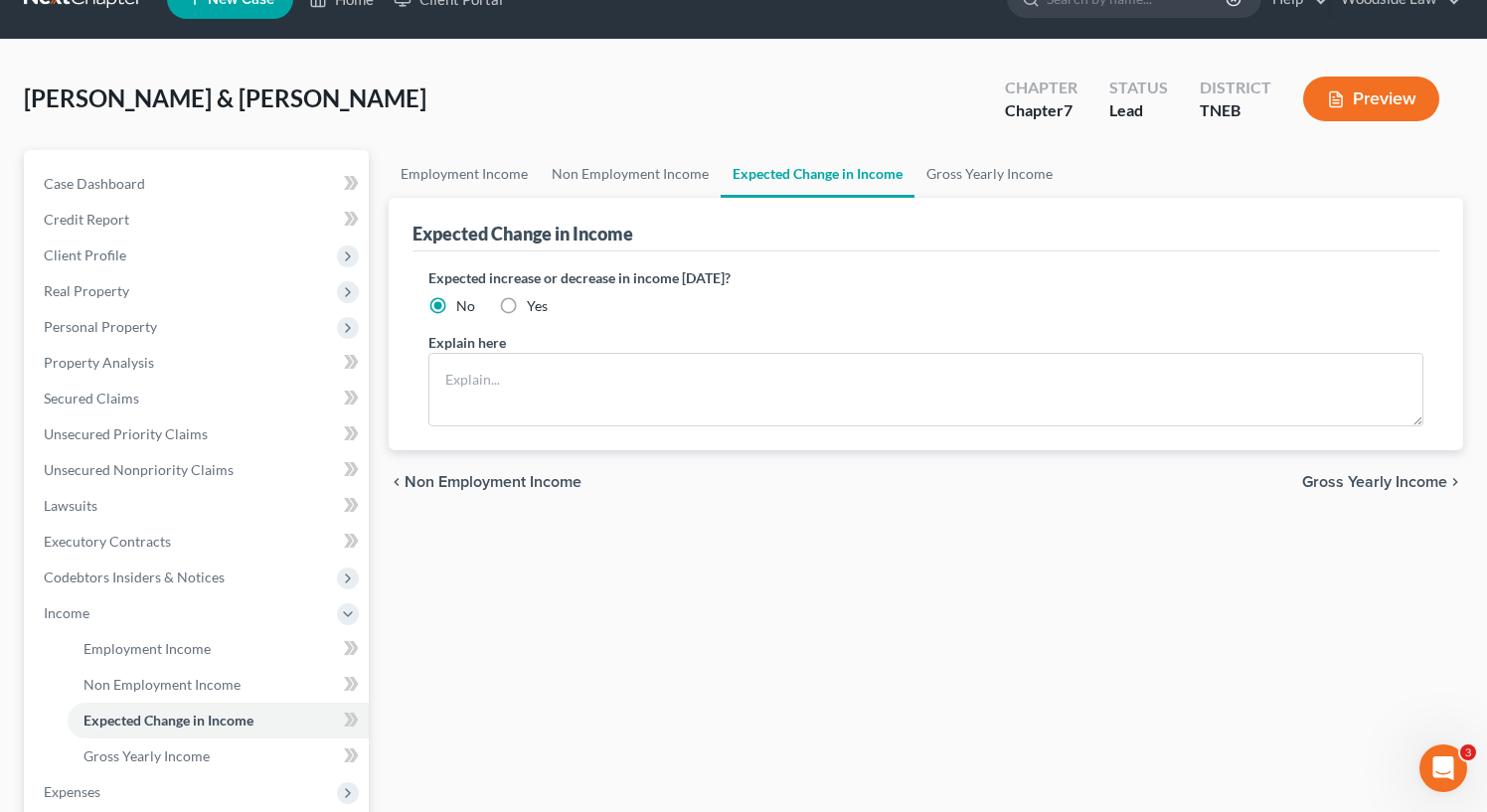 scroll, scrollTop: 39, scrollLeft: 0, axis: vertical 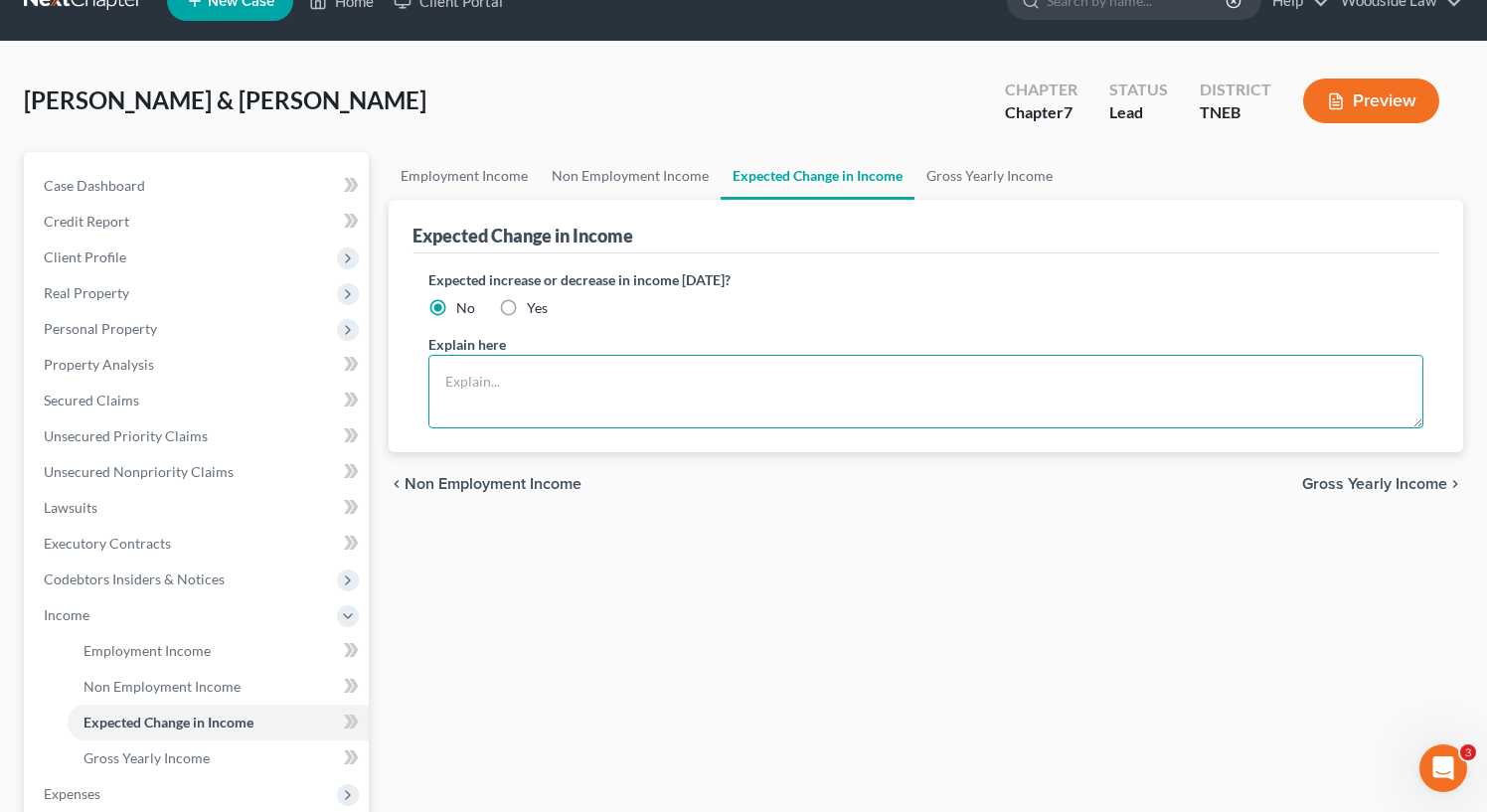click at bounding box center [925, 392] 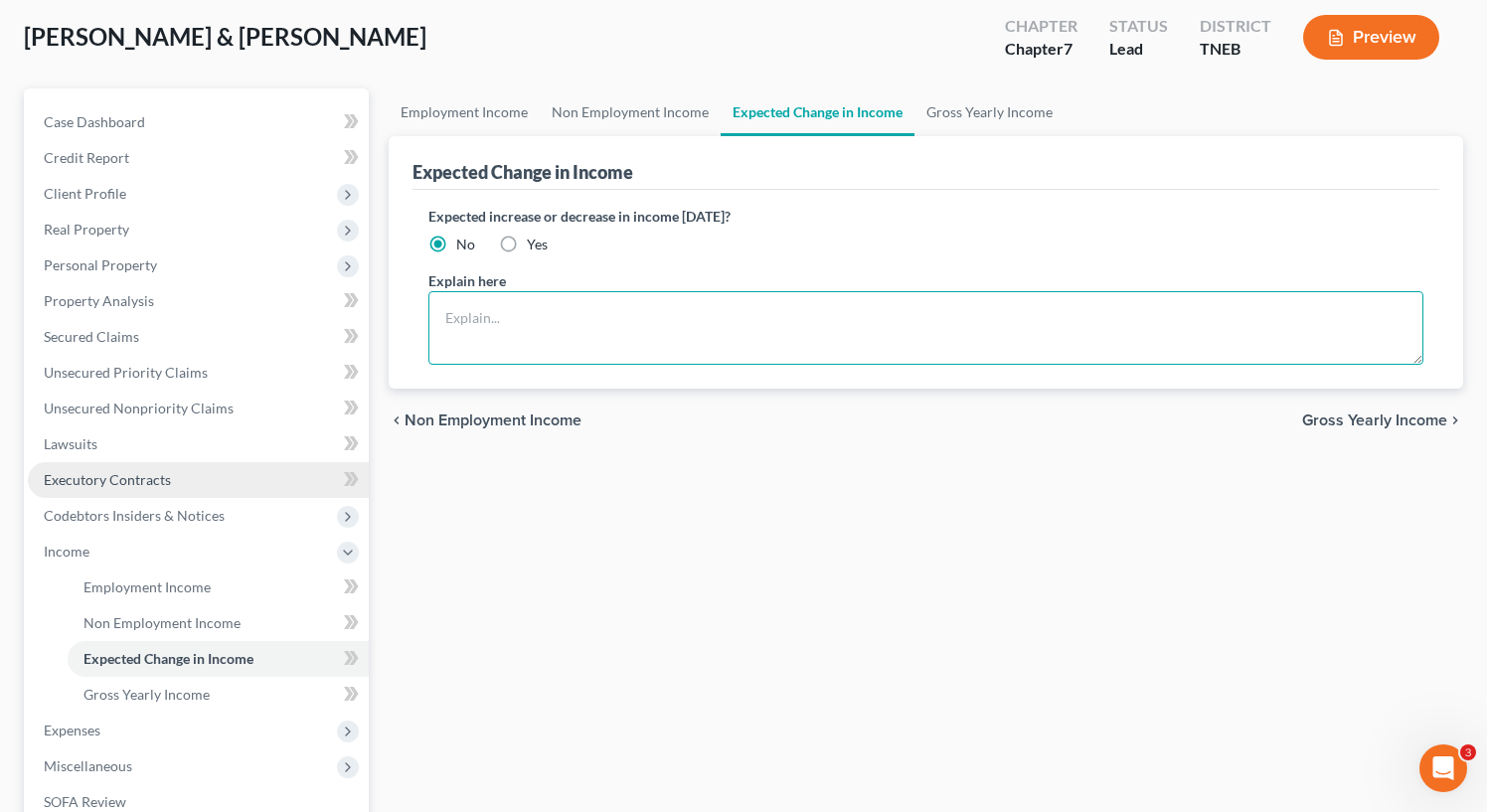 scroll, scrollTop: 110, scrollLeft: 0, axis: vertical 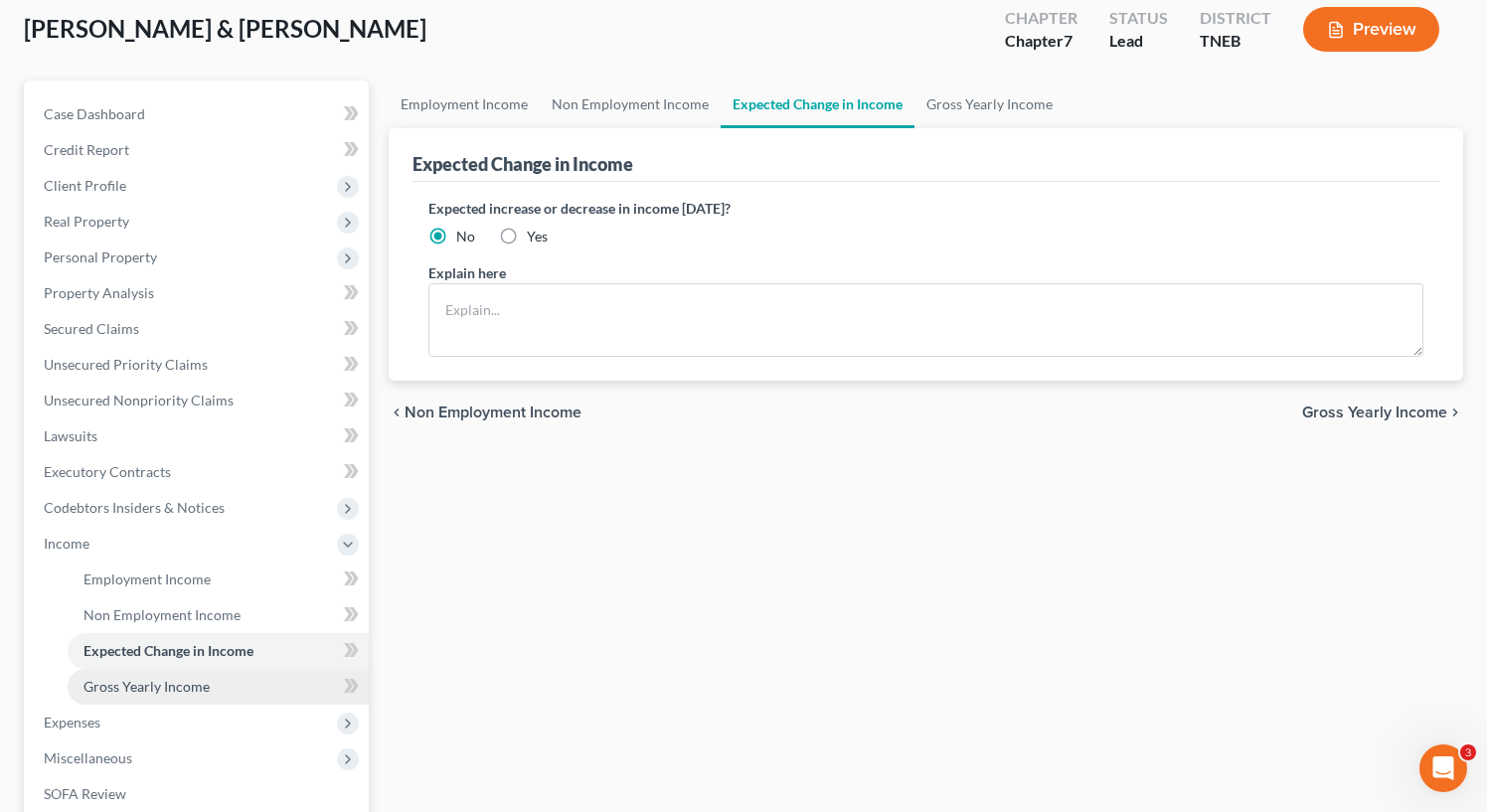 click on "Gross Yearly Income" at bounding box center [146, 686] 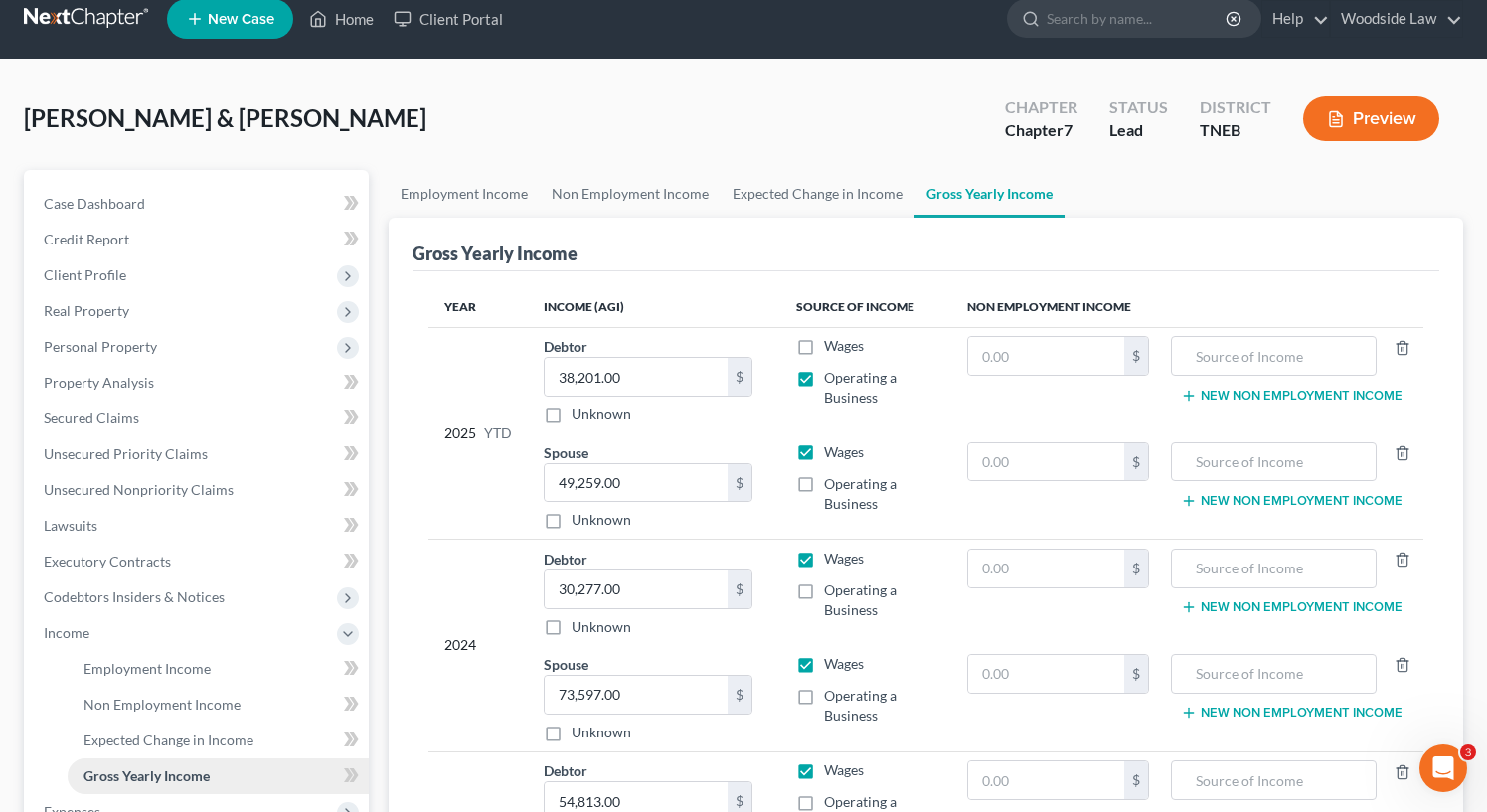 scroll, scrollTop: 0, scrollLeft: 0, axis: both 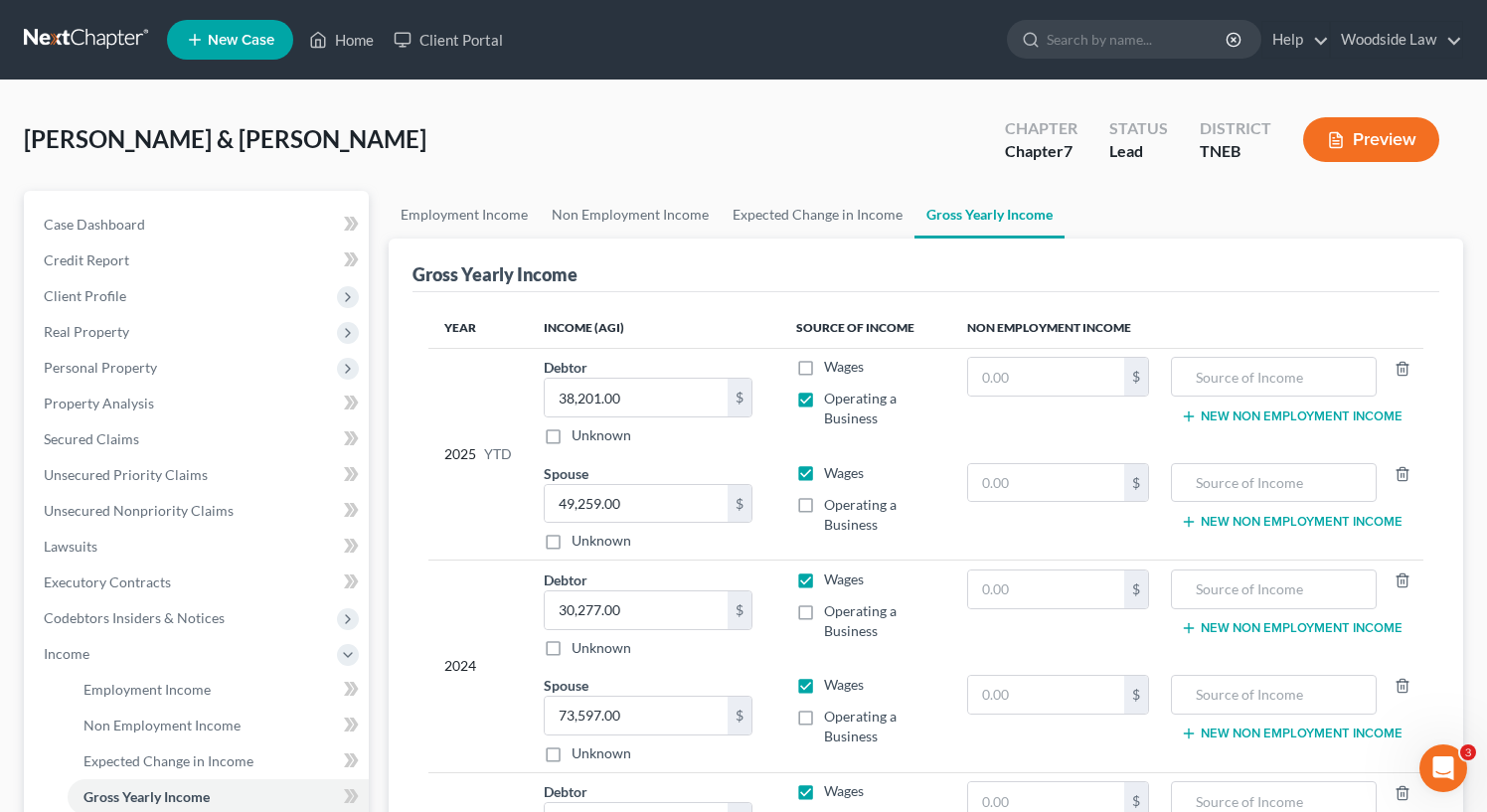 click on "Debtor
38,201.00 $
Unknown
Balance Undetermined
38,201.00 $
Unknown" at bounding box center [654, 401] 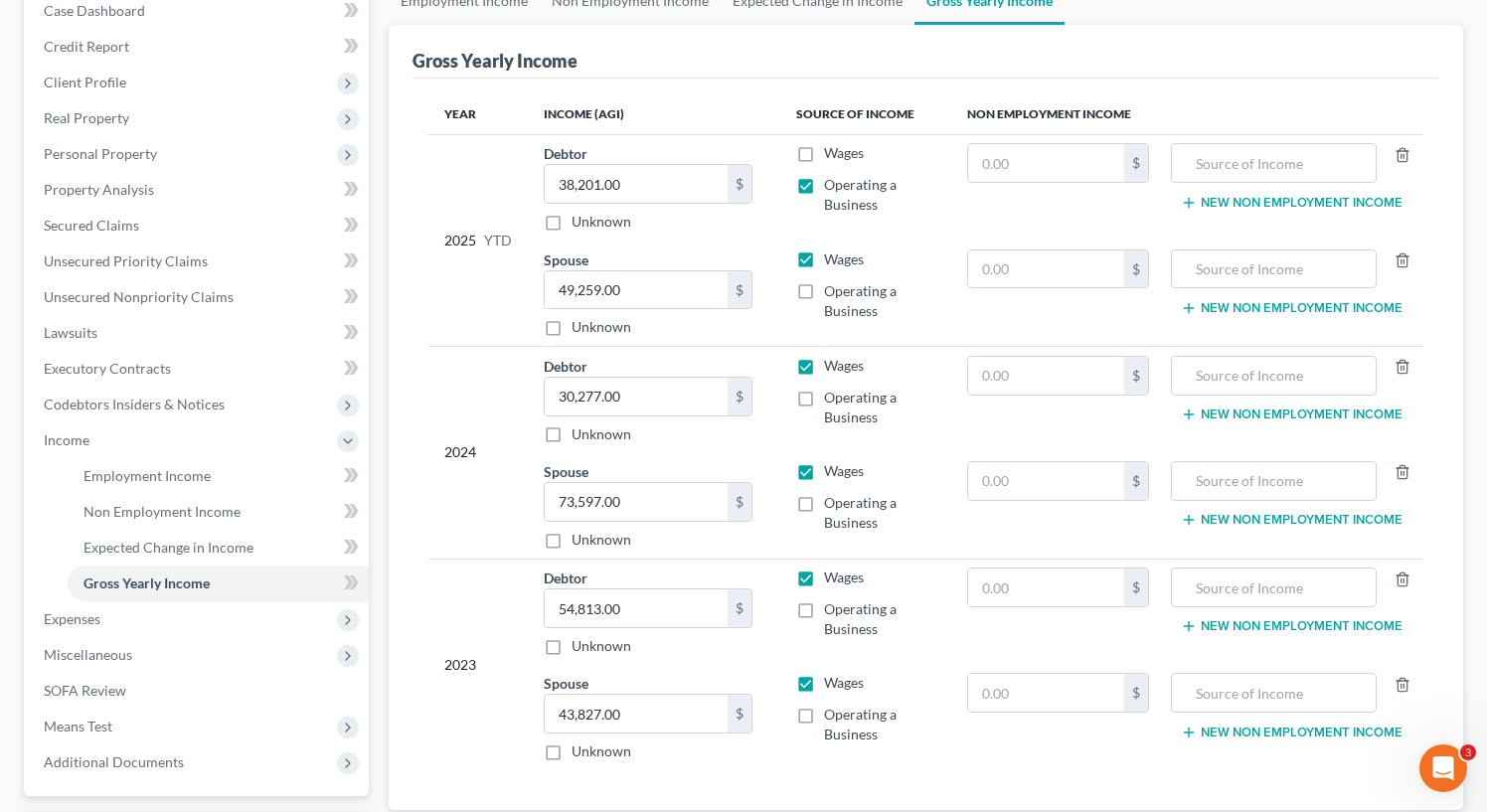 scroll, scrollTop: 148, scrollLeft: 0, axis: vertical 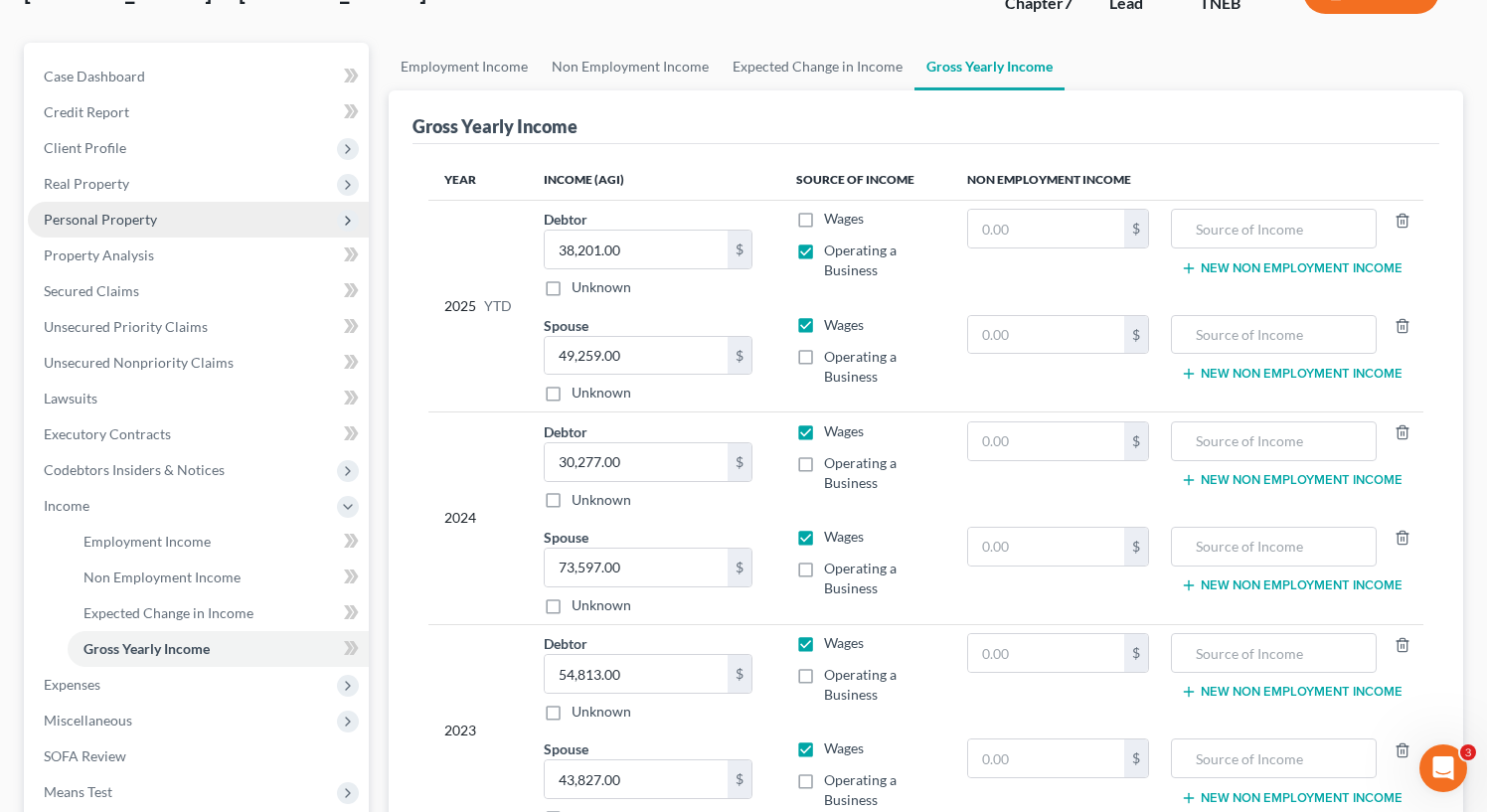 click on "Personal Property" at bounding box center (198, 220) 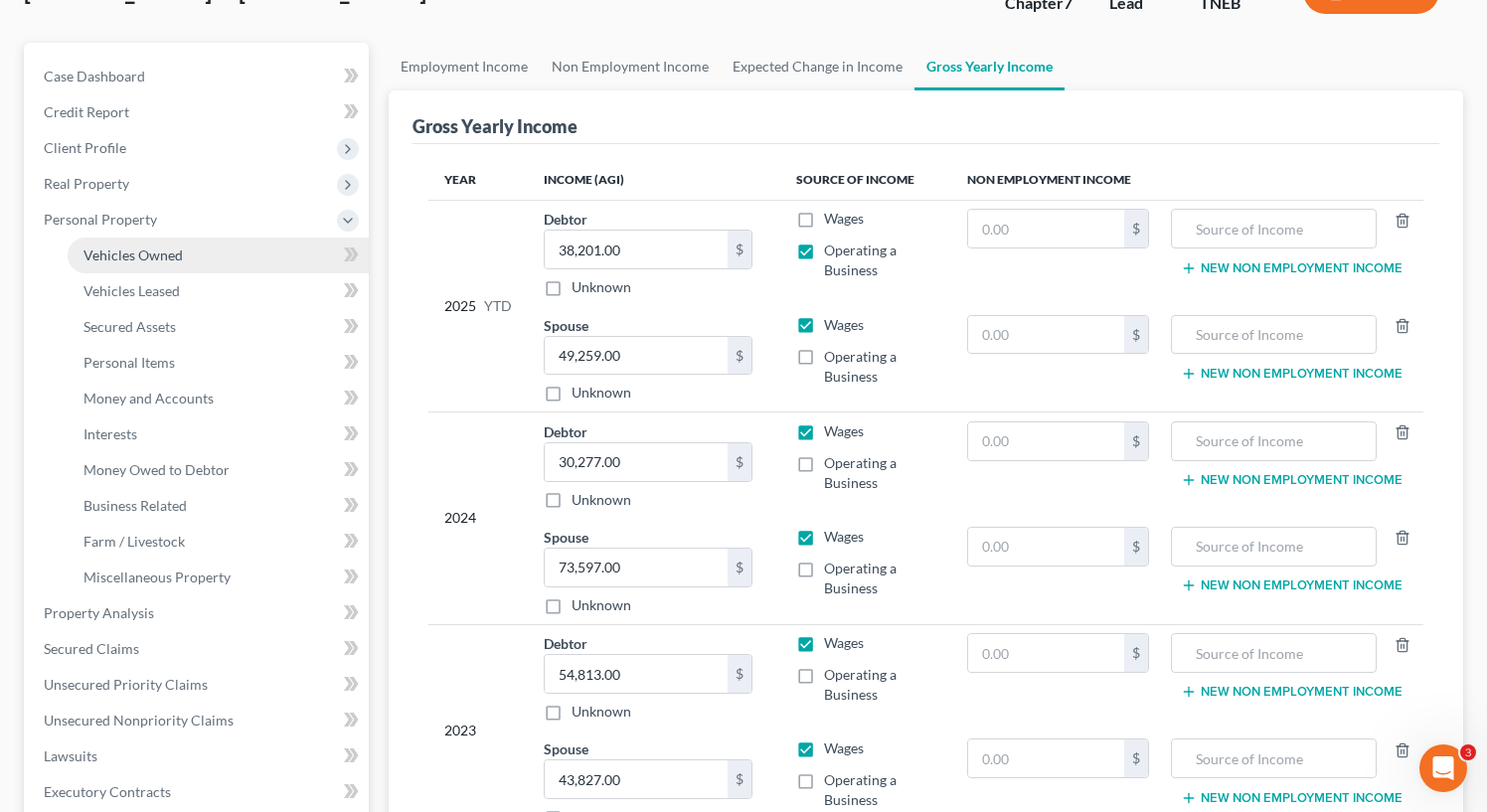 click on "Vehicles Owned" at bounding box center (133, 254) 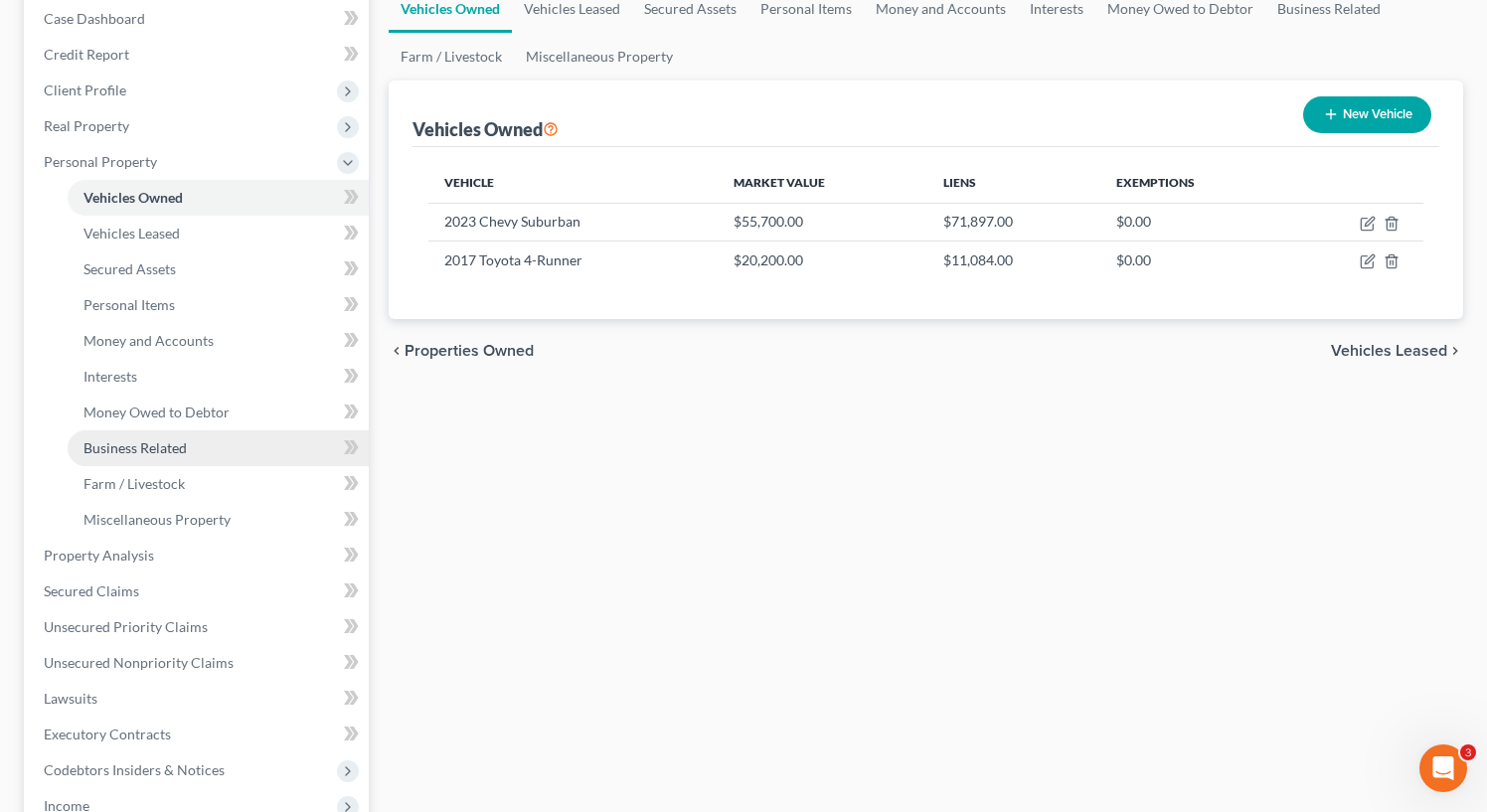 scroll, scrollTop: 304, scrollLeft: 0, axis: vertical 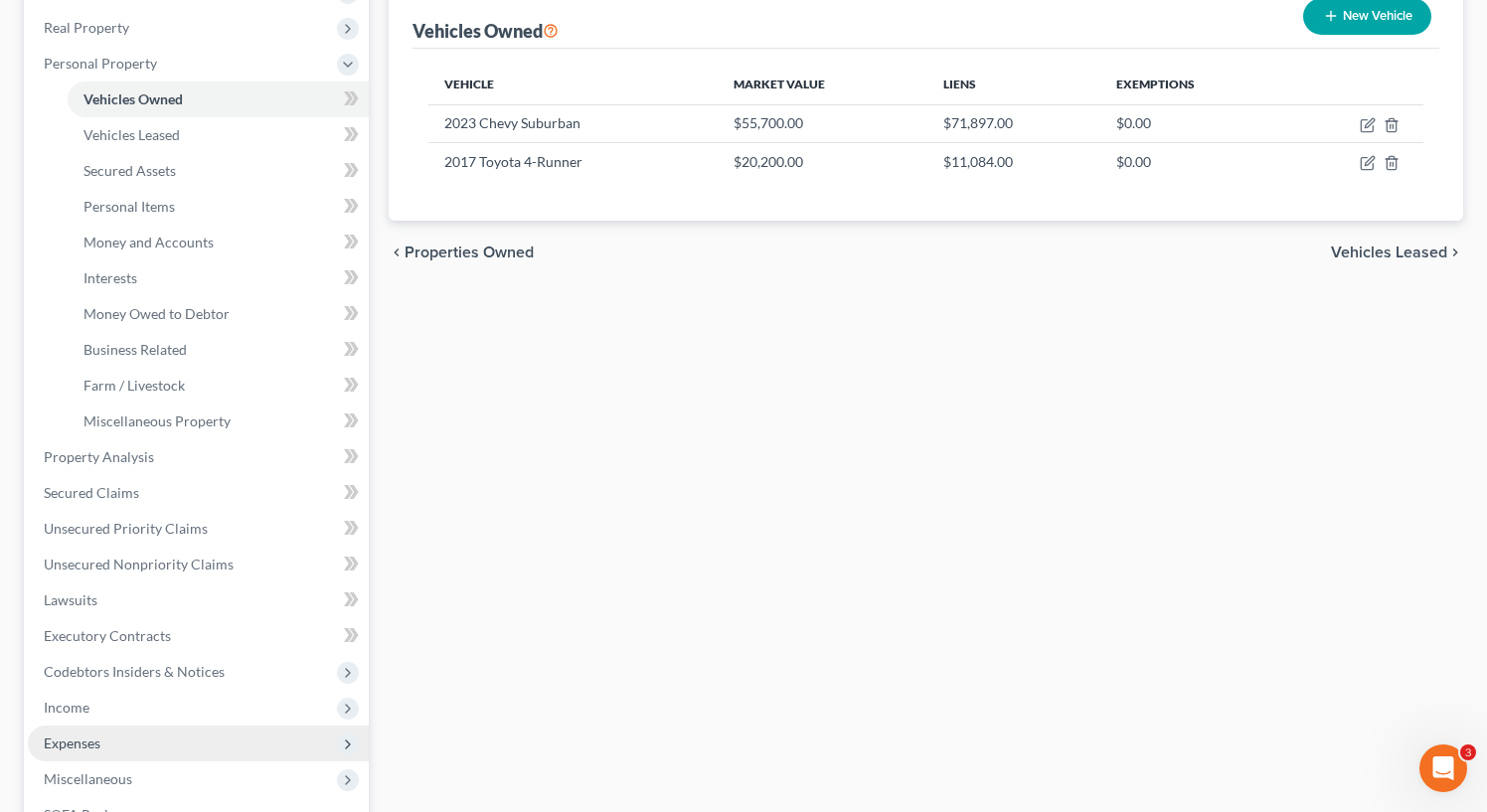 click on "Expenses" at bounding box center [198, 743] 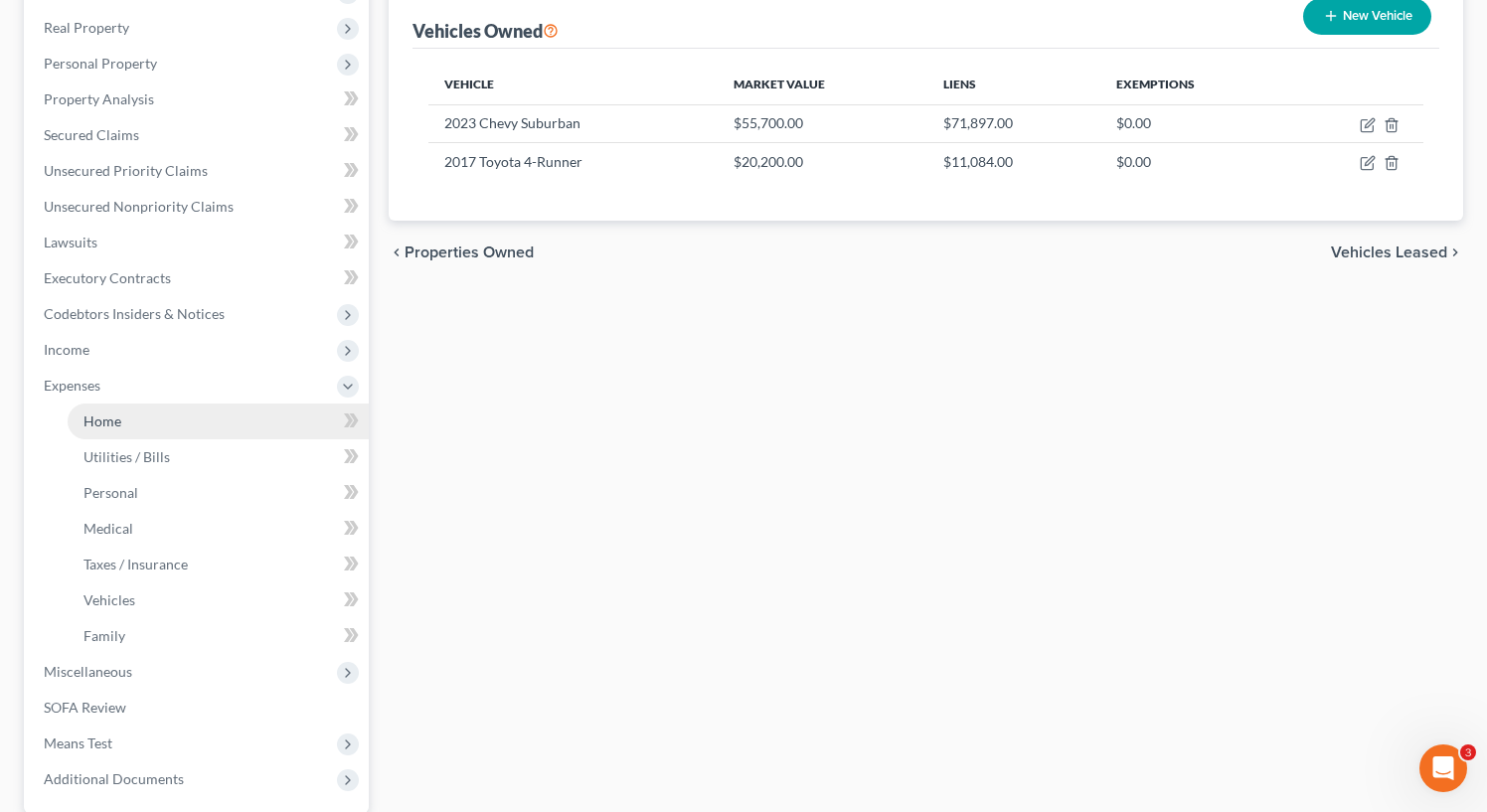 click on "Home" at bounding box center (102, 420) 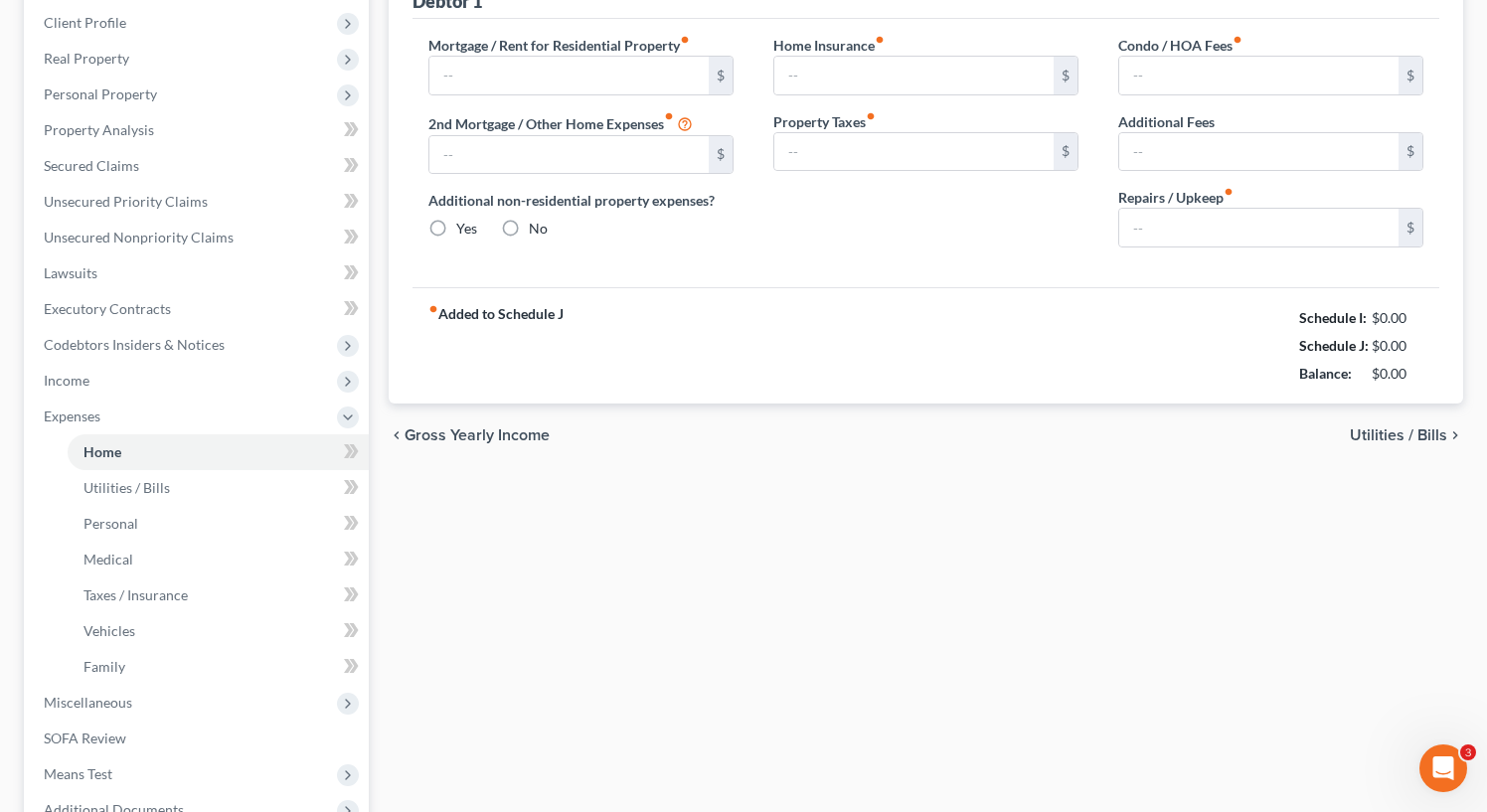 type on "2,000.00" 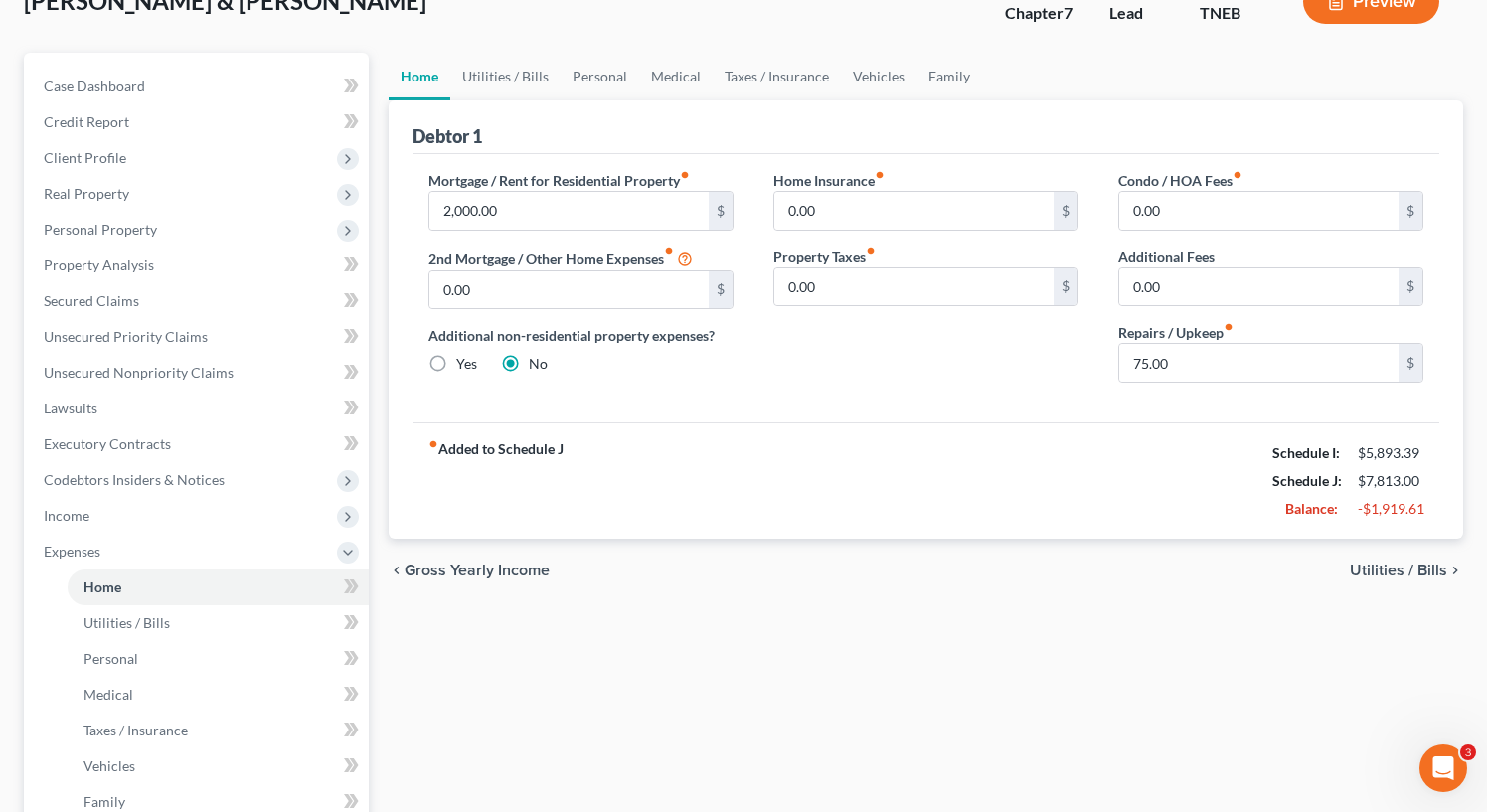 scroll, scrollTop: 0, scrollLeft: 0, axis: both 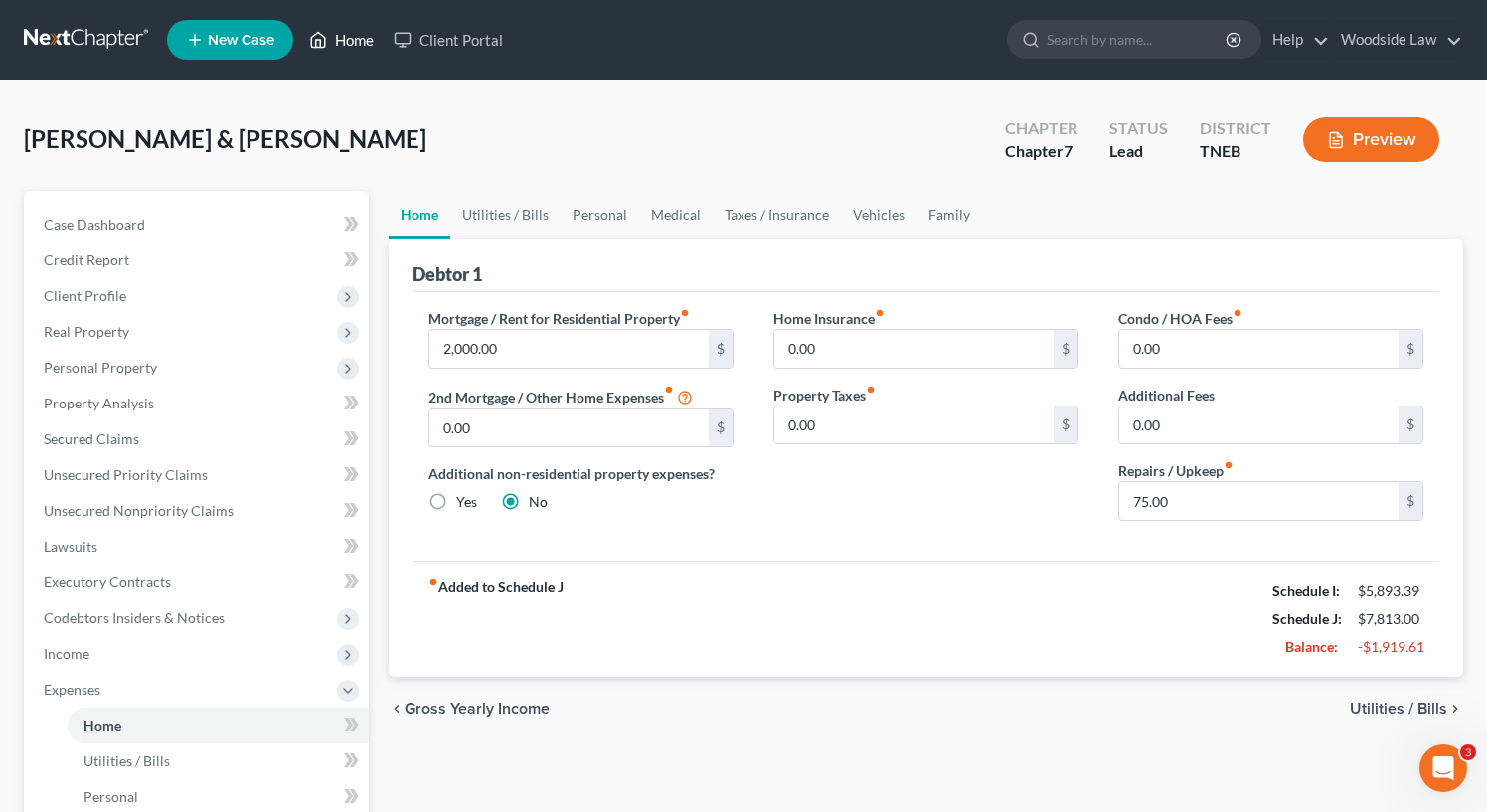click on "Home" at bounding box center [341, 40] 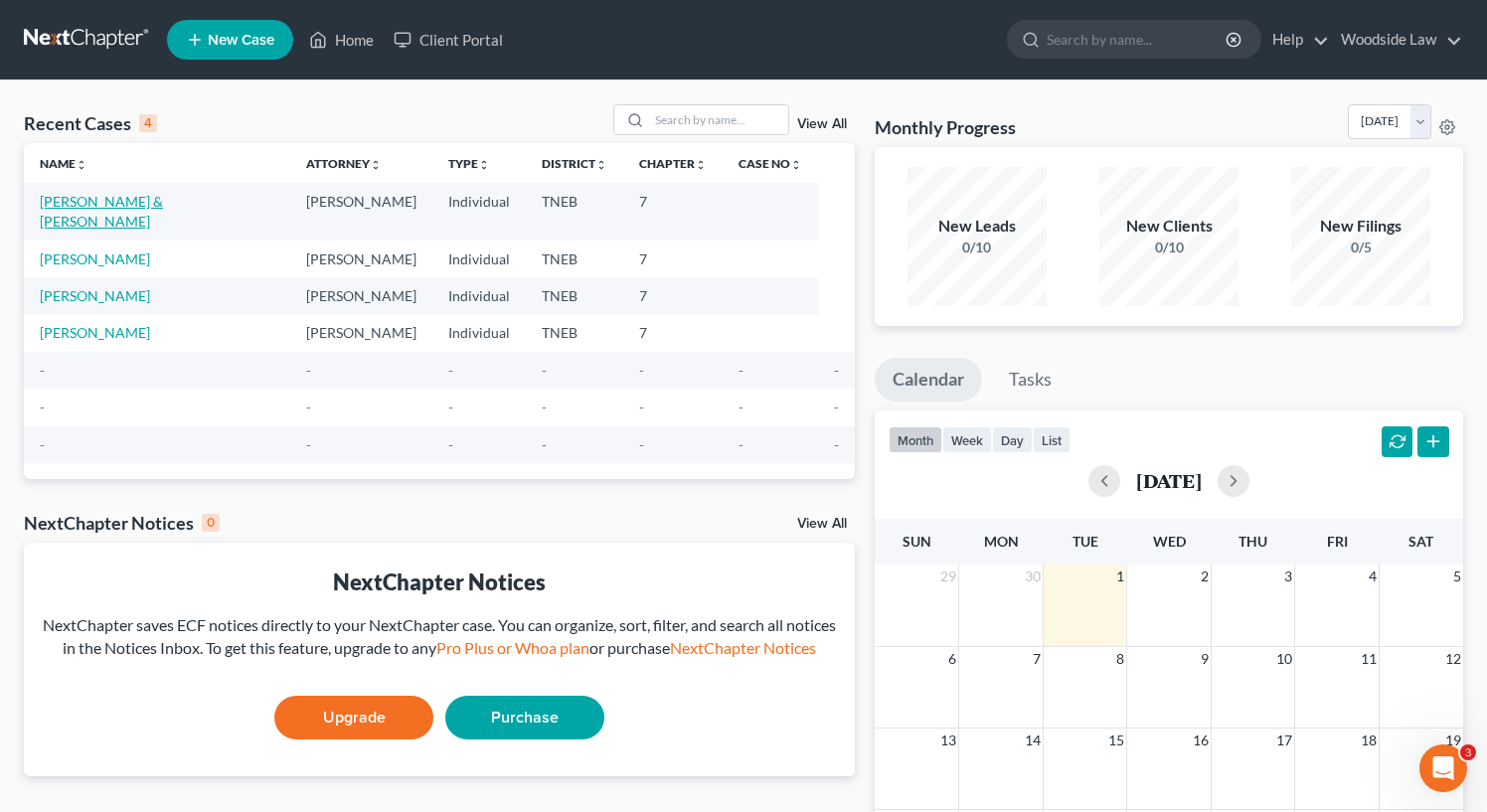 click on "[PERSON_NAME] & [PERSON_NAME]" at bounding box center [101, 211] 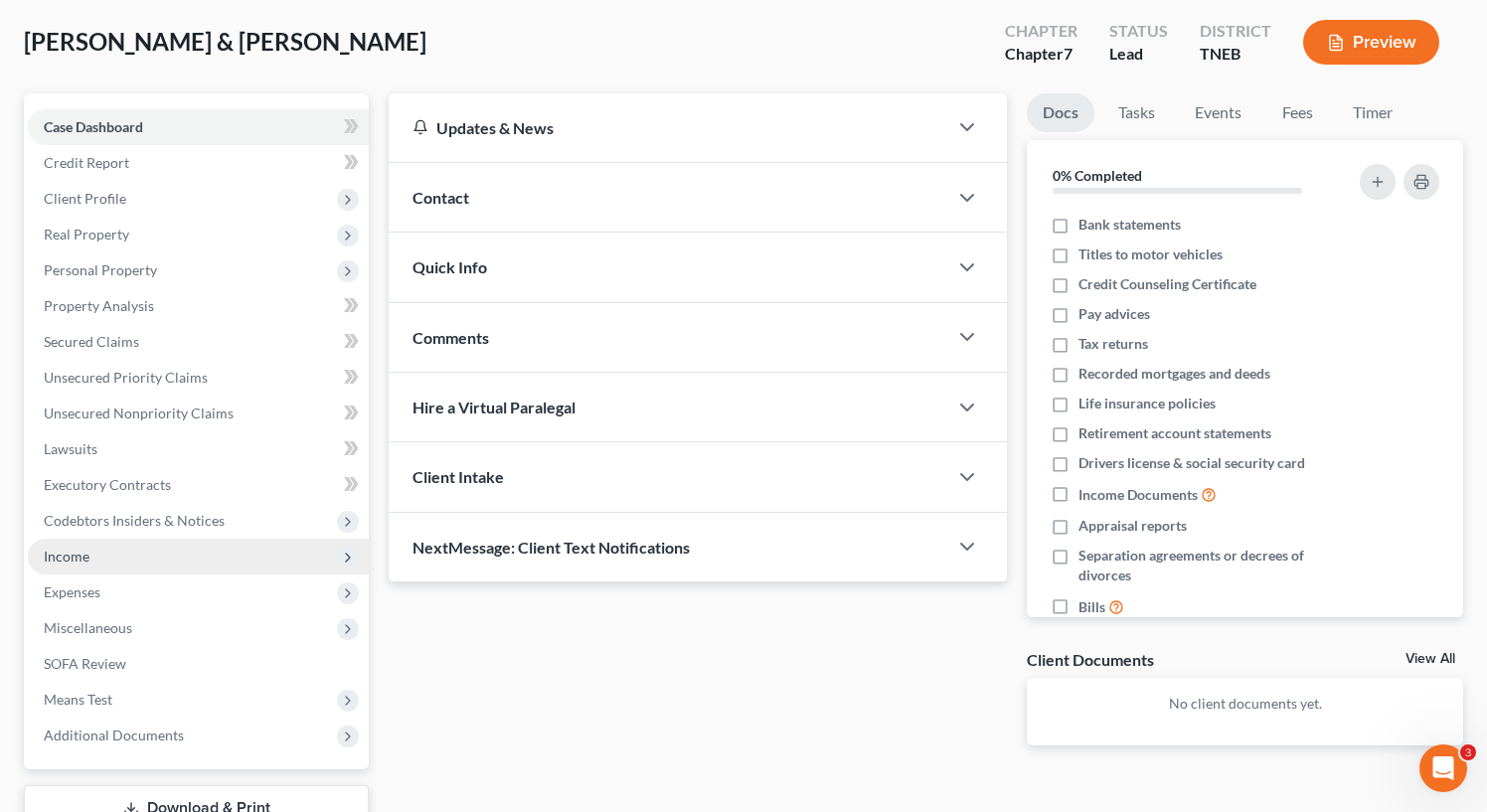 scroll, scrollTop: 102, scrollLeft: 0, axis: vertical 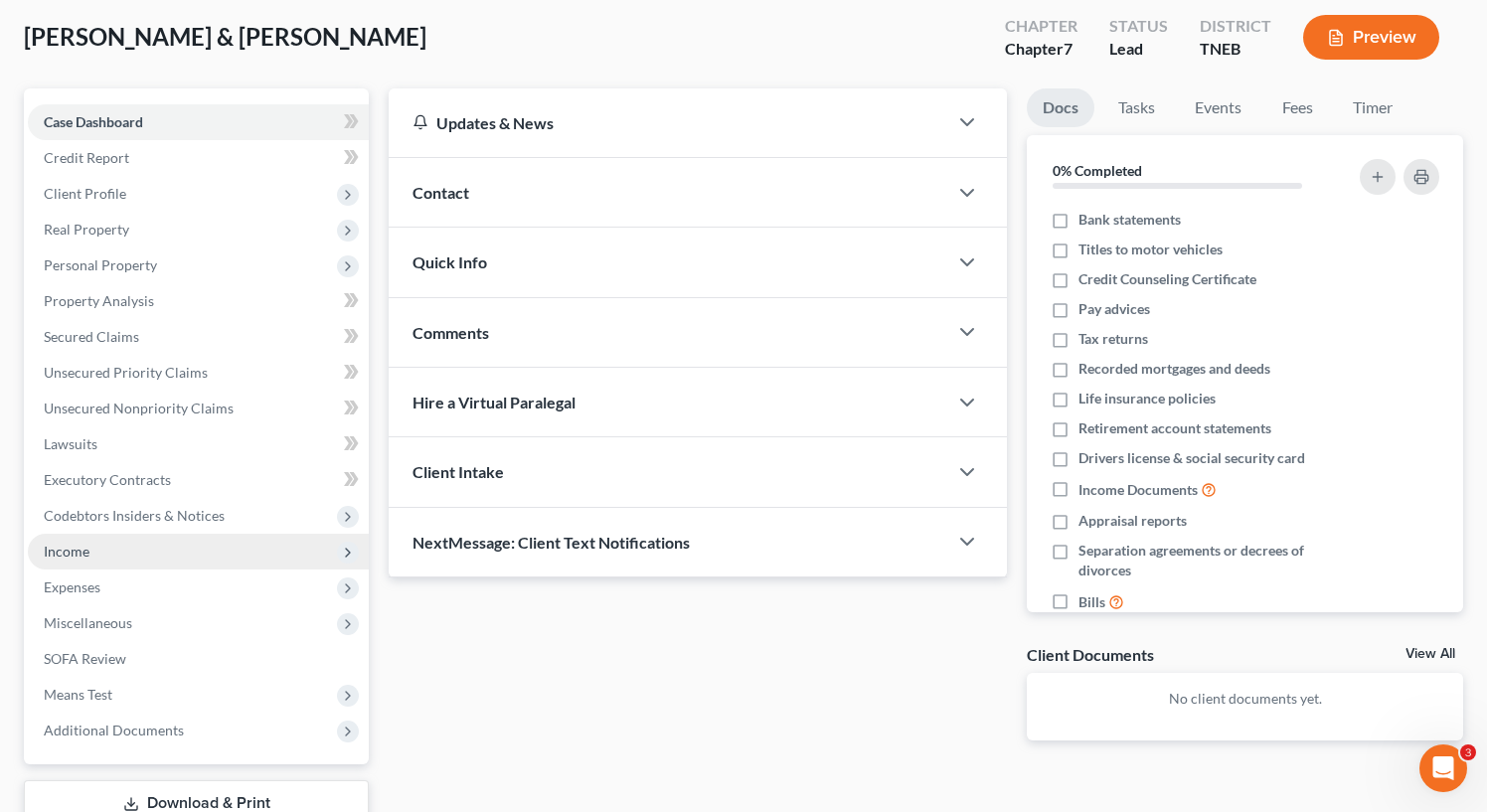 click on "Income" at bounding box center (67, 551) 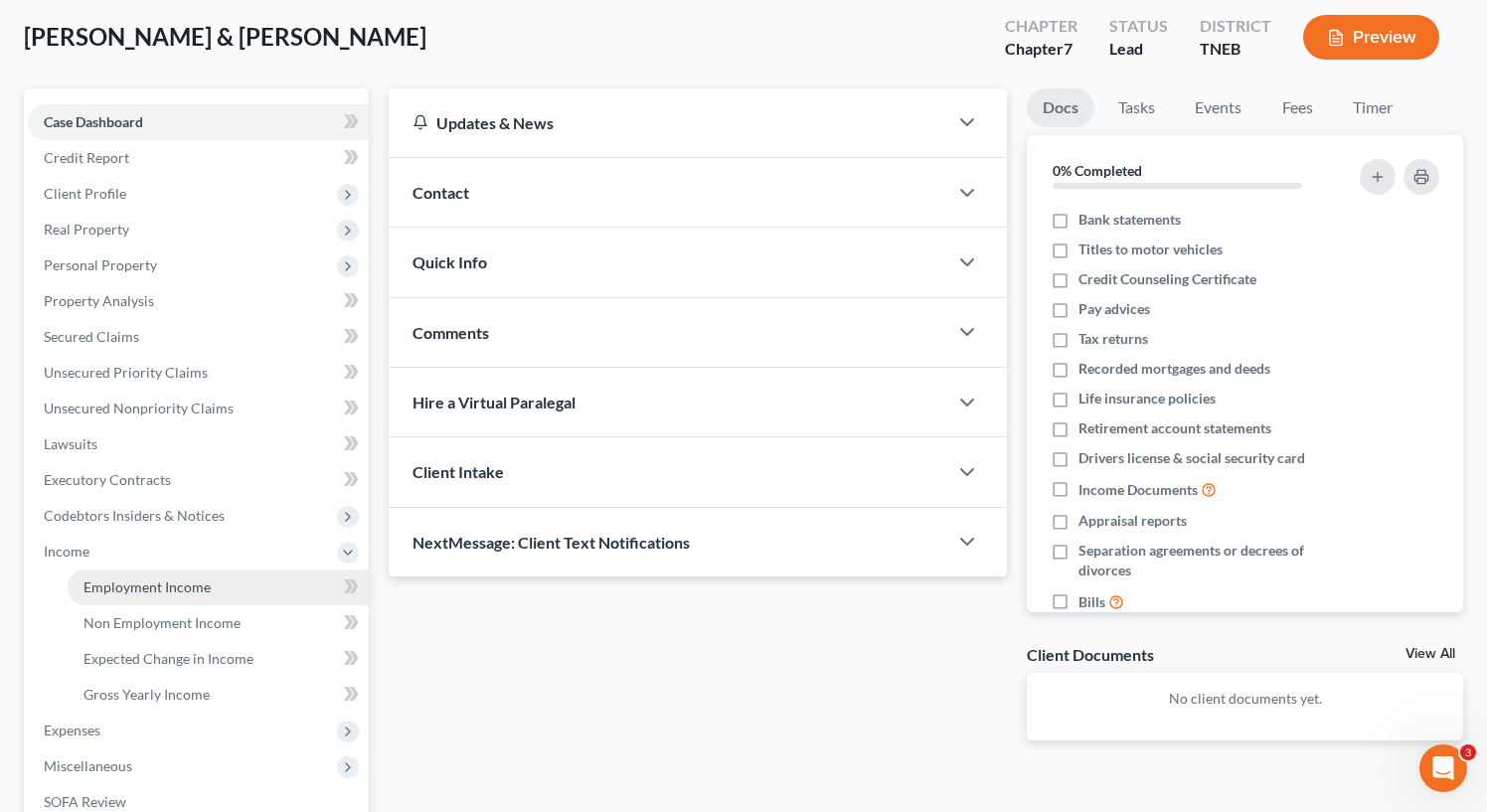 click on "Employment Income" at bounding box center (147, 586) 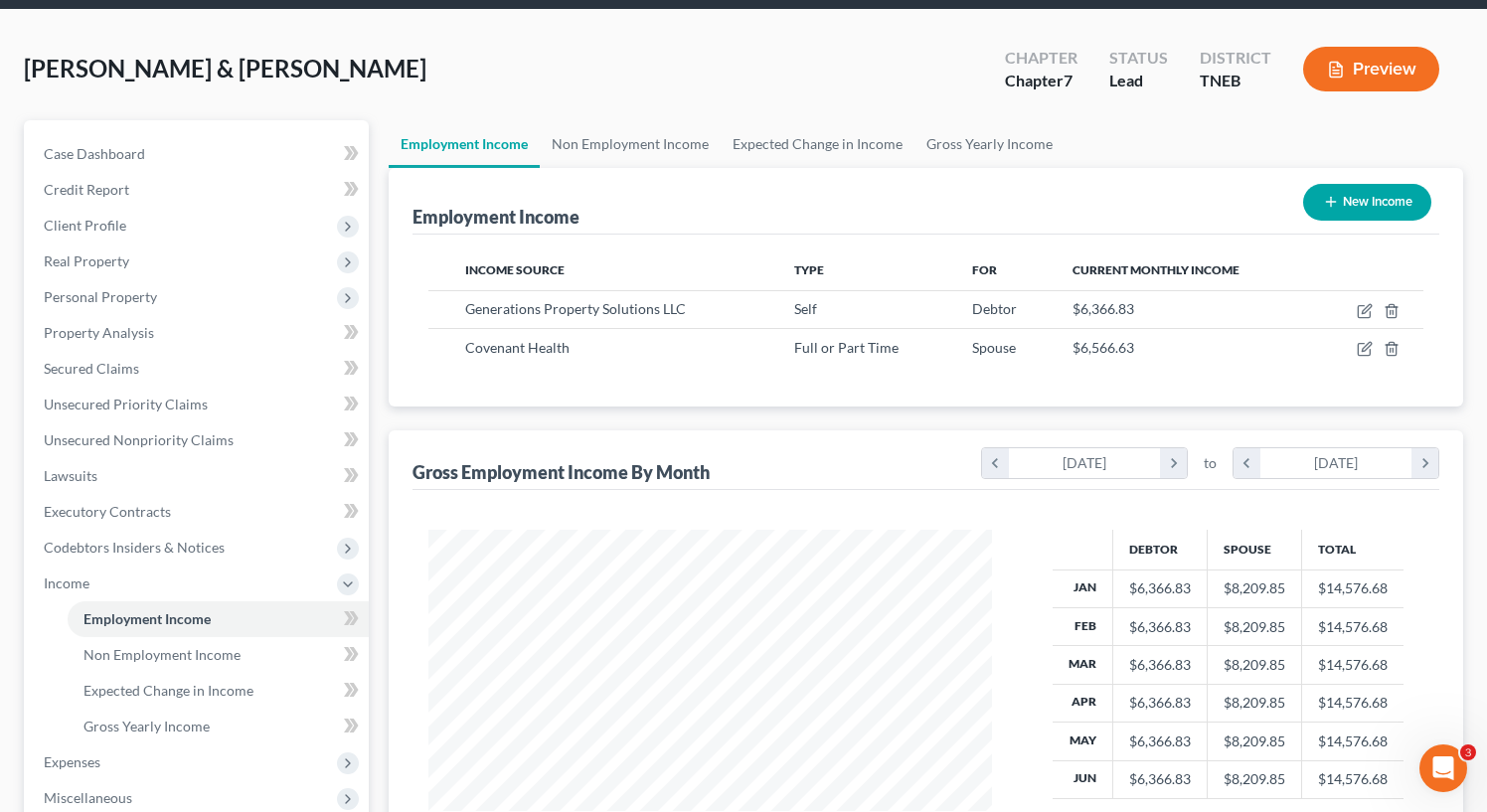 scroll, scrollTop: 0, scrollLeft: 0, axis: both 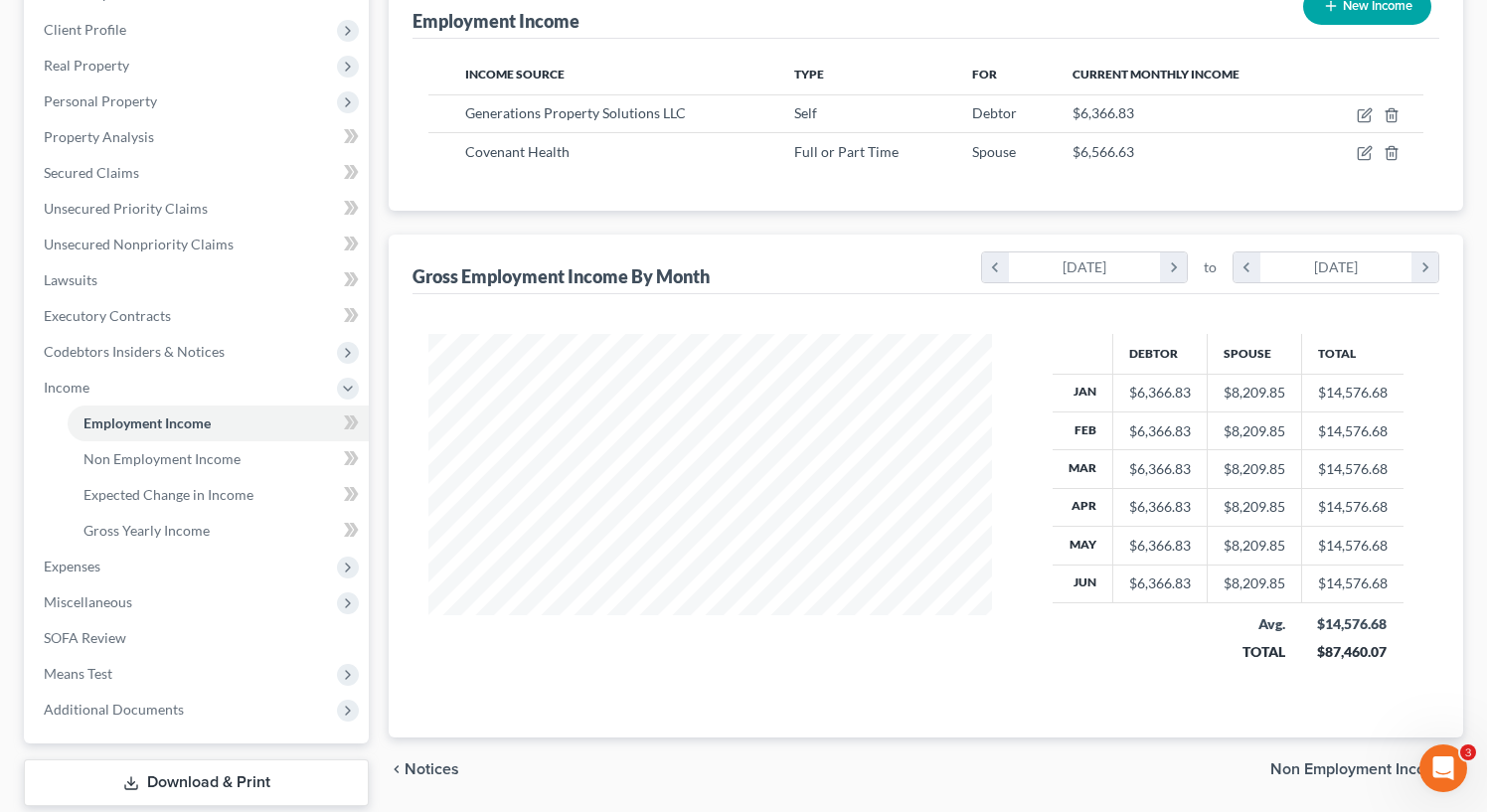 click on "Non Employment Income" at bounding box center [1359, 769] 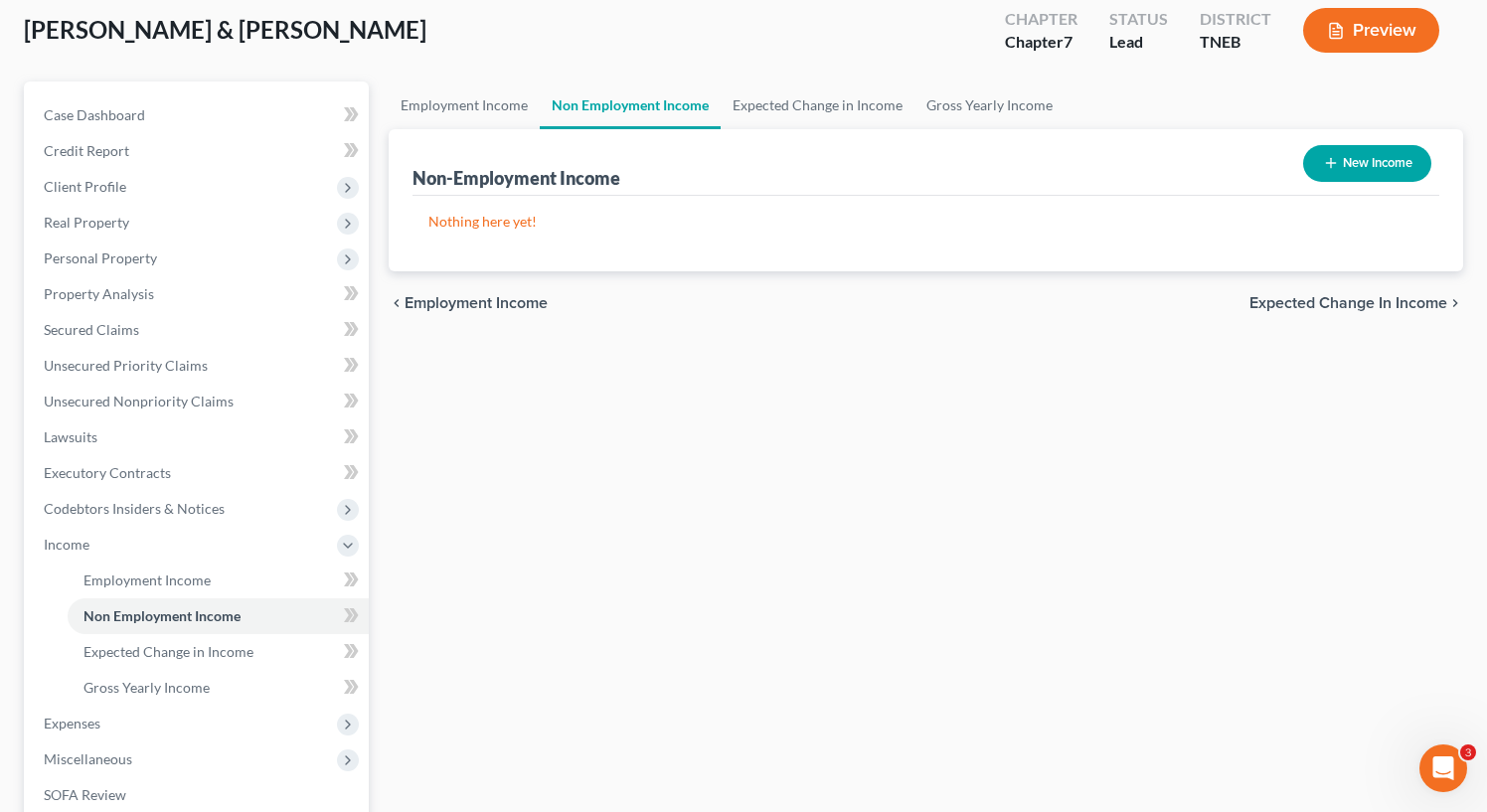 scroll, scrollTop: 159, scrollLeft: 0, axis: vertical 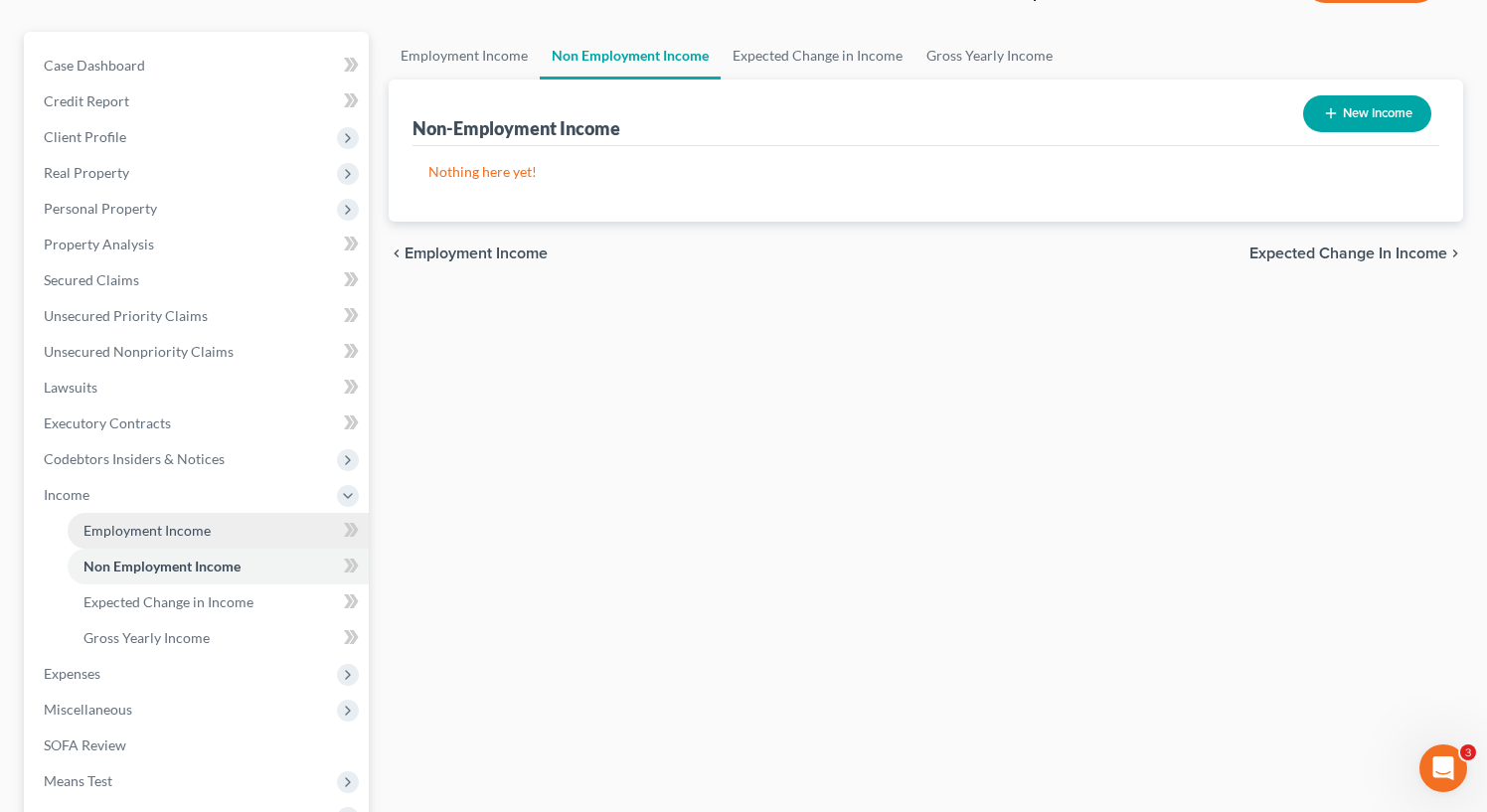 click on "Employment Income" at bounding box center (147, 530) 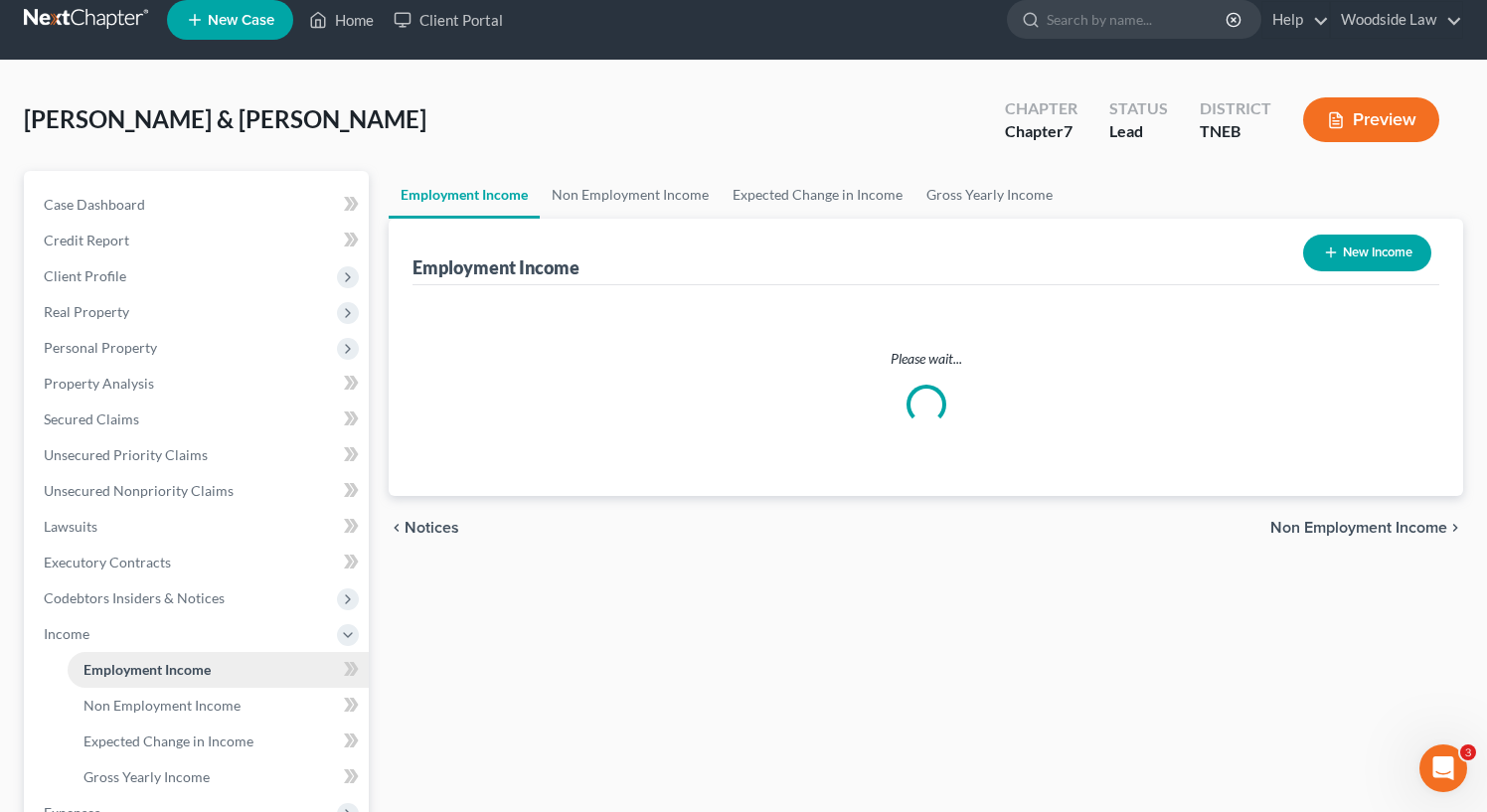 scroll, scrollTop: 0, scrollLeft: 0, axis: both 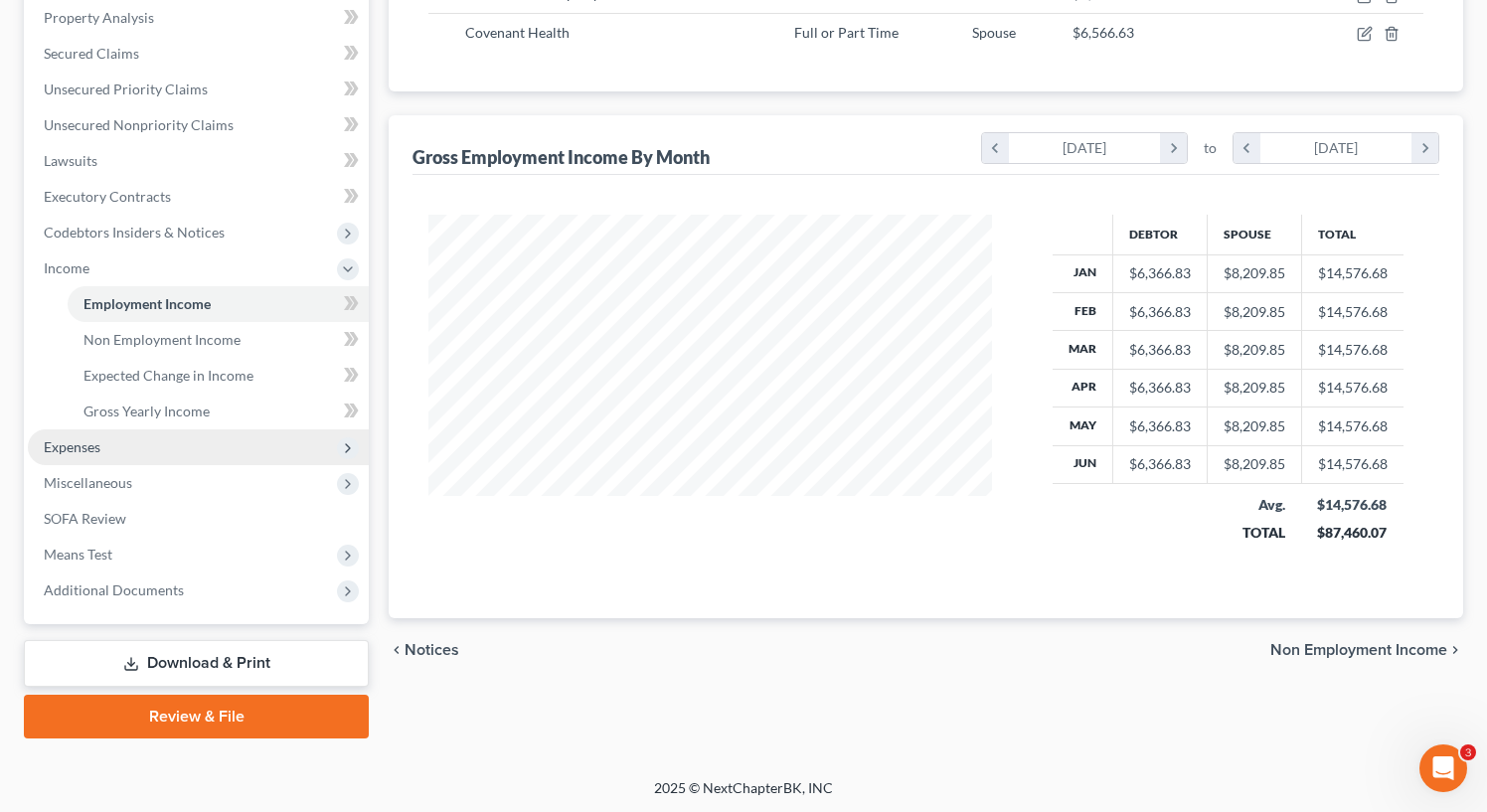 click on "Expenses" at bounding box center (72, 446) 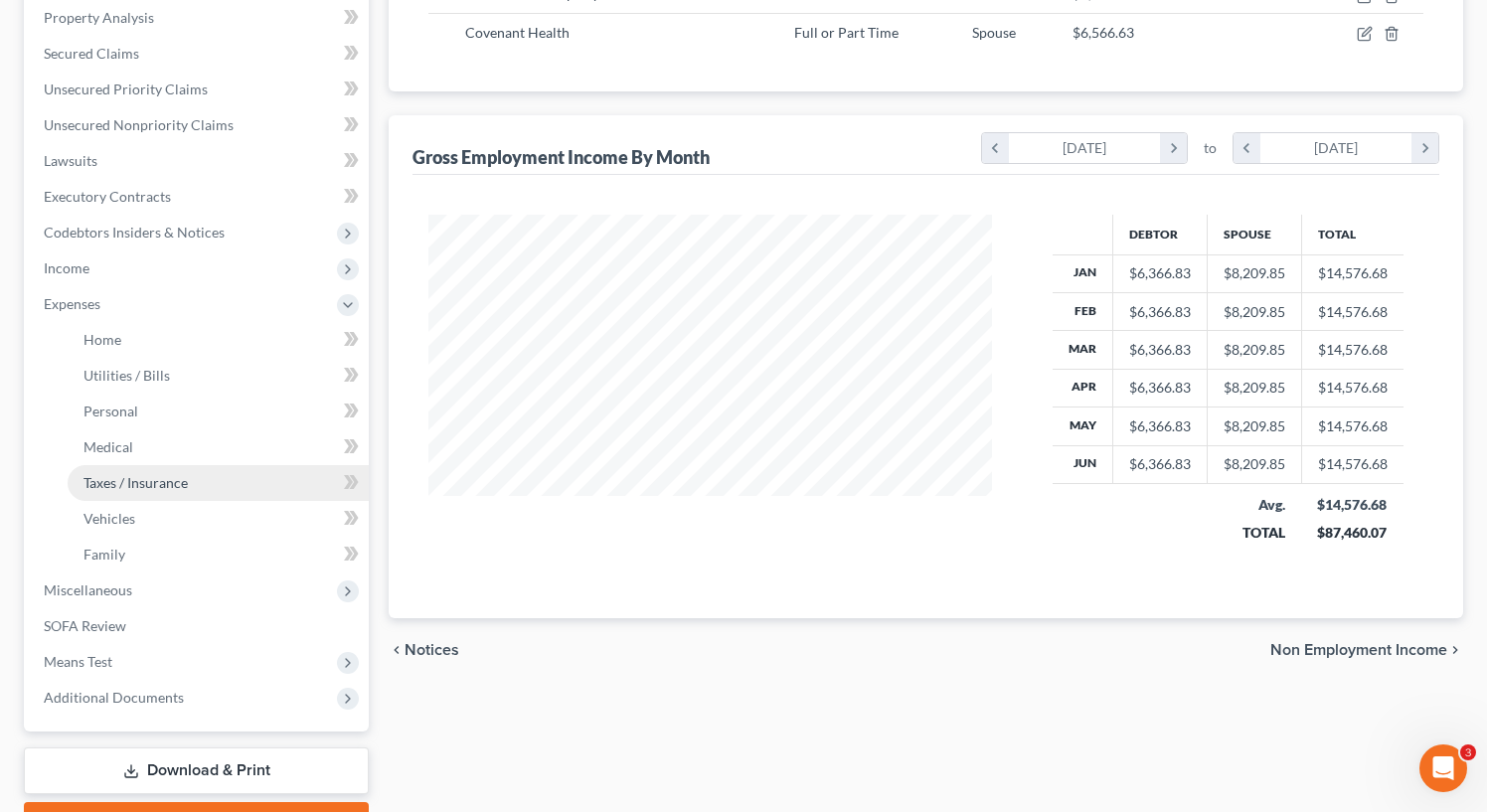 click on "Taxes / Insurance" at bounding box center [135, 482] 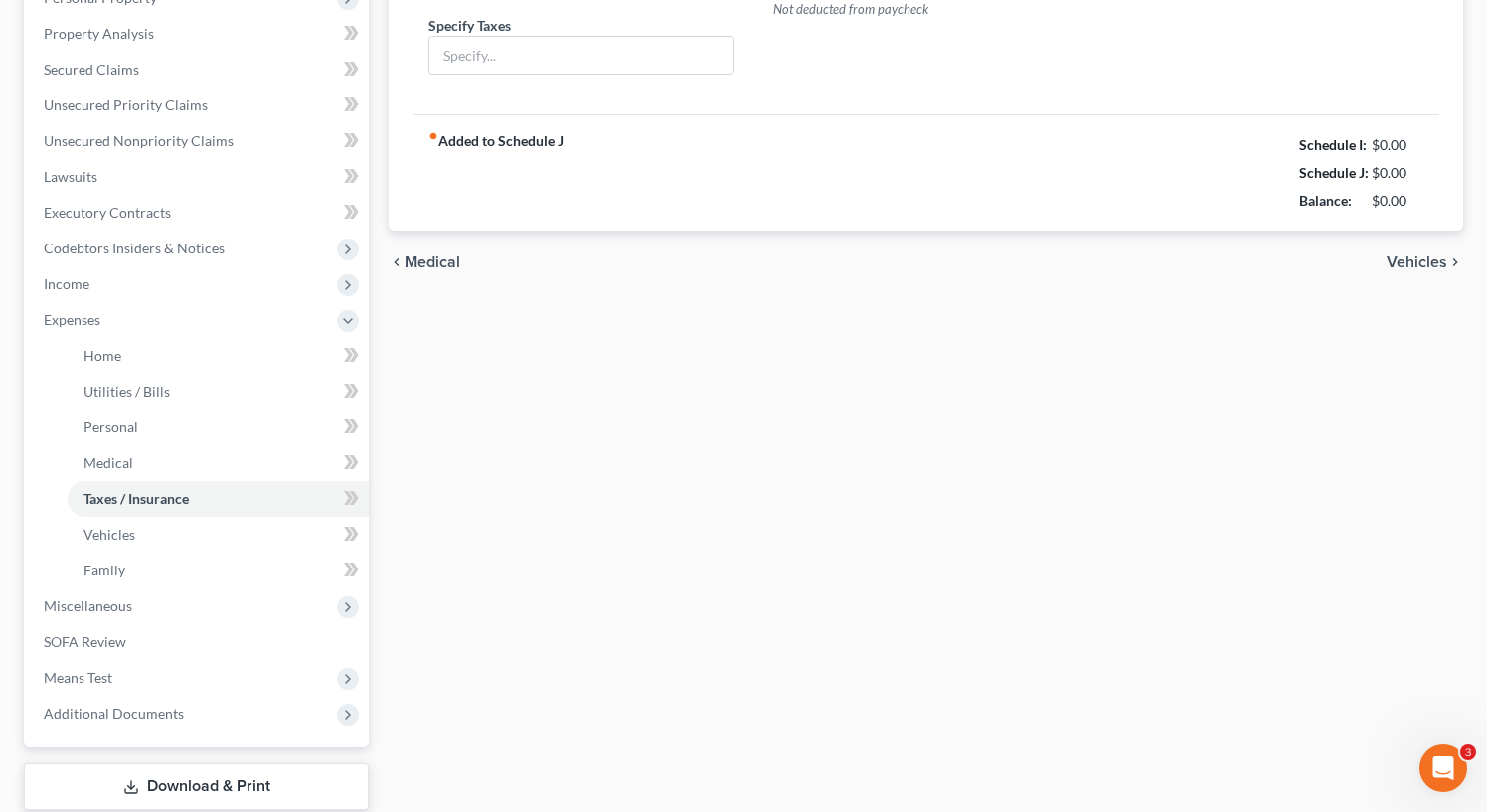 type on "0.00" 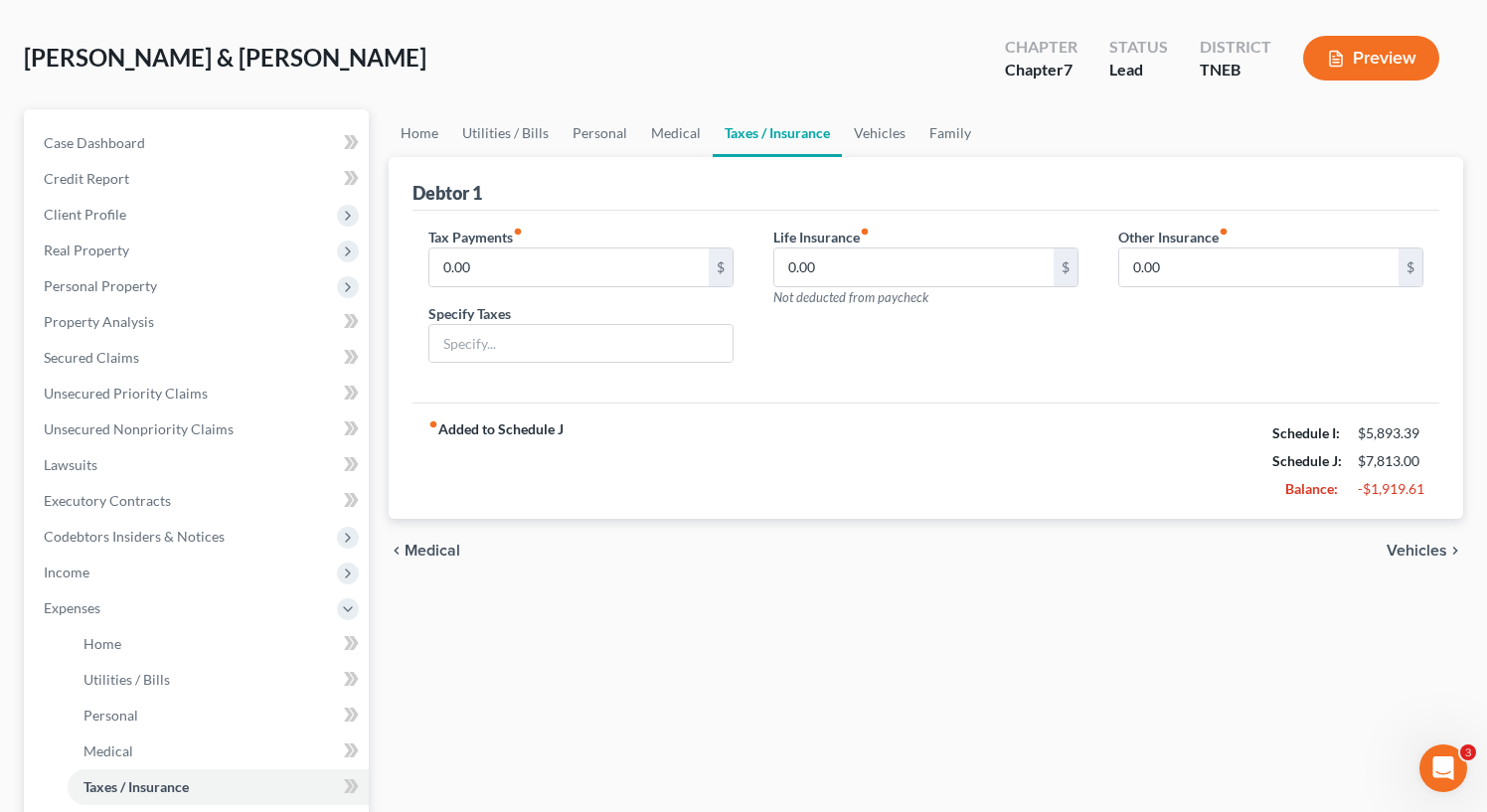 scroll, scrollTop: 0, scrollLeft: 0, axis: both 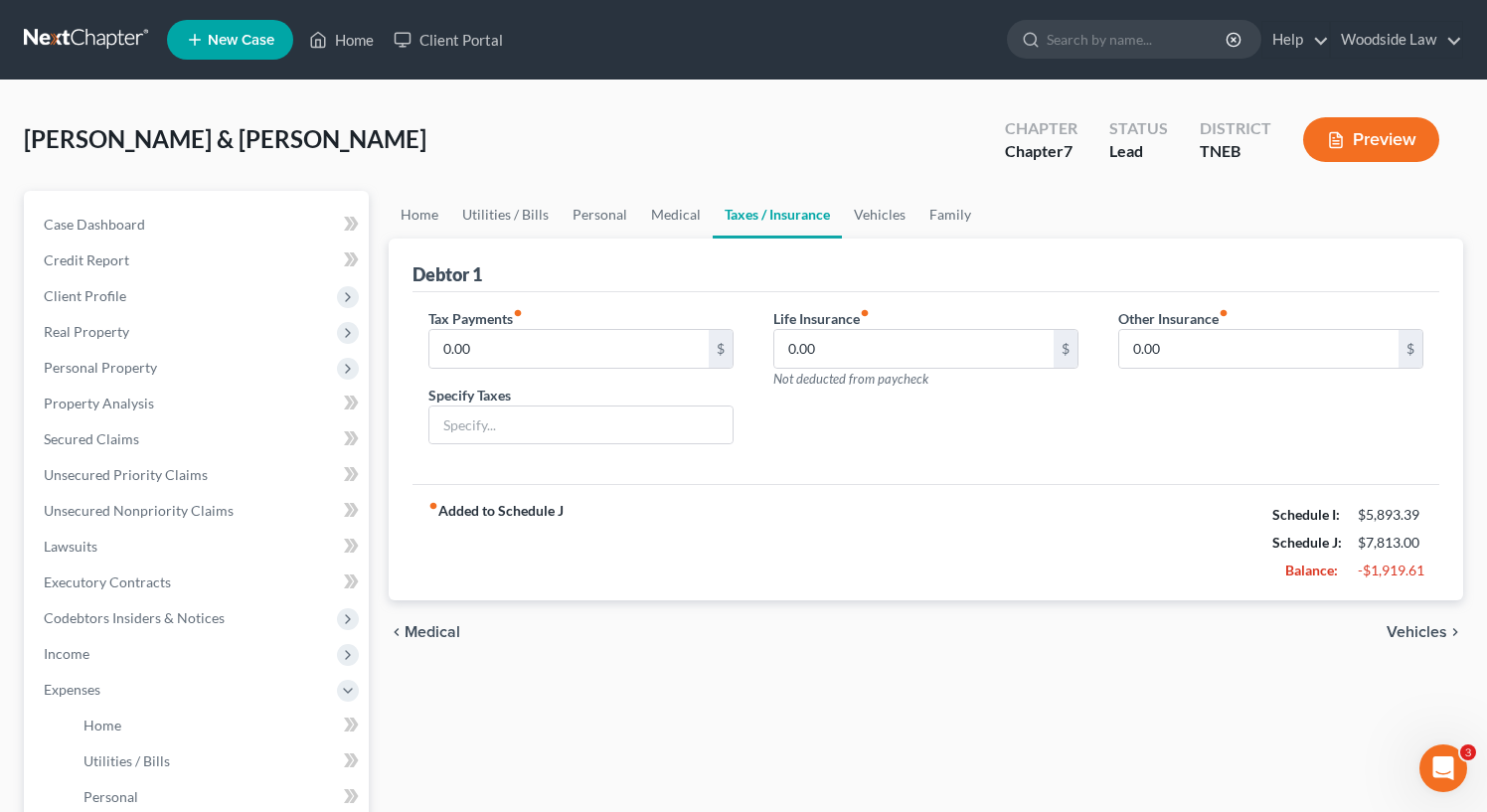 click on "Vehicles" at bounding box center [1416, 632] 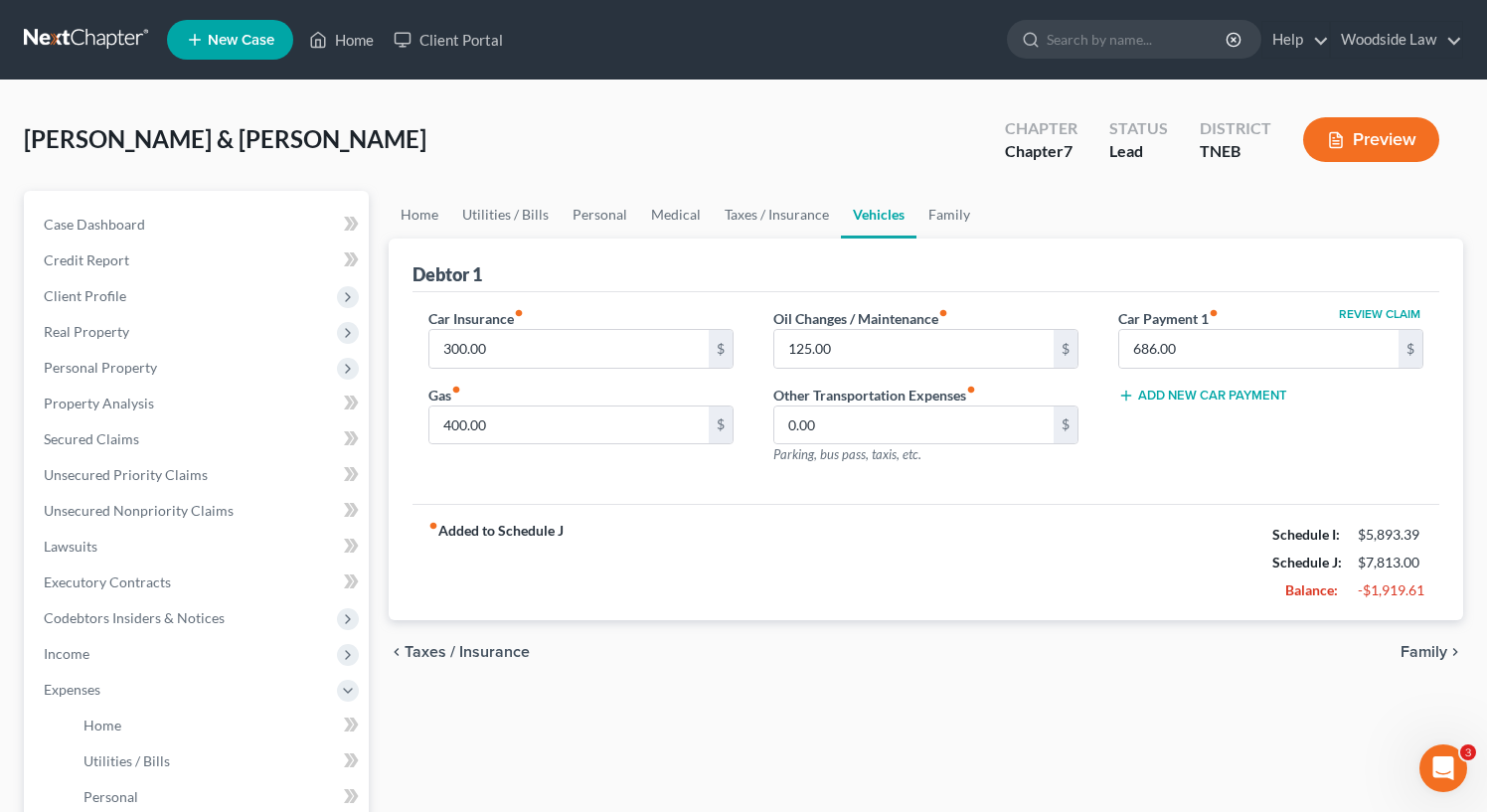 click on "Taxes / Insurance" at bounding box center (467, 652) 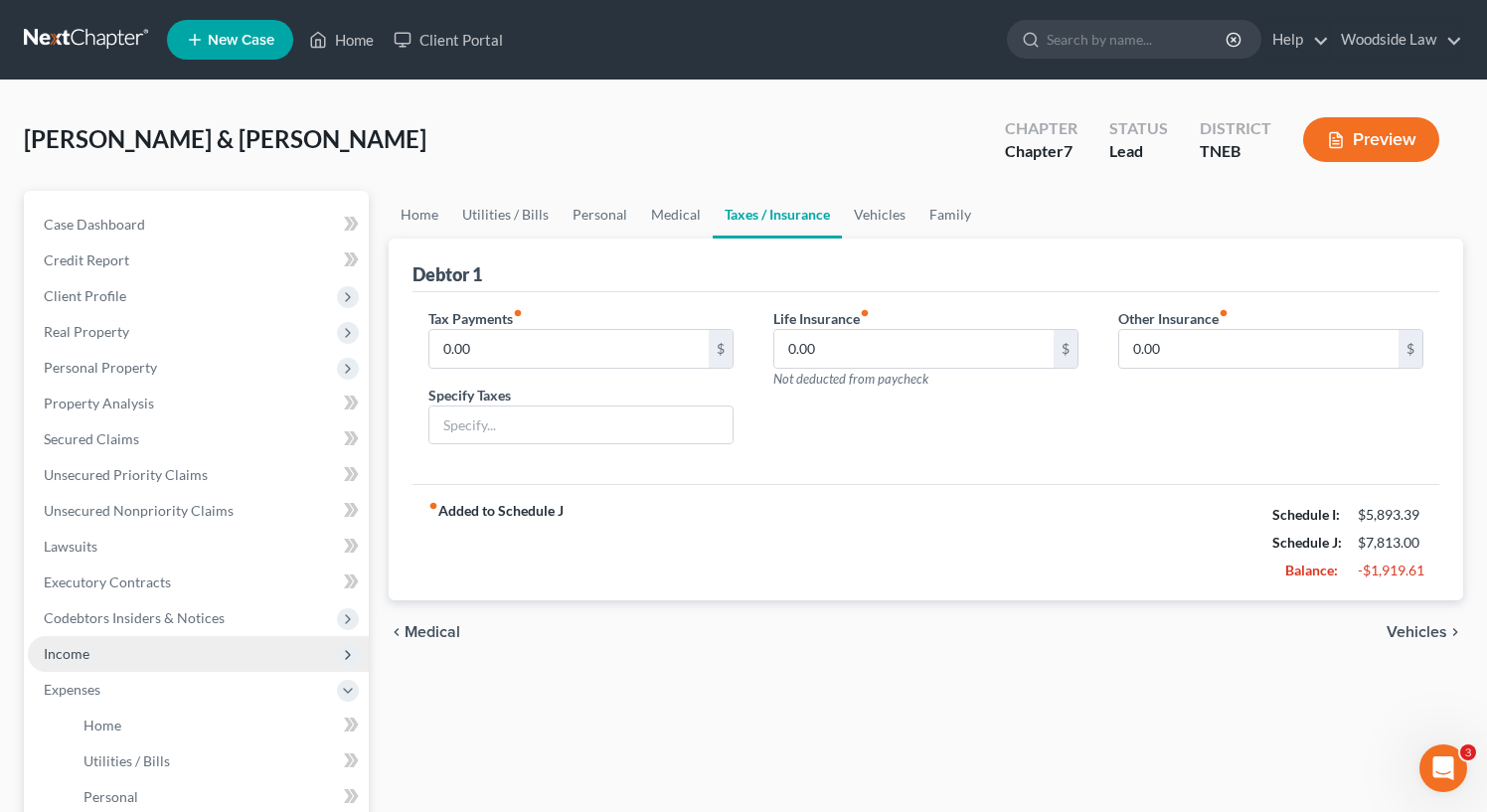click on "Income" at bounding box center (198, 654) 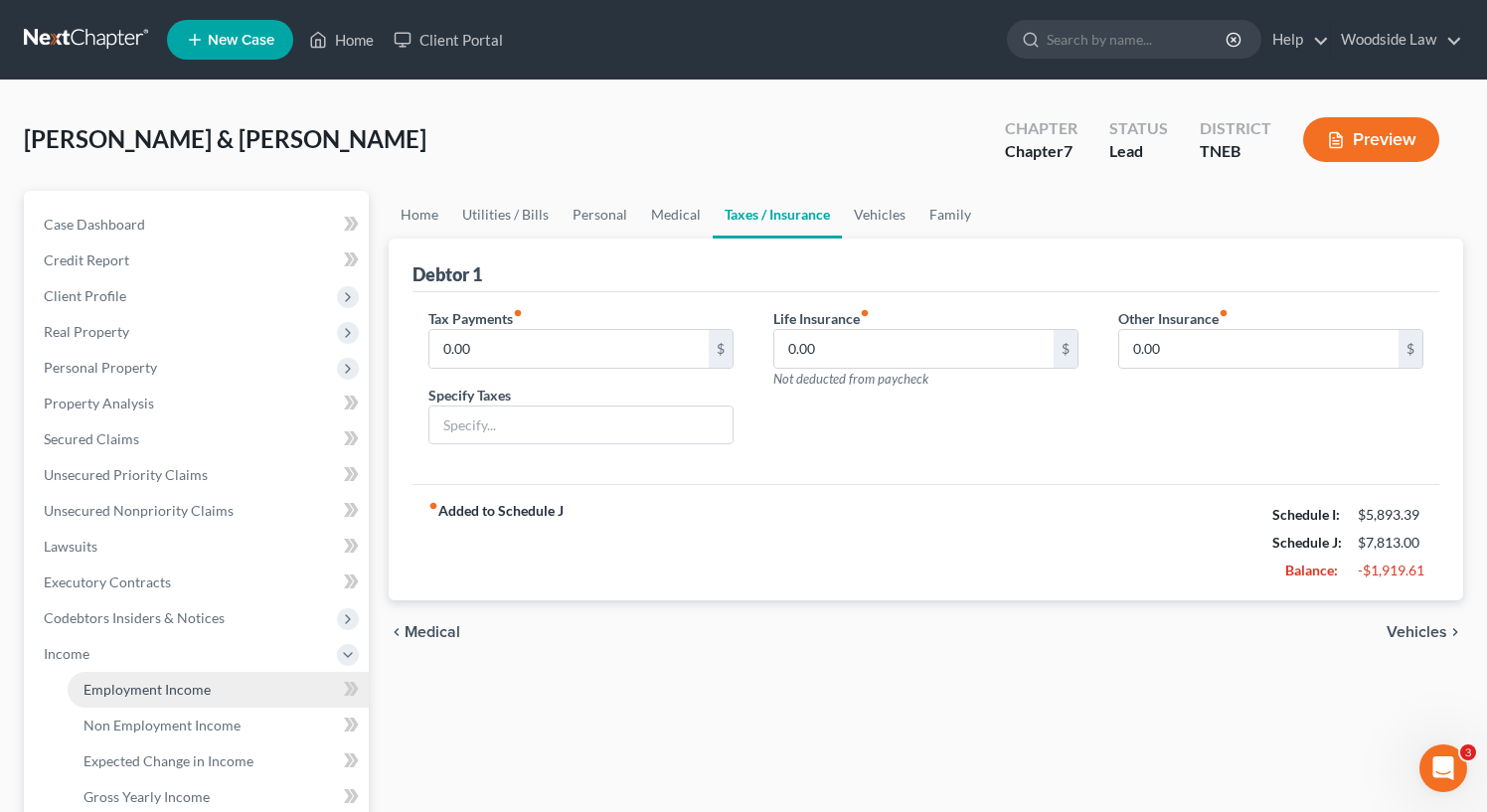 click on "Employment Income" at bounding box center (147, 689) 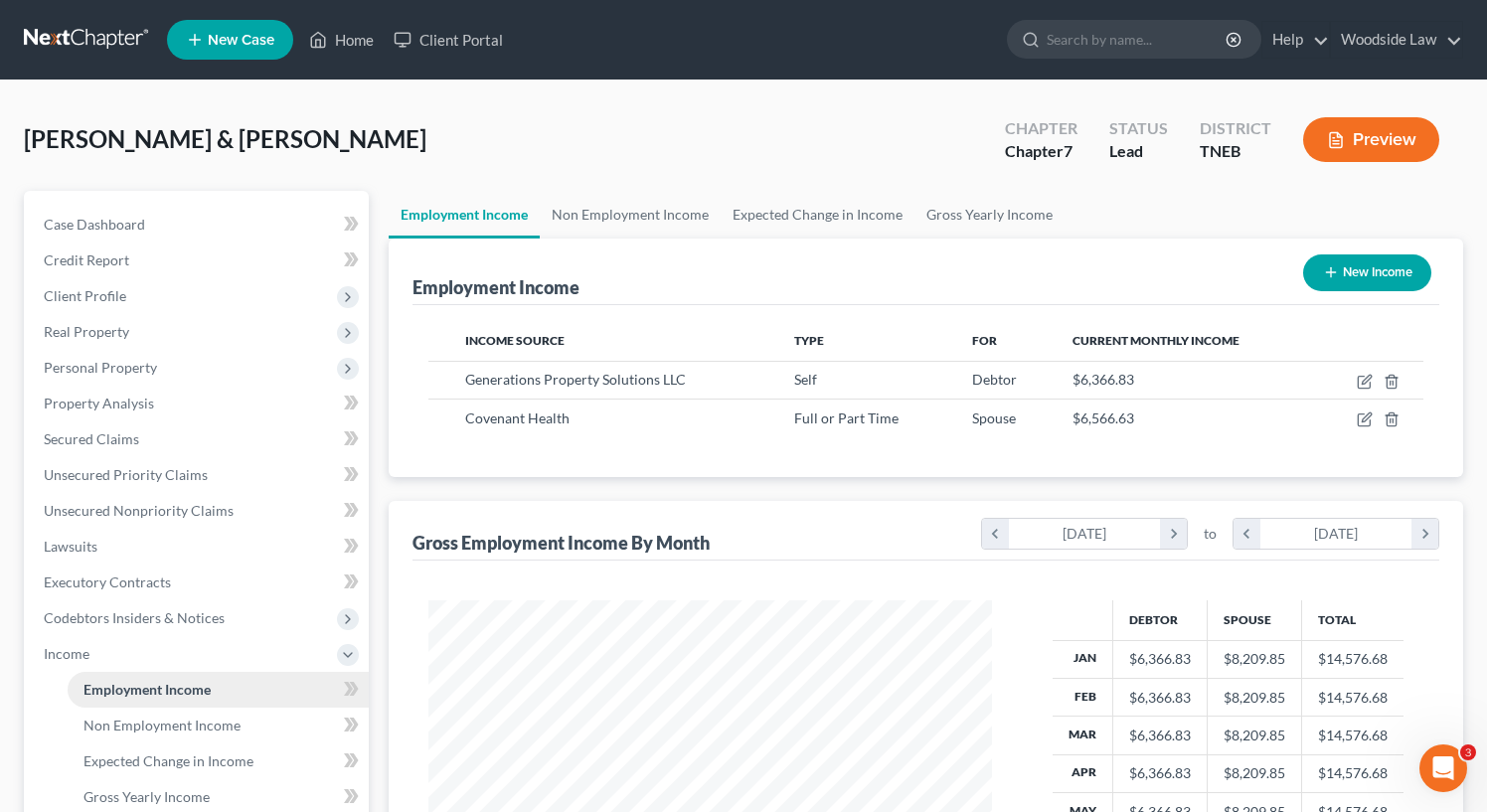 scroll, scrollTop: 993523, scrollLeft: 993380, axis: both 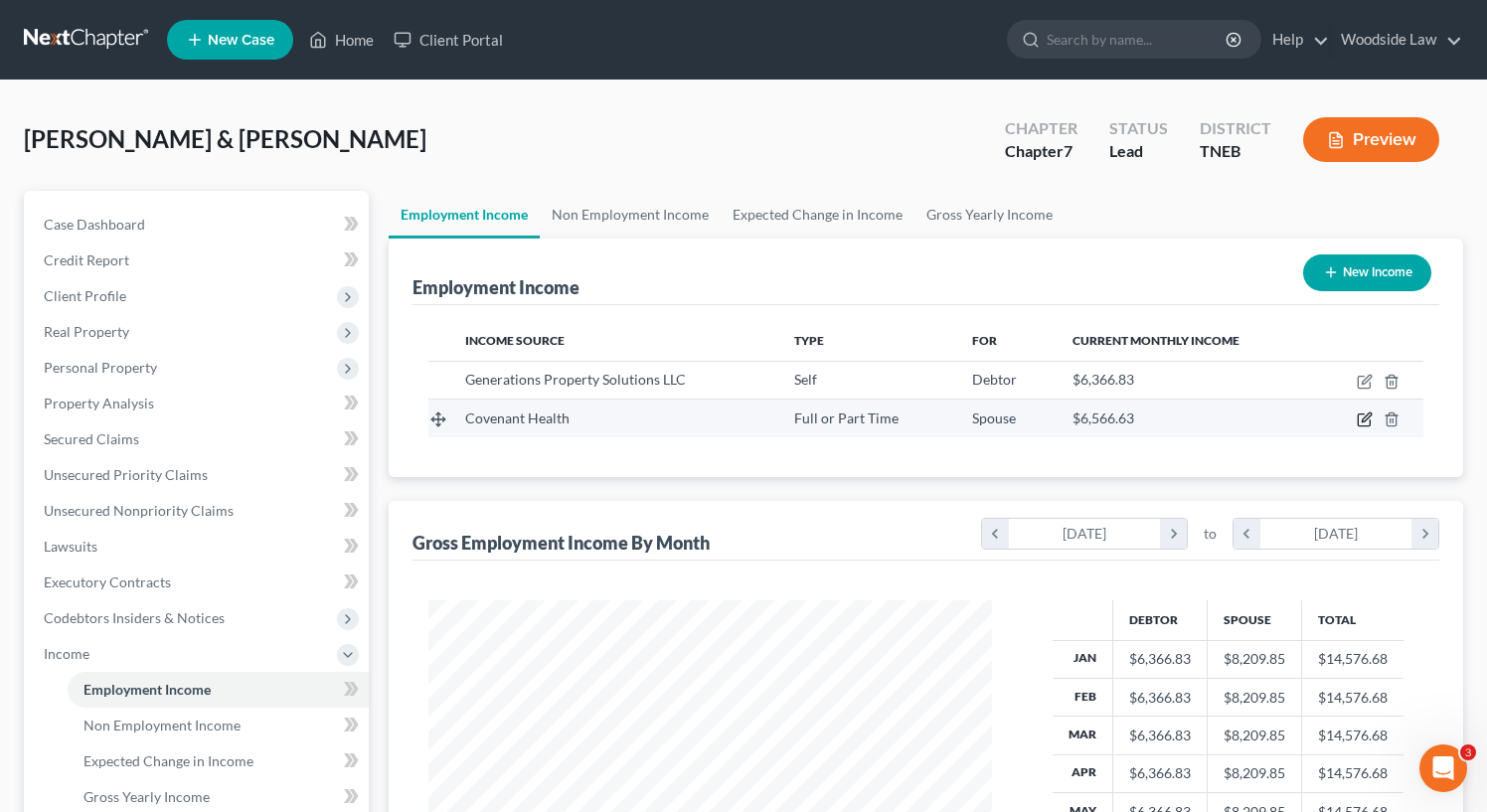 click 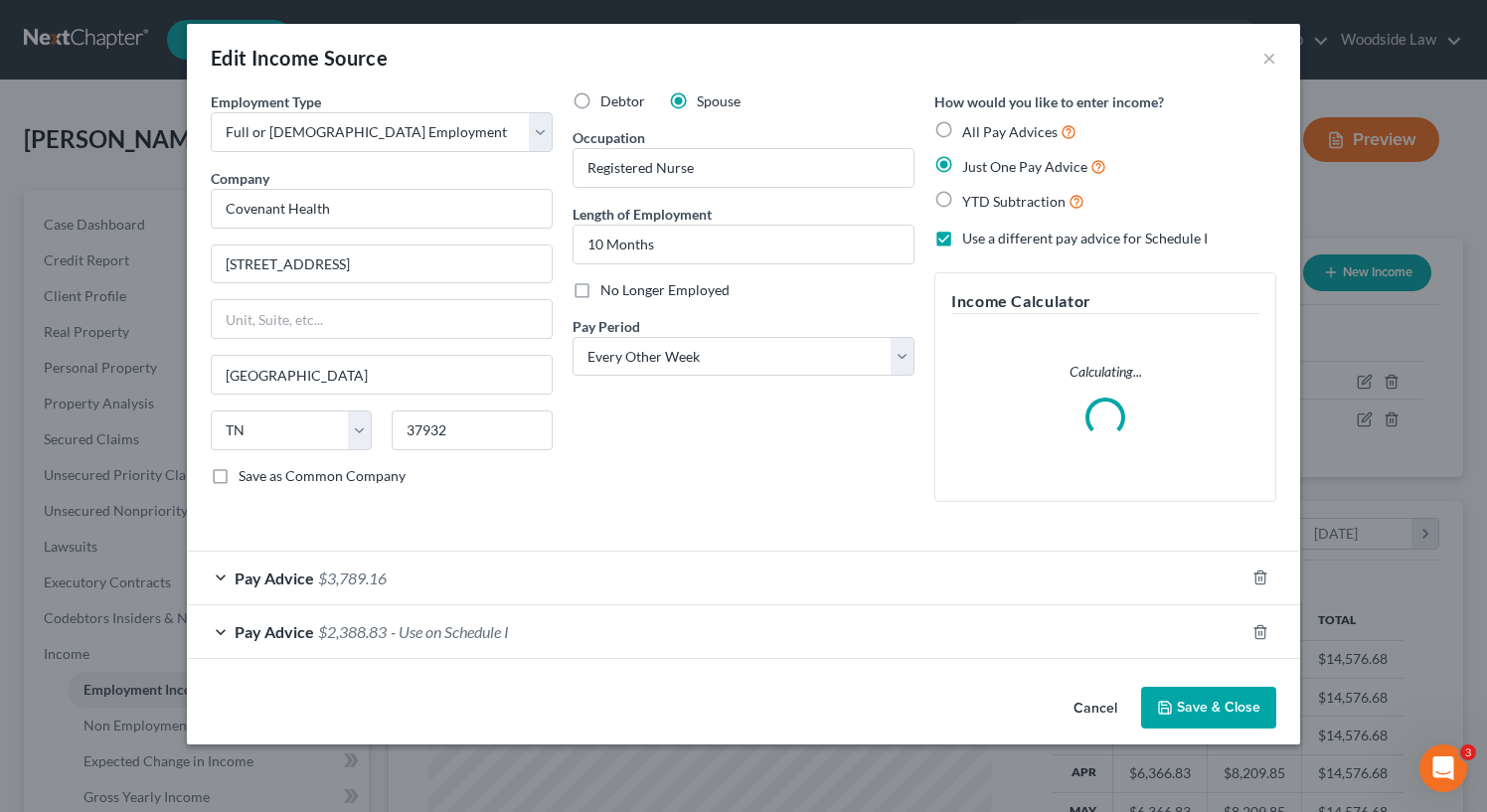 click on "Debtor Spouse Occupation Registered Nurse Length of Employment 10 Months No Longer Employed
Pay Period
*
Select Monthly Twice Monthly Every Other Week Weekly" at bounding box center [744, 304] 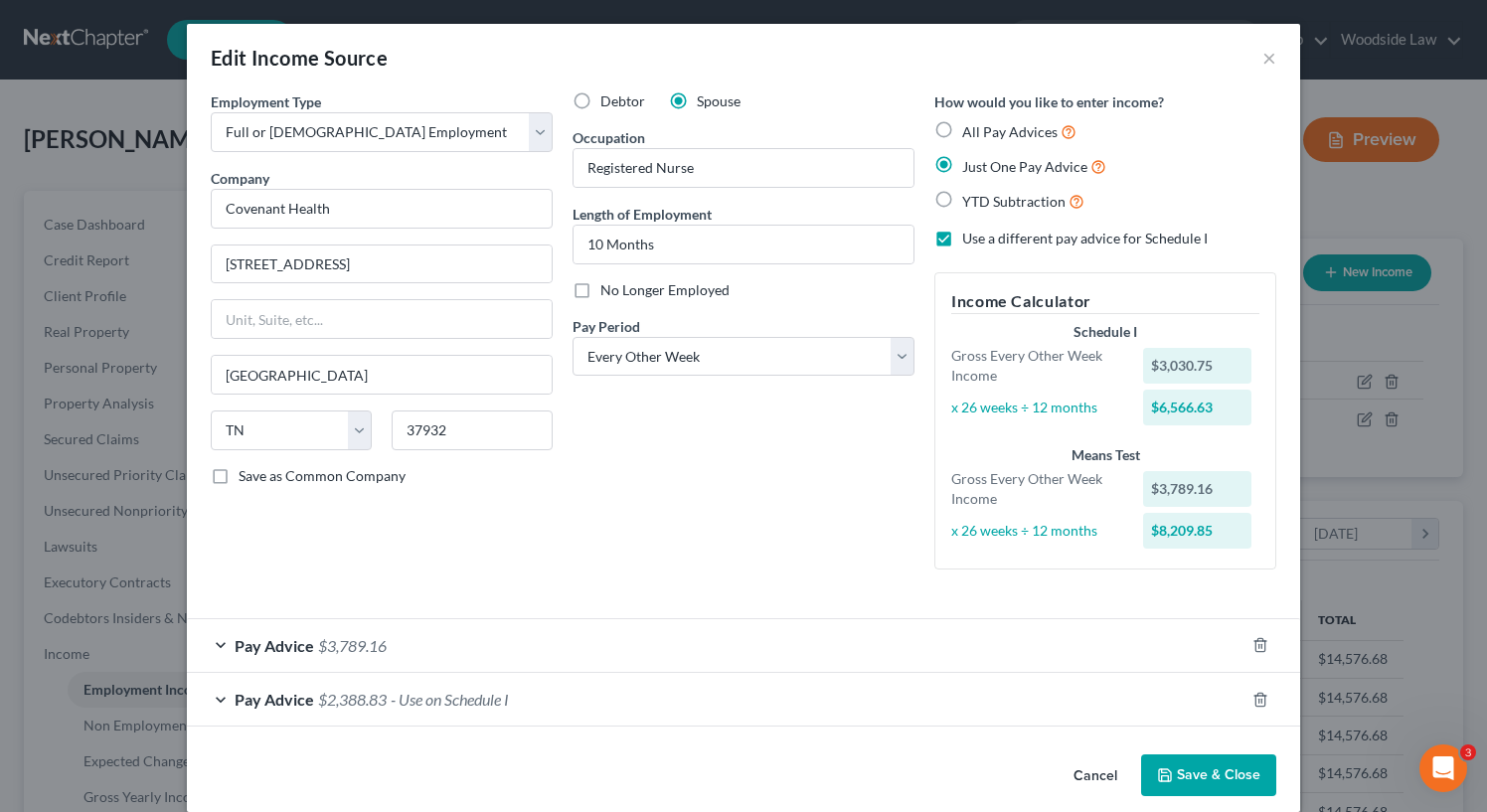 click on "Pay Advice $2,388.83 - Use on Schedule I" at bounding box center (716, 699) 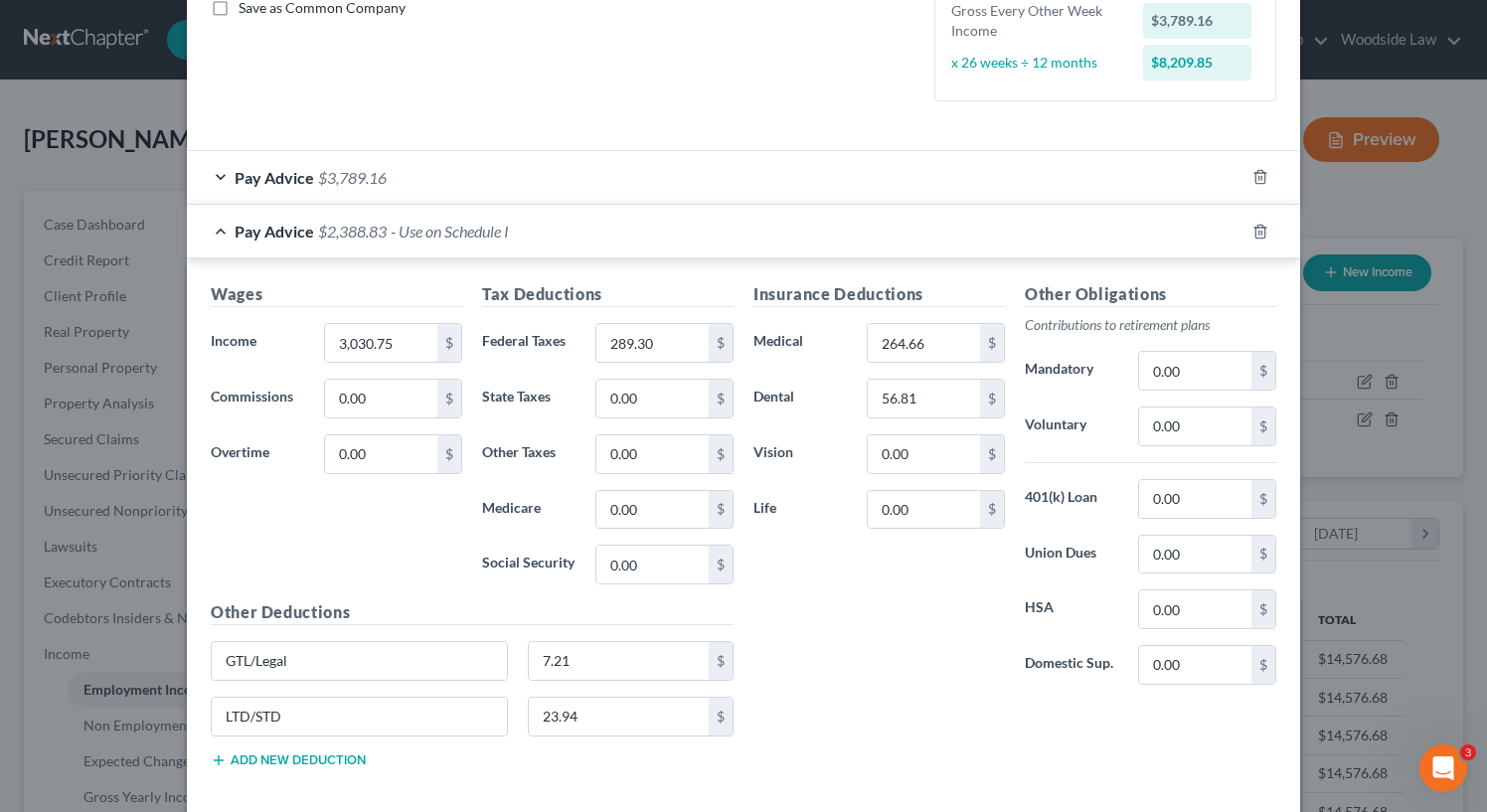 scroll, scrollTop: 565, scrollLeft: 0, axis: vertical 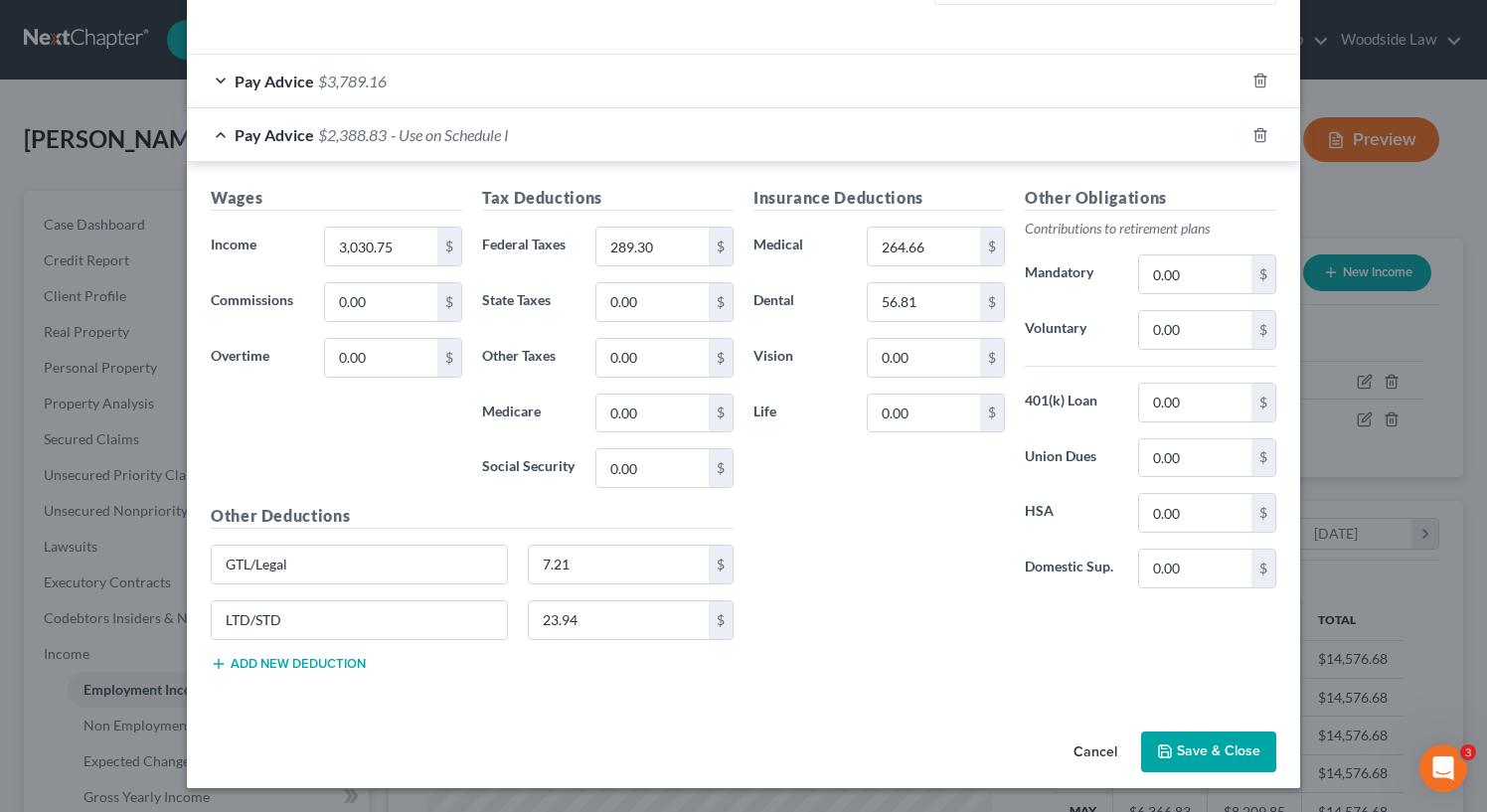 click on "Insurance Deductions Medical 264.66 $ Dental 56.81 $ Vision 0.00 $ Life 0.00 $" at bounding box center (879, 395) 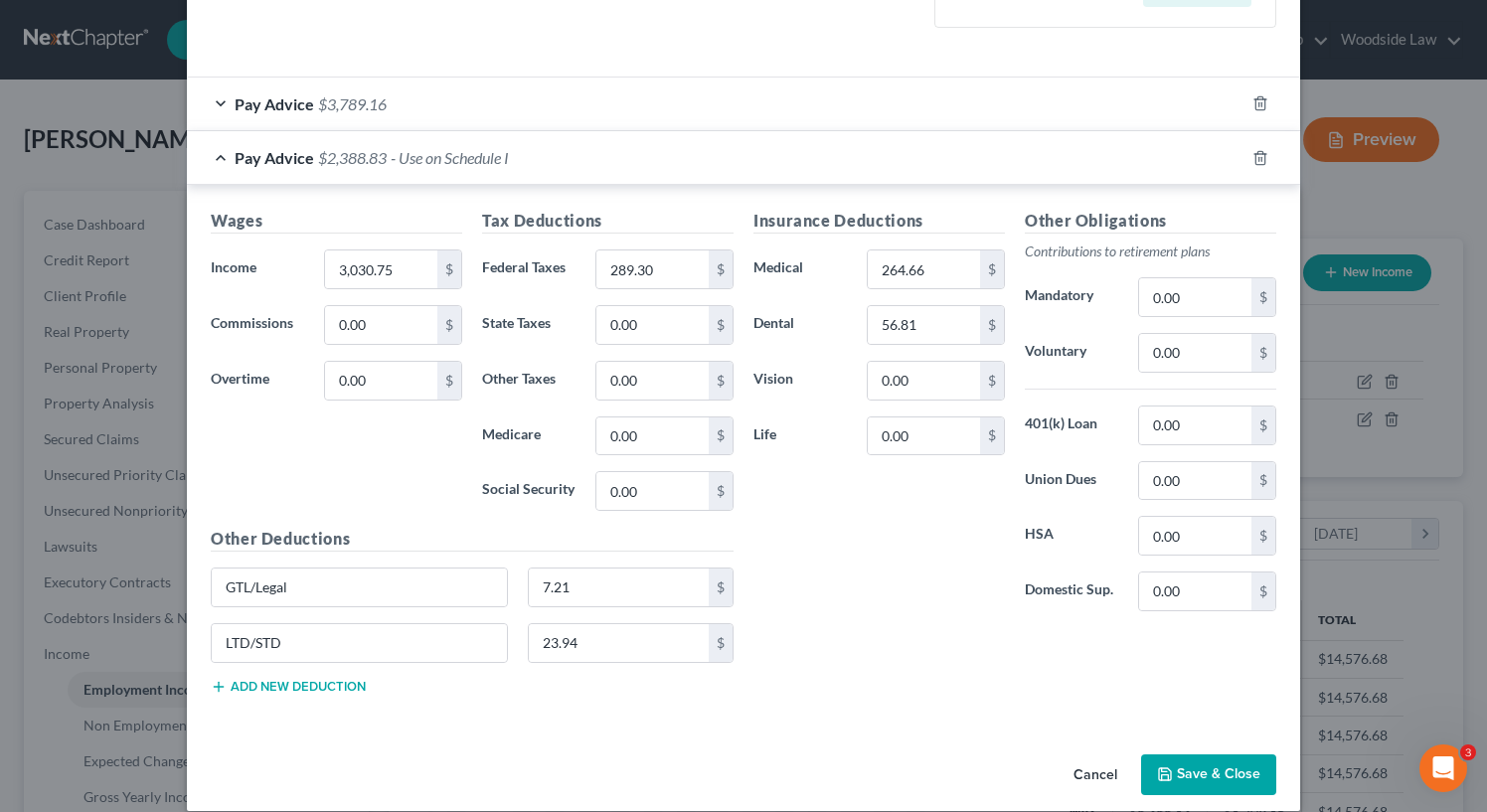 scroll, scrollTop: 565, scrollLeft: 0, axis: vertical 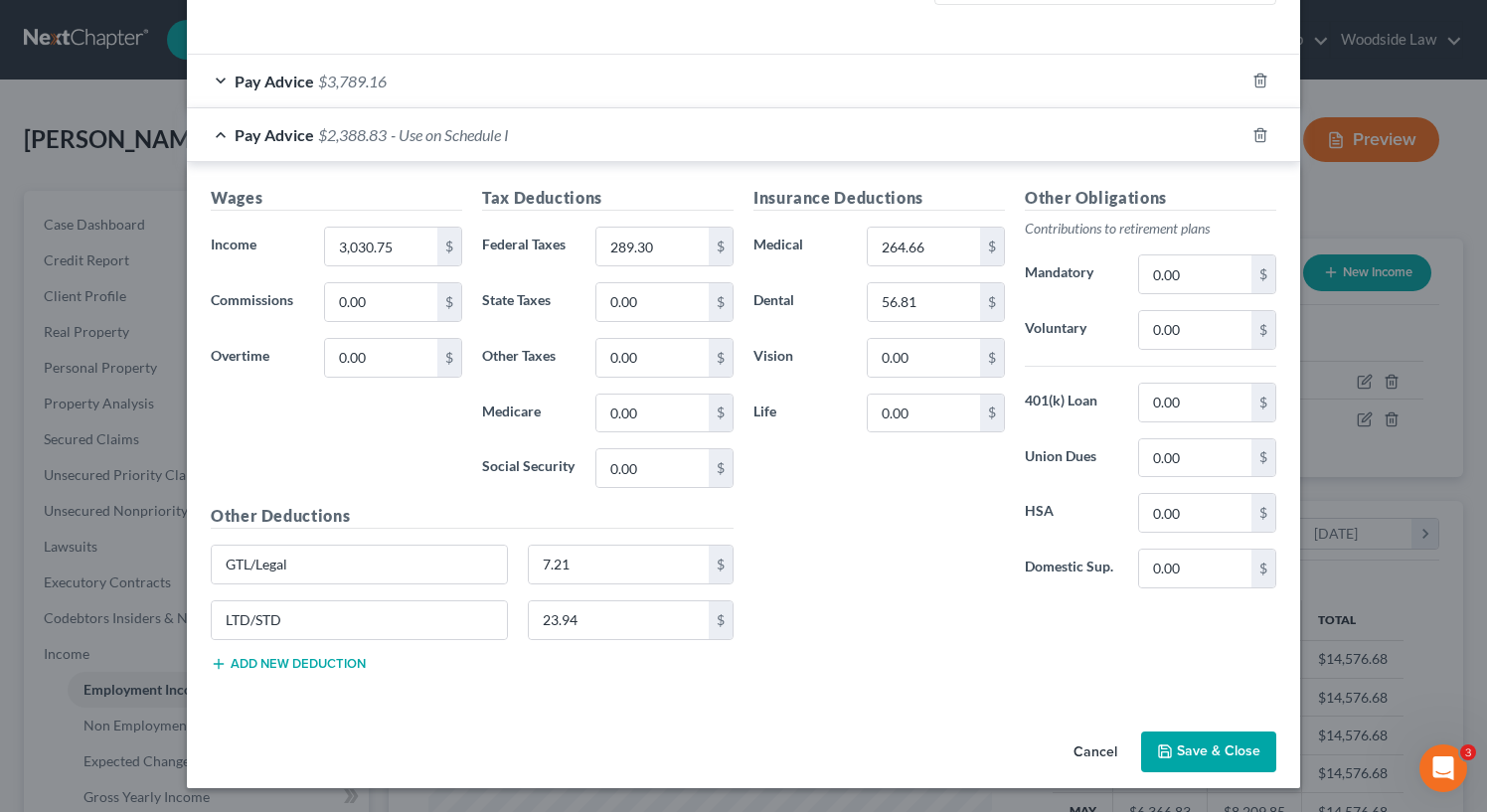 click on "Save & Close" at bounding box center (1209, 752) 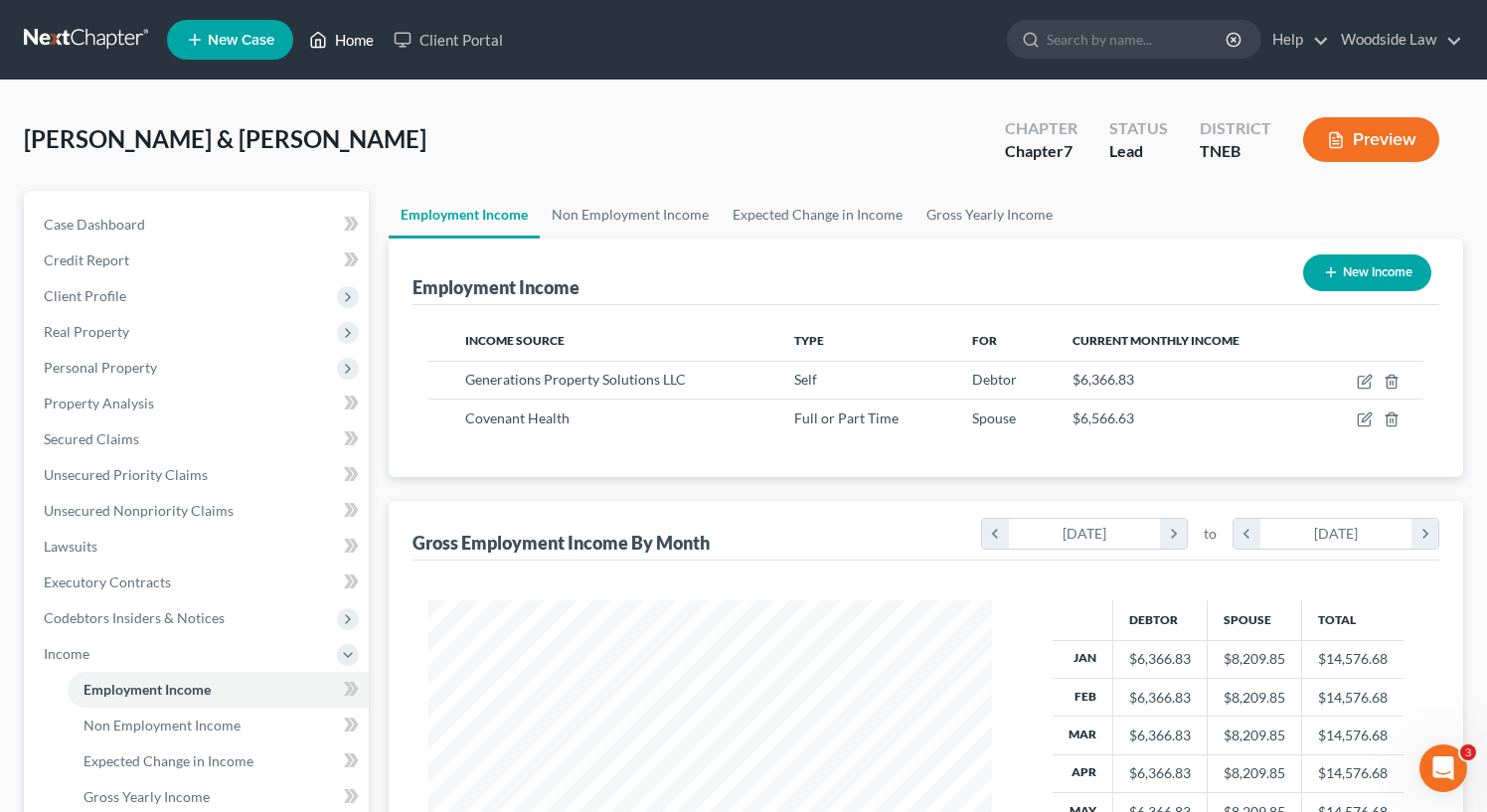 click on "Home" at bounding box center (341, 40) 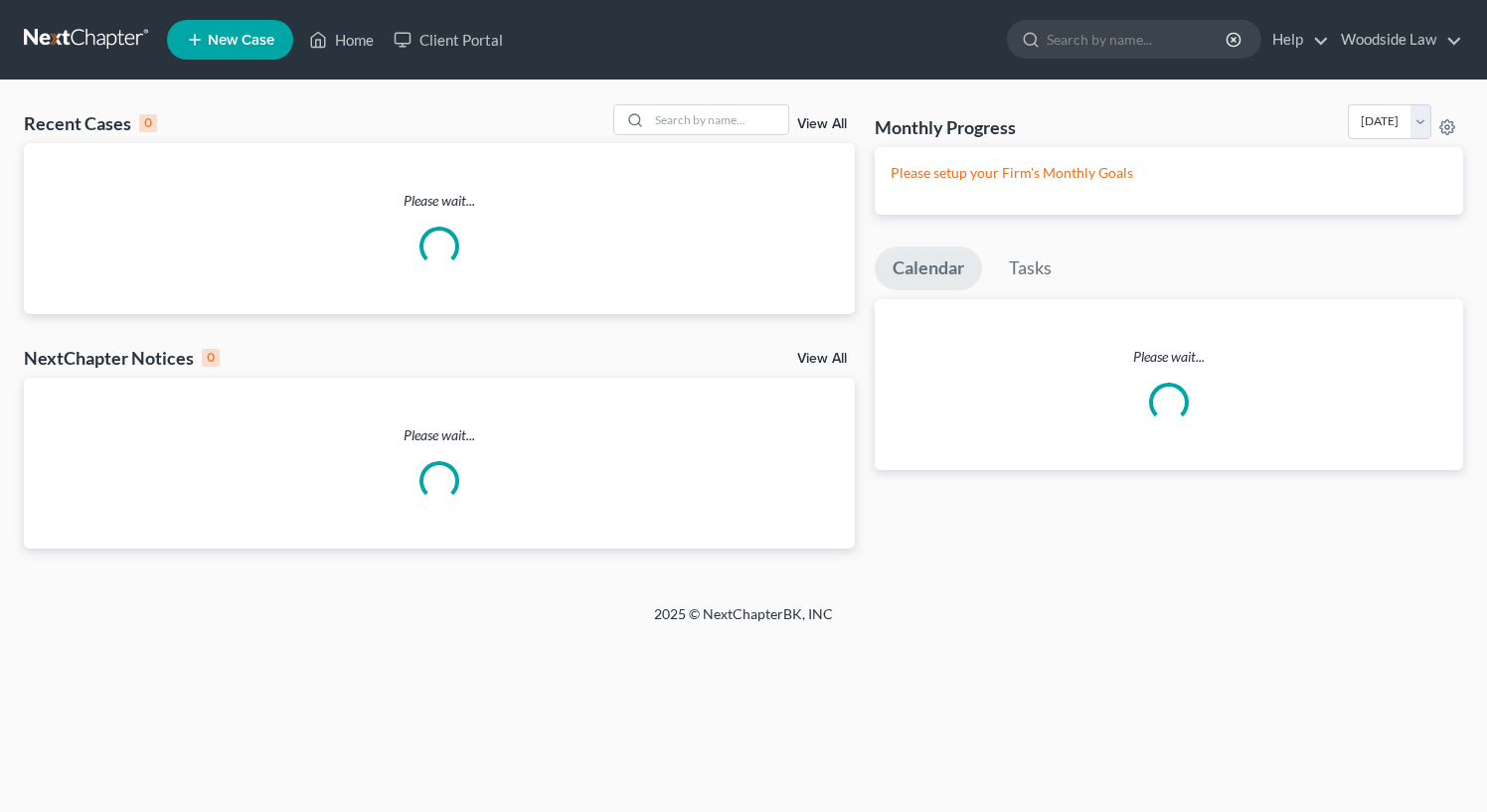 scroll, scrollTop: 0, scrollLeft: 0, axis: both 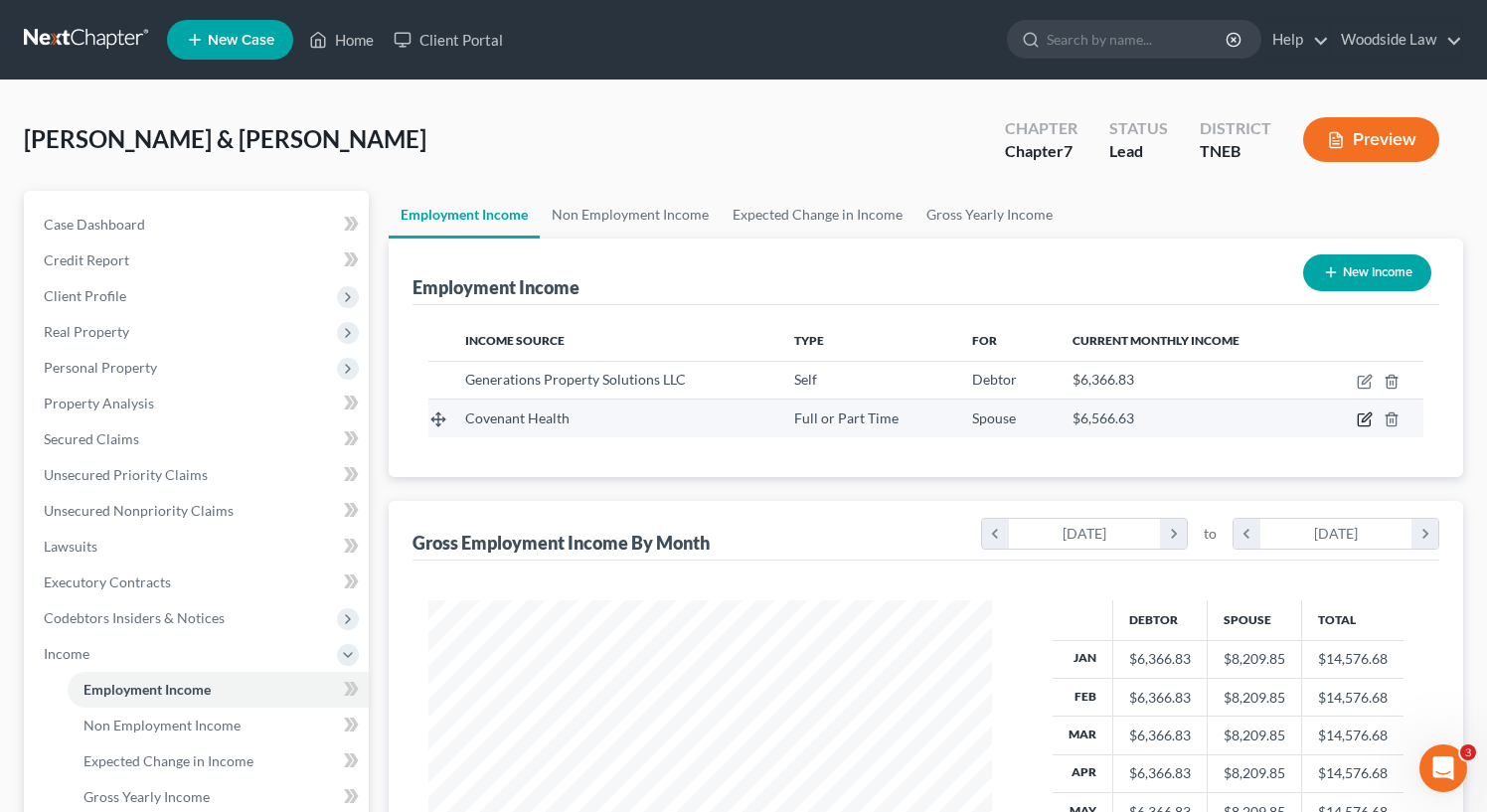 click 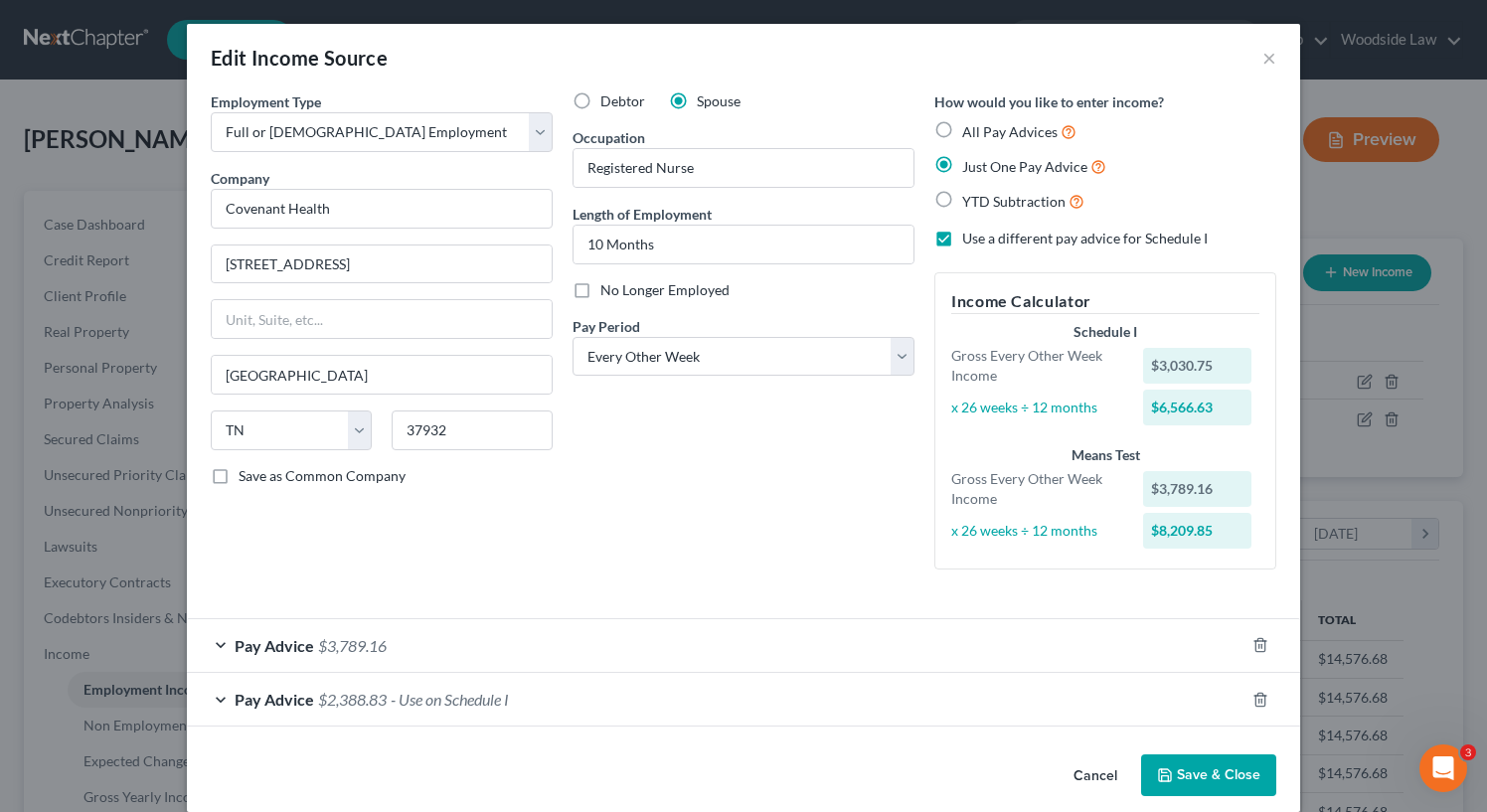 click on "Pay Advice $2,388.83 - Use on Schedule I" at bounding box center (716, 699) 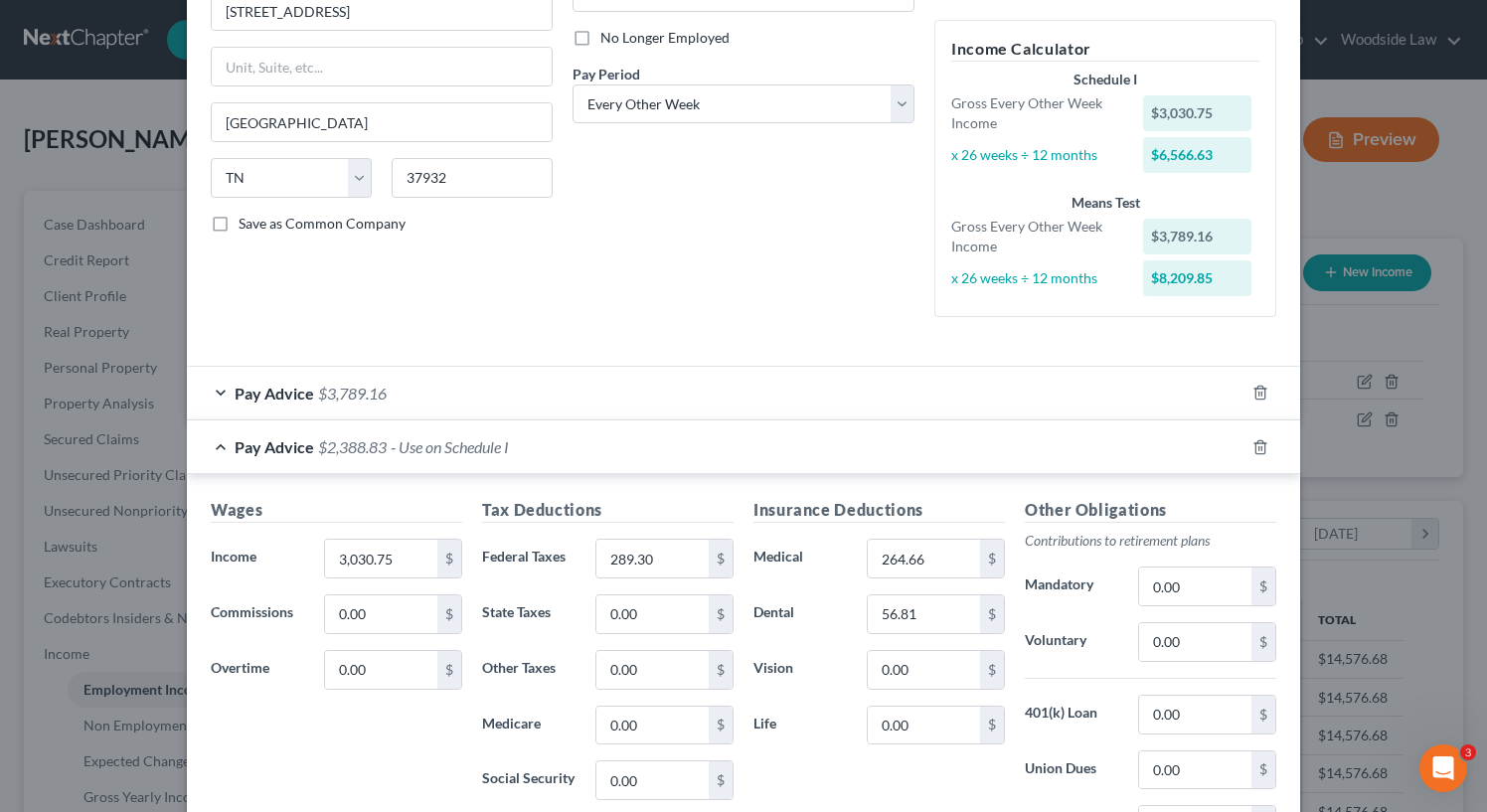scroll, scrollTop: 266, scrollLeft: 0, axis: vertical 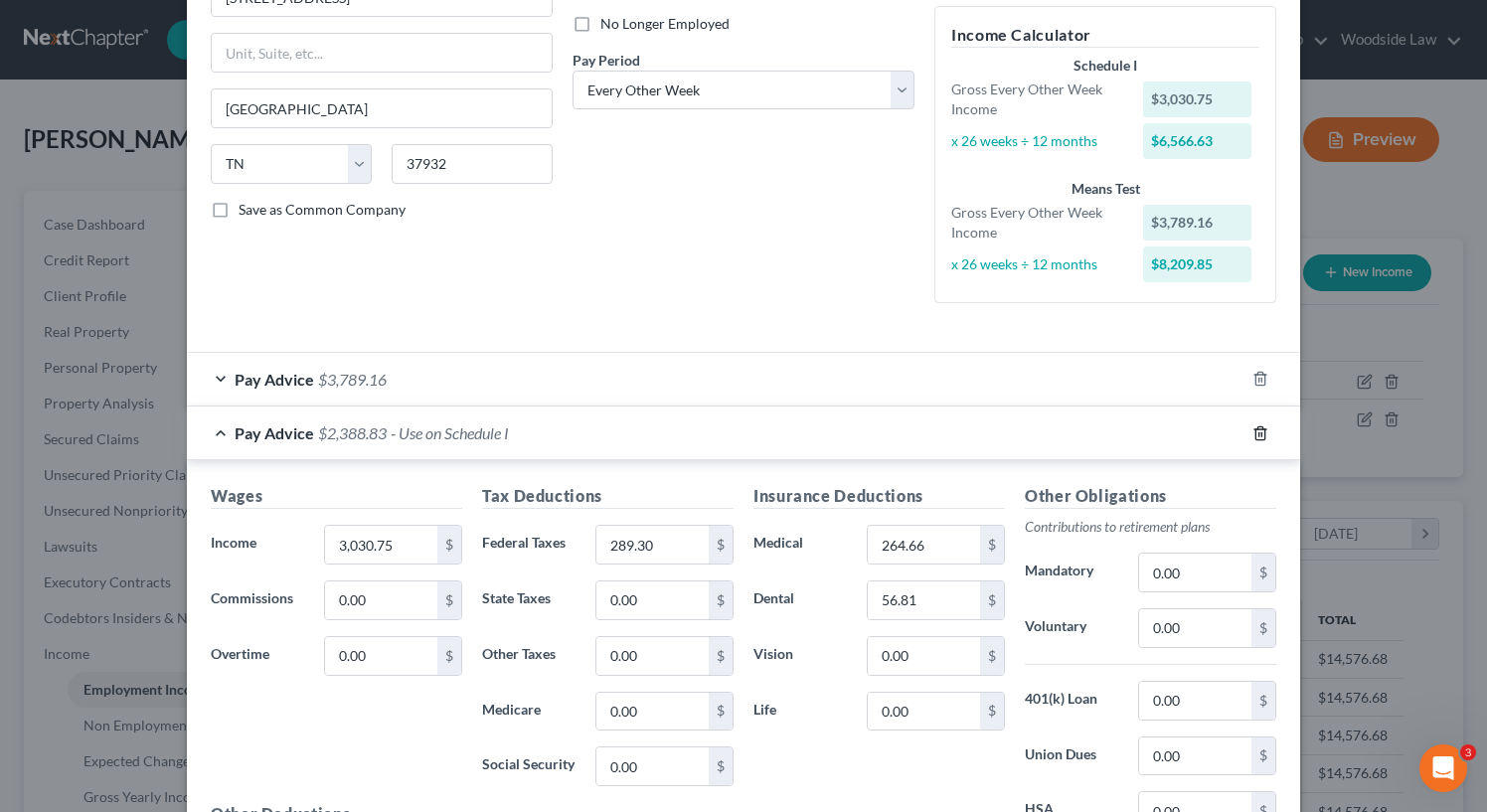 click 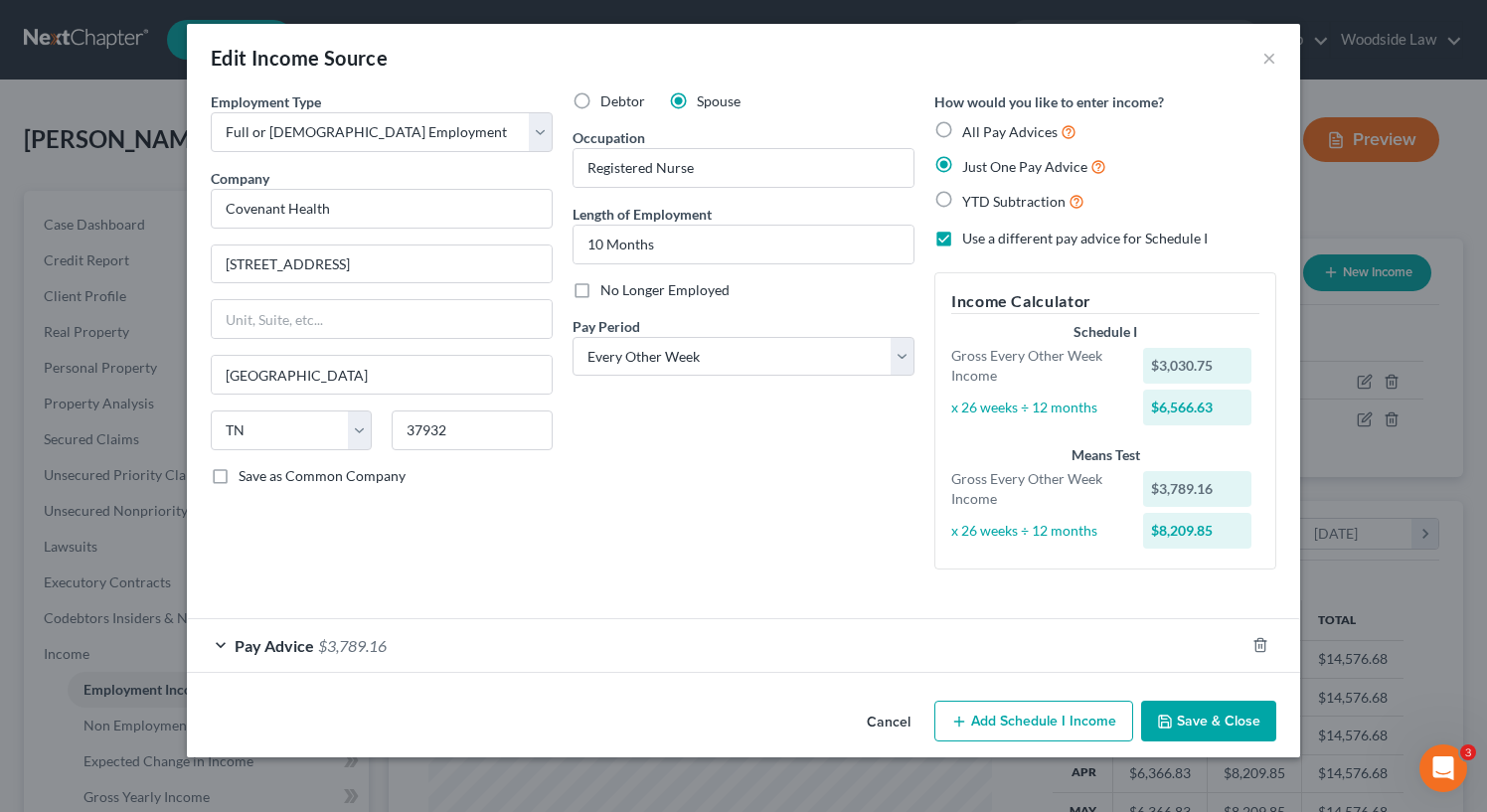click on "Save & Close" at bounding box center [1209, 722] 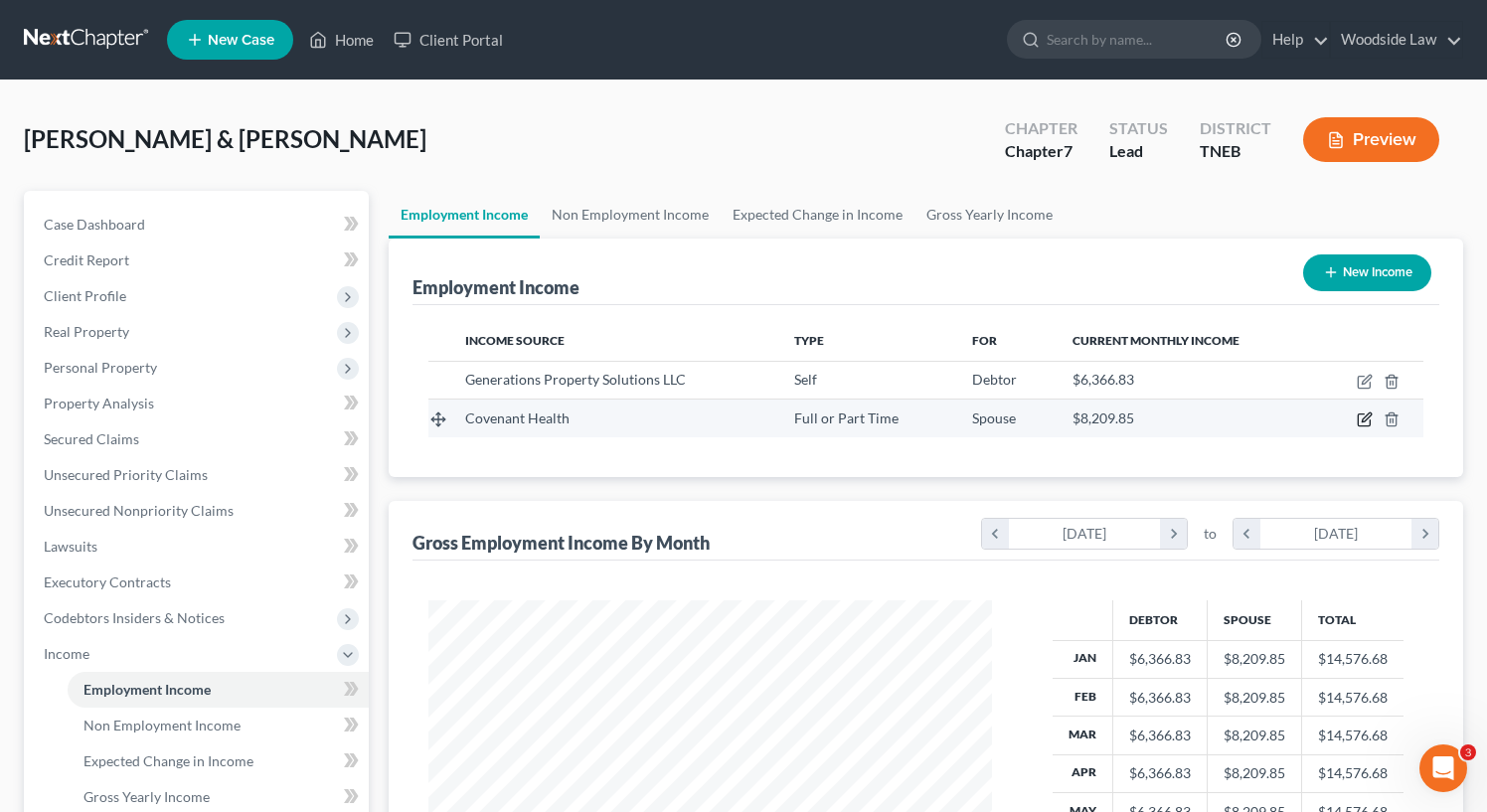 click 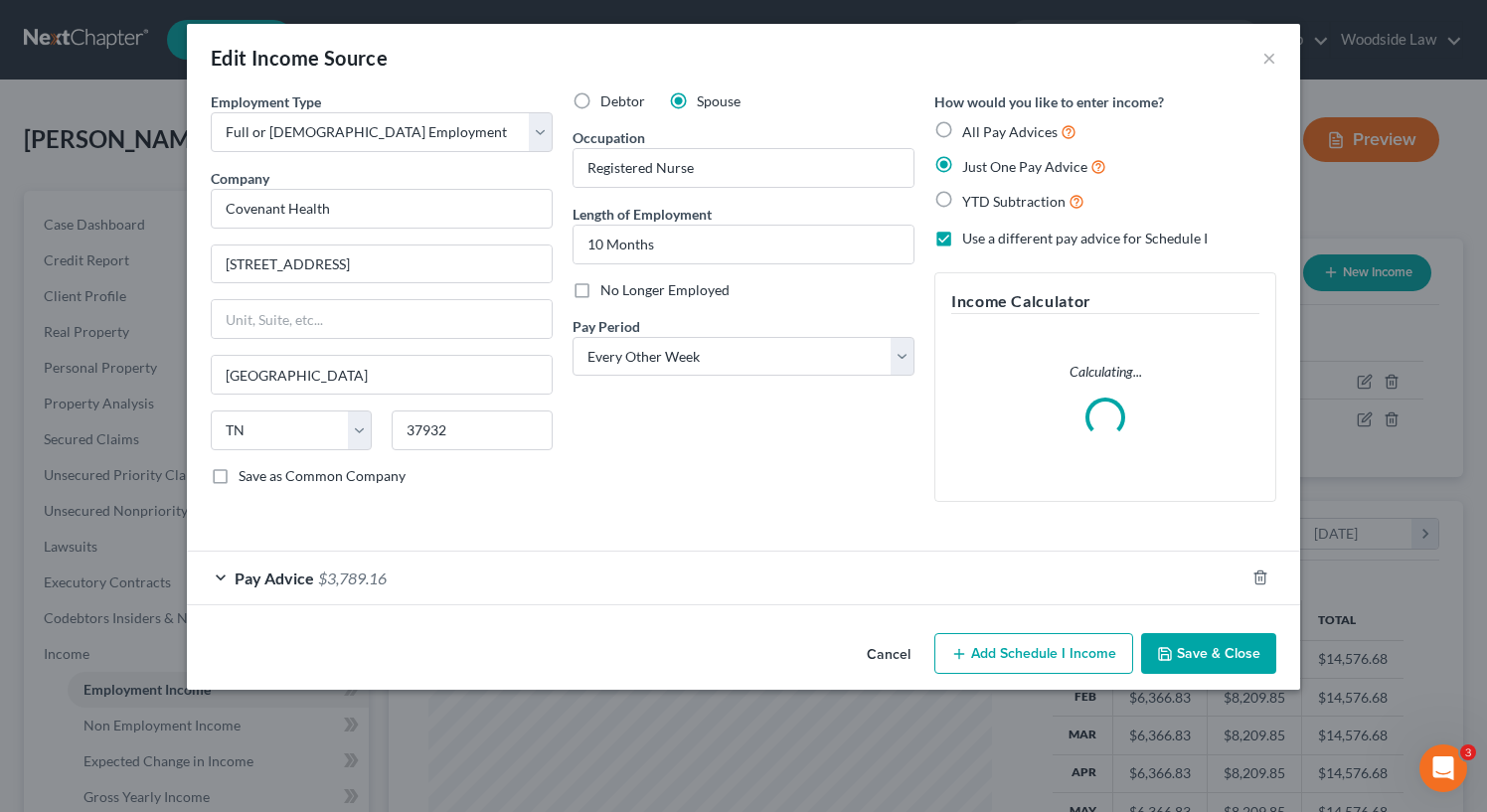 click on "Add Schedule I Income" at bounding box center (1034, 654) 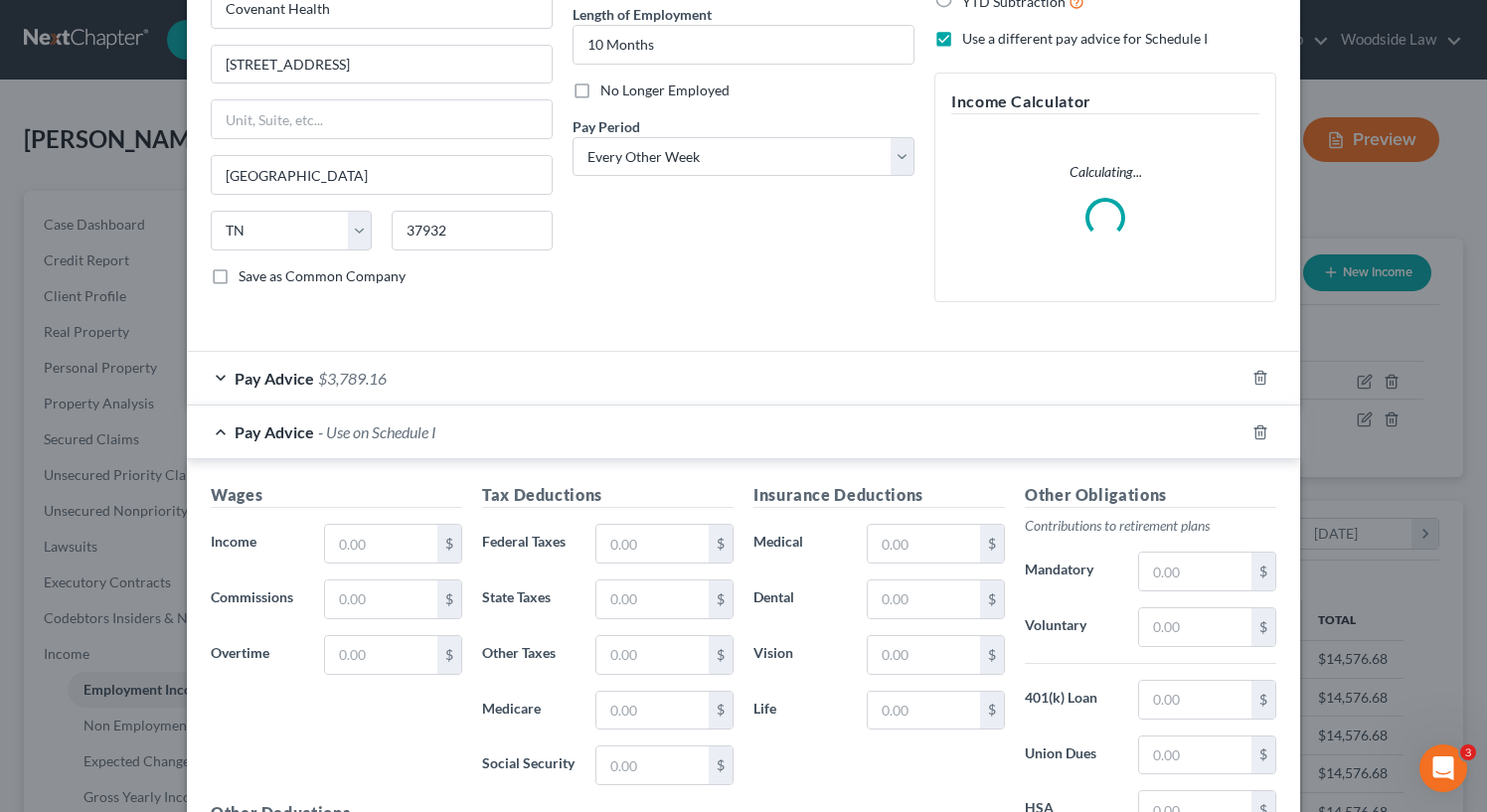 scroll, scrollTop: 203, scrollLeft: 0, axis: vertical 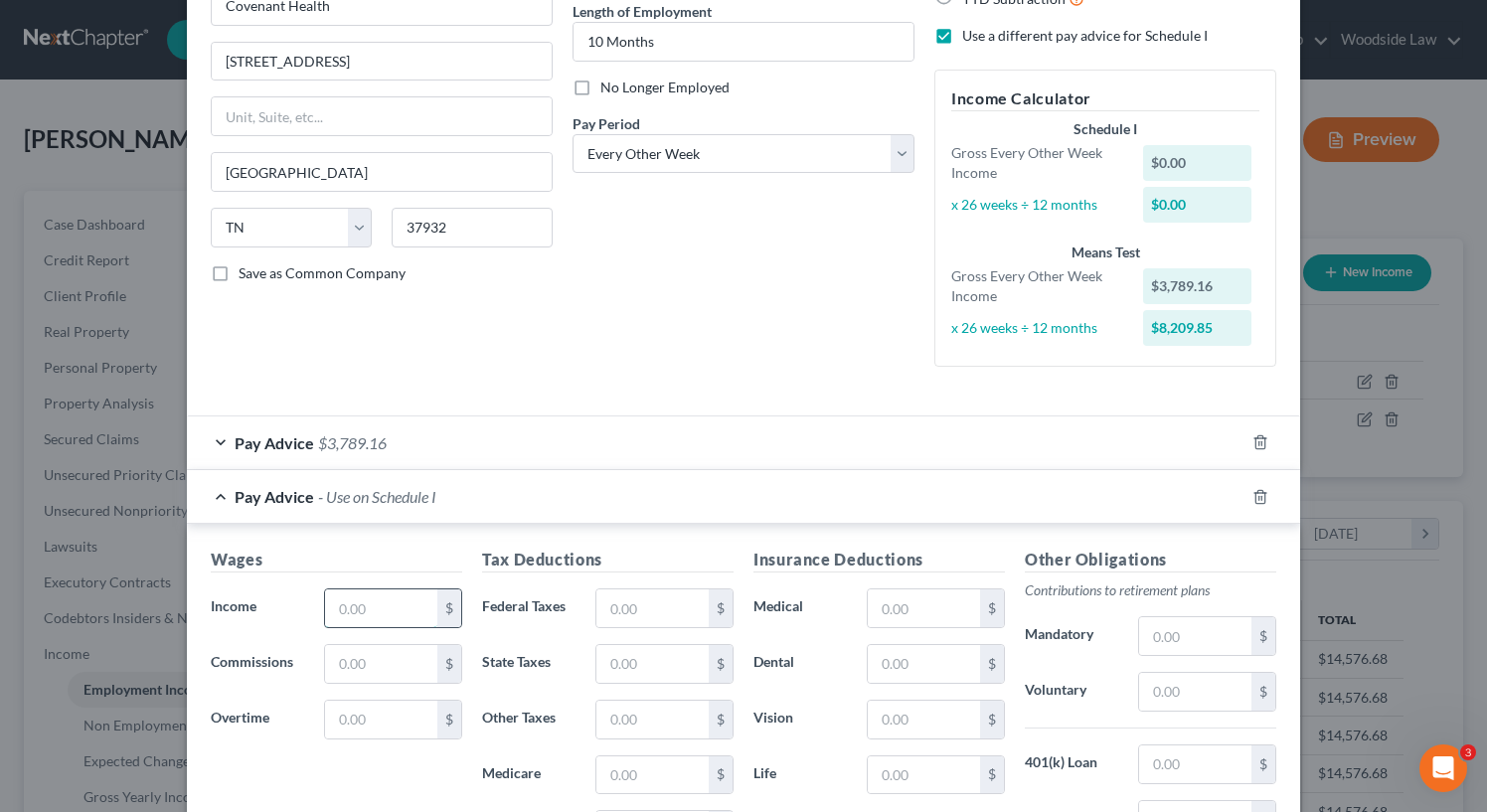 click at bounding box center (381, 608) 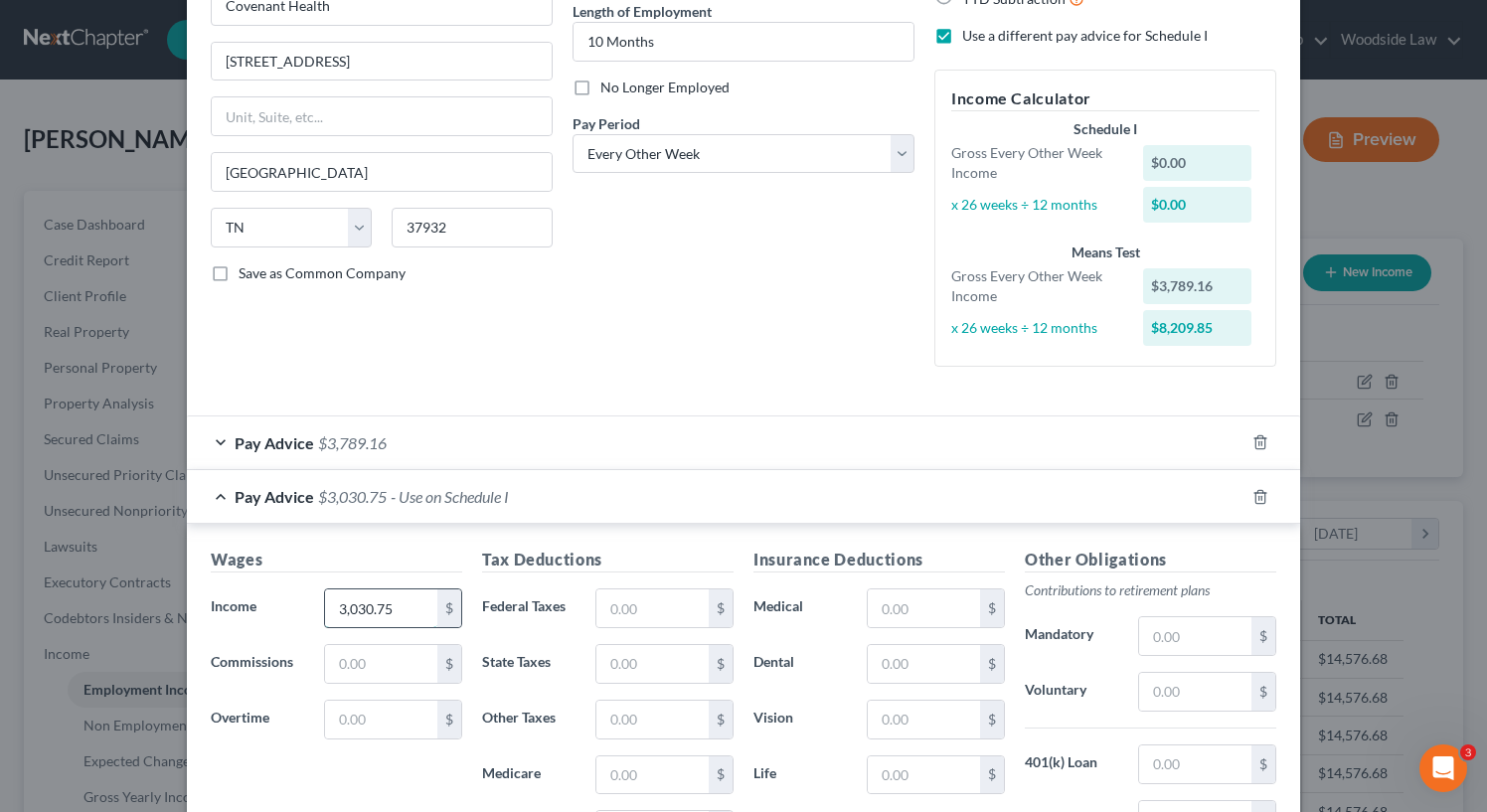 type on "3,030.75" 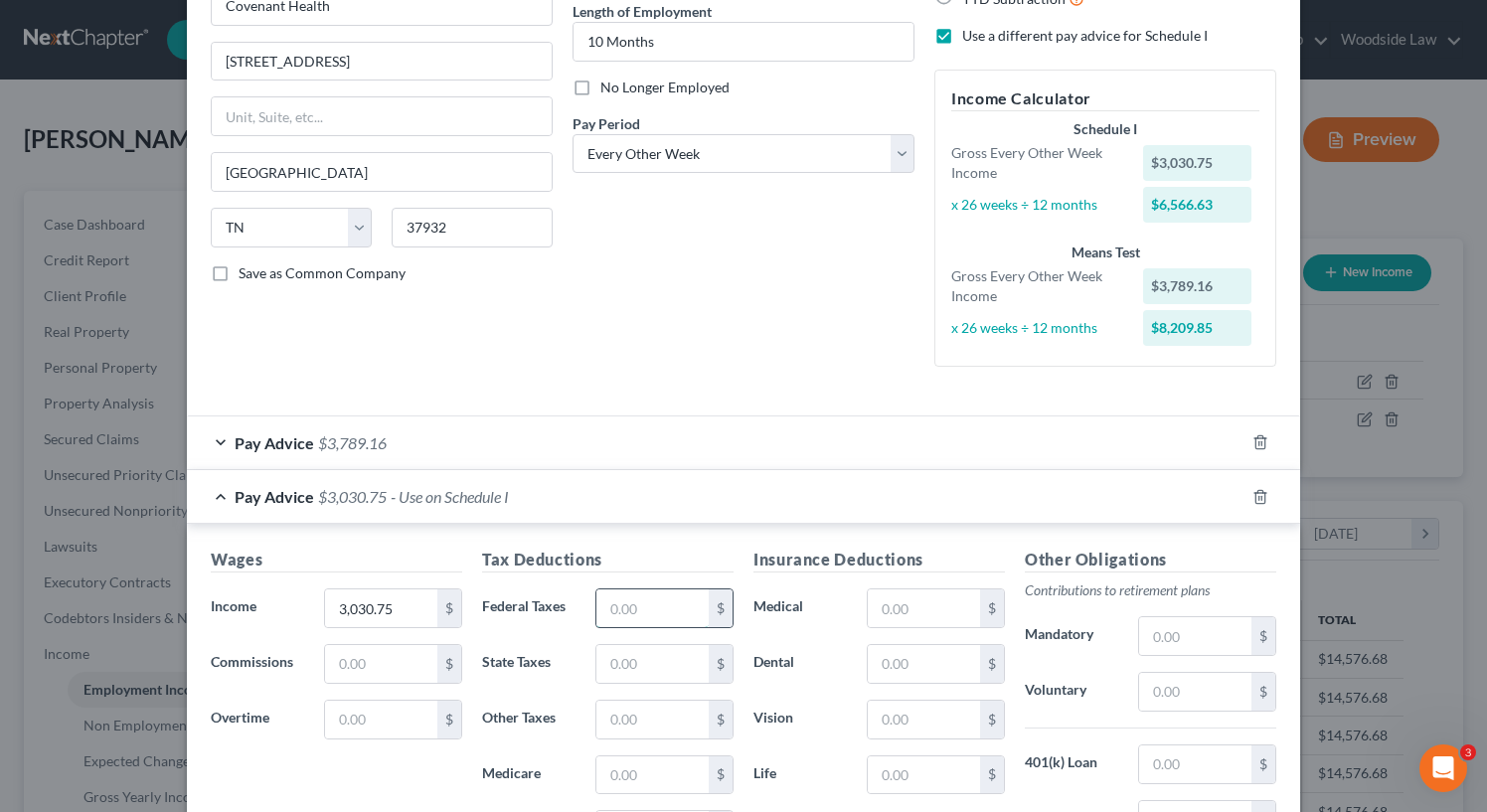 click at bounding box center [652, 608] 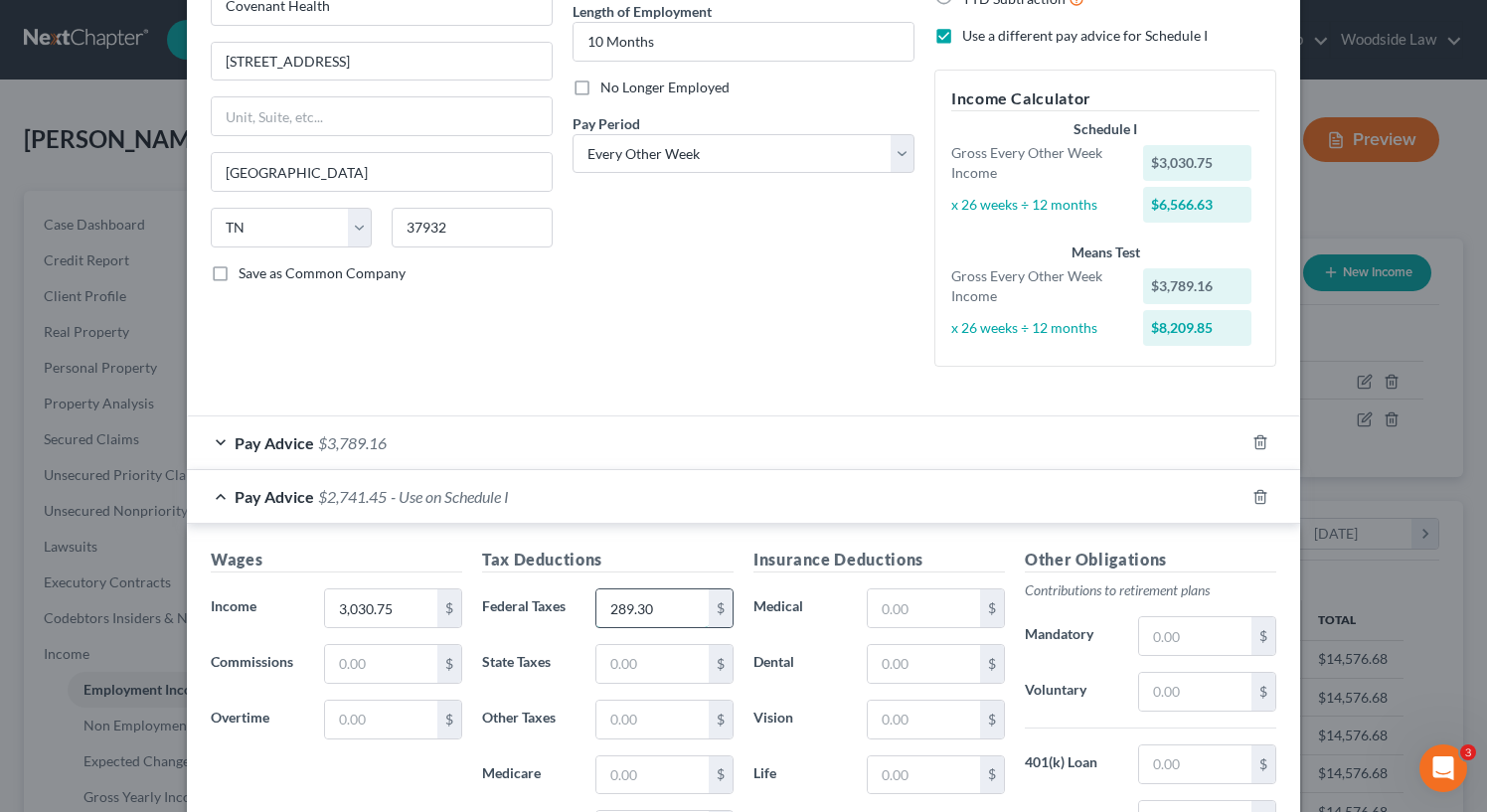 type on "289.30" 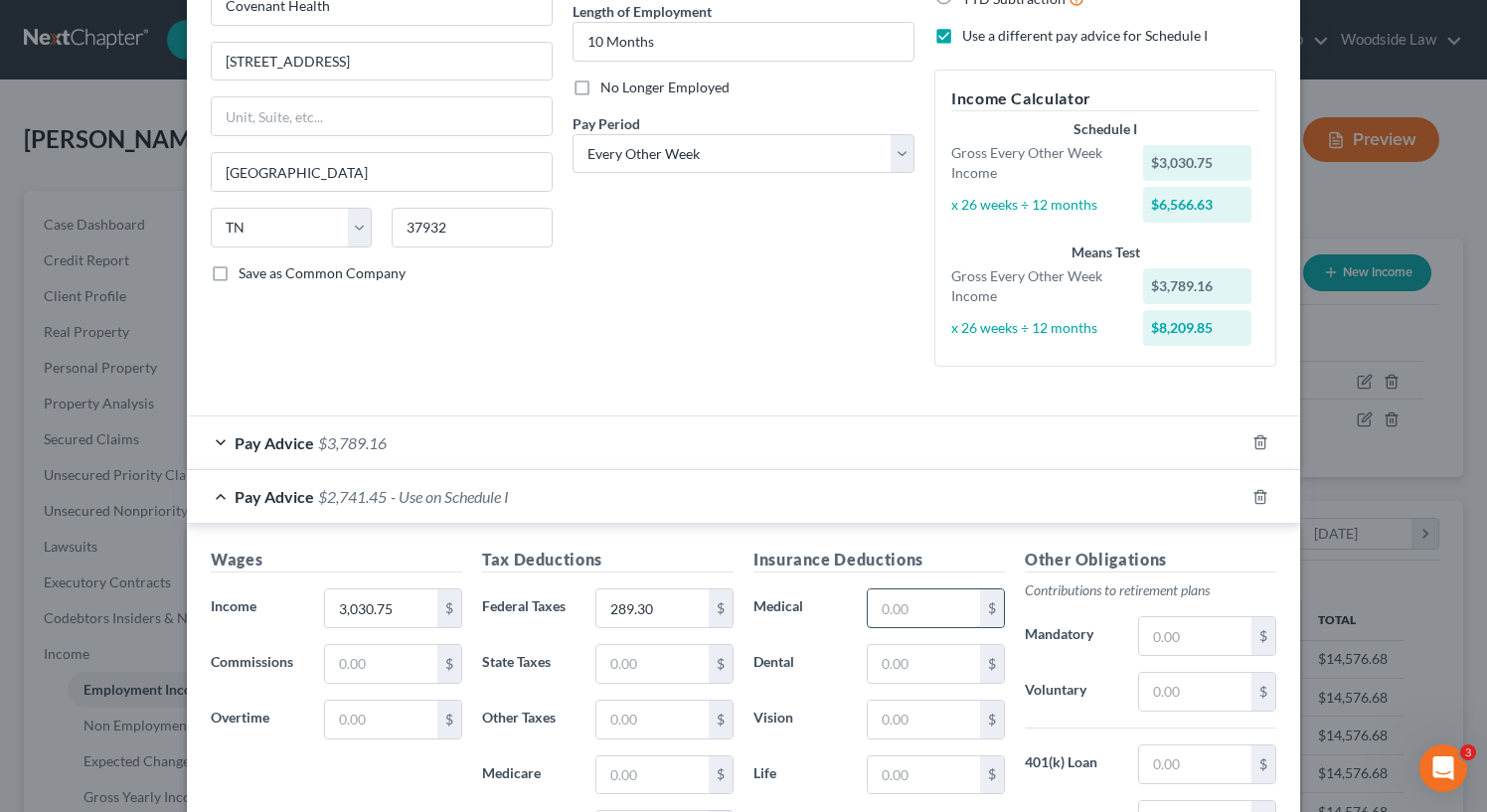 click at bounding box center [923, 608] 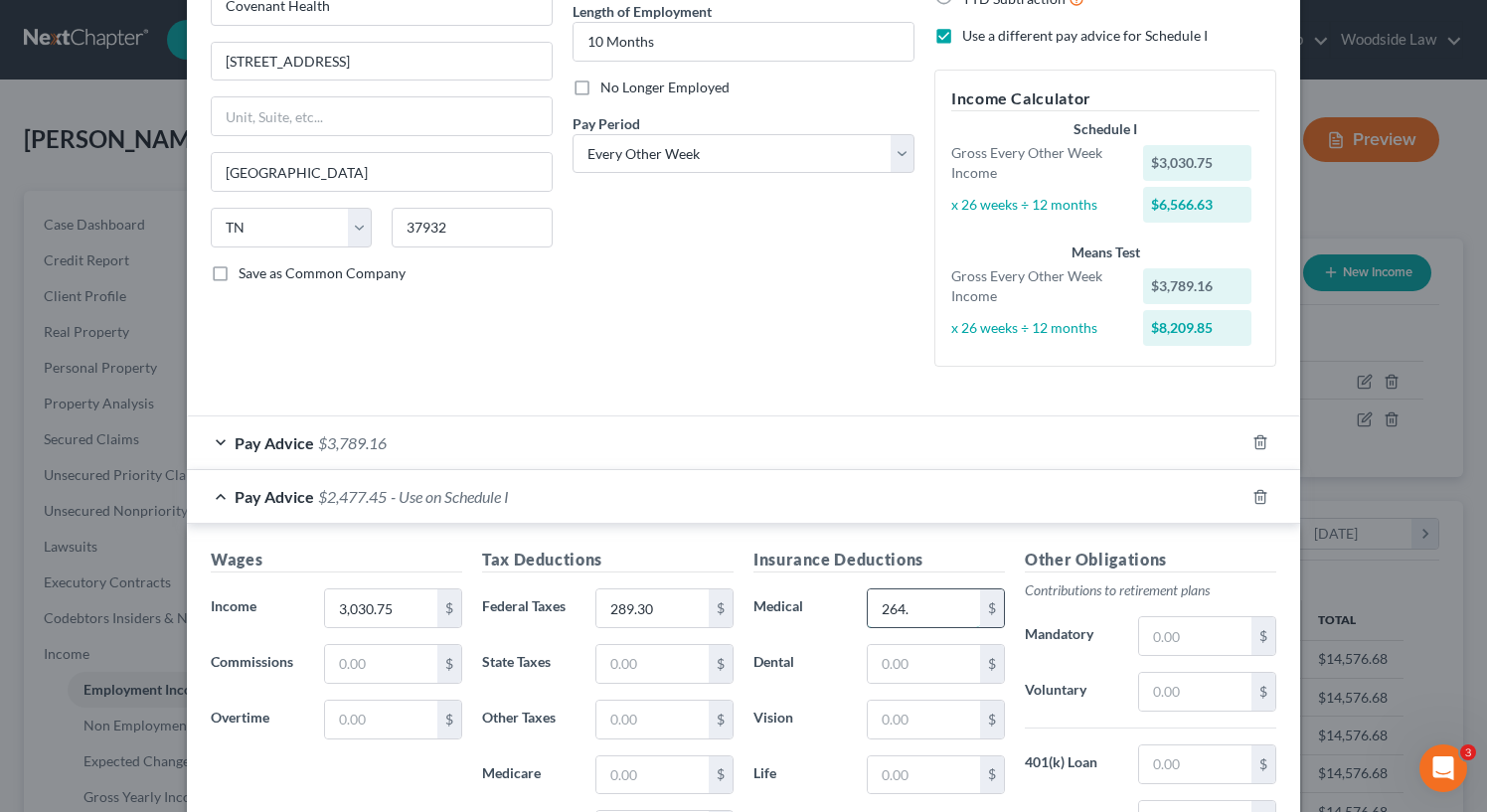 type on "264.66" 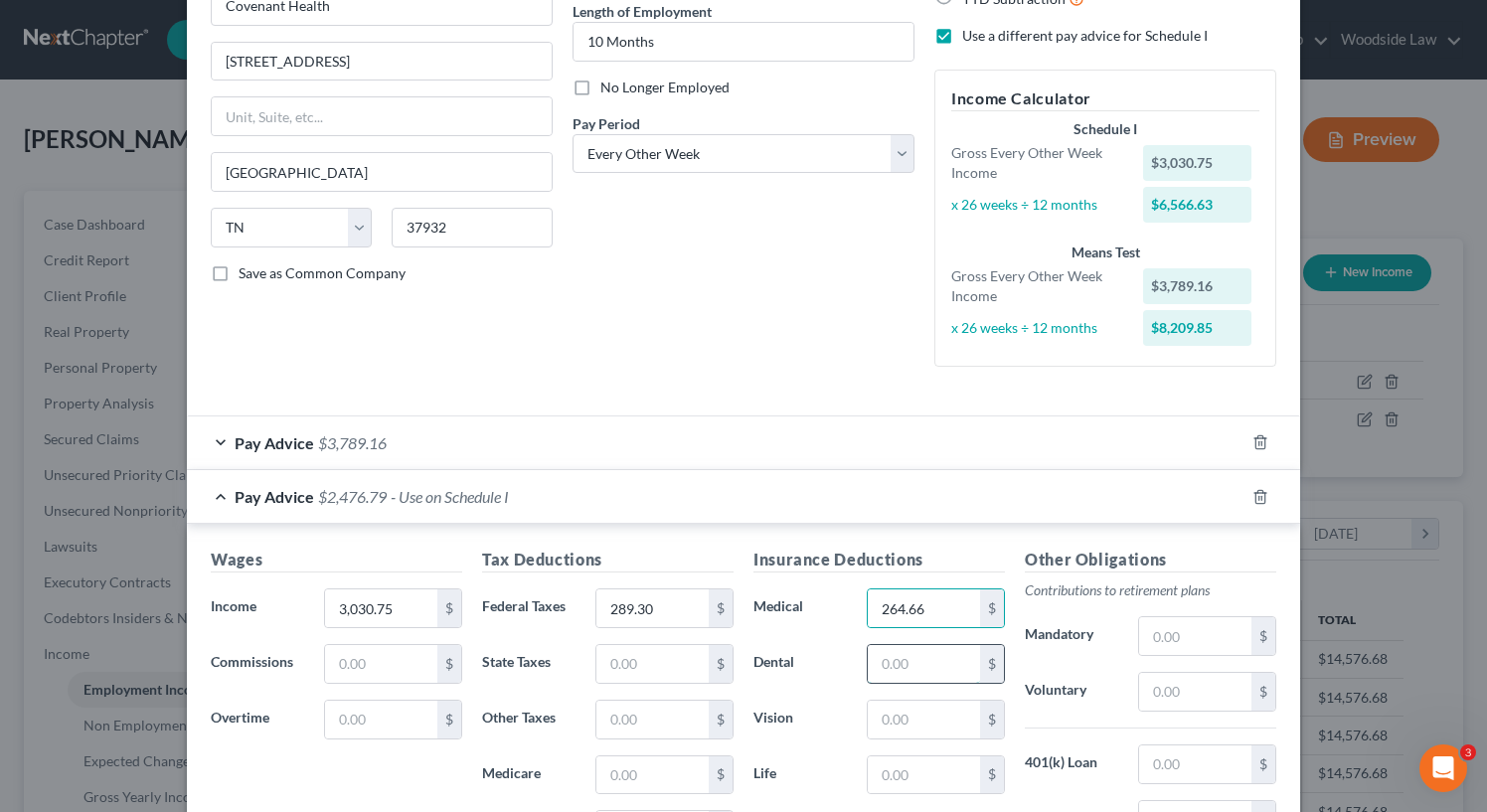 click at bounding box center [923, 664] 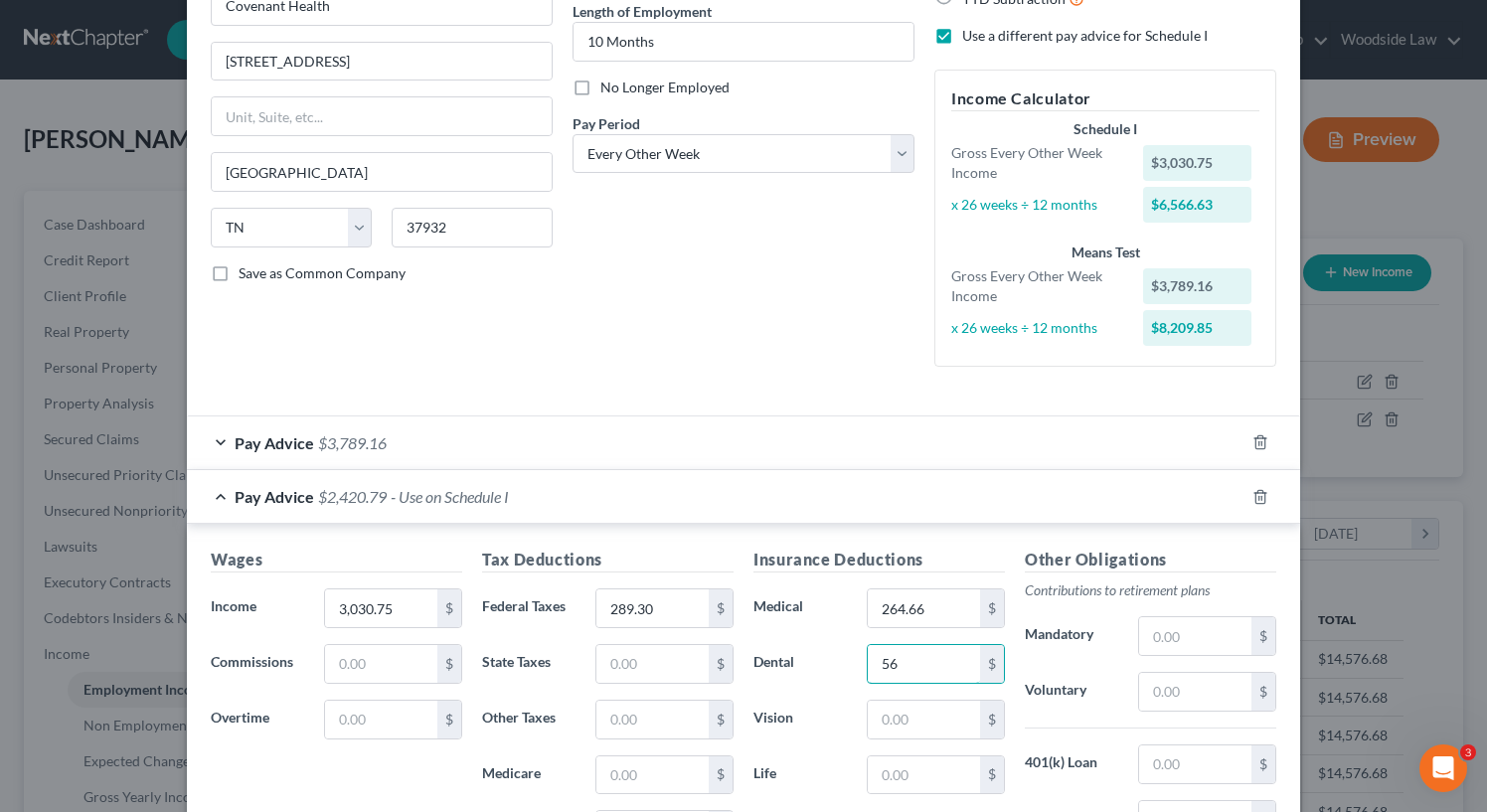 type on "56.81" 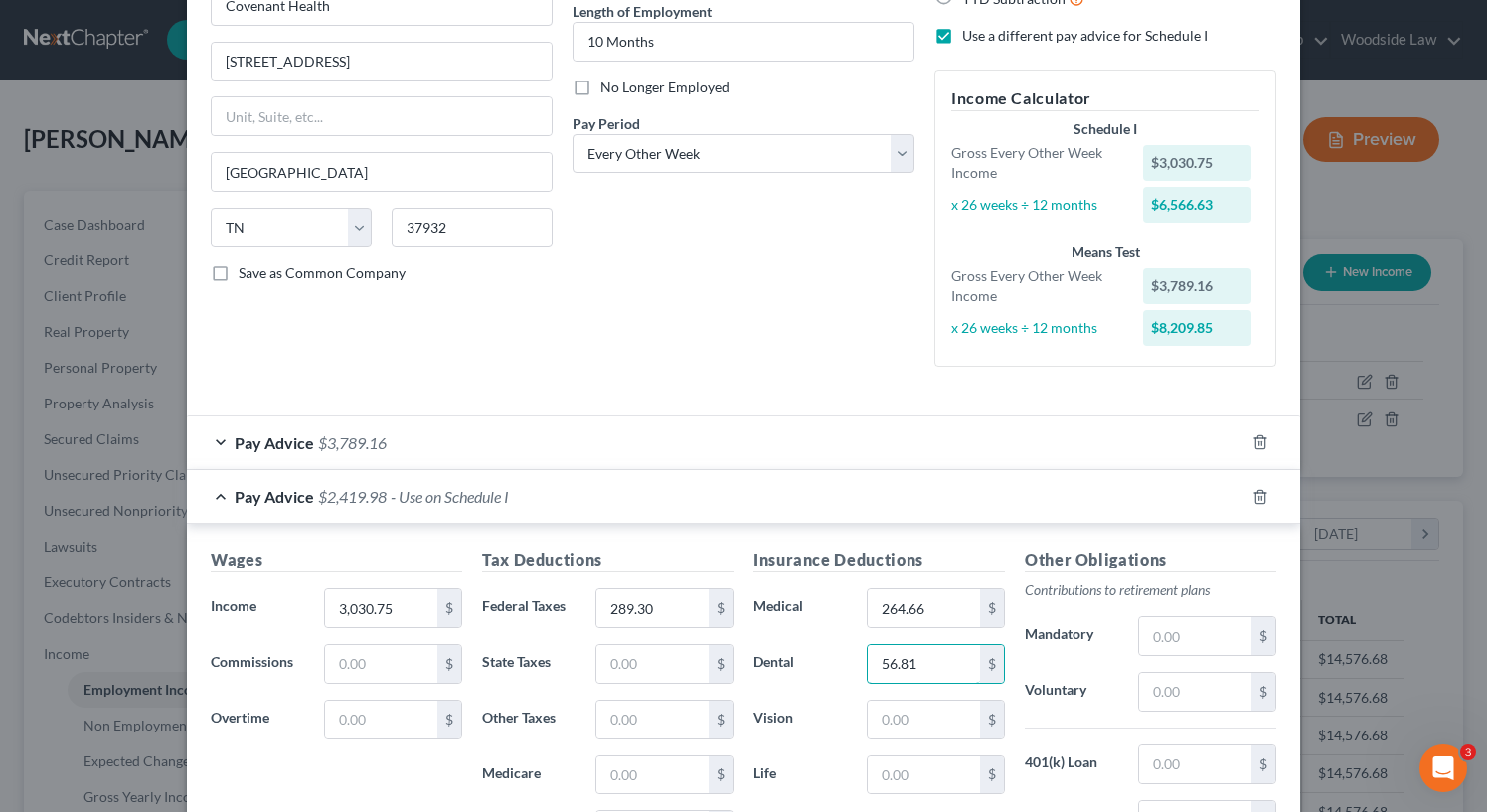scroll, scrollTop: 509, scrollLeft: 0, axis: vertical 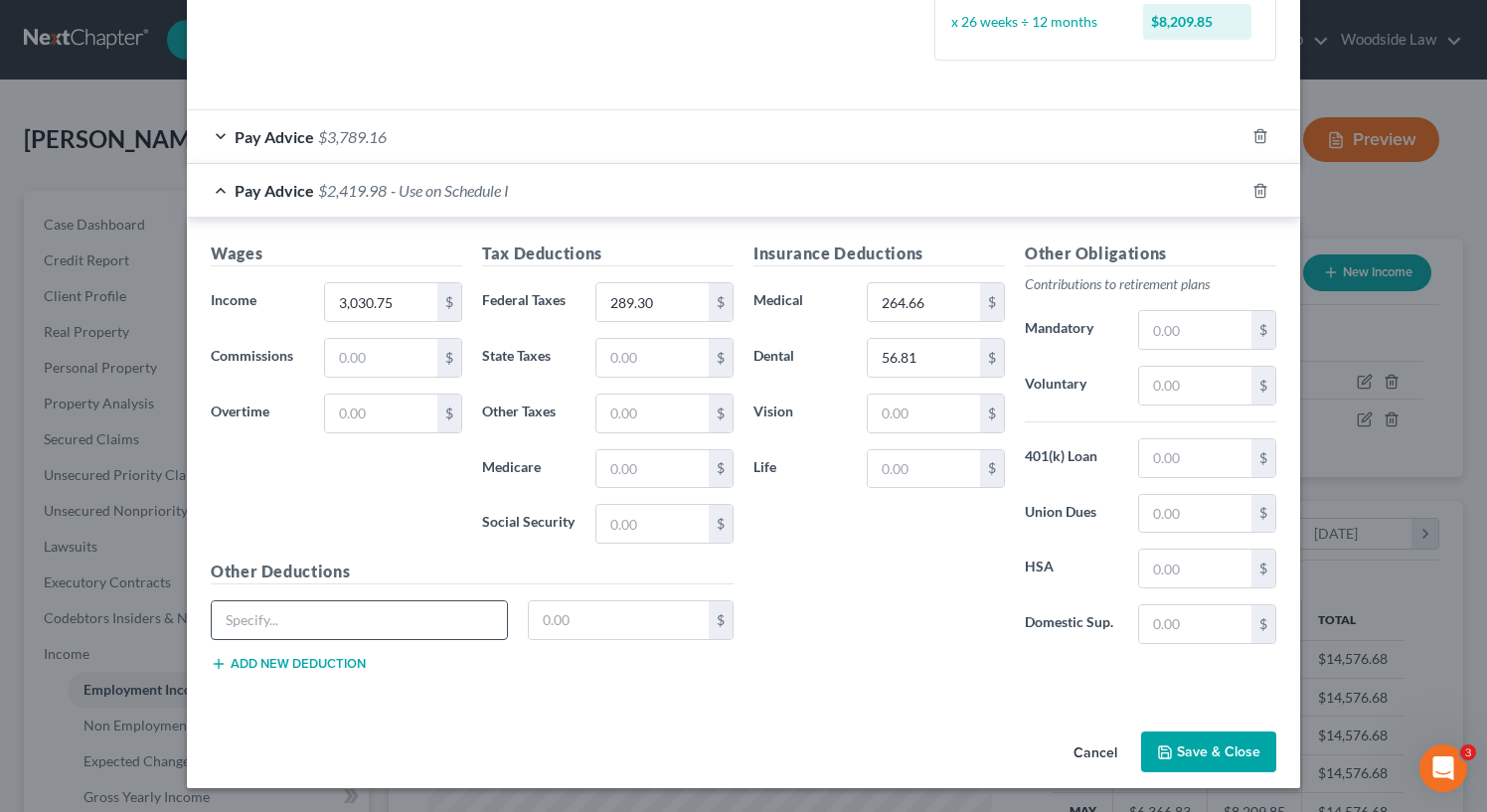 click at bounding box center [359, 620] 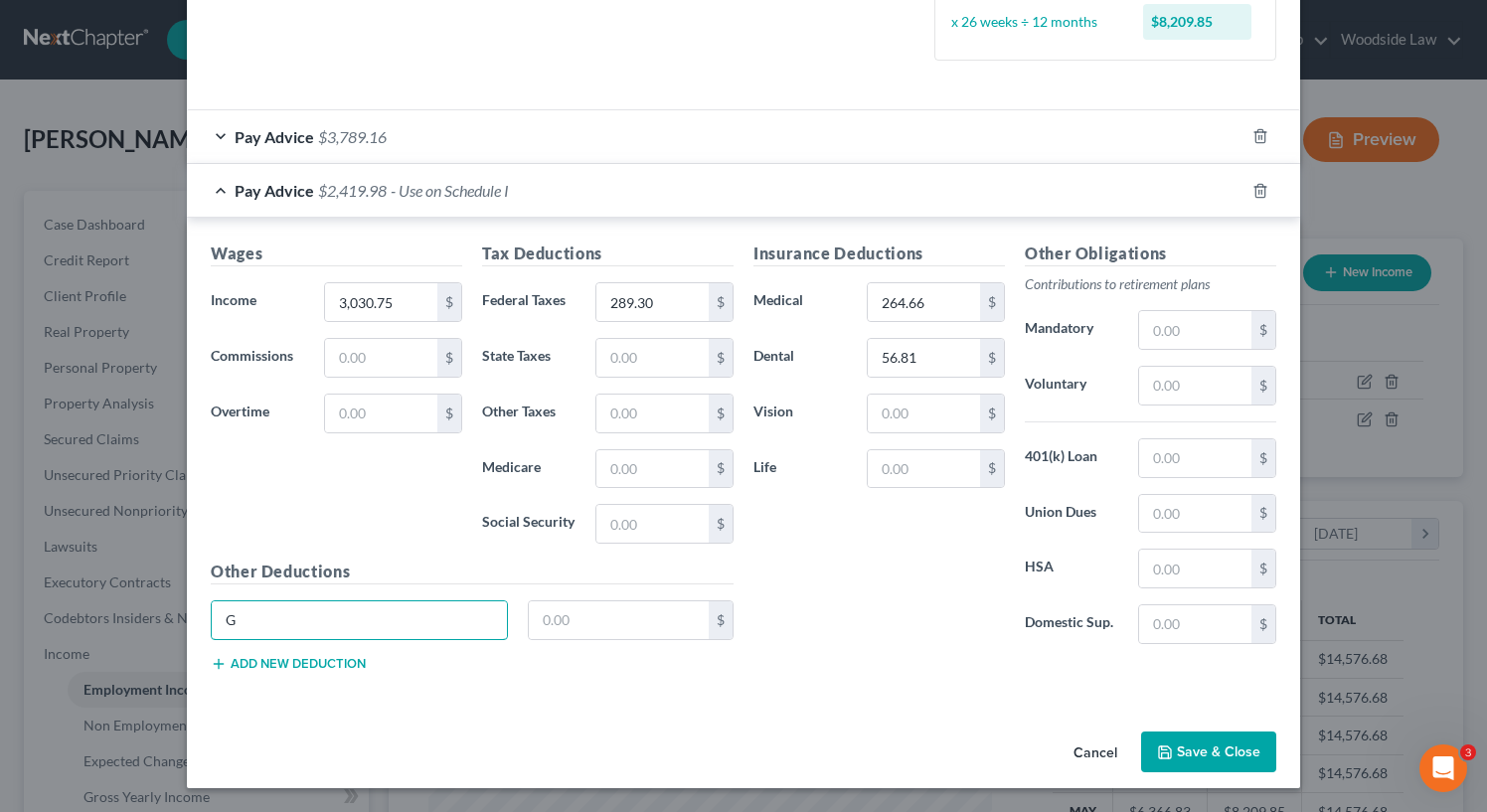 type on "GTL/Legal" 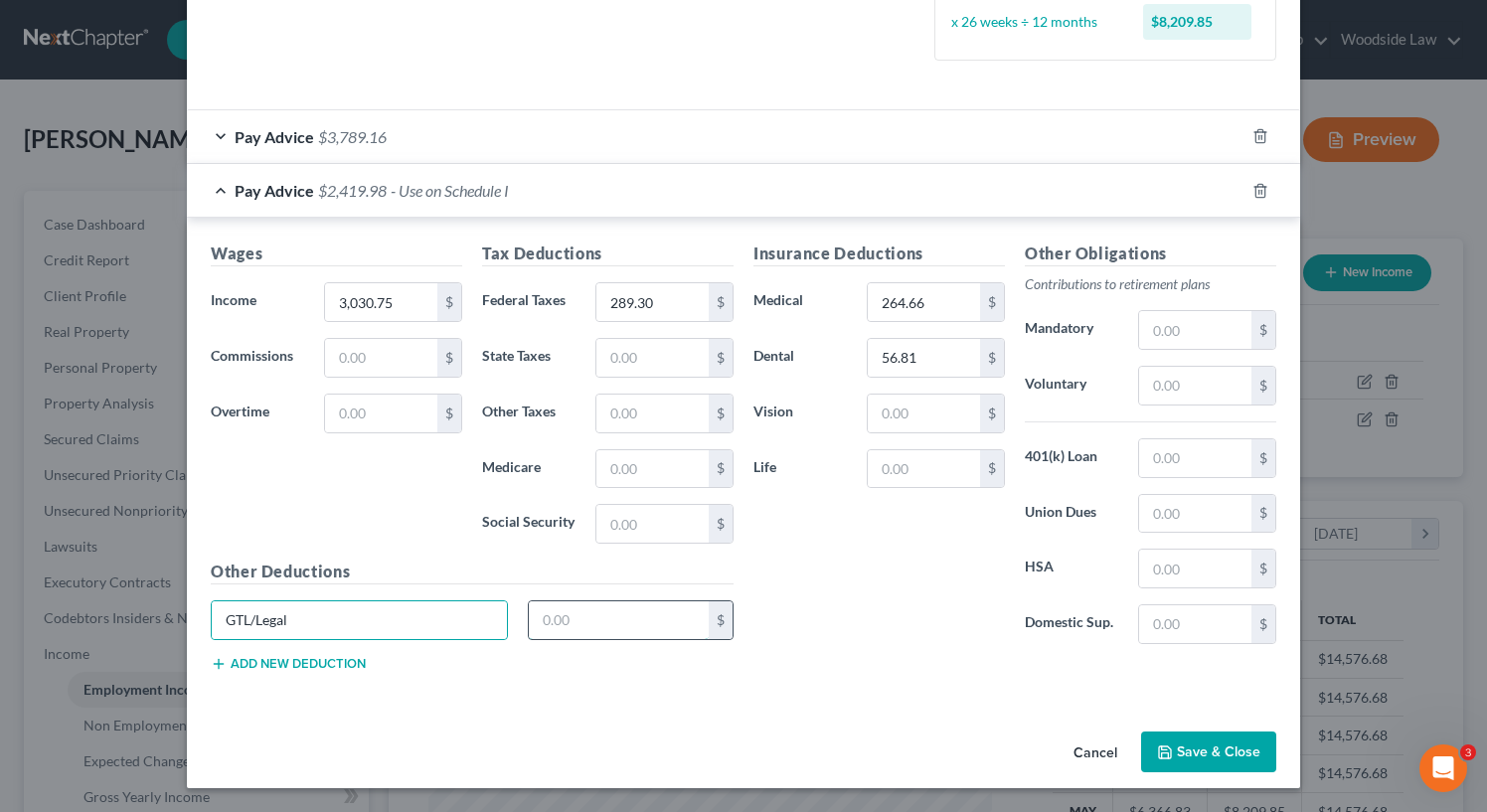 click at bounding box center (619, 620) 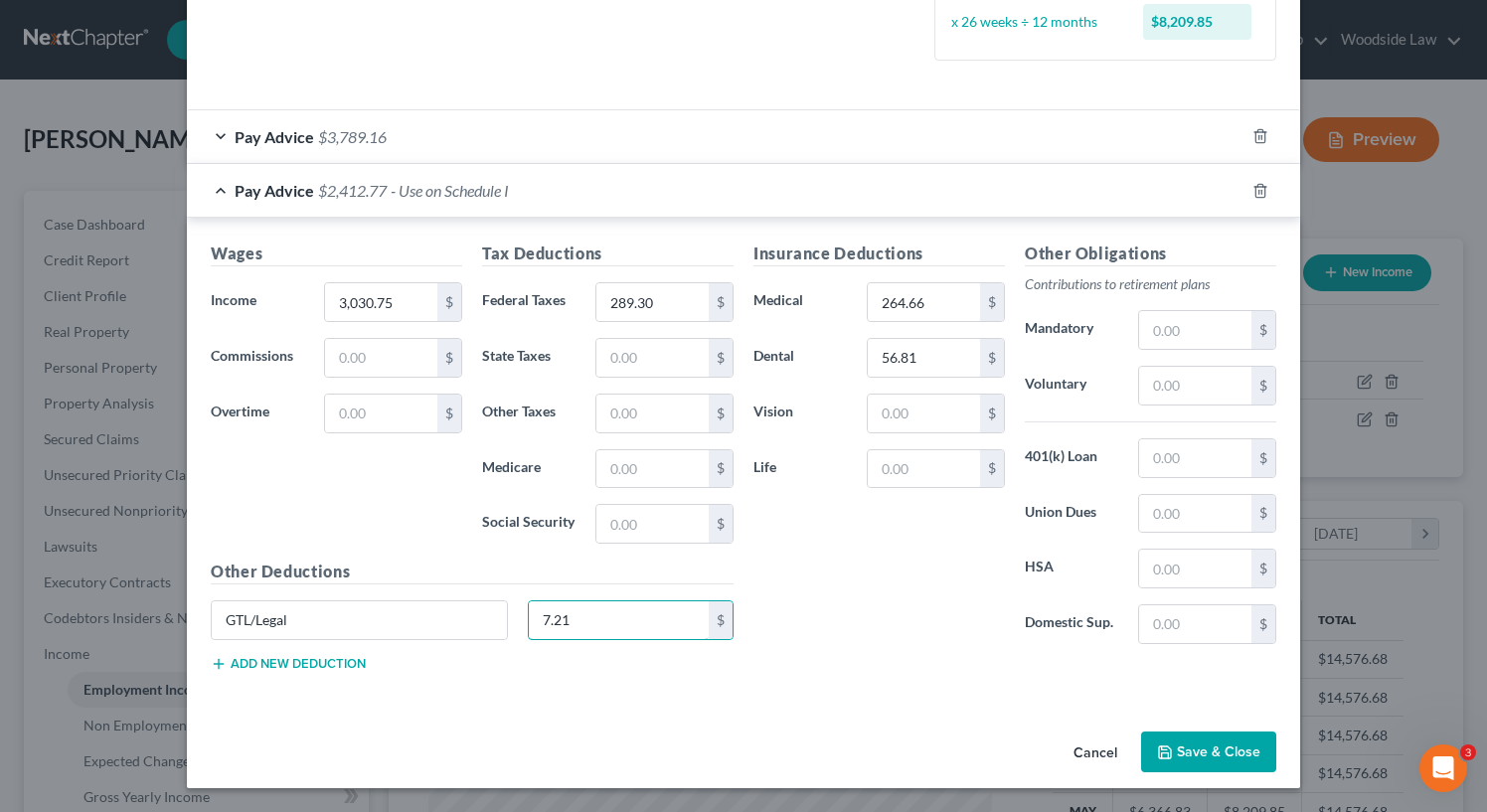 type on "7.21" 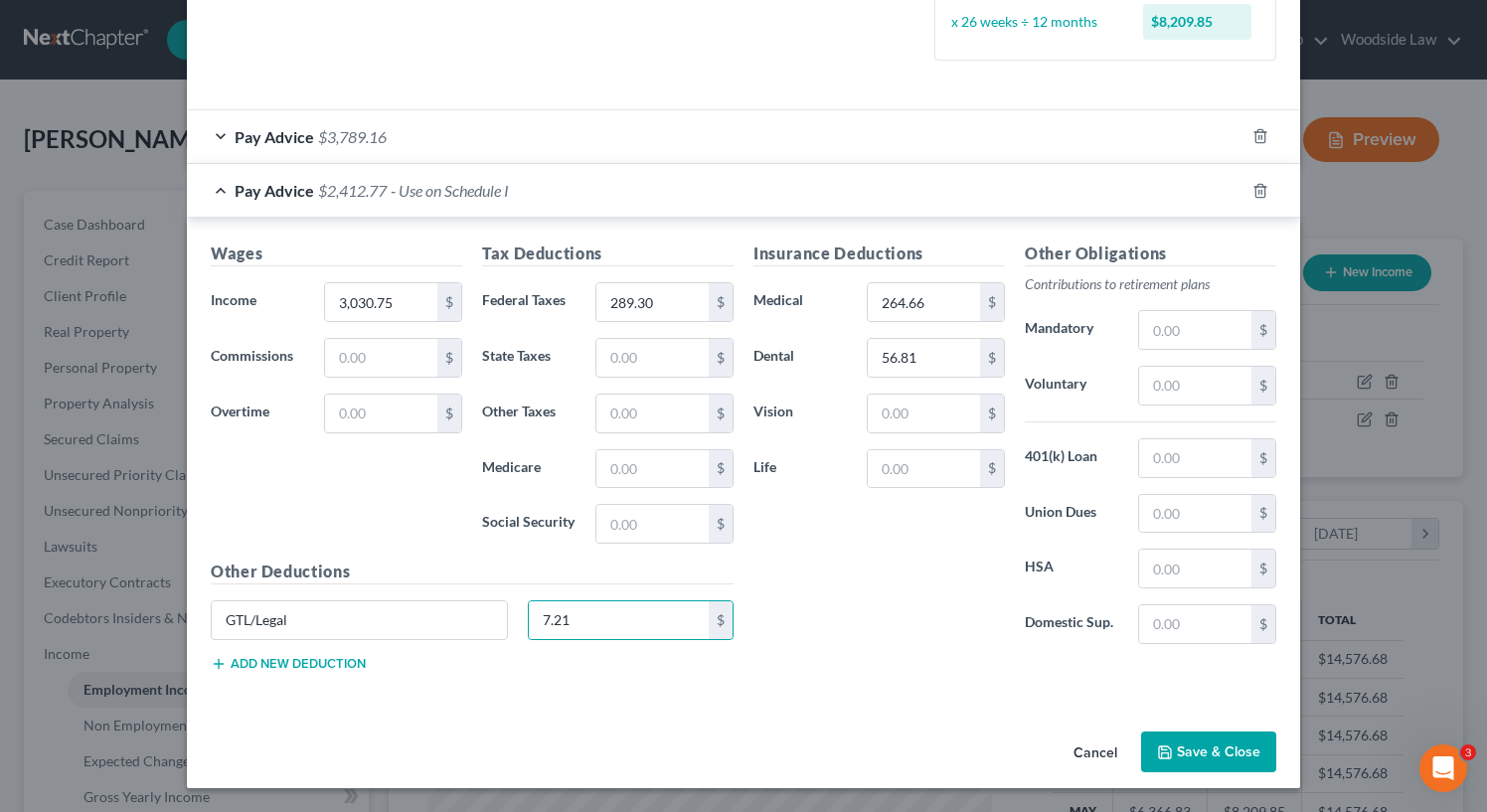 click on "Add new deduction" at bounding box center (288, 664) 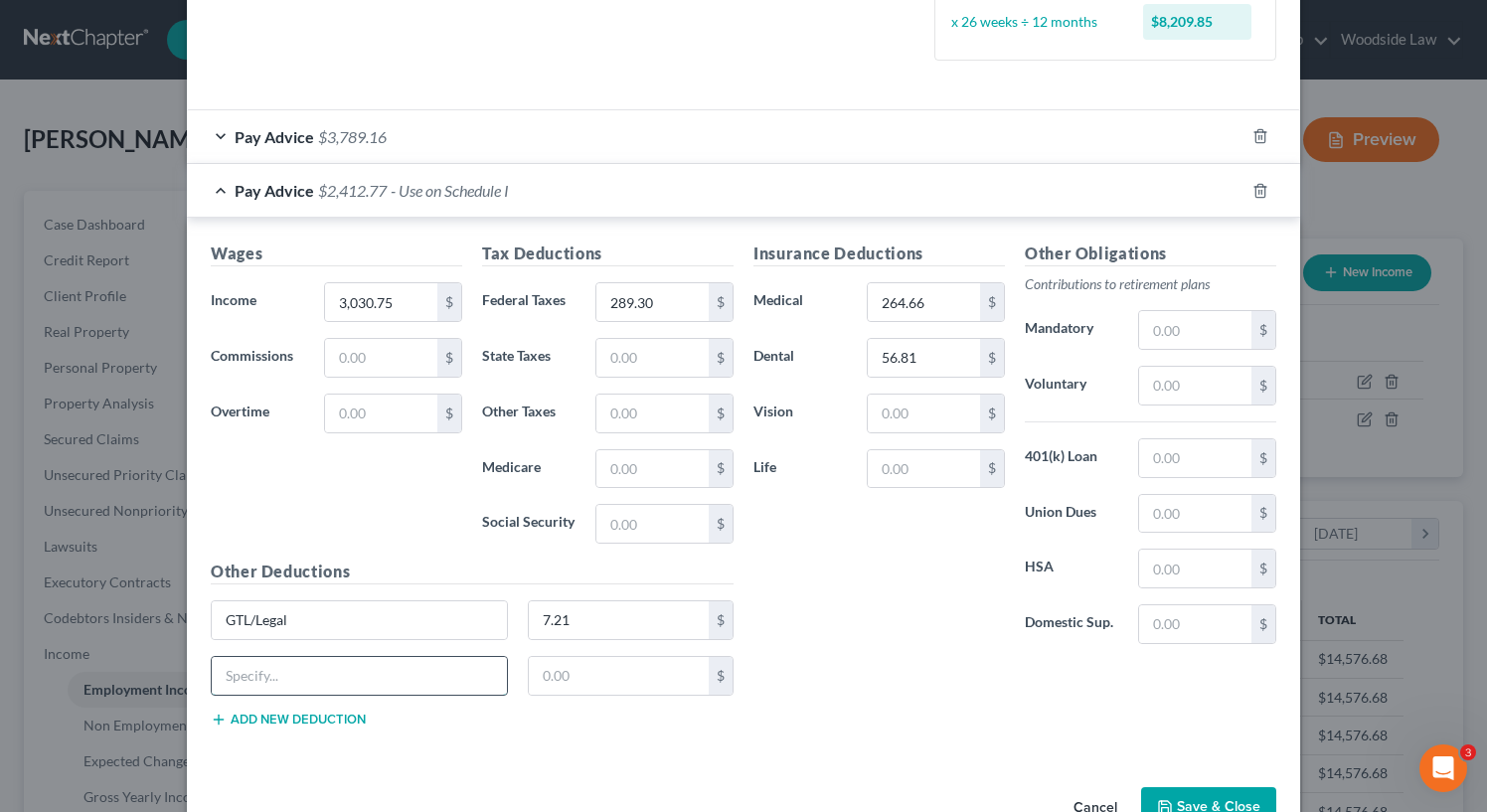 click at bounding box center [359, 676] 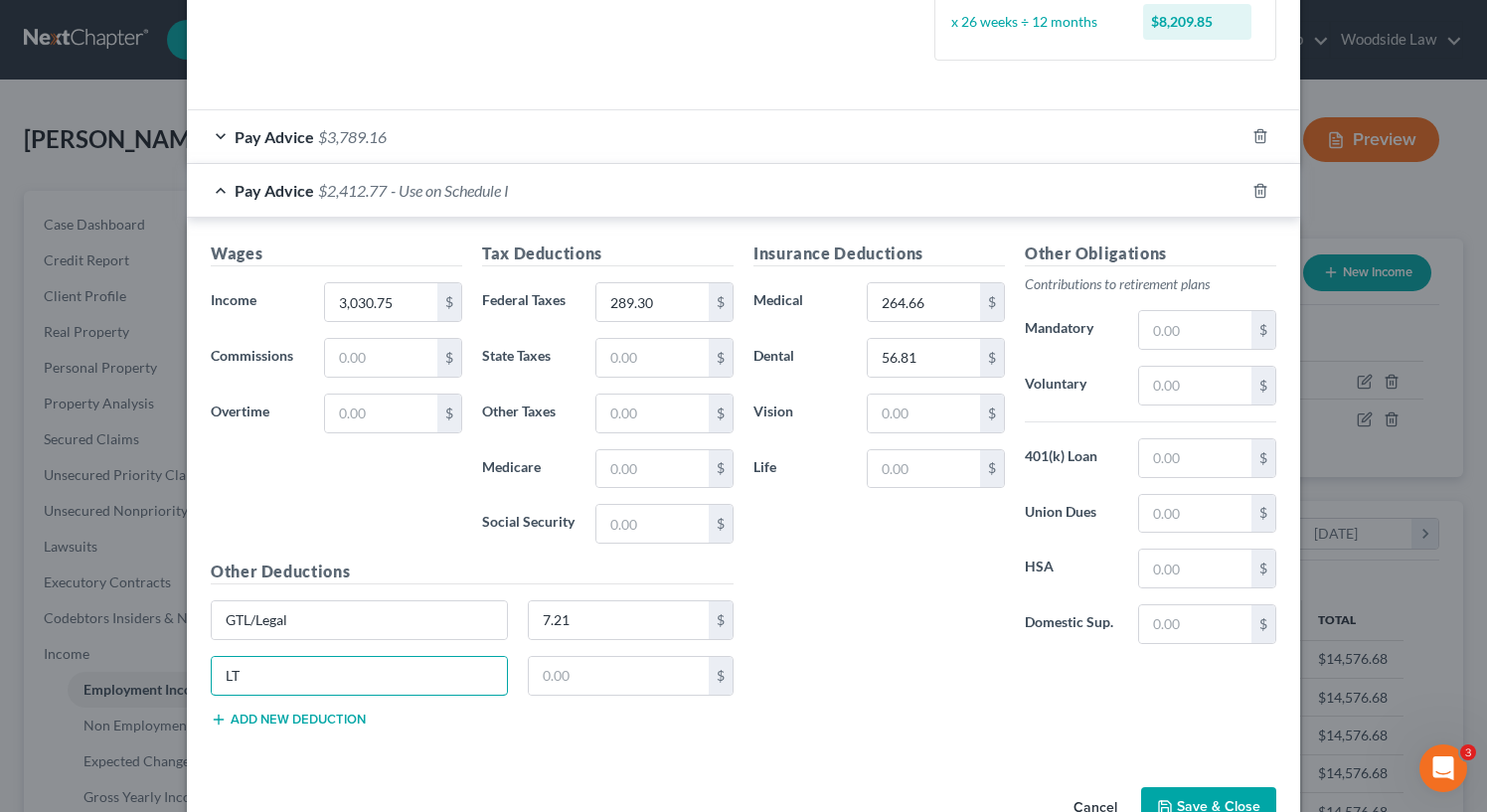 type on "LTD/STD" 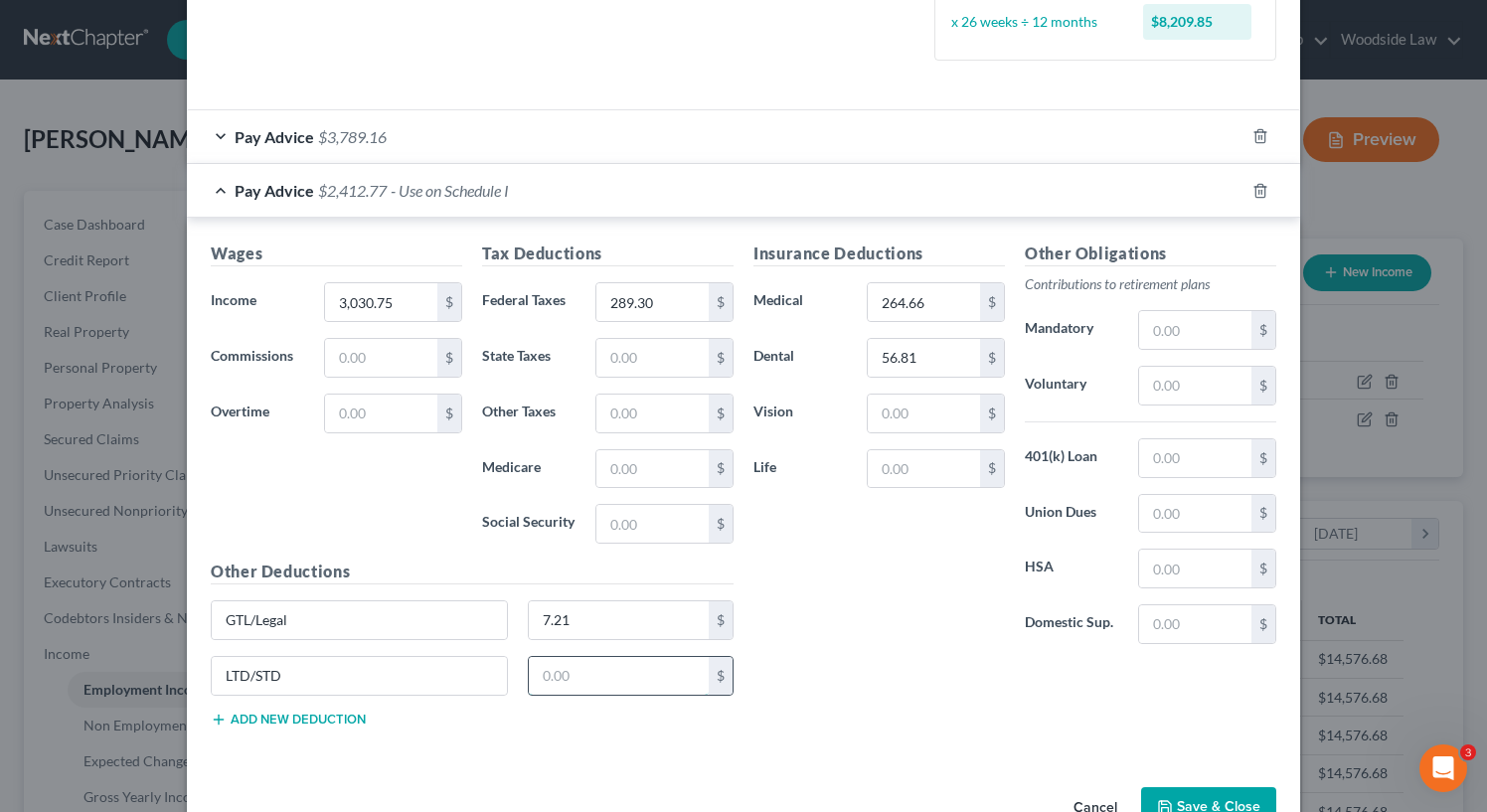 click at bounding box center (619, 676) 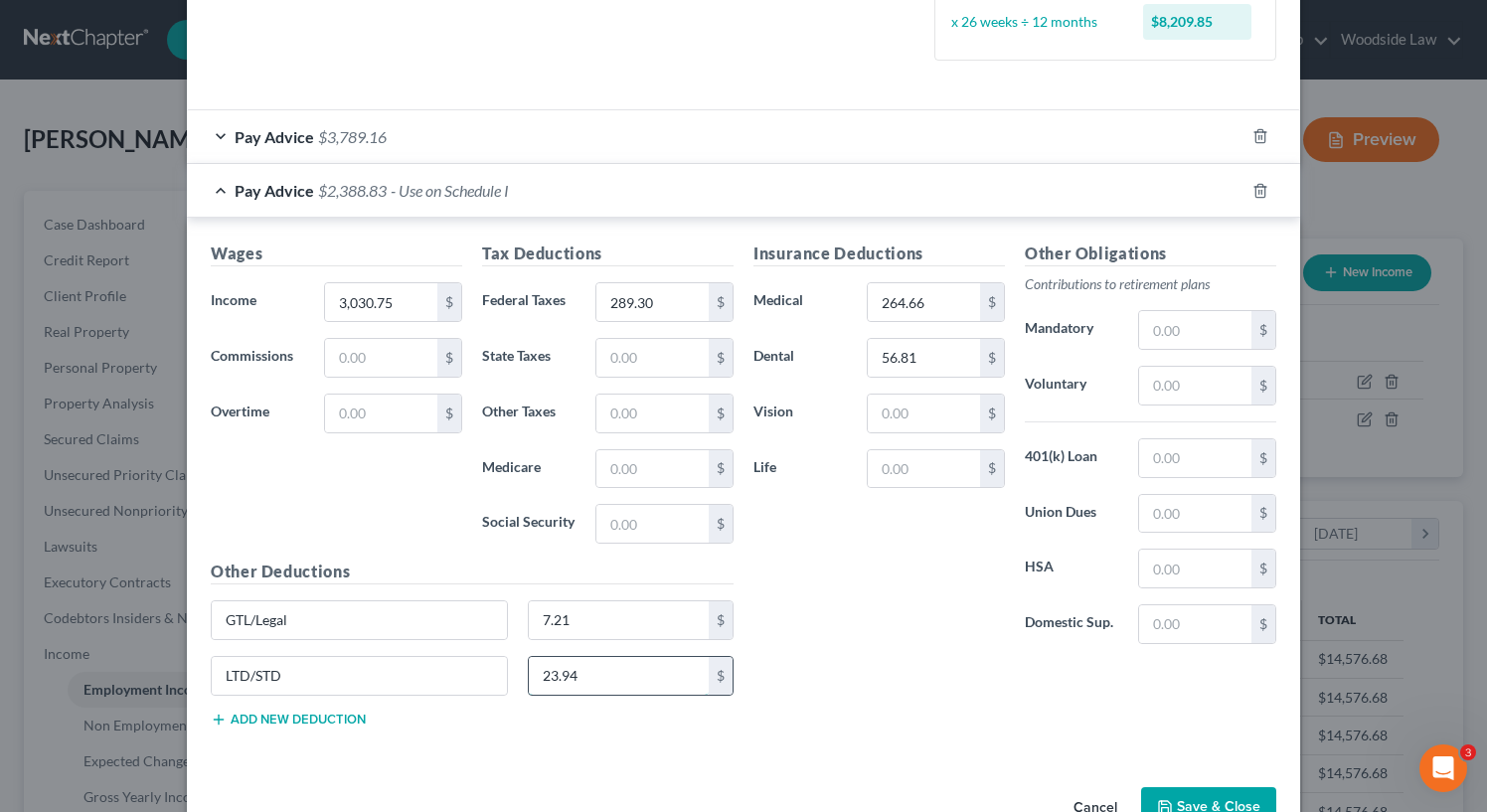 type on "23.94" 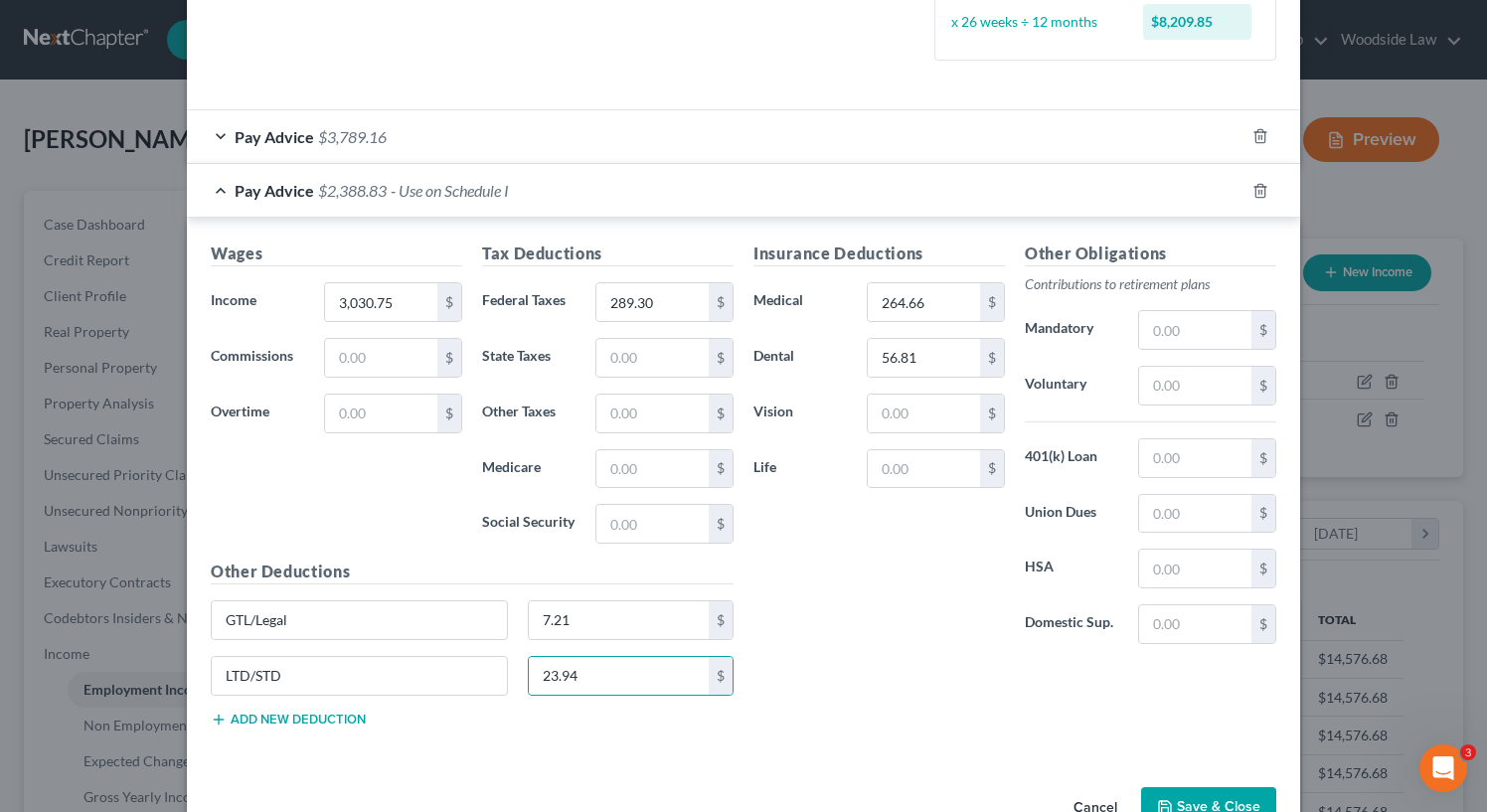 type 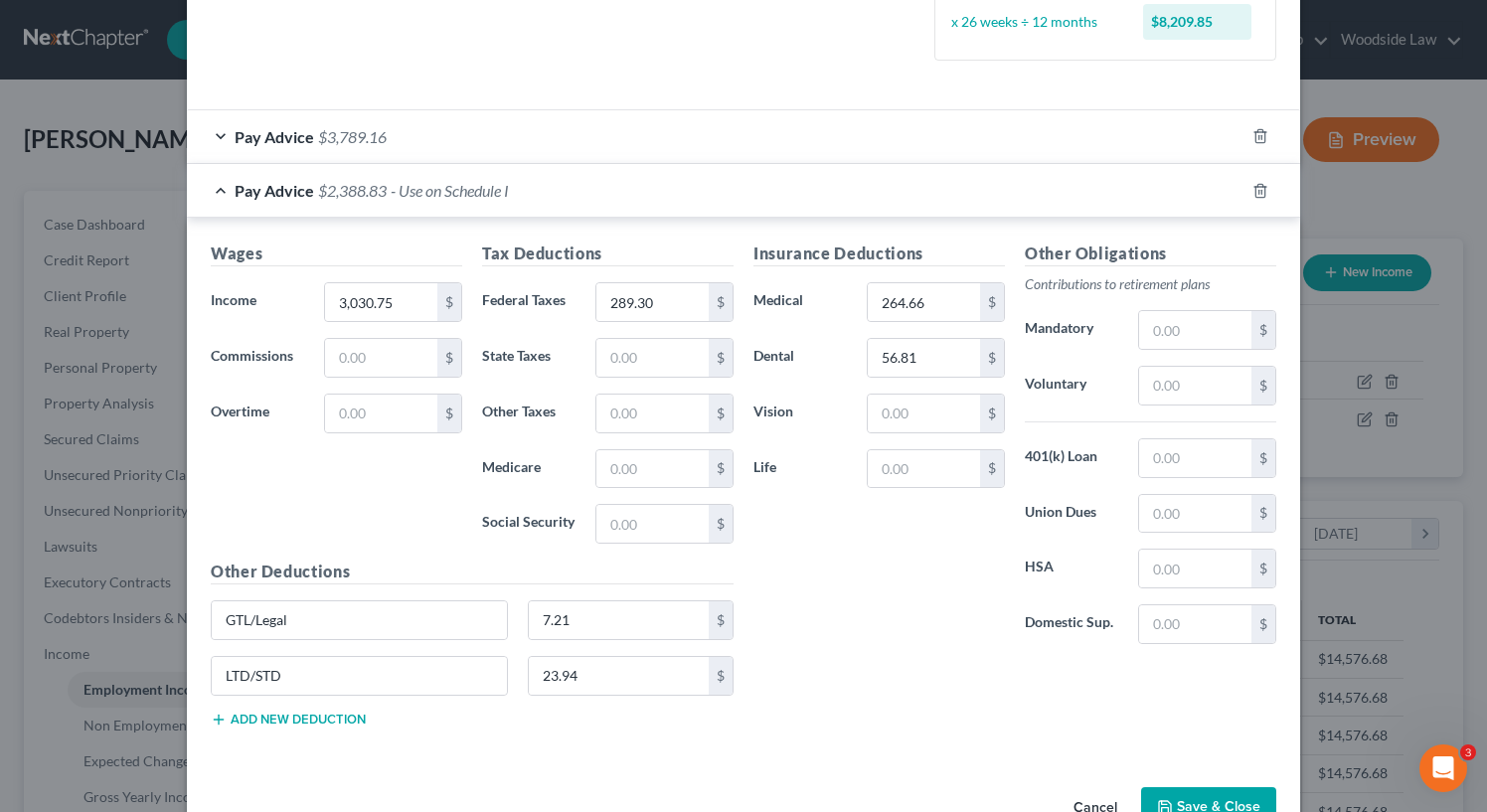 click on "Insurance Deductions Medical 264.66 $ Dental 56.81 $ Vision $ Life $" at bounding box center (879, 450) 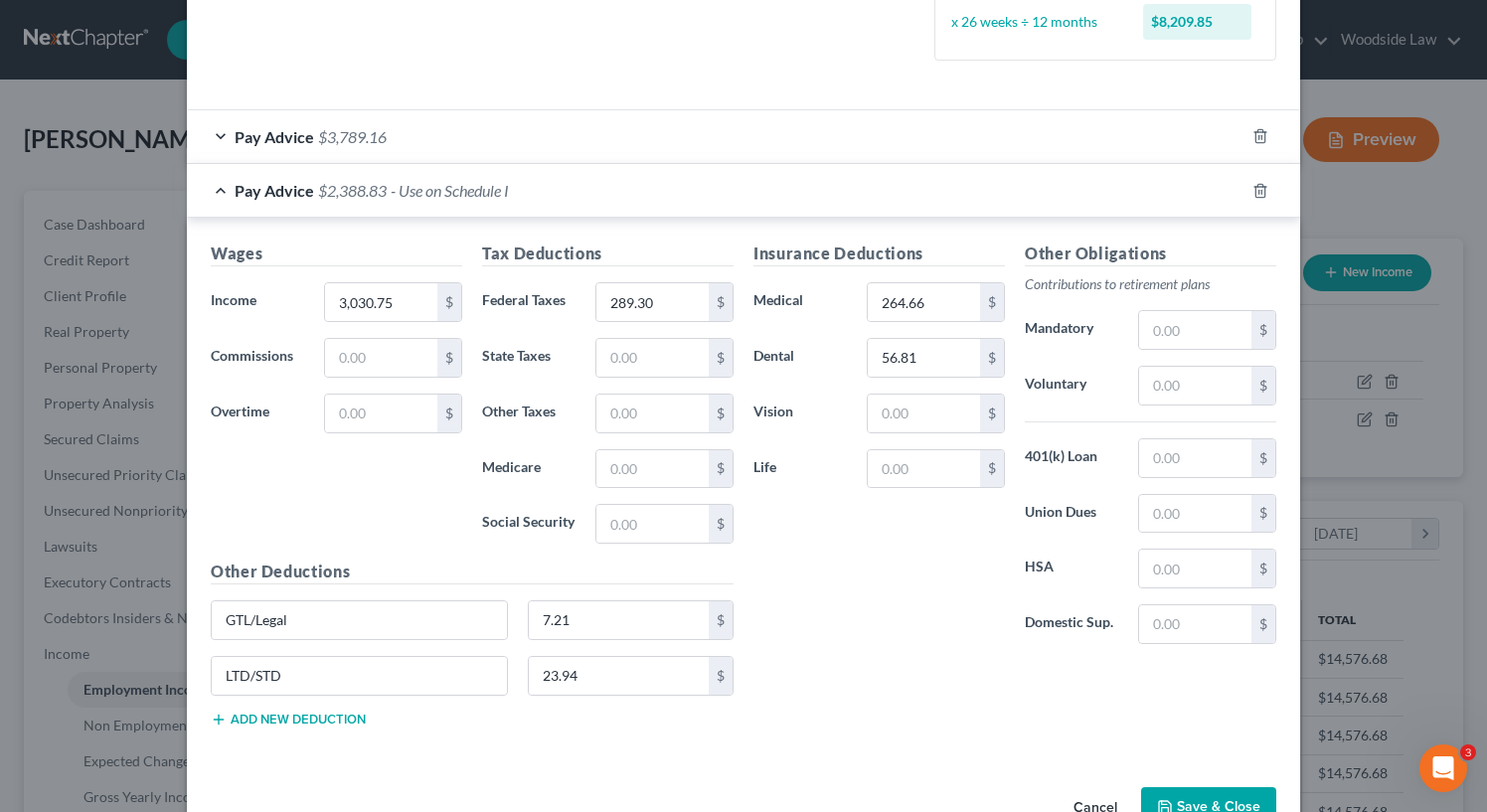 scroll, scrollTop: 565, scrollLeft: 0, axis: vertical 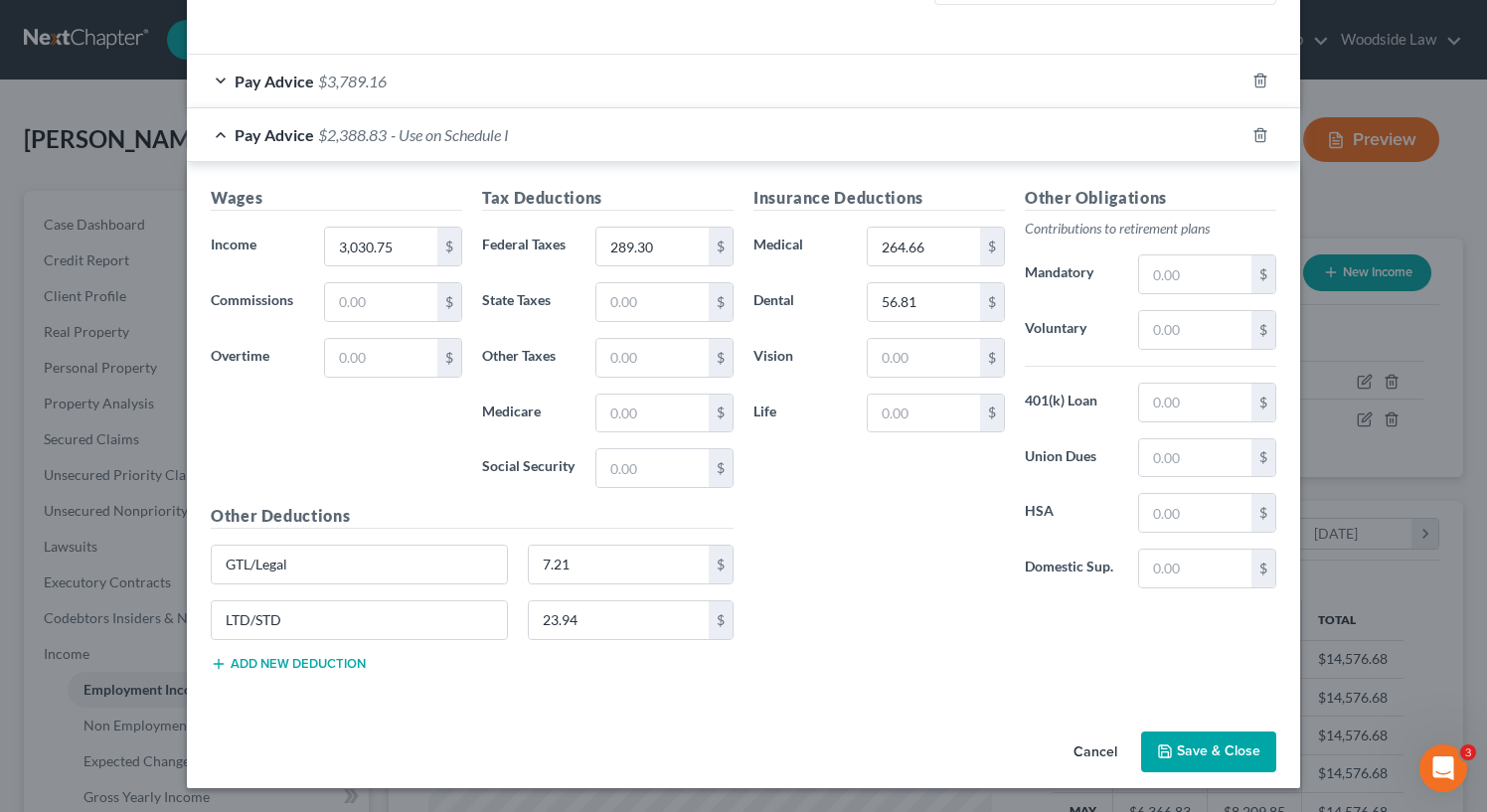 click on "Save & Close" at bounding box center [1209, 752] 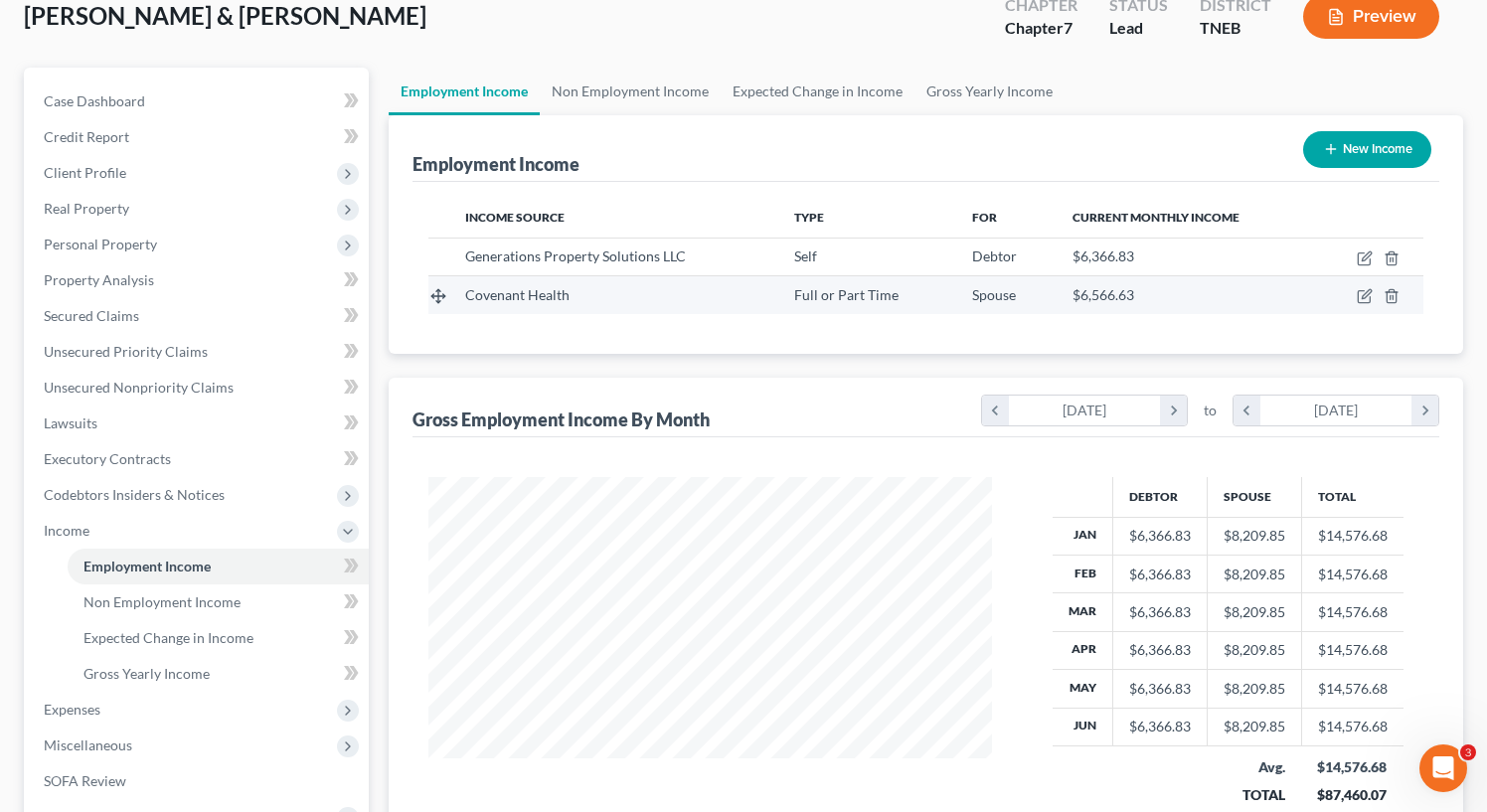 scroll, scrollTop: 386, scrollLeft: 0, axis: vertical 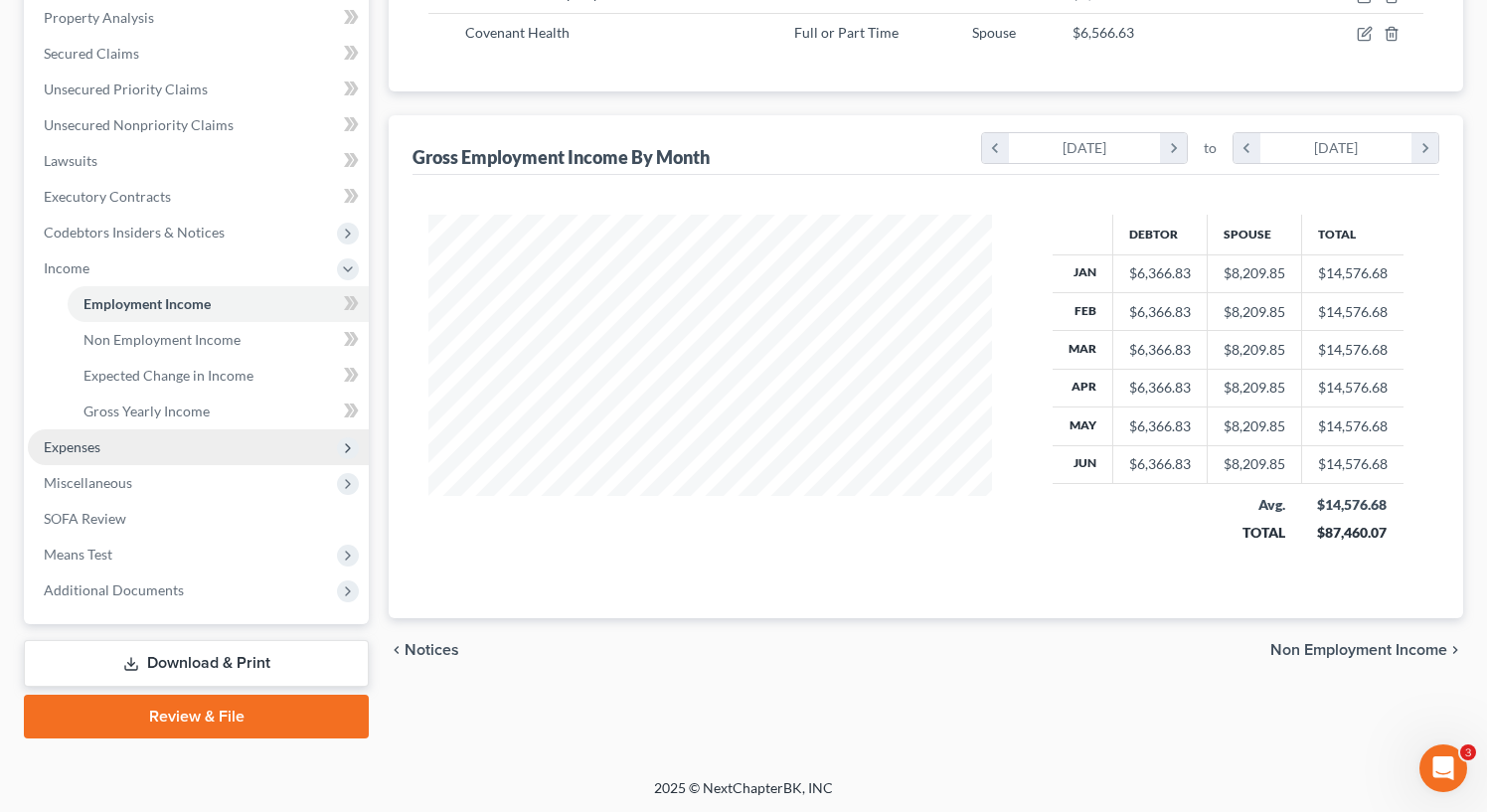 click on "Expenses" at bounding box center (198, 447) 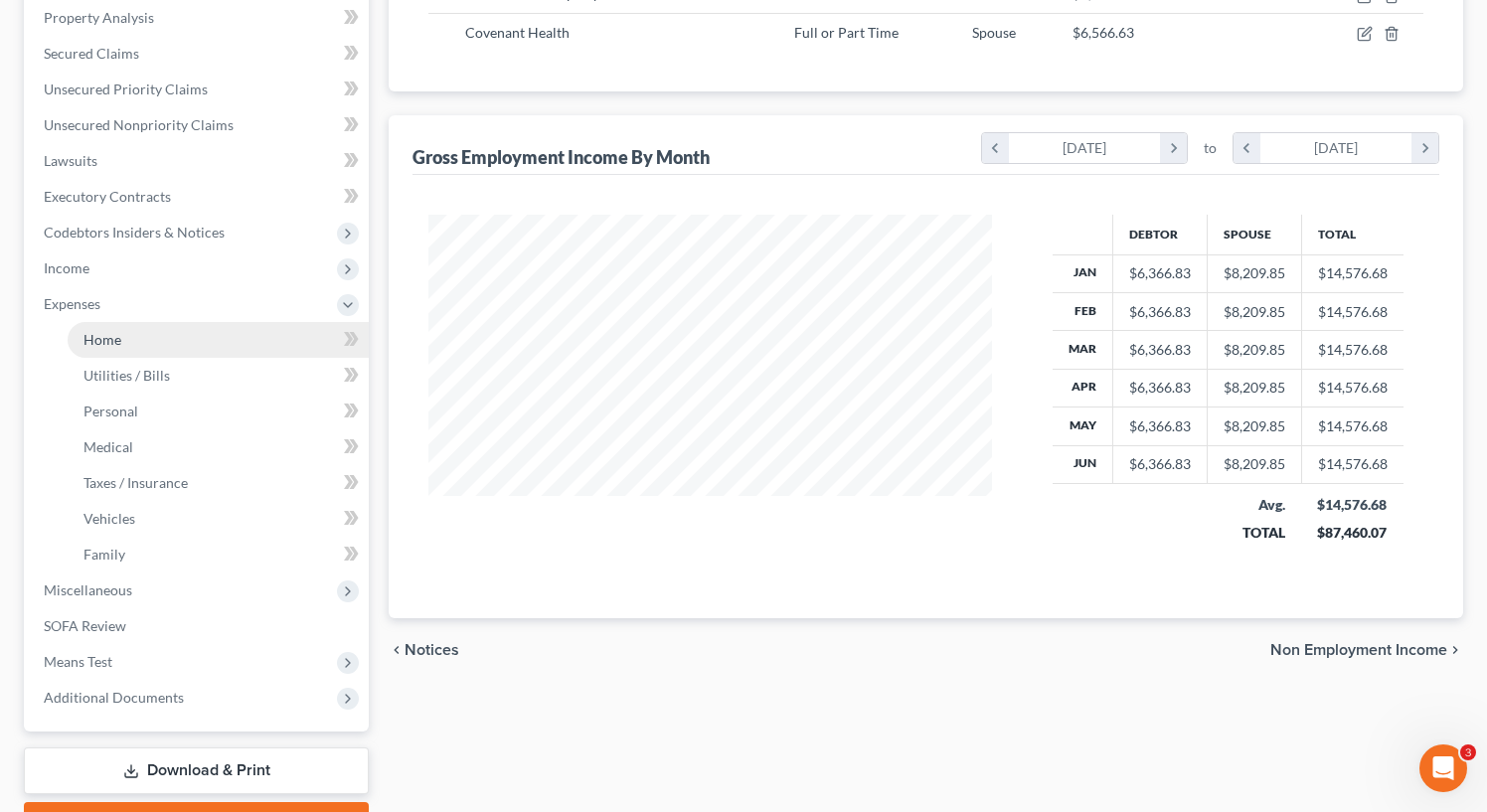 click on "Home" at bounding box center [218, 340] 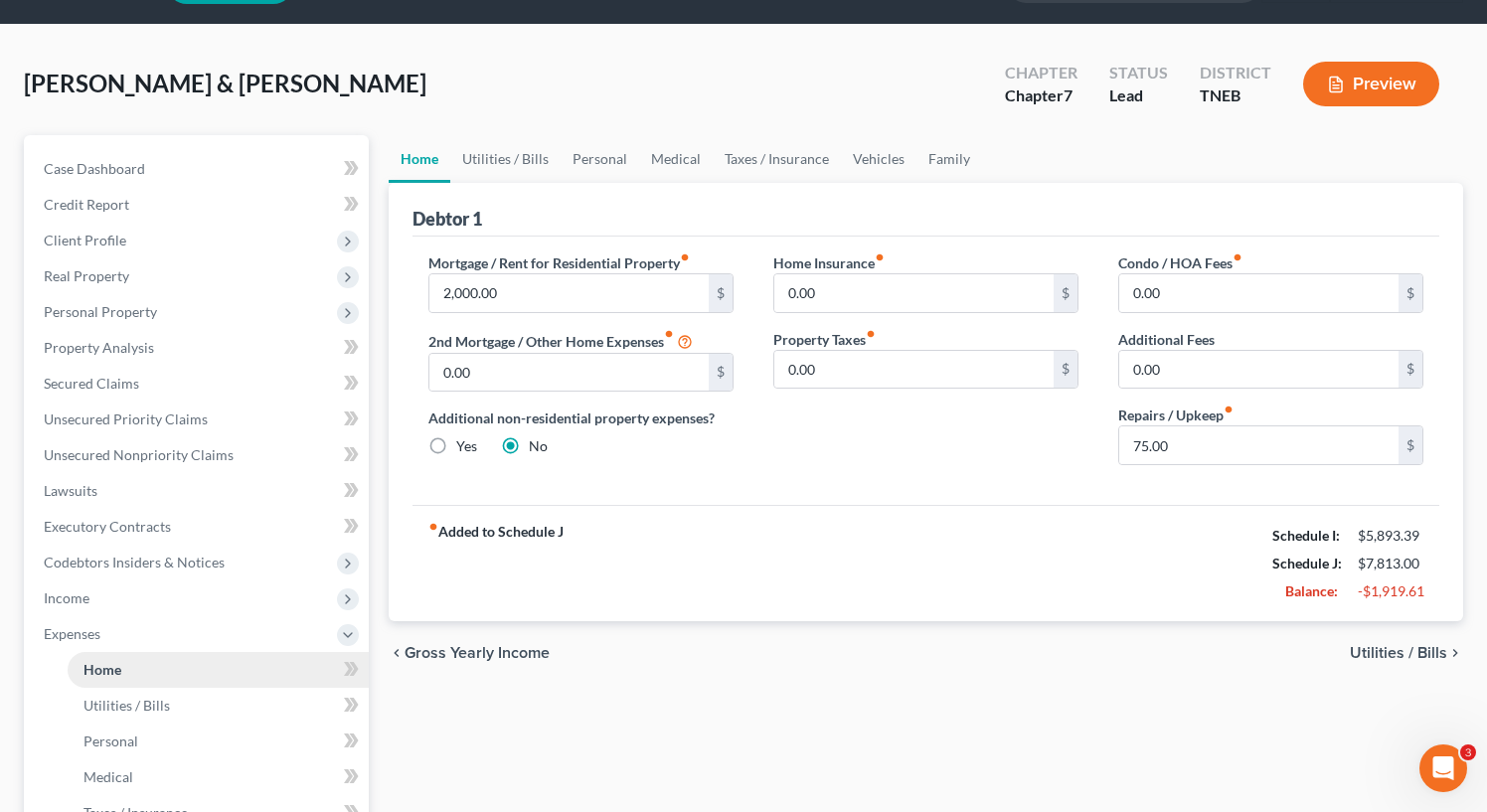 scroll, scrollTop: 0, scrollLeft: 0, axis: both 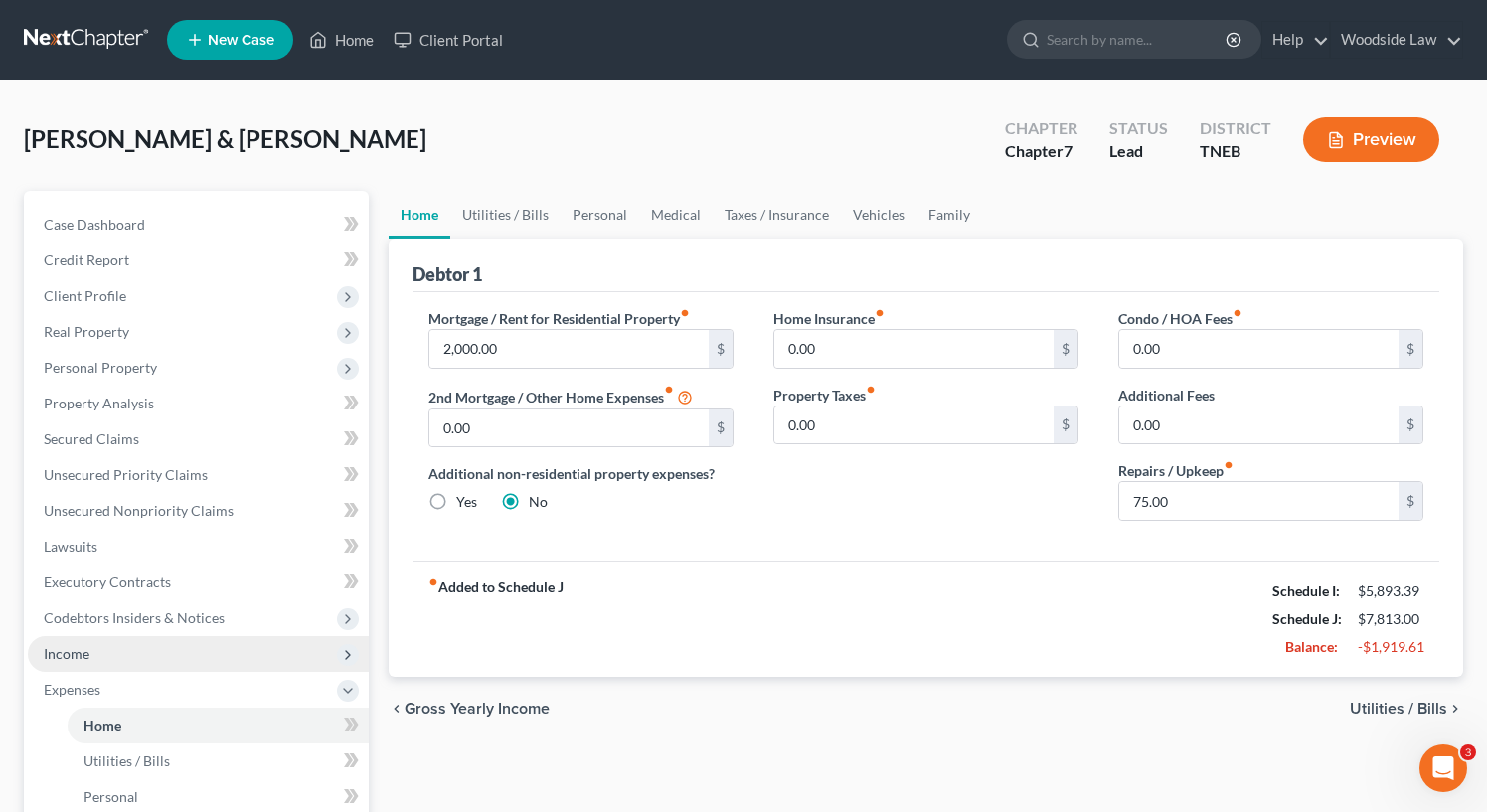 click on "Income" at bounding box center [67, 653] 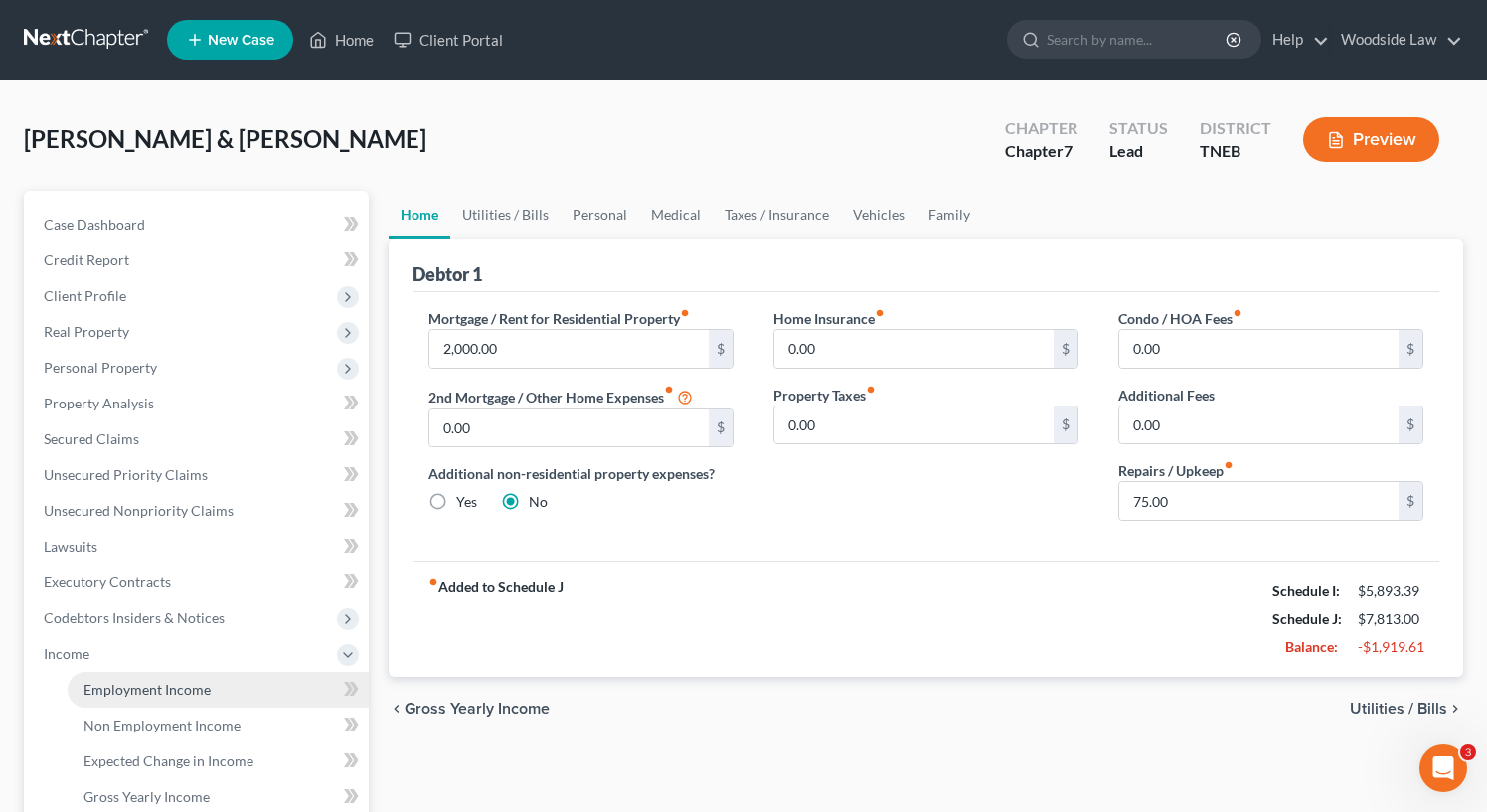 click on "Employment Income" at bounding box center (147, 689) 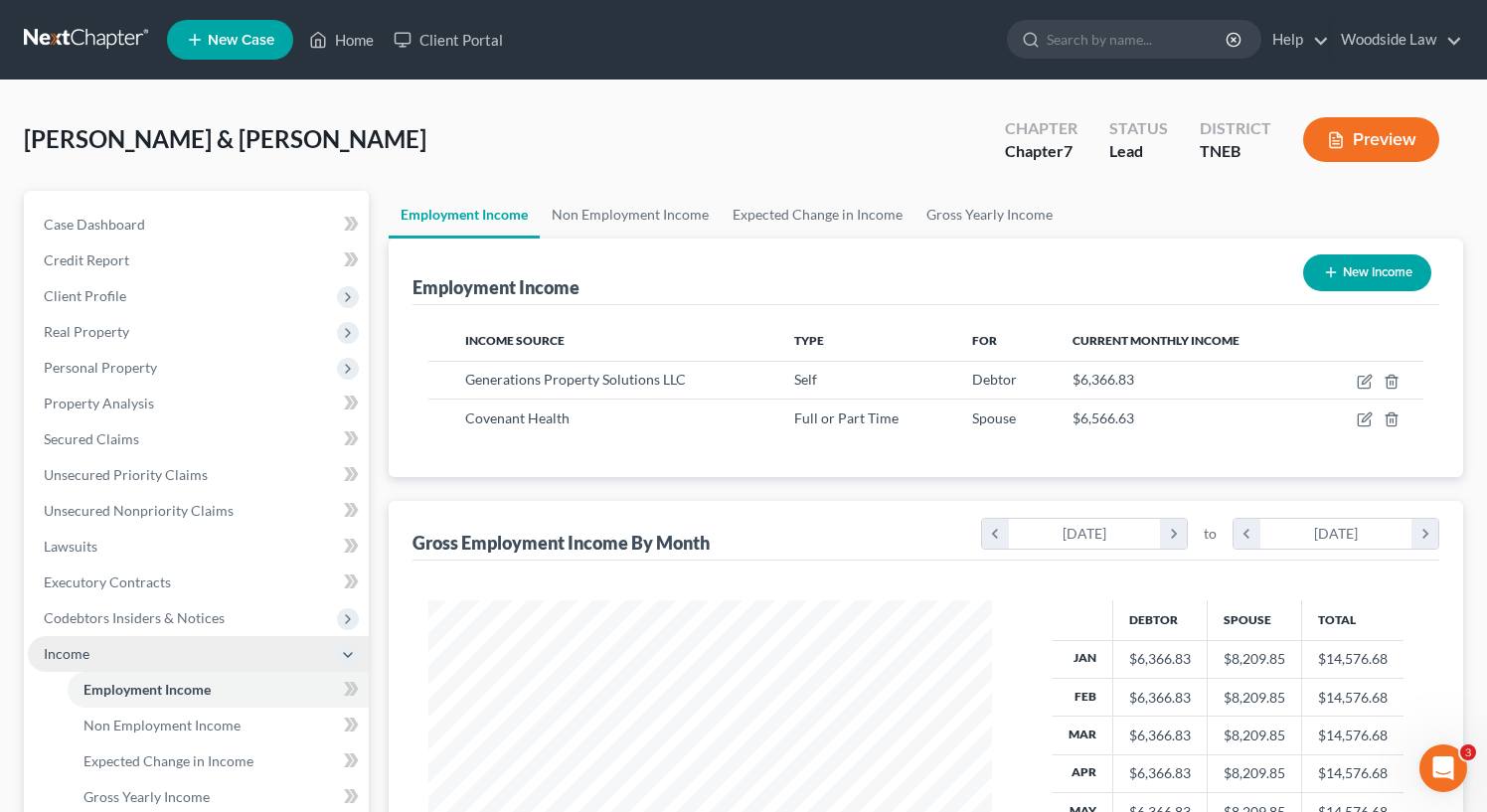 scroll, scrollTop: 993523, scrollLeft: 993380, axis: both 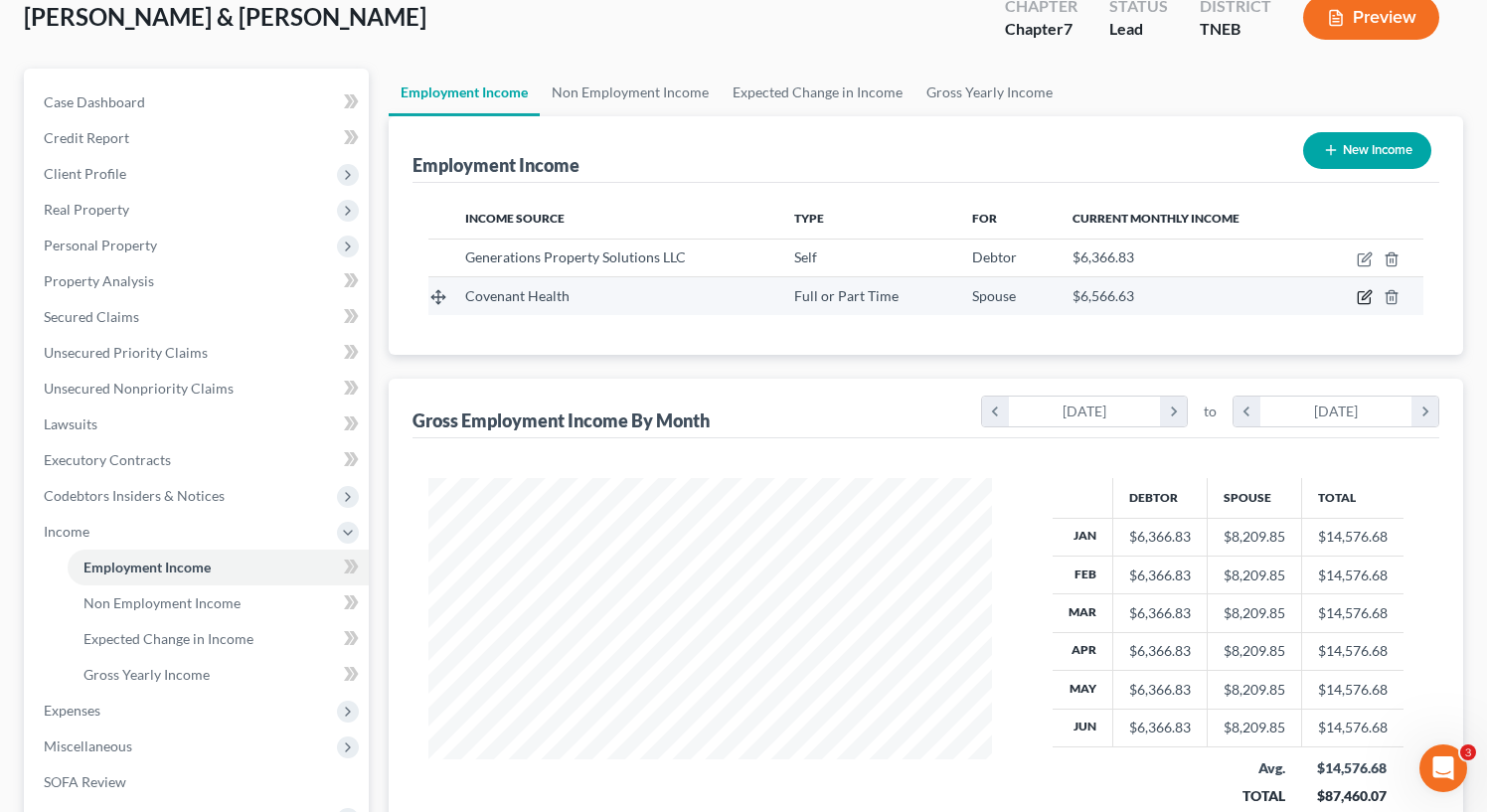 click 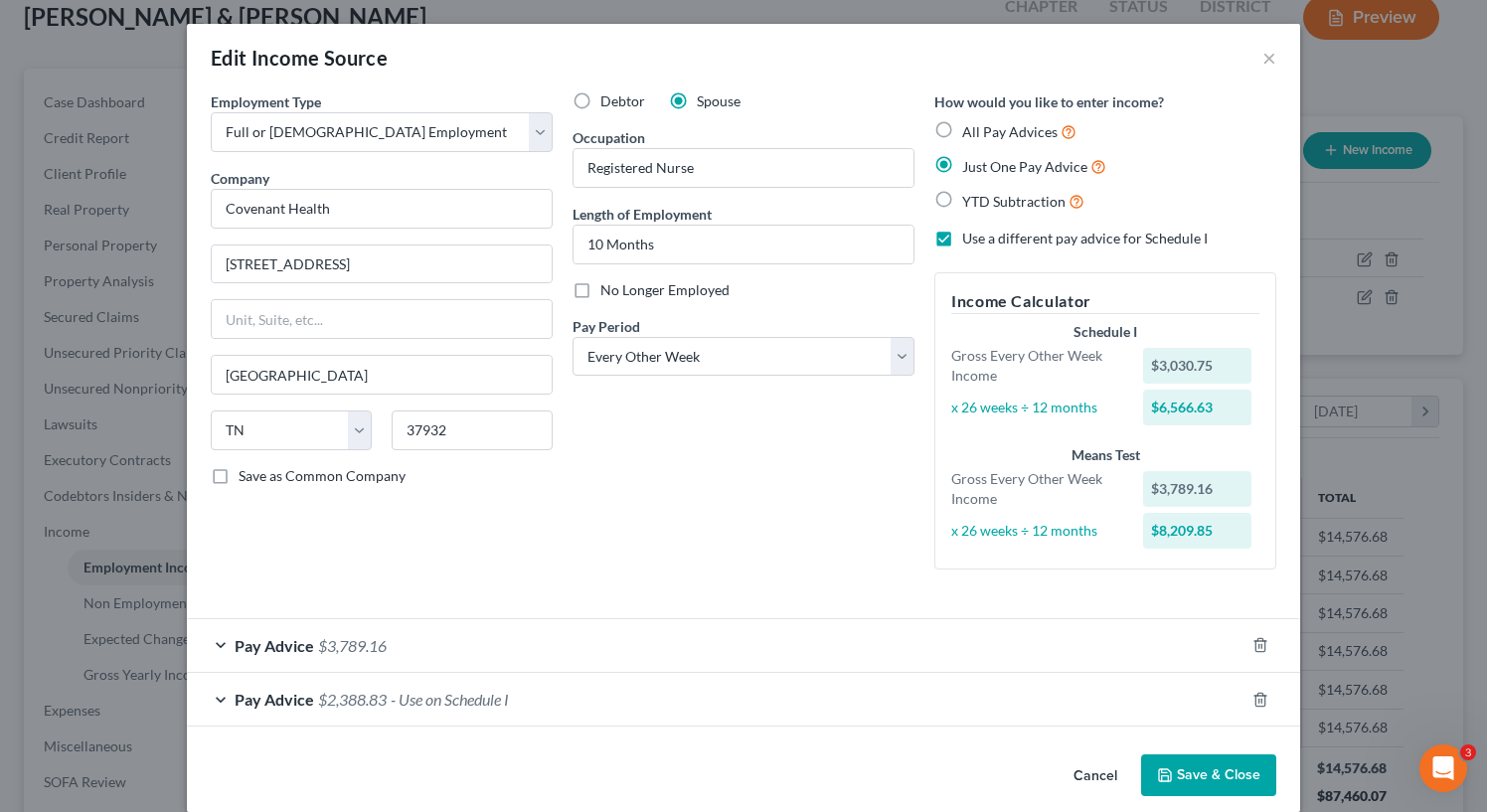 click on "Pay Advice $2,388.83 - Use on Schedule I" at bounding box center (716, 699) 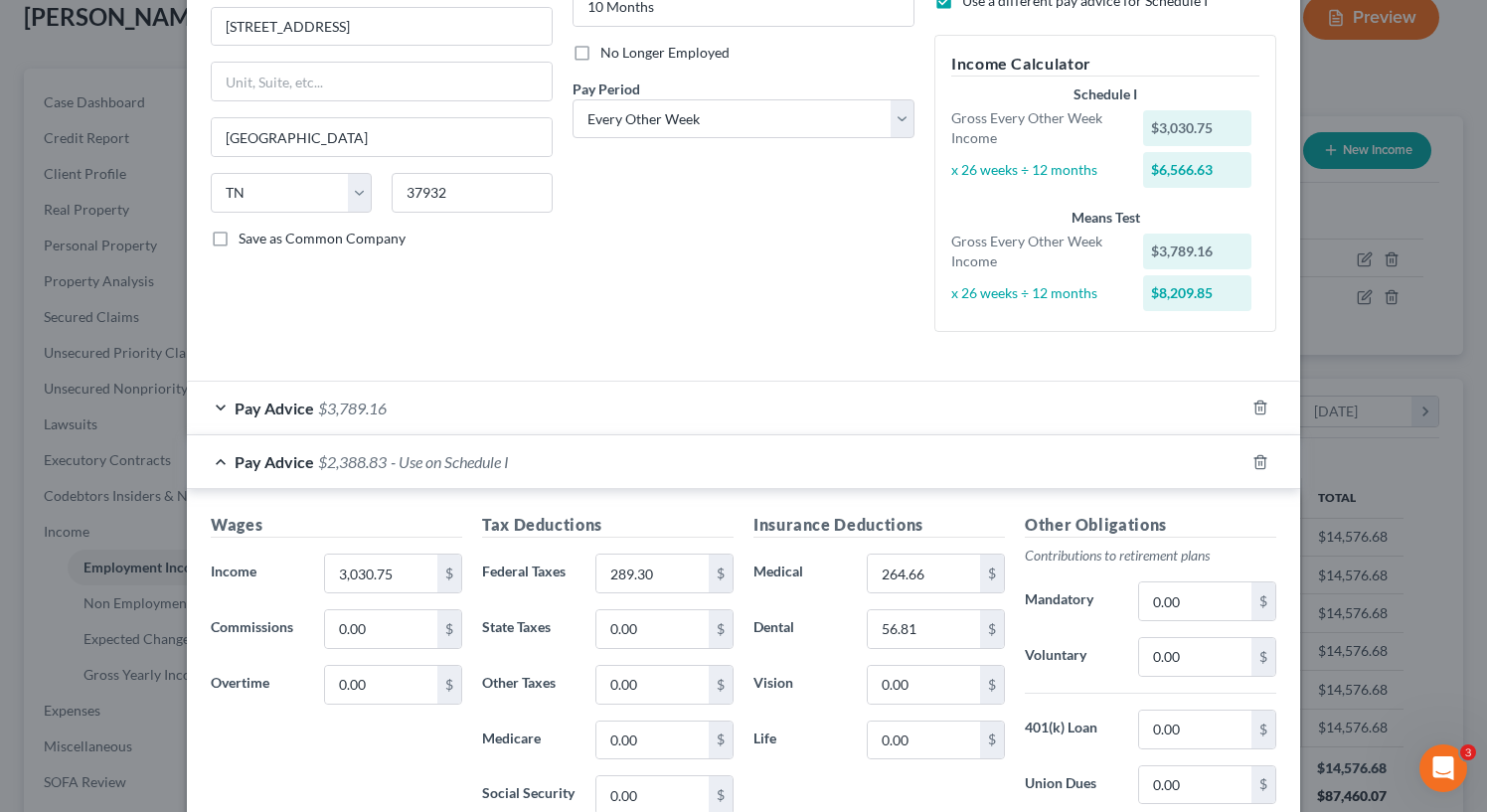 scroll, scrollTop: 565, scrollLeft: 0, axis: vertical 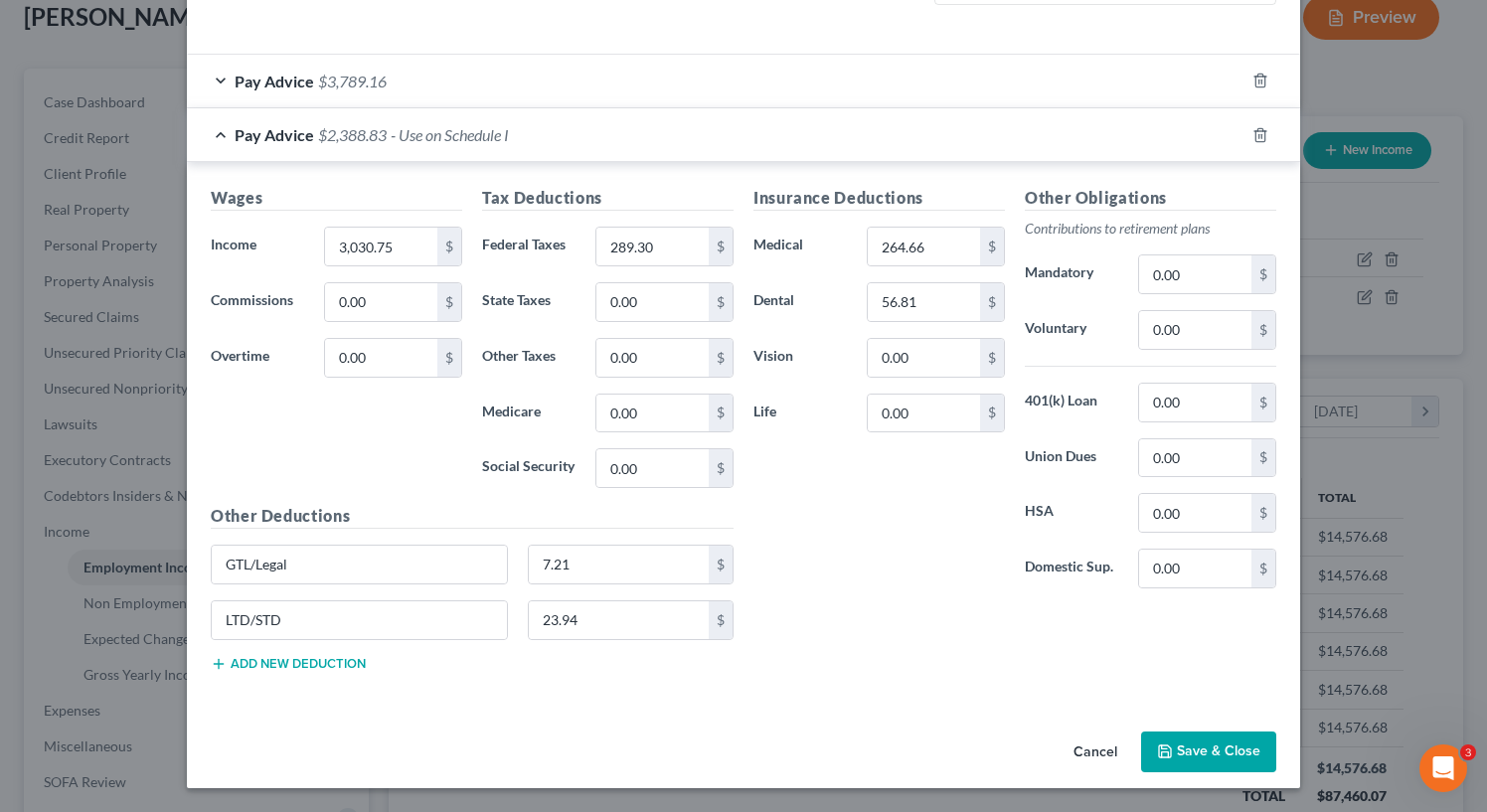 click on "Insurance Deductions Medical 264.66 $ Dental 56.81 $ Vision 0.00 $ Life 0.00 $" at bounding box center [879, 395] 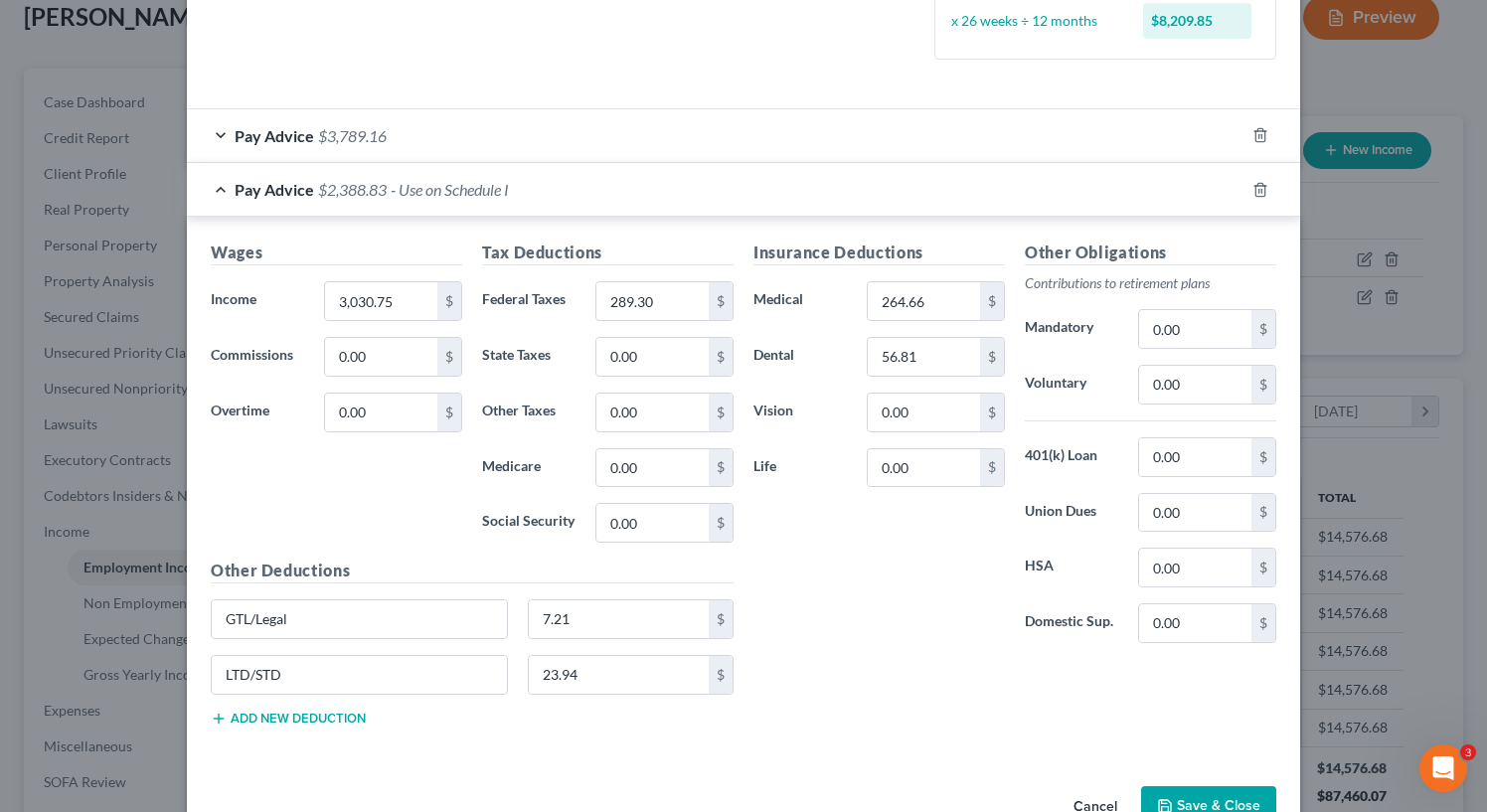 scroll, scrollTop: 506, scrollLeft: 0, axis: vertical 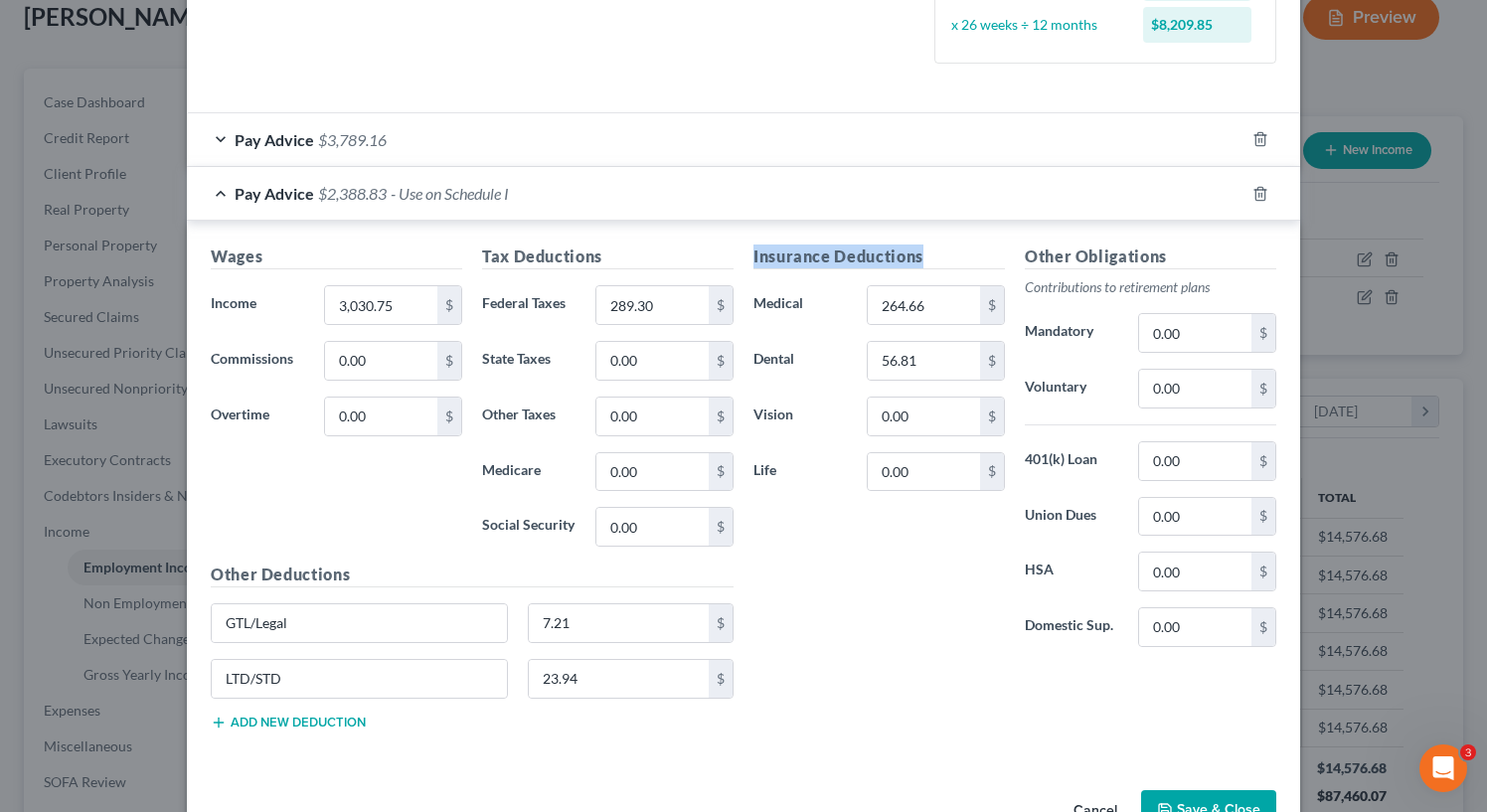 drag, startPoint x: 753, startPoint y: 253, endPoint x: 928, endPoint y: 263, distance: 175.28548 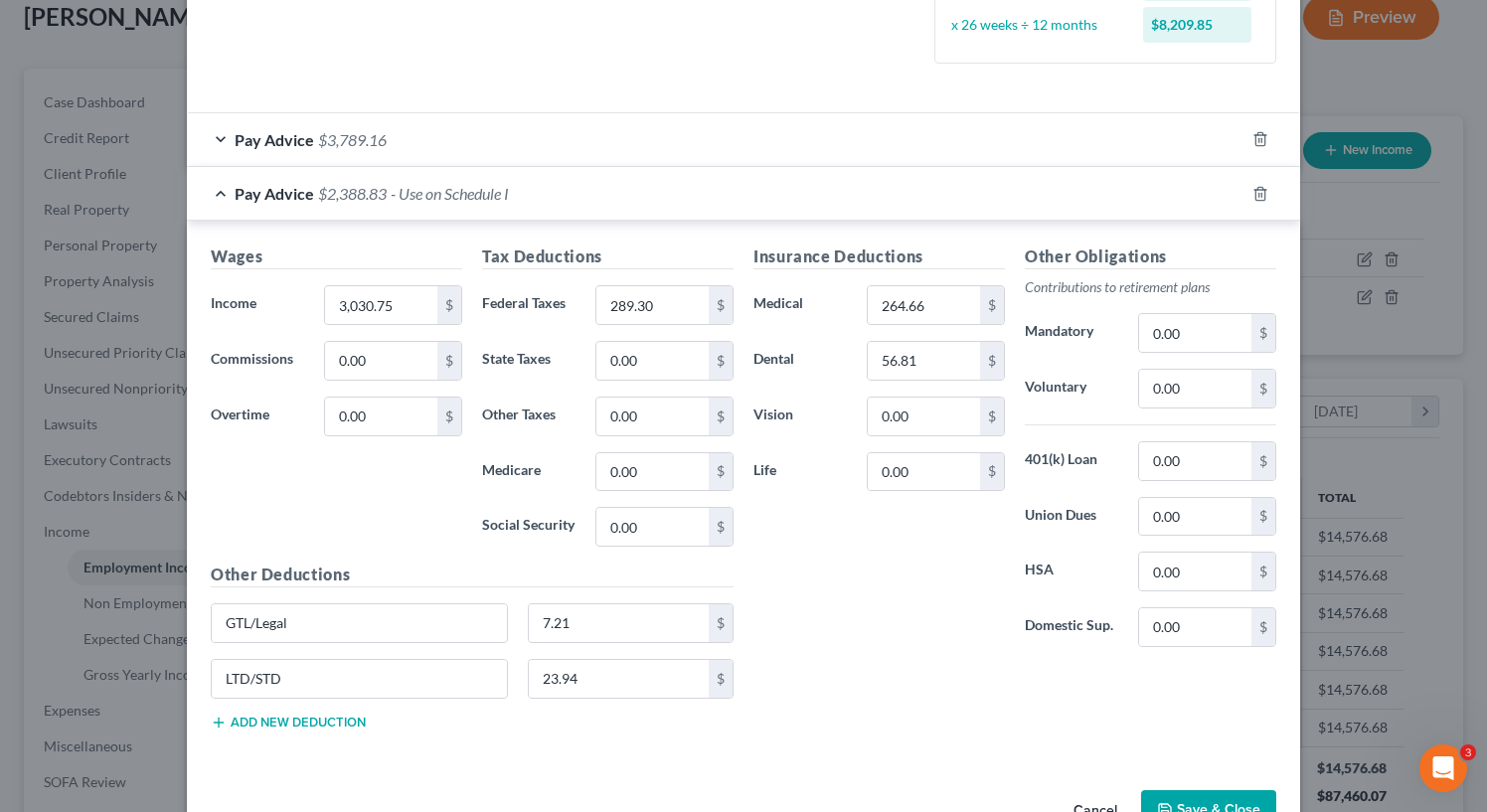 click on "Wages
Income
*
3,030.75 $ Commissions 0.00 $ Overtime 0.00 $ Tax Deductions Federal Taxes 289.30 $ State Taxes 0.00 $ Other Taxes 0.00 $ Medicare 0.00 $ Social Security 0.00 $ Other Deductions GTL/Legal 7.21 $ LTD/STD 23.94 $ Add new deduction Insurance Deductions Medical 264.66 $ Dental 56.81 $ Vision 0.00 $ Life 0.00 $ Other Obligations Contributions to retirement plans Mandatory 0.00 $ Voluntary 0.00 $ 401(k) Loan 0.00 $ Union Dues 0.00 $ HSA 0.00 $ Domestic Sup. 0.00 $" at bounding box center (744, 491) 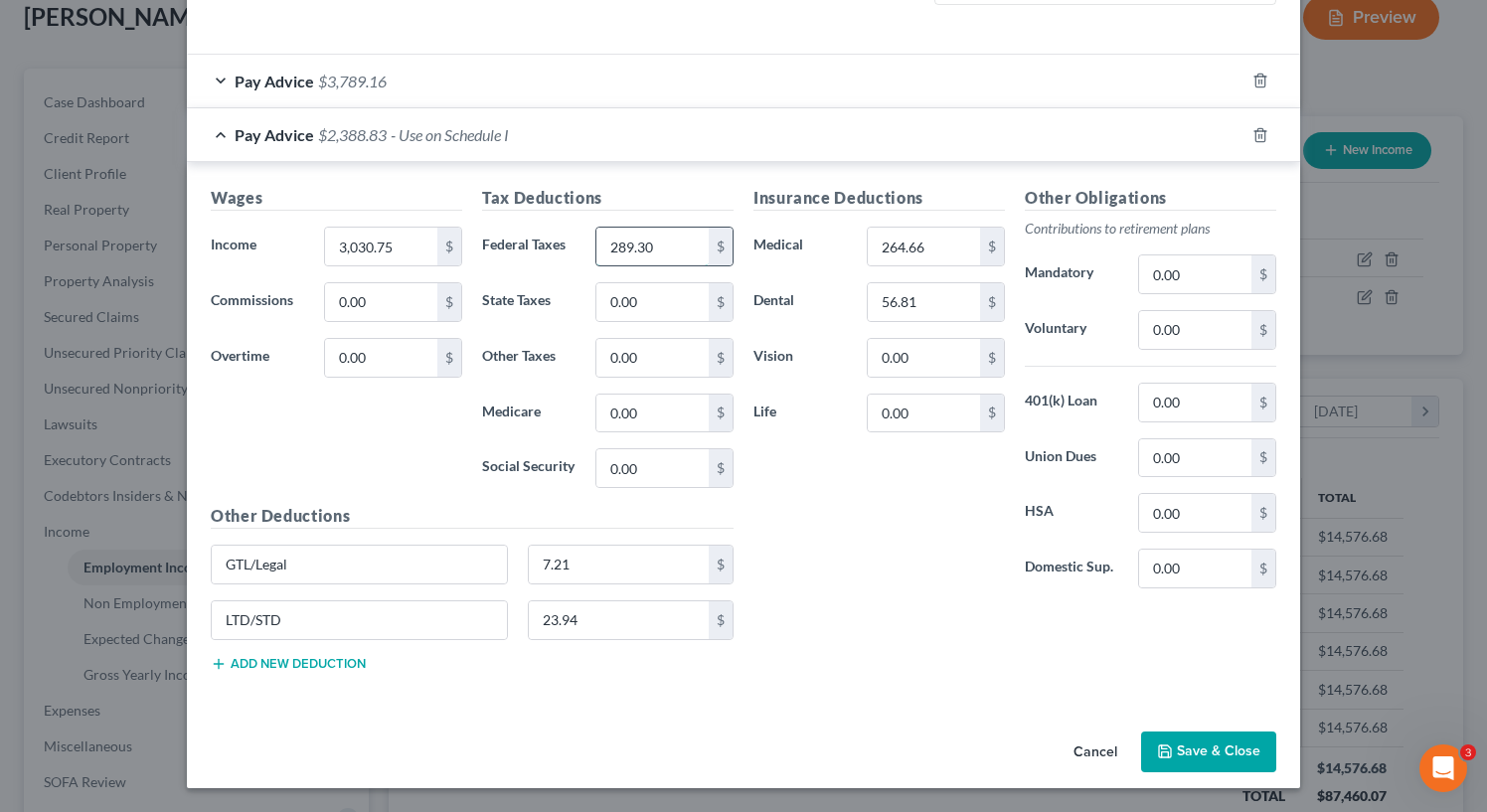 click on "289.30" at bounding box center [652, 246] 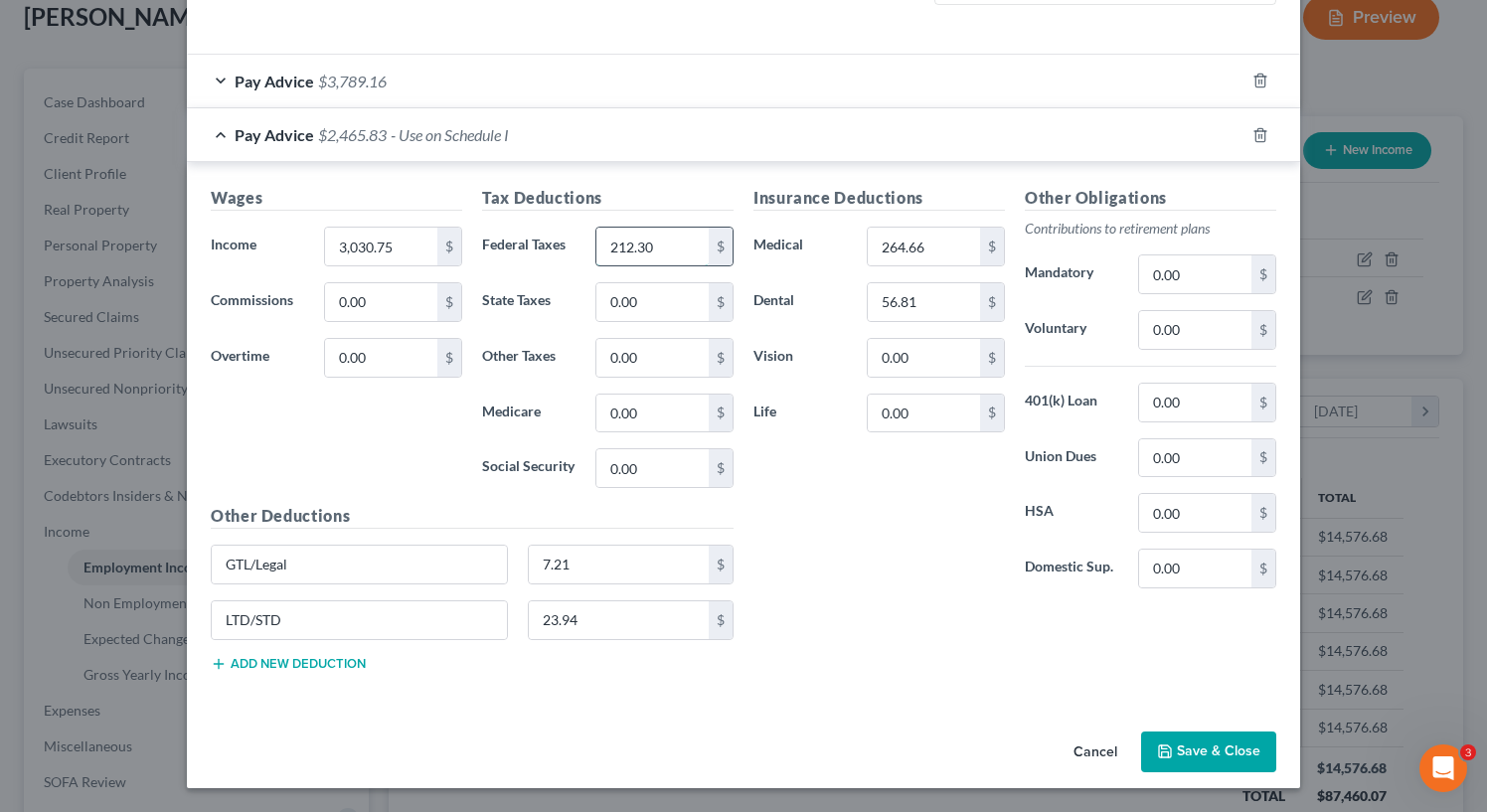 type on "212.30" 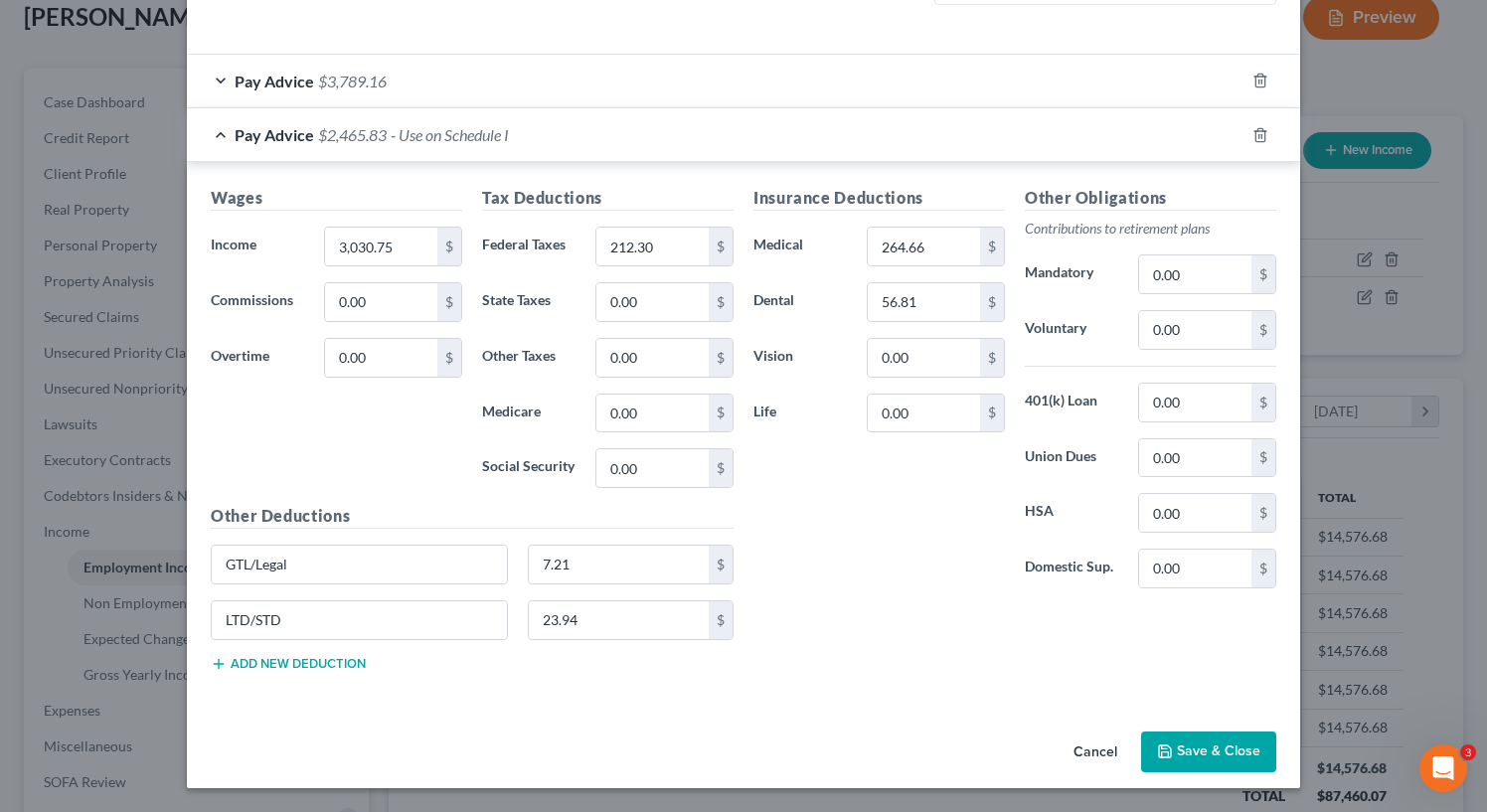 click on "Insurance Deductions Medical 264.66 $ Dental 56.81 $ Vision 0.00 $ Life 0.00 $" at bounding box center [879, 395] 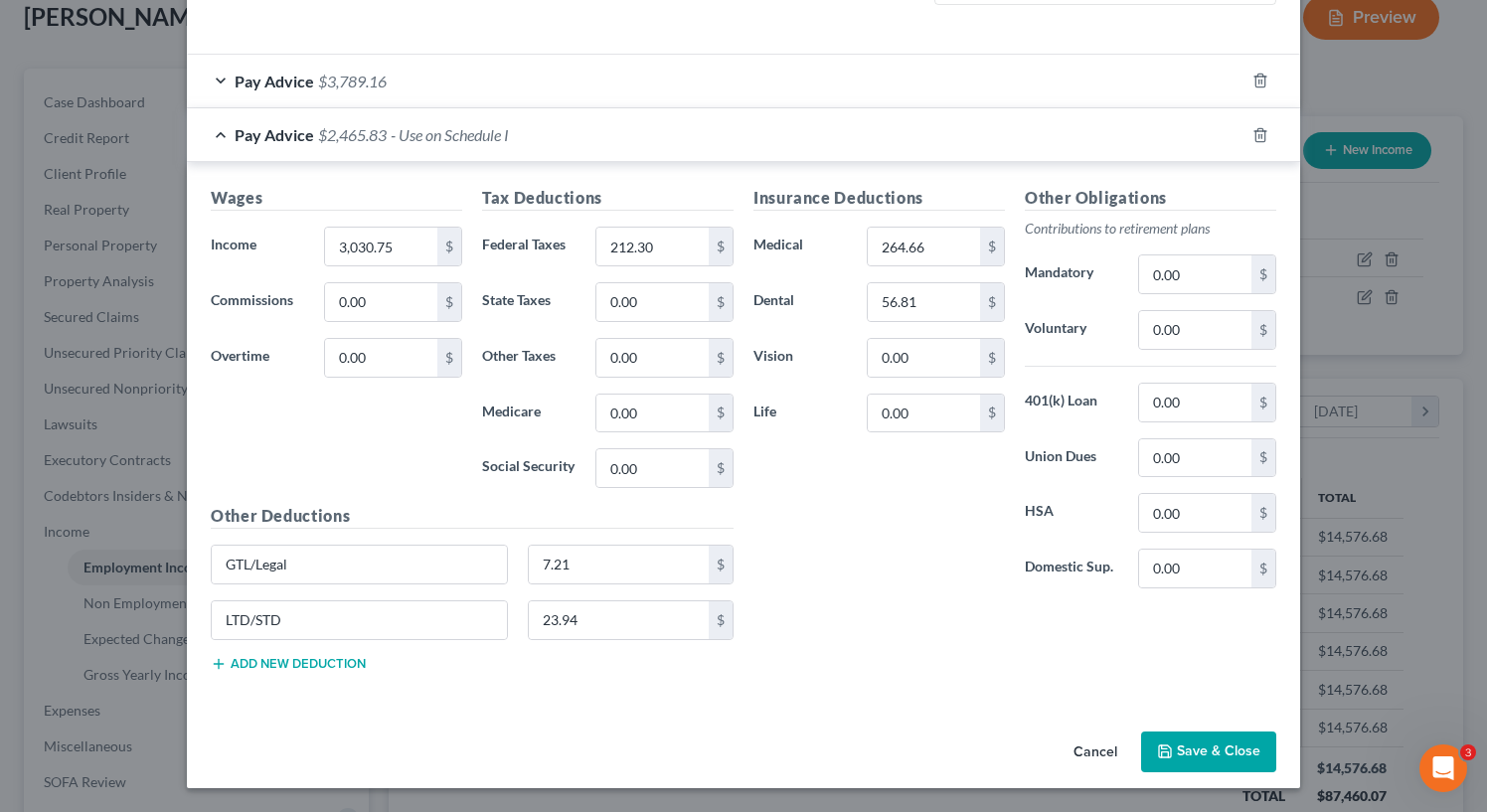 click on "Save & Close" at bounding box center (1209, 752) 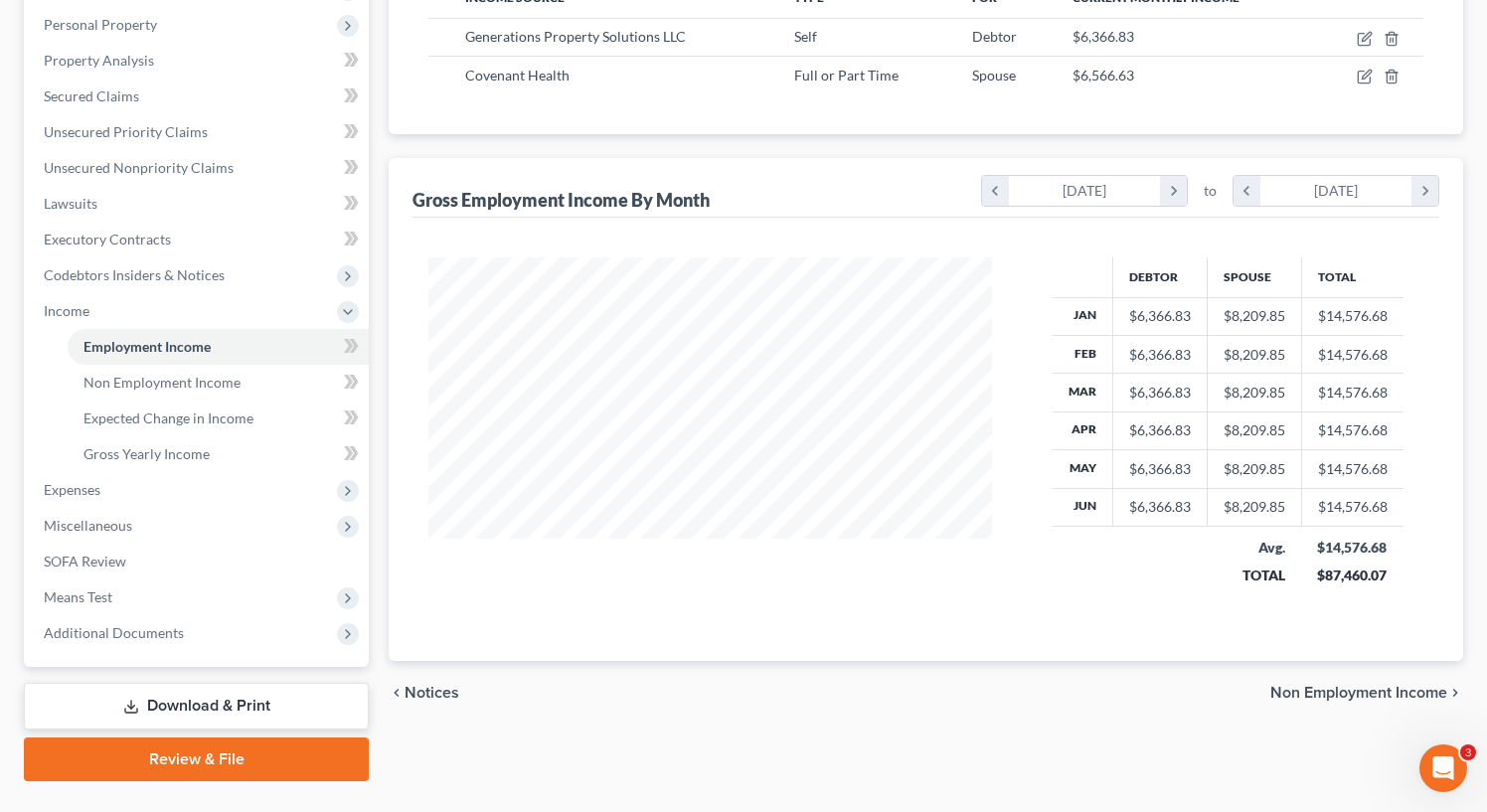 scroll, scrollTop: 386, scrollLeft: 0, axis: vertical 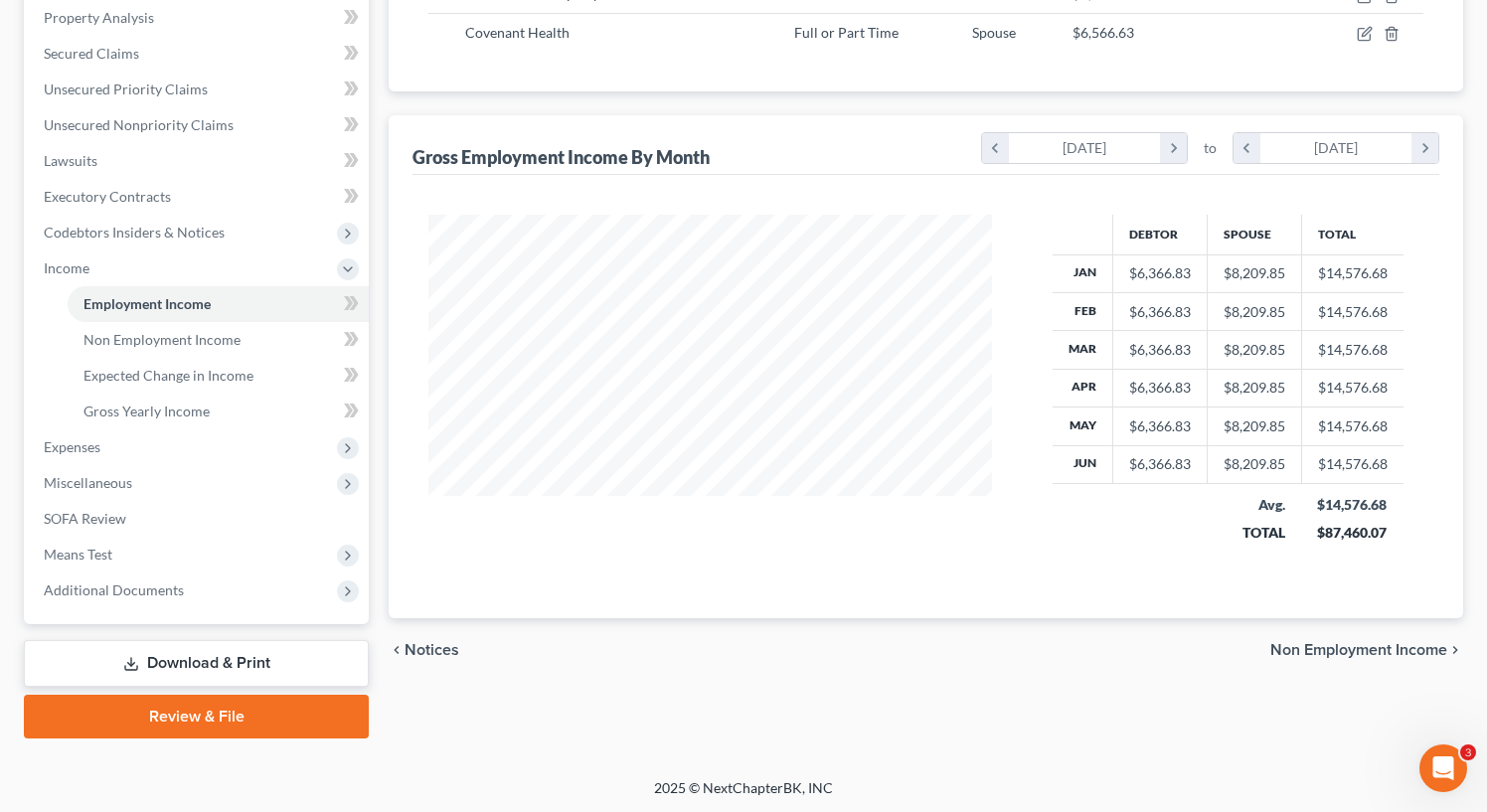 click on "Non Employment Income" at bounding box center [1359, 650] 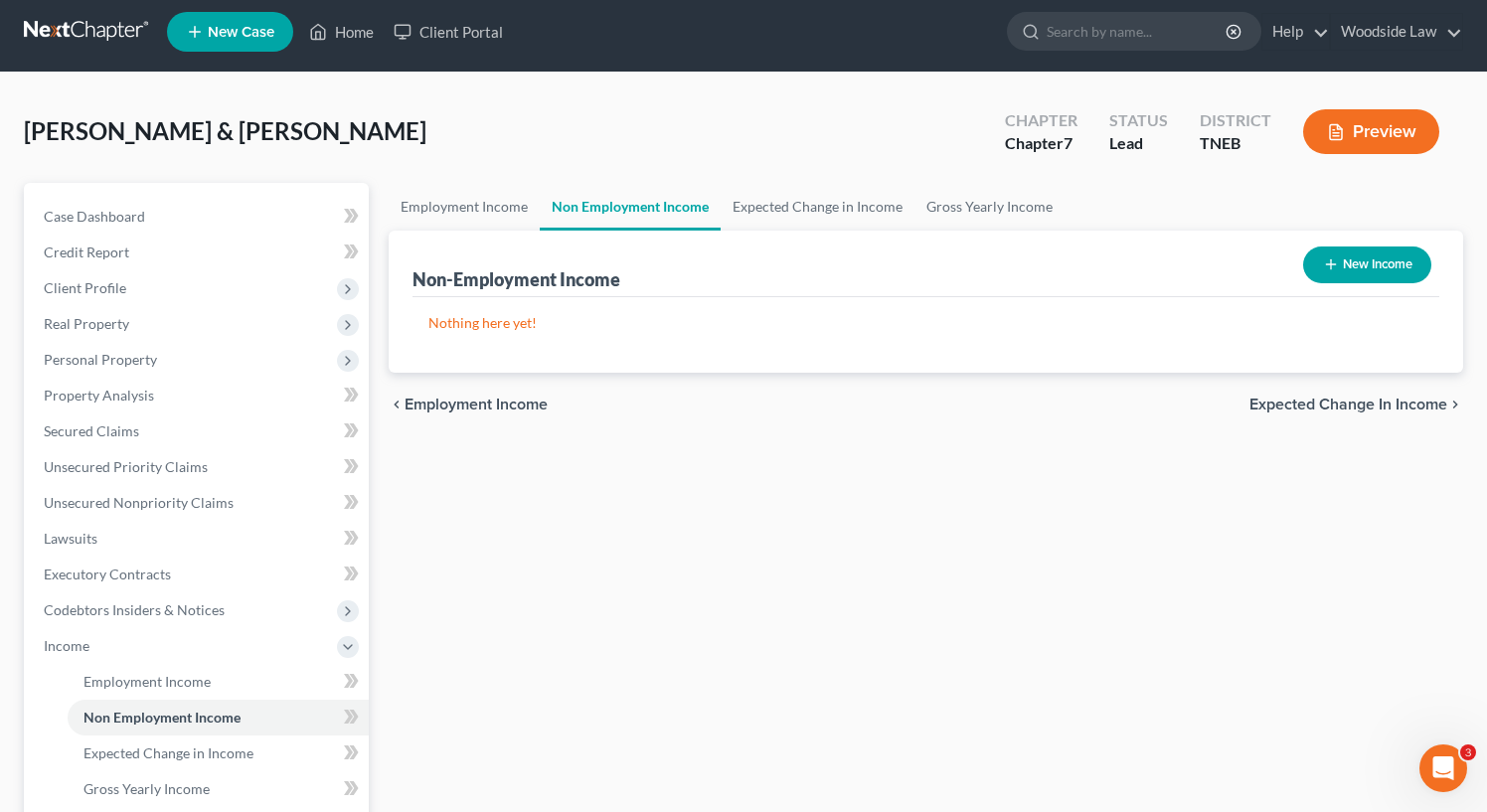 scroll, scrollTop: 0, scrollLeft: 0, axis: both 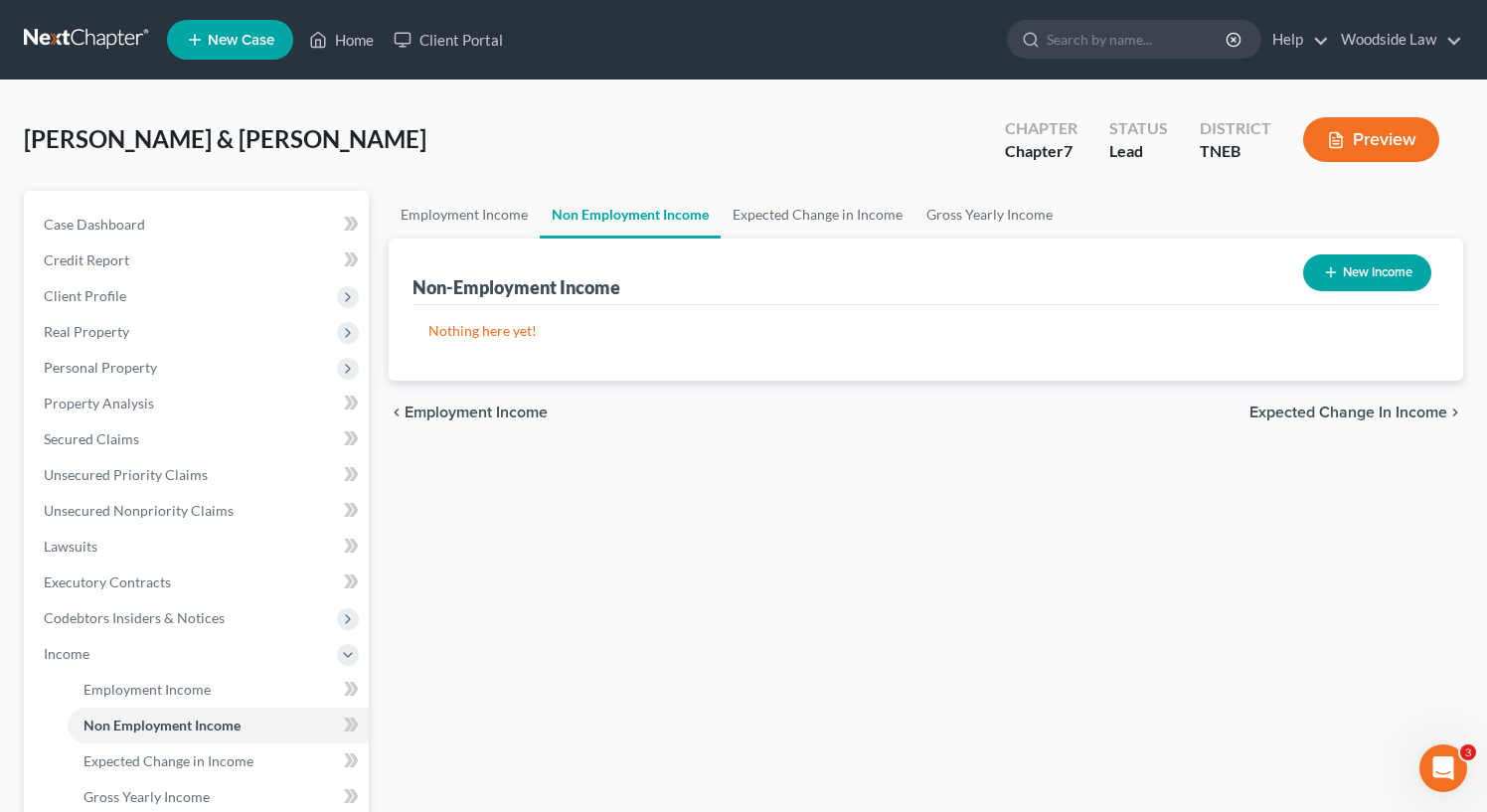 click on "Expected Change in Income" at bounding box center (1348, 412) 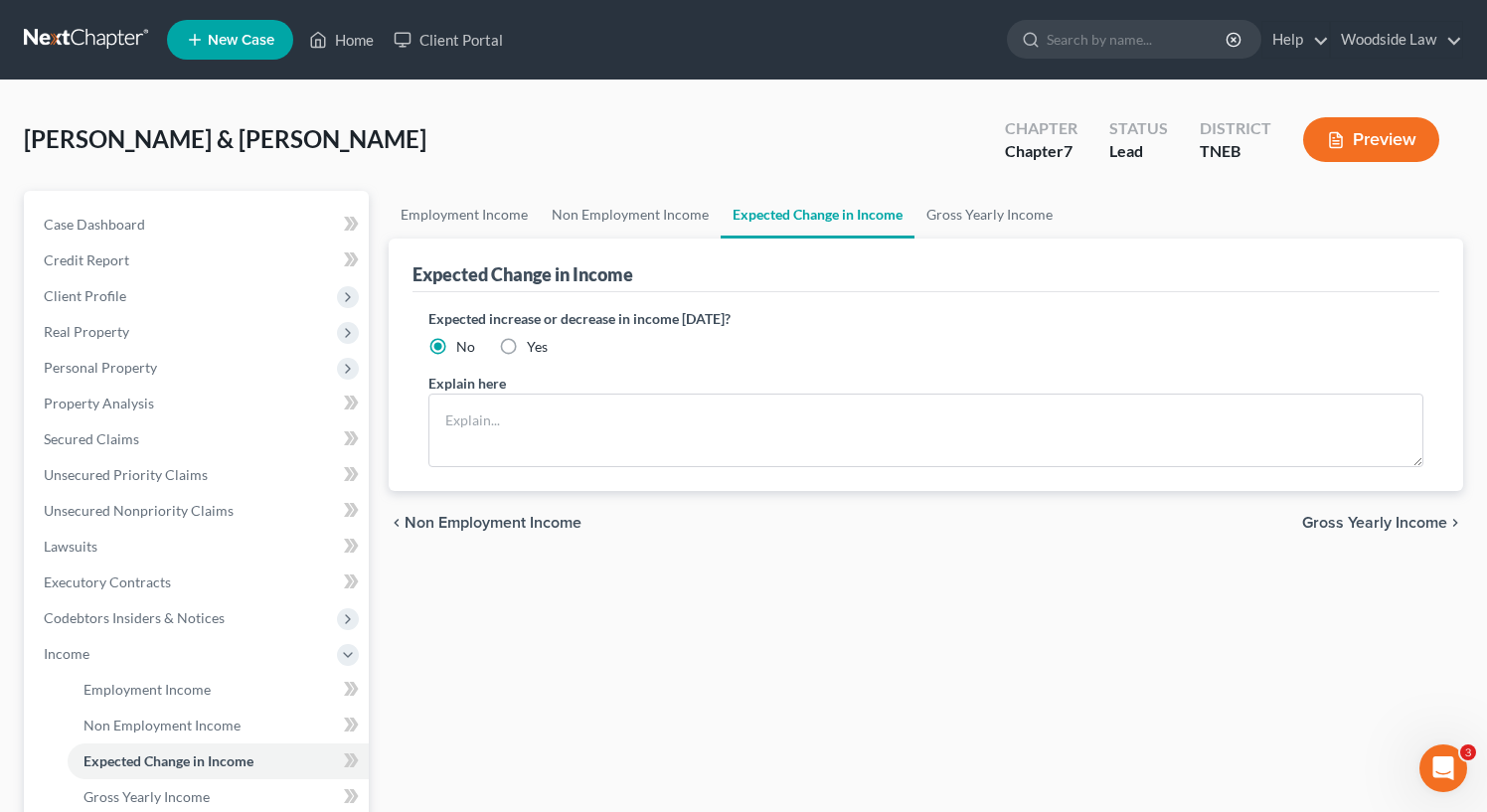 click on "Gross Yearly Income" at bounding box center (1375, 523) 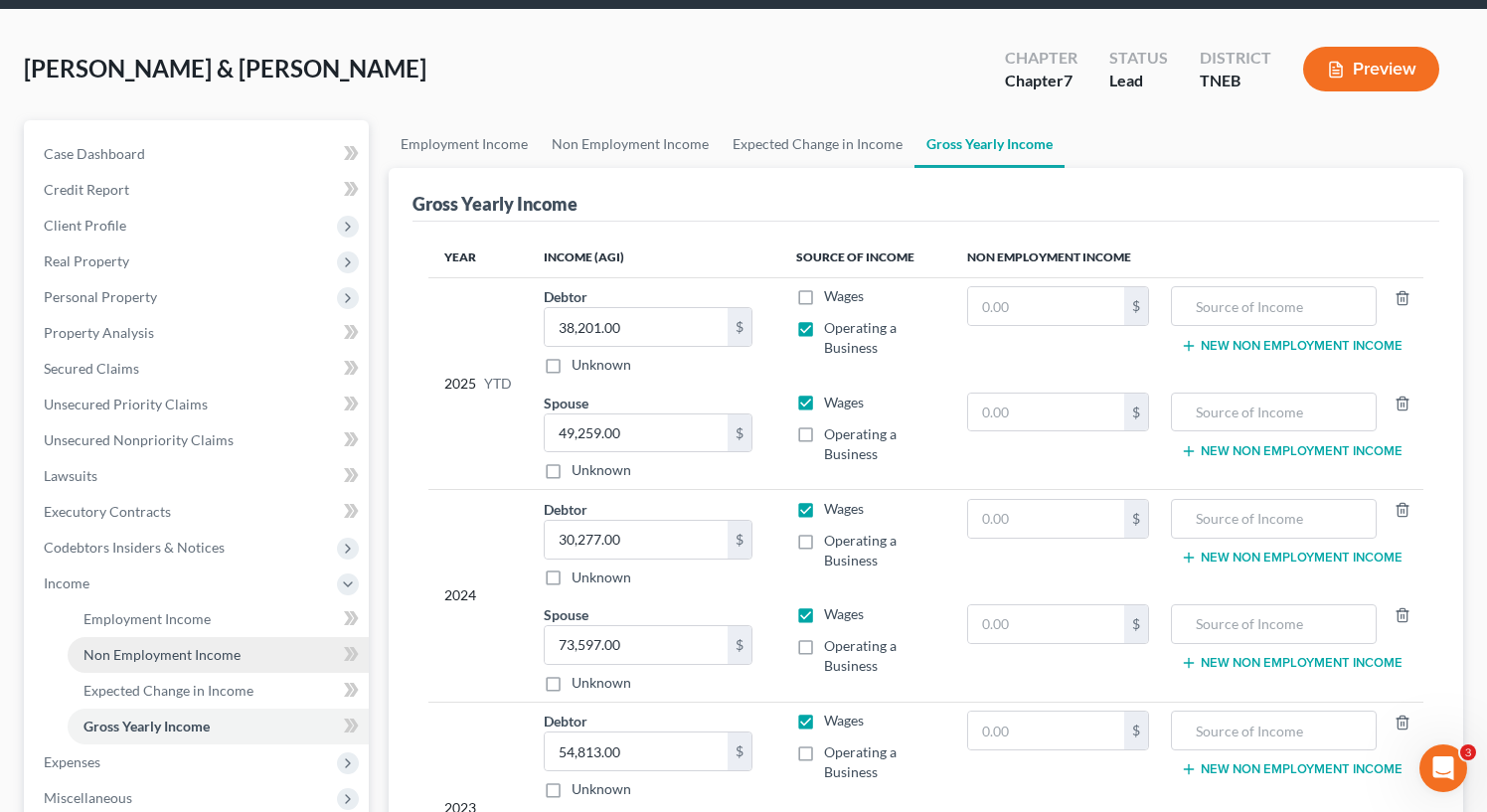scroll, scrollTop: 248, scrollLeft: 0, axis: vertical 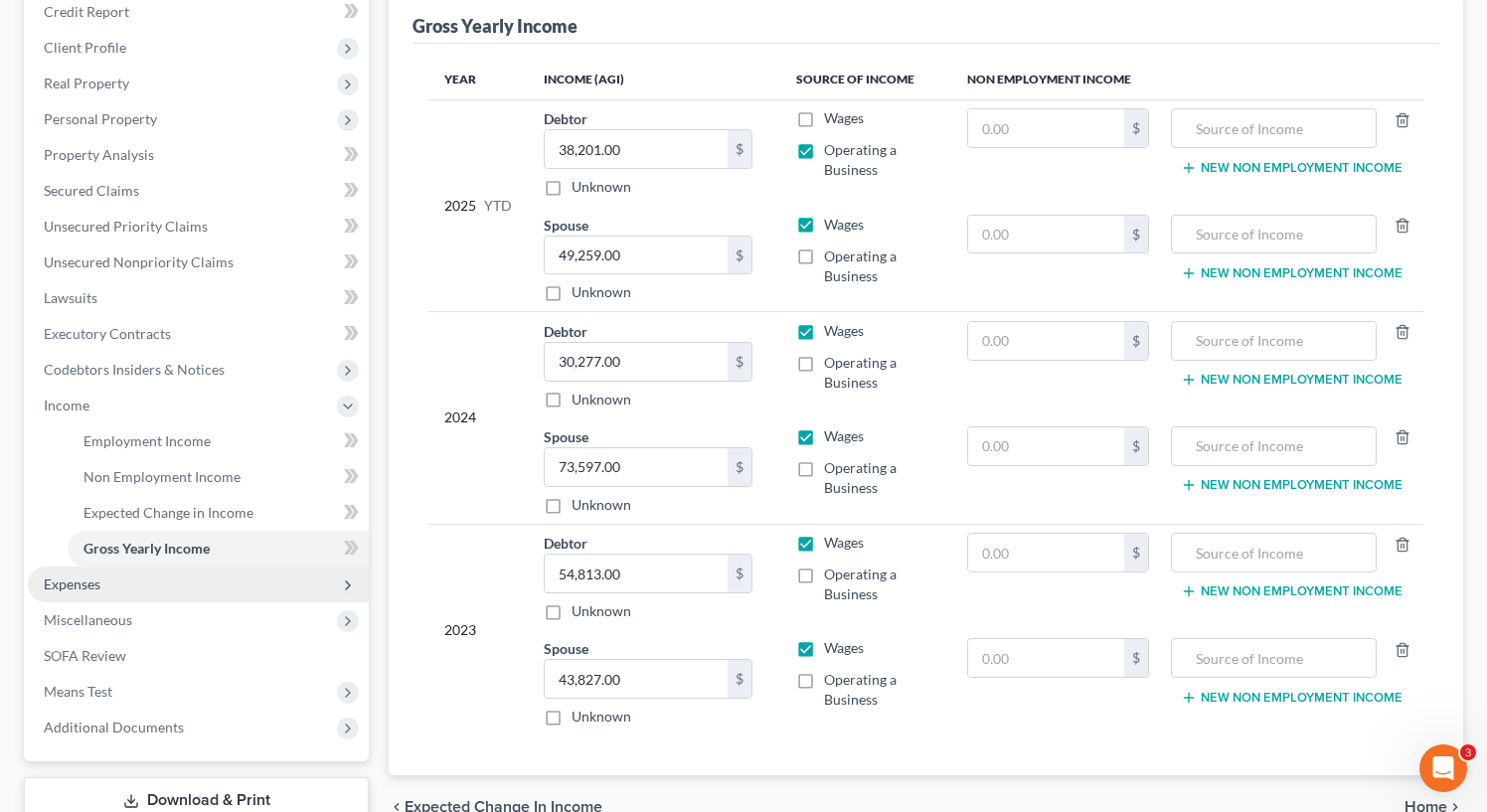 click on "Expenses" at bounding box center (198, 584) 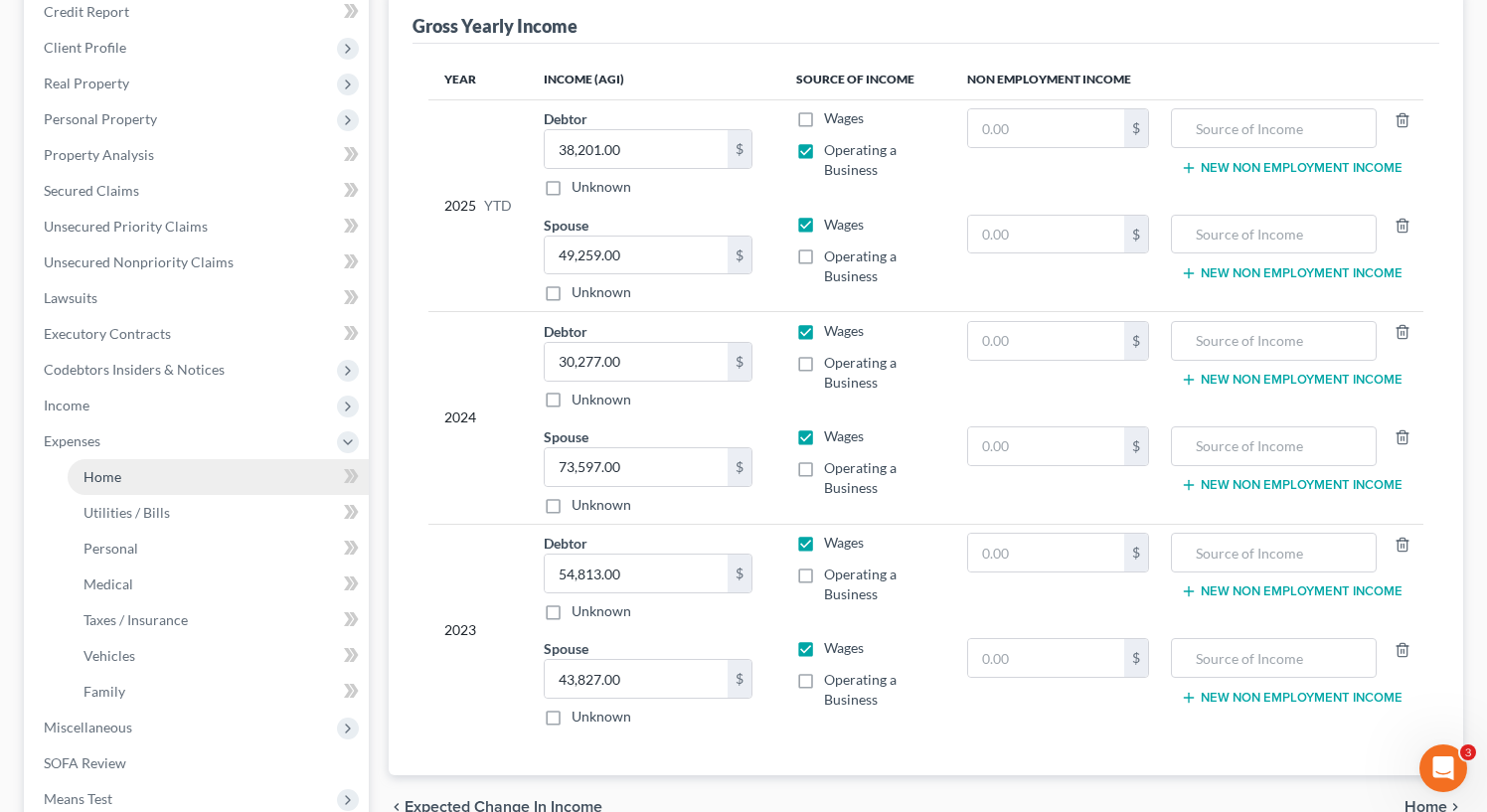 click on "Home" at bounding box center (218, 477) 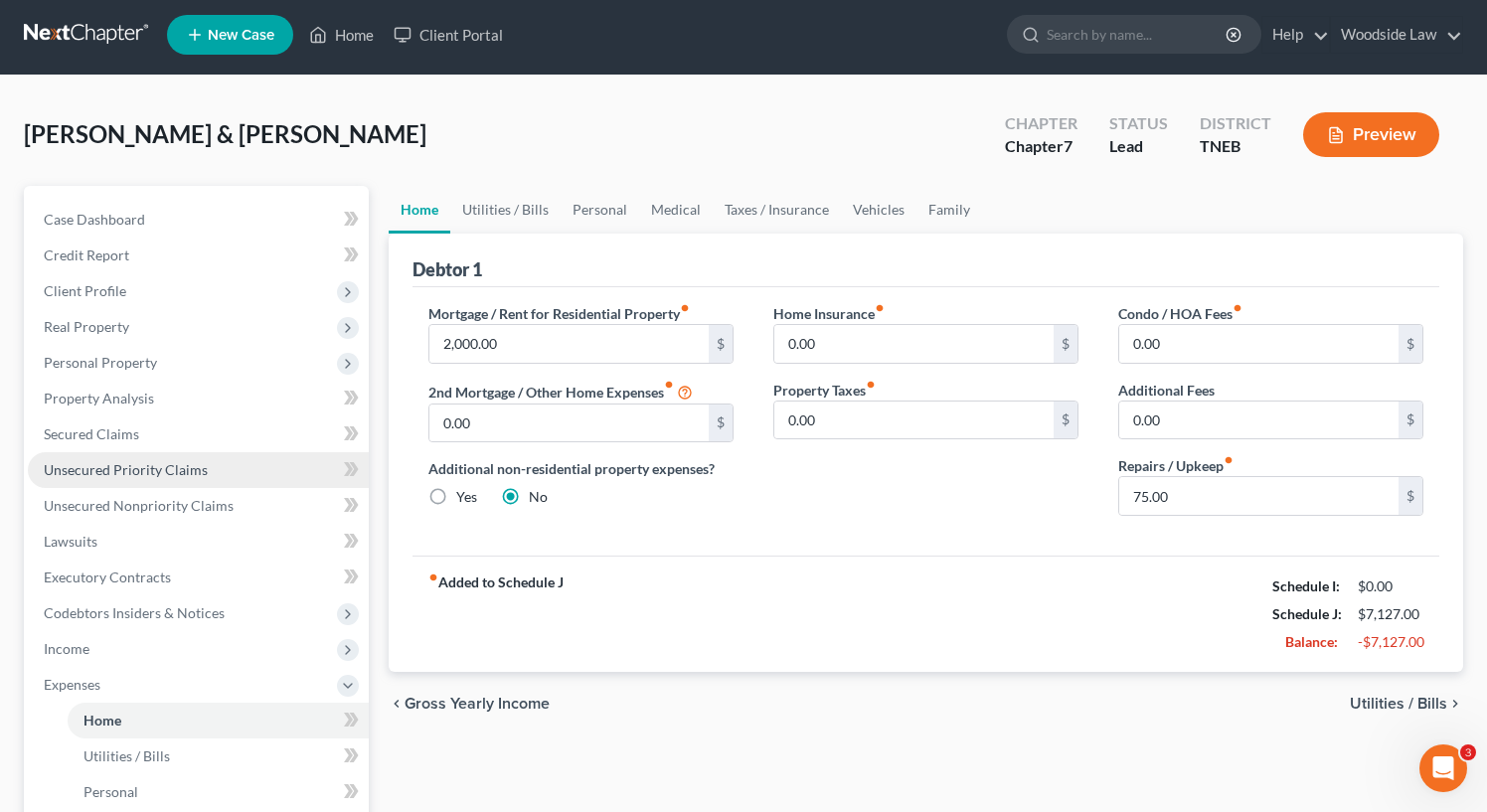 scroll, scrollTop: 0, scrollLeft: 0, axis: both 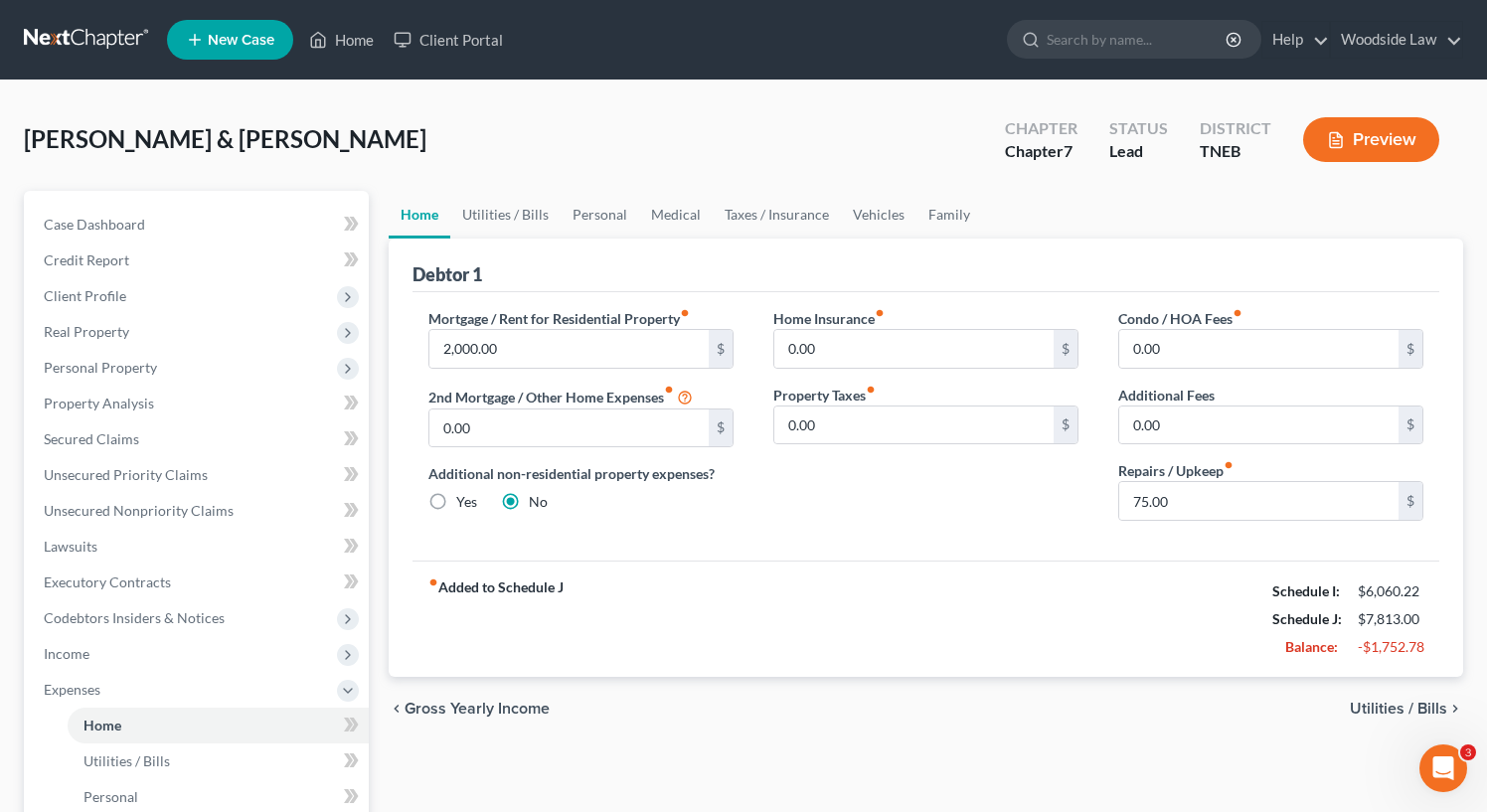 click on "fiber_manual_record  Added to Schedule J Schedule I: $6,060.22 Schedule J: $7,813.00 Balance: -$1,752.78" at bounding box center (925, 618) 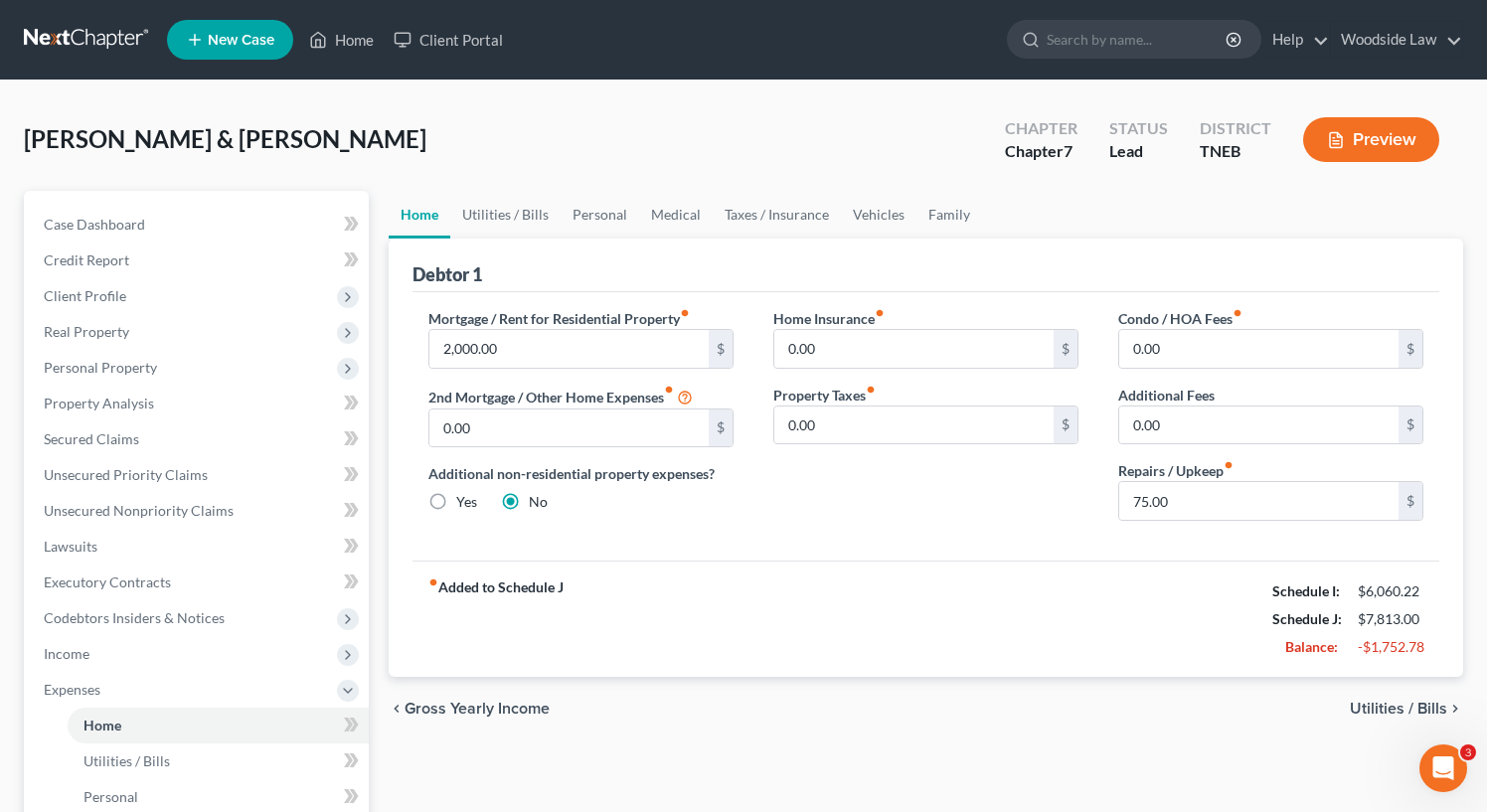 click on "fiber_manual_record  Added to Schedule J Schedule I: $6,060.22 Schedule J: $7,813.00 Balance: -$1,752.78" at bounding box center (925, 618) 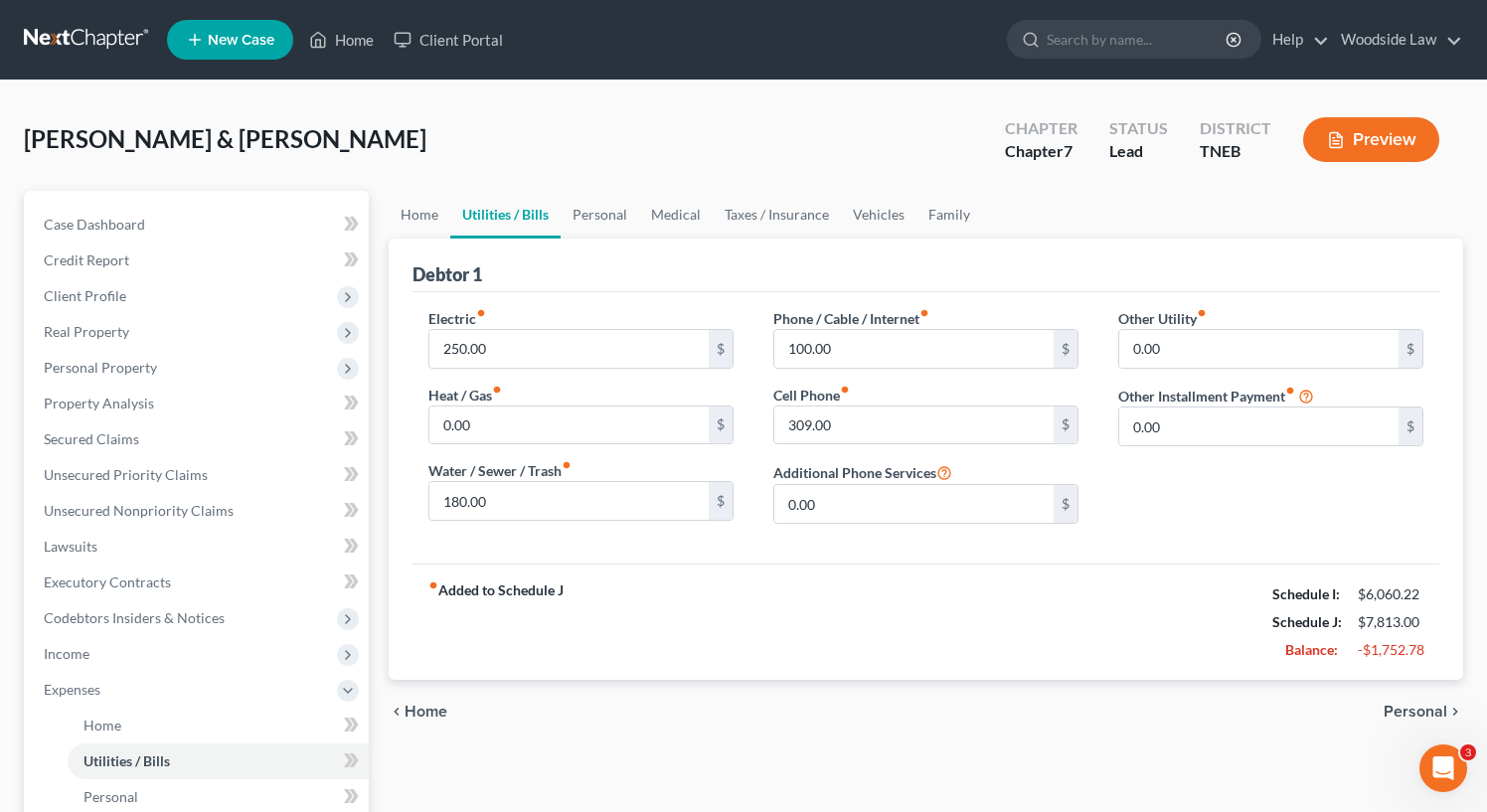 click on "fiber_manual_record  Added to Schedule J Schedule I: $6,060.22 Schedule J: $7,813.00 Balance: -$1,752.78" at bounding box center [925, 621] 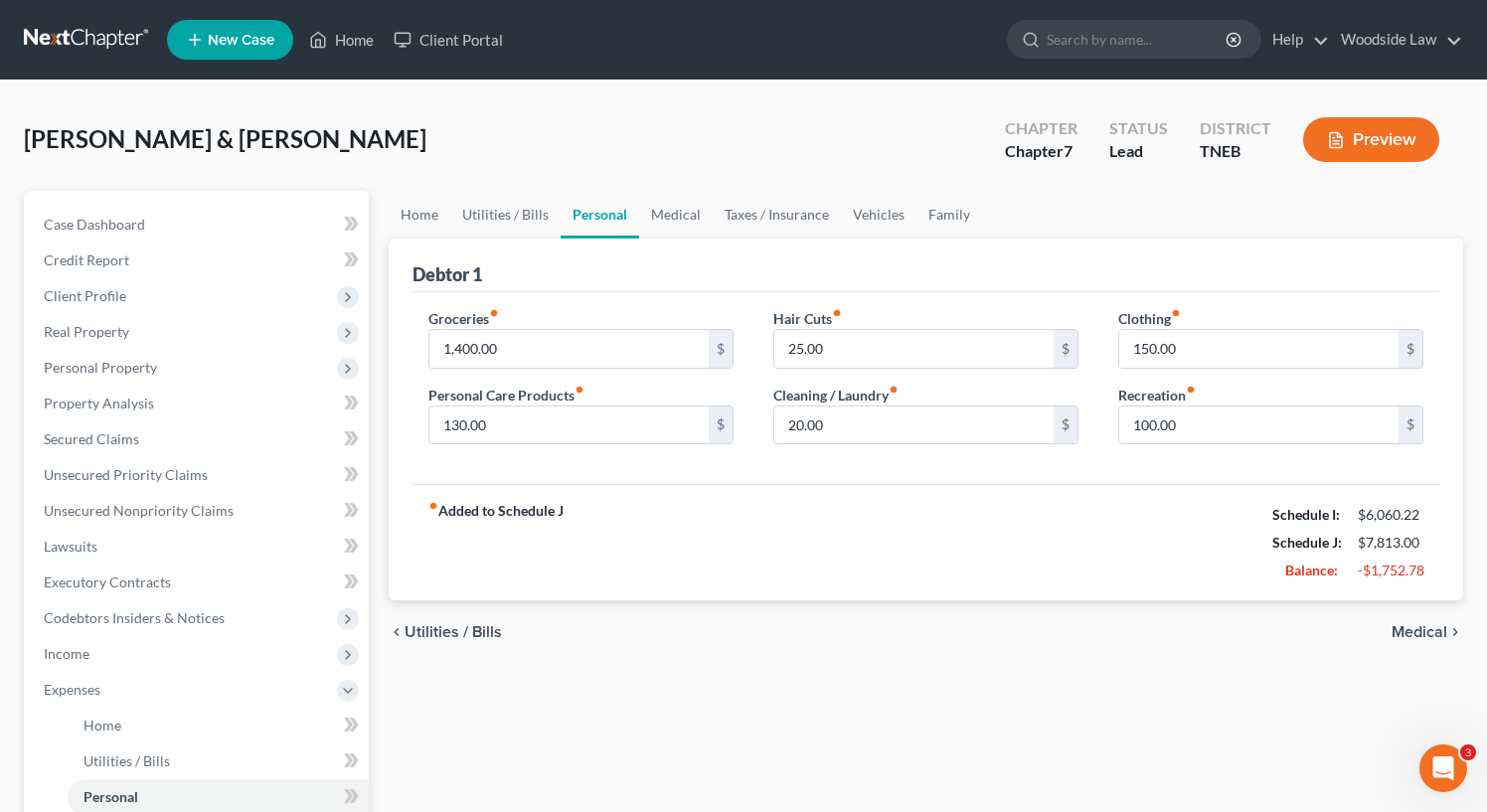 click on "Medical" at bounding box center [1419, 632] 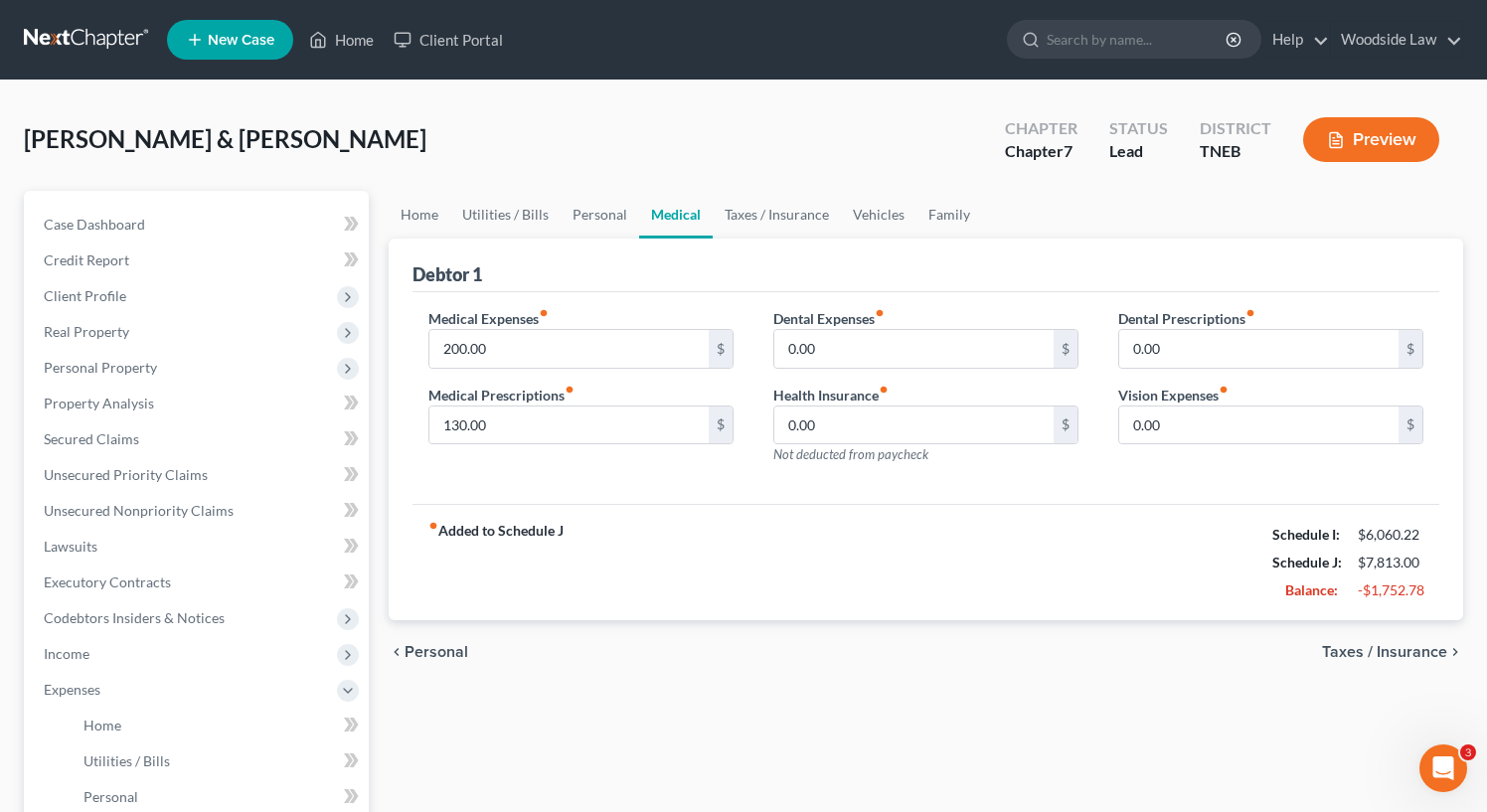 click on "Taxes / Insurance" at bounding box center [1385, 652] 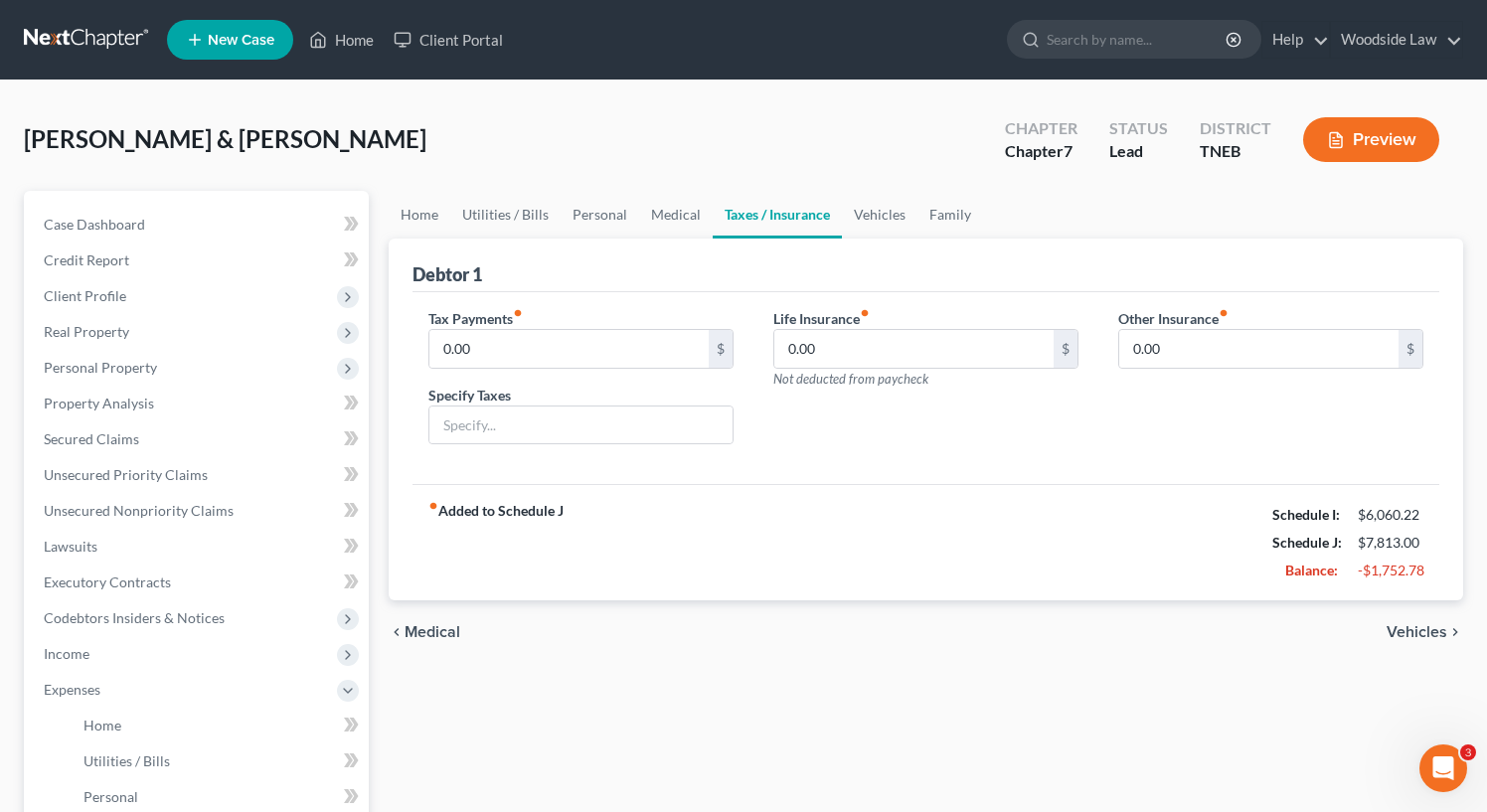 click on "Vehicles" at bounding box center [1416, 632] 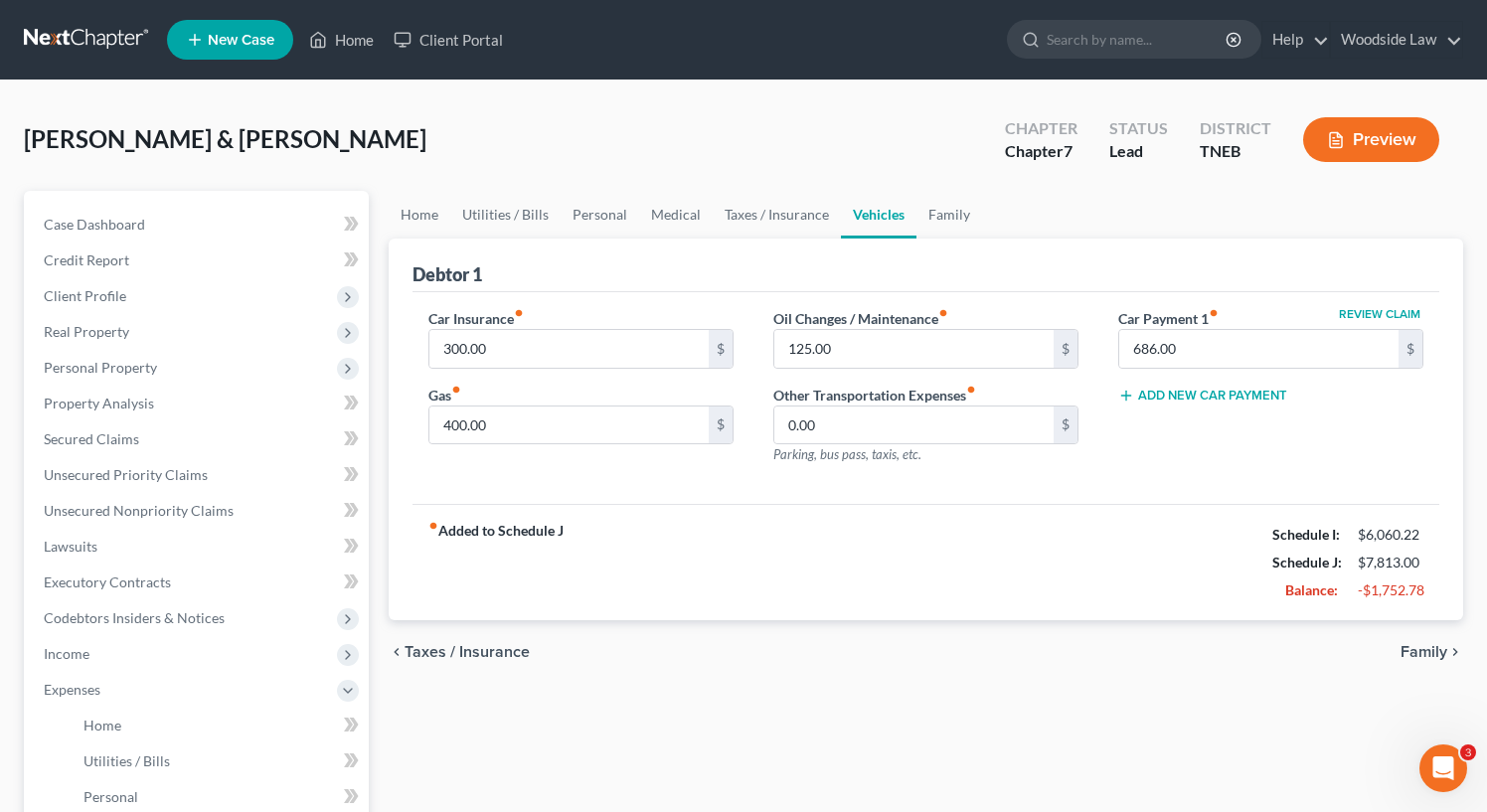 click on "Family" at bounding box center (1423, 652) 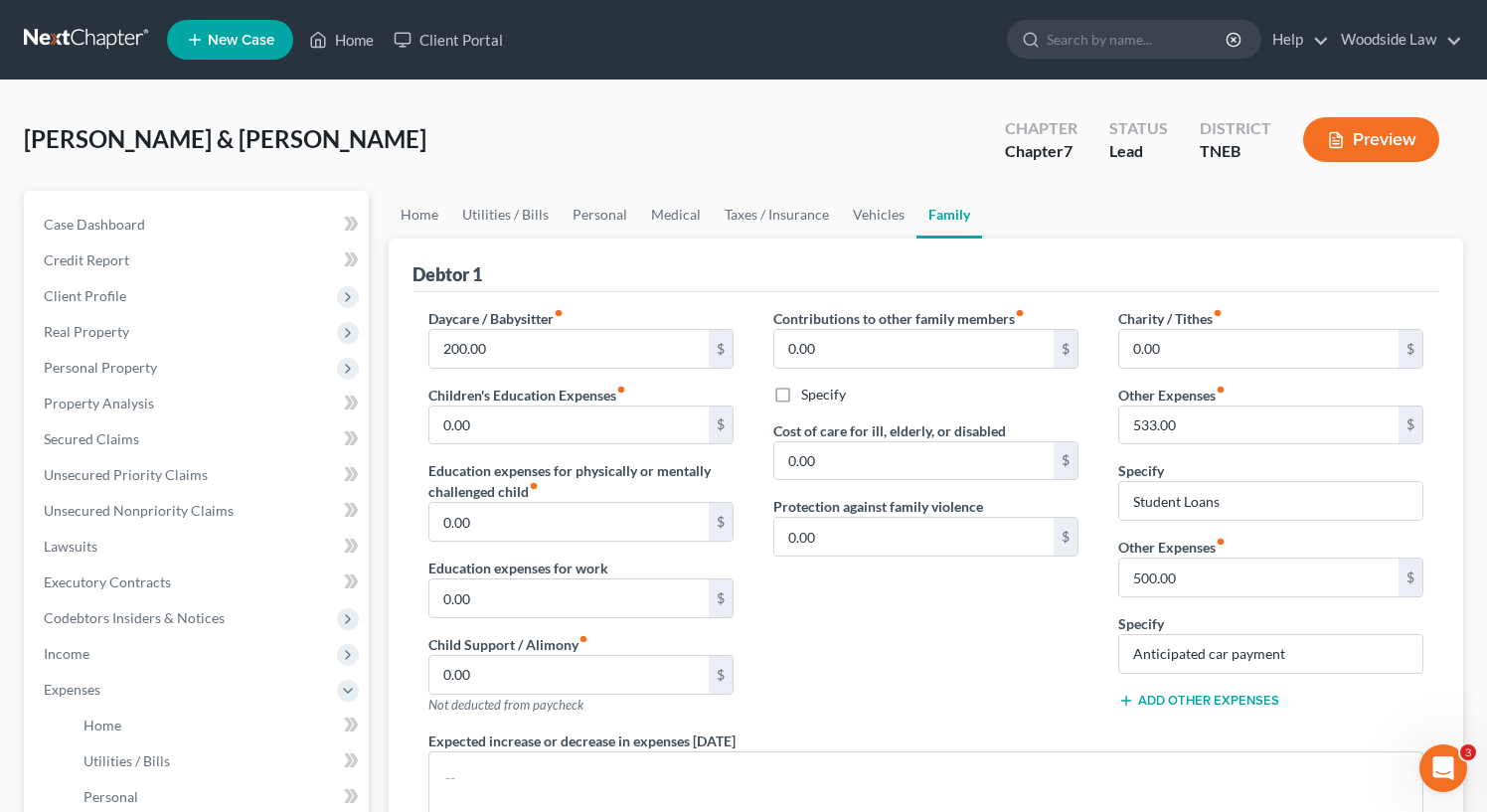 click on "Contributions to other family members  fiber_manual_record 0.00 $ Specify Cost of care for ill, elderly, or disabled 0.00 $ Protection against family violence 0.00 $" at bounding box center (925, 519) 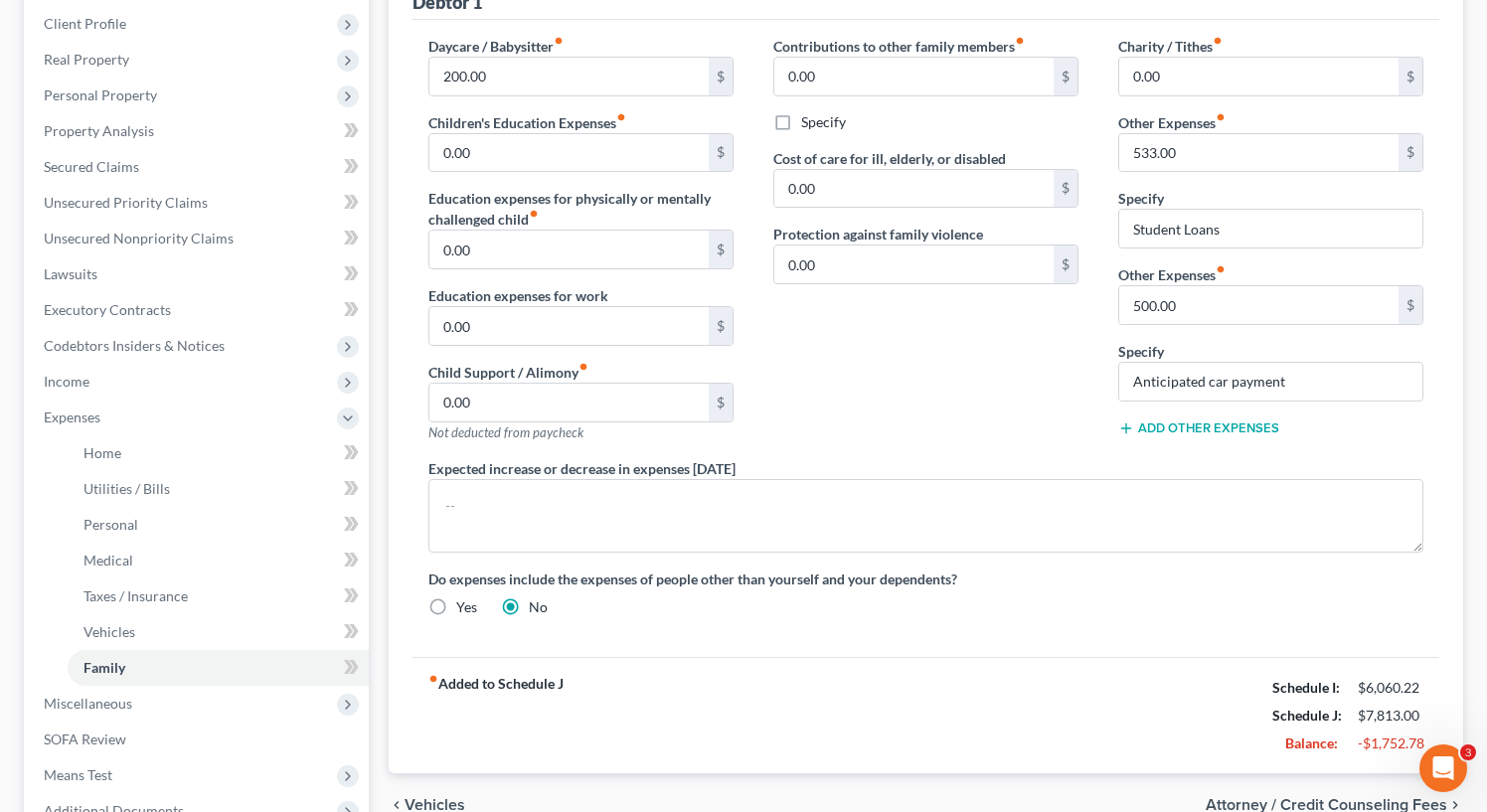 scroll, scrollTop: 269, scrollLeft: 0, axis: vertical 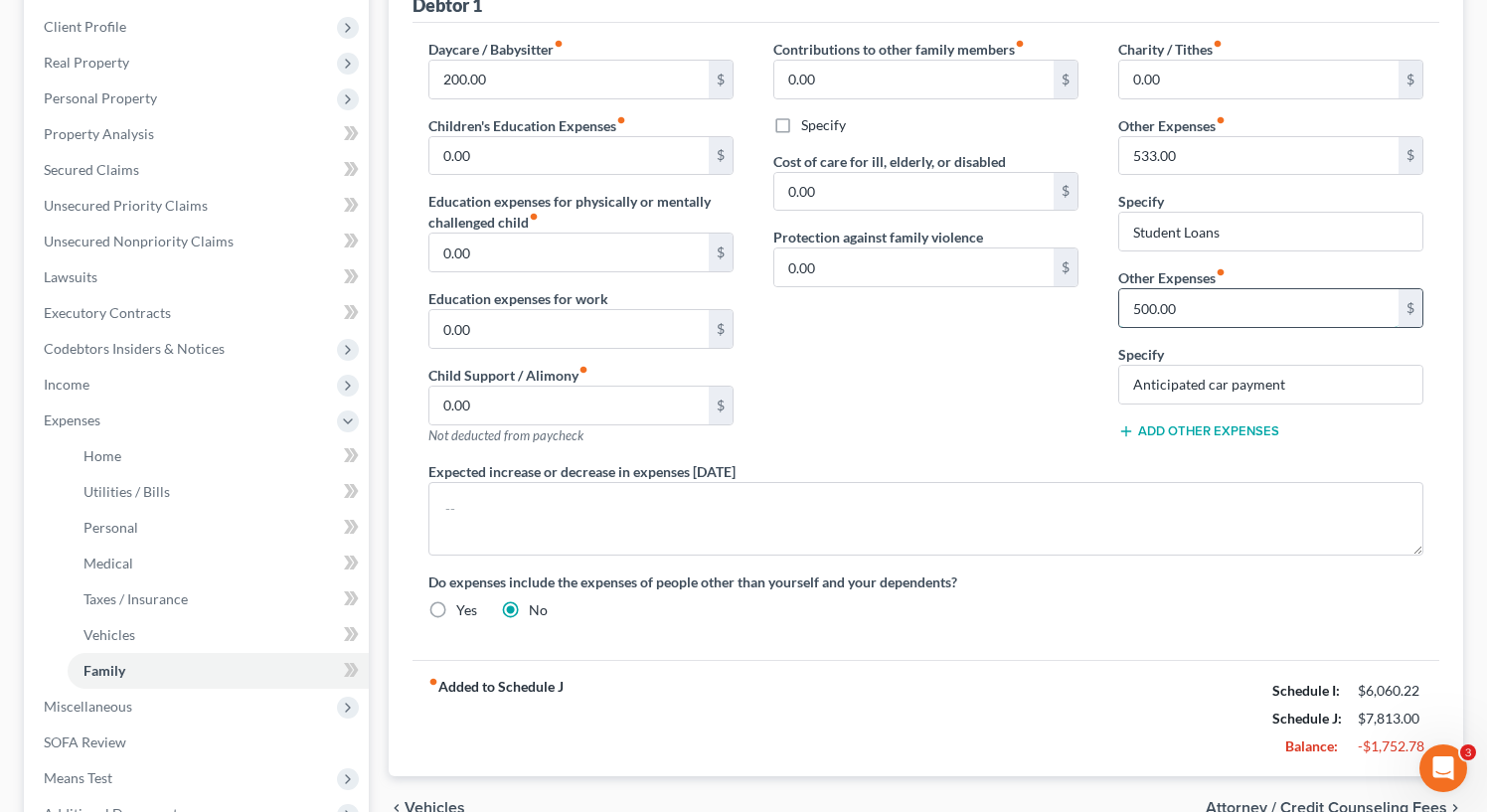 click on "500.00" at bounding box center (1258, 308) 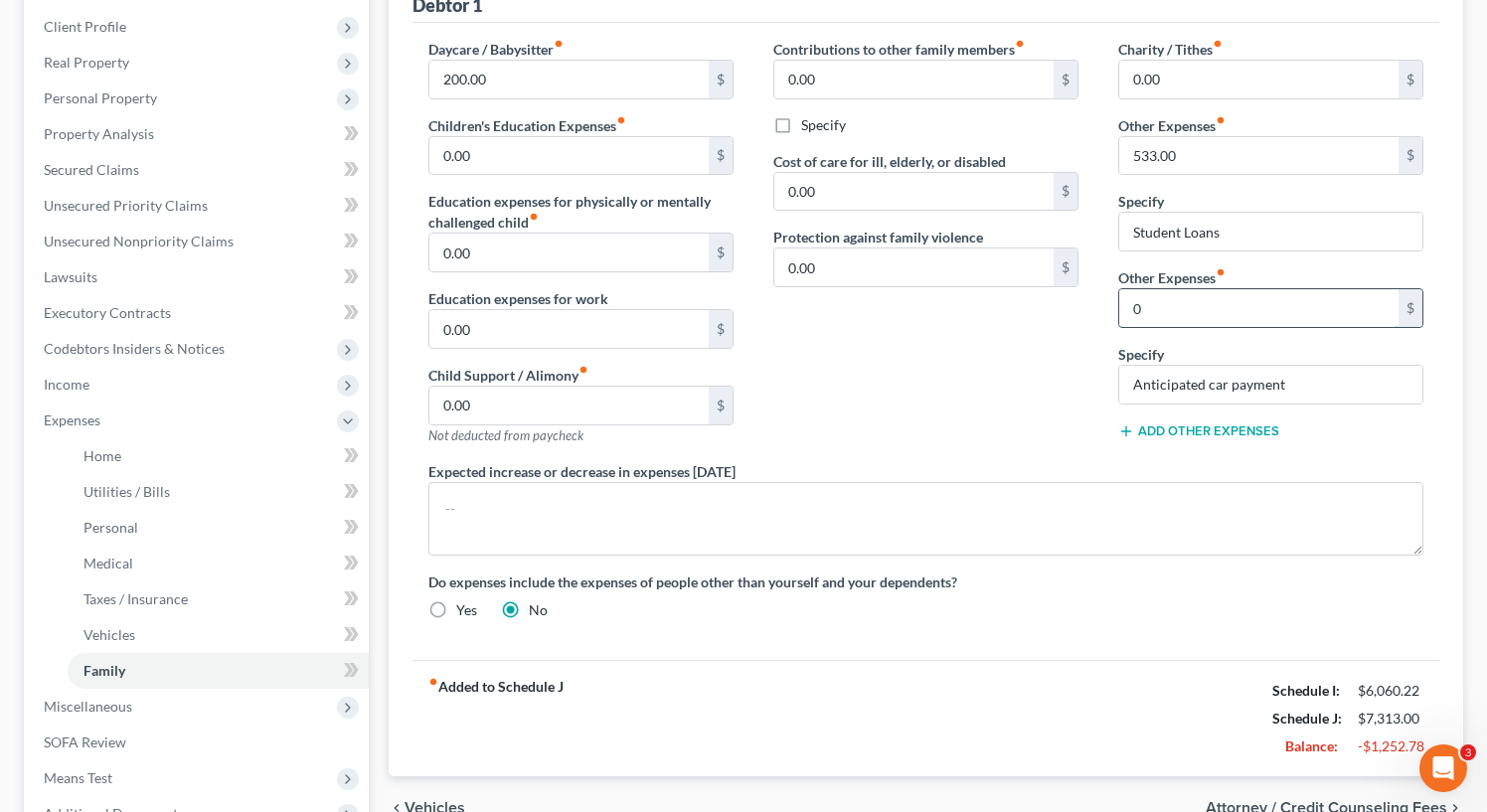 click on "0" at bounding box center [1258, 308] 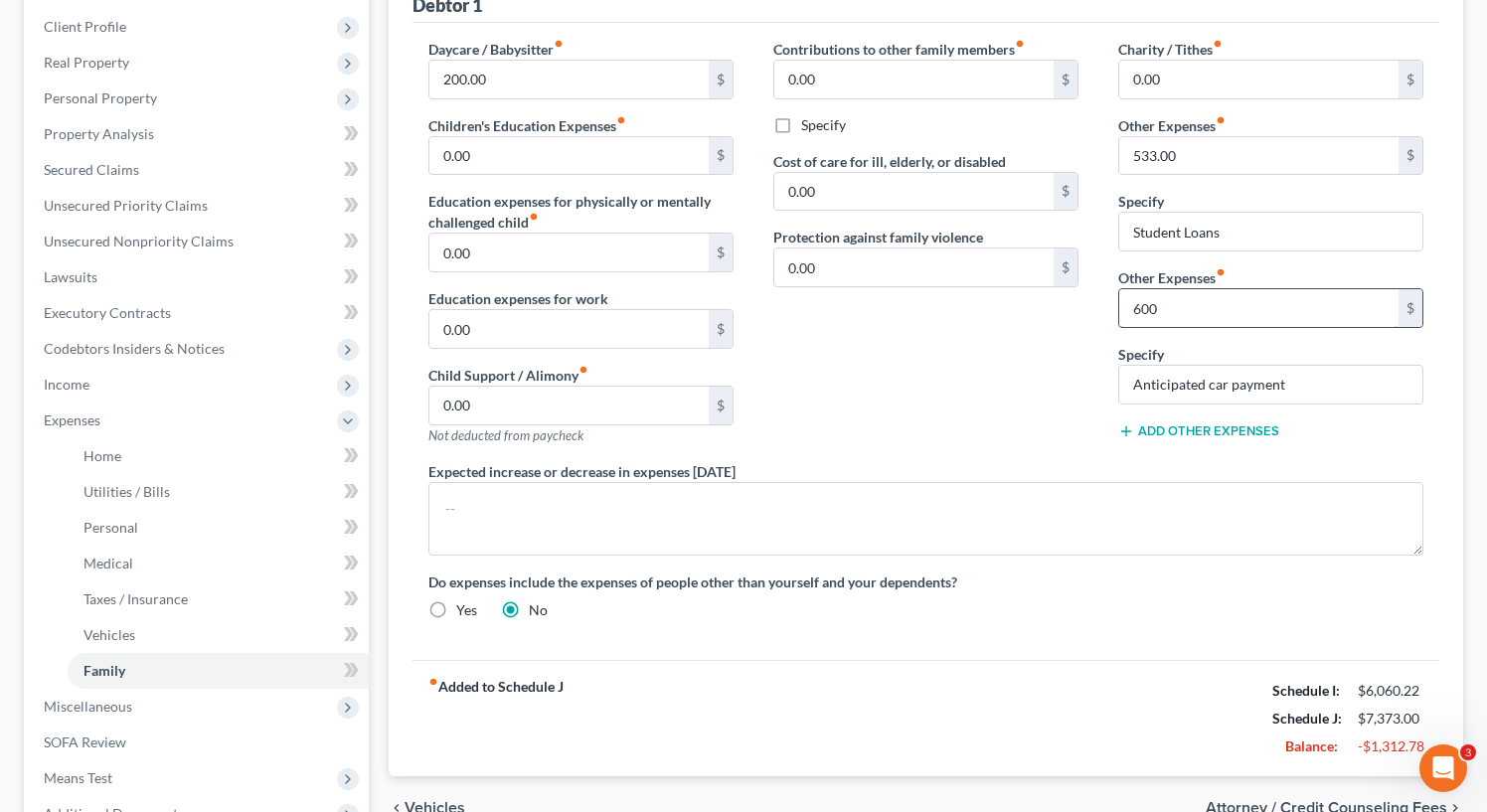 type on "600" 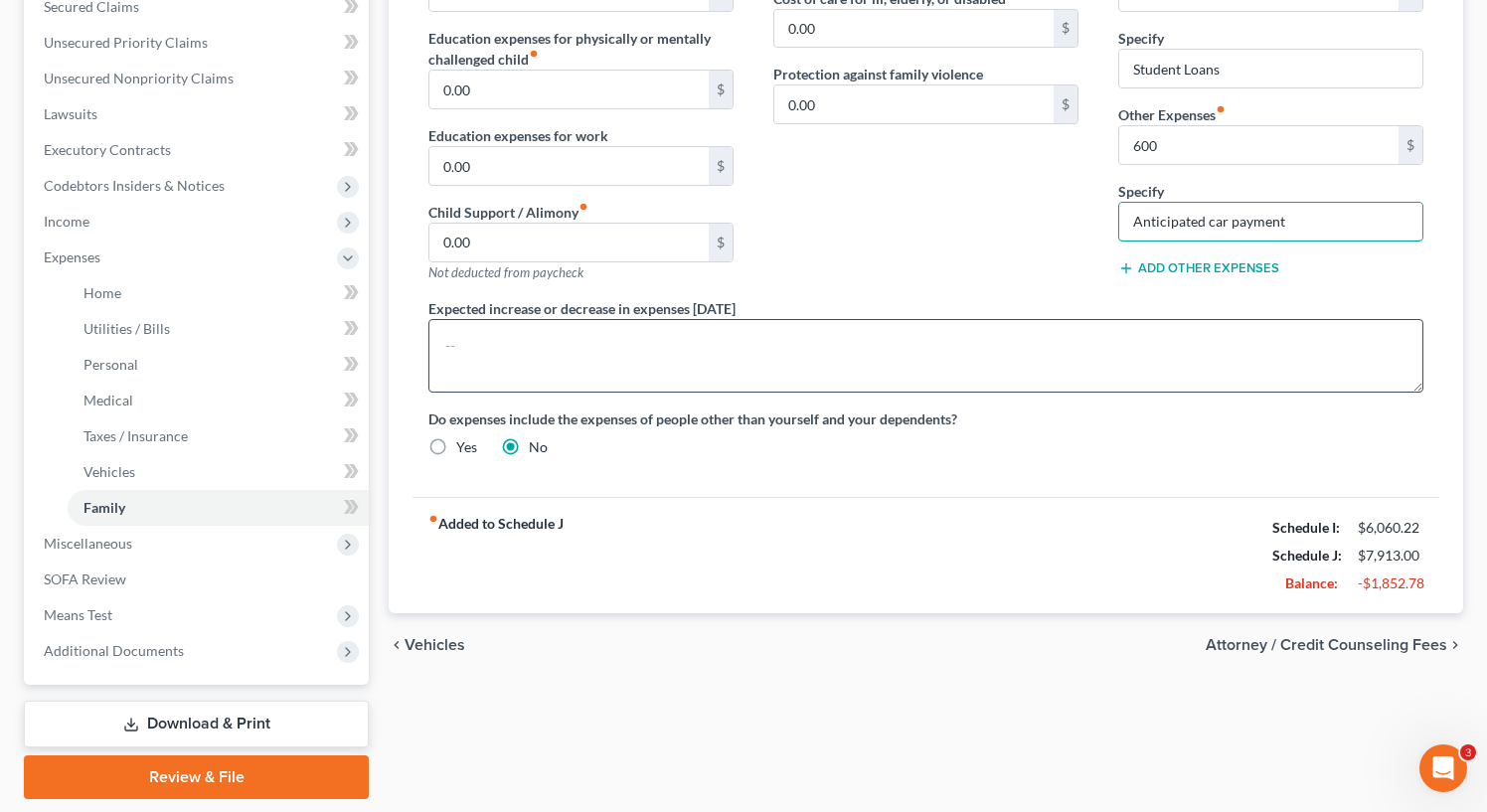 scroll, scrollTop: 433, scrollLeft: 0, axis: vertical 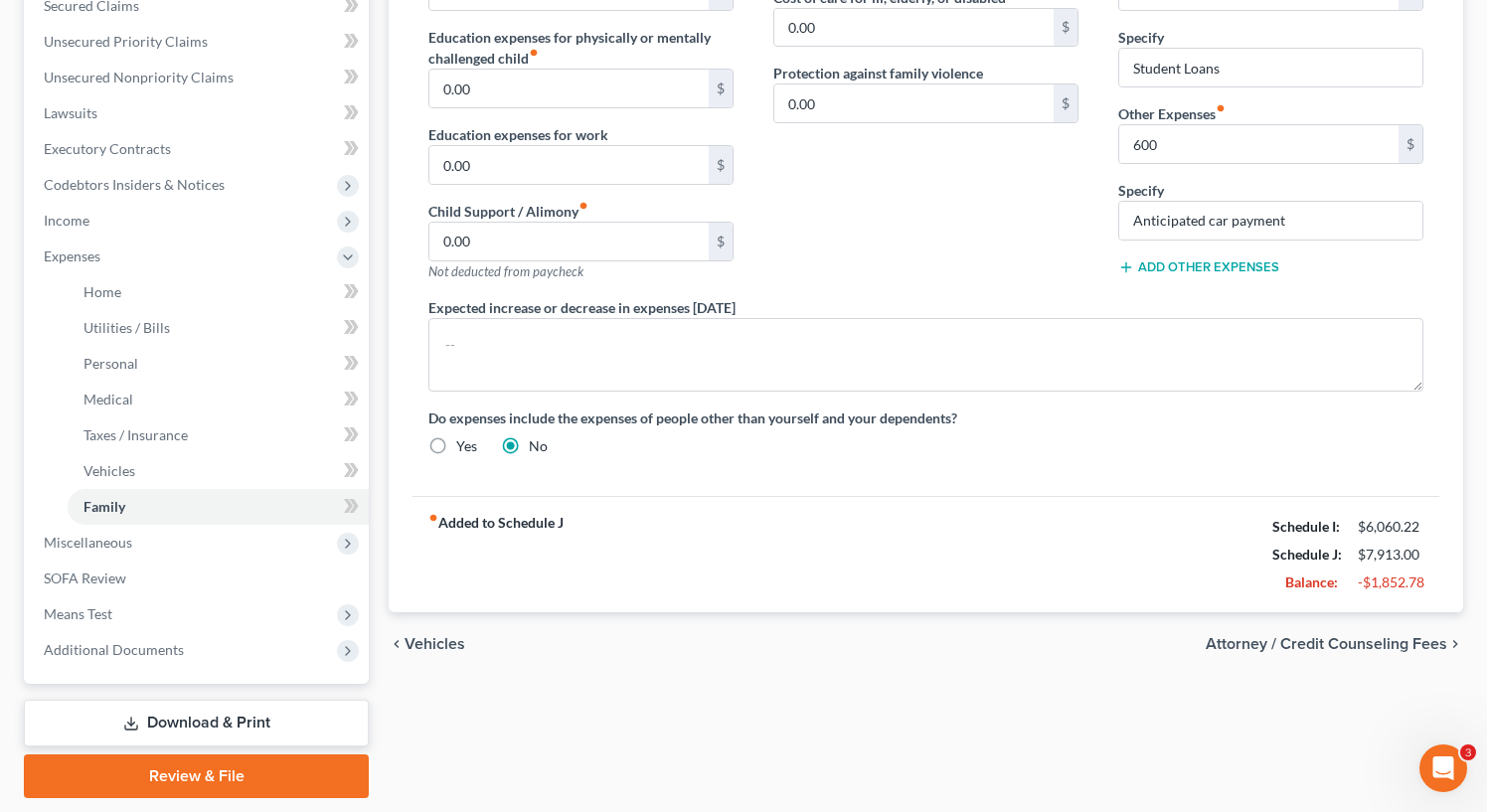 click on "Attorney / Credit Counseling Fees" at bounding box center (1326, 644) 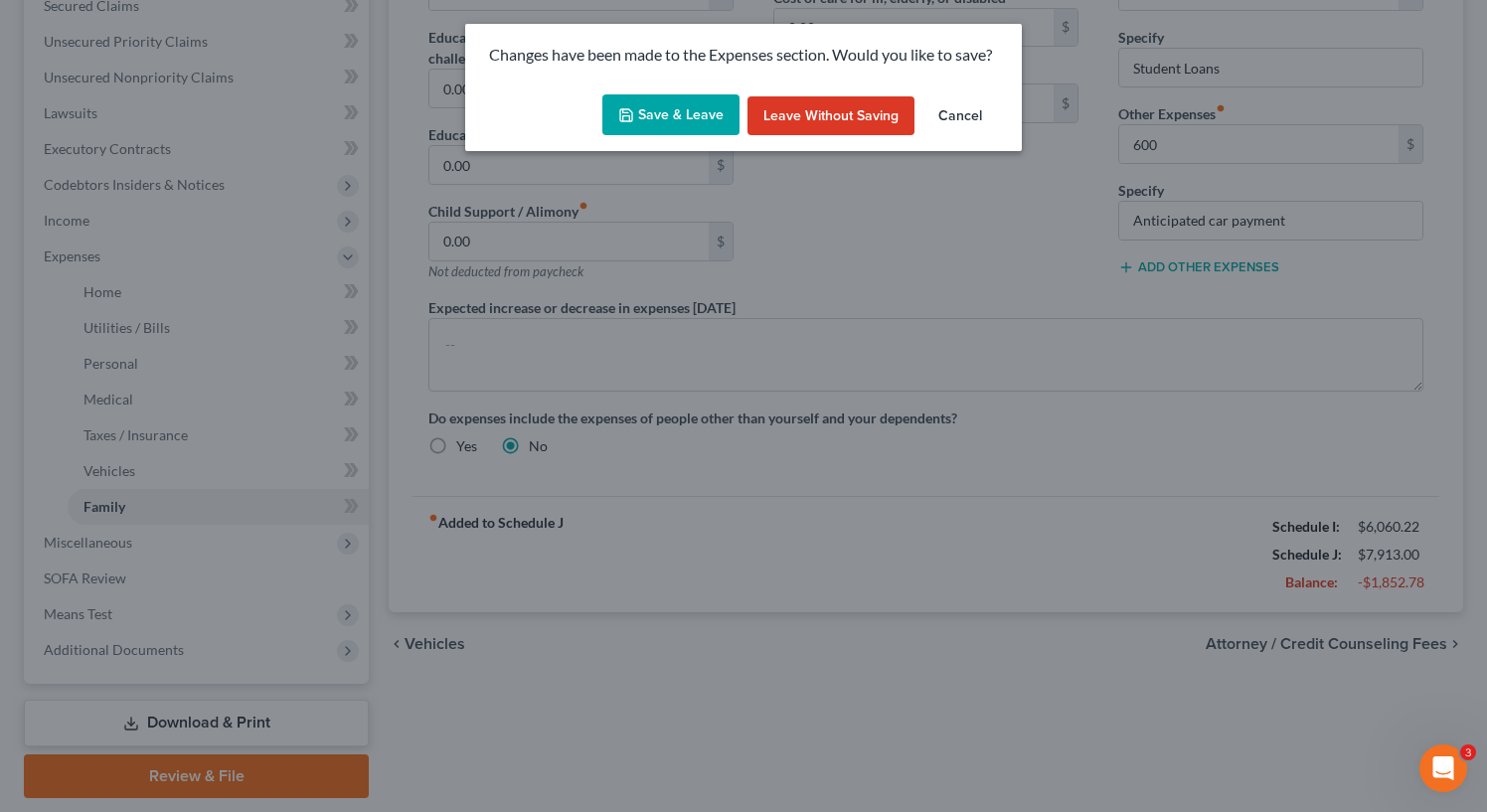 click on "Save & Leave" at bounding box center [671, 115] 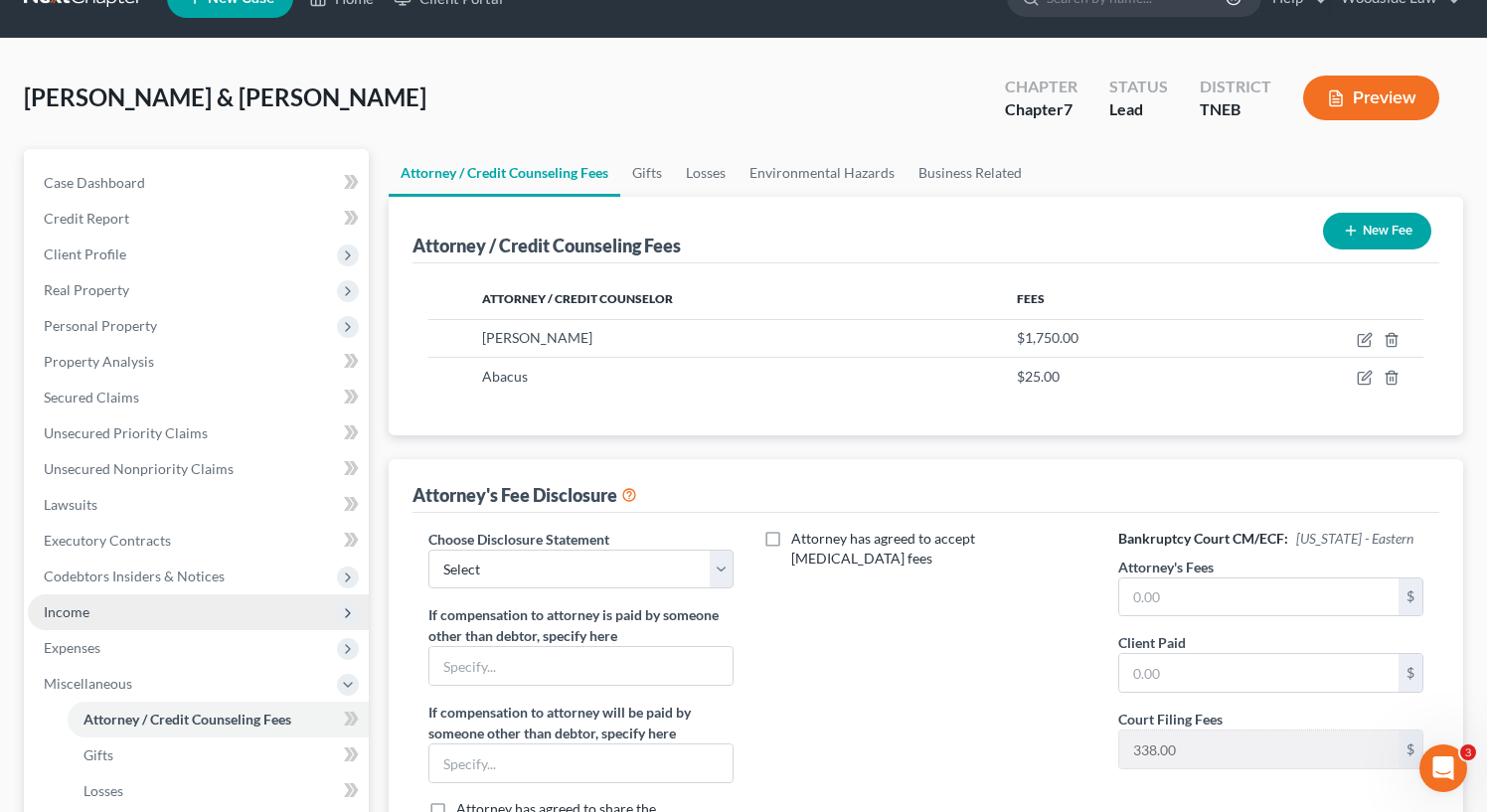 scroll, scrollTop: 33, scrollLeft: 0, axis: vertical 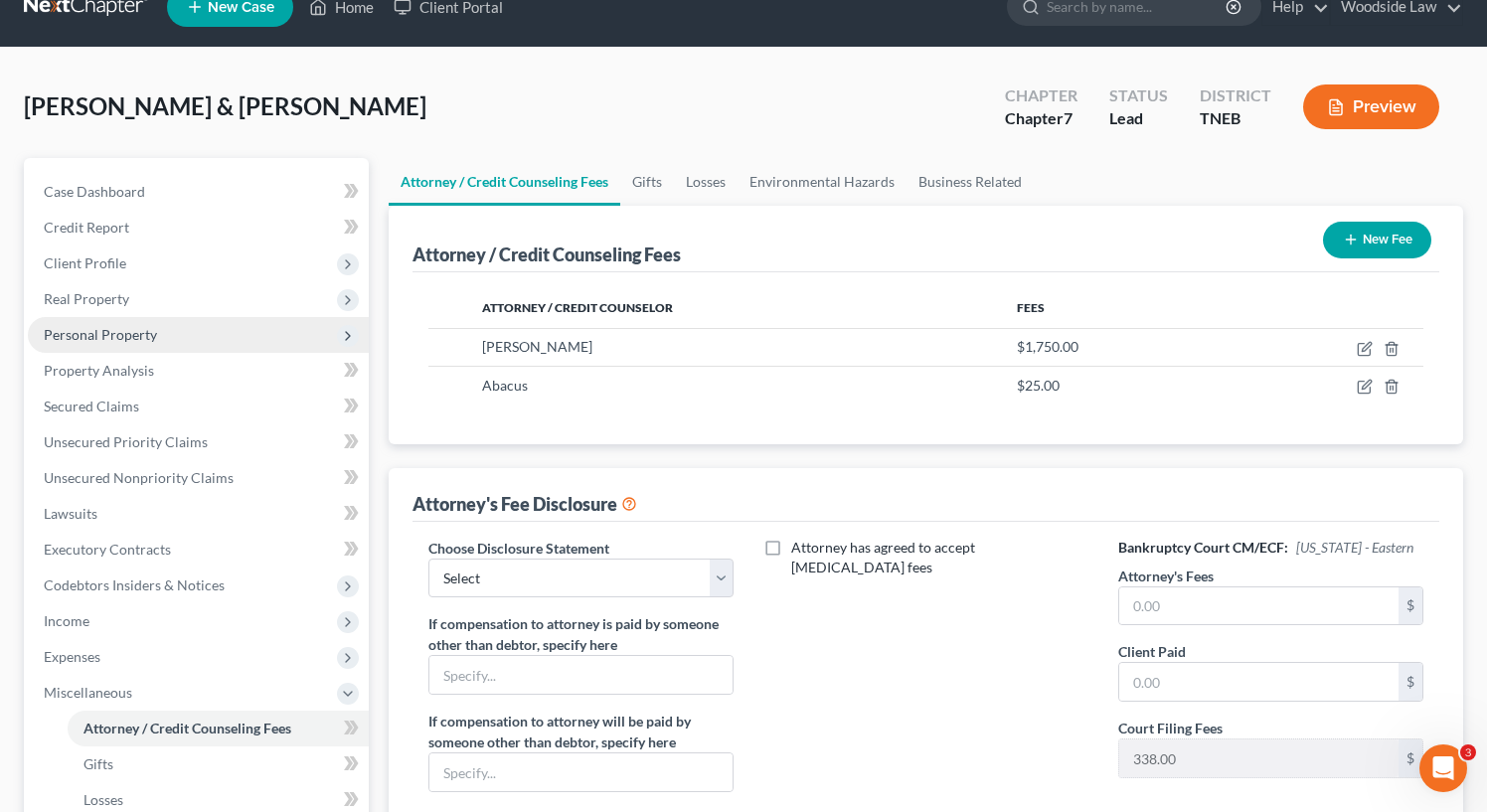 click on "Personal Property" at bounding box center (100, 334) 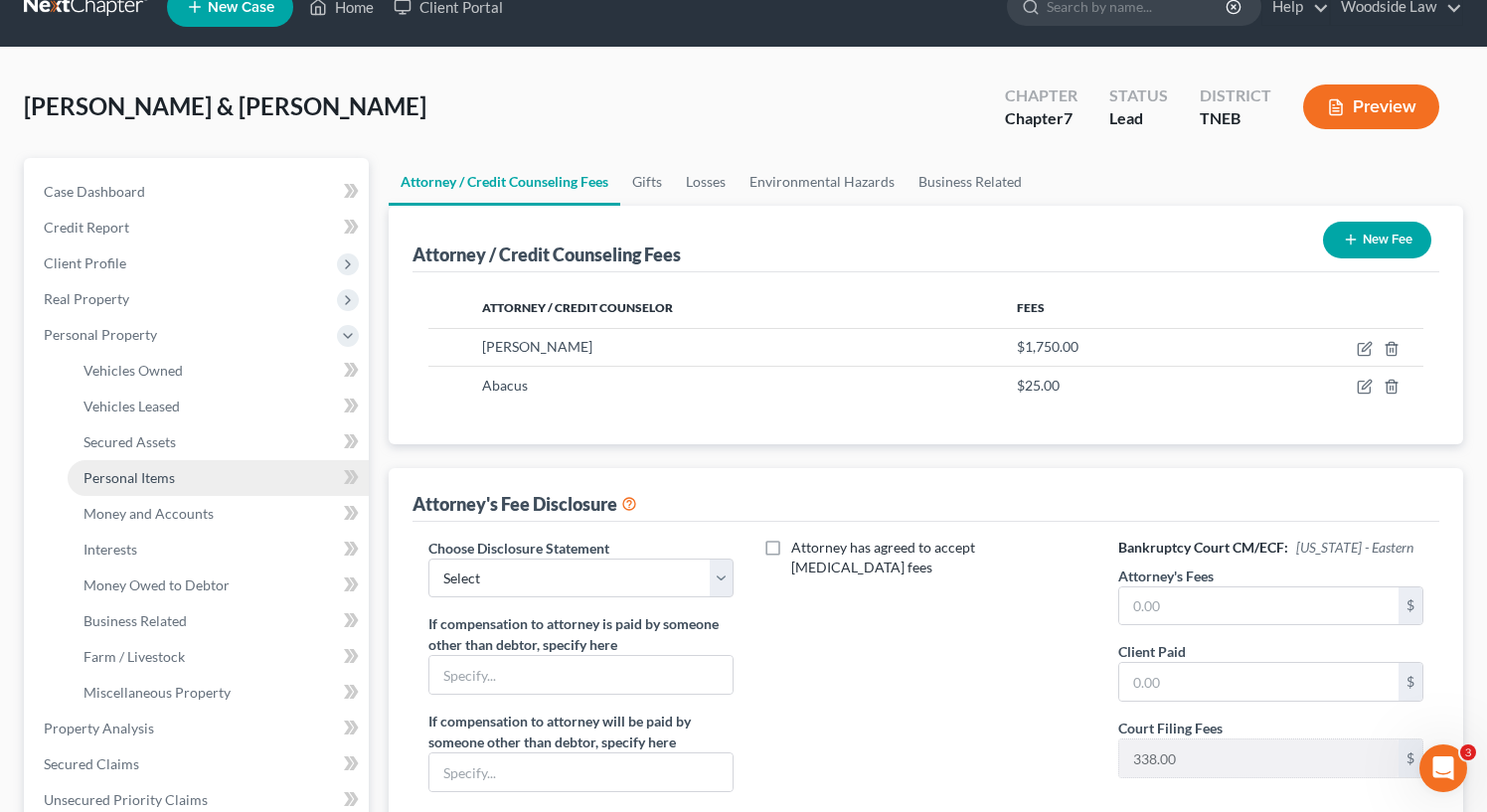 click on "Personal Items" at bounding box center (129, 477) 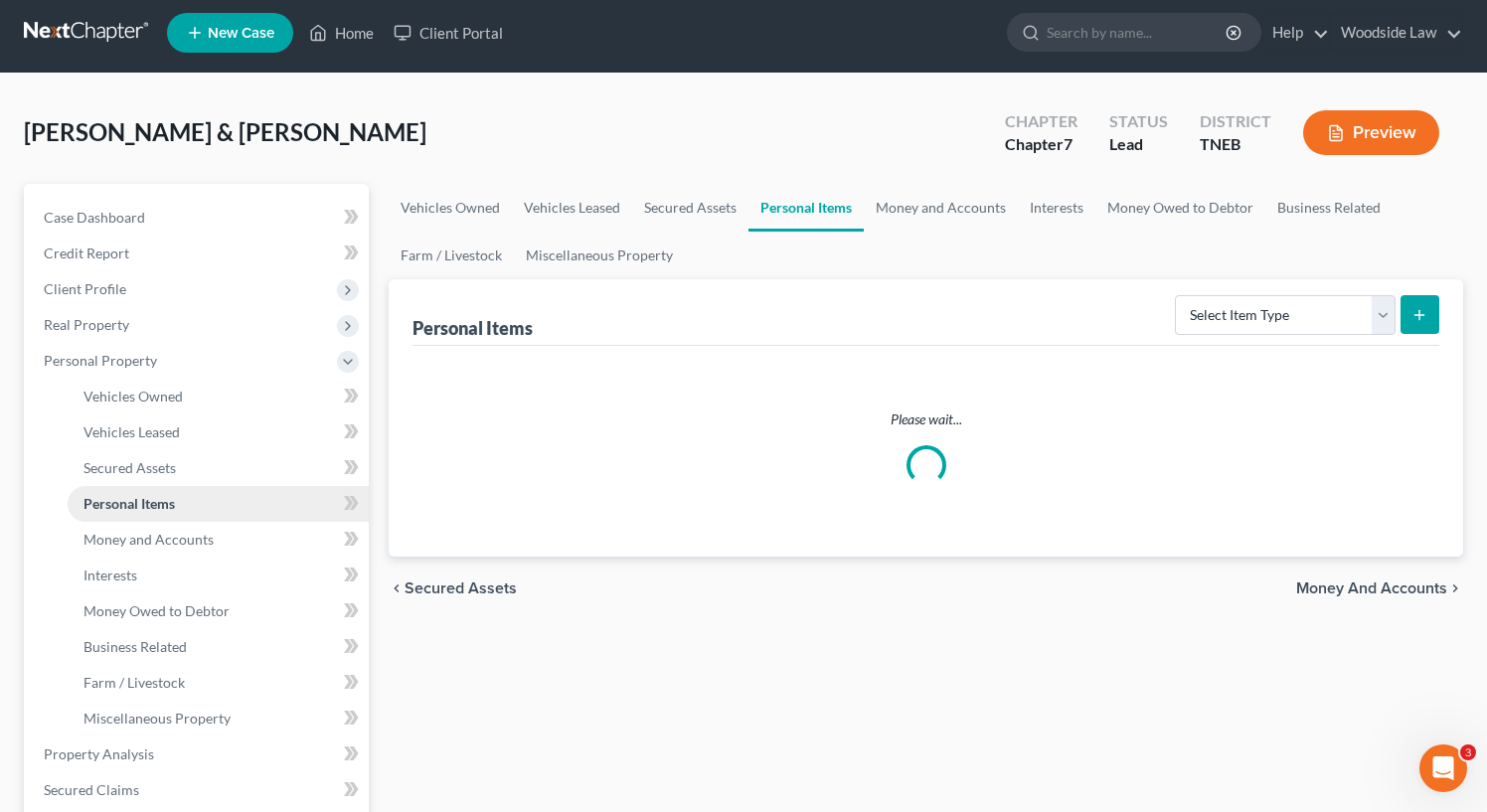 scroll, scrollTop: 0, scrollLeft: 0, axis: both 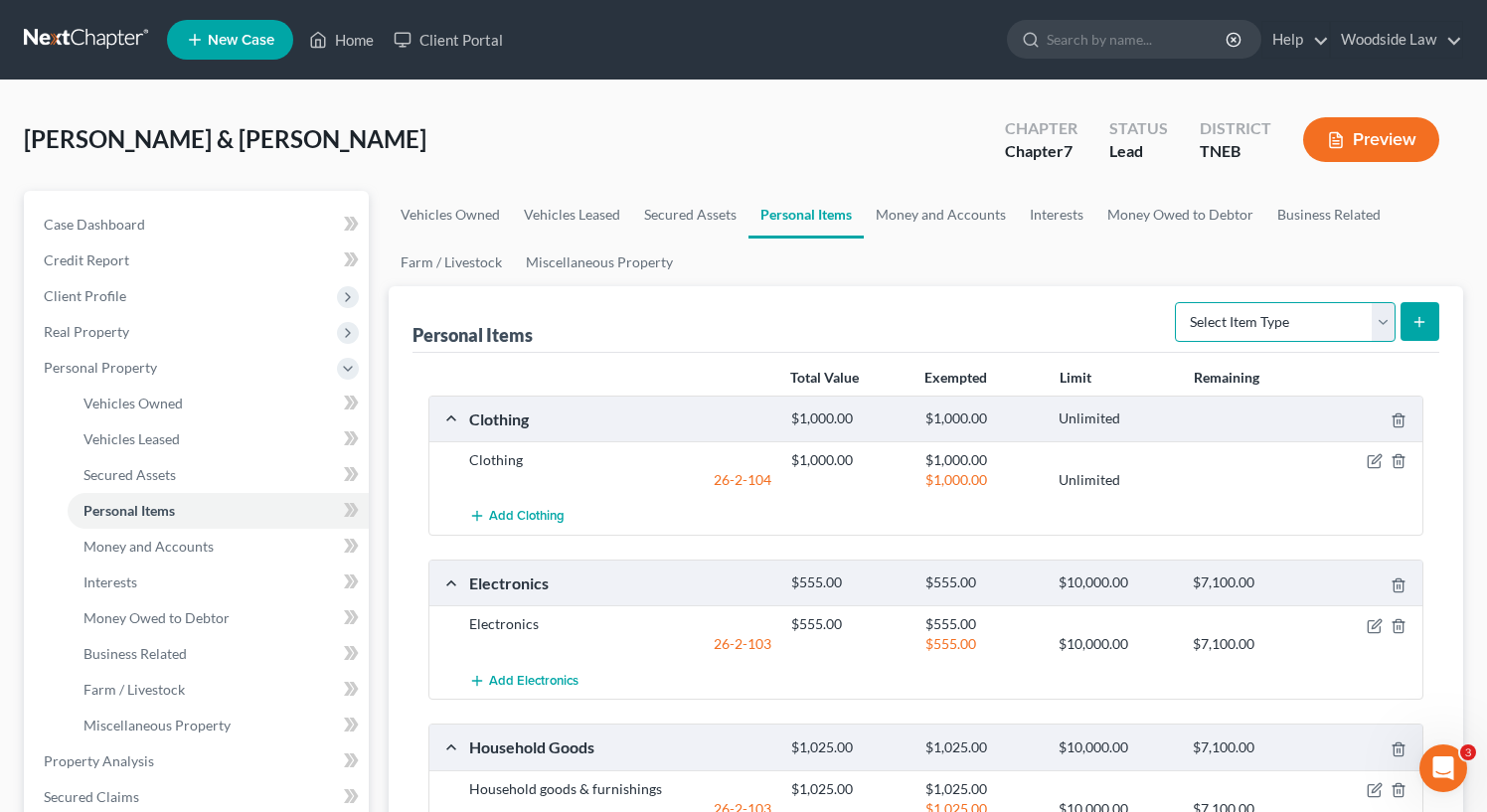 click on "Select Item Type Clothing Collectibles Of Value Electronics Firearms Household Goods Jewelry Other Pet(s) Sports & Hobby Equipment" at bounding box center (1285, 322) 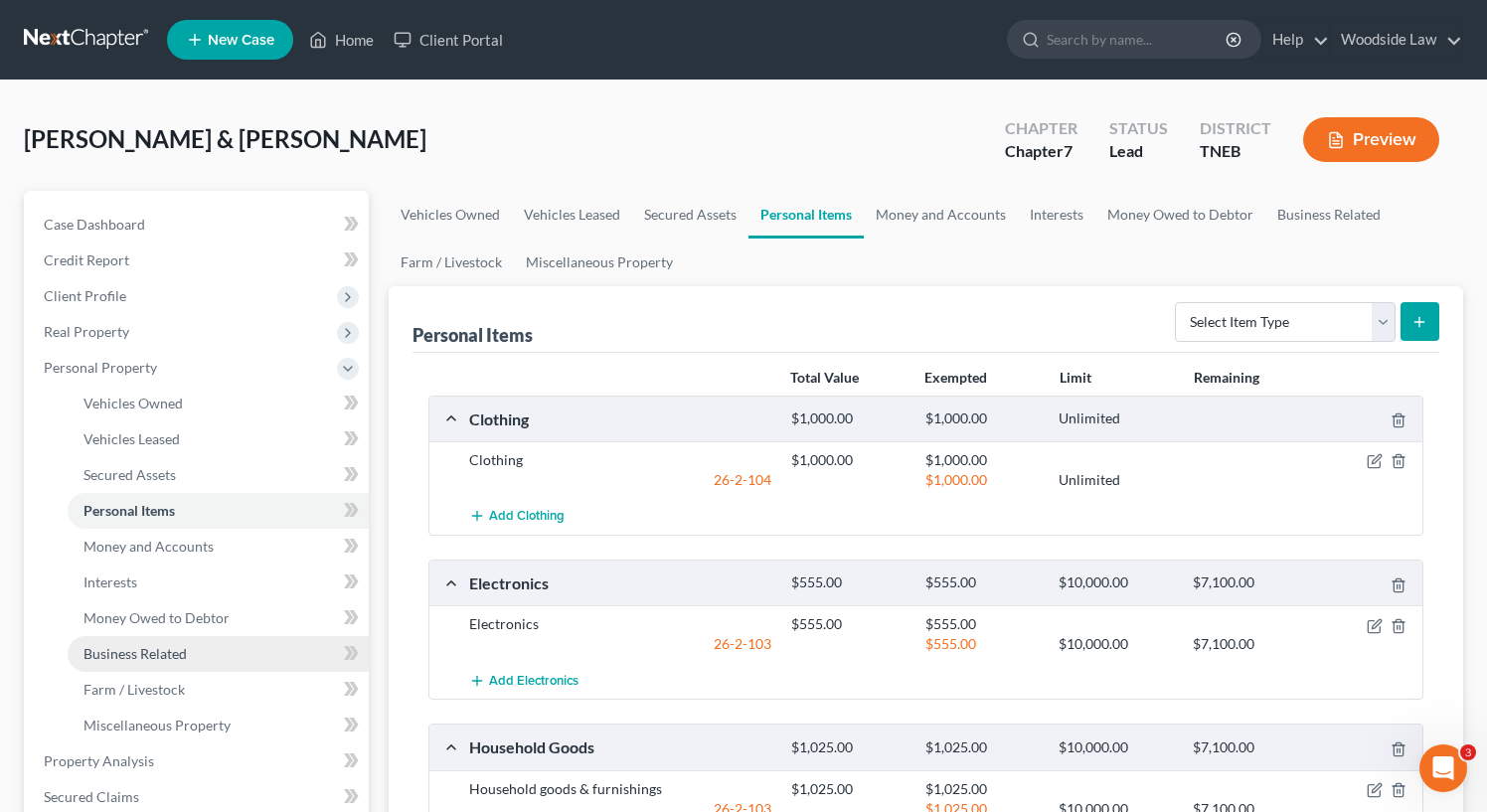 click on "Business Related" at bounding box center [135, 653] 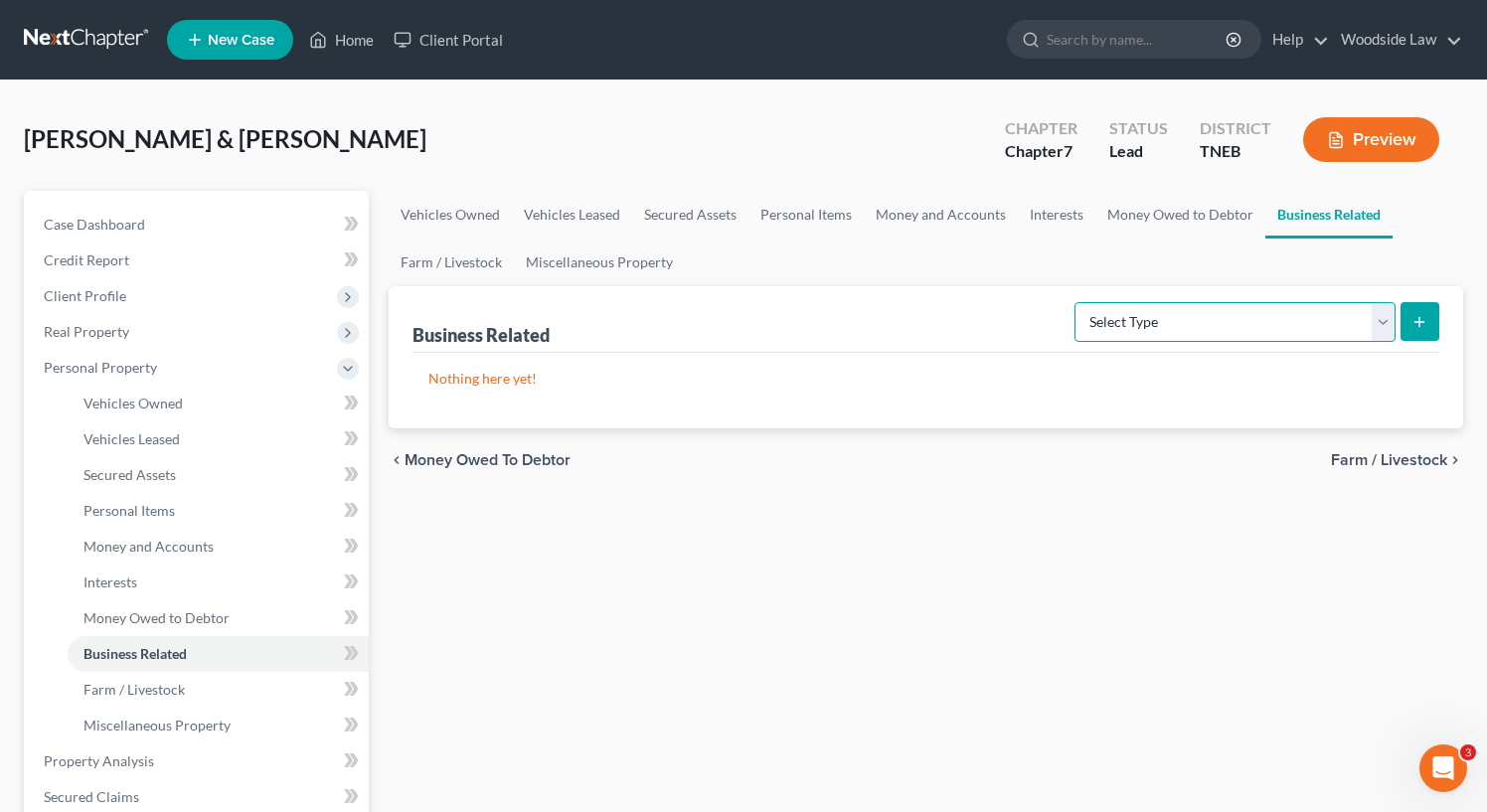 click on "Select Type Customer Lists Franchises Inventory Licenses Machinery Office Equipment, Furnishings, Supplies Other Business Related Property Not Listed Patents, Copyrights, Intellectual Property" at bounding box center (1235, 322) 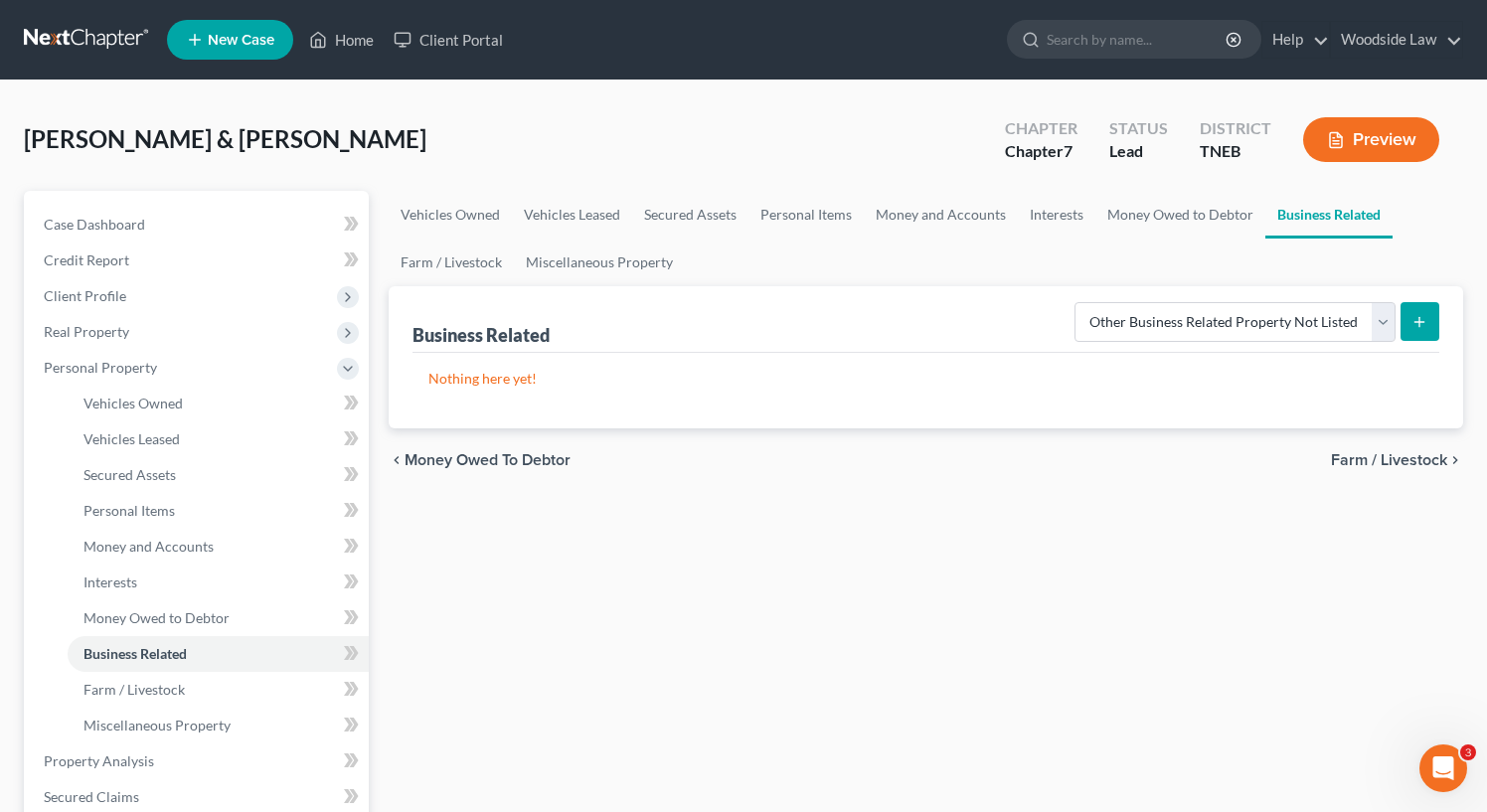 click 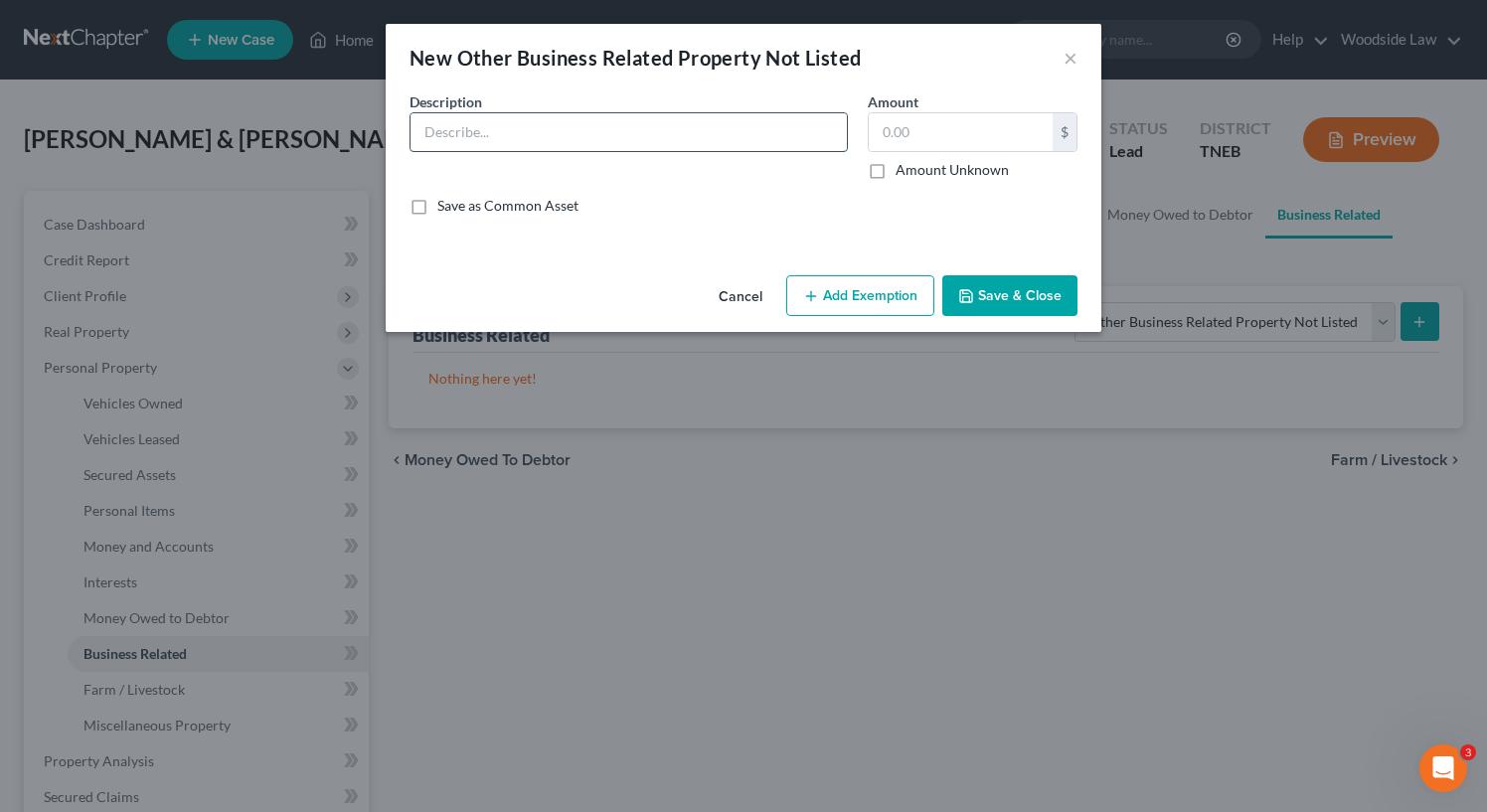 click at bounding box center [628, 132] 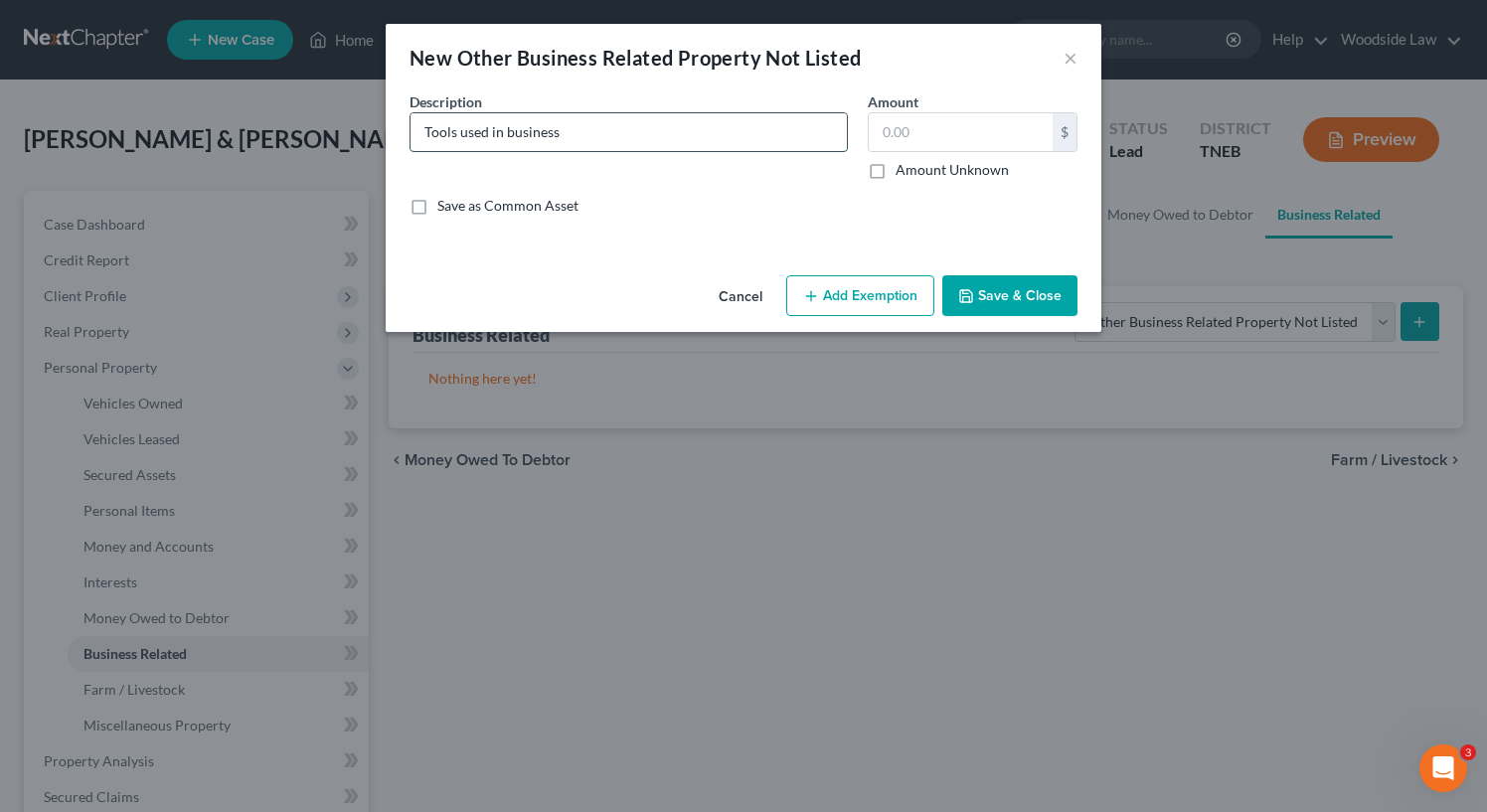 type on "Tools used in business" 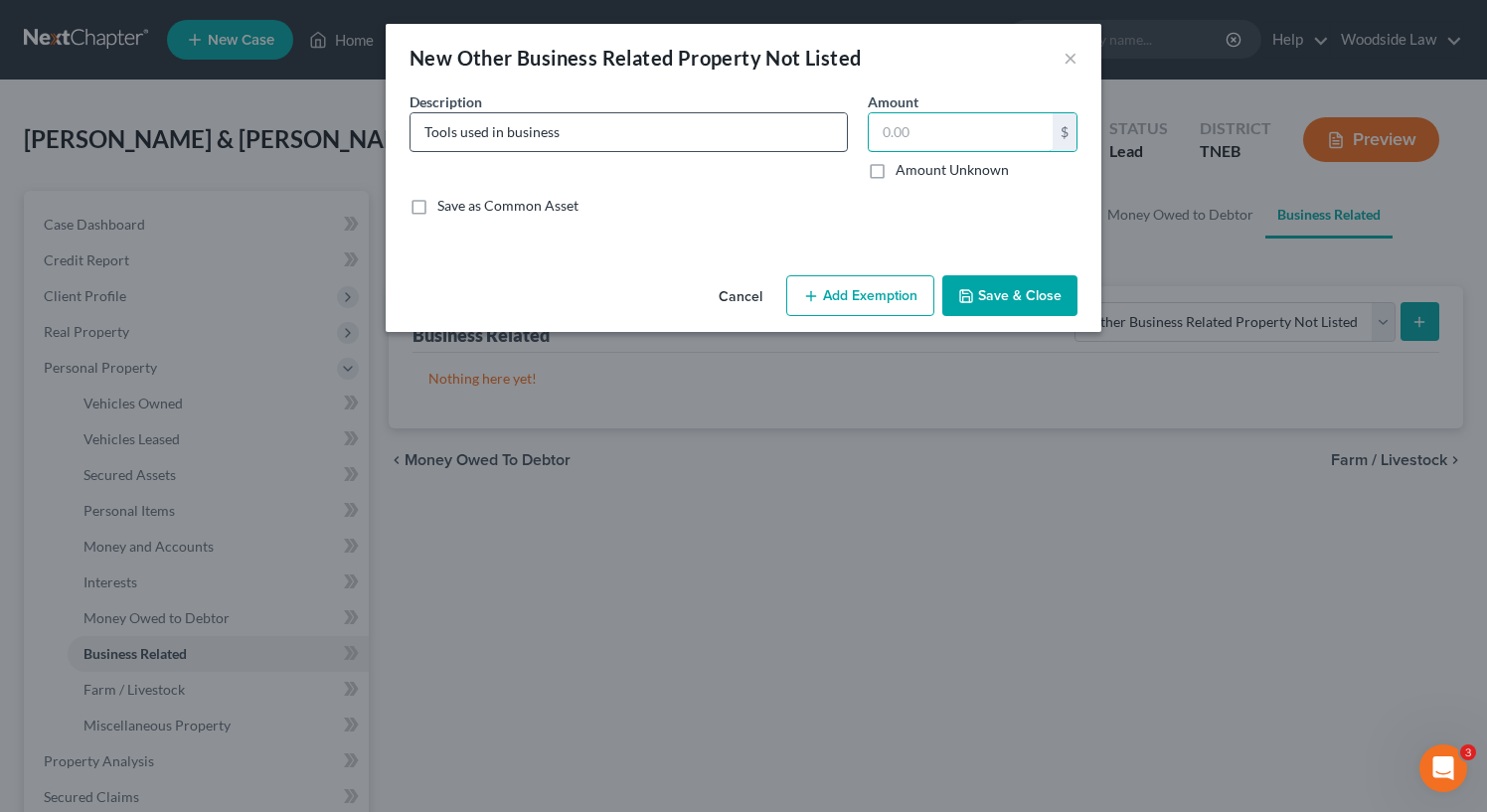 type on "1" 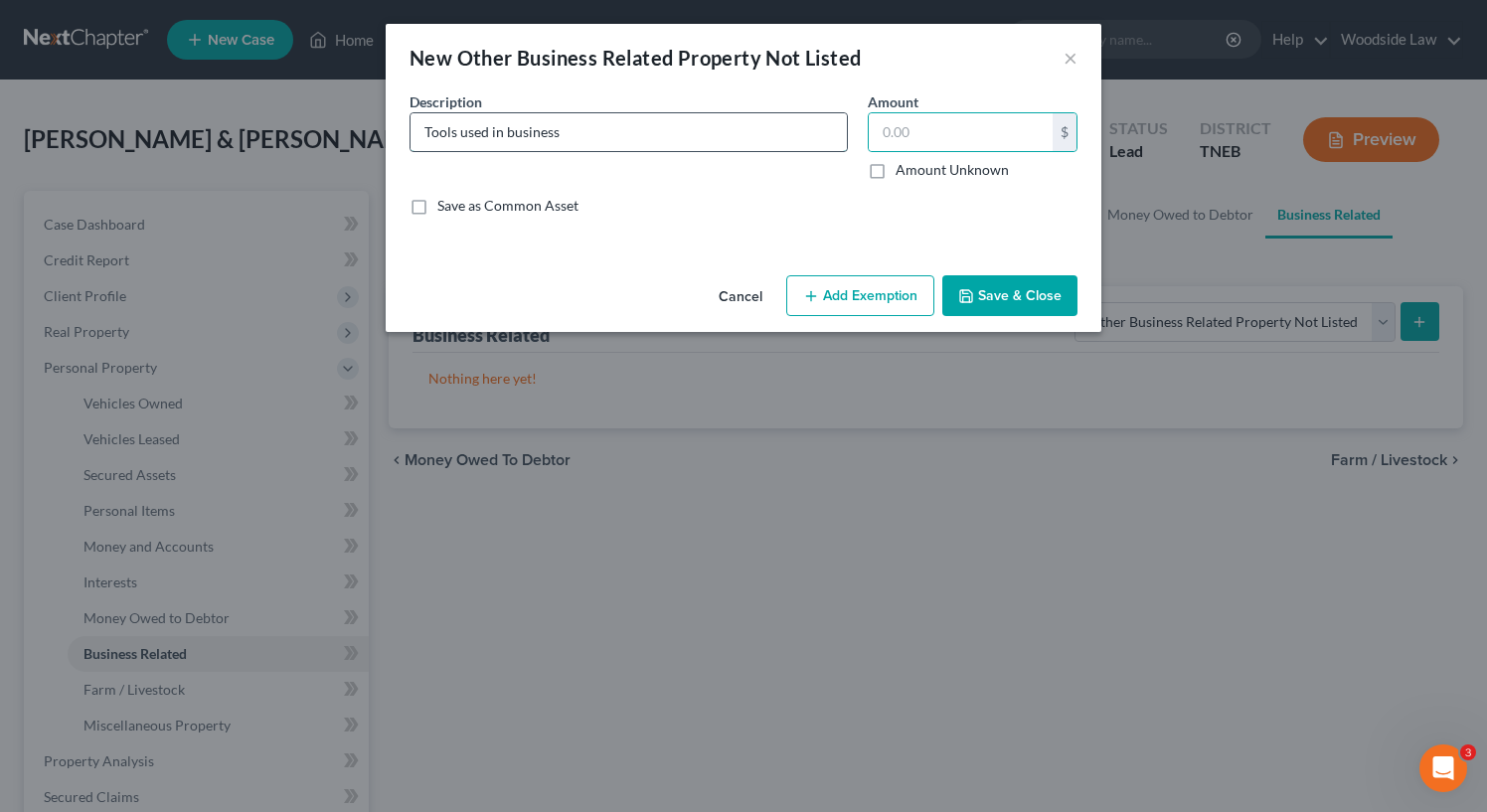 click on "Tools used in business" at bounding box center (628, 132) 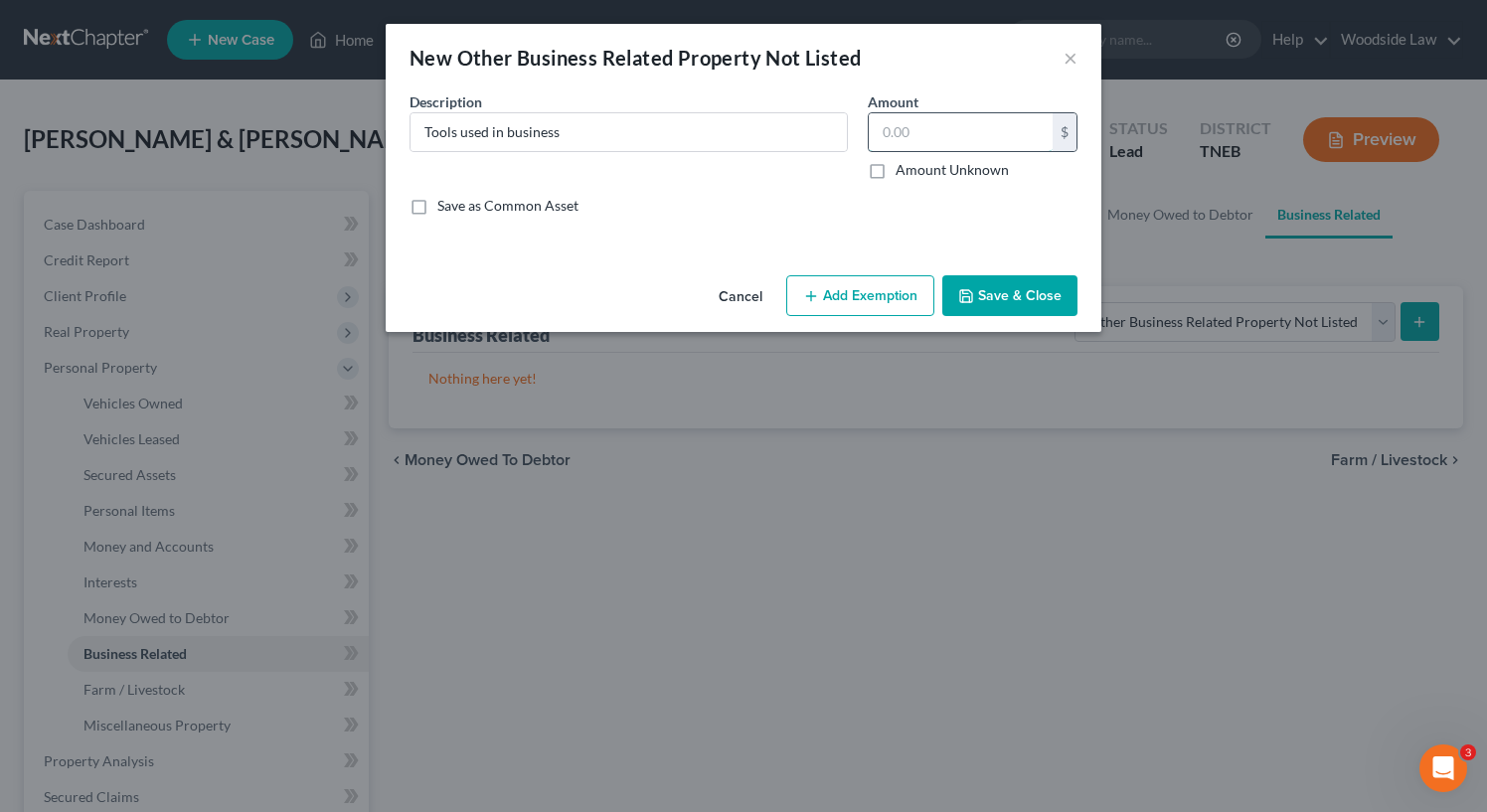 click at bounding box center (960, 132) 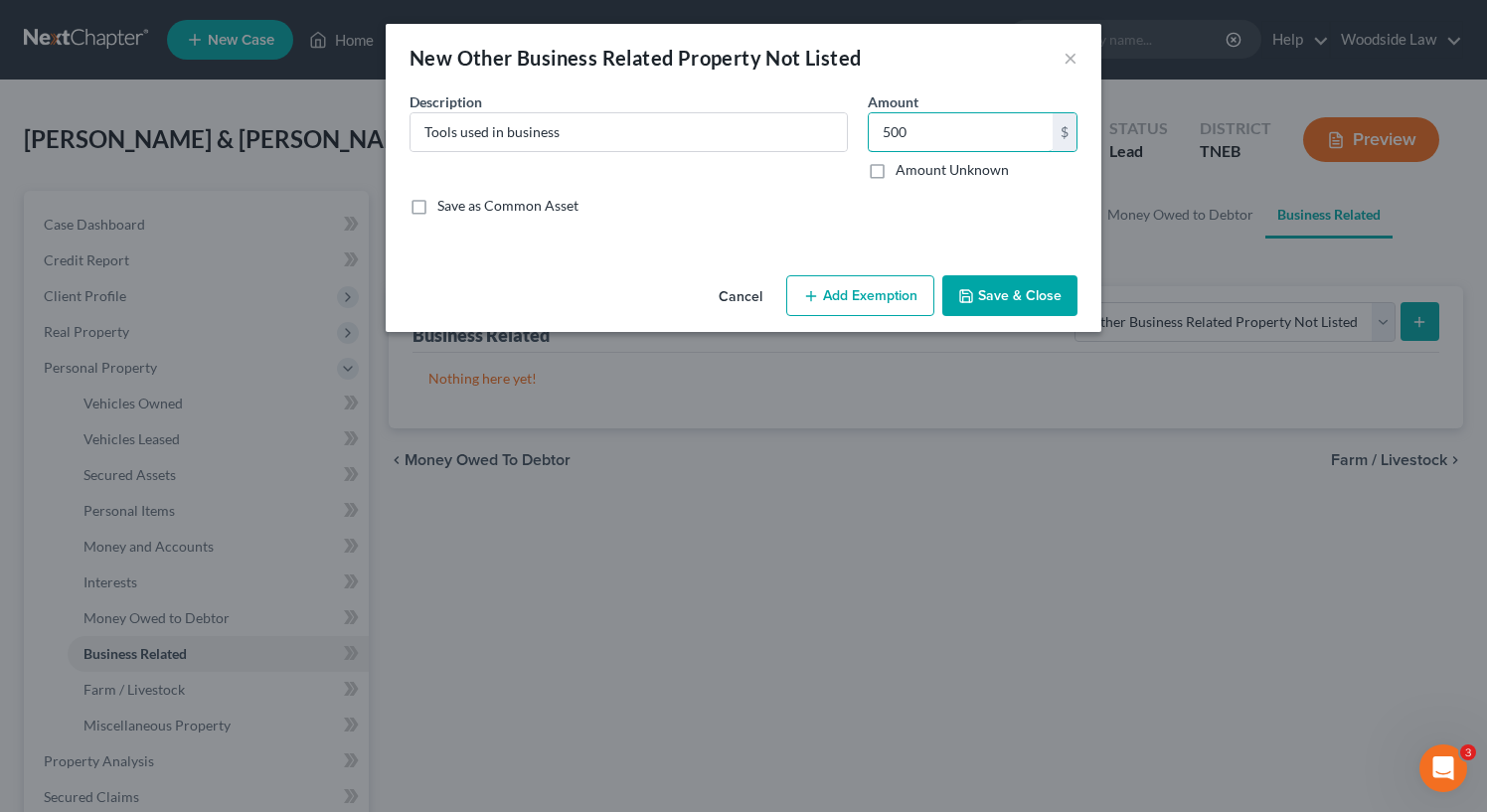 type on "500" 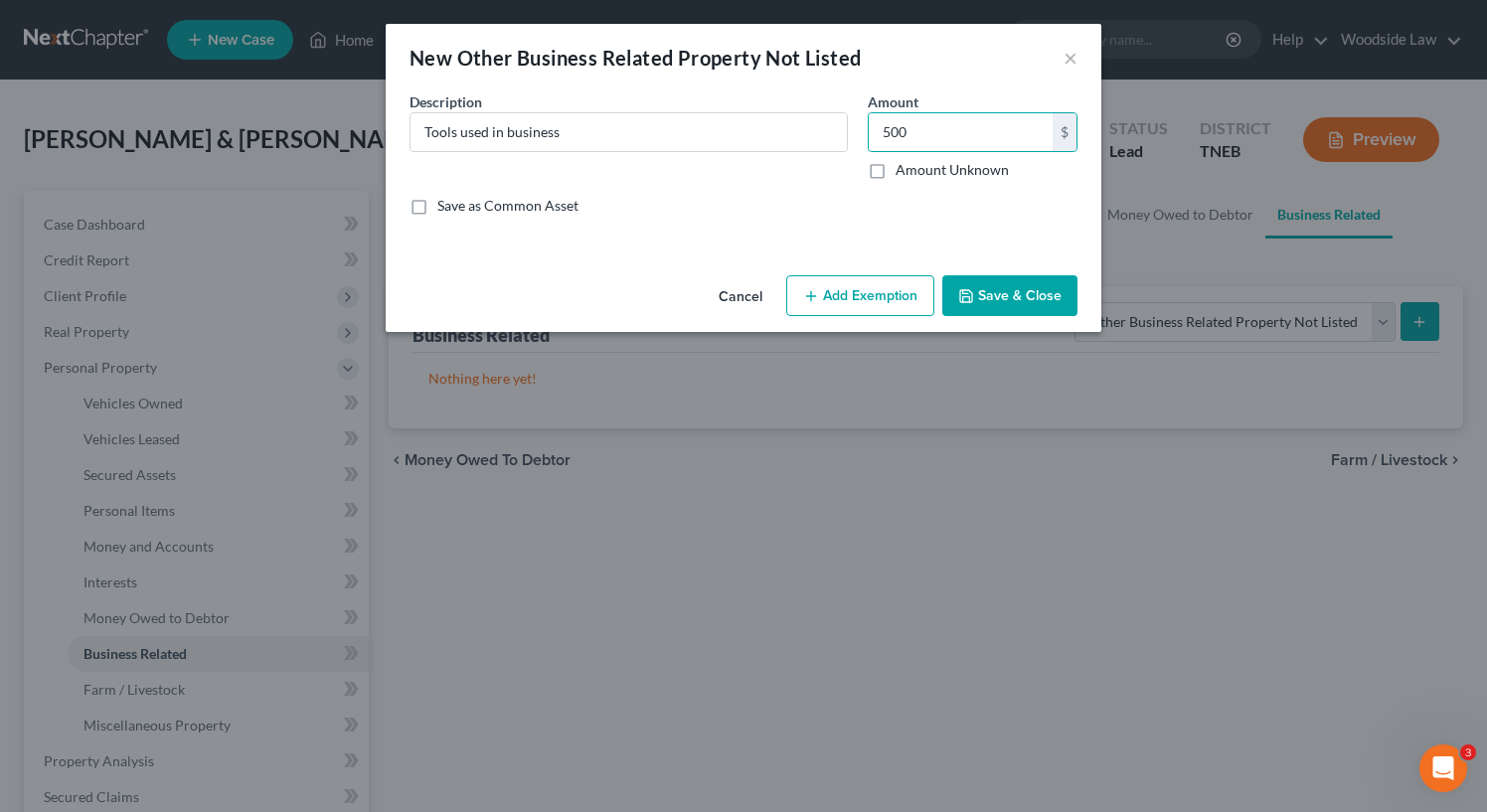 click on "Add Exemption" at bounding box center (860, 296) 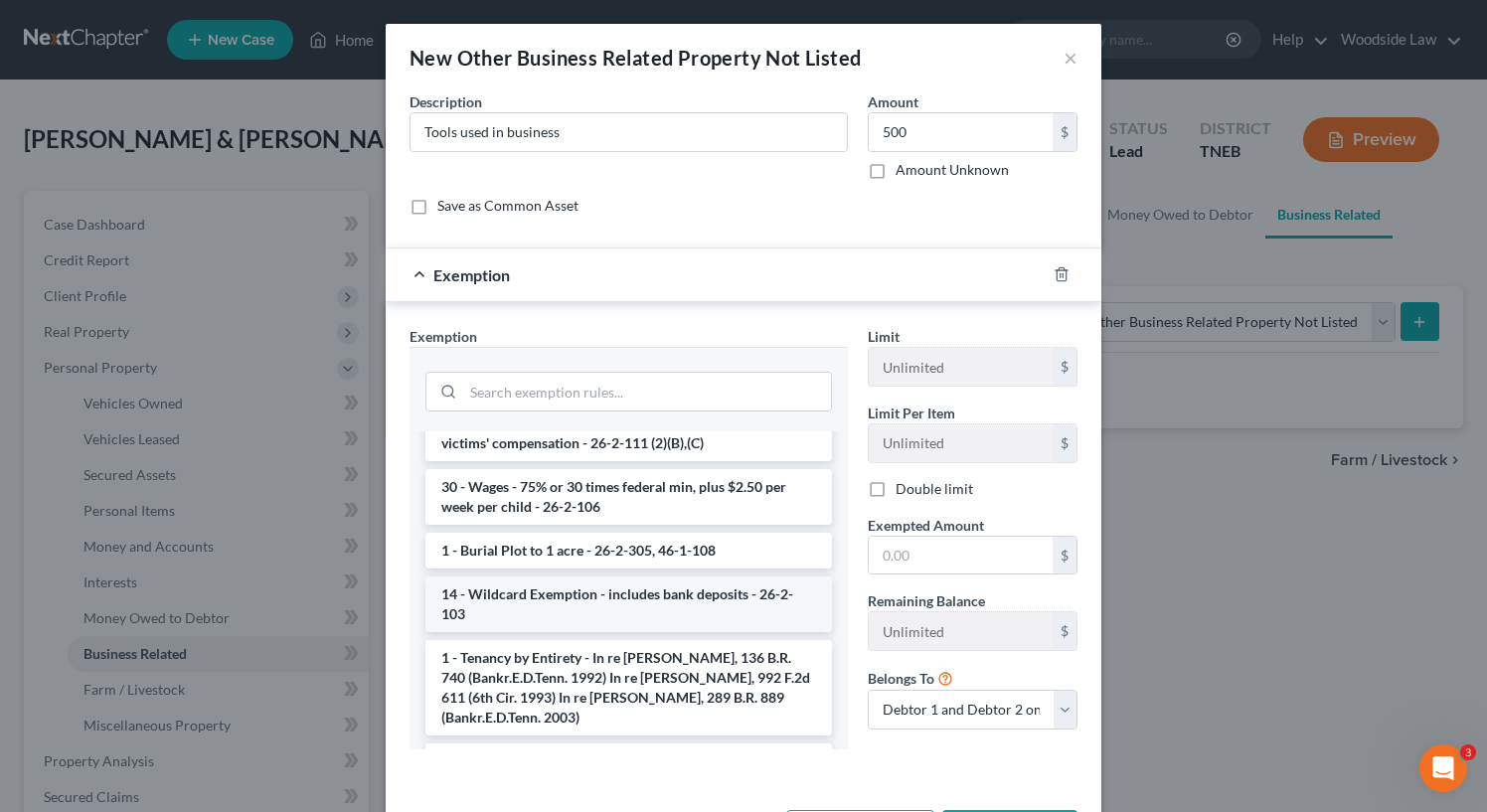scroll, scrollTop: 670, scrollLeft: 0, axis: vertical 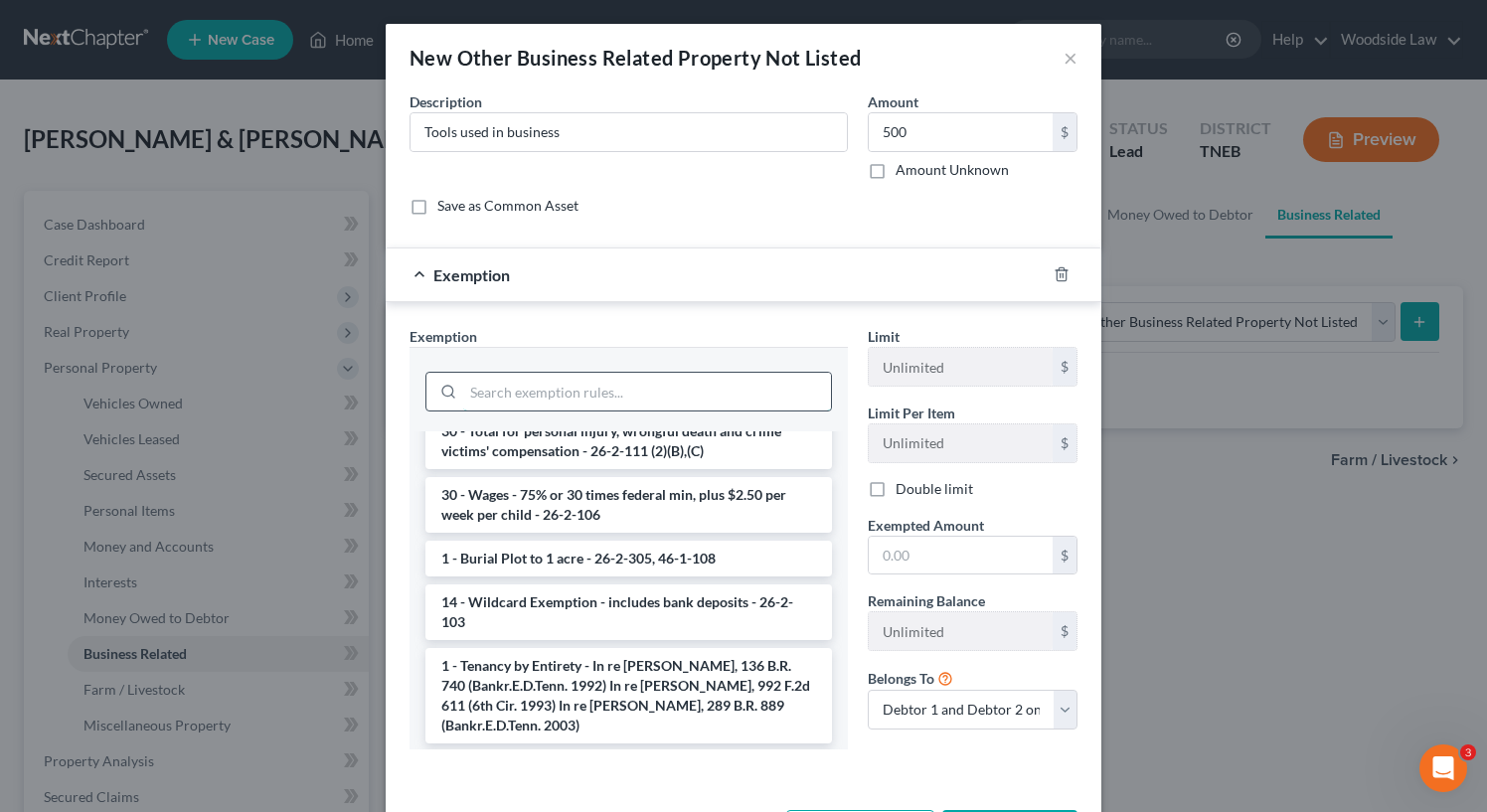 click at bounding box center (647, 392) 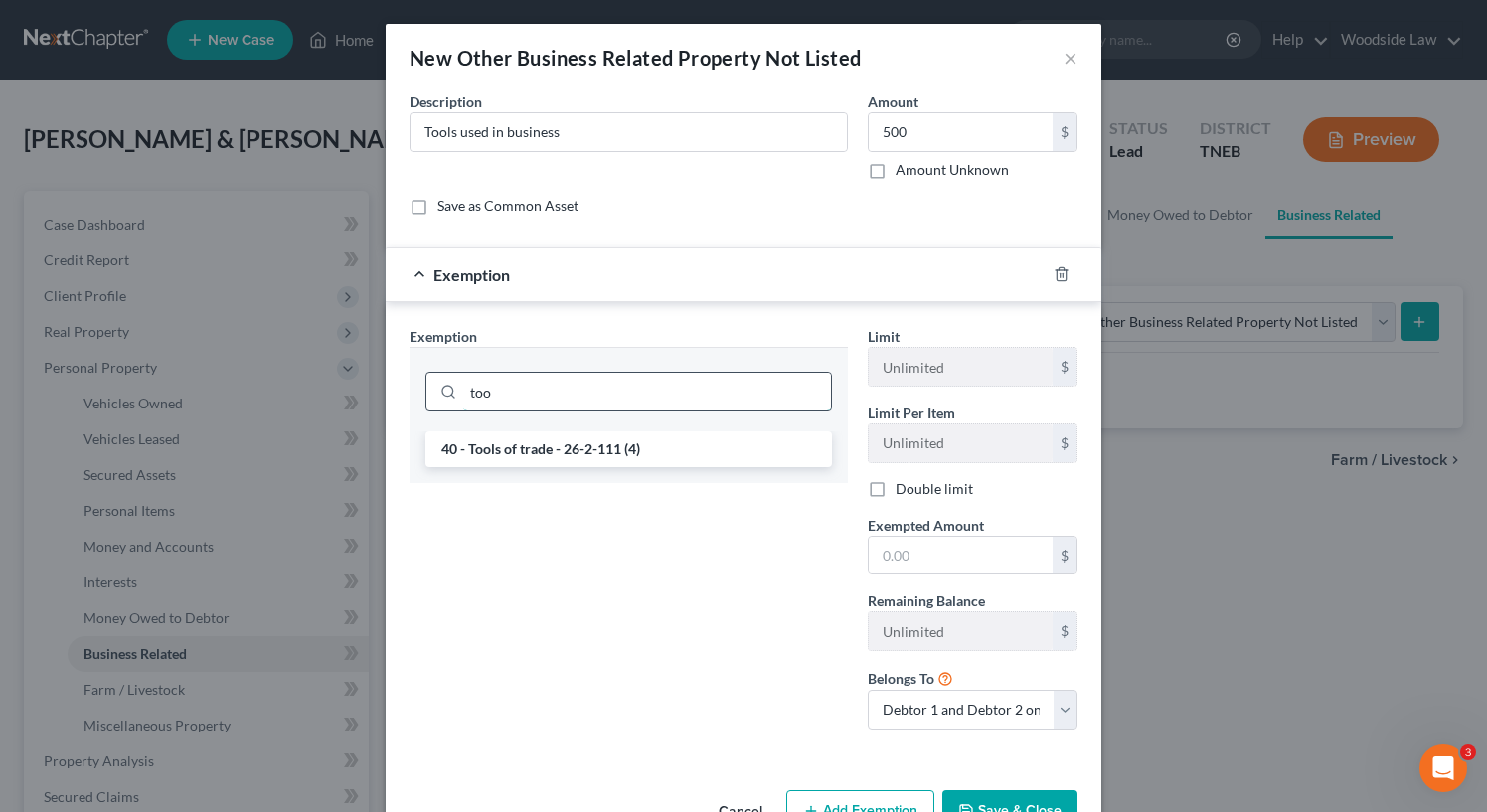 scroll, scrollTop: 0, scrollLeft: 0, axis: both 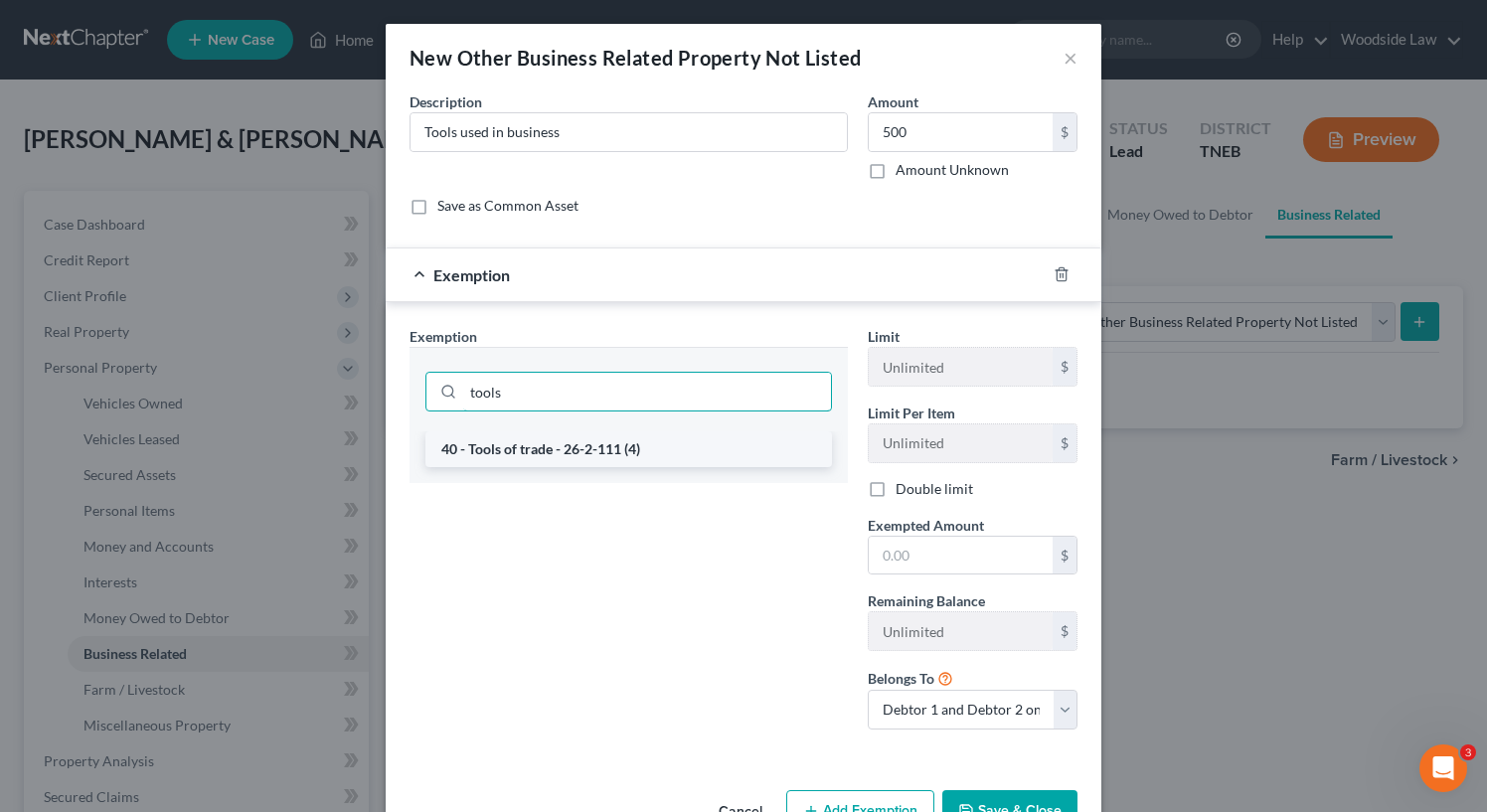 type on "tools" 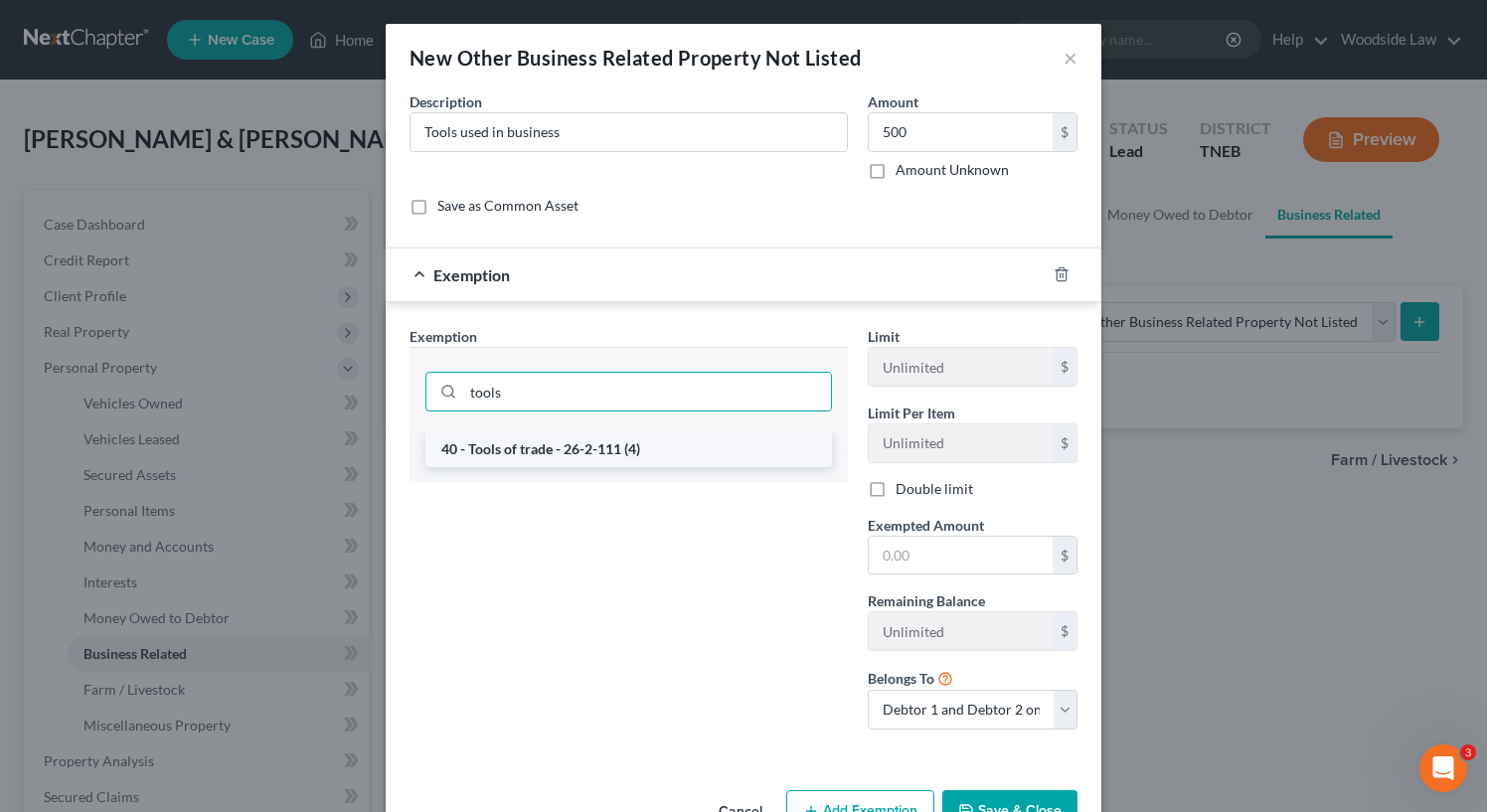 click on "40 - Tools of trade - 26-2-111 (4)" at bounding box center (628, 449) 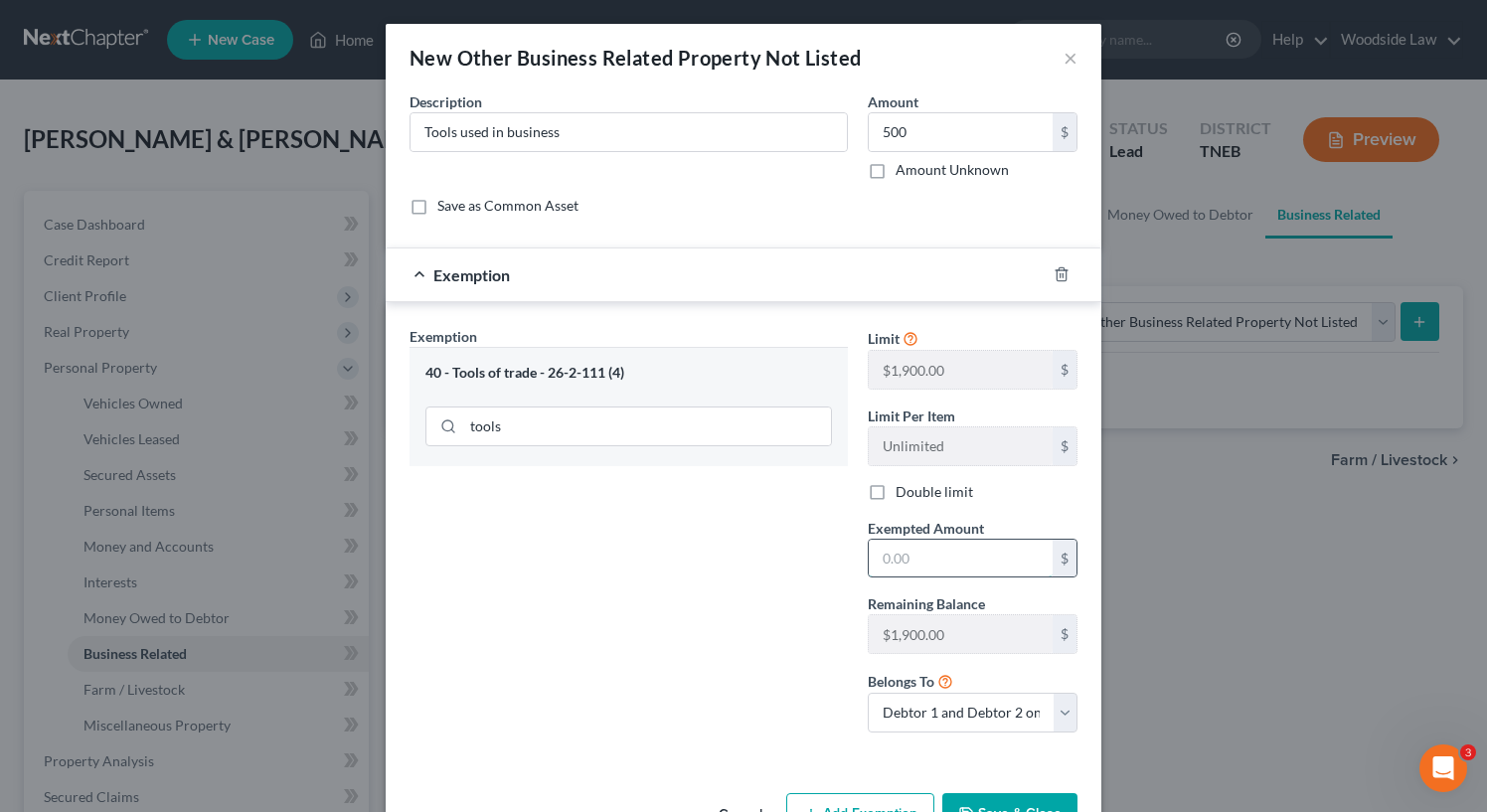 click at bounding box center [960, 559] 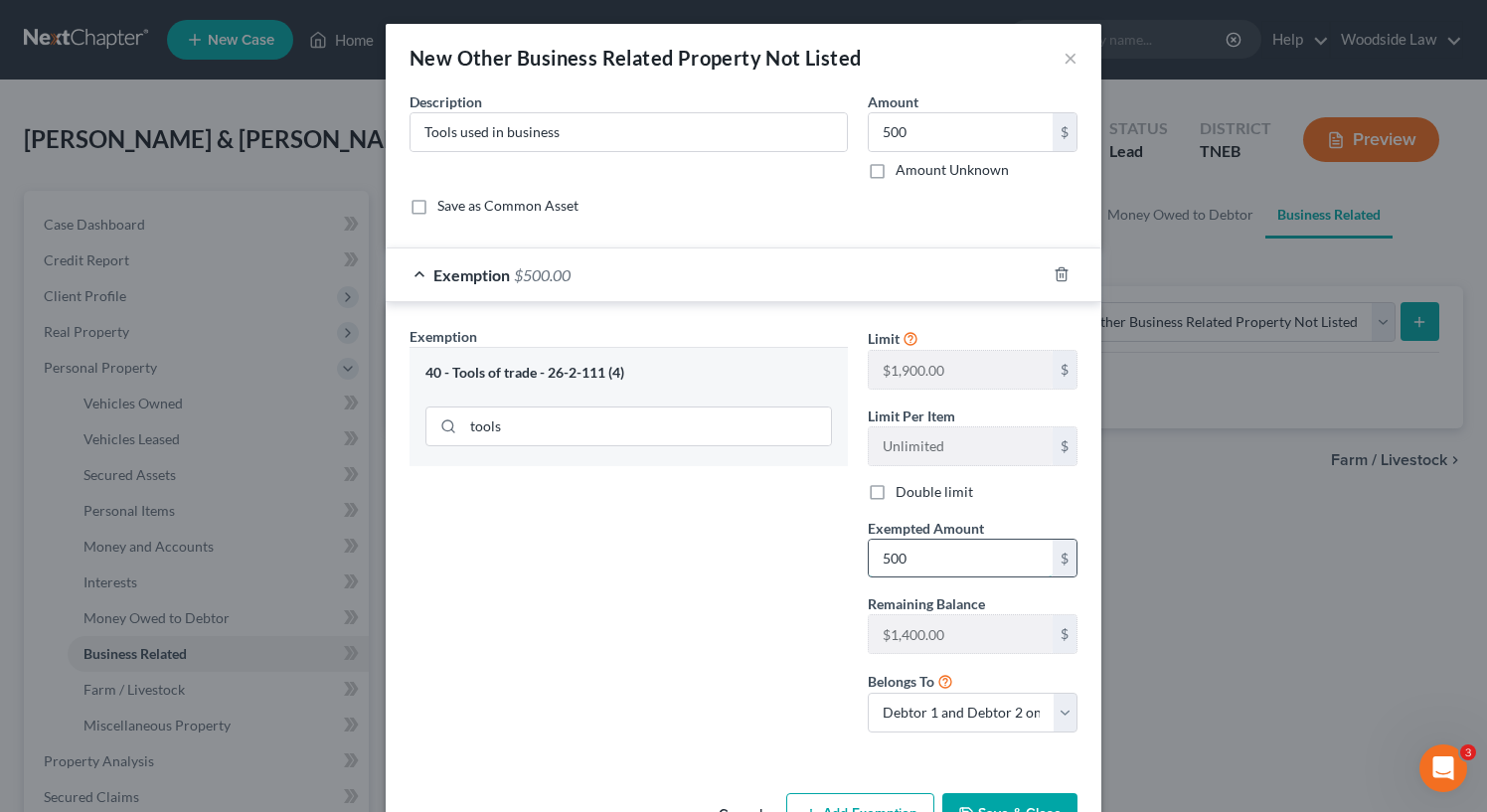 type on "500" 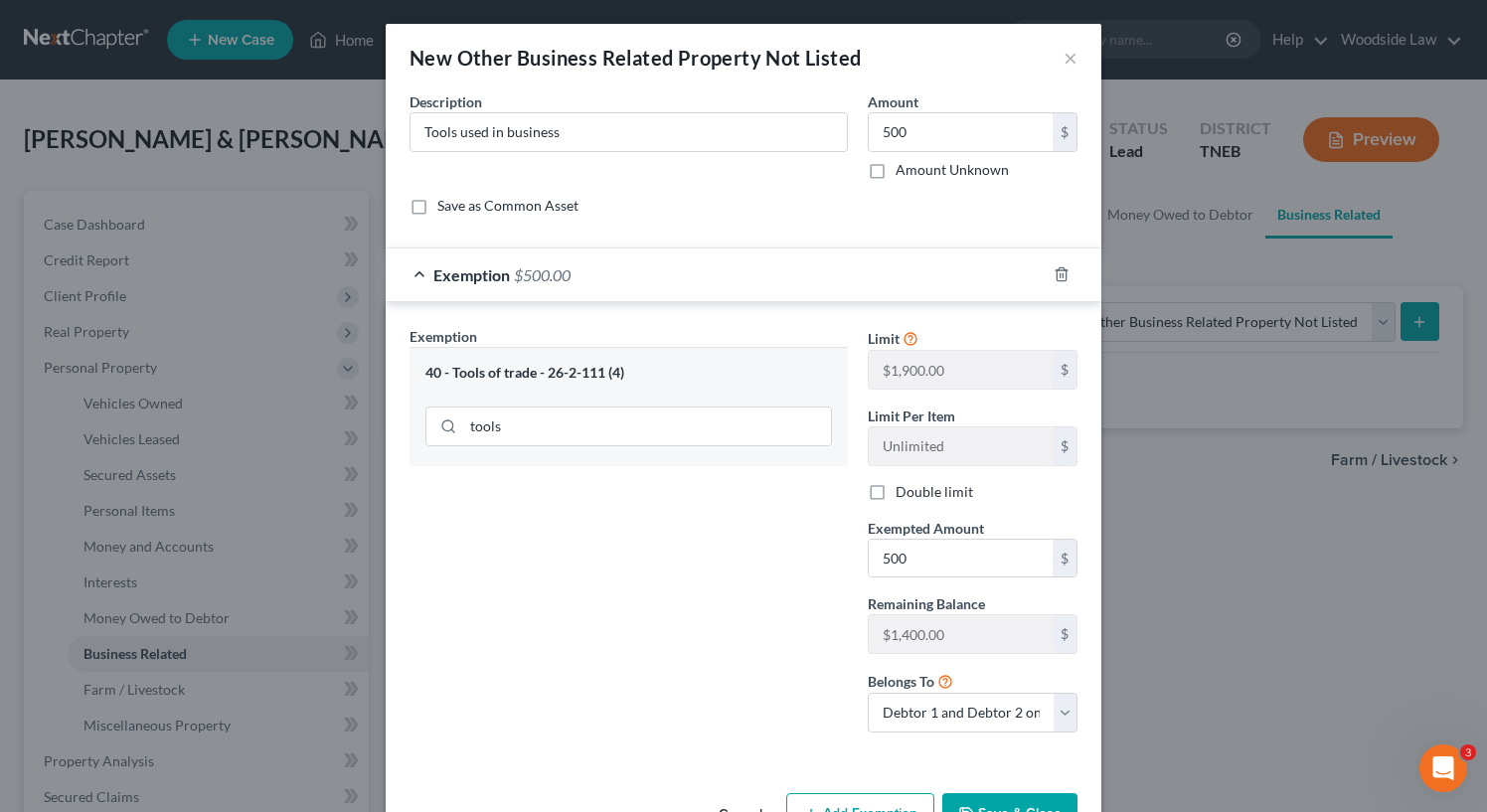 click on "Exemption Set must be selected for CA.
Exemption
*
40 - Tools of trade - 26-2-111 (4)         tools" at bounding box center [628, 537] 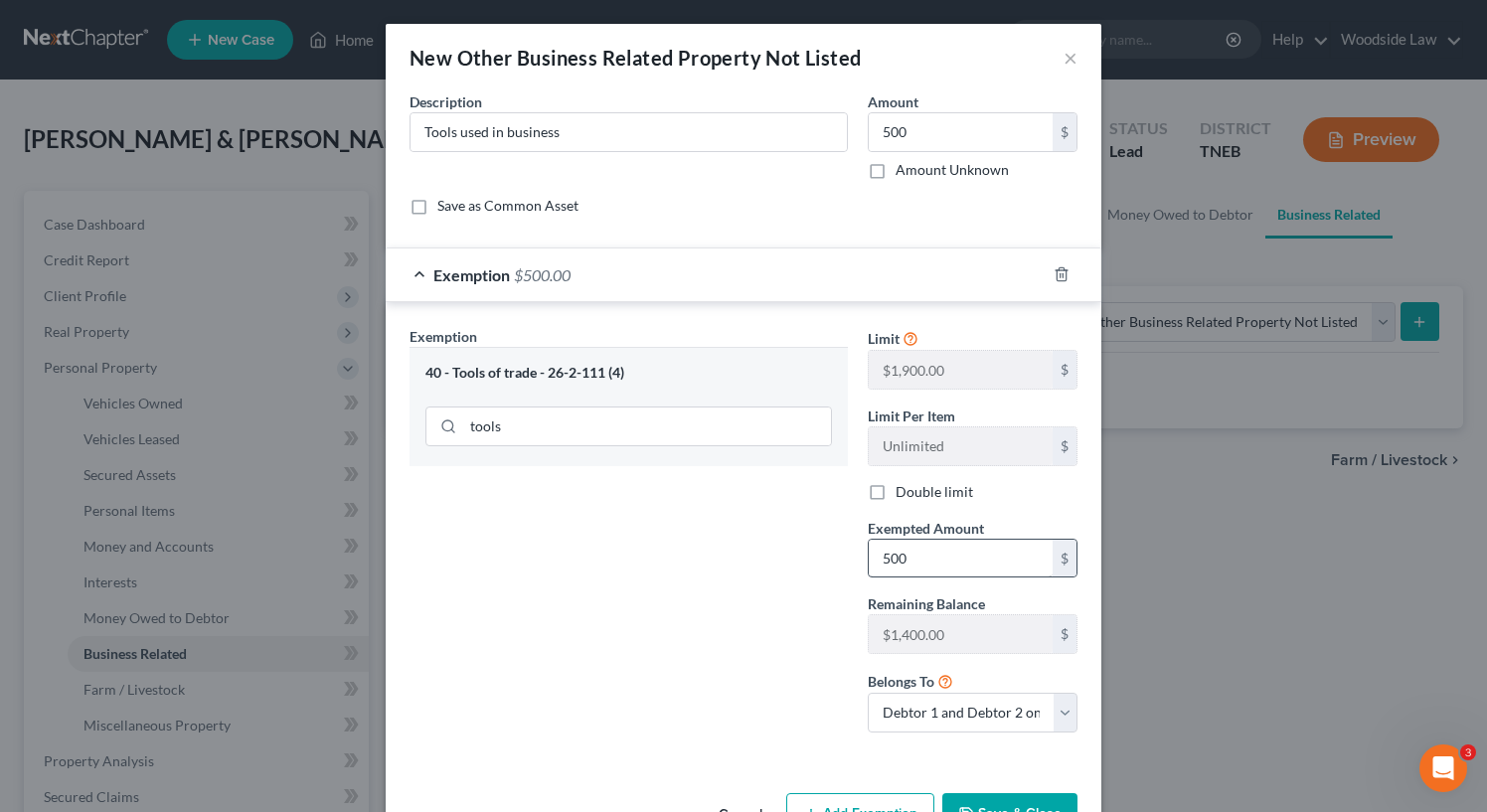 scroll, scrollTop: 62, scrollLeft: 0, axis: vertical 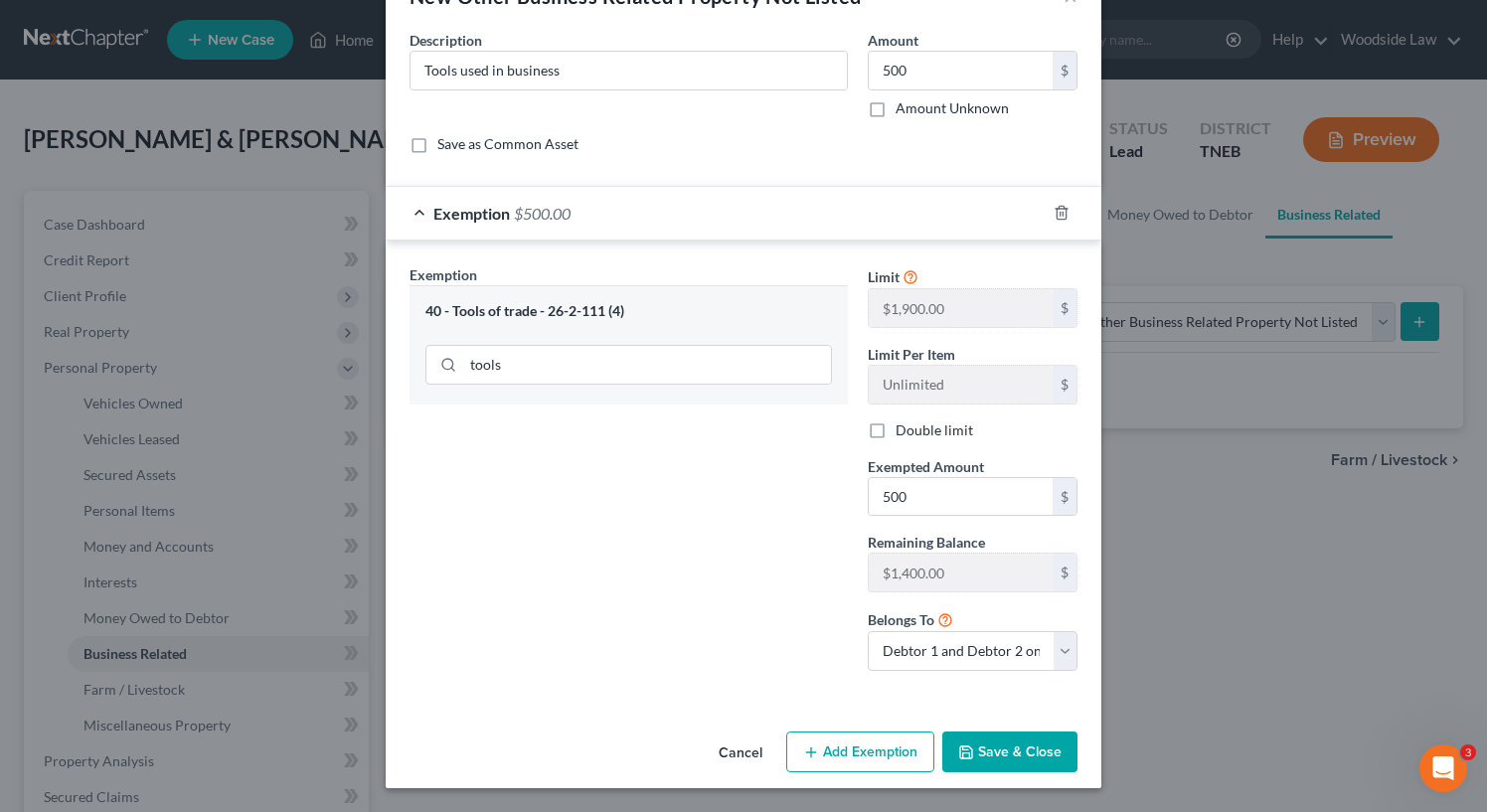 click on "Save & Close" at bounding box center (1010, 752) 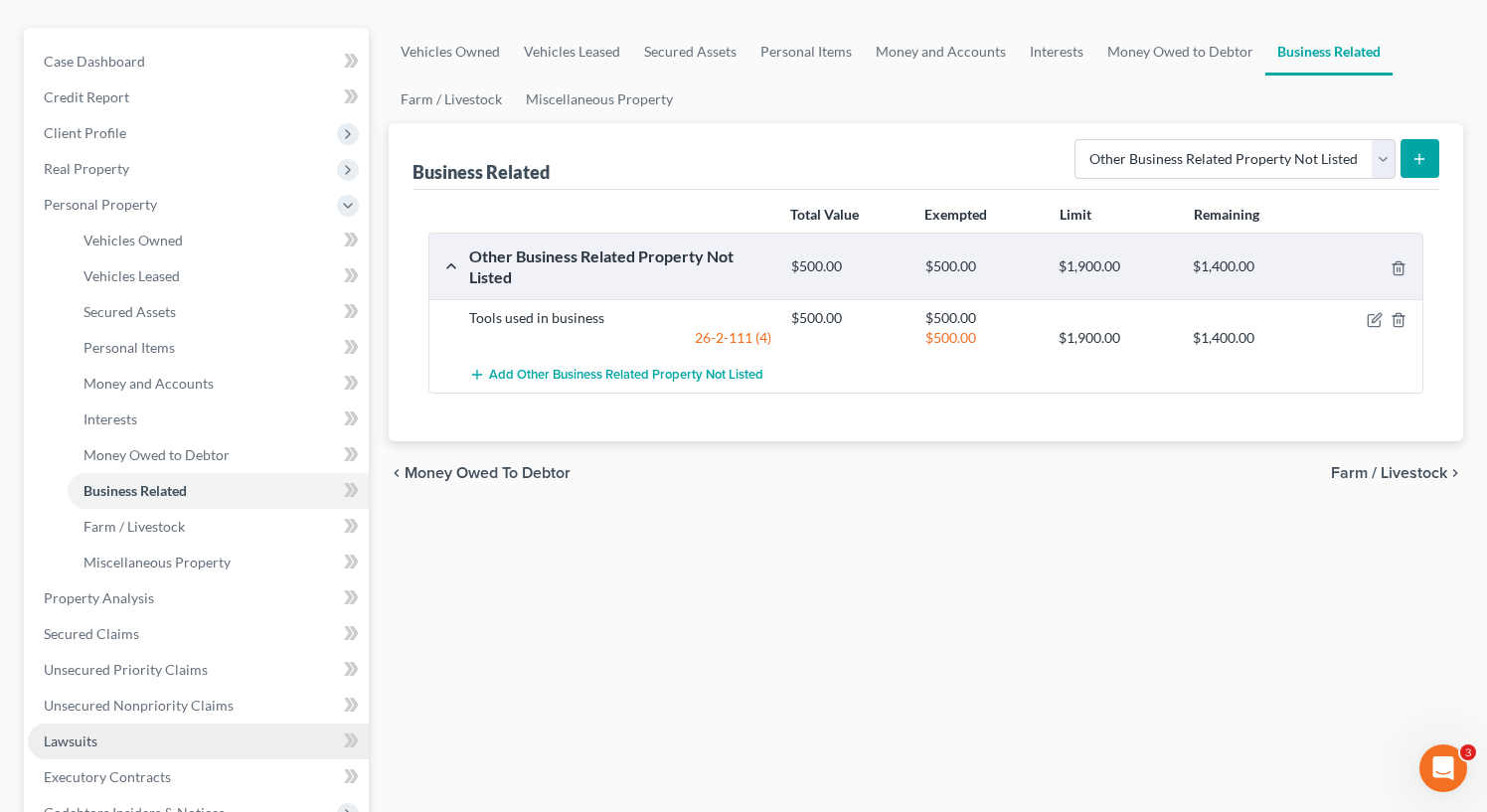 scroll, scrollTop: 196, scrollLeft: 0, axis: vertical 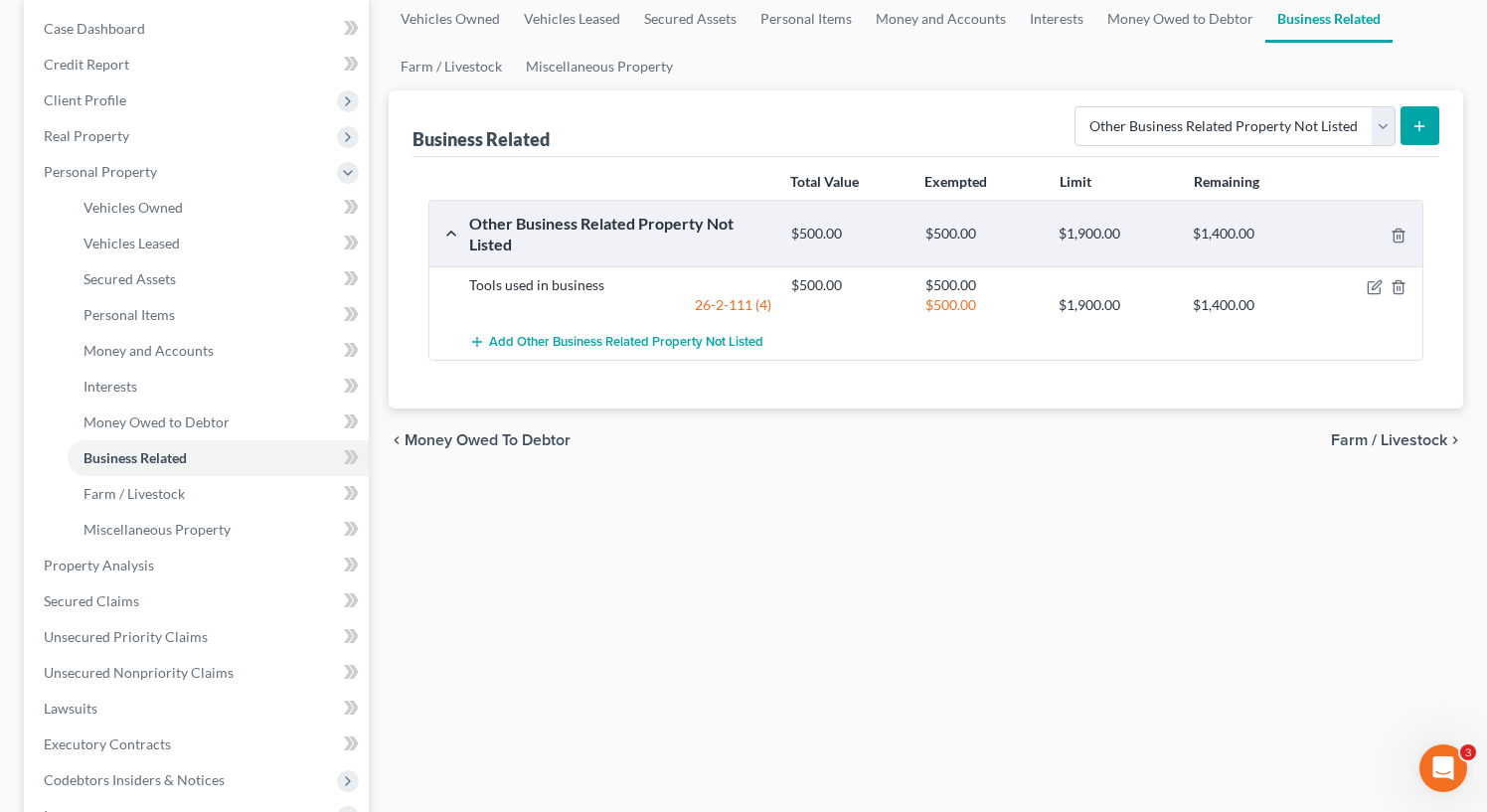 click on "chevron_left
Money Owed to Debtor
Farm / Livestock
chevron_right" at bounding box center (925, 440) 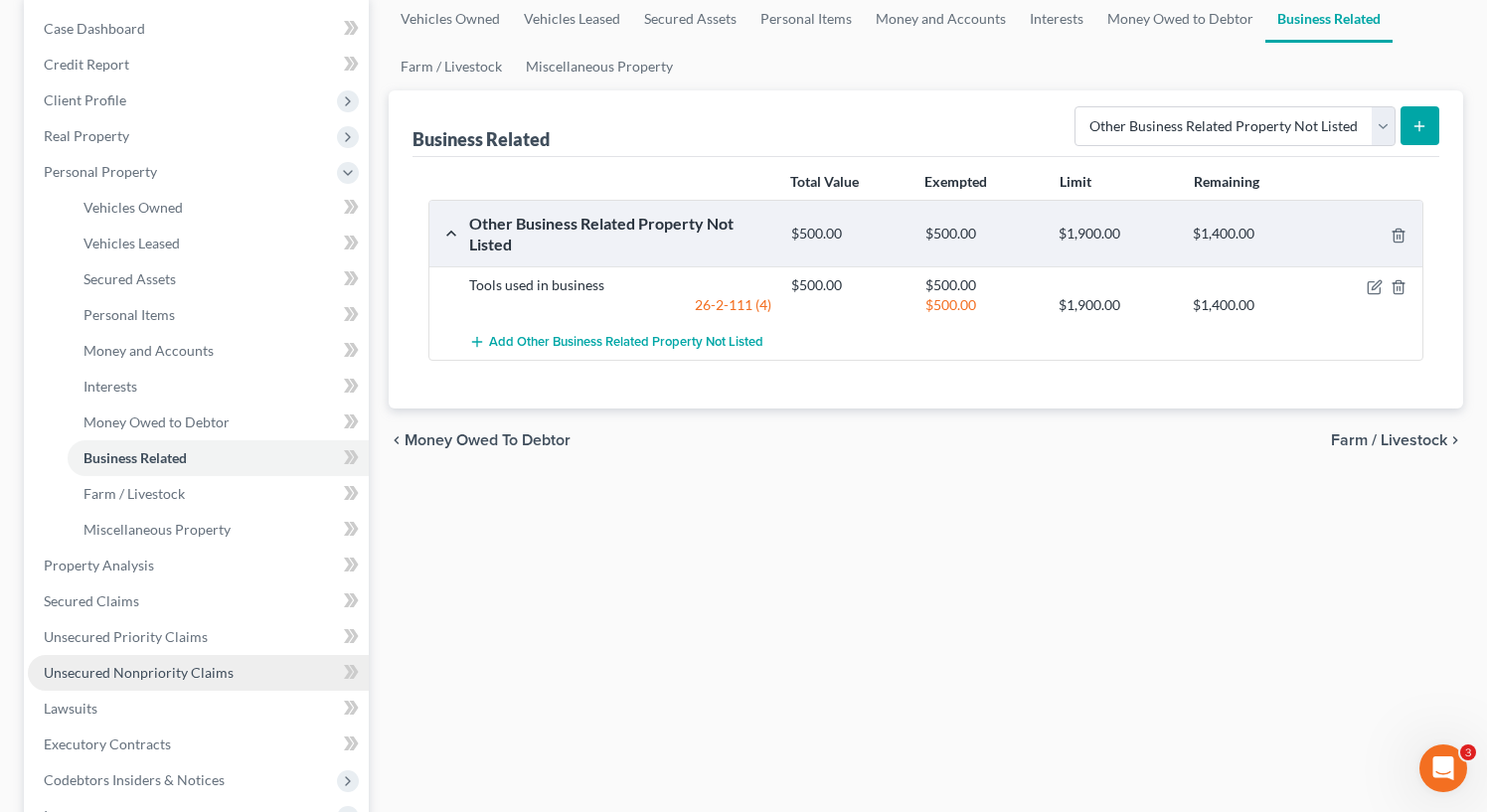 click on "Unsecured Nonpriority Claims" at bounding box center [138, 672] 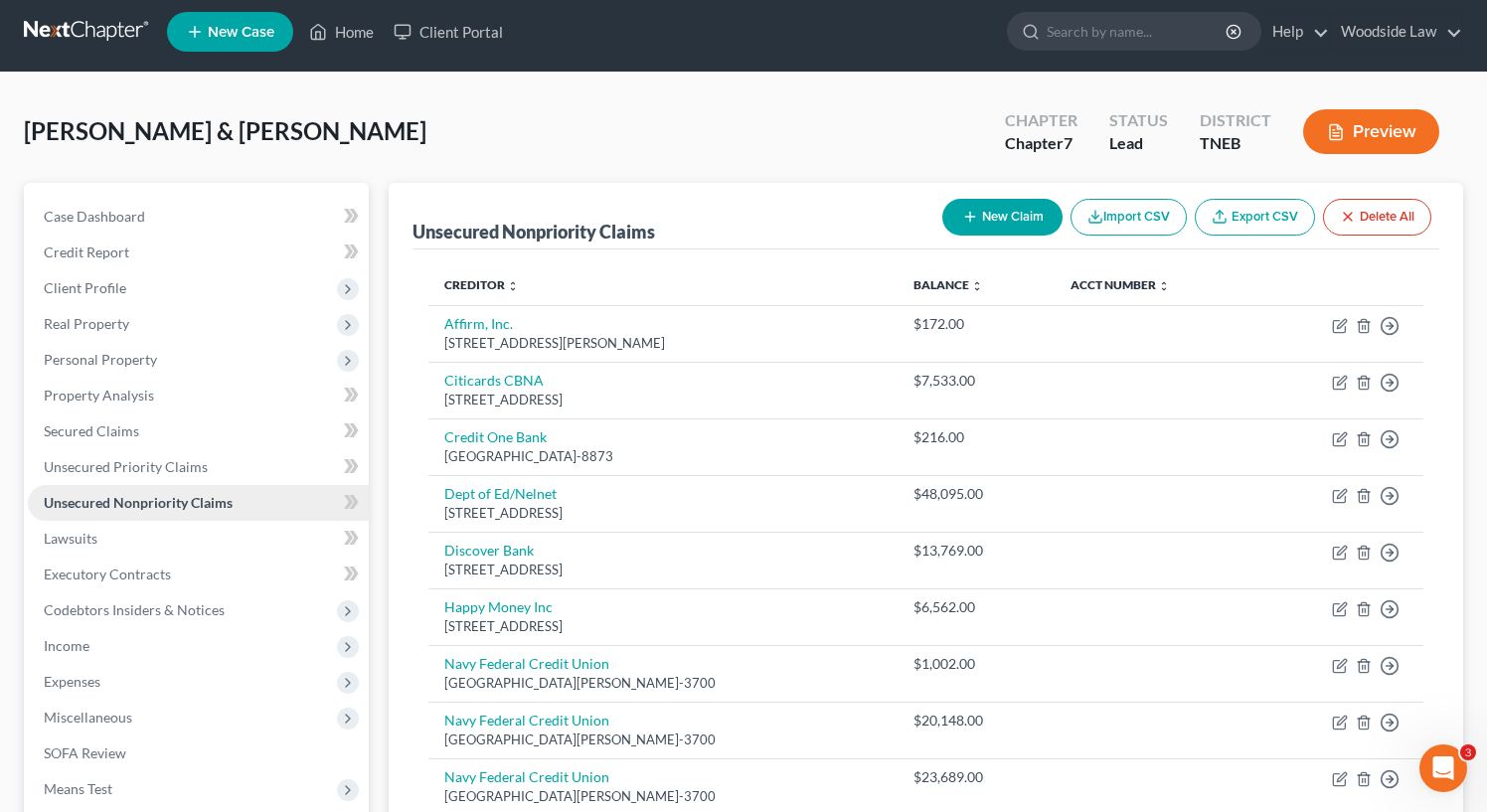 scroll, scrollTop: 0, scrollLeft: 0, axis: both 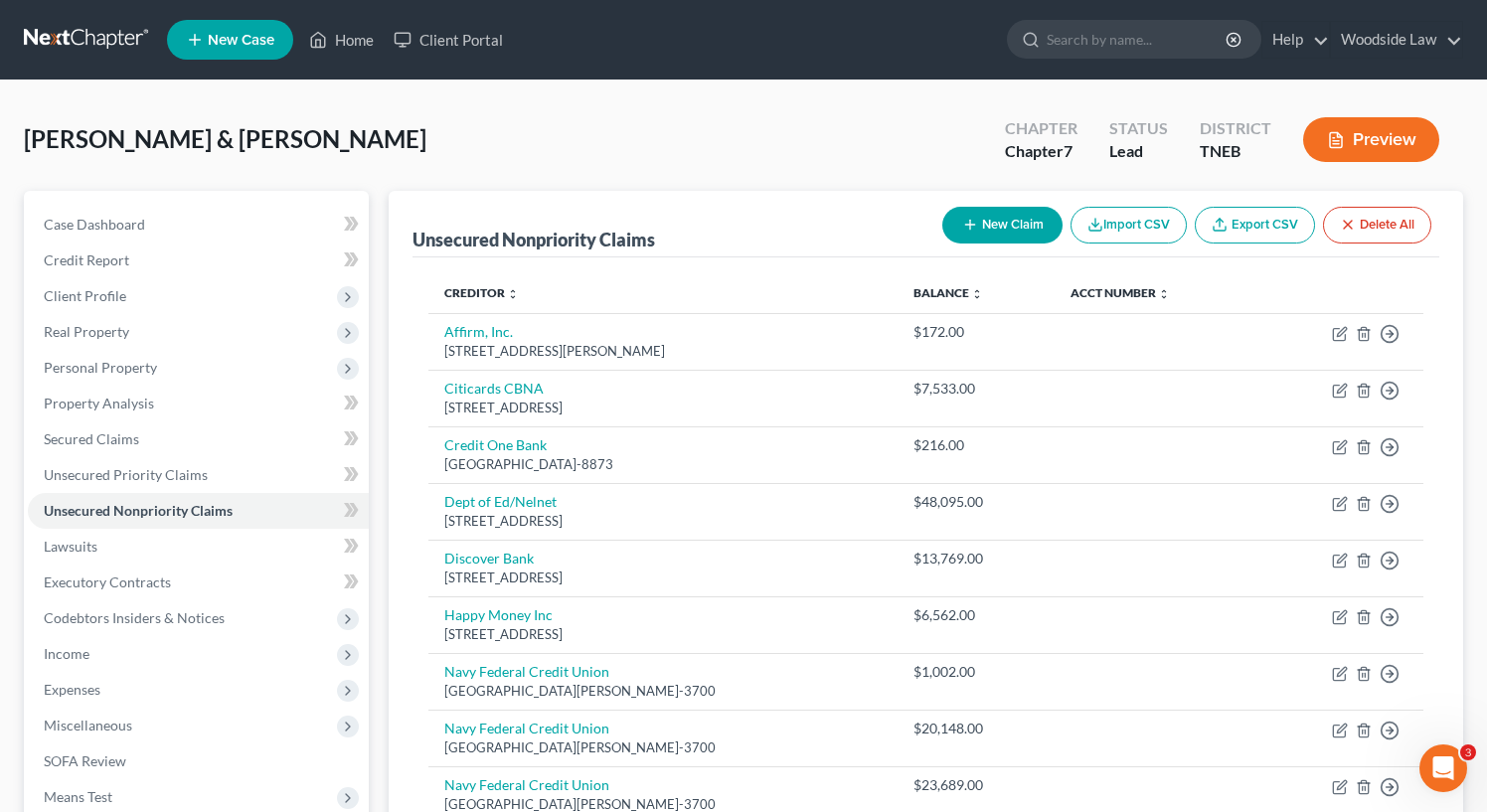 click on "Creditor  expand_more   expand_less   unfold_more" at bounding box center (663, 293) 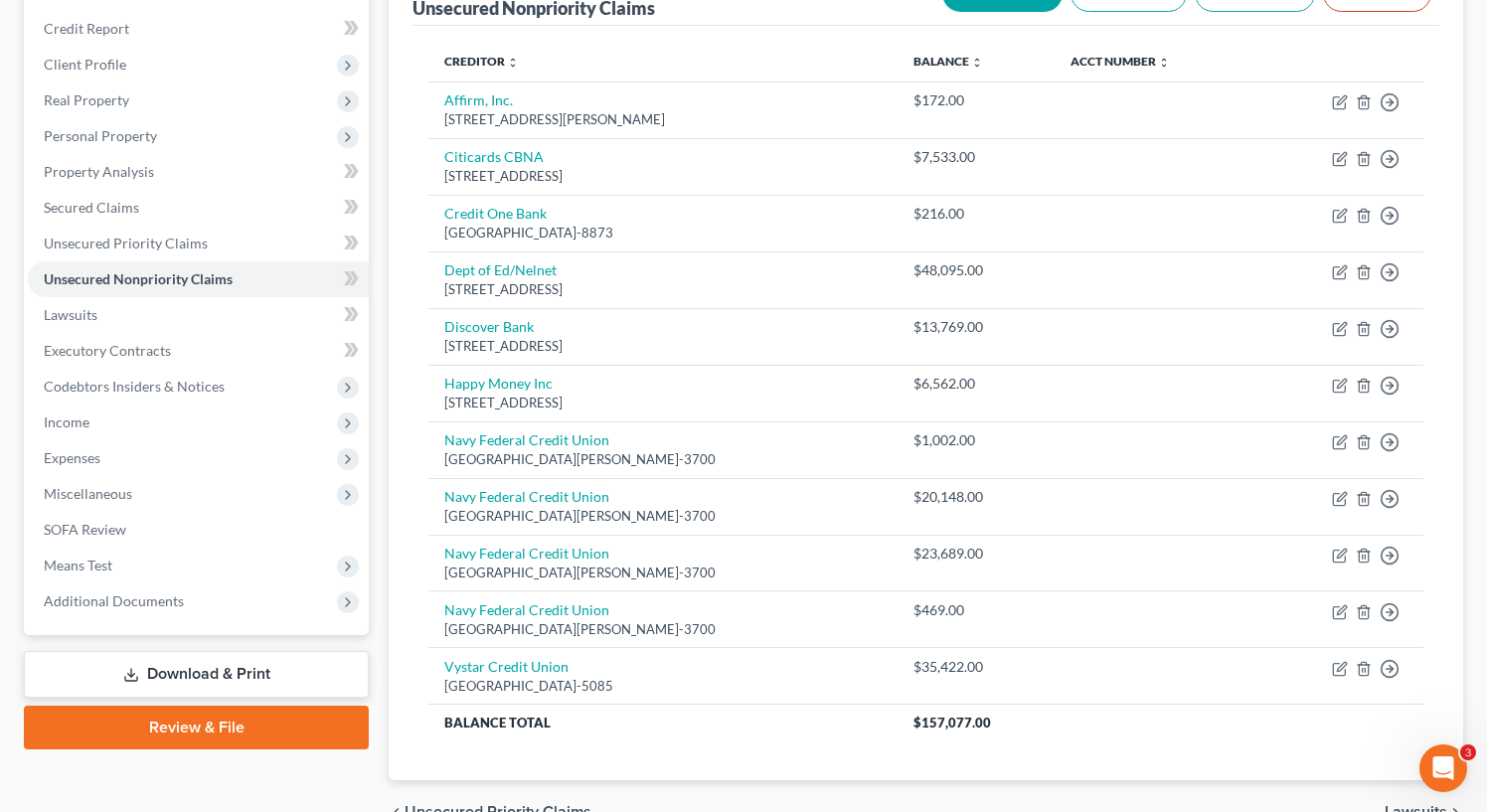 scroll, scrollTop: 338, scrollLeft: 0, axis: vertical 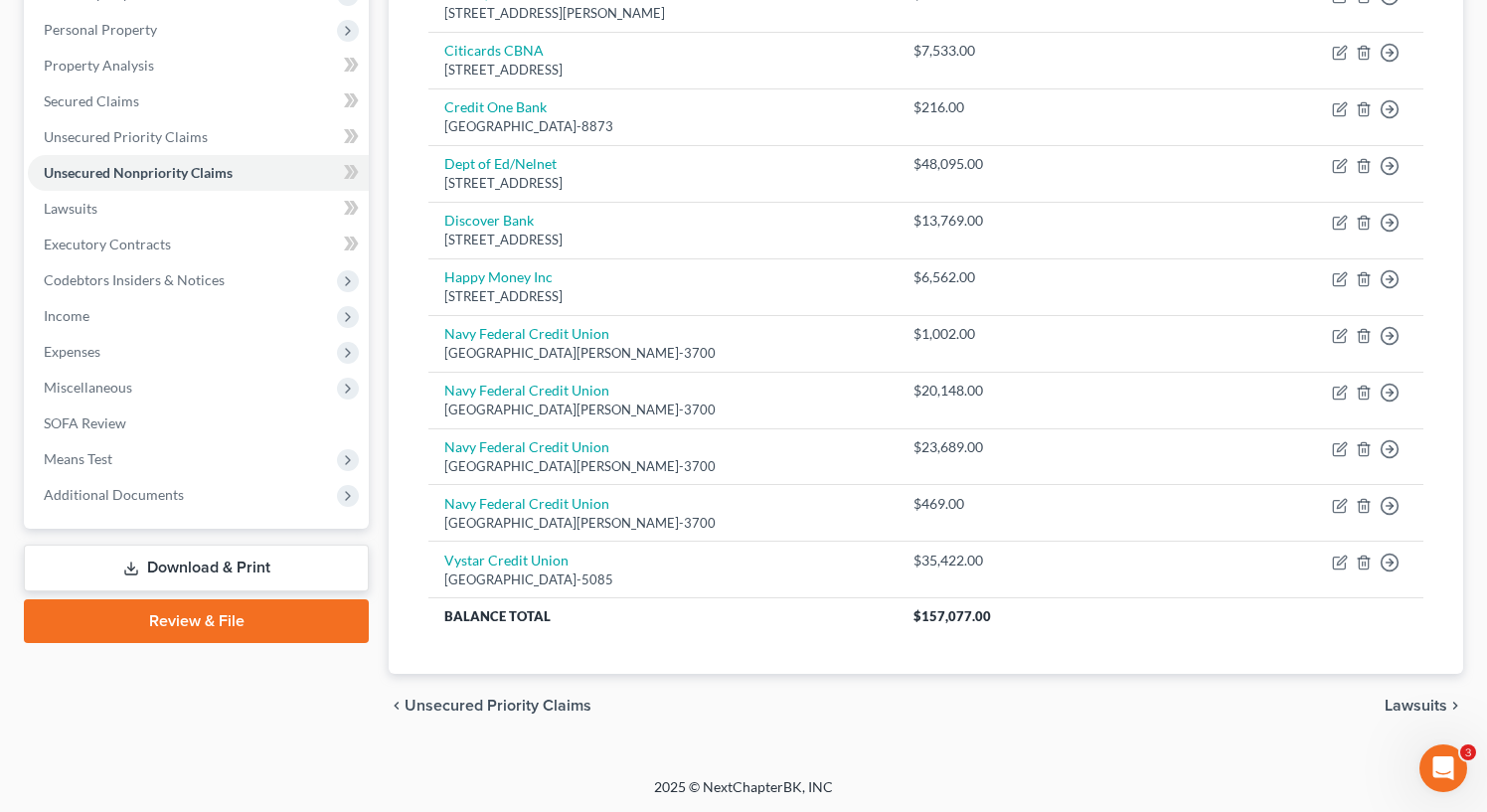 click on "Unsecured Nonpriority Claims New Claim
Import CSV
Export CSV Delete All
Creditor  expand_more   expand_less   unfold_more Balance  expand_more   expand_less   unfold_more Acct Number  expand_more   expand_less   unfold_more Affirm, Inc. 30 Isabella Street 4th Floor, Pittsburgh, PA 15212 $172.00 Move to D Move to E Move to G Move to Notice Only Citicards CBNA PO Box 6241, Sioux Falls, SD 57117 $7,533.00 Move to D Move to E Move to G Move to Notice Only Credit One Bank PO Box 98873, Las Vegas, NV 89193-8873 $216.00 Move to D Move to E Move to G Move to Notice Only Dept of Ed/Nelnet 121 South 13th Street, Lincoln, NE 68508-1904 $48,095.00 Move to D Move to E Move to G Move to Notice Only Discover Bank PO Box 30939, Salt Lake City, UT 84130 $13,769.00 Move to D Move to E Move to G Move to Notice Only Happy Money Inc 3200 Park Center Drive Suite 800, Costa Mesa, CA 92626 $6,562.00 Move to D Move to E Move to G Move to Notice Only Navy Federal Credit Union PO Box 3700, Merrifield, VA 22119-3700
1" at bounding box center (925, 263) 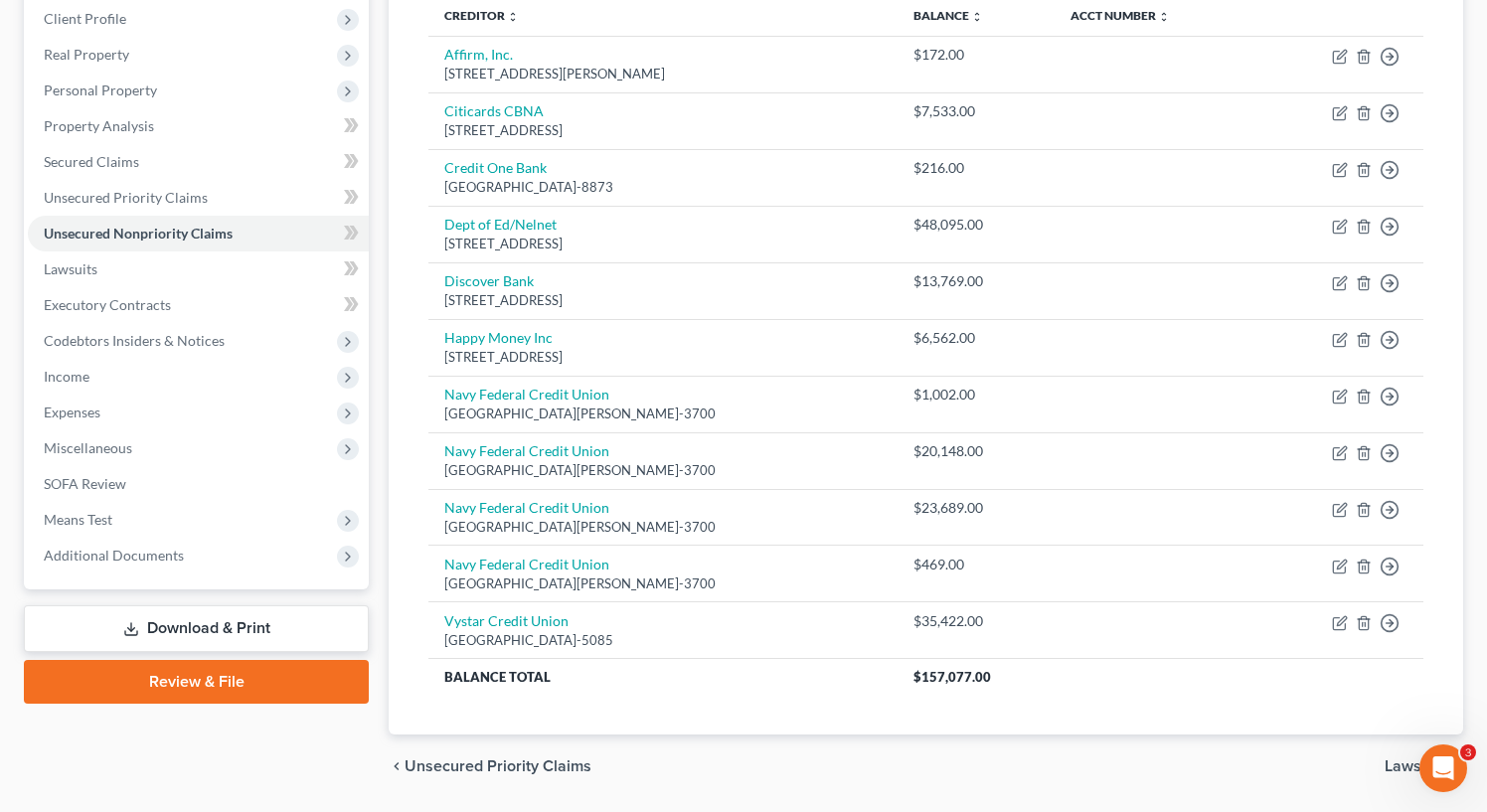 scroll, scrollTop: 338, scrollLeft: 0, axis: vertical 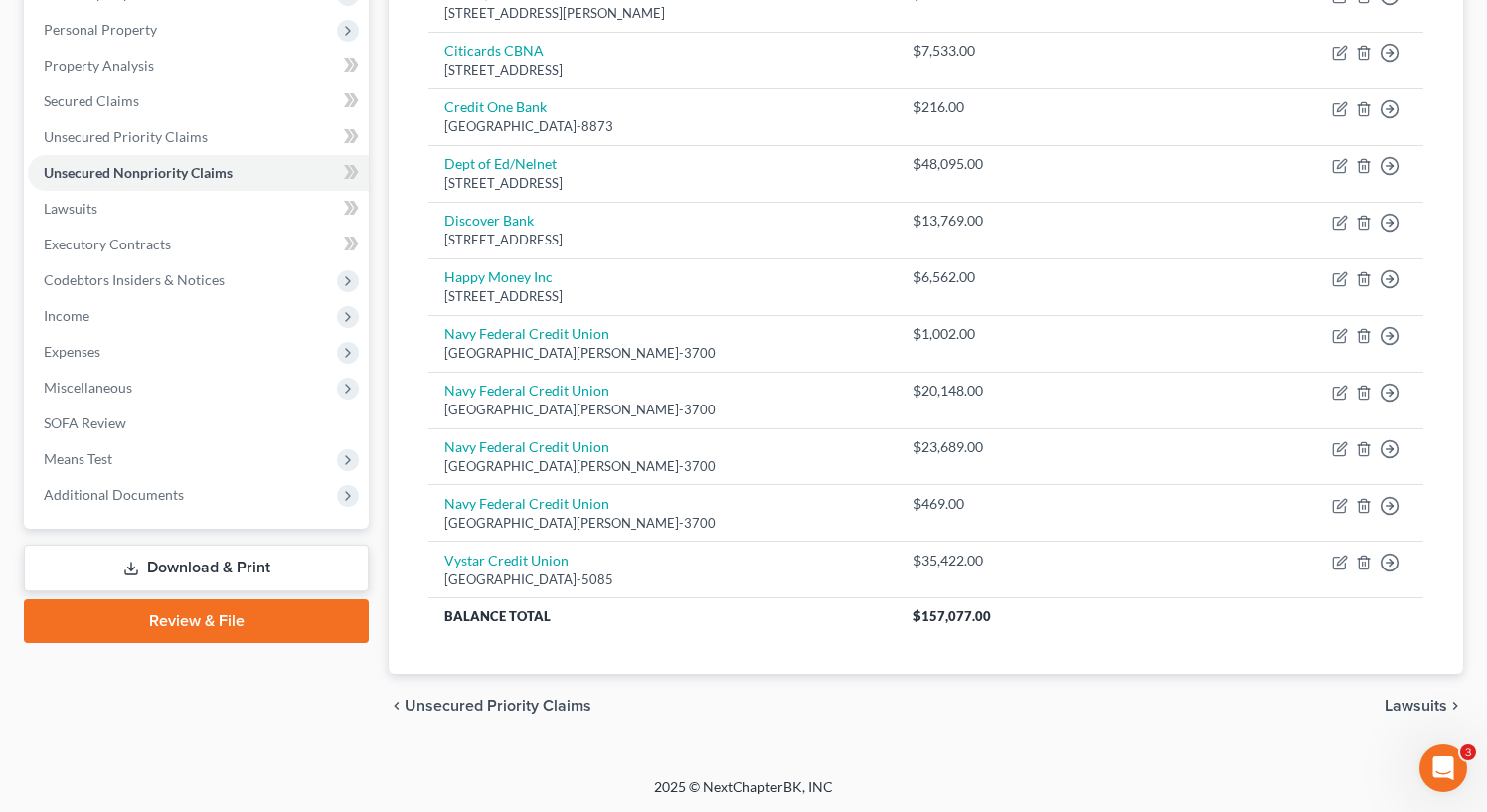 click on "Creditor  expand_more   expand_less   unfold_more Balance  expand_more   expand_less   unfold_more Acct Number  expand_more   expand_less   unfold_more Affirm, Inc. 30 Isabella Street 4th Floor, Pittsburgh, PA 15212 $172.00 Move to D Move to E Move to G Move to Notice Only Citicards CBNA PO Box 6241, Sioux Falls, SD 57117 $7,533.00 Move to D Move to E Move to G Move to Notice Only Credit One Bank PO Box 98873, Las Vegas, NV 89193-8873 $216.00 Move to D Move to E Move to G Move to Notice Only Dept of Ed/Nelnet 121 South 13th Street, Lincoln, NE 68508-1904 $48,095.00 Move to D Move to E Move to G Move to Notice Only Discover Bank PO Box 30939, Salt Lake City, UT 84130 $13,769.00 Move to D Move to E Move to G Move to Notice Only Happy Money Inc 3200 Park Center Drive Suite 800, Costa Mesa, CA 92626 $6,562.00 Move to D Move to E Move to G Move to Notice Only Navy Federal Credit Union PO Box 3700, Merrifield, VA 22119-3700 $1,002.00 Move to D Move to E Move to G Move to Notice Only $20,148.00 Move to D" at bounding box center [925, 297] 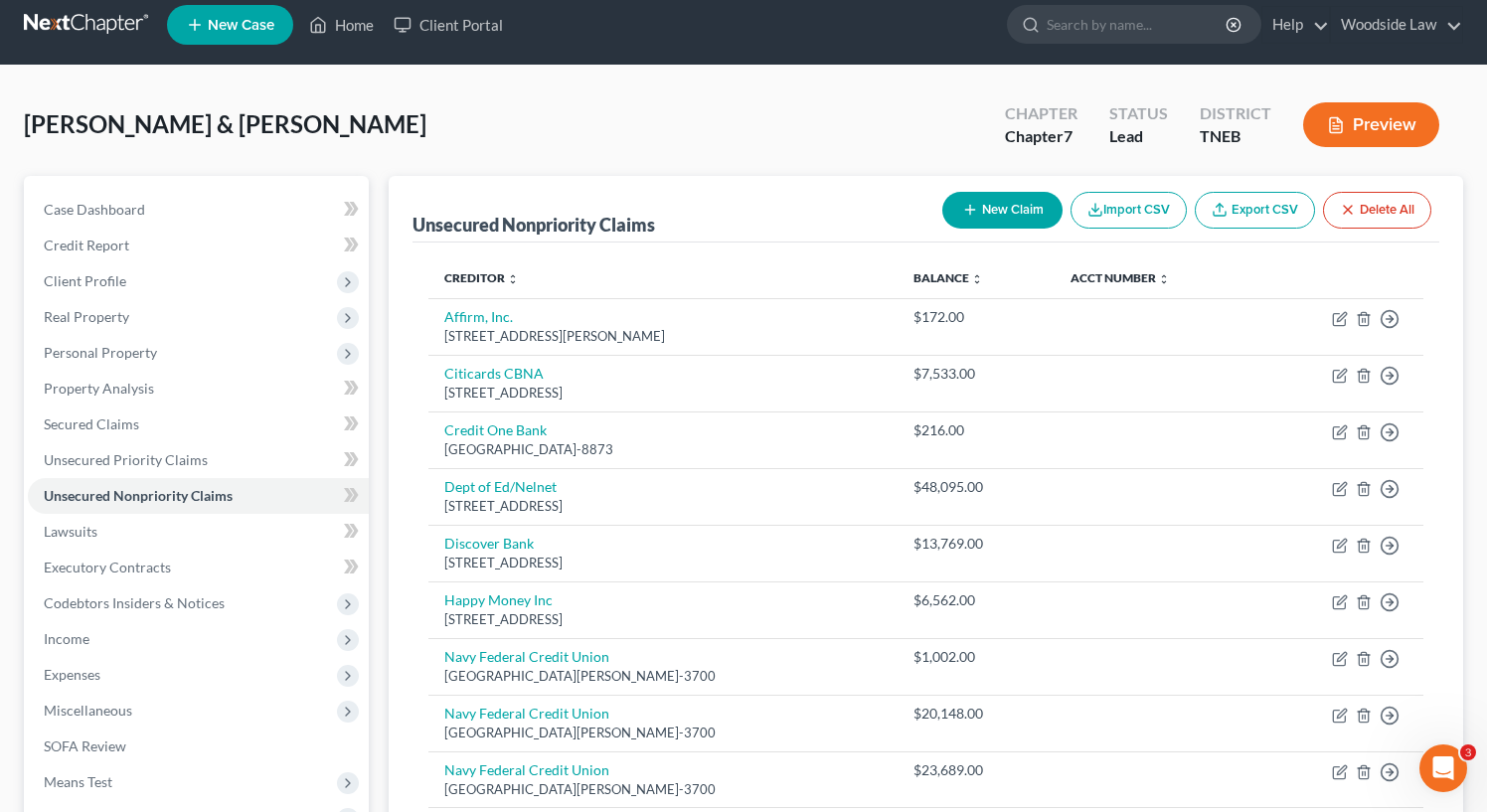 scroll, scrollTop: 0, scrollLeft: 0, axis: both 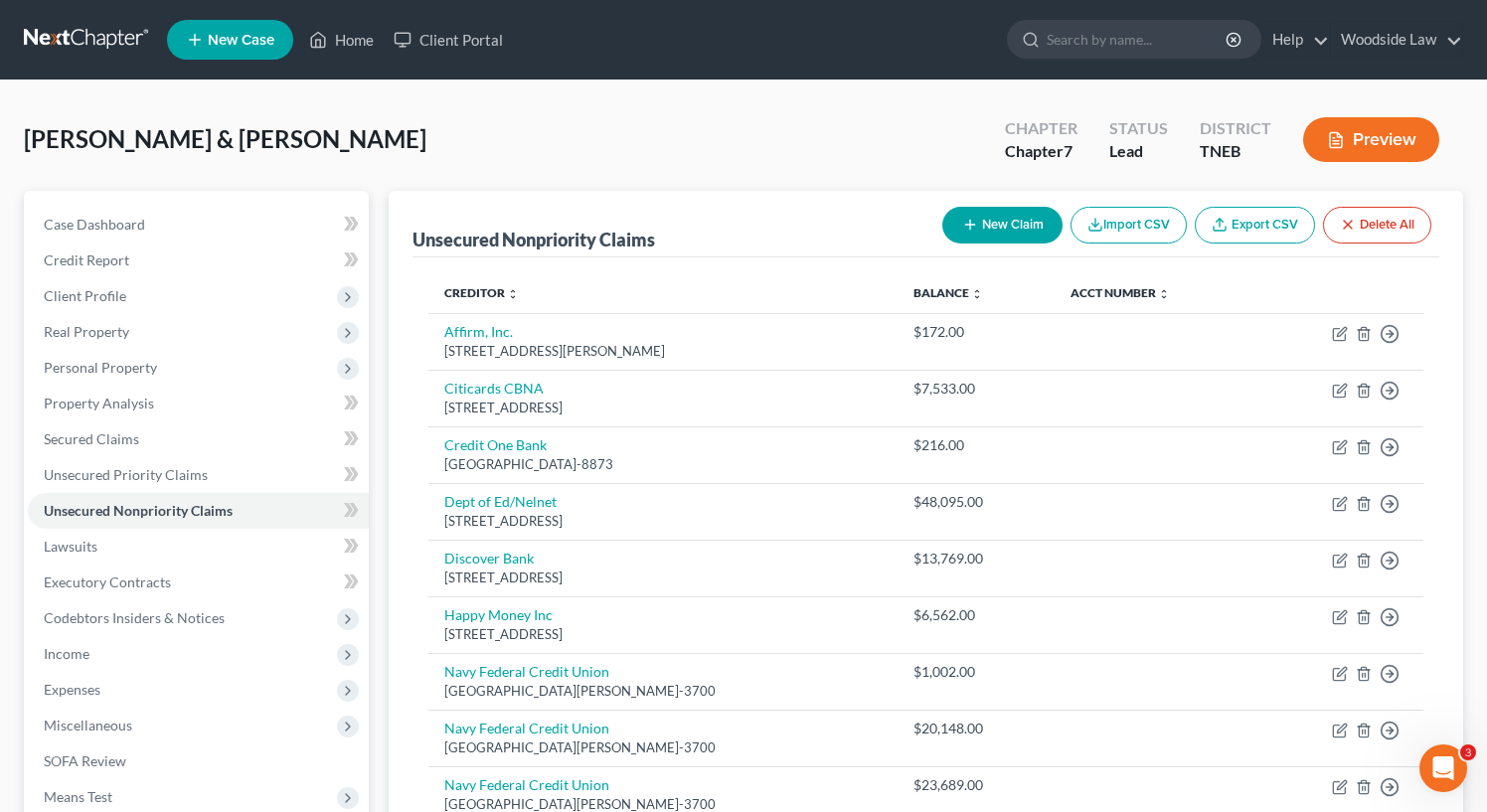 click on "Berkheiser, Derek & Danielle Upgraded Chapter Chapter  7 Status Lead District TNEB Preview" at bounding box center [744, 147] 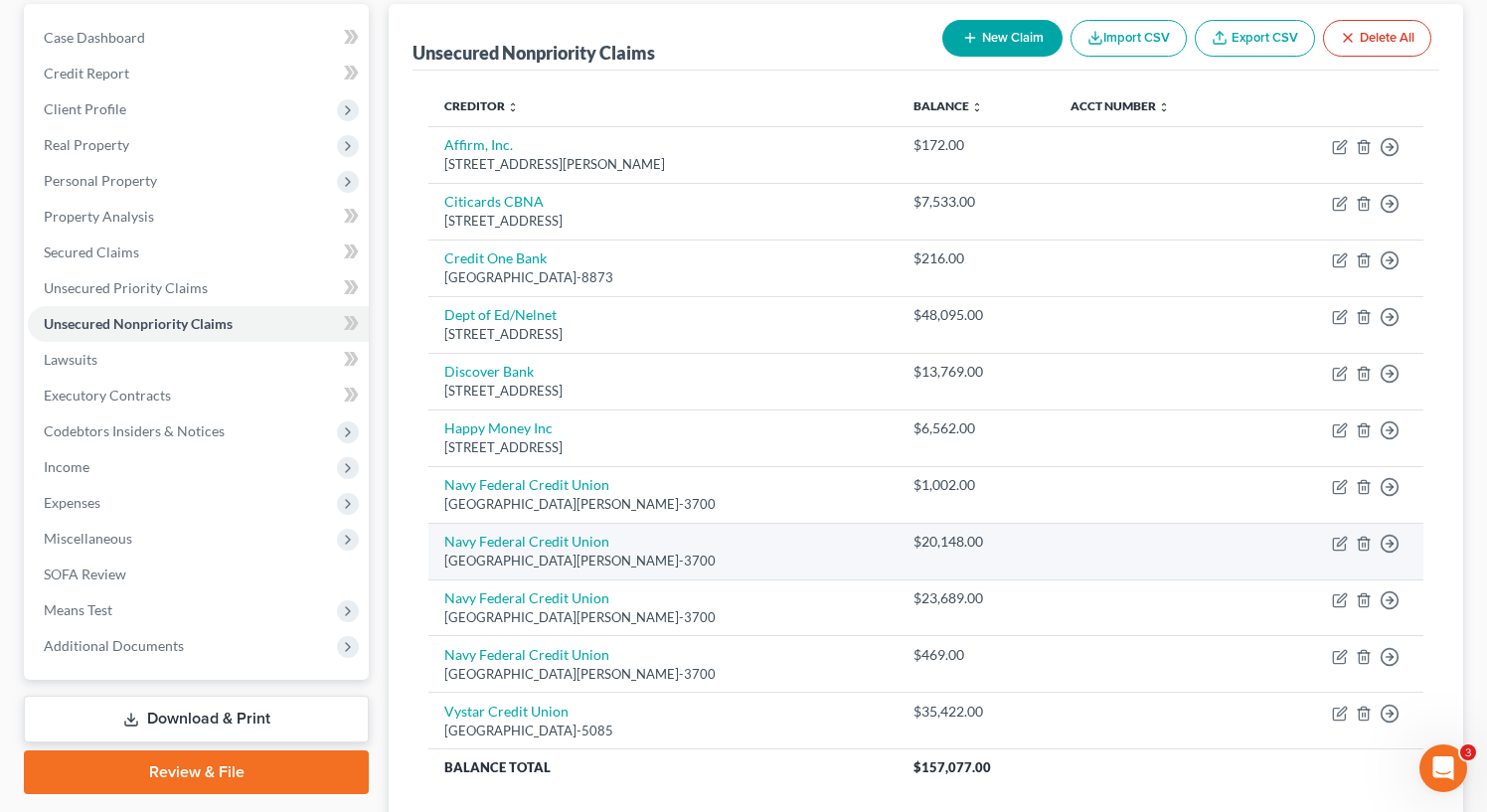 scroll, scrollTop: 338, scrollLeft: 0, axis: vertical 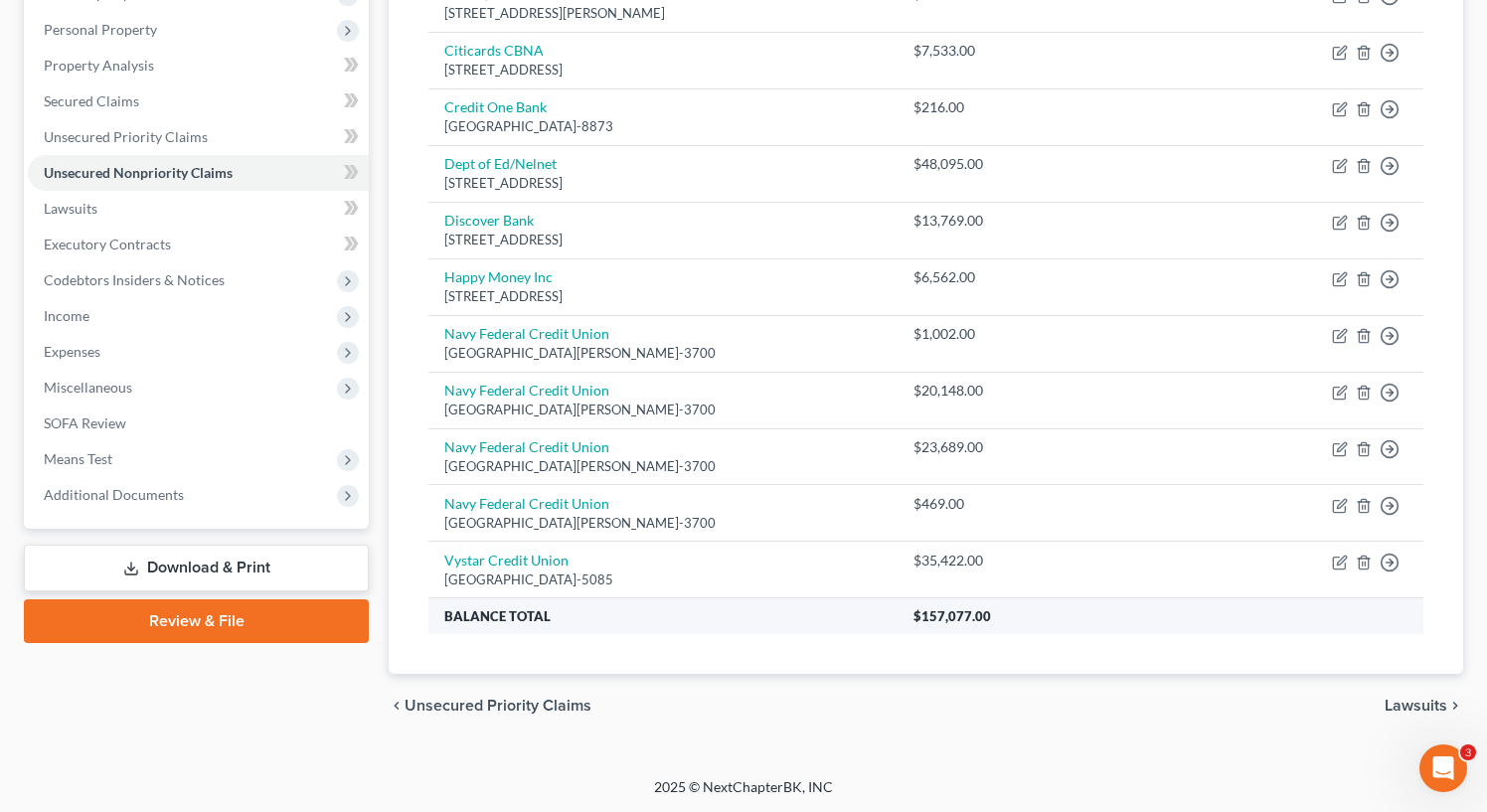 click on "$157,077.00" at bounding box center [1160, 616] 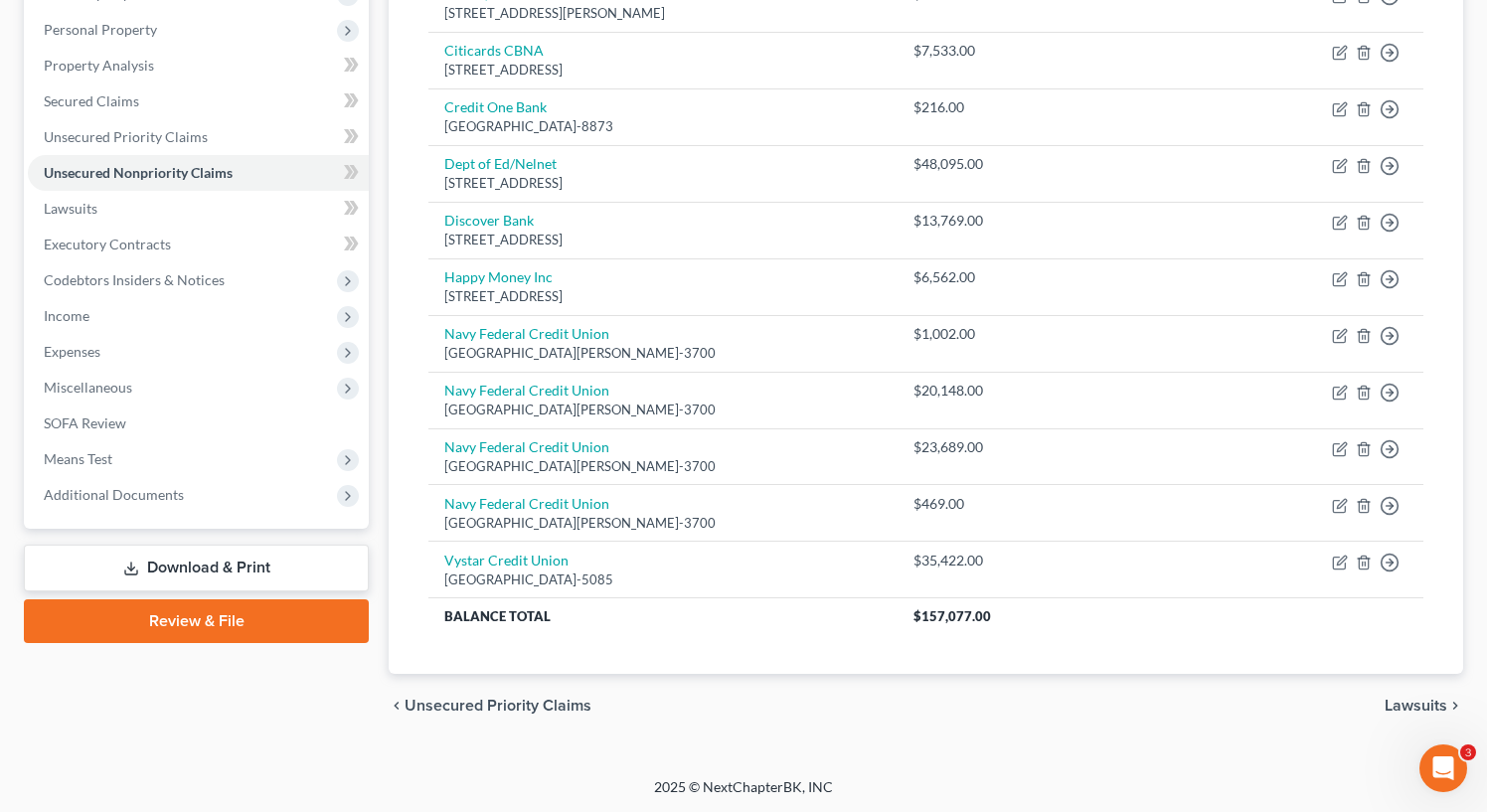 click on "Unsecured Nonpriority Claims New Claim
Import CSV
Export CSV Delete All
Creditor  expand_more   expand_less   unfold_more Balance  expand_more   expand_less   unfold_more Acct Number  expand_more   expand_less   unfold_more Affirm, Inc. 30 Isabella Street 4th Floor, Pittsburgh, PA 15212 $172.00 Move to D Move to E Move to G Move to Notice Only Citicards CBNA PO Box 6241, Sioux Falls, SD 57117 $7,533.00 Move to D Move to E Move to G Move to Notice Only Credit One Bank PO Box 98873, Las Vegas, NV 89193-8873 $216.00 Move to D Move to E Move to G Move to Notice Only Dept of Ed/Nelnet 121 South 13th Street, Lincoln, NE 68508-1904 $48,095.00 Move to D Move to E Move to G Move to Notice Only Discover Bank PO Box 30939, Salt Lake City, UT 84130 $13,769.00 Move to D Move to E Move to G Move to Notice Only Happy Money Inc 3200 Park Center Drive Suite 800, Costa Mesa, CA 92626 $6,562.00 Move to D Move to E Move to G Move to Notice Only Navy Federal Credit Union PO Box 3700, Merrifield, VA 22119-3700
1" at bounding box center [925, 263] 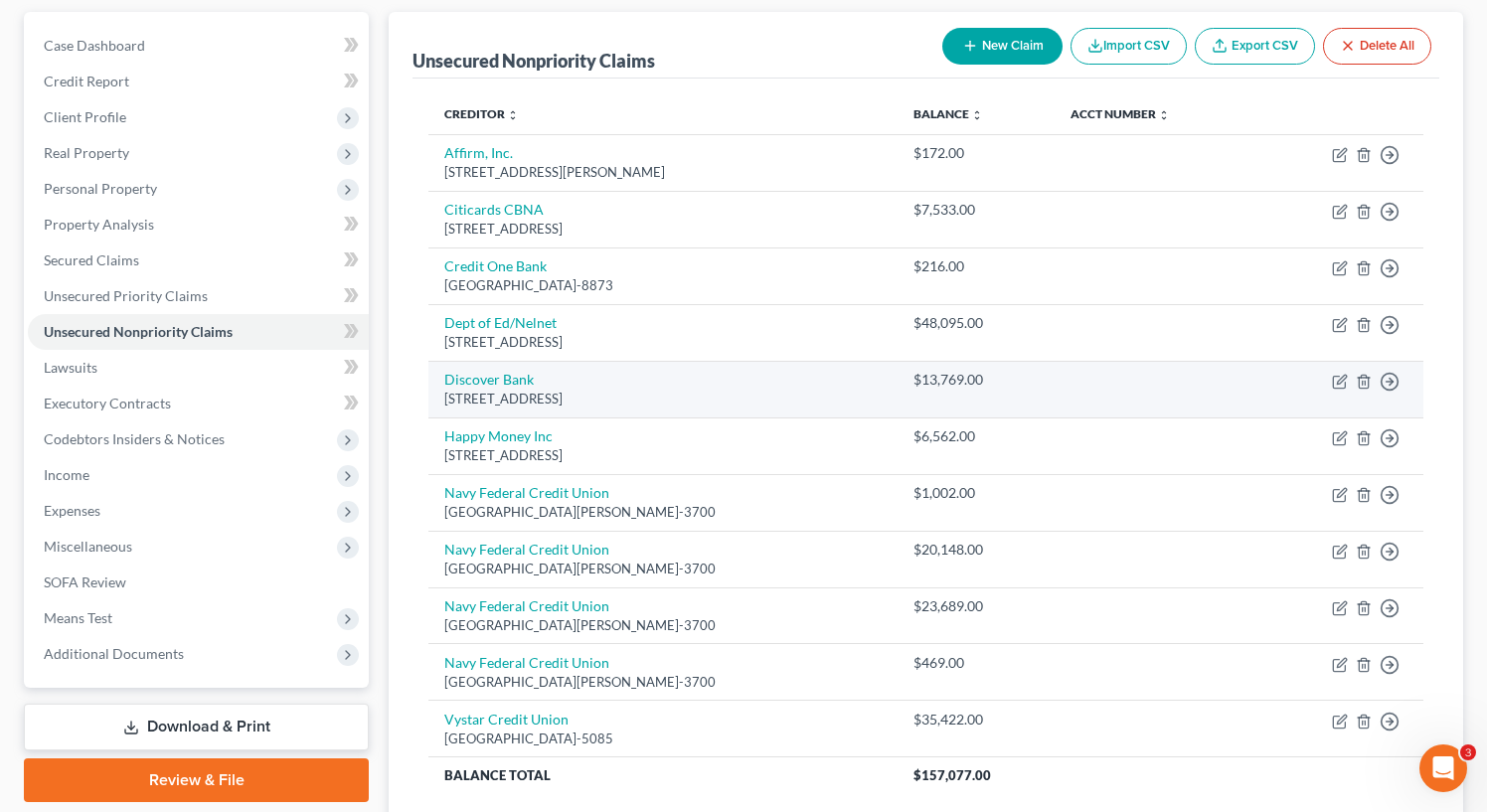 scroll, scrollTop: 0, scrollLeft: 0, axis: both 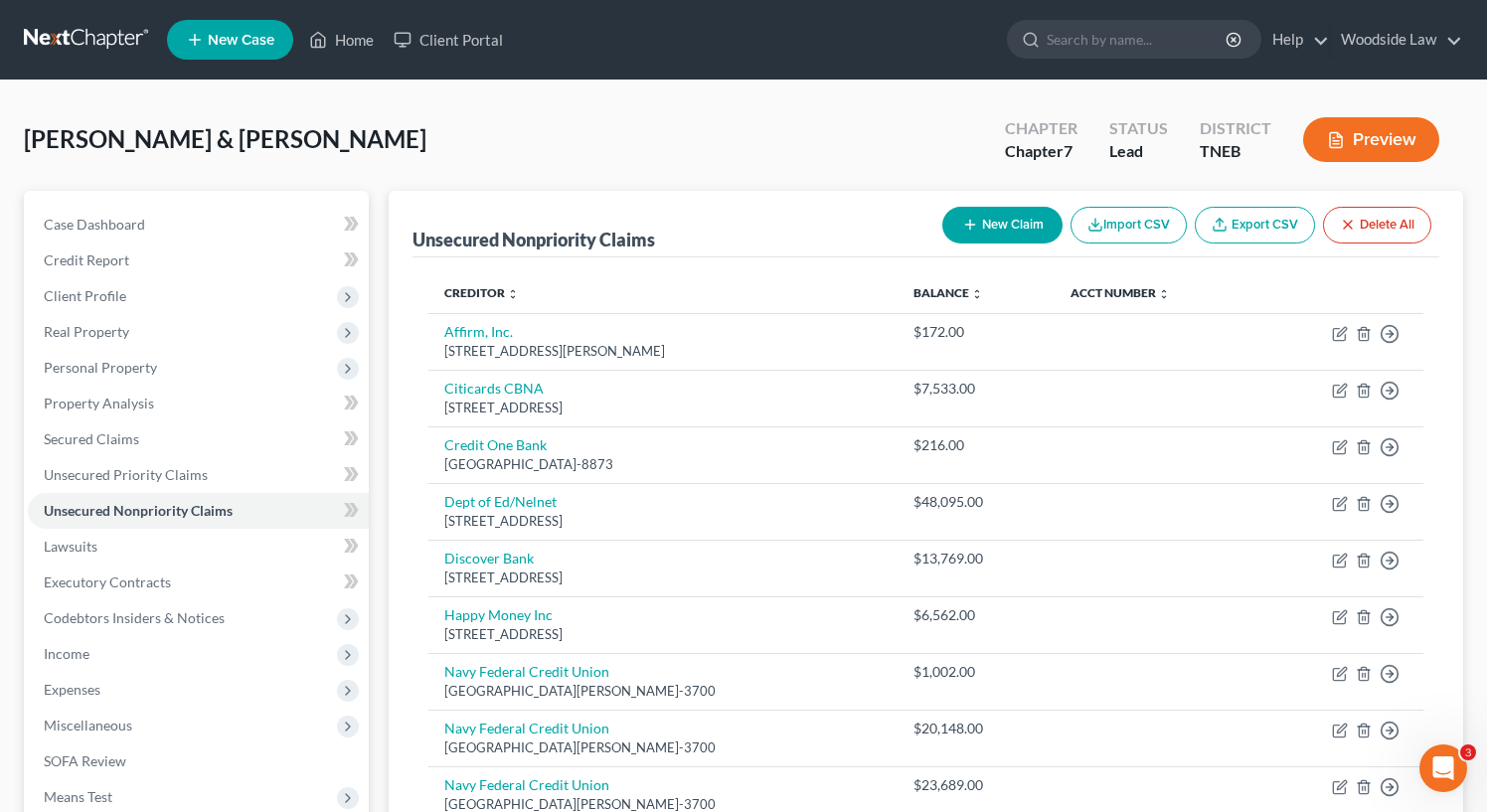 click on "Unsecured Nonpriority Claims New Claim
Import CSV
Export CSV Delete All" at bounding box center (925, 224) 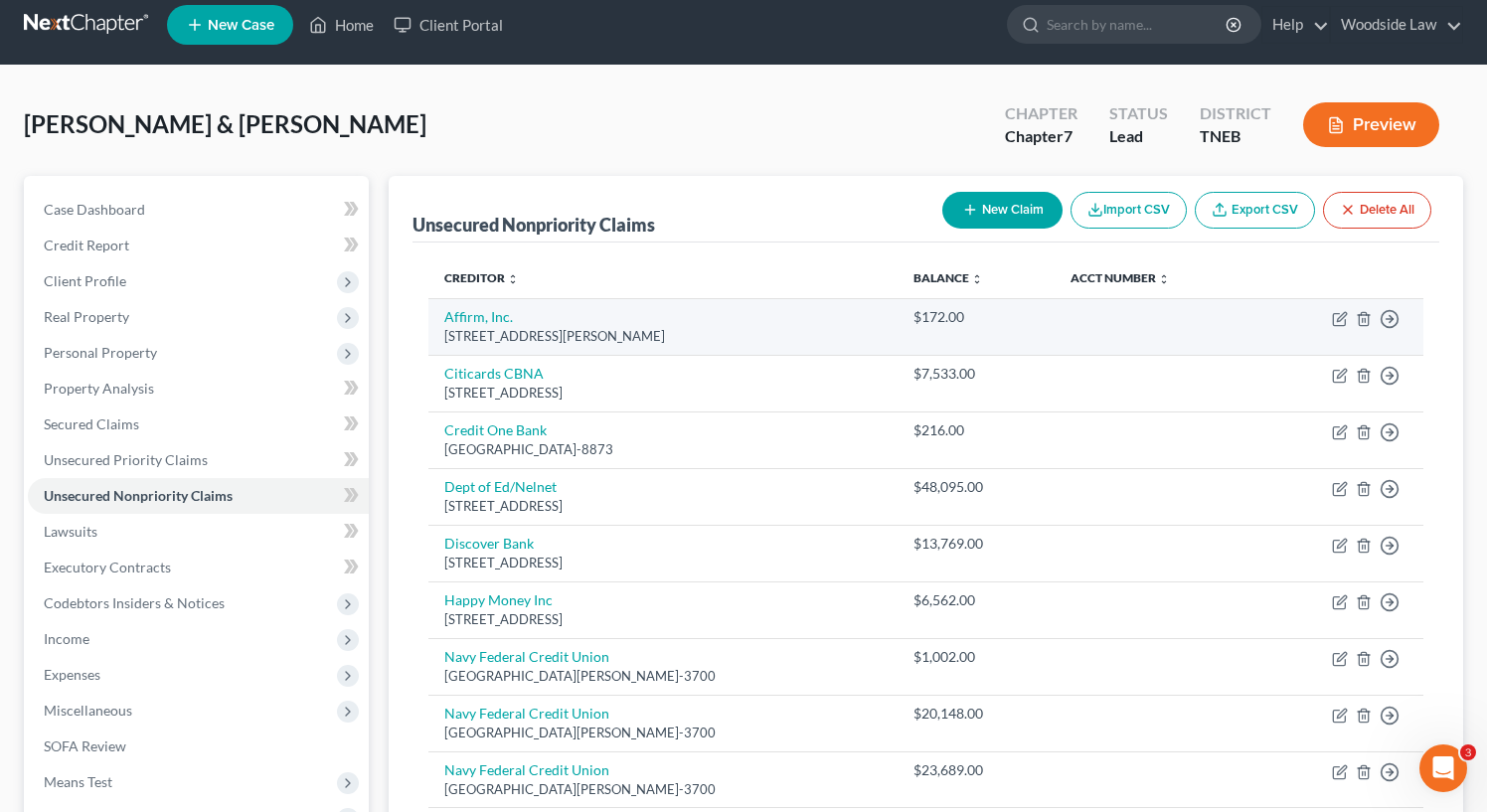 scroll, scrollTop: 13, scrollLeft: 0, axis: vertical 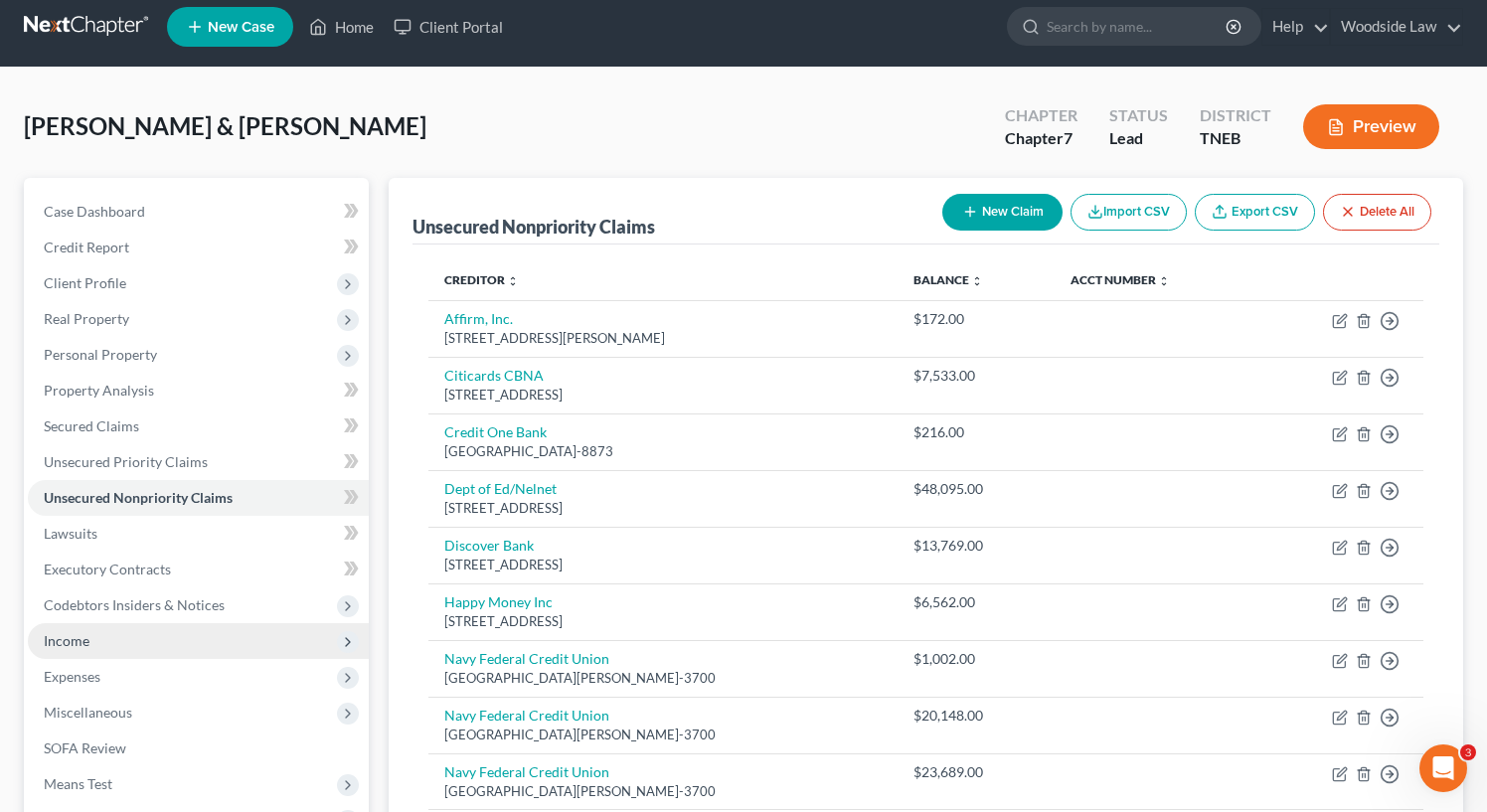 click on "Income" at bounding box center (198, 641) 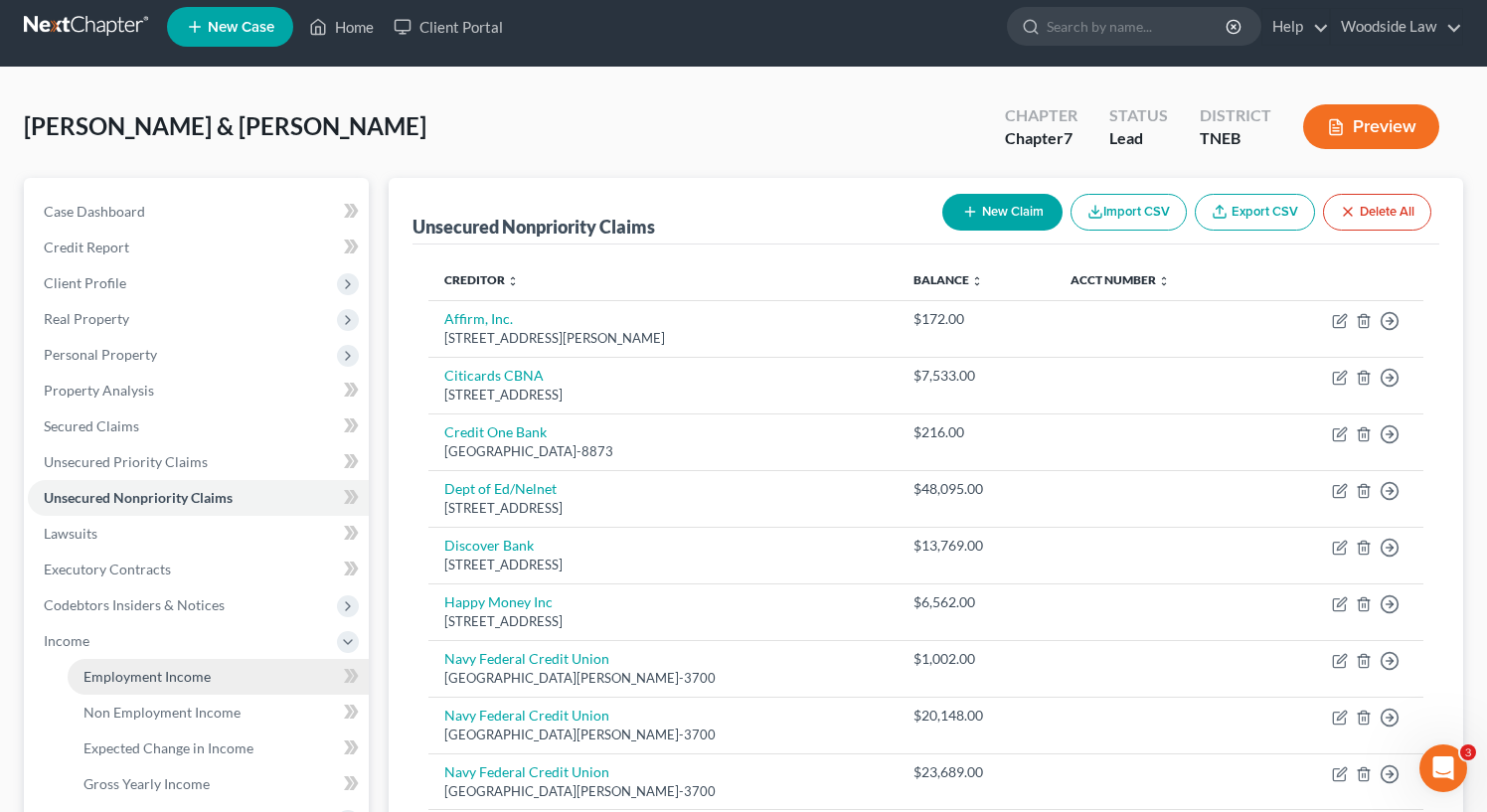 click on "Employment Income" at bounding box center (147, 676) 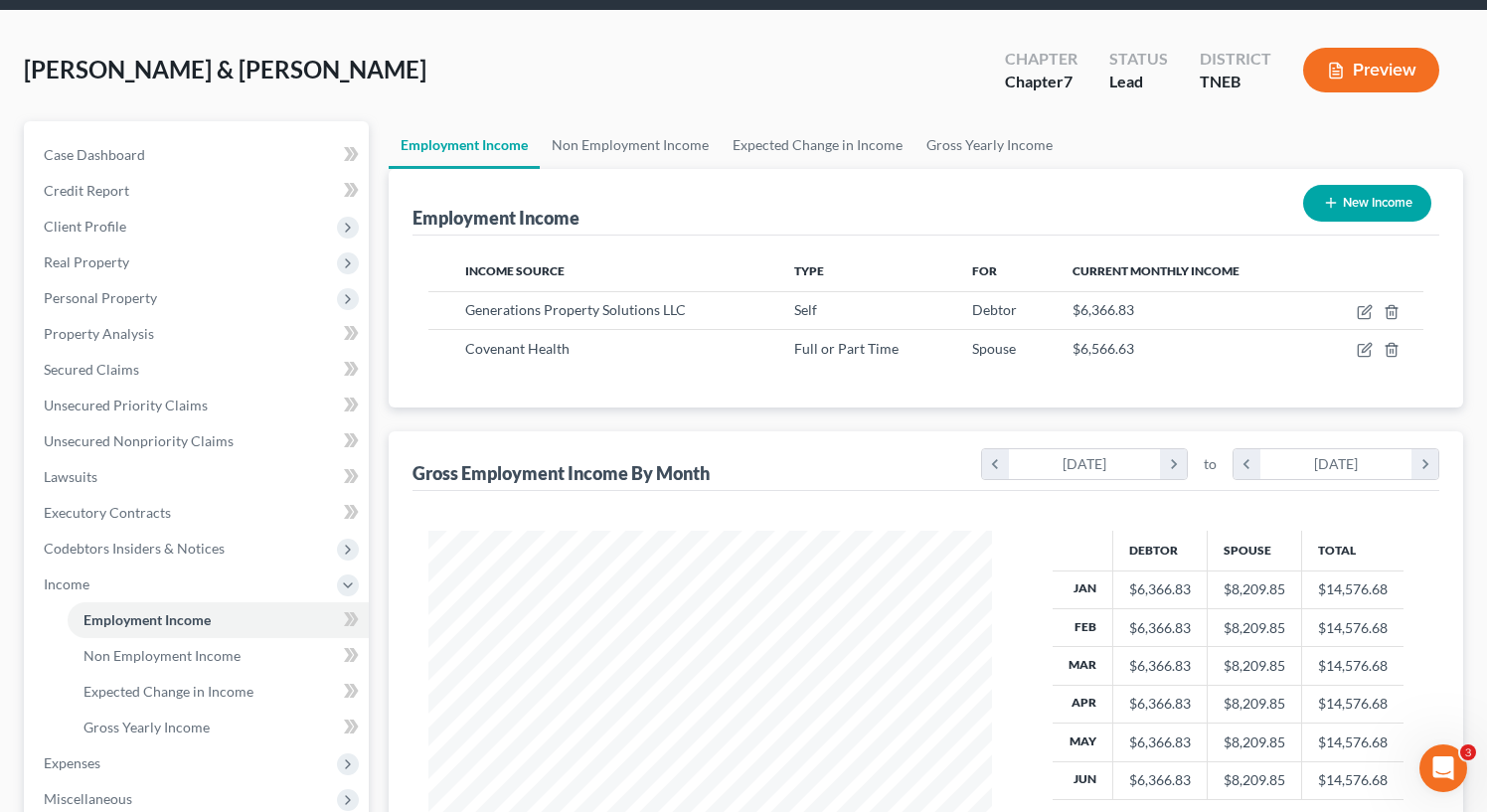 scroll, scrollTop: 84, scrollLeft: 0, axis: vertical 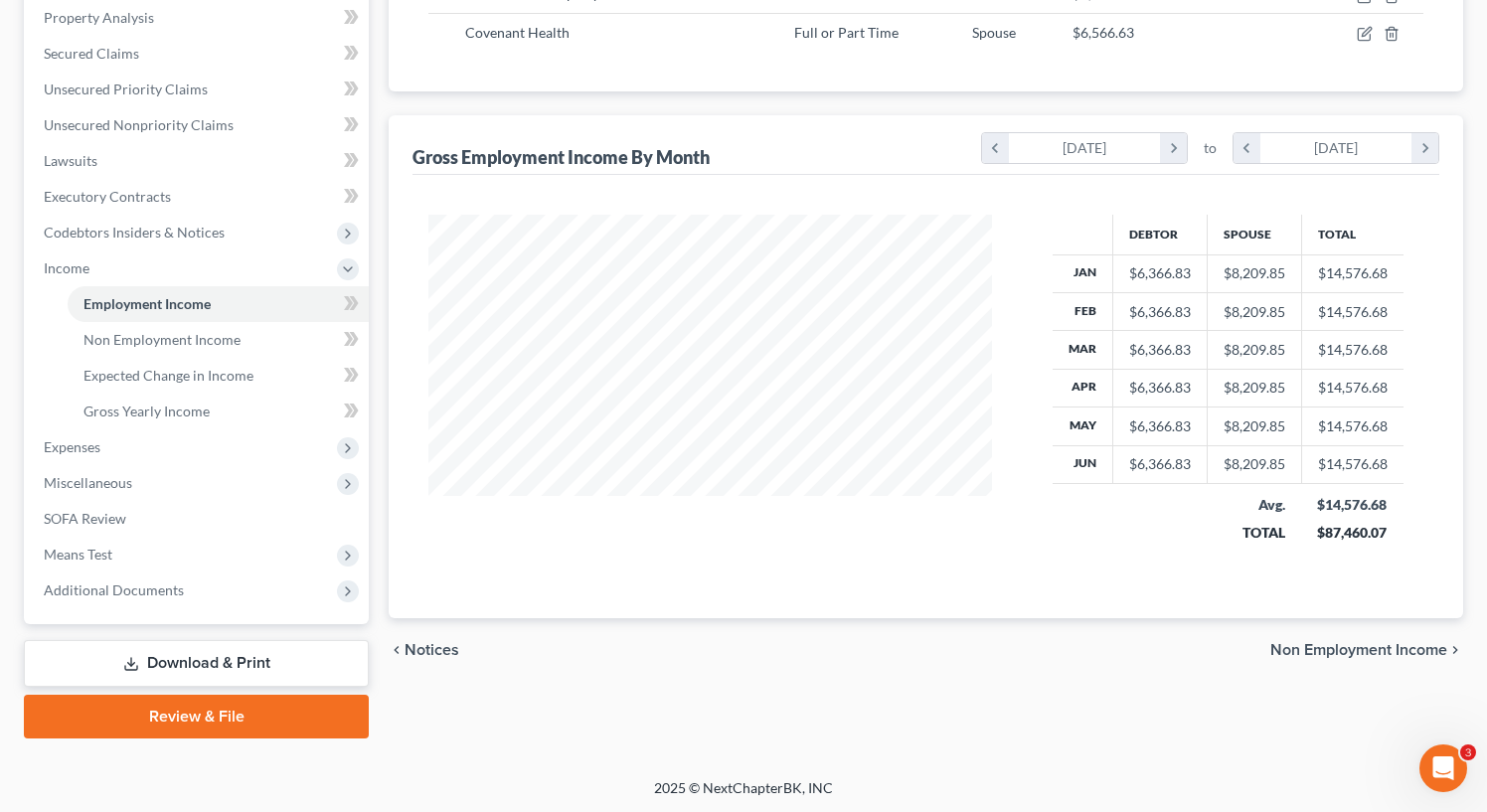 click on "Non Employment Income" at bounding box center [1359, 650] 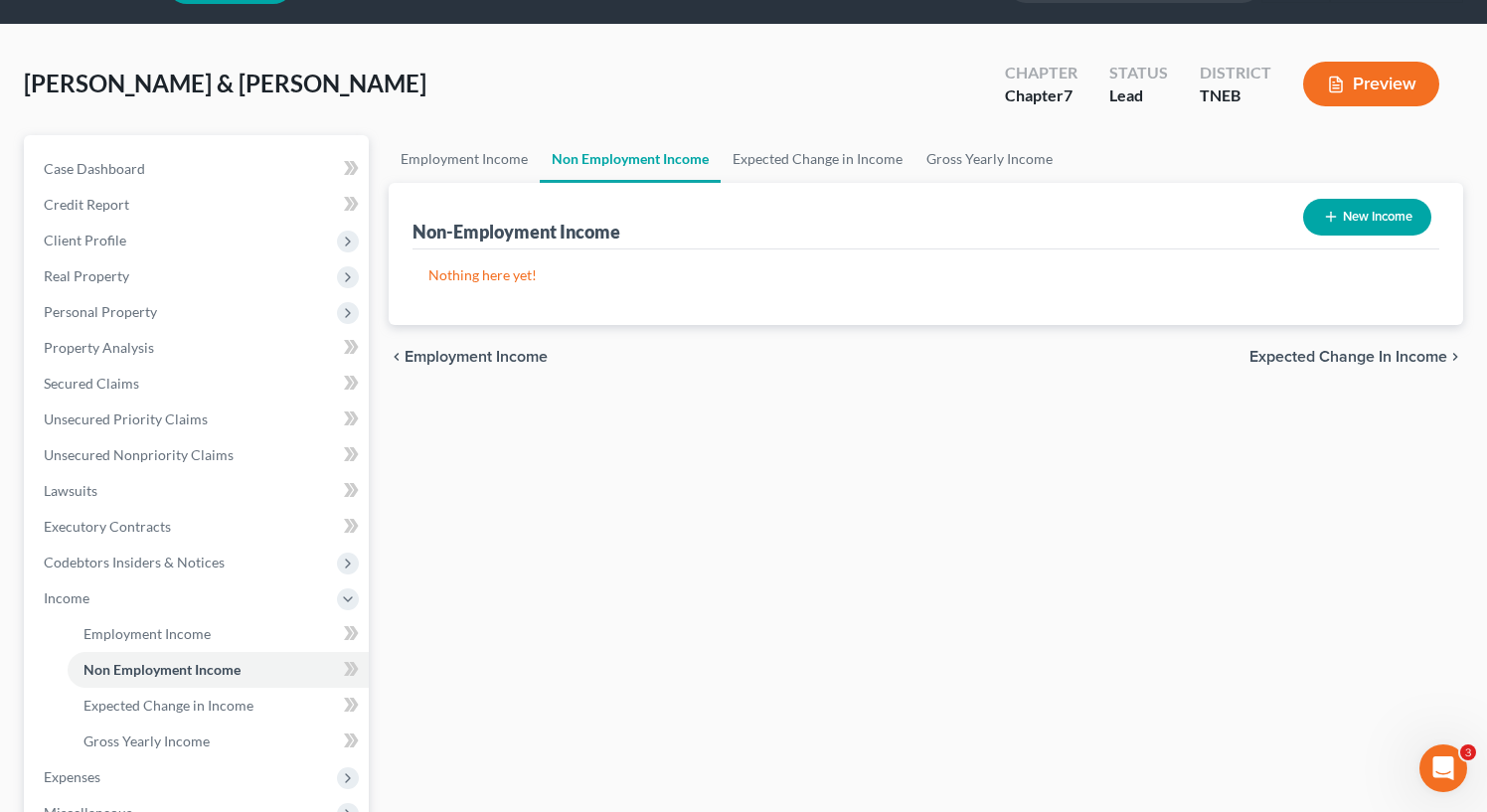 scroll, scrollTop: 0, scrollLeft: 0, axis: both 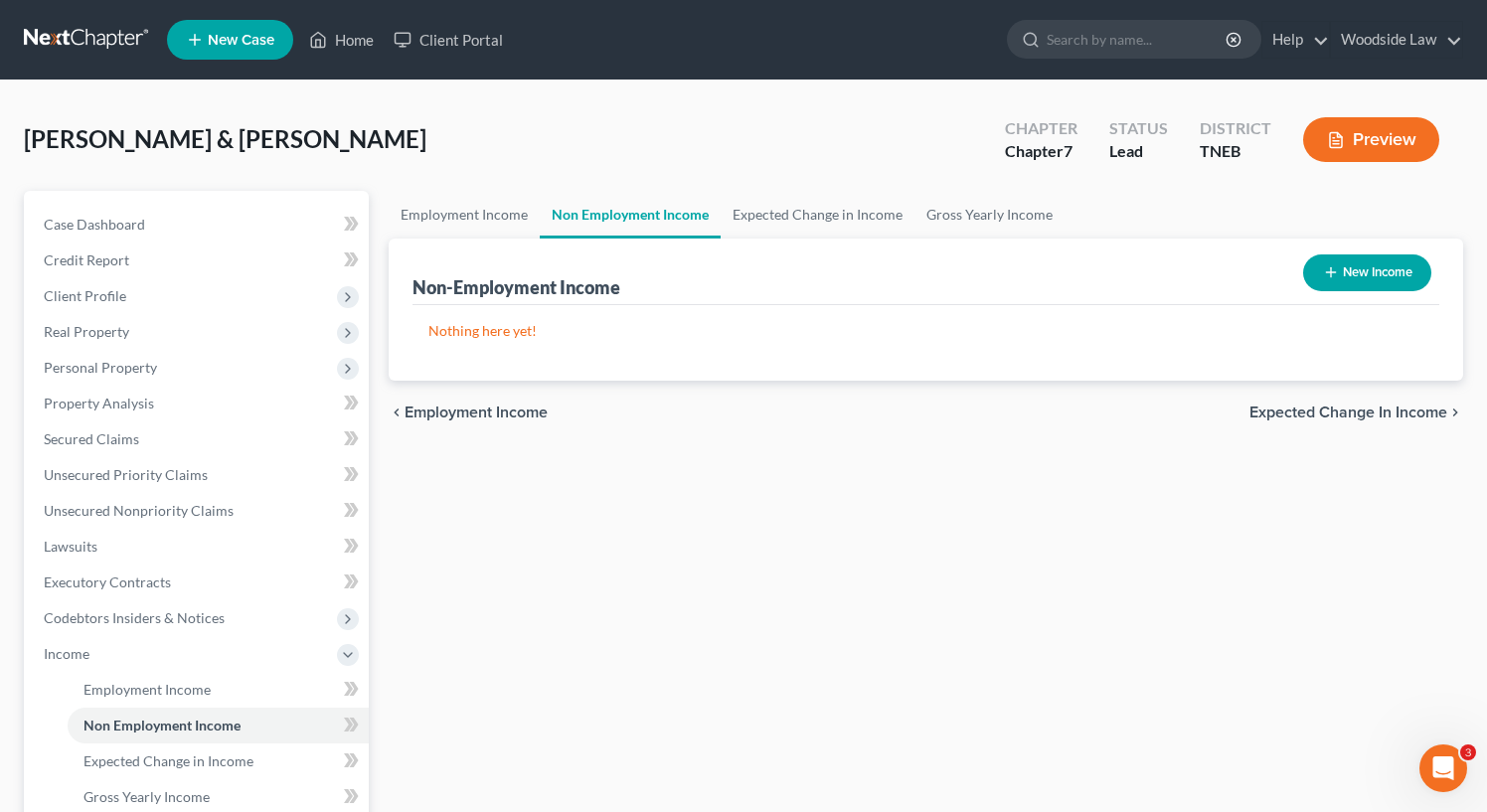 click on "Expected Change in Income" at bounding box center [1348, 412] 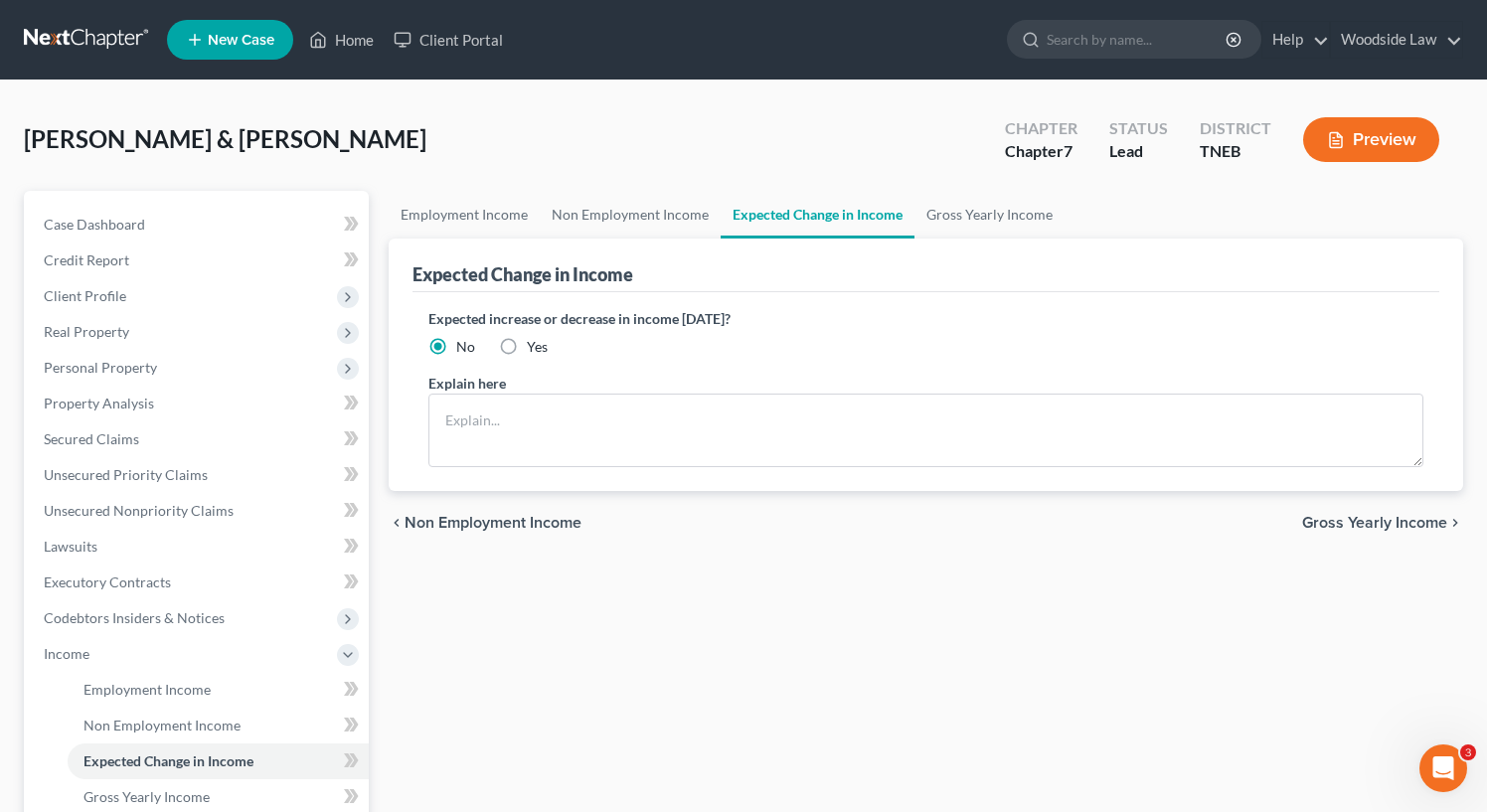 click on "Gross Yearly Income" at bounding box center [1375, 523] 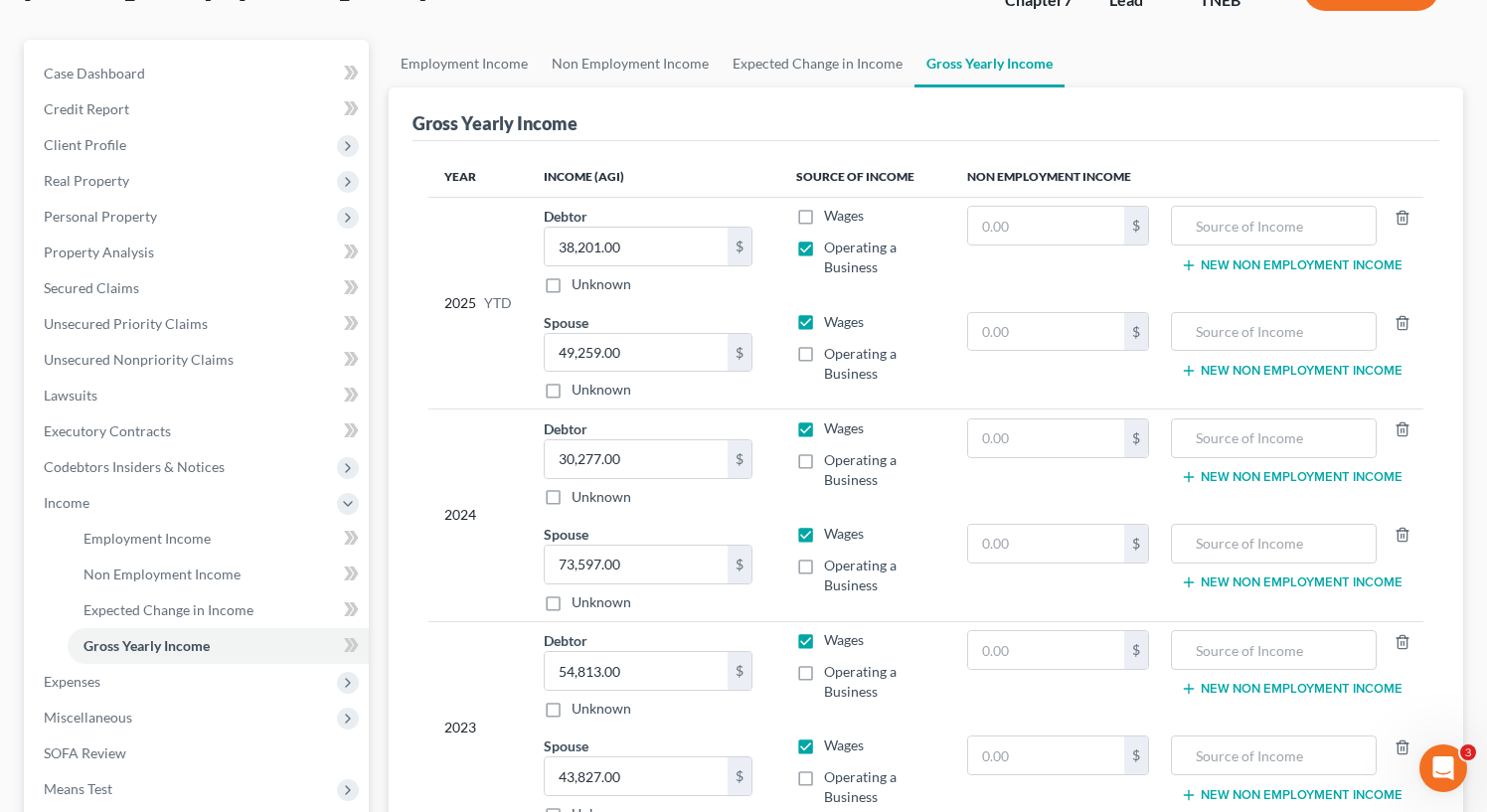 scroll, scrollTop: 386, scrollLeft: 0, axis: vertical 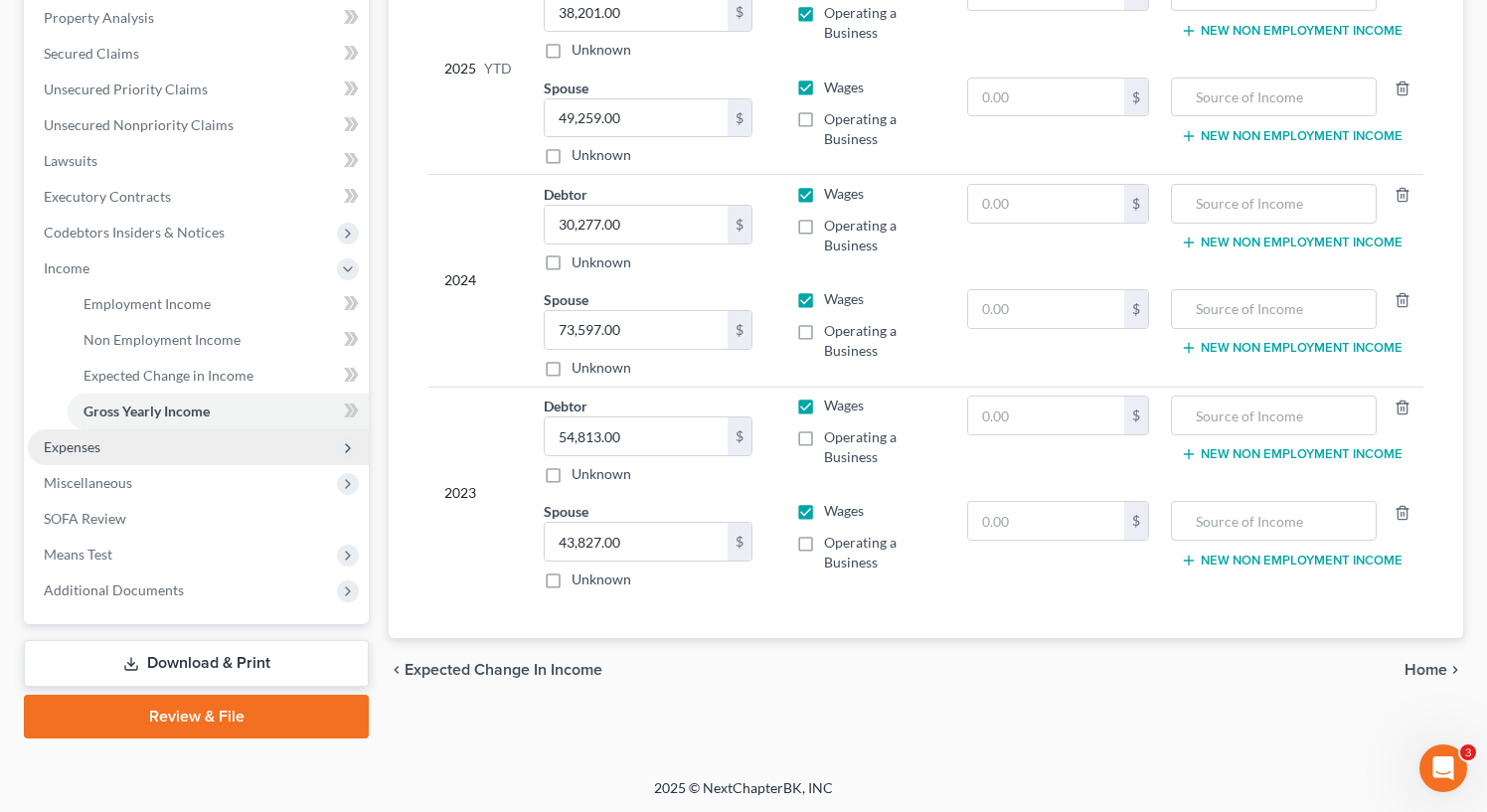 click on "Expenses" at bounding box center [198, 447] 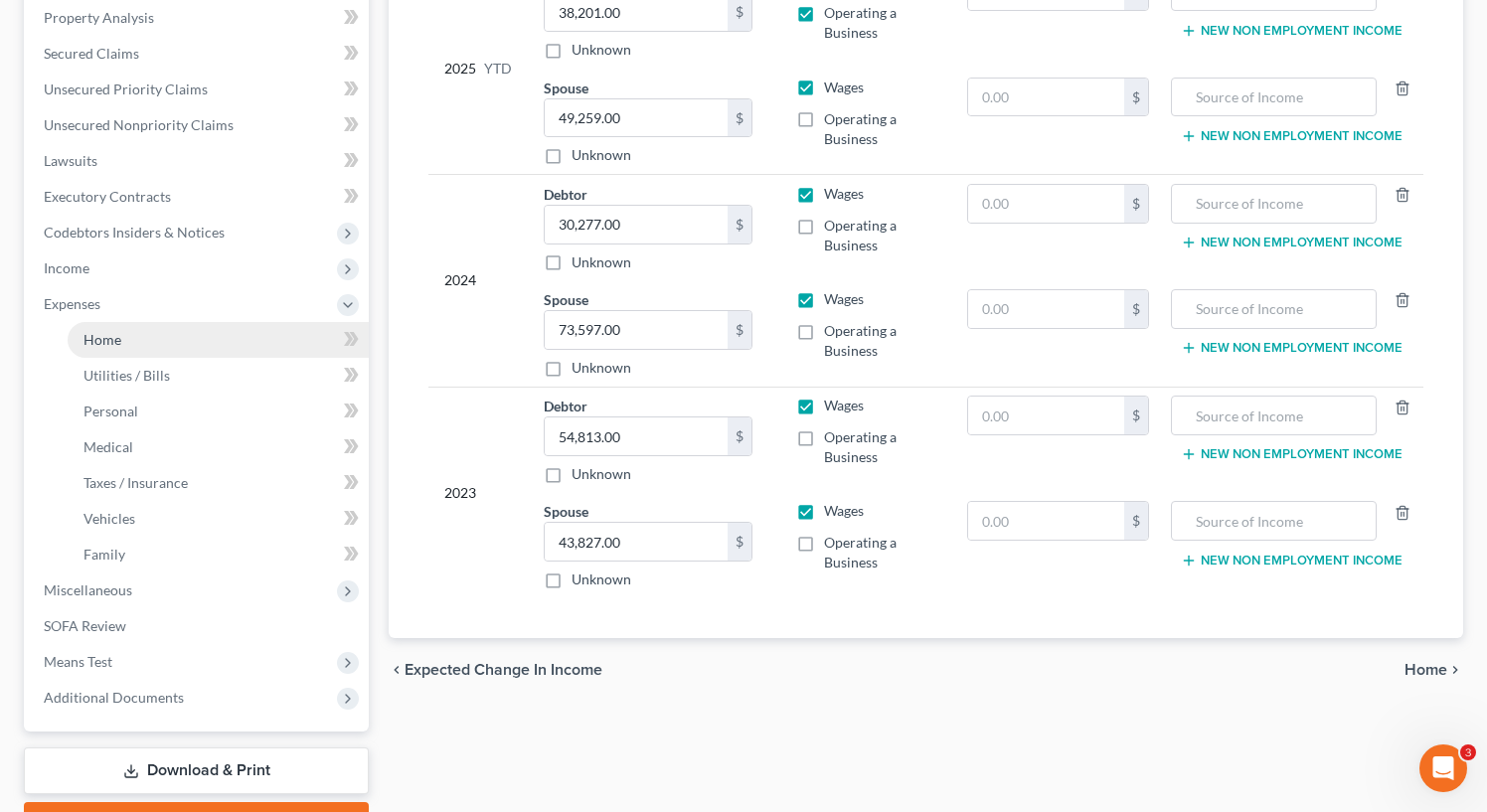click on "Home" at bounding box center [102, 339] 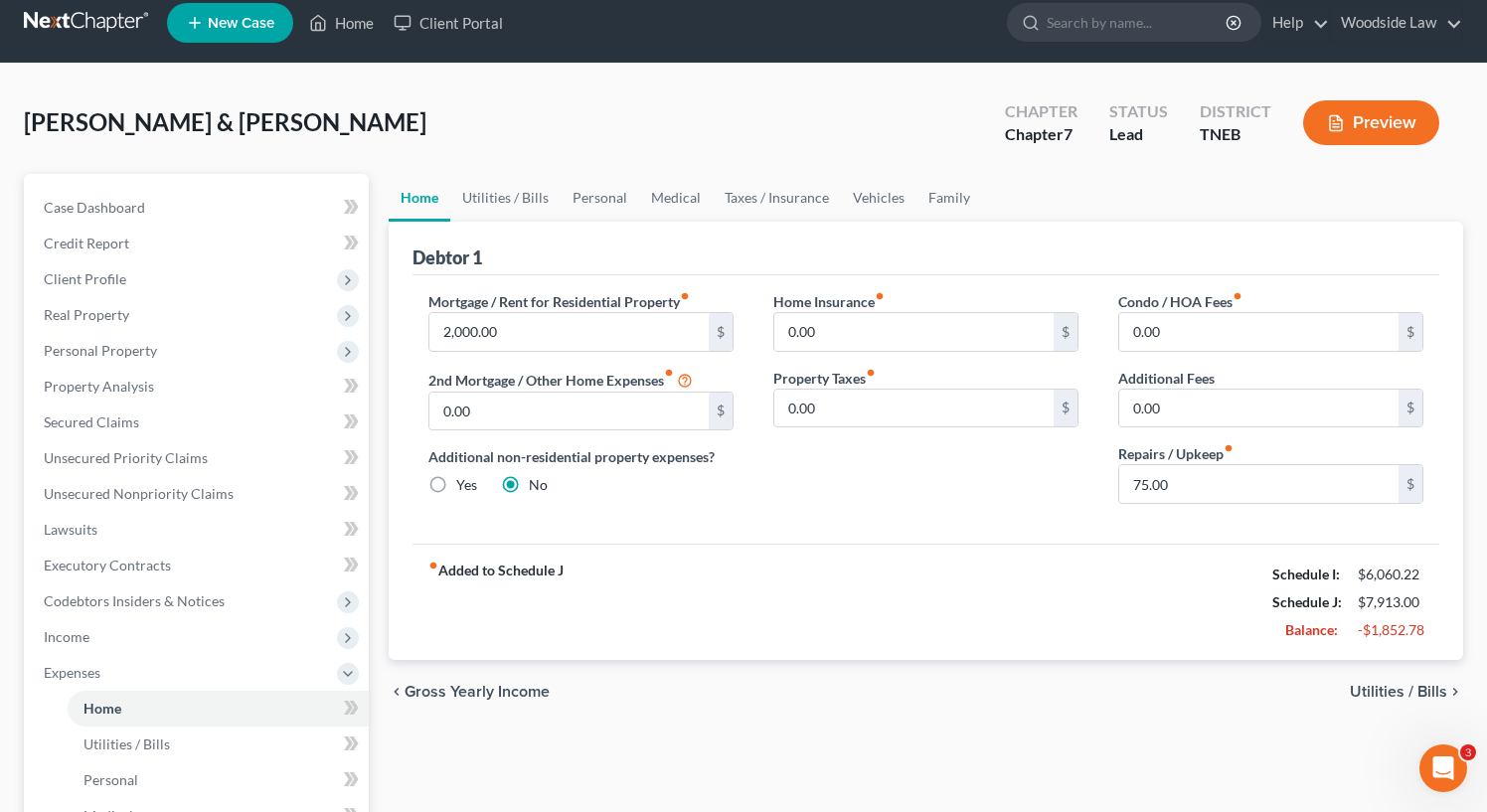 scroll, scrollTop: 5, scrollLeft: 0, axis: vertical 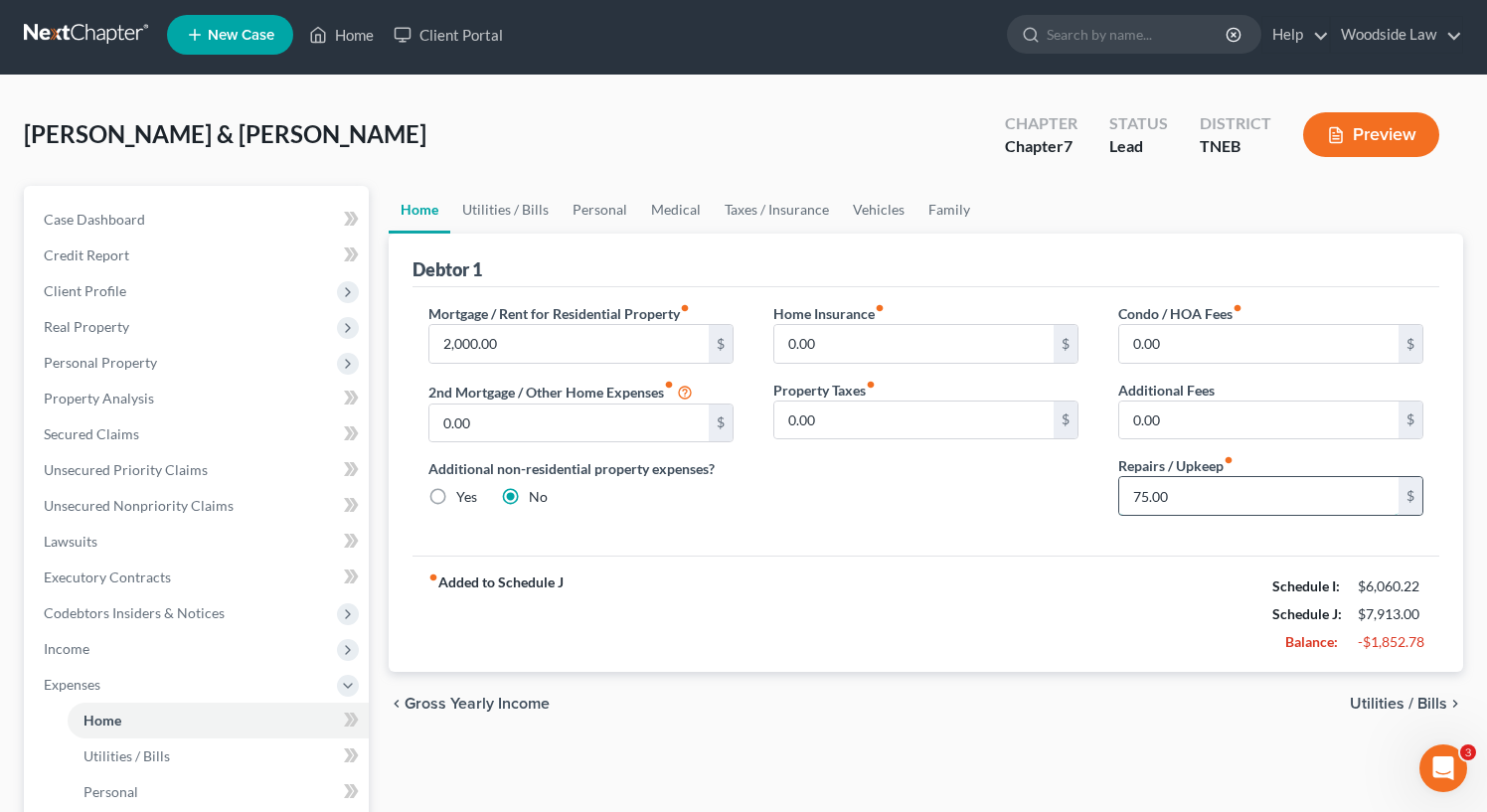 click on "75.00" at bounding box center (1258, 496) 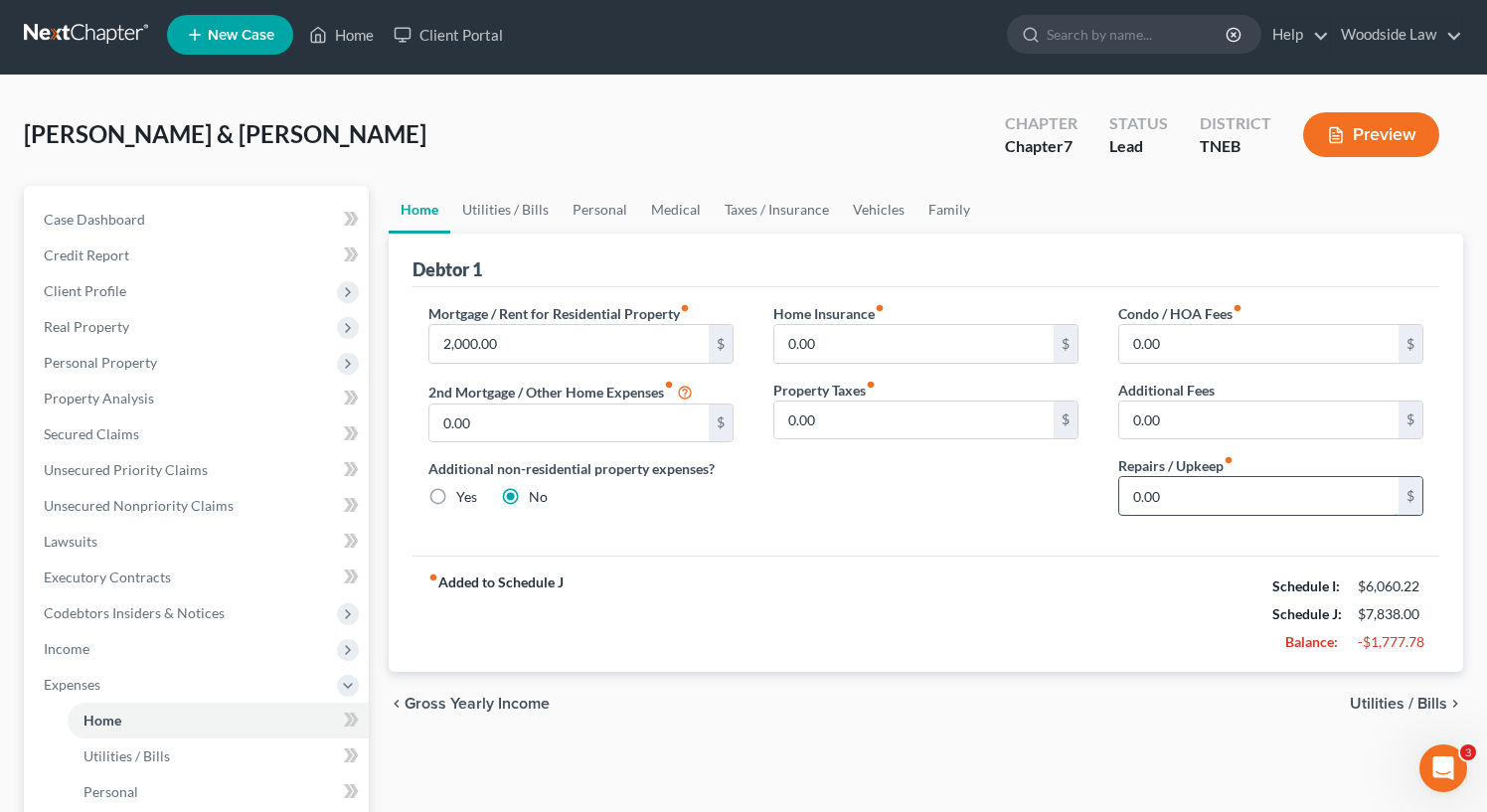 type on "0.00" 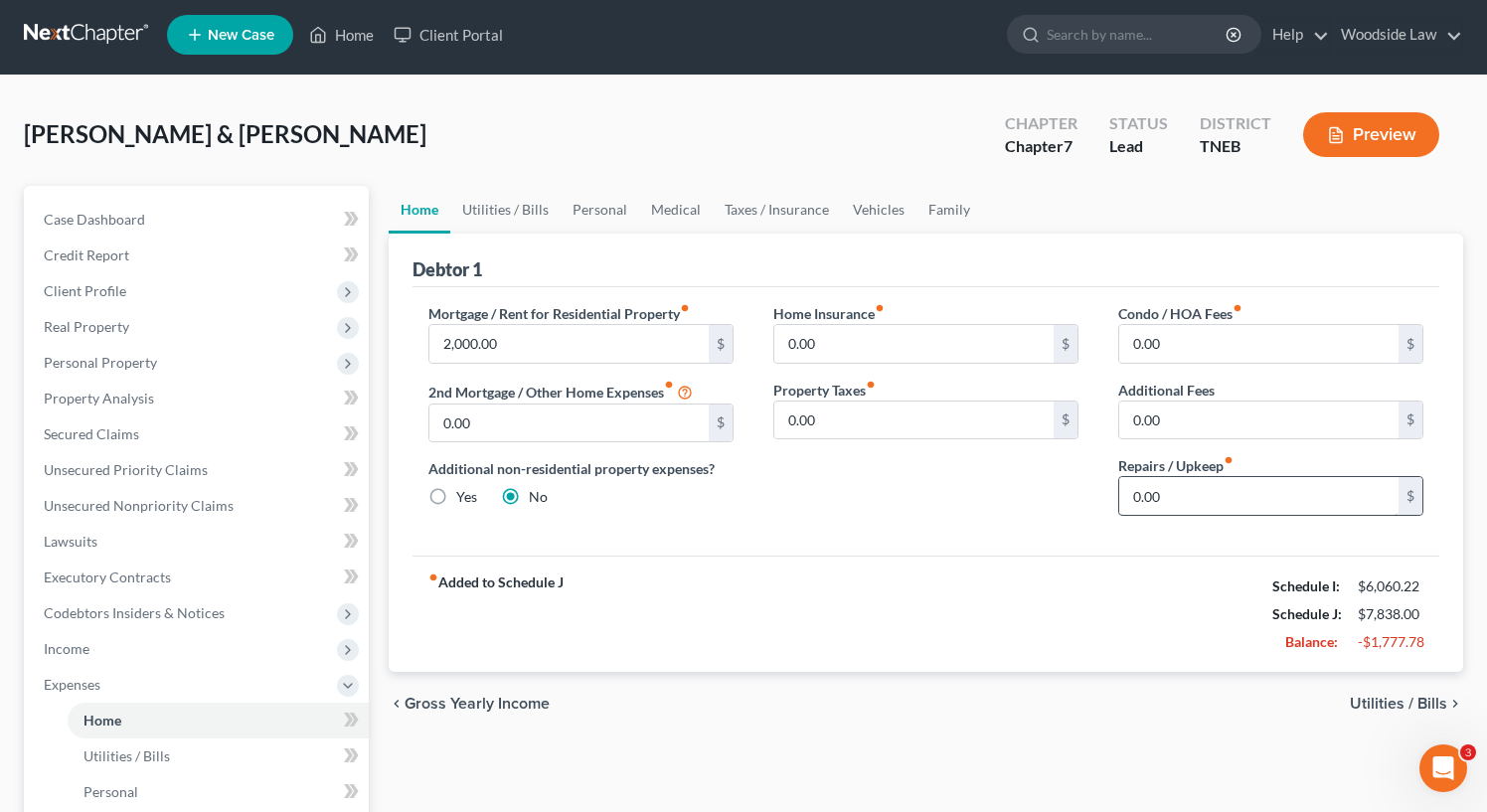type 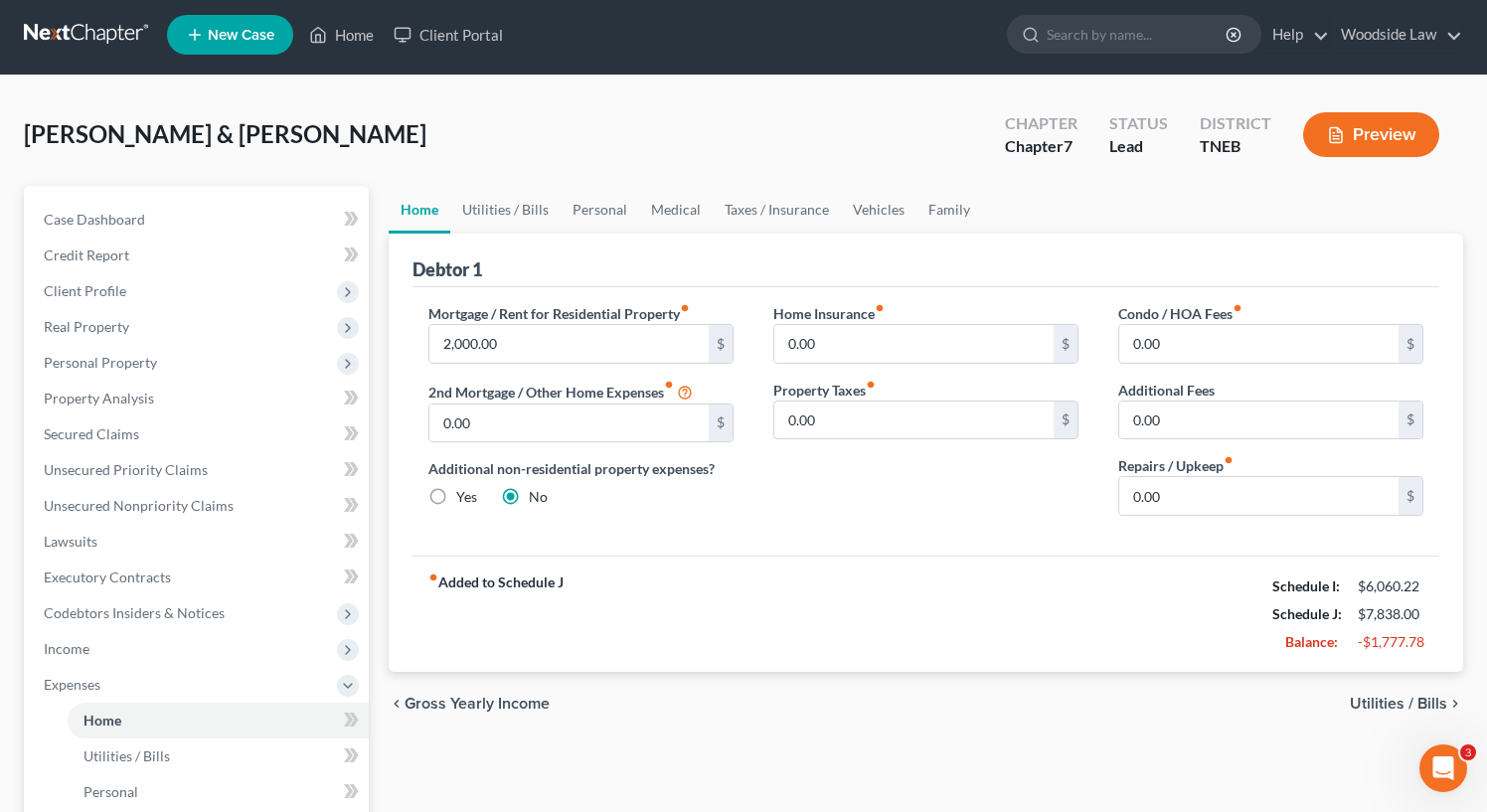 click on "Utilities / Bills" at bounding box center [1399, 704] 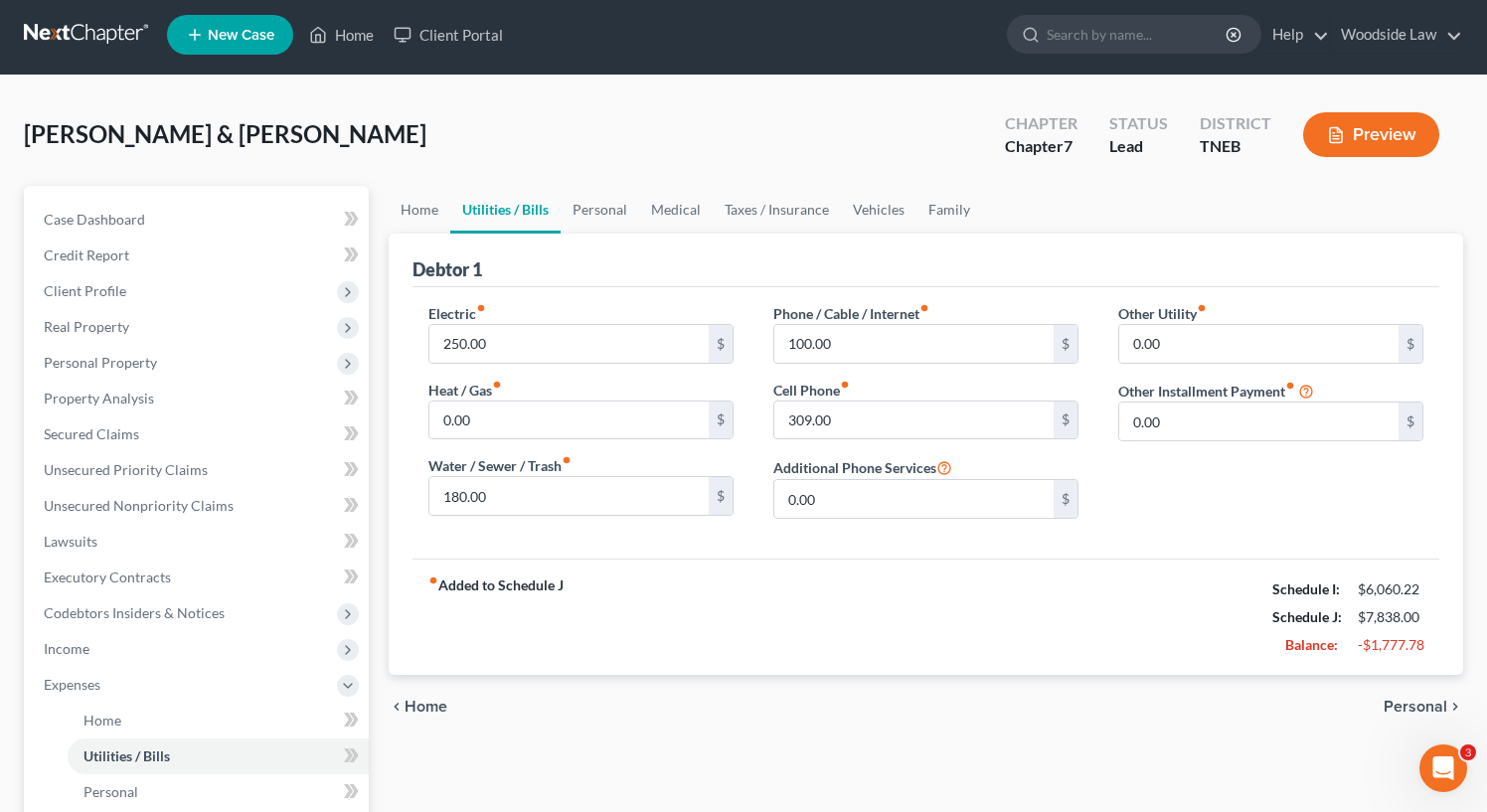 scroll, scrollTop: 0, scrollLeft: 0, axis: both 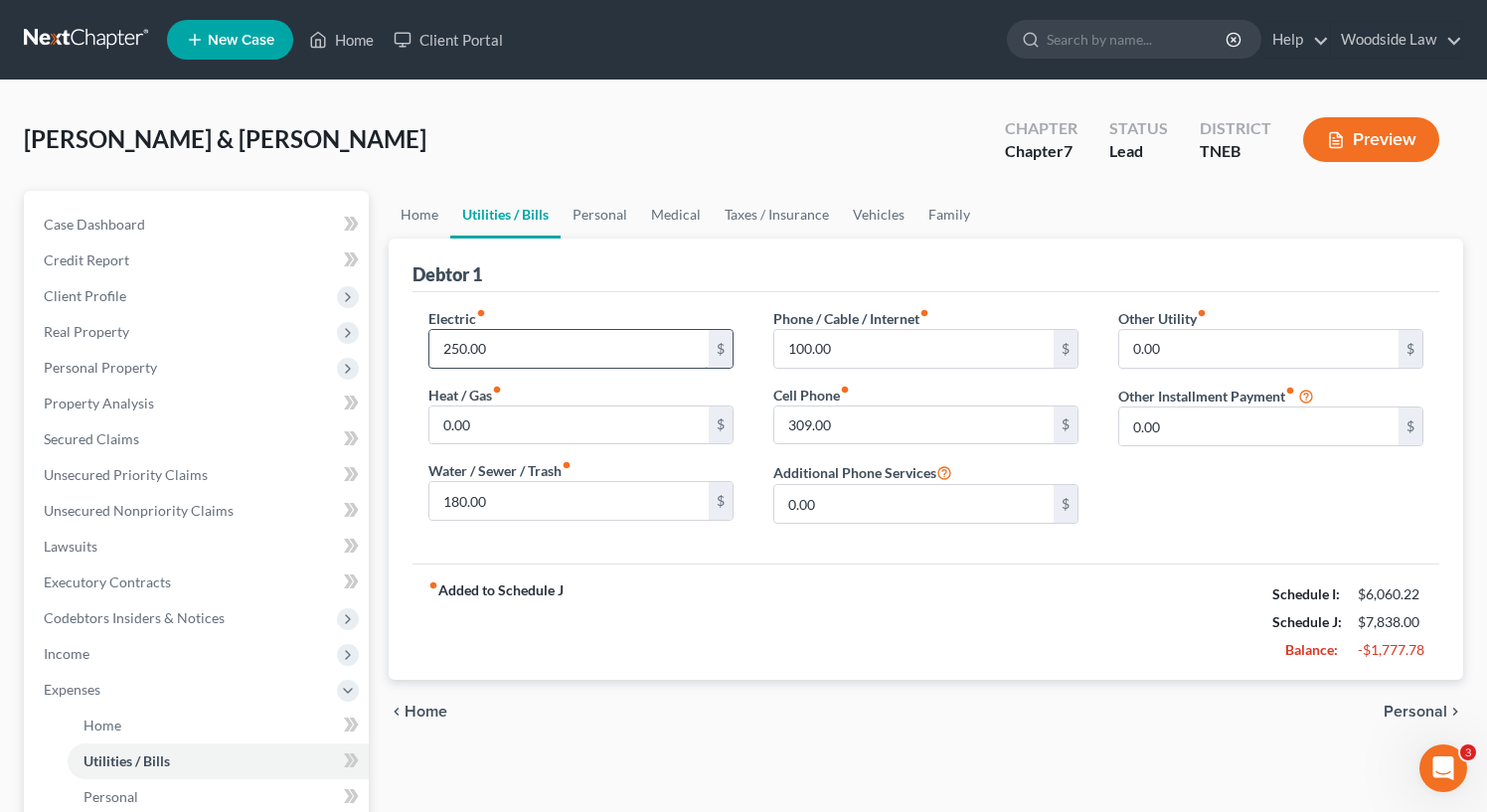 click on "250.00" at bounding box center (569, 349) 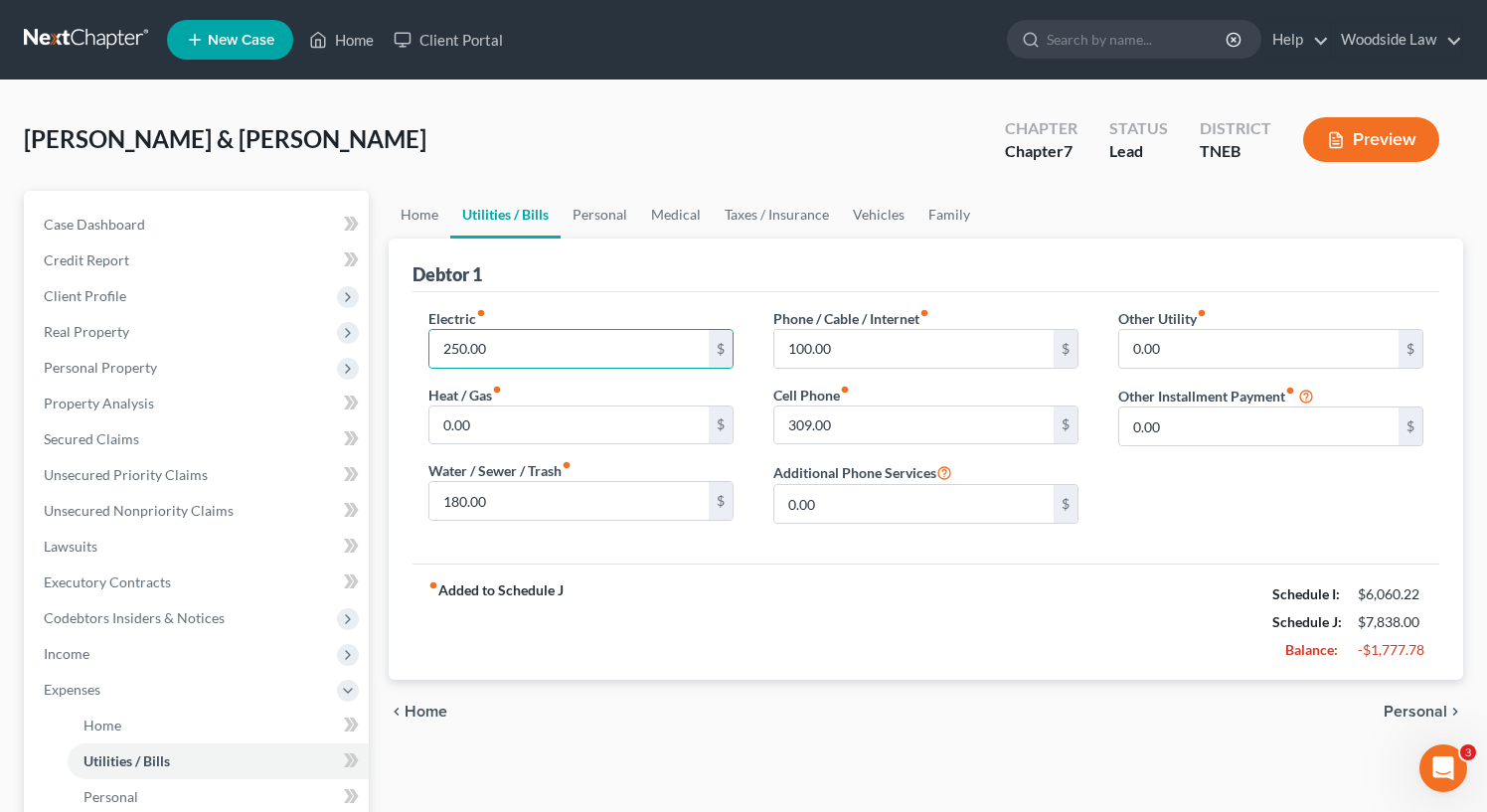 click on "Debtor 1" at bounding box center (925, 265) 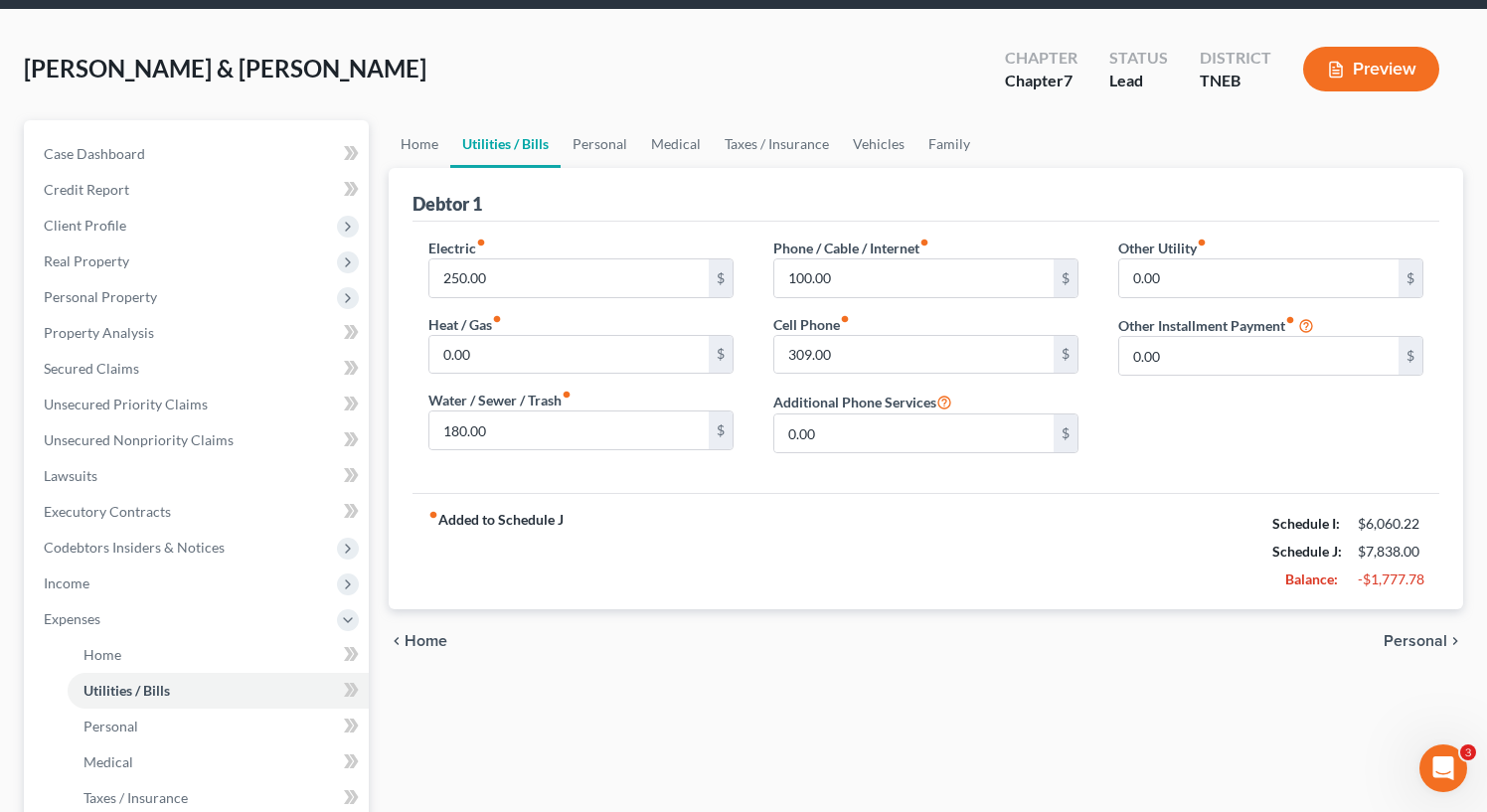 scroll, scrollTop: 74, scrollLeft: 0, axis: vertical 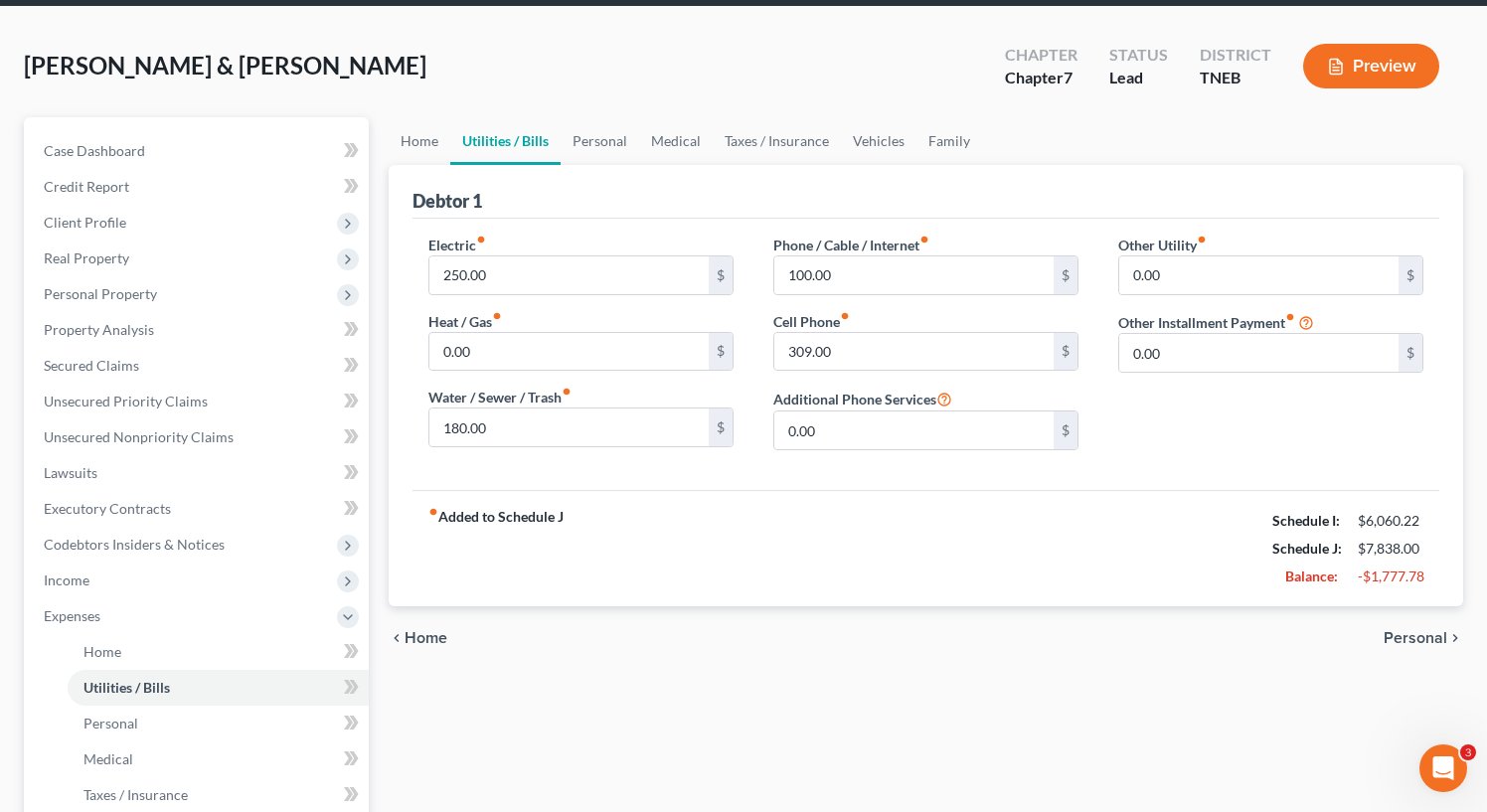 click on "Personal" at bounding box center [1415, 638] 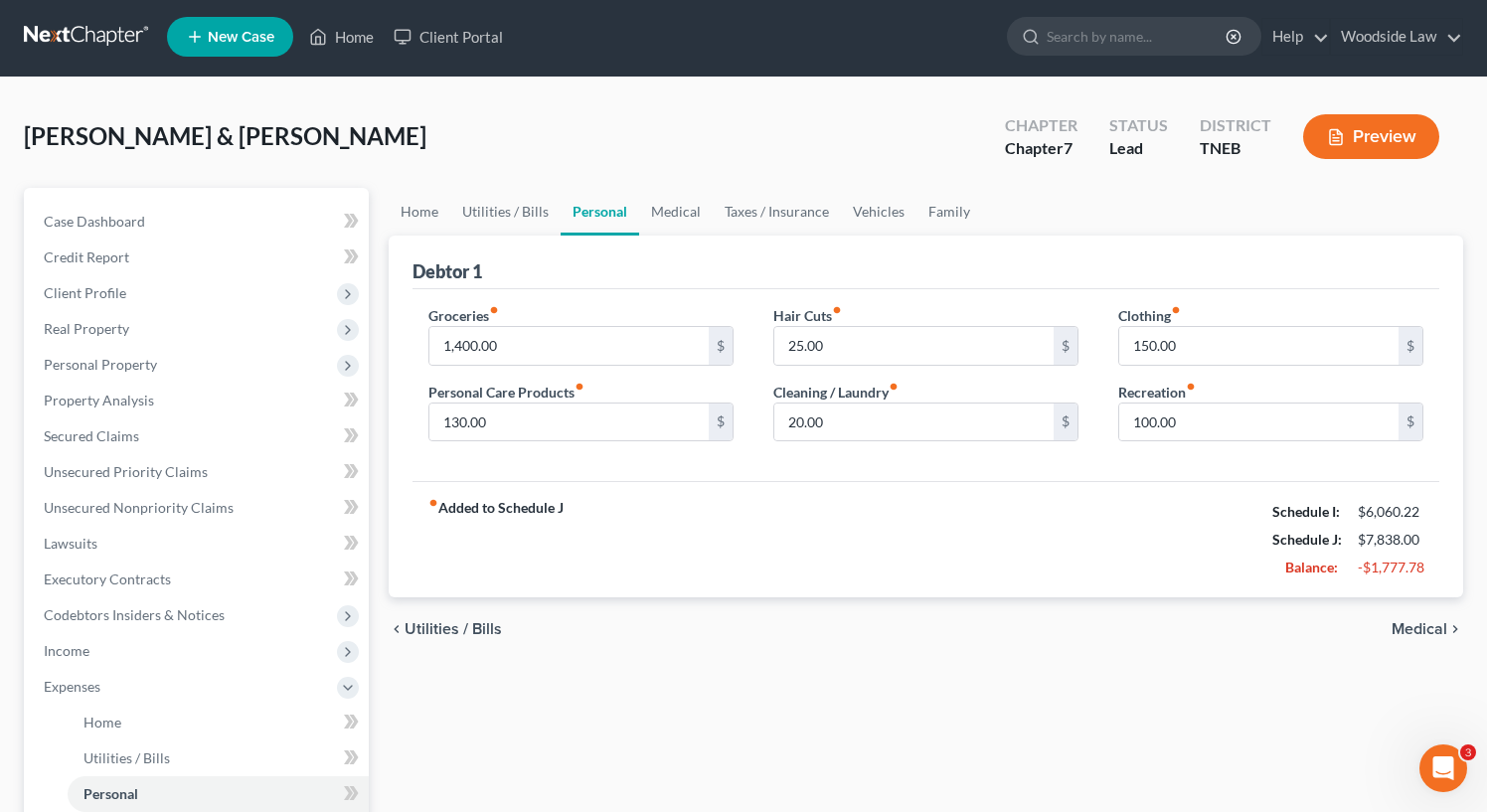 scroll, scrollTop: 0, scrollLeft: 0, axis: both 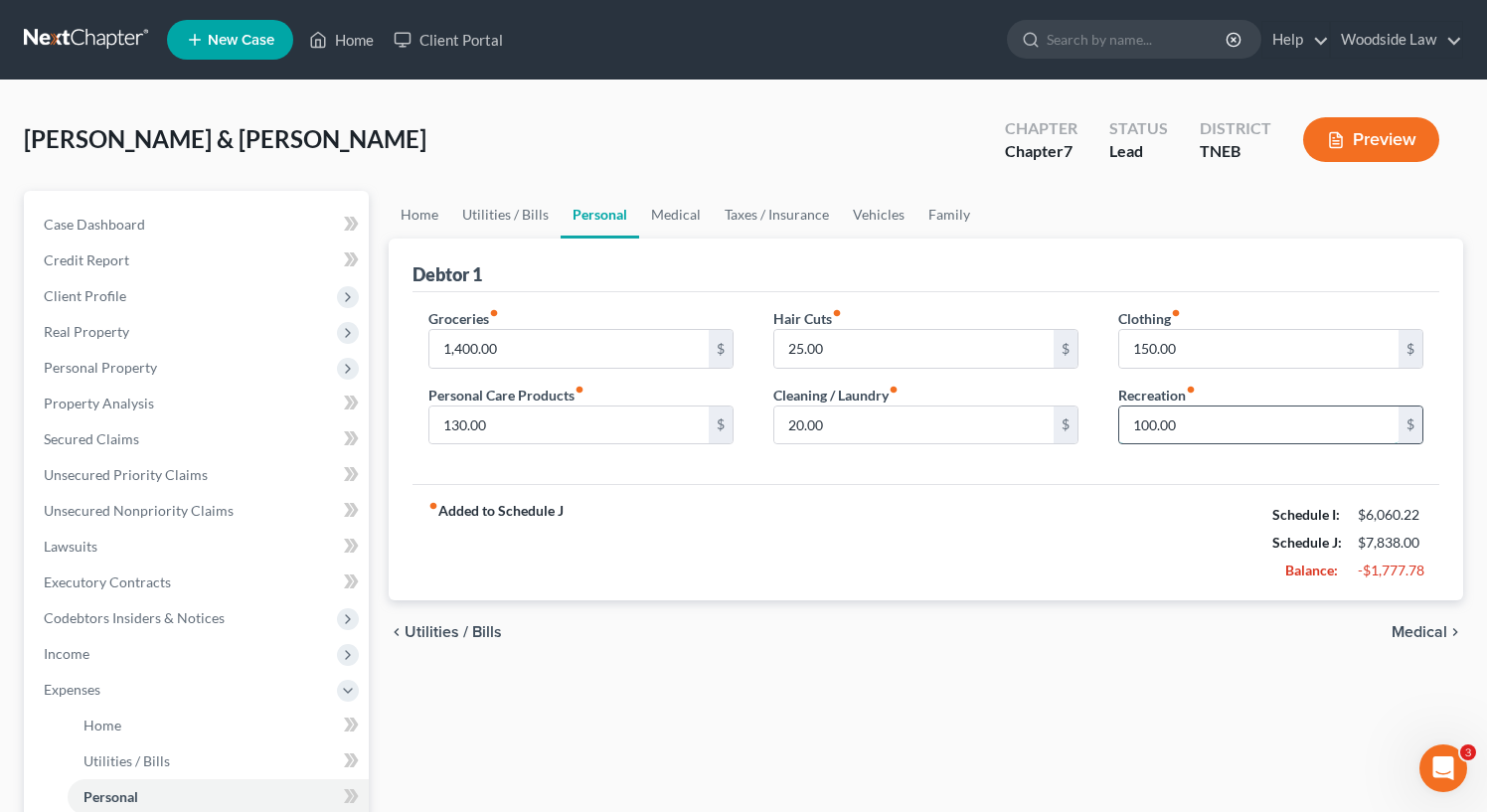 click on "100.00" at bounding box center (1258, 425) 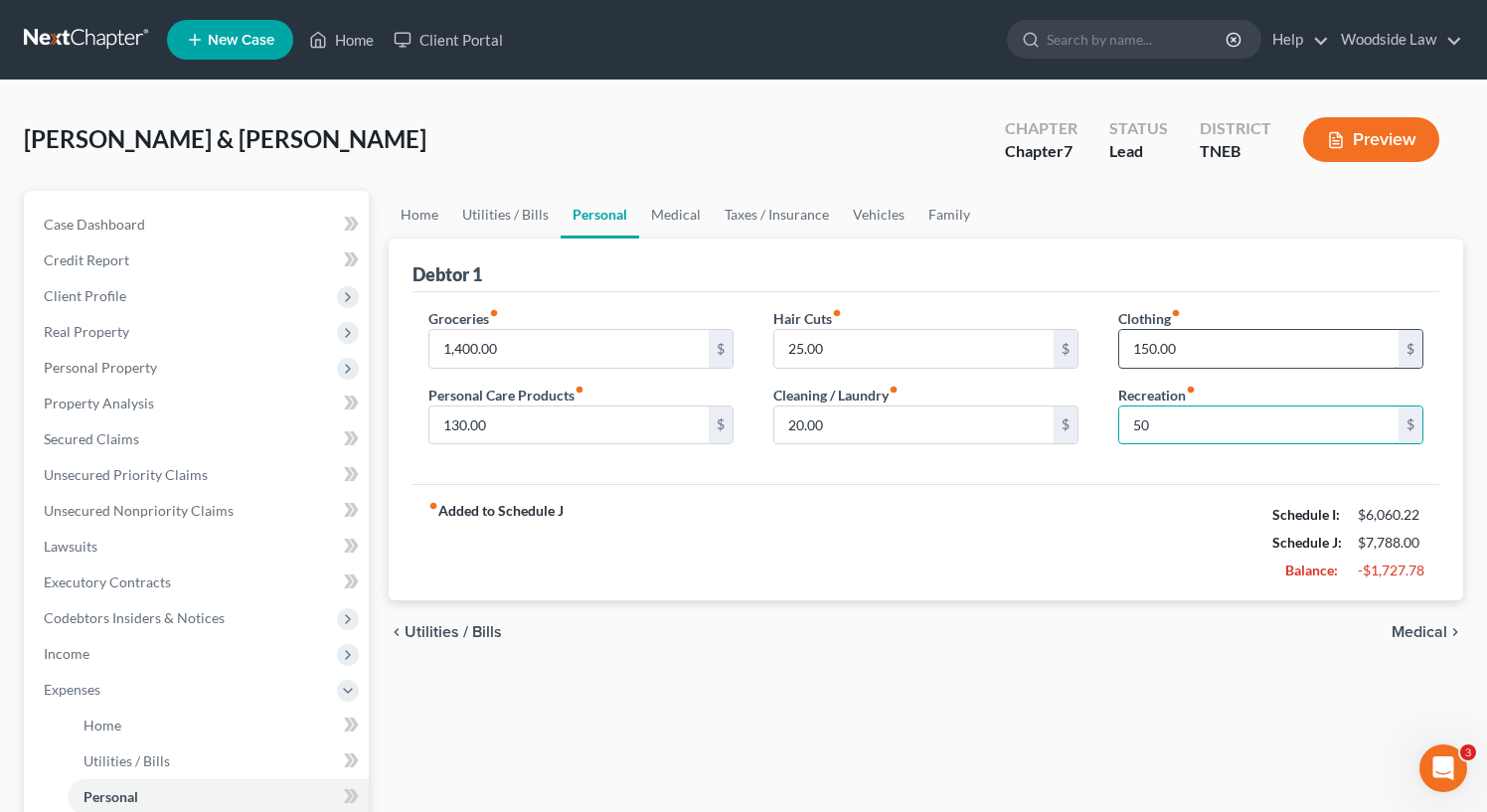 type on "50" 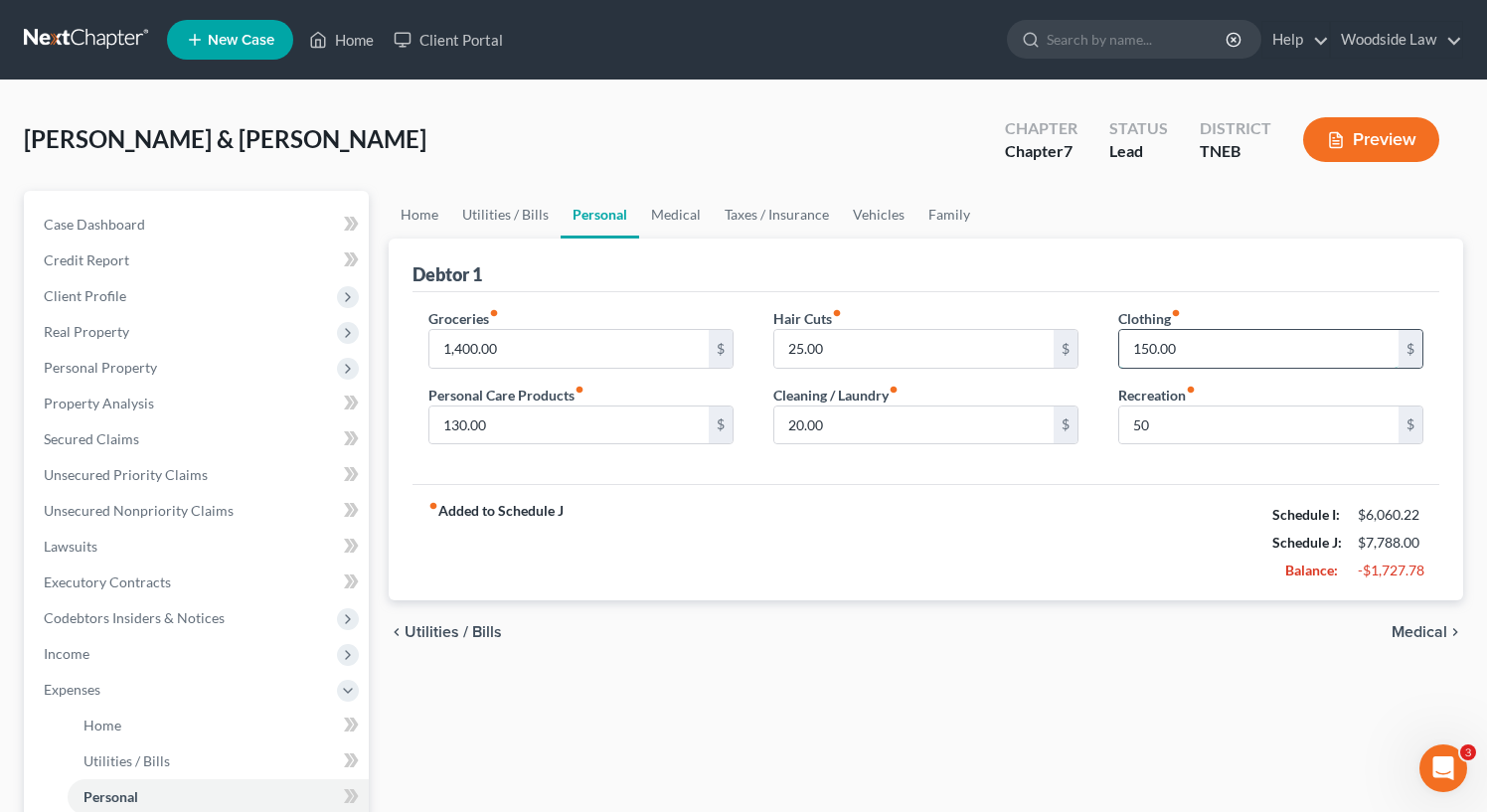 click on "150.00" at bounding box center (1258, 349) 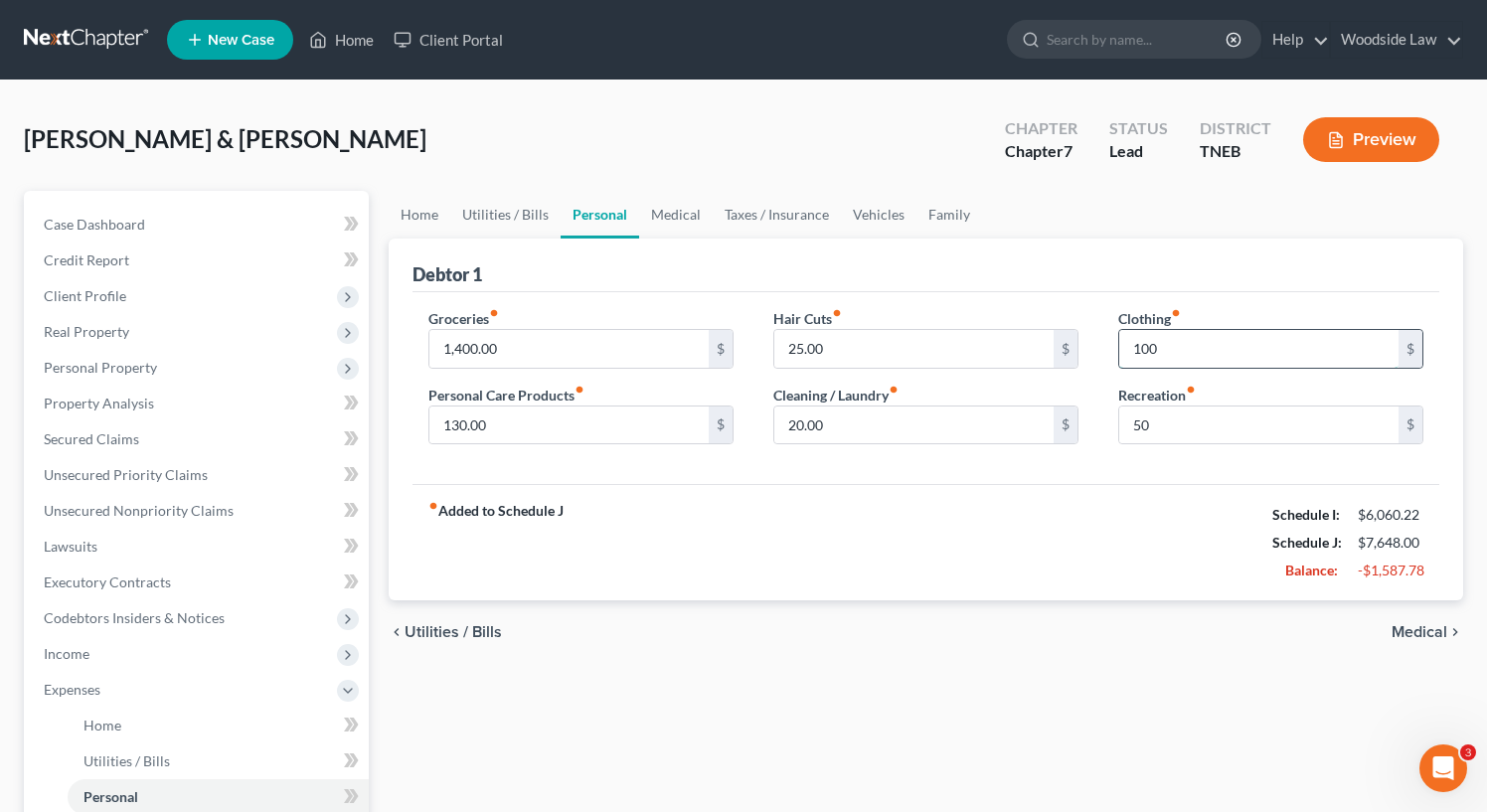 type on "100" 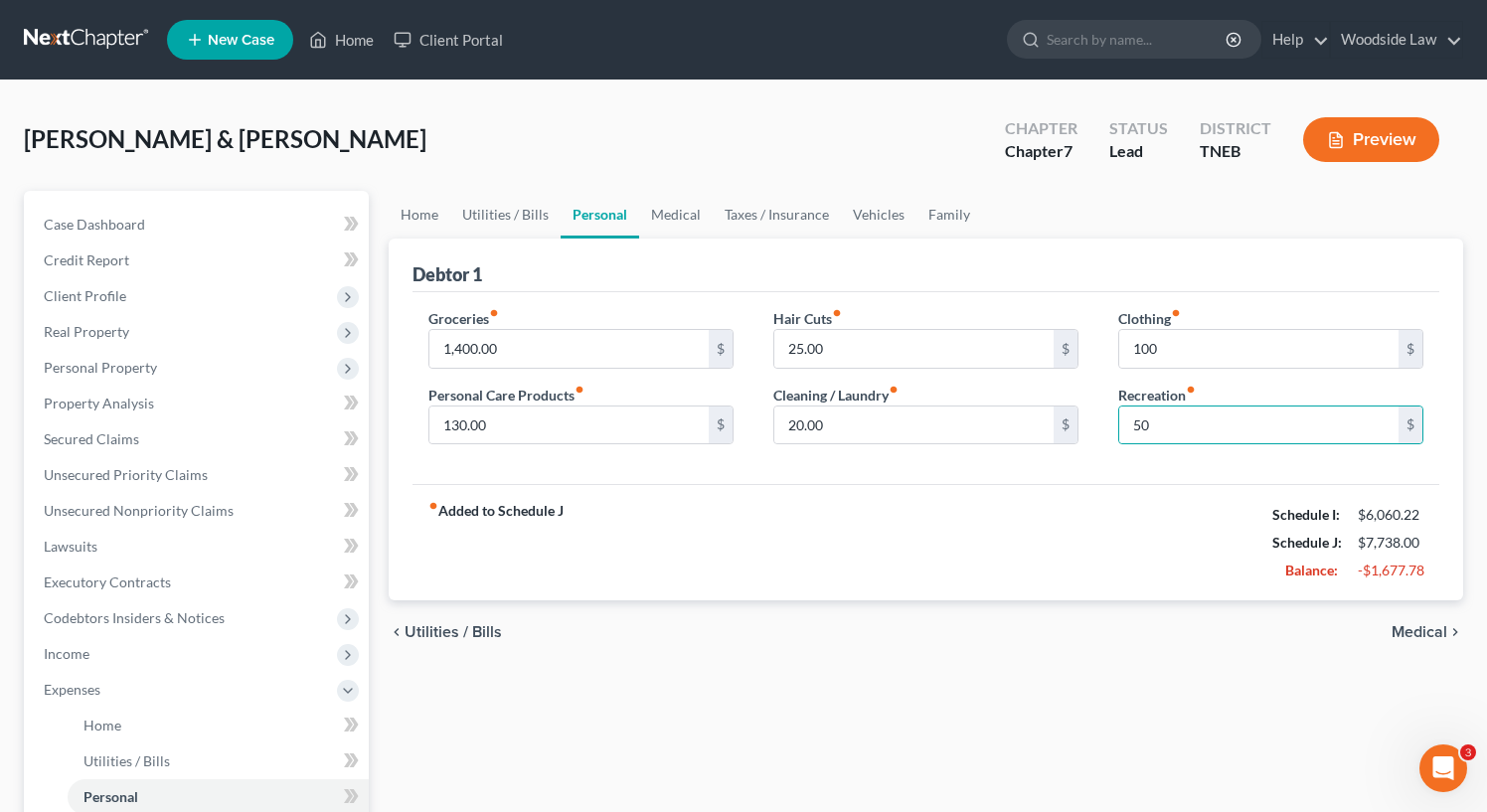 click on "Medical" at bounding box center [1419, 632] 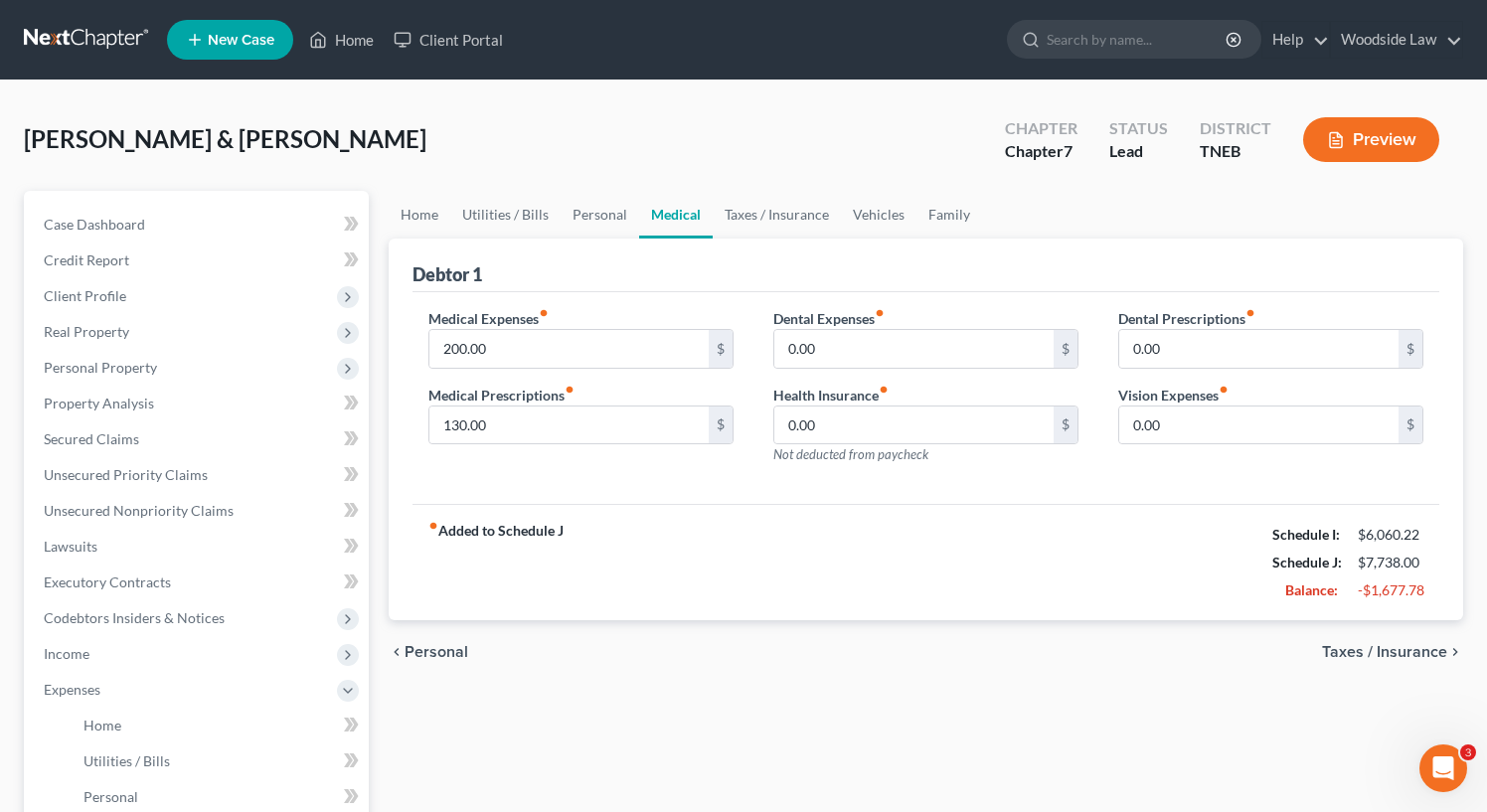 click on "Taxes / Insurance" at bounding box center (1385, 652) 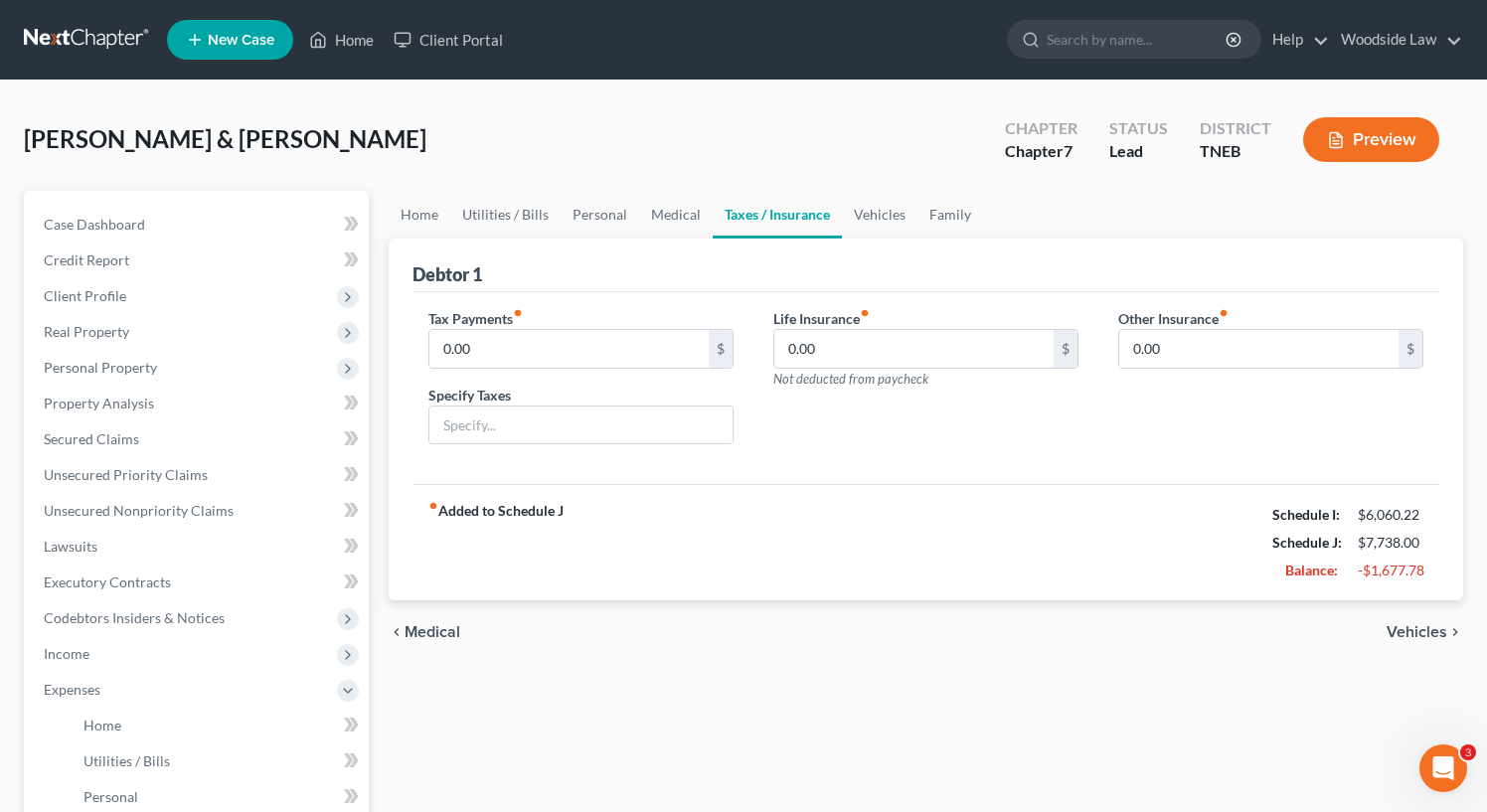 click on "Vehicles" at bounding box center (1416, 632) 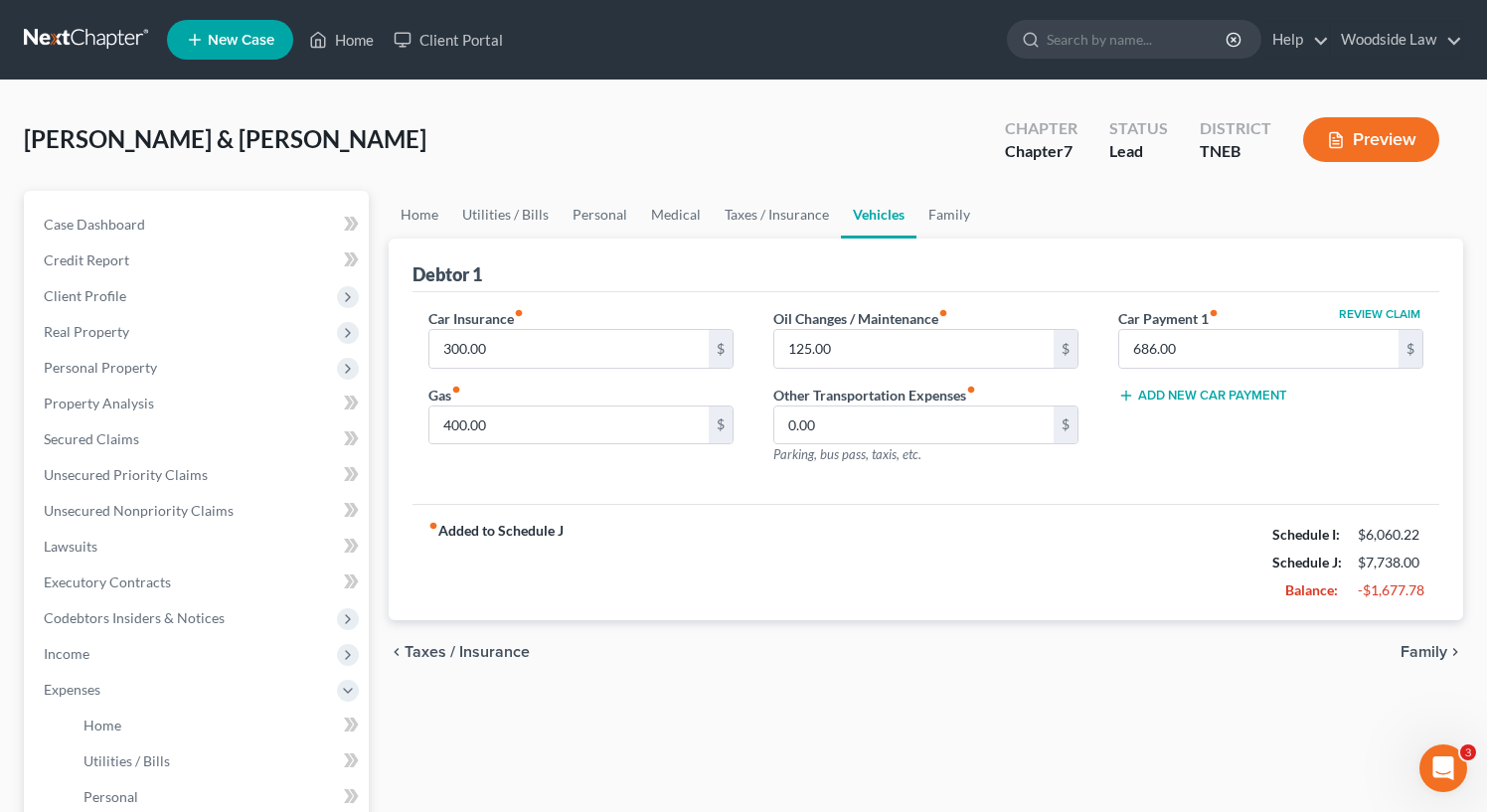 click on "Family" at bounding box center [1423, 652] 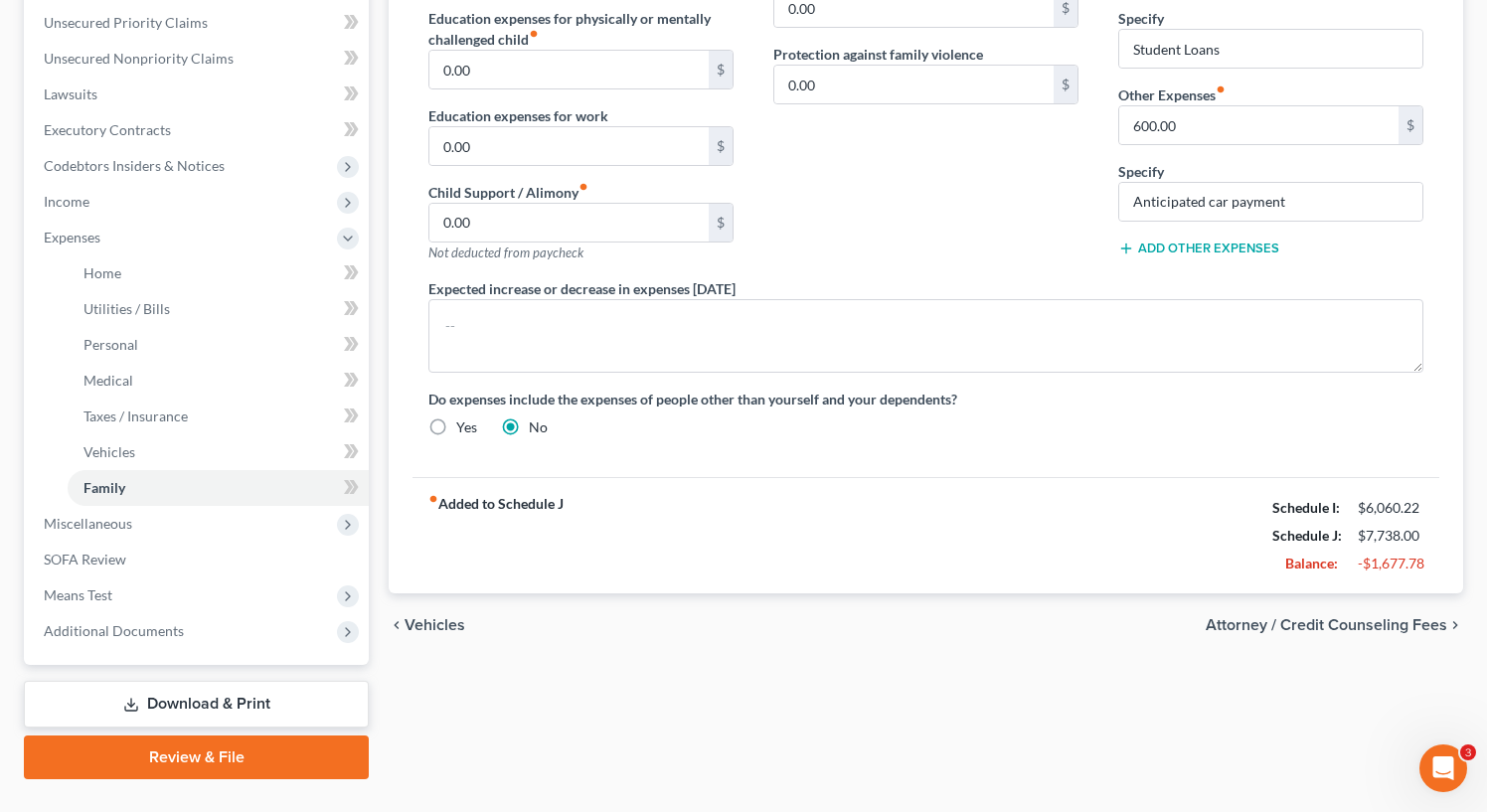 scroll, scrollTop: 450, scrollLeft: 0, axis: vertical 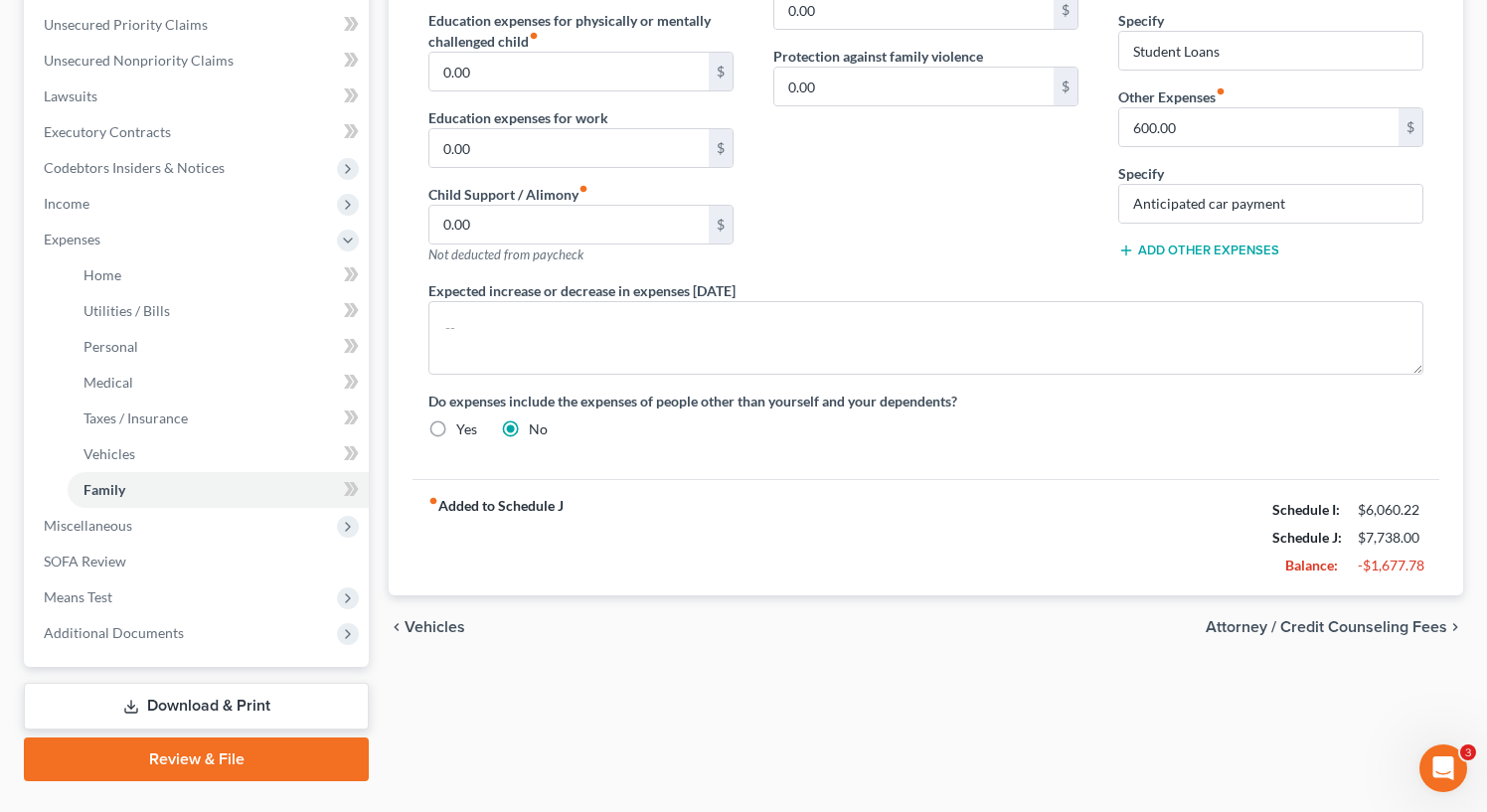 click on "Attorney / Credit Counseling Fees" at bounding box center [1326, 627] 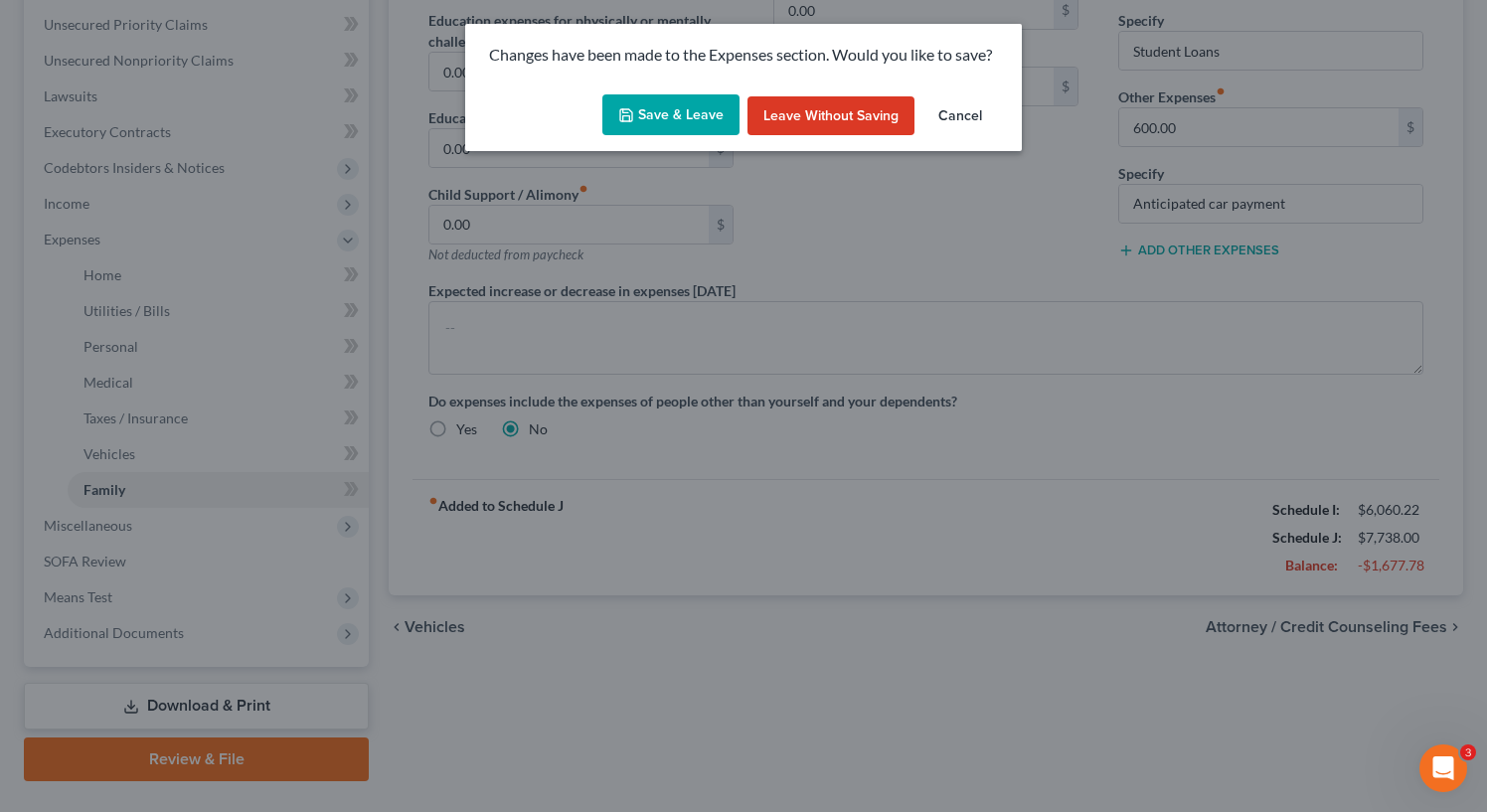 click on "Save & Leave" at bounding box center (671, 115) 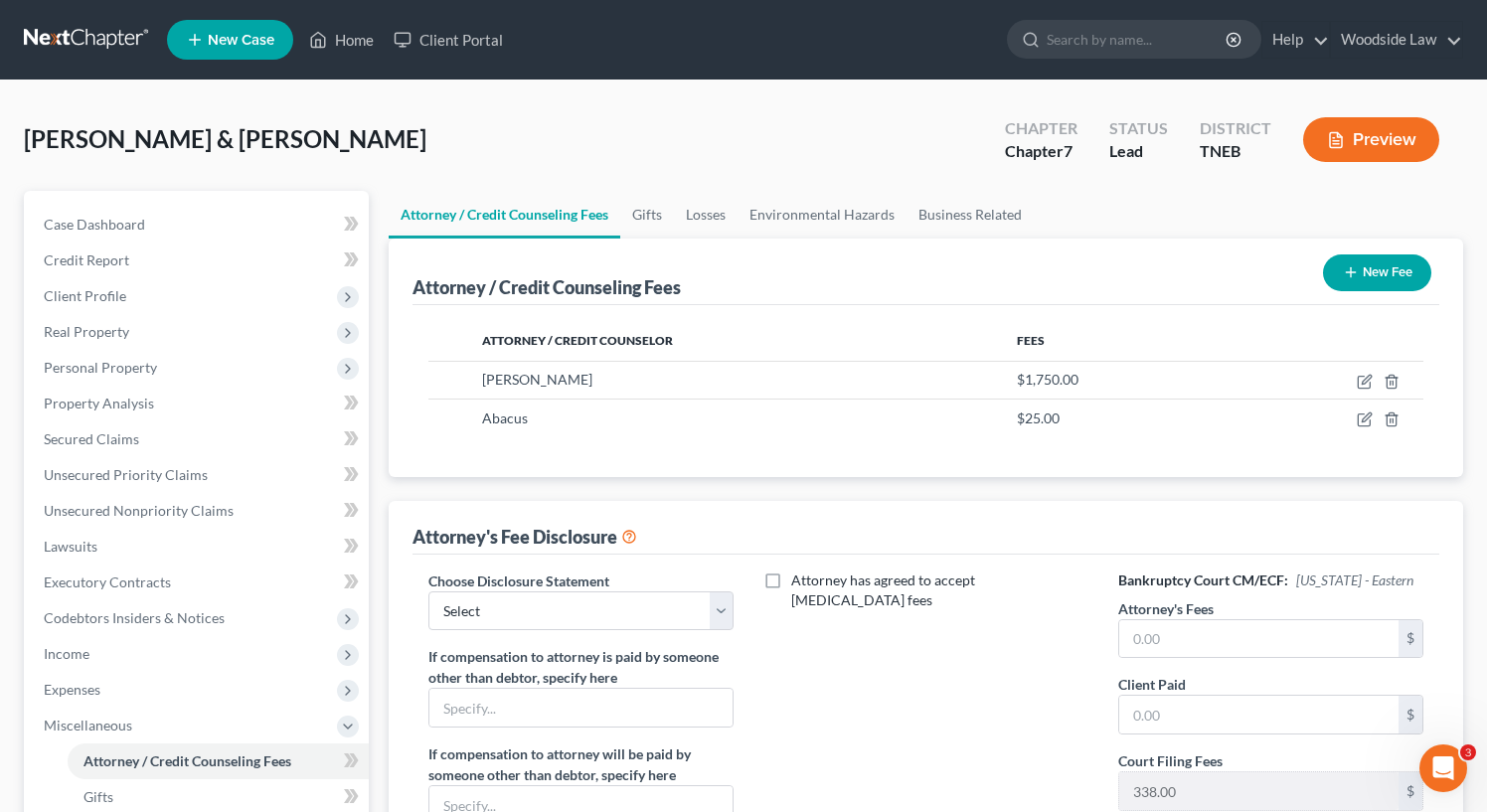 scroll, scrollTop: 421, scrollLeft: 0, axis: vertical 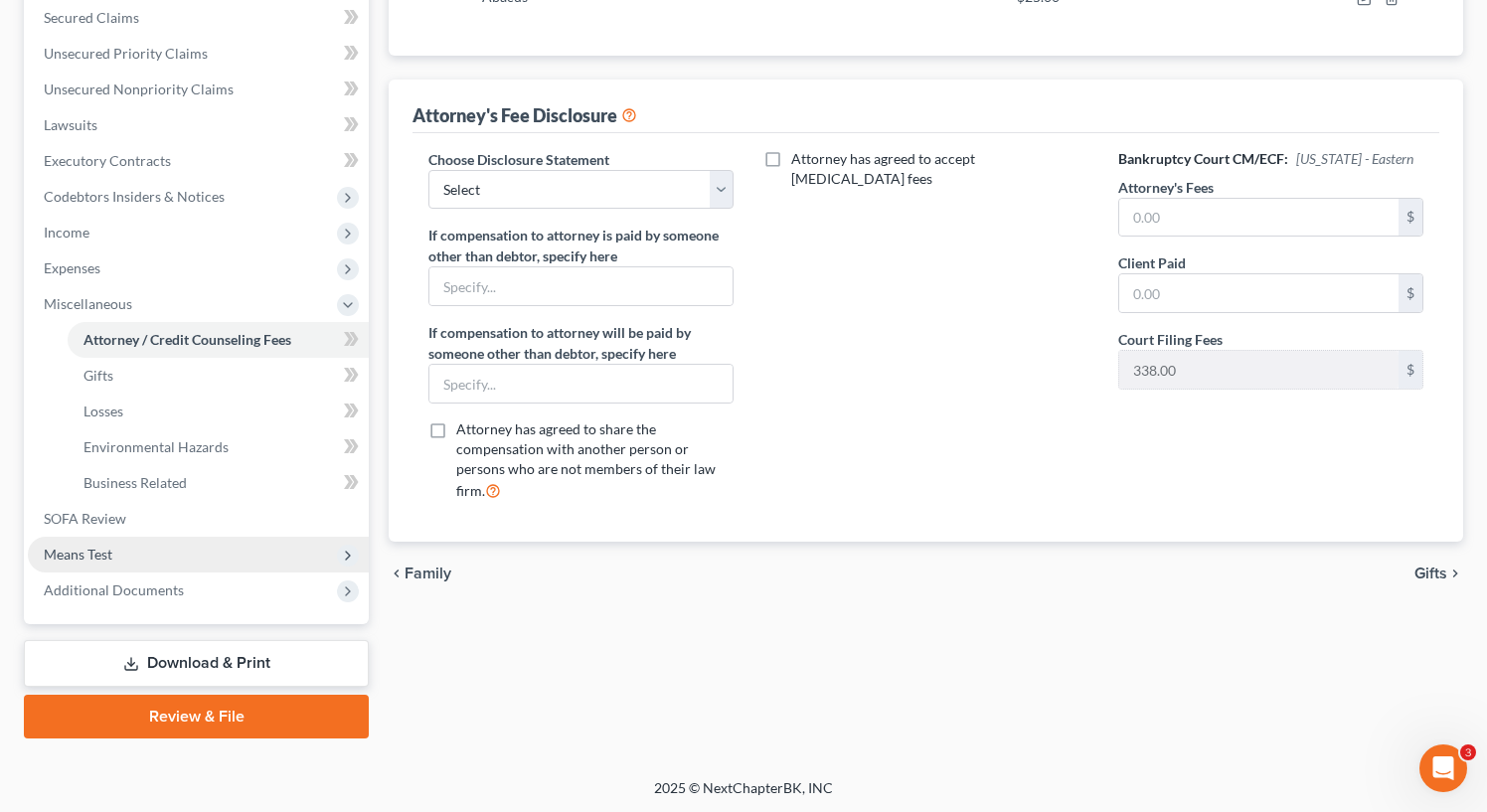 click on "Means Test" at bounding box center (198, 555) 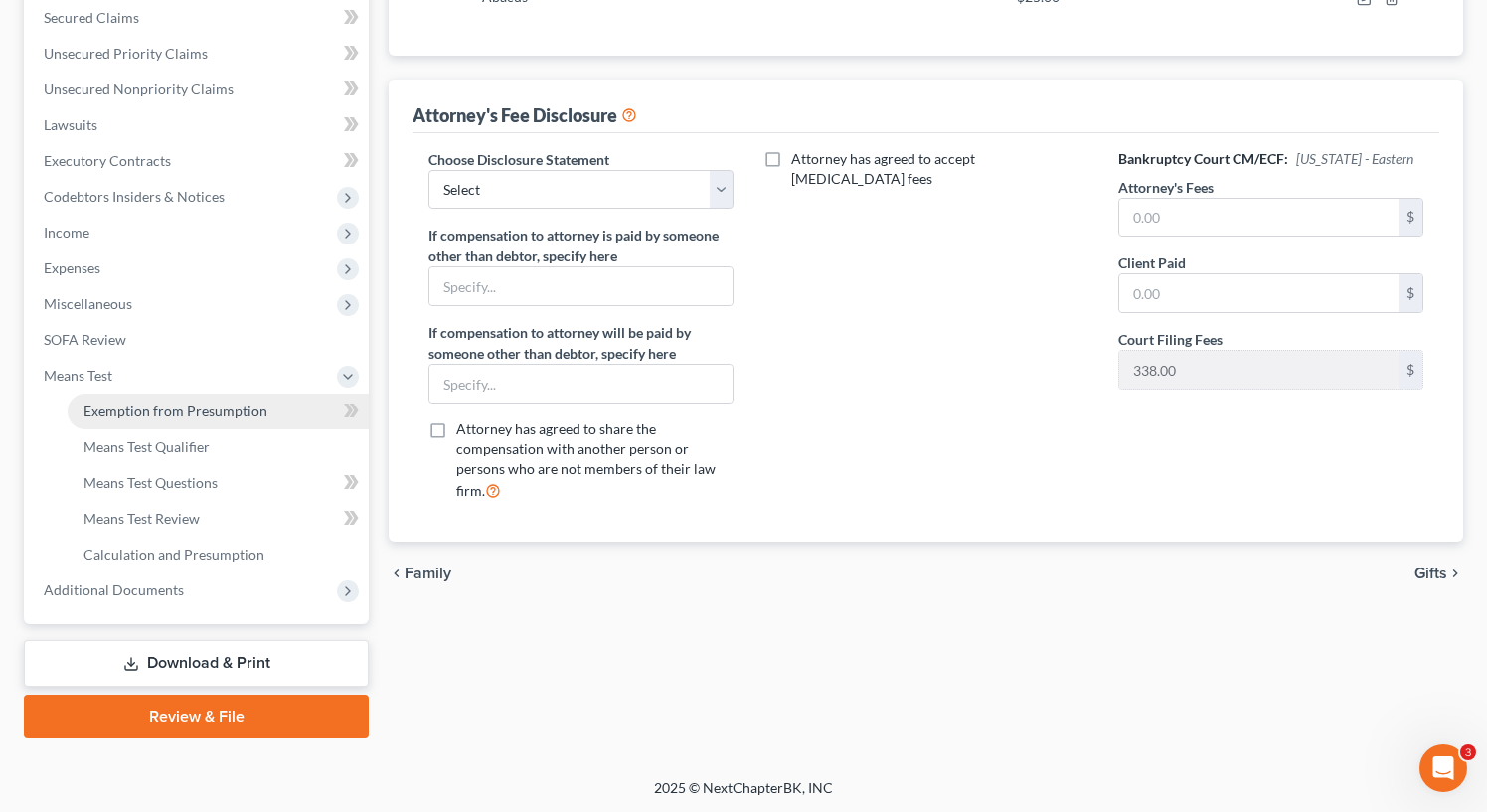 click on "Exemption from Presumption" at bounding box center [175, 410] 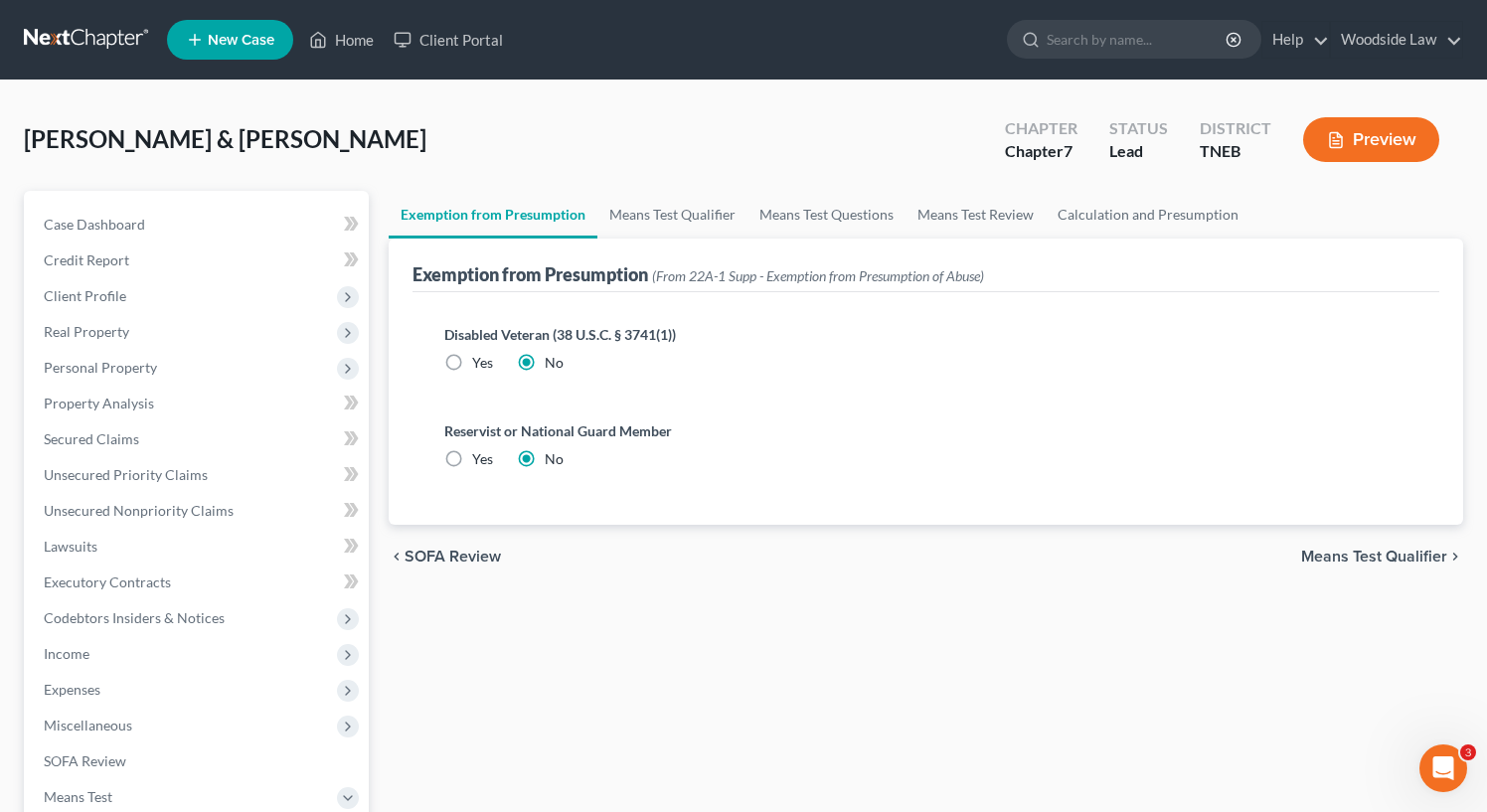 scroll, scrollTop: 97, scrollLeft: 0, axis: vertical 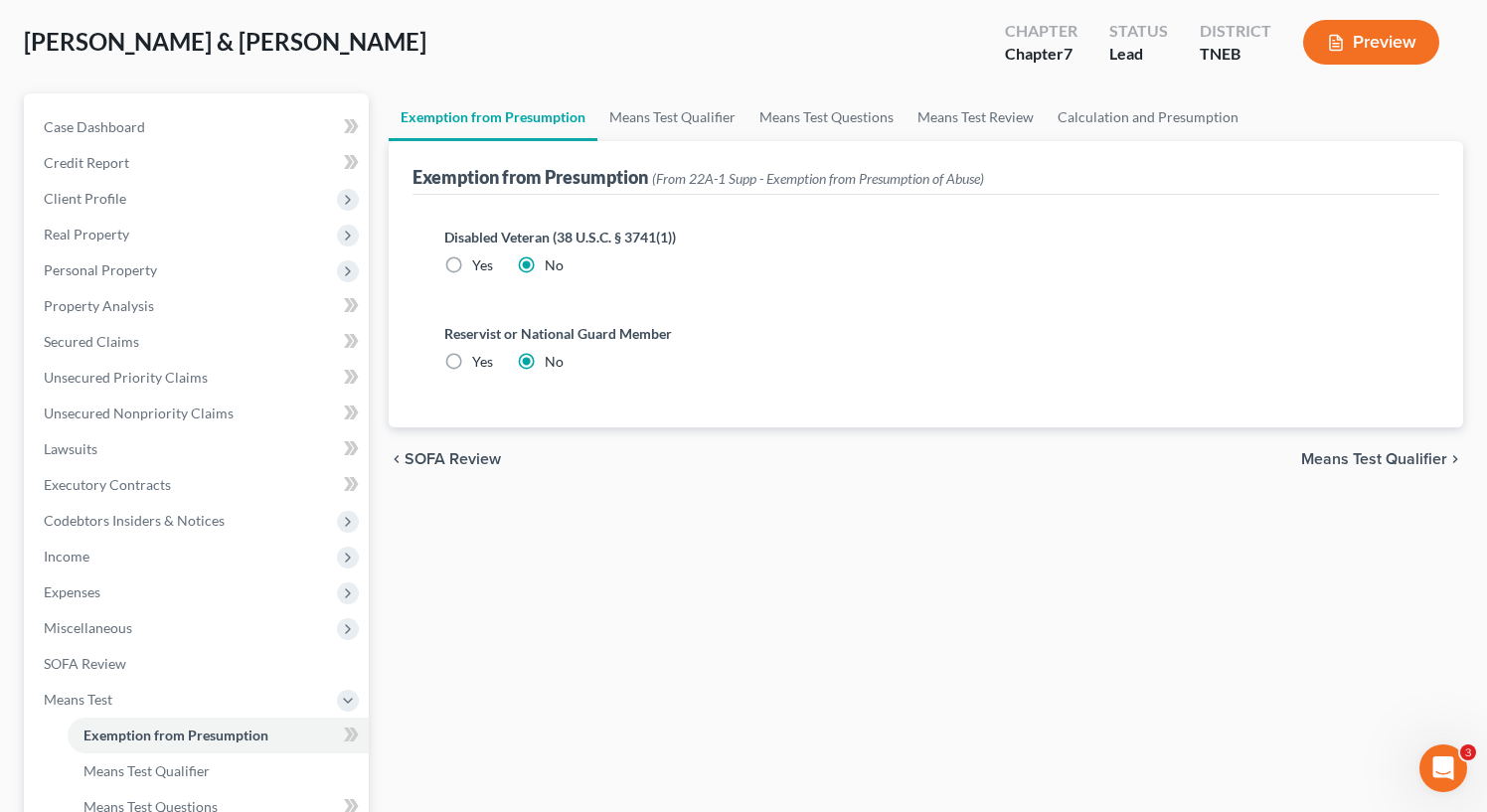 click on "chevron_left
SOFA Review
Means Test Qualifier
chevron_right" at bounding box center (925, 459) 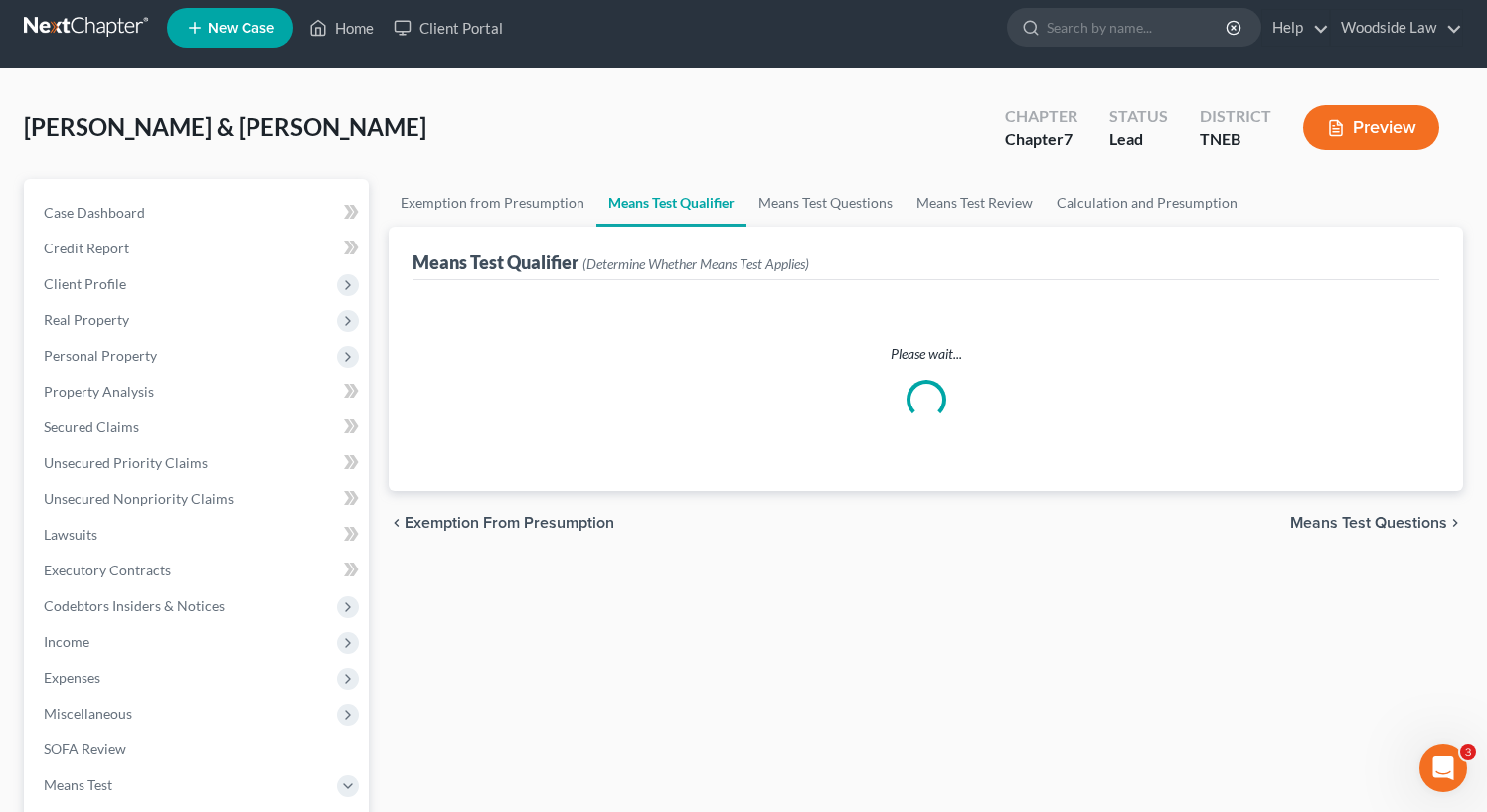 scroll, scrollTop: 0, scrollLeft: 0, axis: both 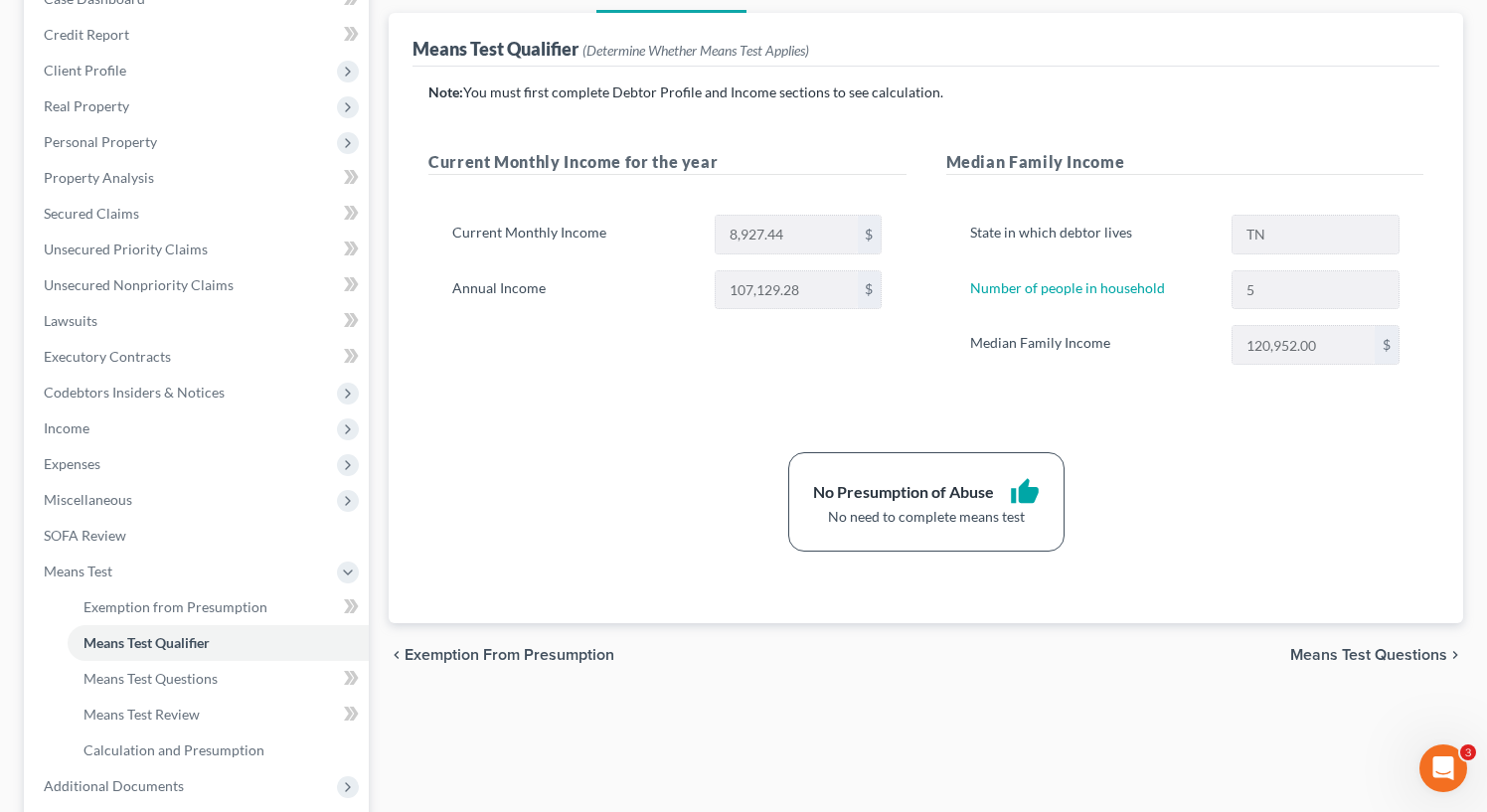 click on "Means Test Questions" at bounding box center [1369, 655] 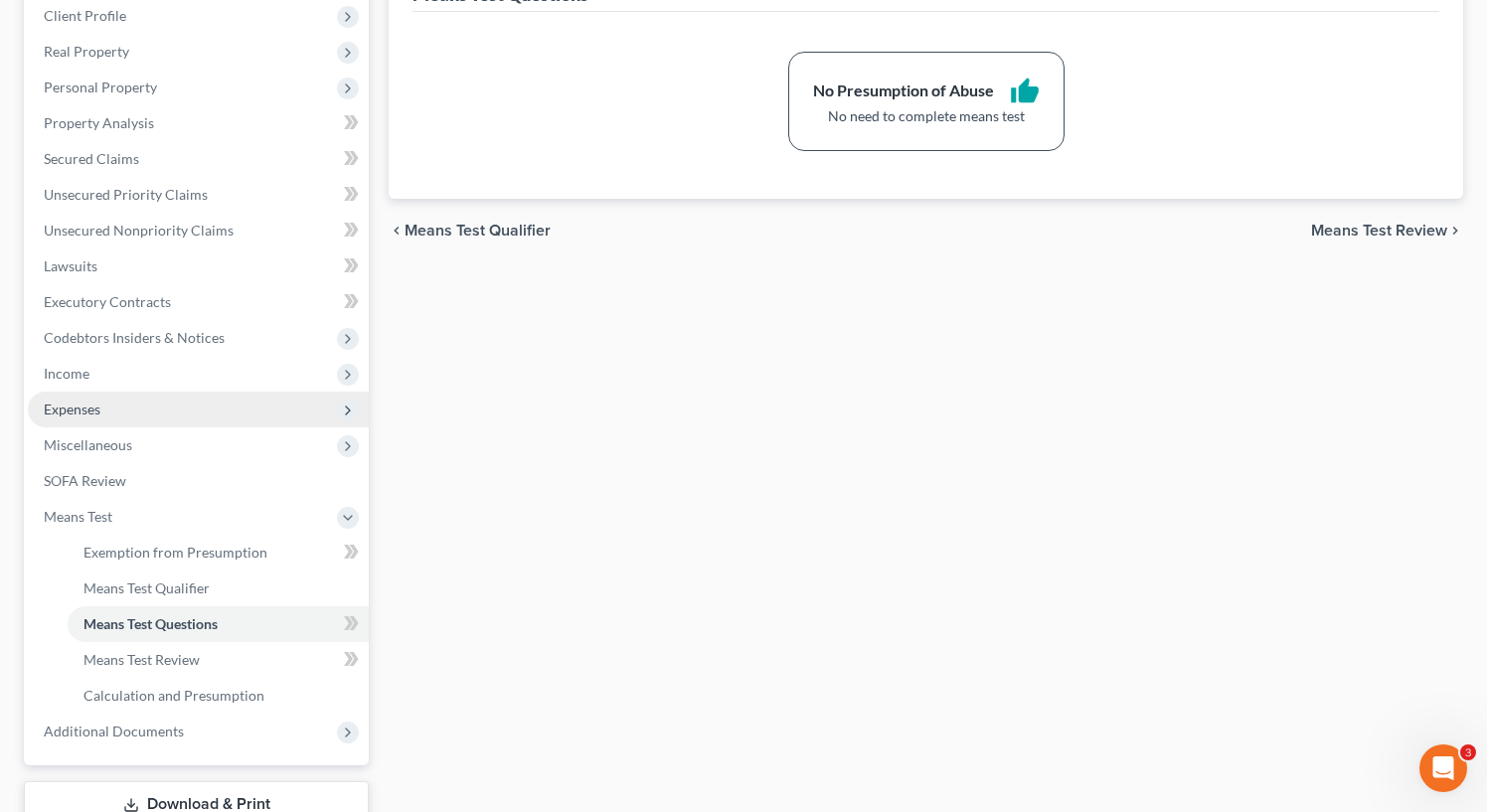 scroll, scrollTop: 421, scrollLeft: 0, axis: vertical 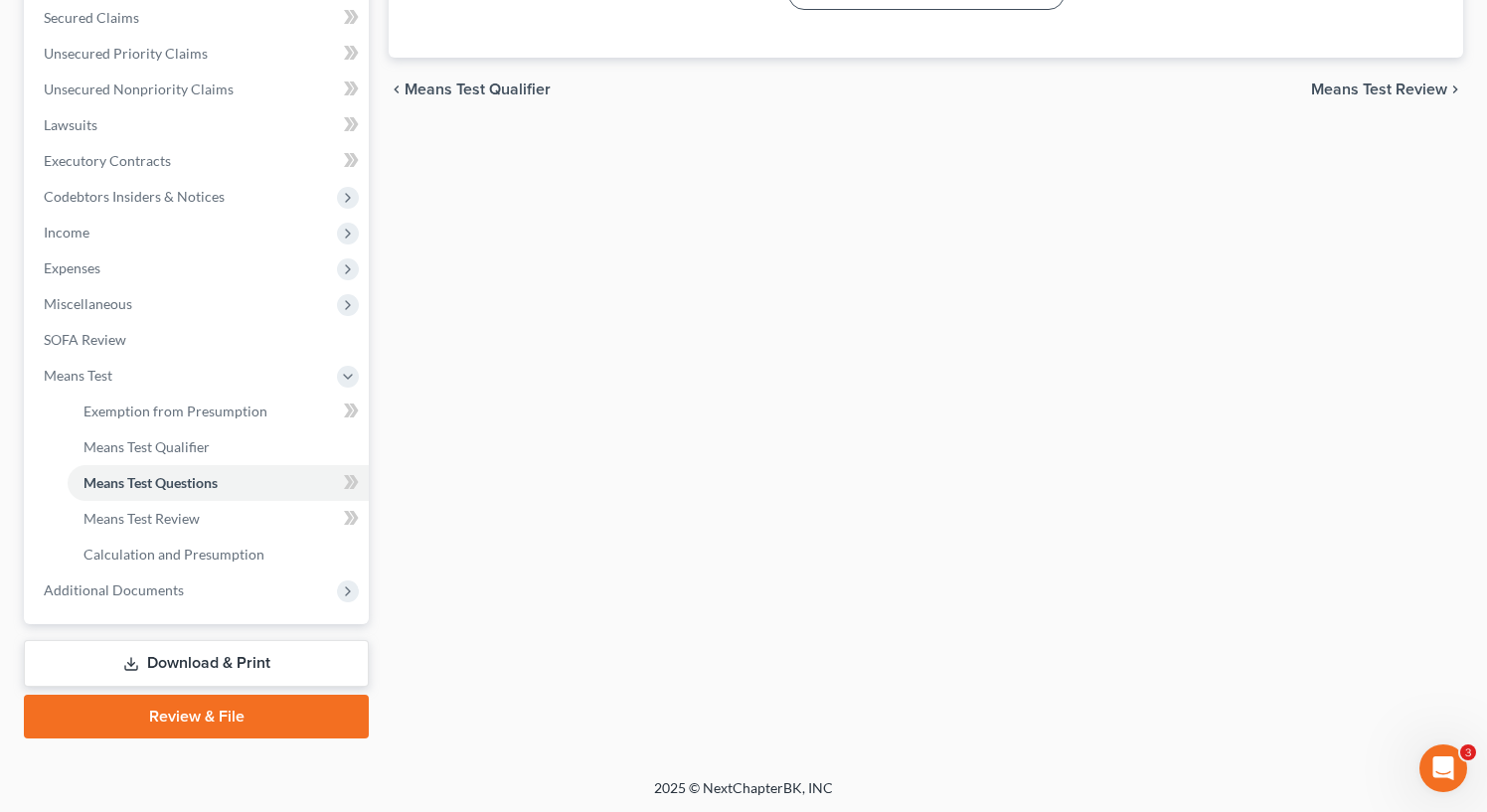 click on "Download & Print" at bounding box center [196, 663] 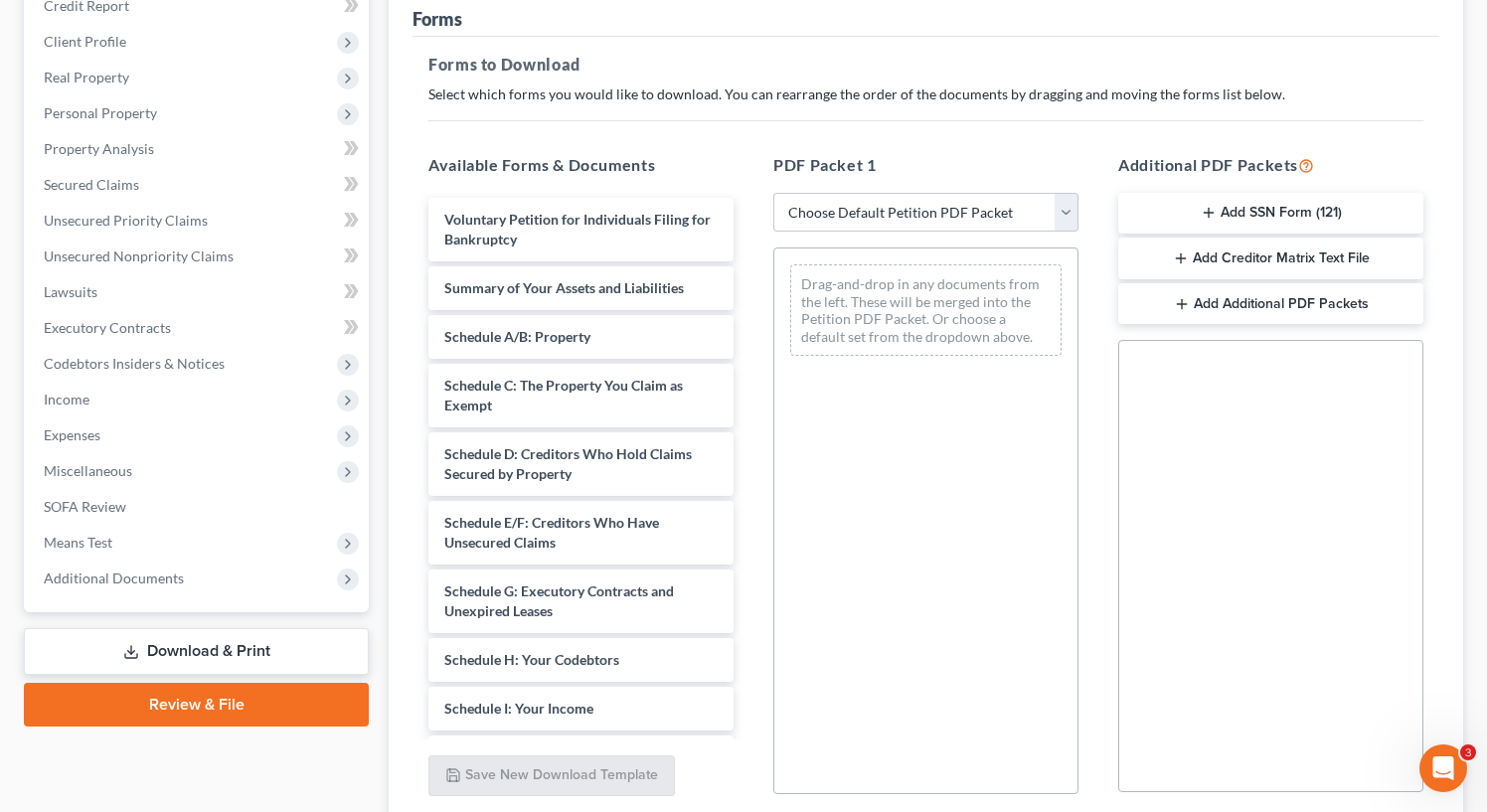 scroll, scrollTop: 278, scrollLeft: 0, axis: vertical 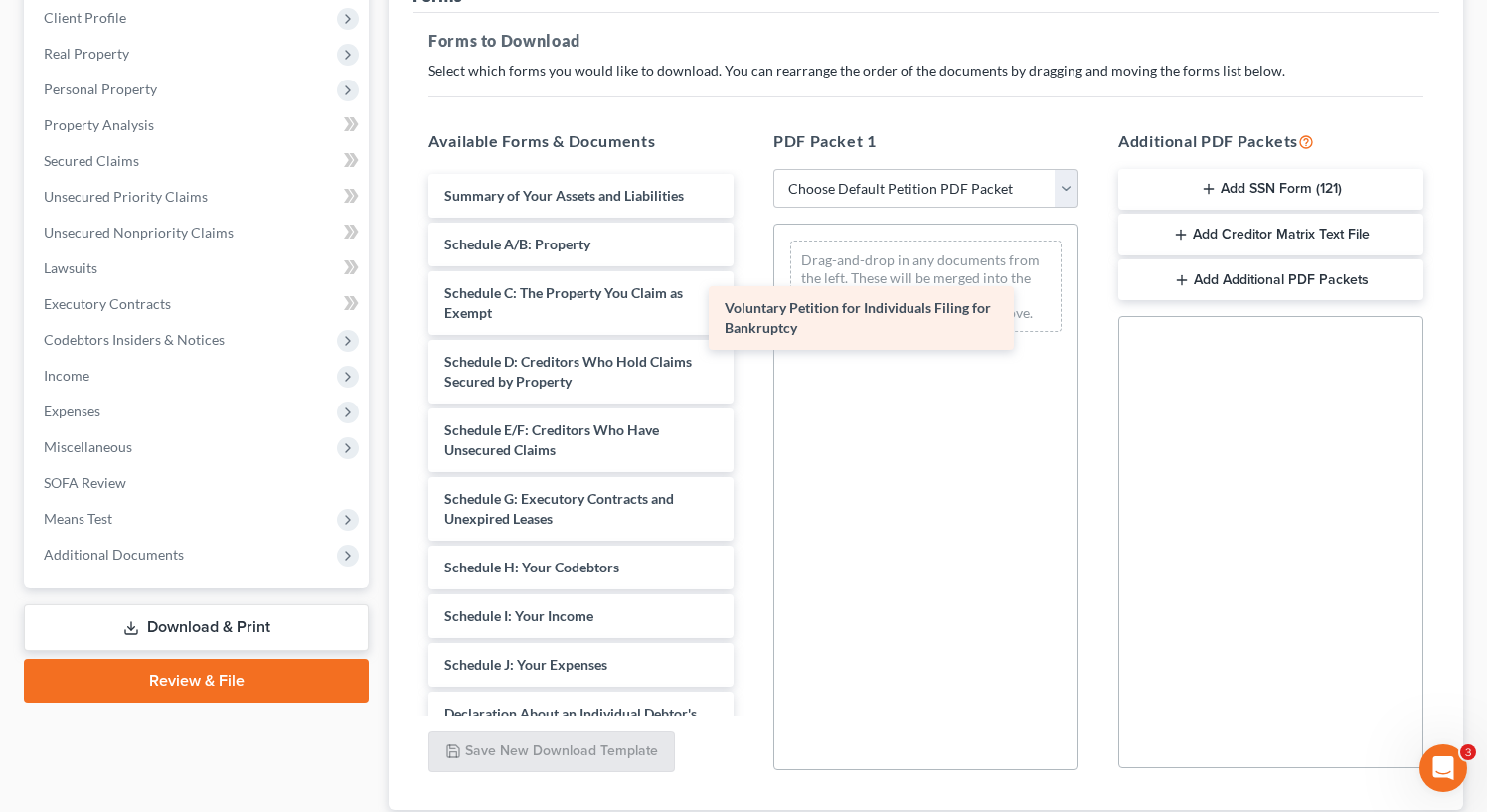 drag, startPoint x: 593, startPoint y: 204, endPoint x: 918, endPoint y: 349, distance: 355.8792 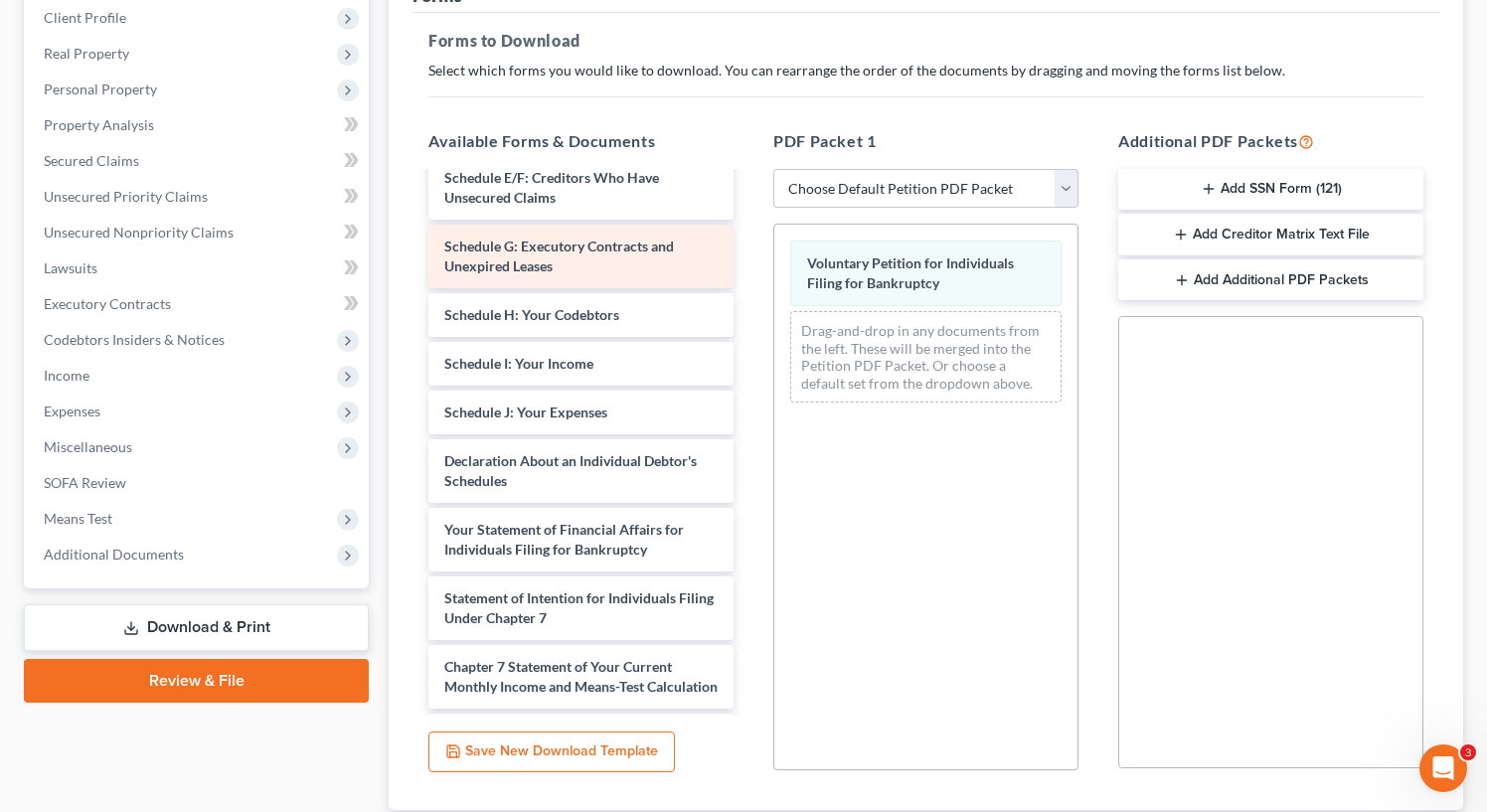 scroll, scrollTop: 278, scrollLeft: 0, axis: vertical 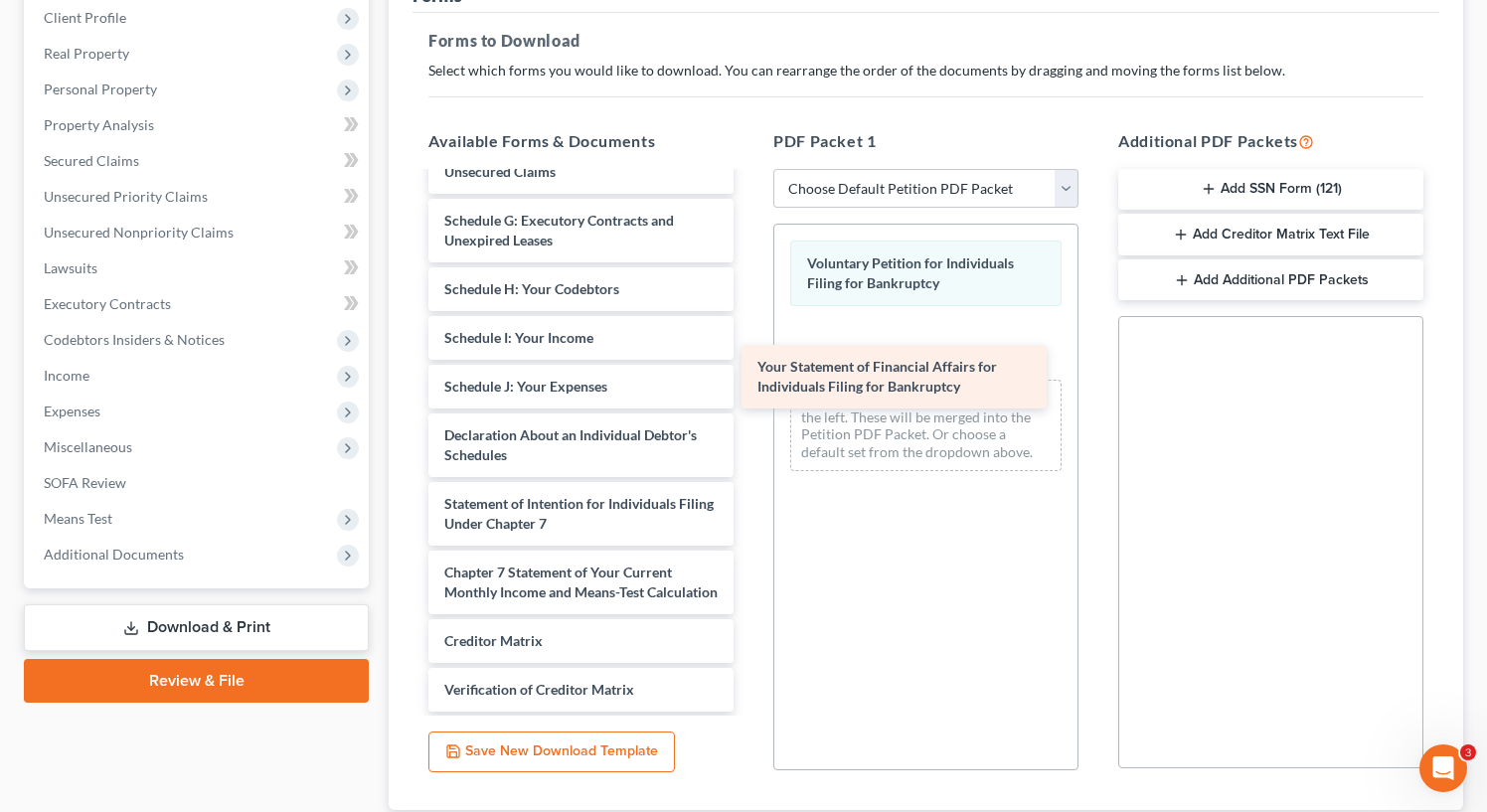 drag, startPoint x: 605, startPoint y: 517, endPoint x: 909, endPoint y: 346, distance: 348.79364 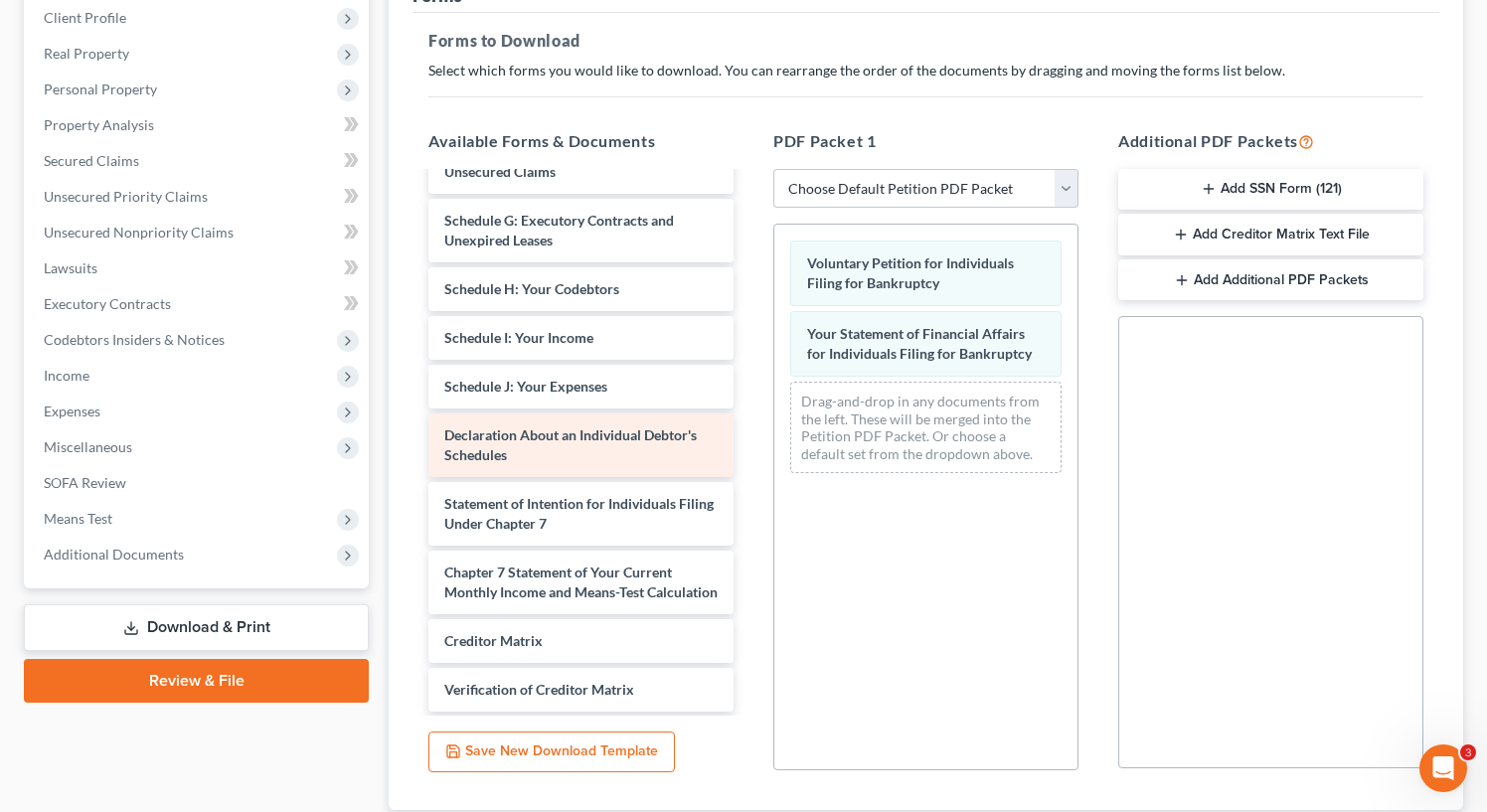 scroll, scrollTop: 0, scrollLeft: 0, axis: both 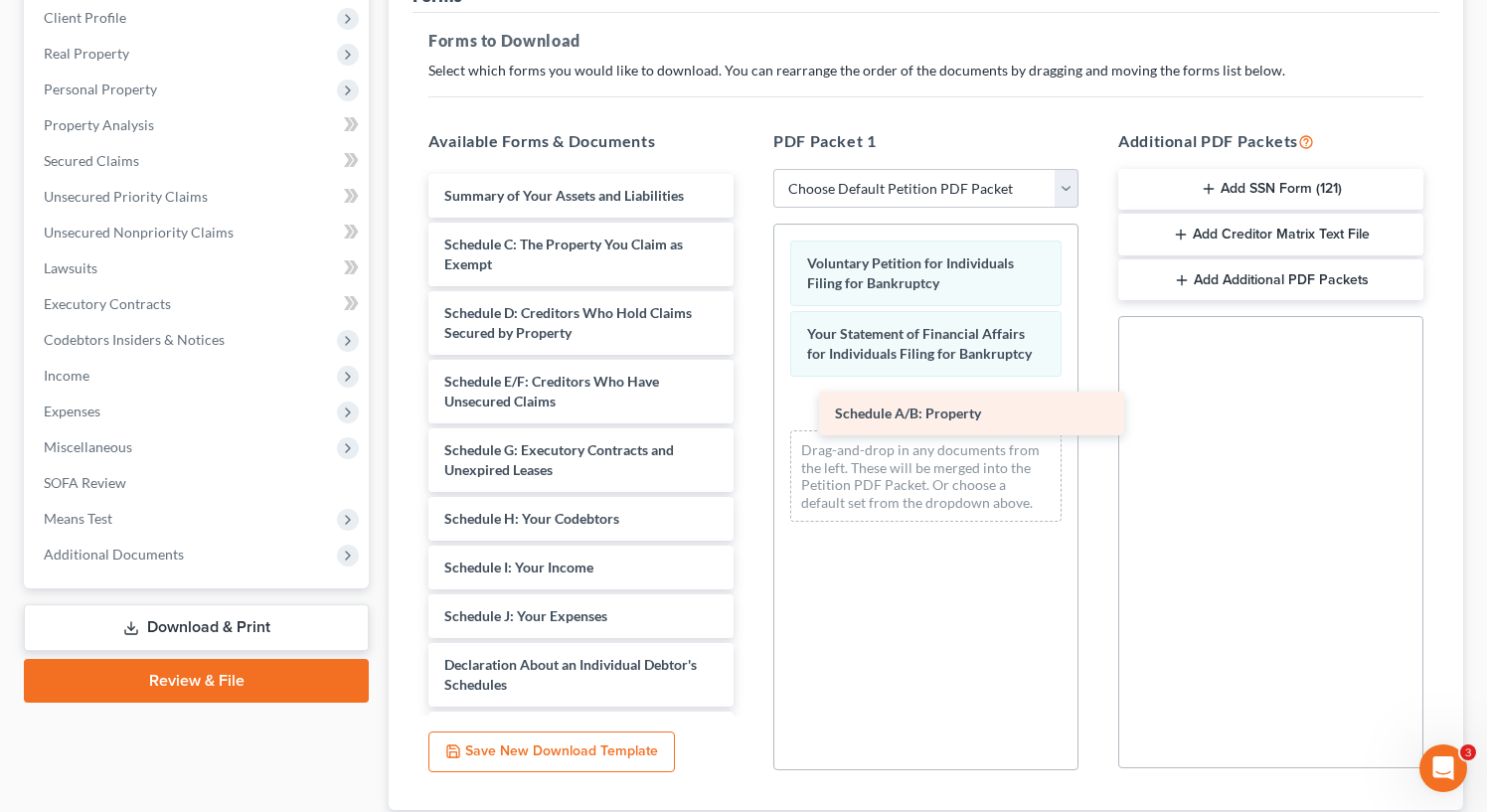 drag, startPoint x: 527, startPoint y: 239, endPoint x: 904, endPoint y: 409, distance: 413.55653 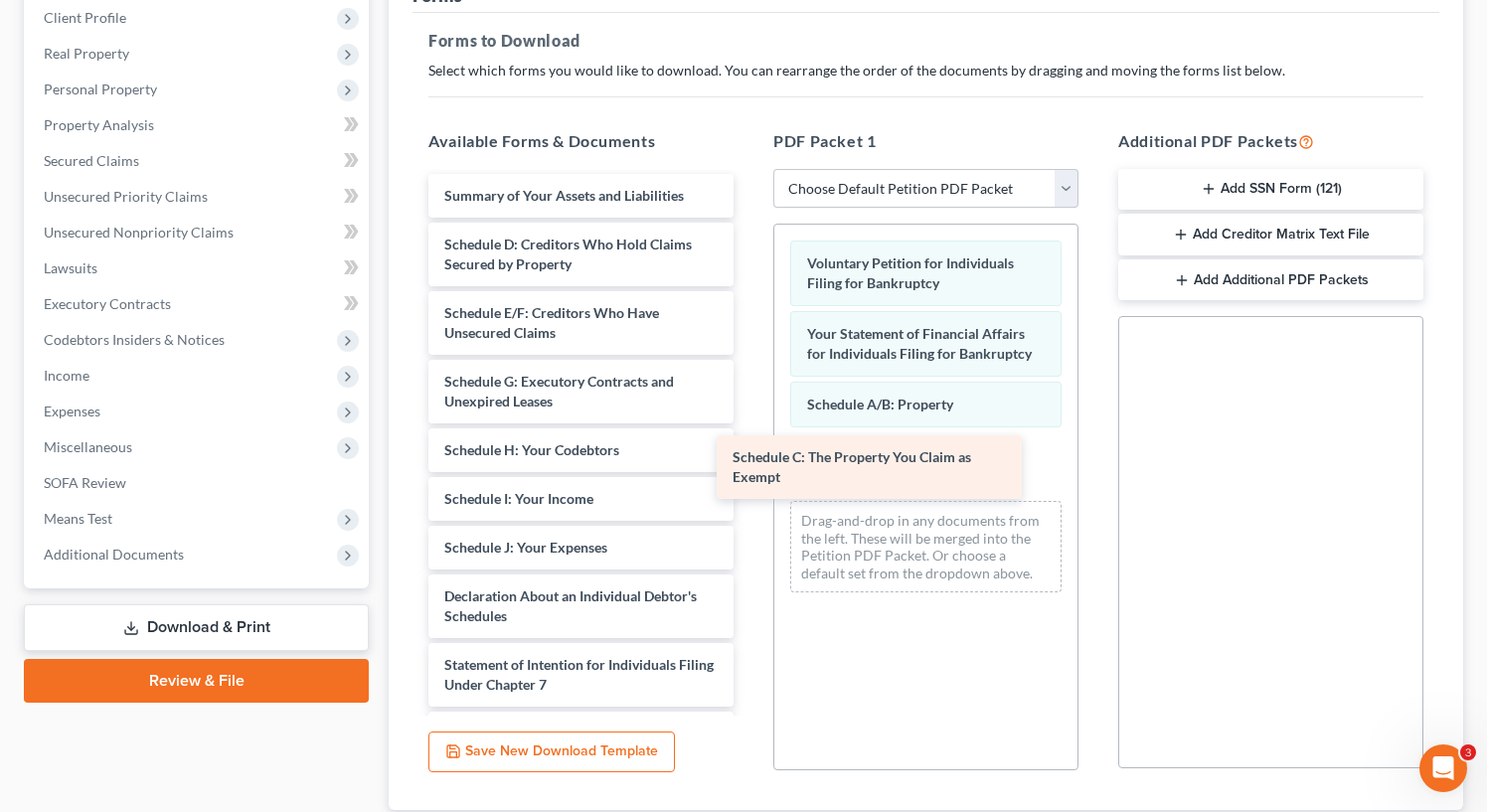 drag, startPoint x: 558, startPoint y: 246, endPoint x: 846, endPoint y: 460, distance: 358.80357 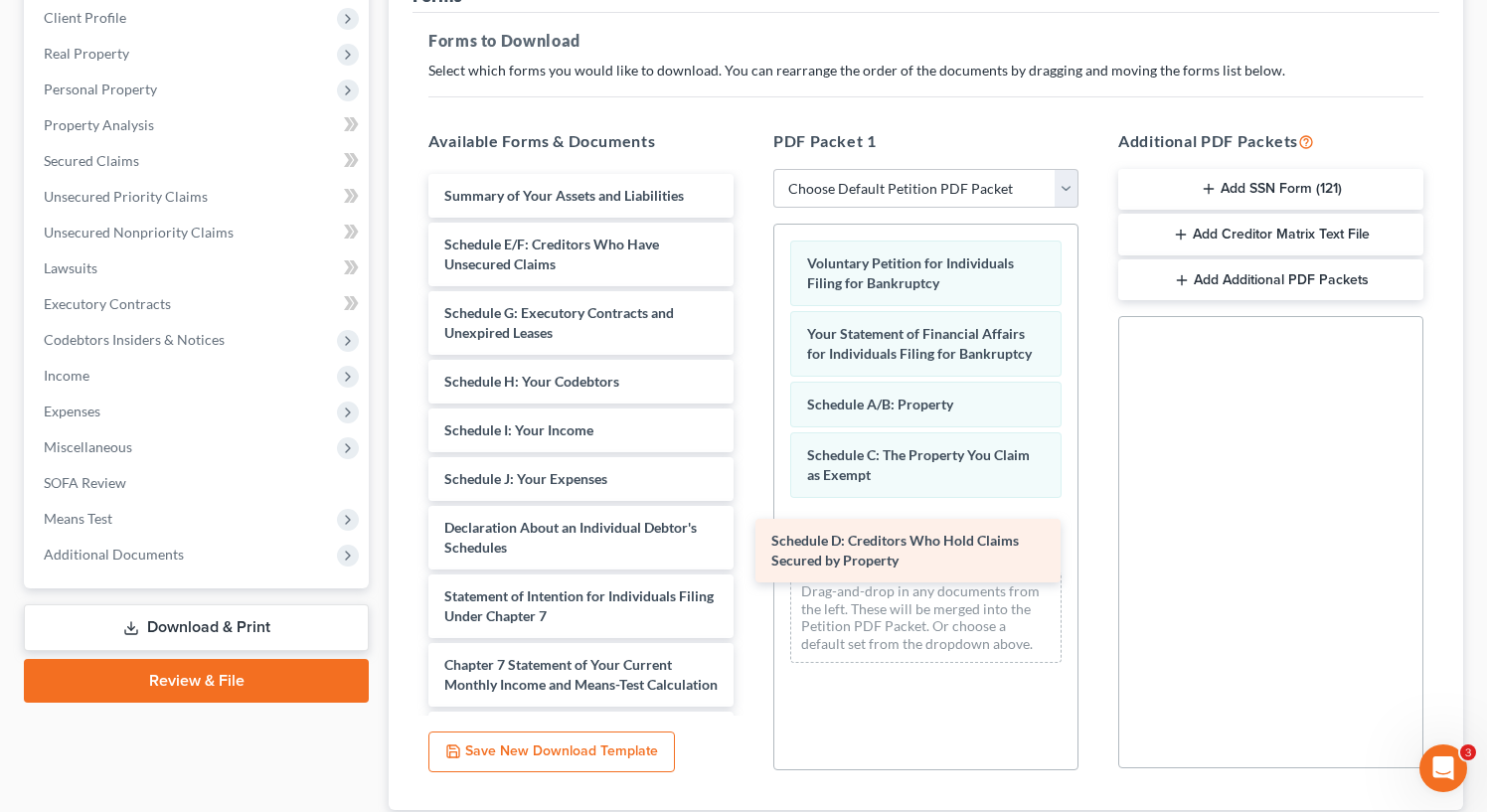 drag, startPoint x: 505, startPoint y: 249, endPoint x: 829, endPoint y: 511, distance: 416.67733 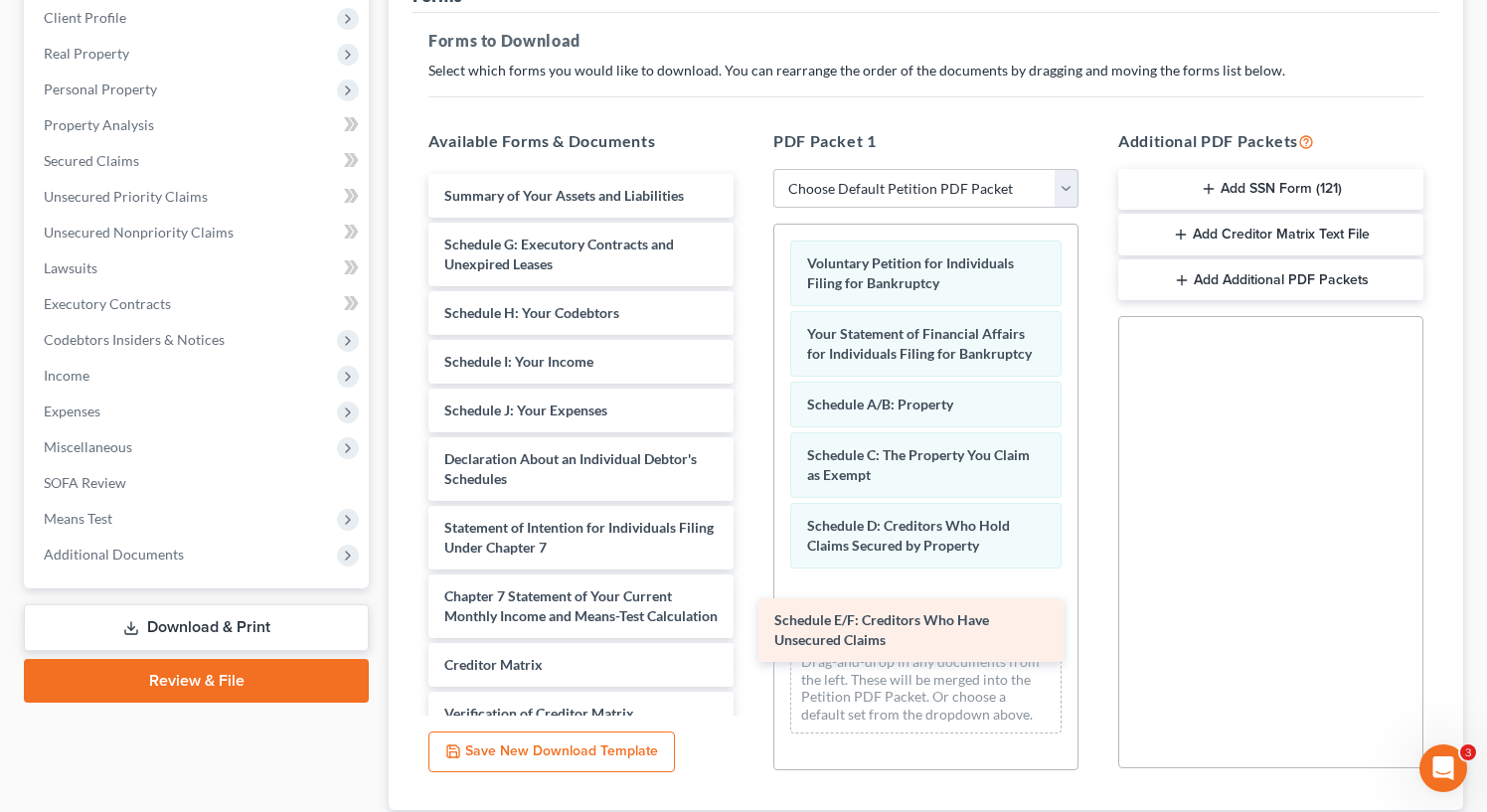 drag, startPoint x: 537, startPoint y: 238, endPoint x: 866, endPoint y: 606, distance: 493.62435 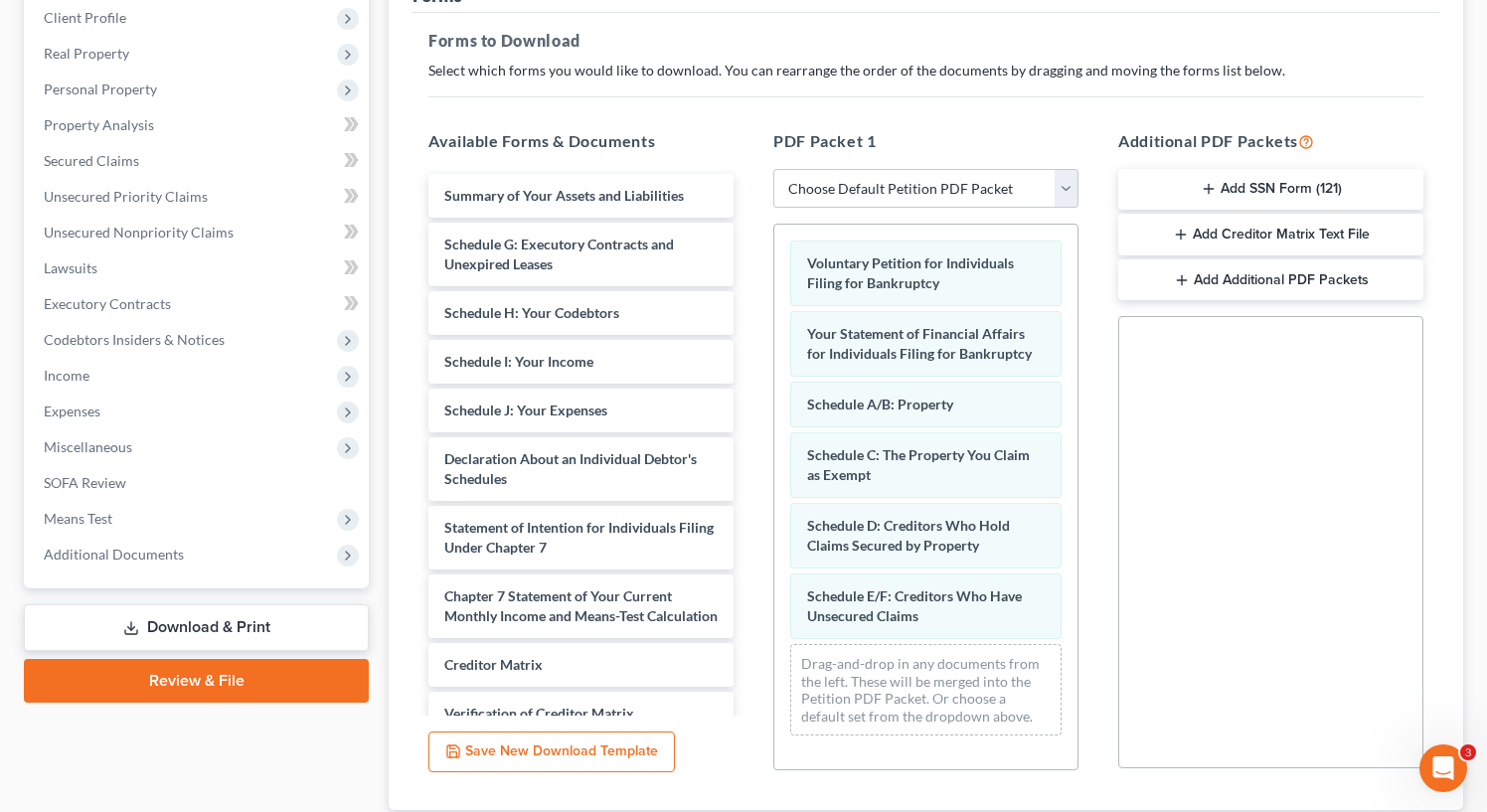 scroll, scrollTop: 414, scrollLeft: 0, axis: vertical 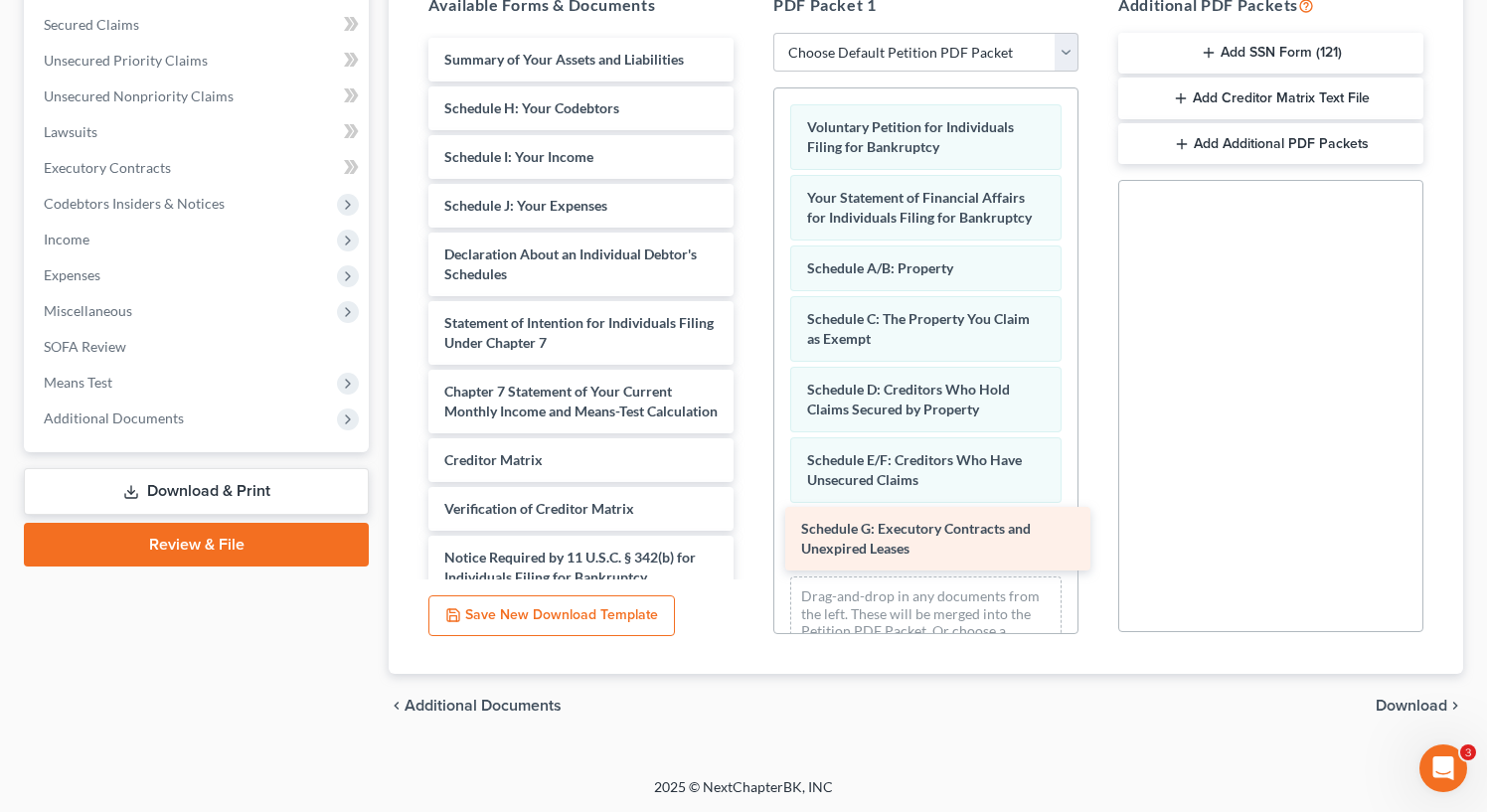 drag, startPoint x: 568, startPoint y: 117, endPoint x: 923, endPoint y: 538, distance: 550.6959 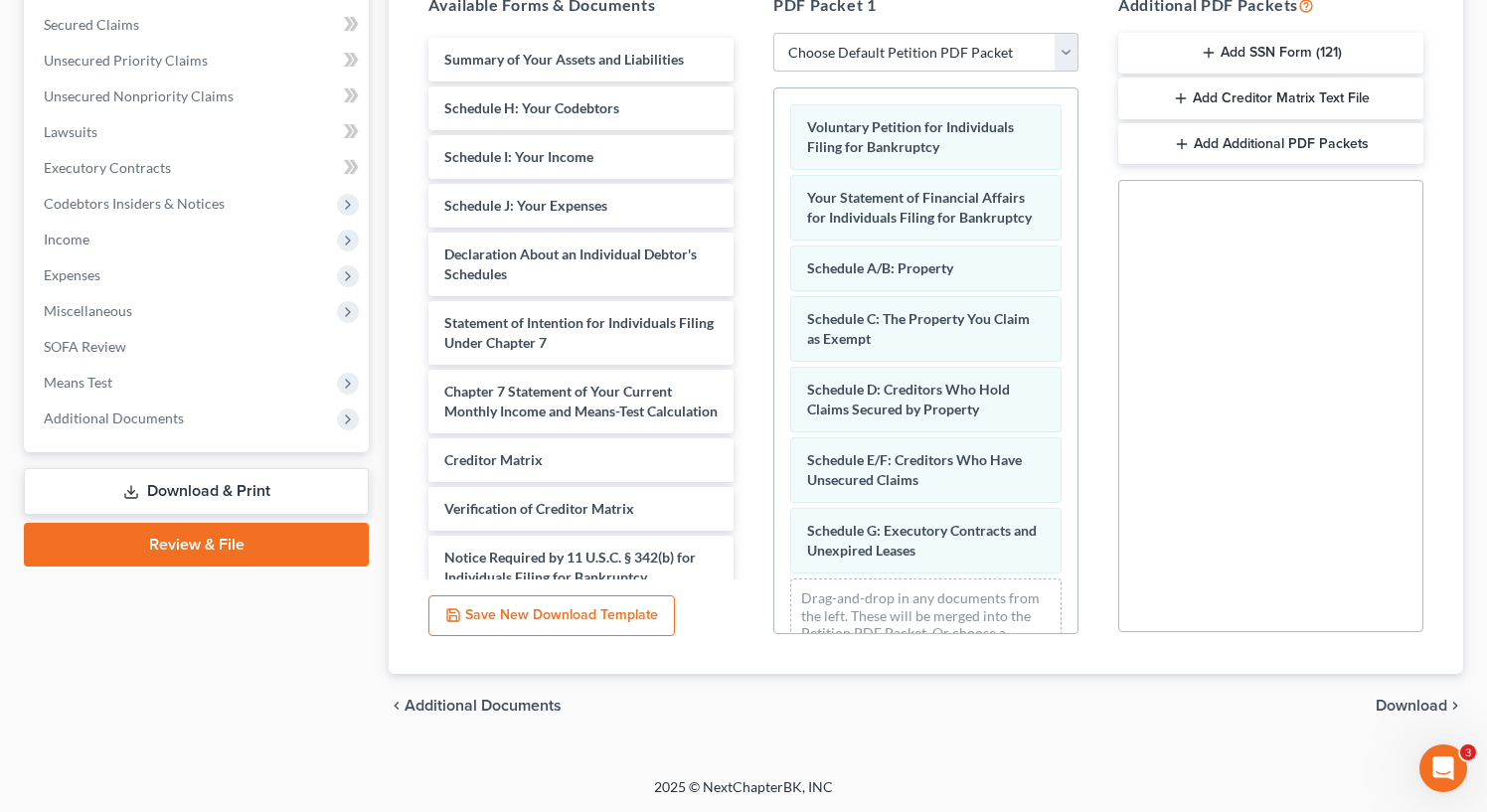 scroll, scrollTop: 53, scrollLeft: 0, axis: vertical 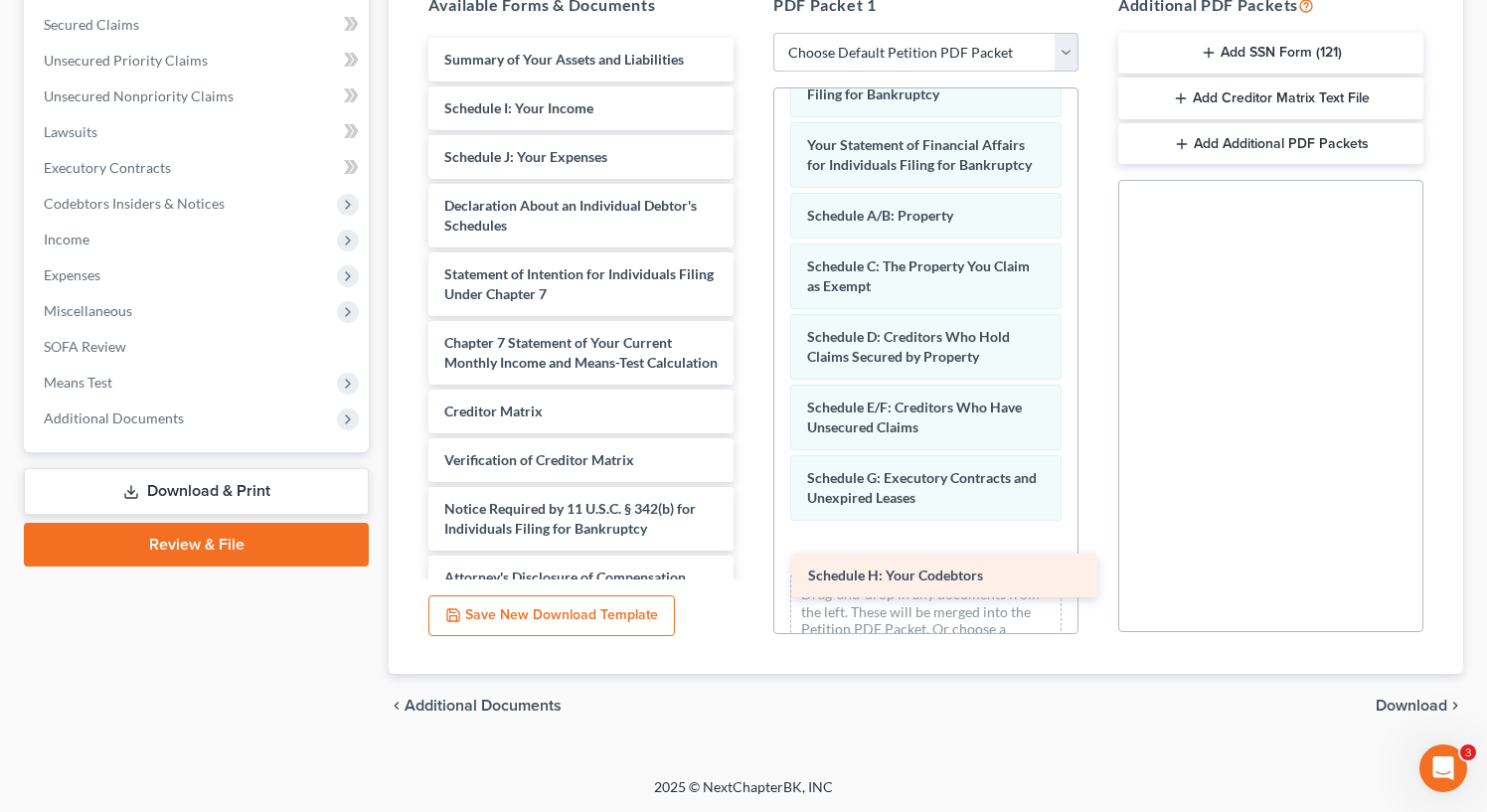 drag, startPoint x: 567, startPoint y: 106, endPoint x: 916, endPoint y: 547, distance: 562.3895 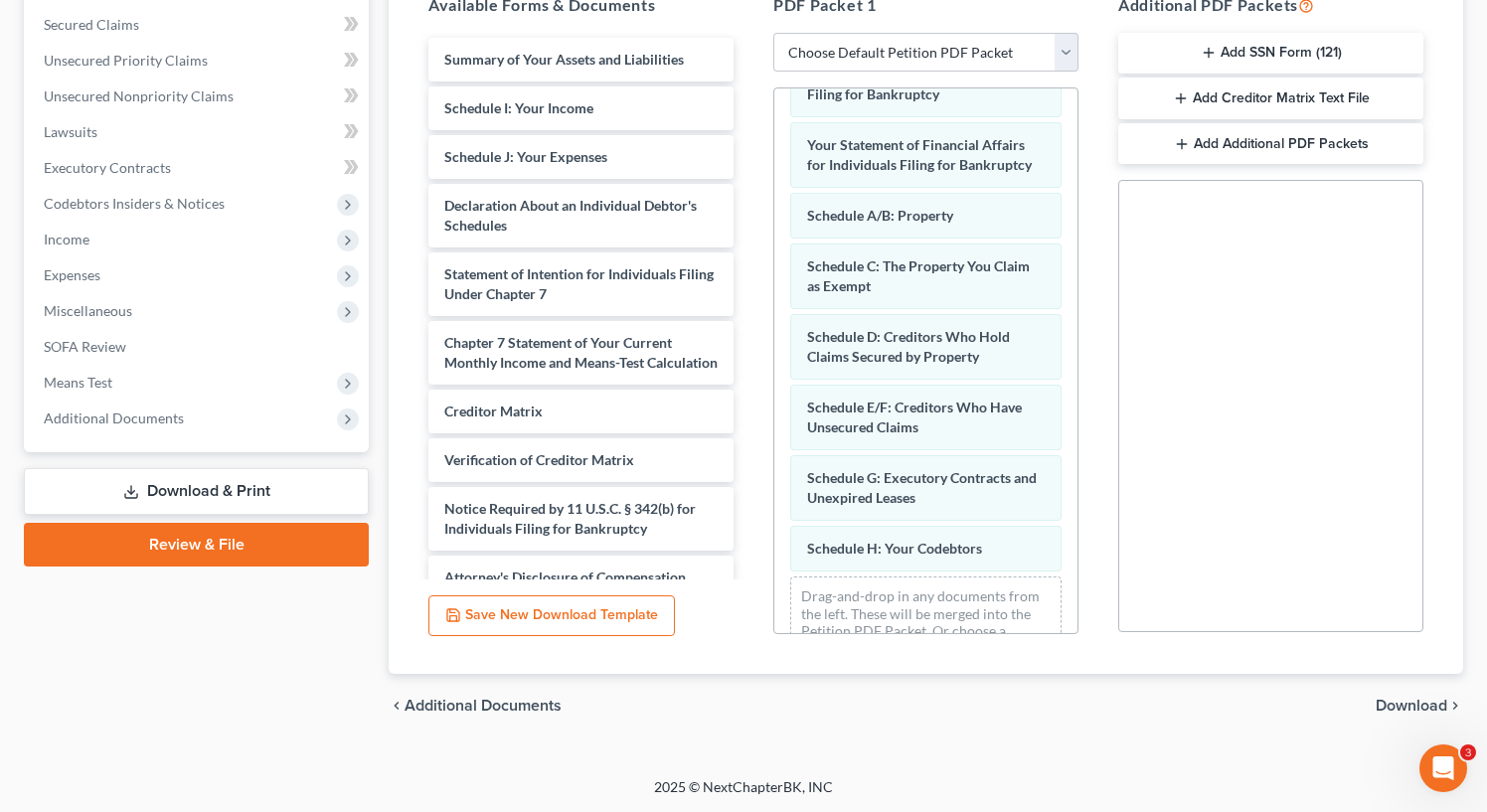 scroll, scrollTop: 103, scrollLeft: 0, axis: vertical 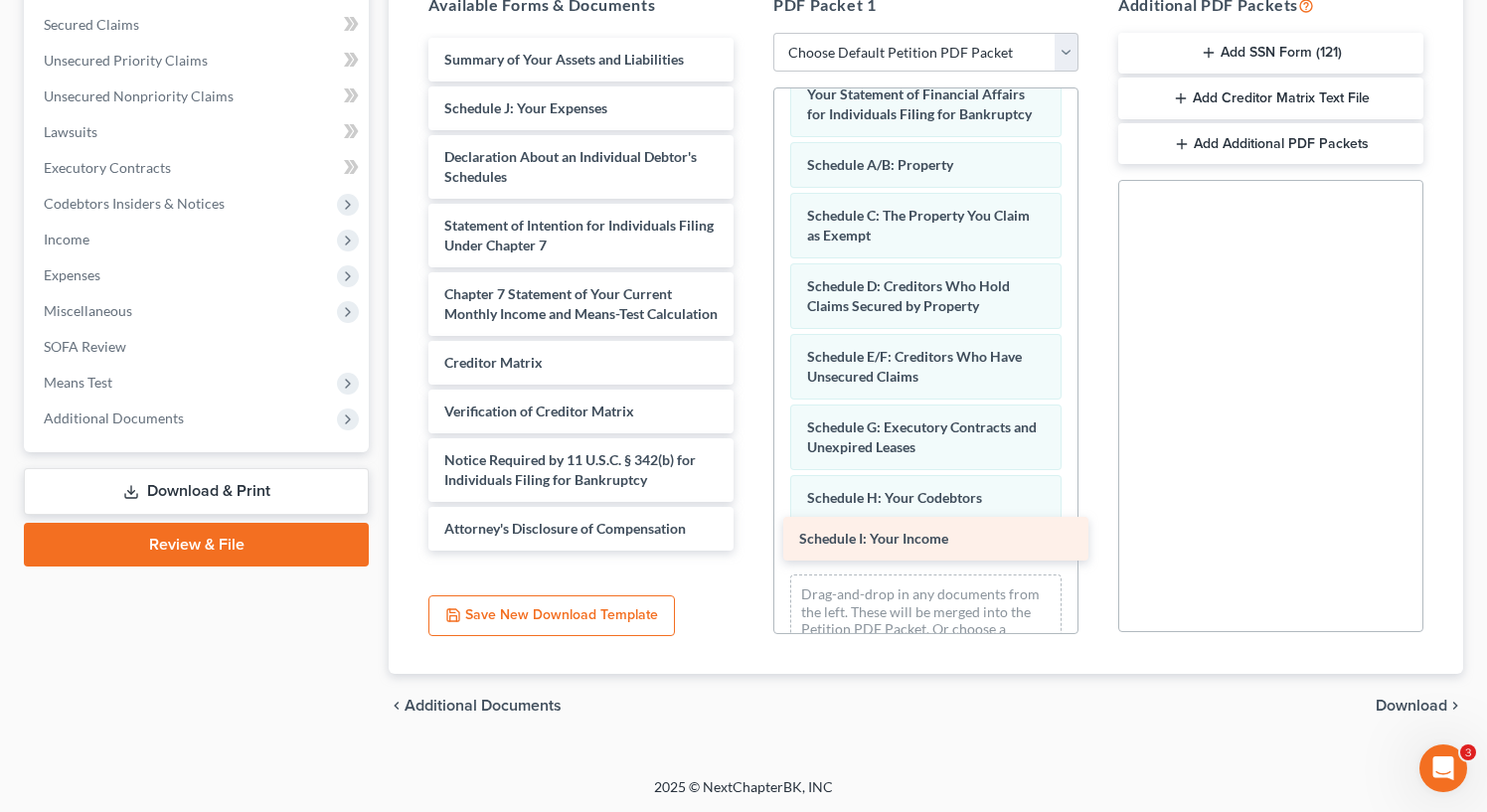 drag, startPoint x: 520, startPoint y: 105, endPoint x: 872, endPoint y: 518, distance: 542.6537 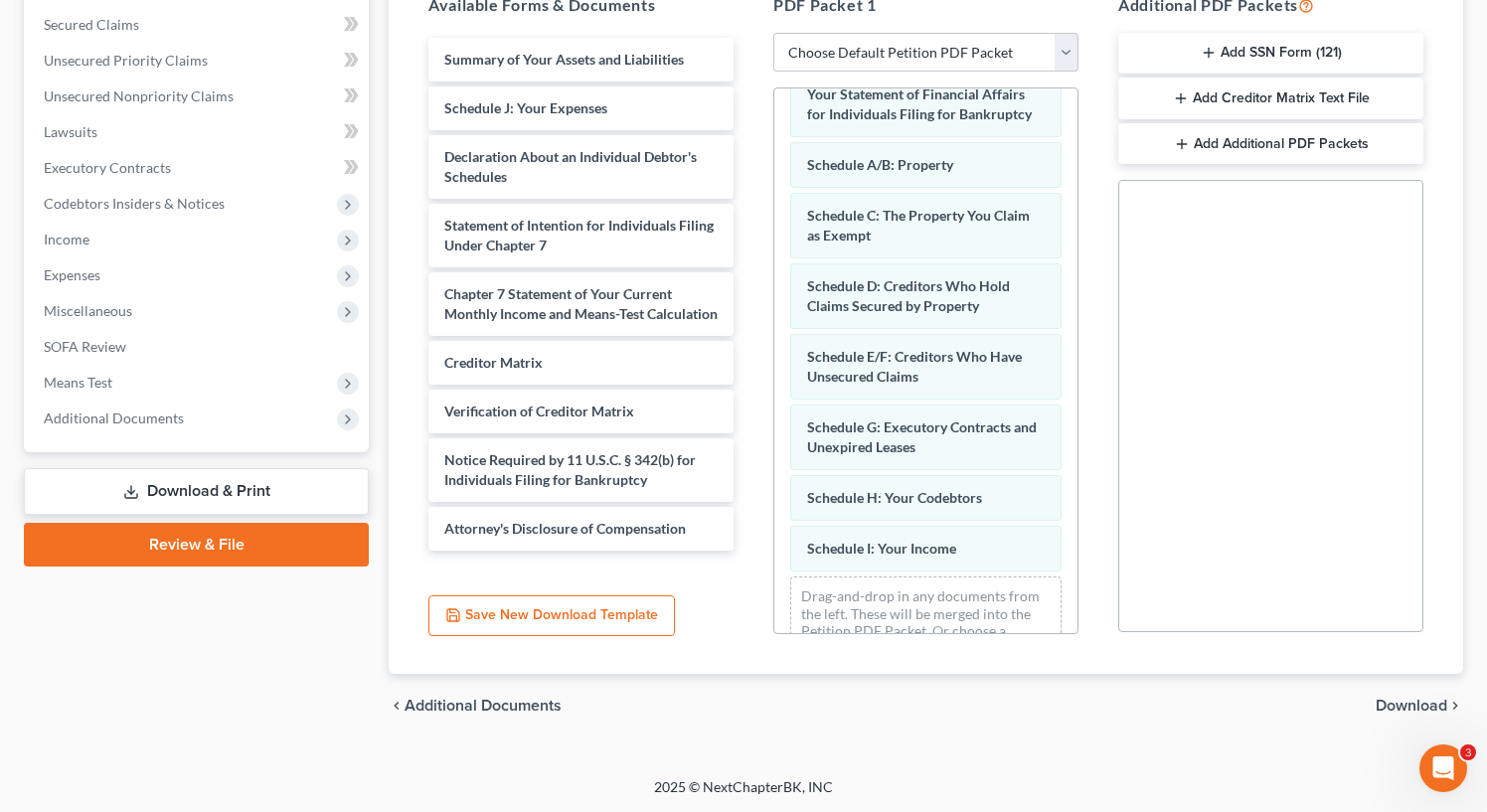 scroll, scrollTop: 154, scrollLeft: 0, axis: vertical 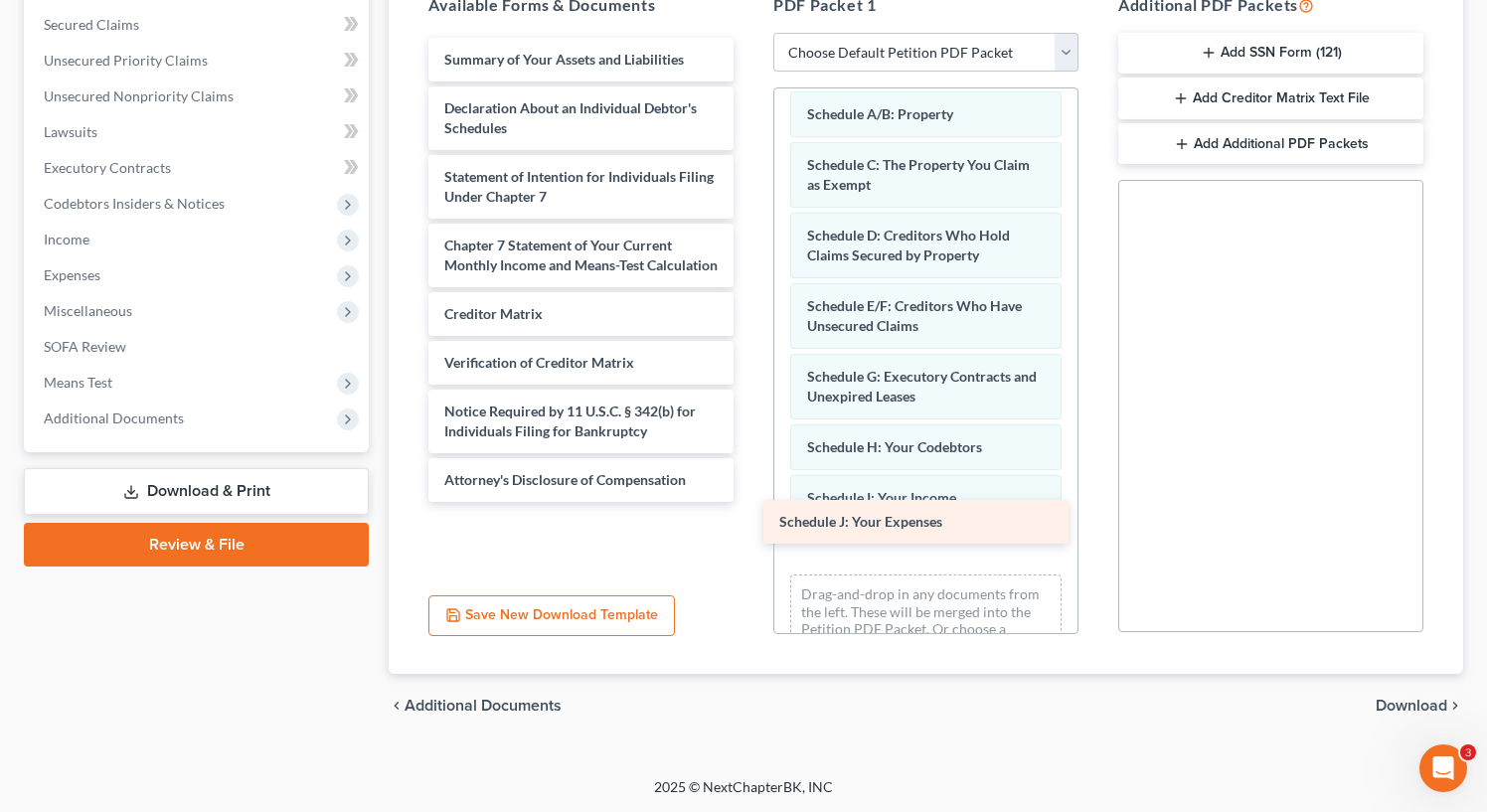 drag, startPoint x: 549, startPoint y: 104, endPoint x: 884, endPoint y: 520, distance: 534.11703 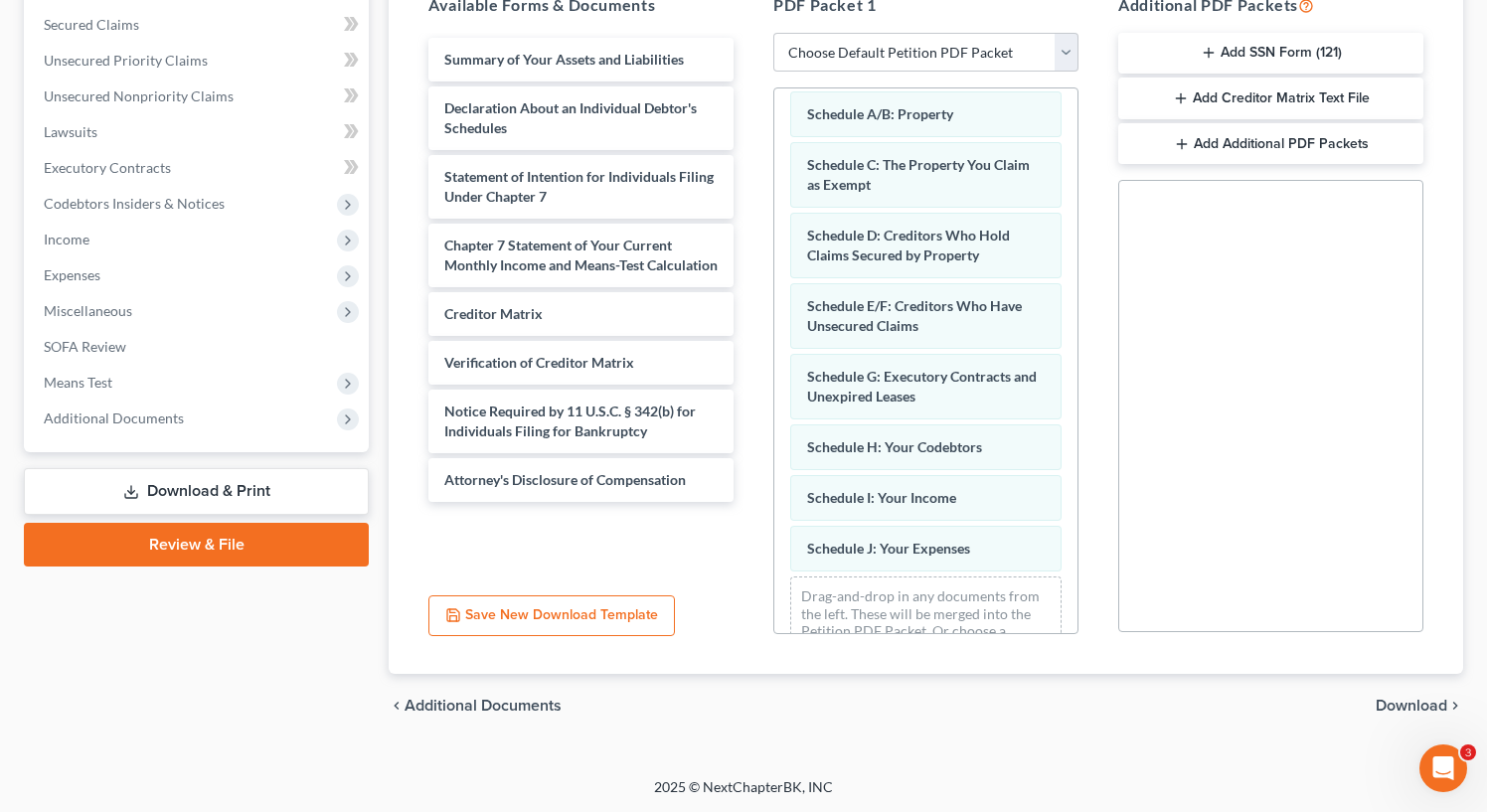 scroll, scrollTop: 205, scrollLeft: 0, axis: vertical 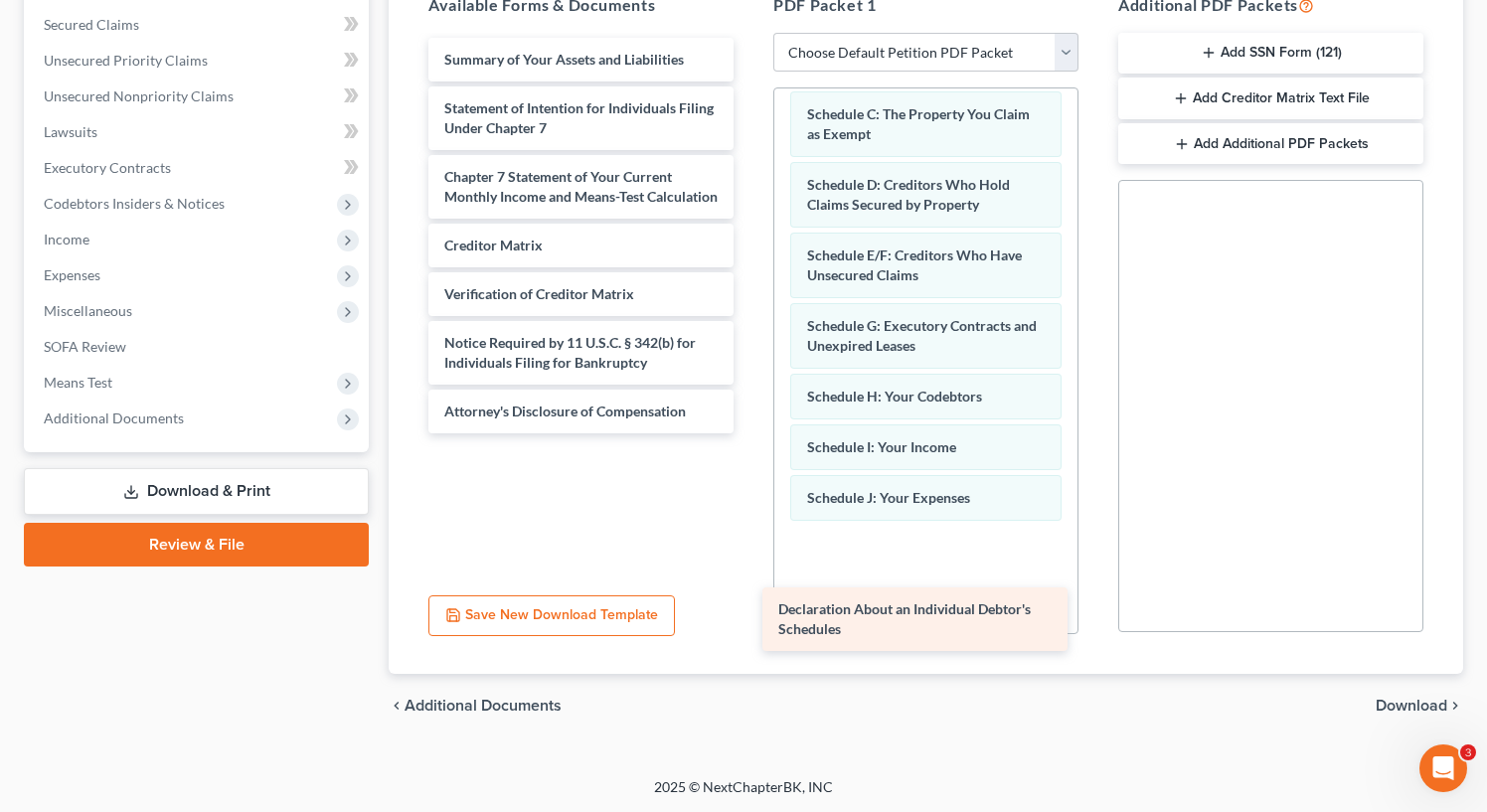 drag, startPoint x: 558, startPoint y: 118, endPoint x: 894, endPoint y: 554, distance: 550.4471 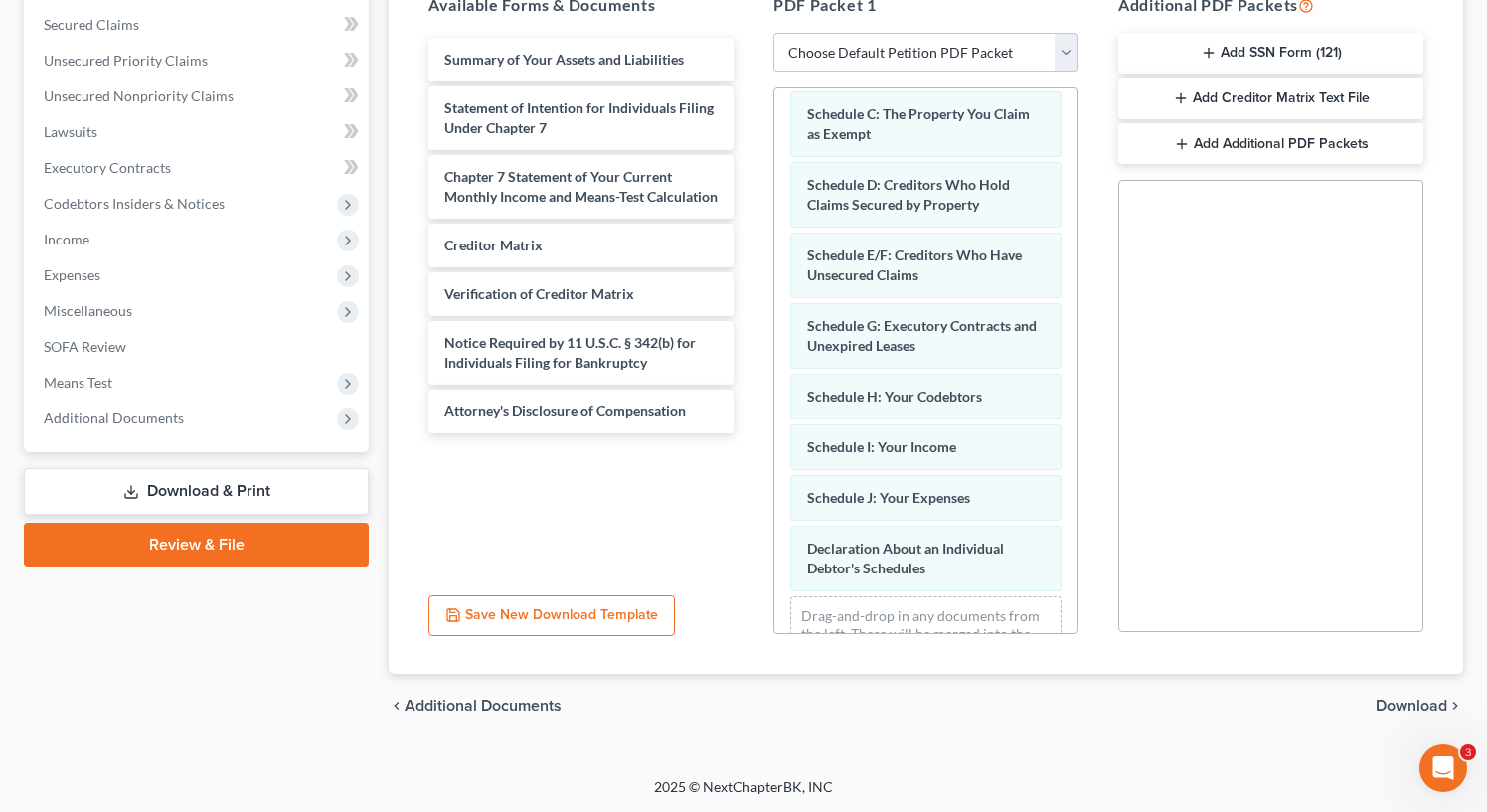 scroll, scrollTop: 275, scrollLeft: 0, axis: vertical 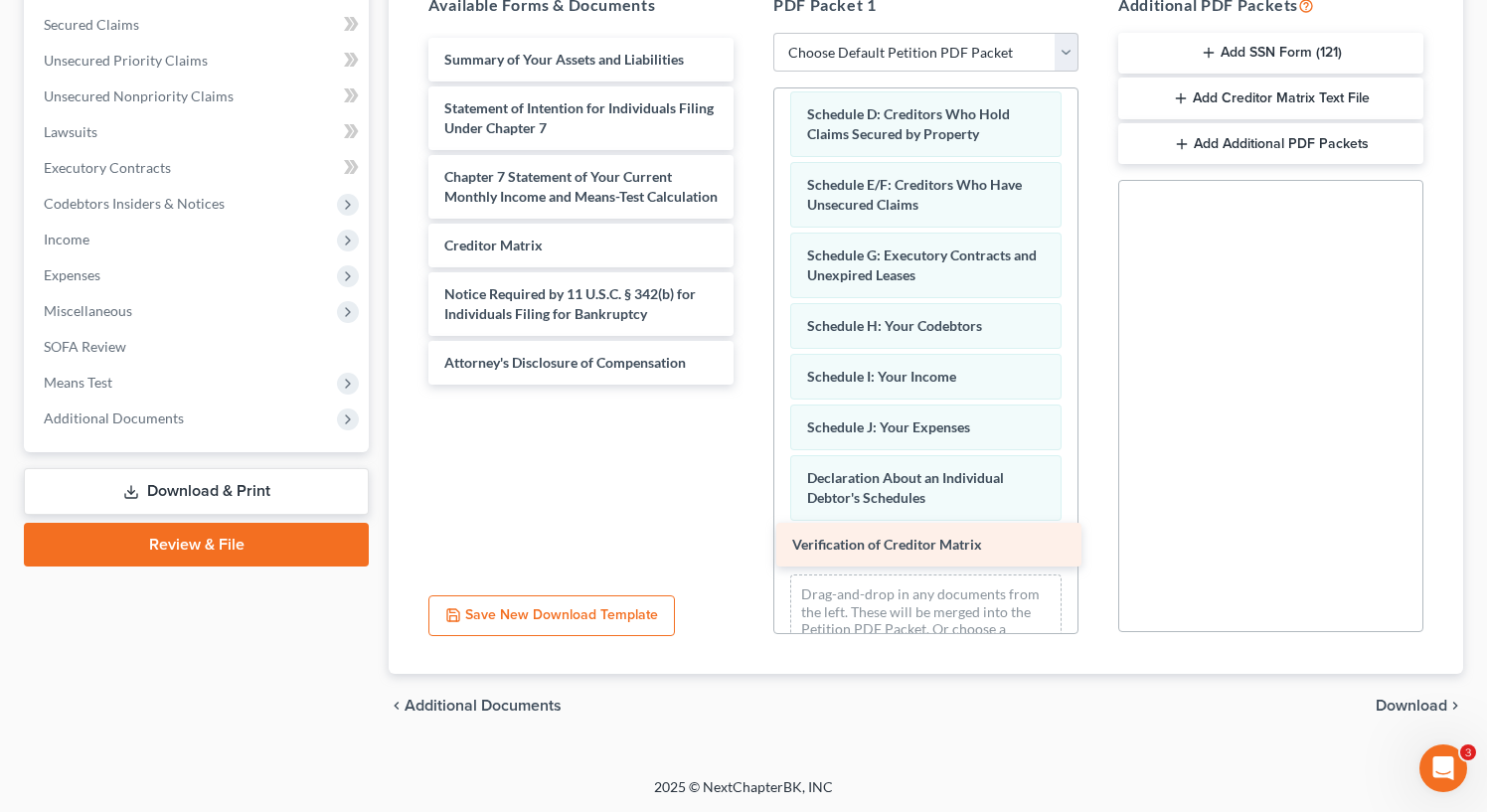 drag, startPoint x: 560, startPoint y: 303, endPoint x: 901, endPoint y: 531, distance: 410.20117 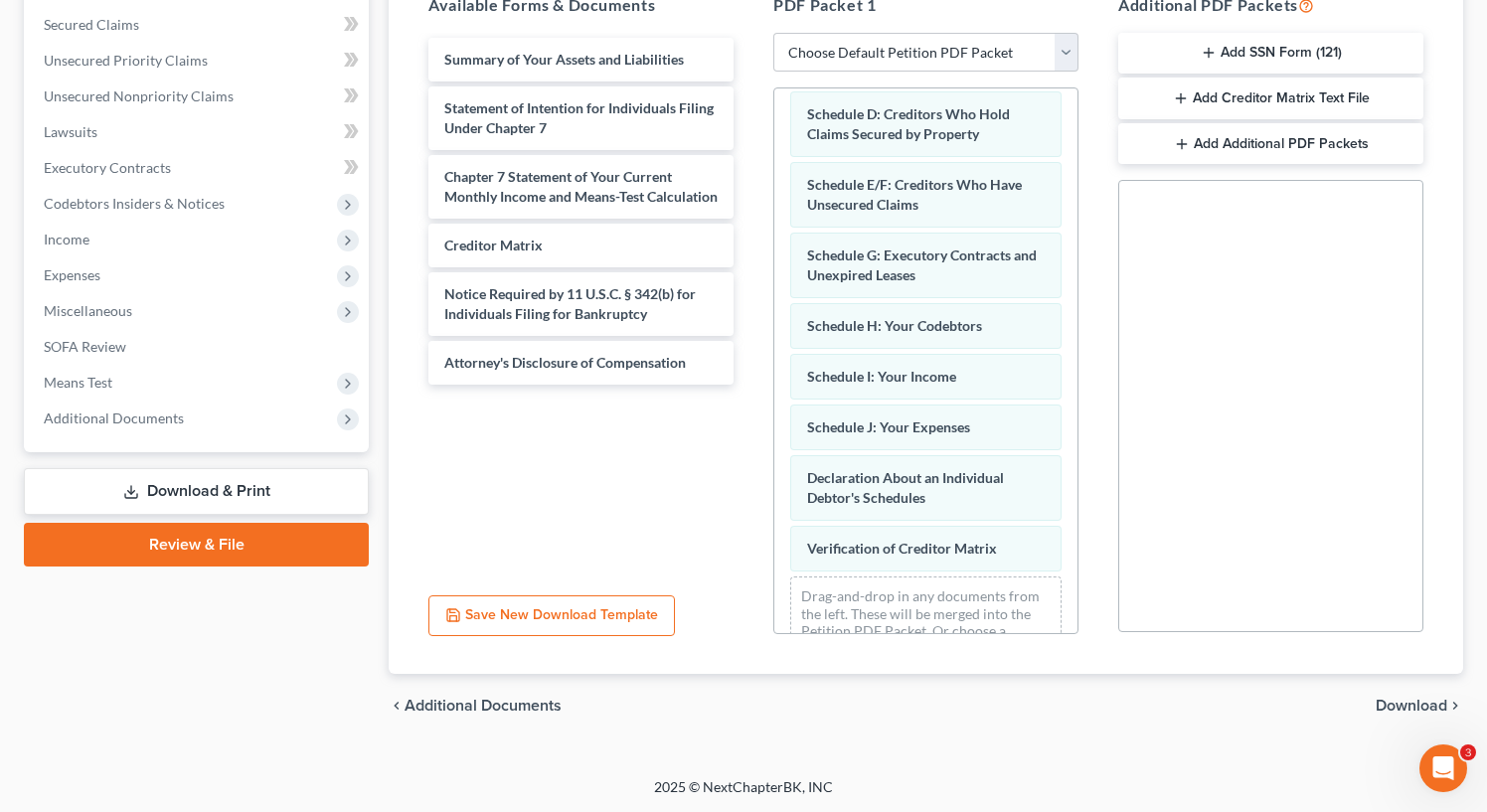 scroll, scrollTop: 326, scrollLeft: 0, axis: vertical 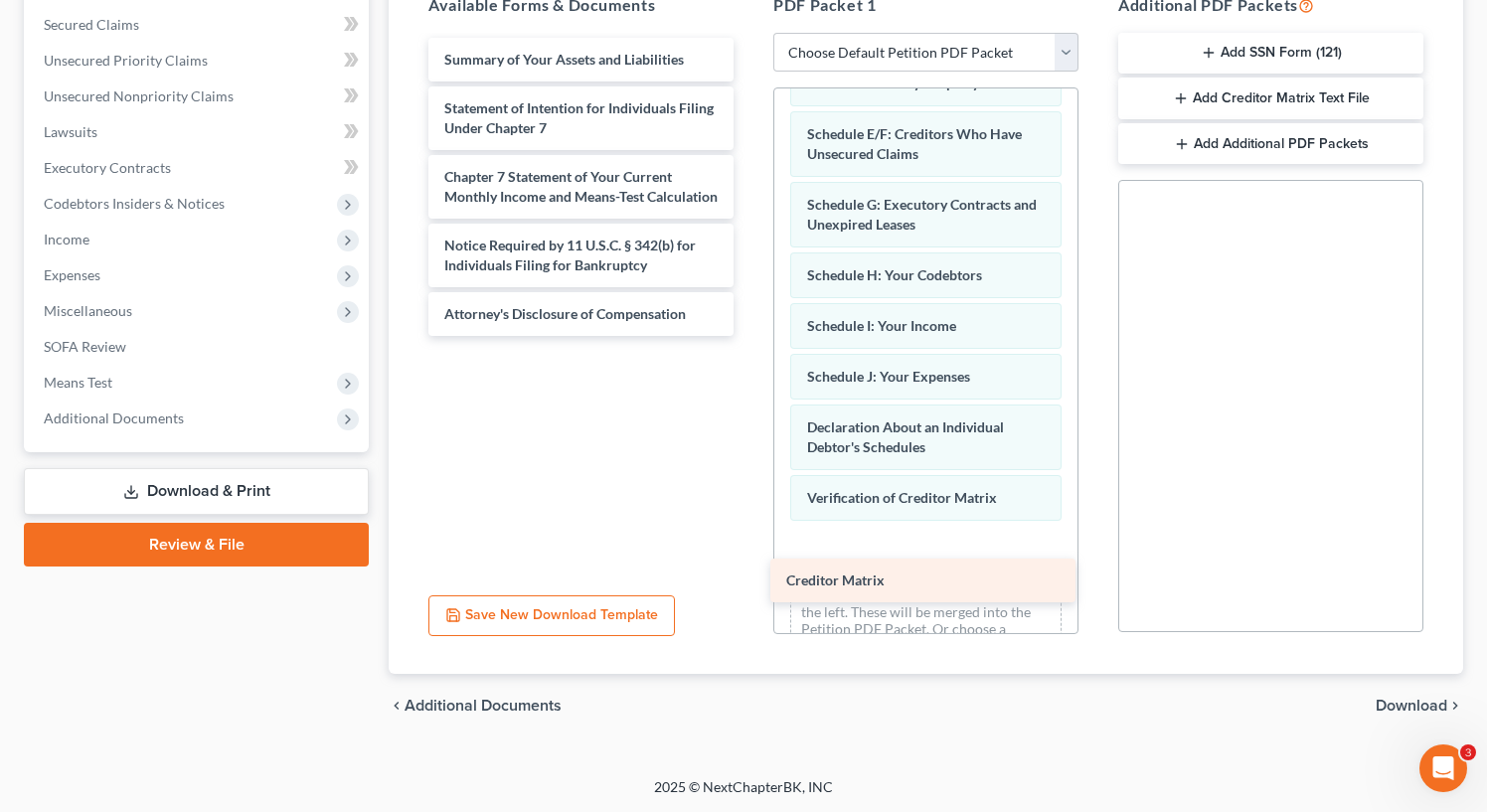 drag, startPoint x: 523, startPoint y: 252, endPoint x: 867, endPoint y: 541, distance: 449.28499 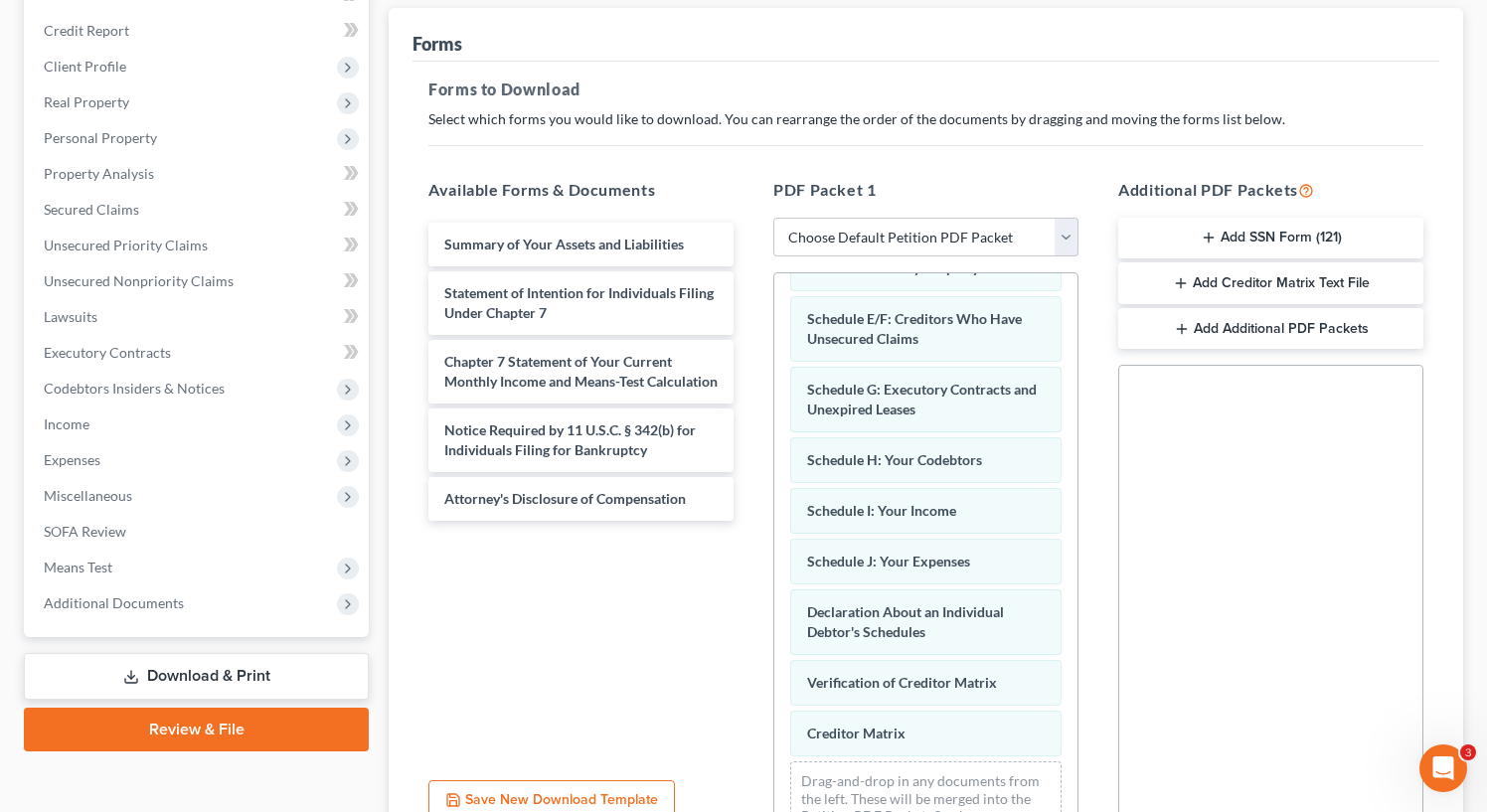 scroll, scrollTop: 213, scrollLeft: 0, axis: vertical 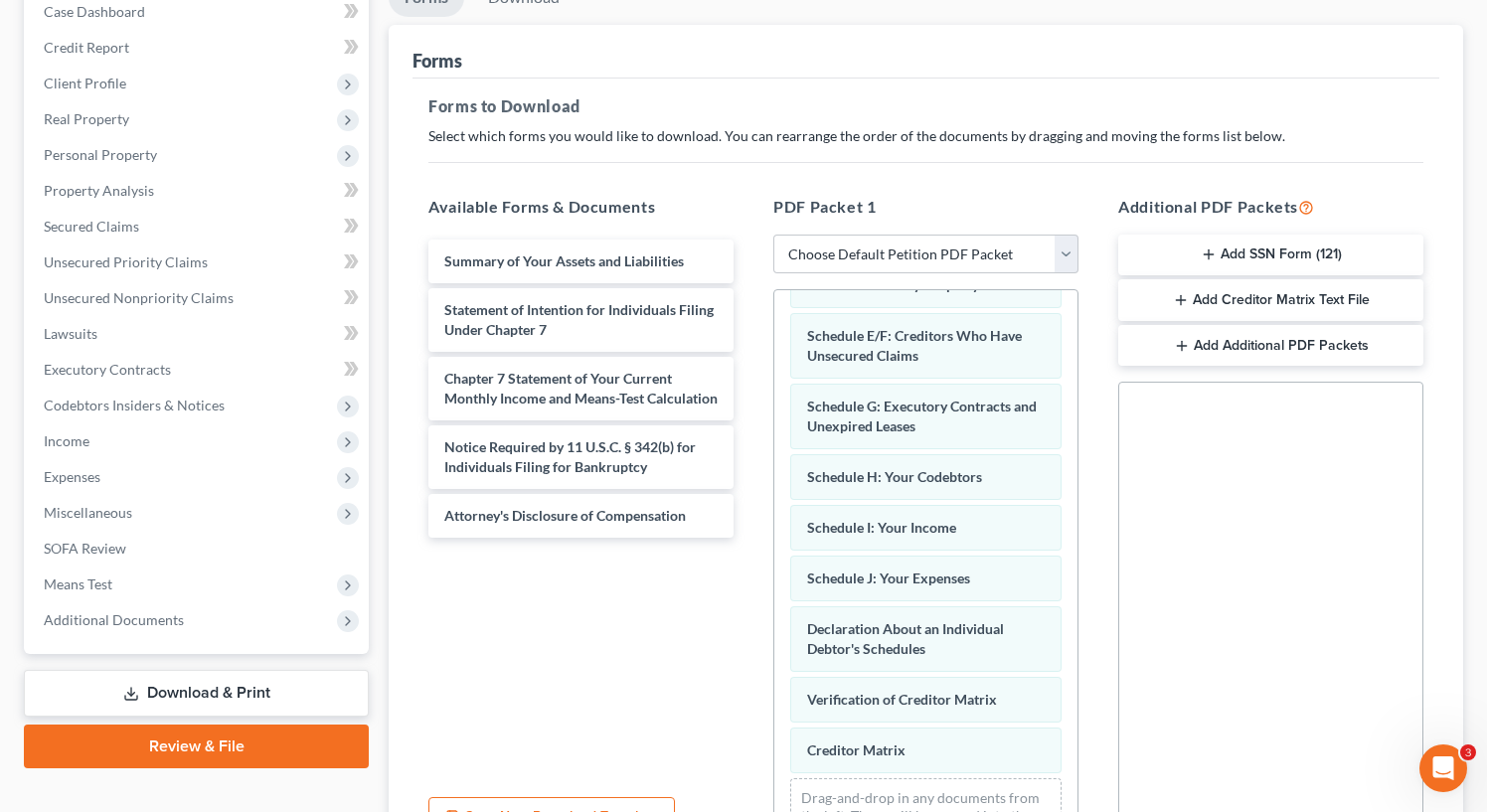 click on "Add SSN Form (121)" at bounding box center [1270, 255] 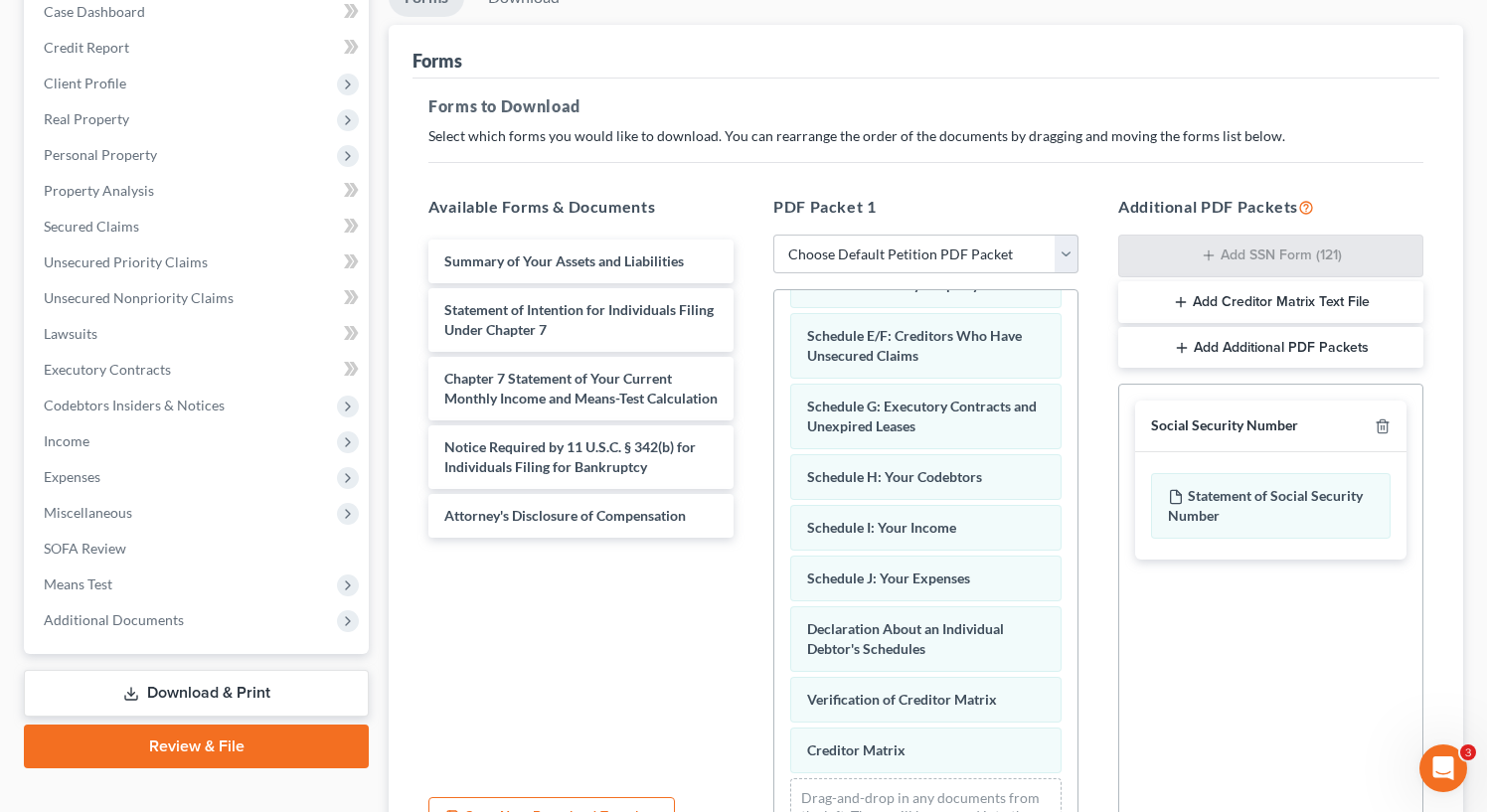 click on "Add Creditor Matrix Text File" at bounding box center [1270, 302] 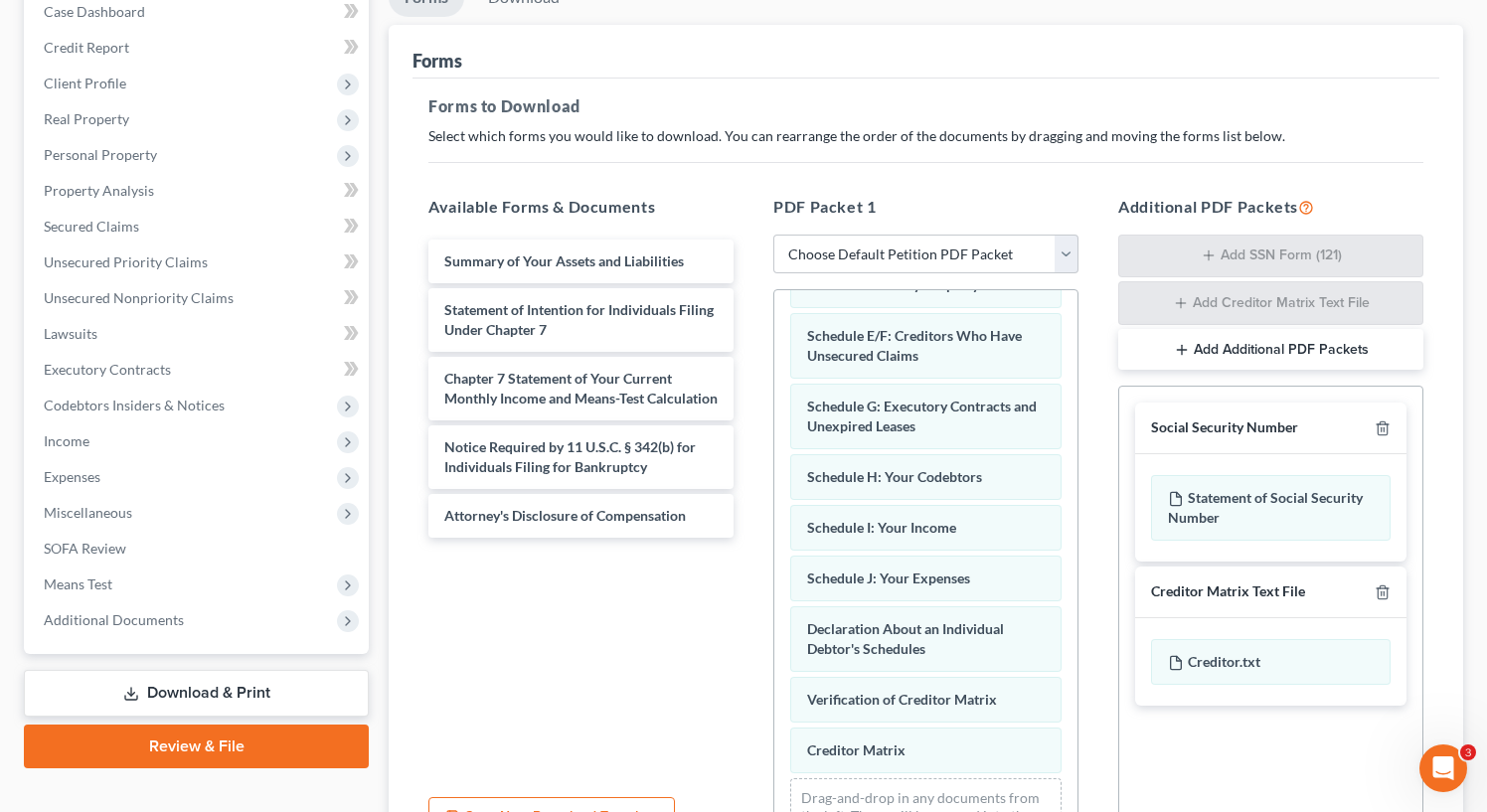 click on "Add Additional PDF Packets" at bounding box center [1270, 350] 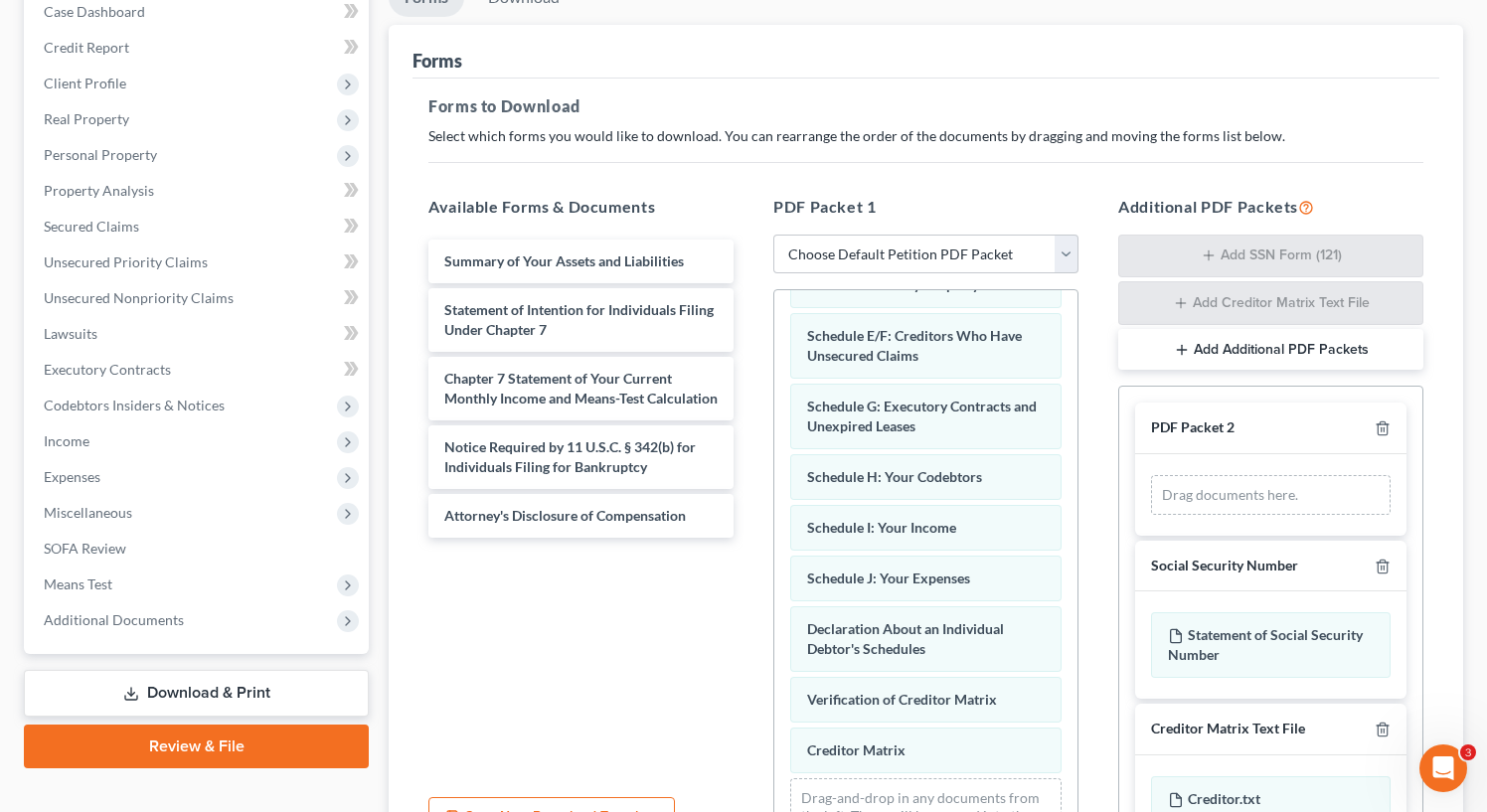click on "Add Additional PDF Packets" at bounding box center (1270, 350) 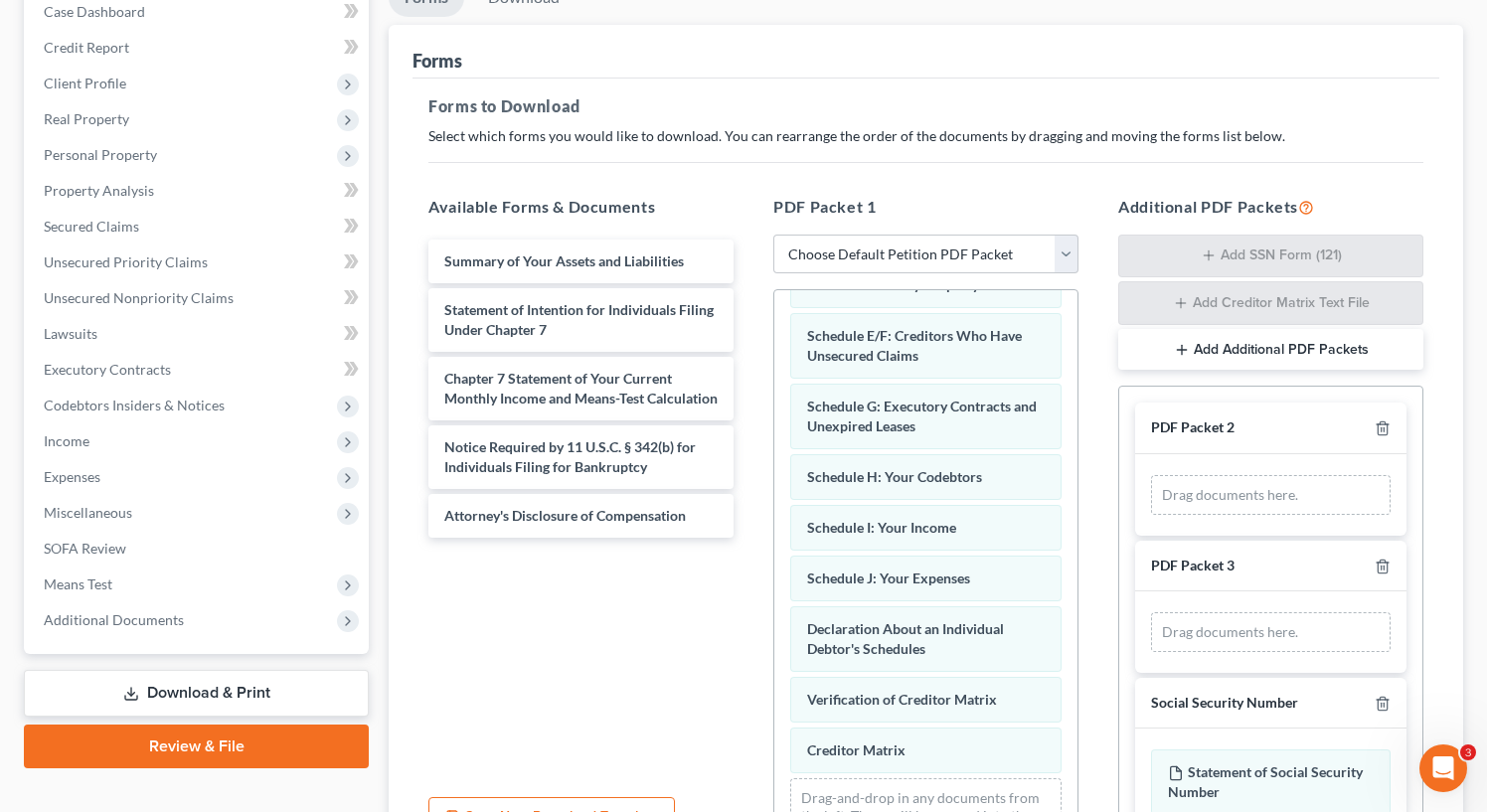 click on "Add Additional PDF Packets" at bounding box center [1270, 350] 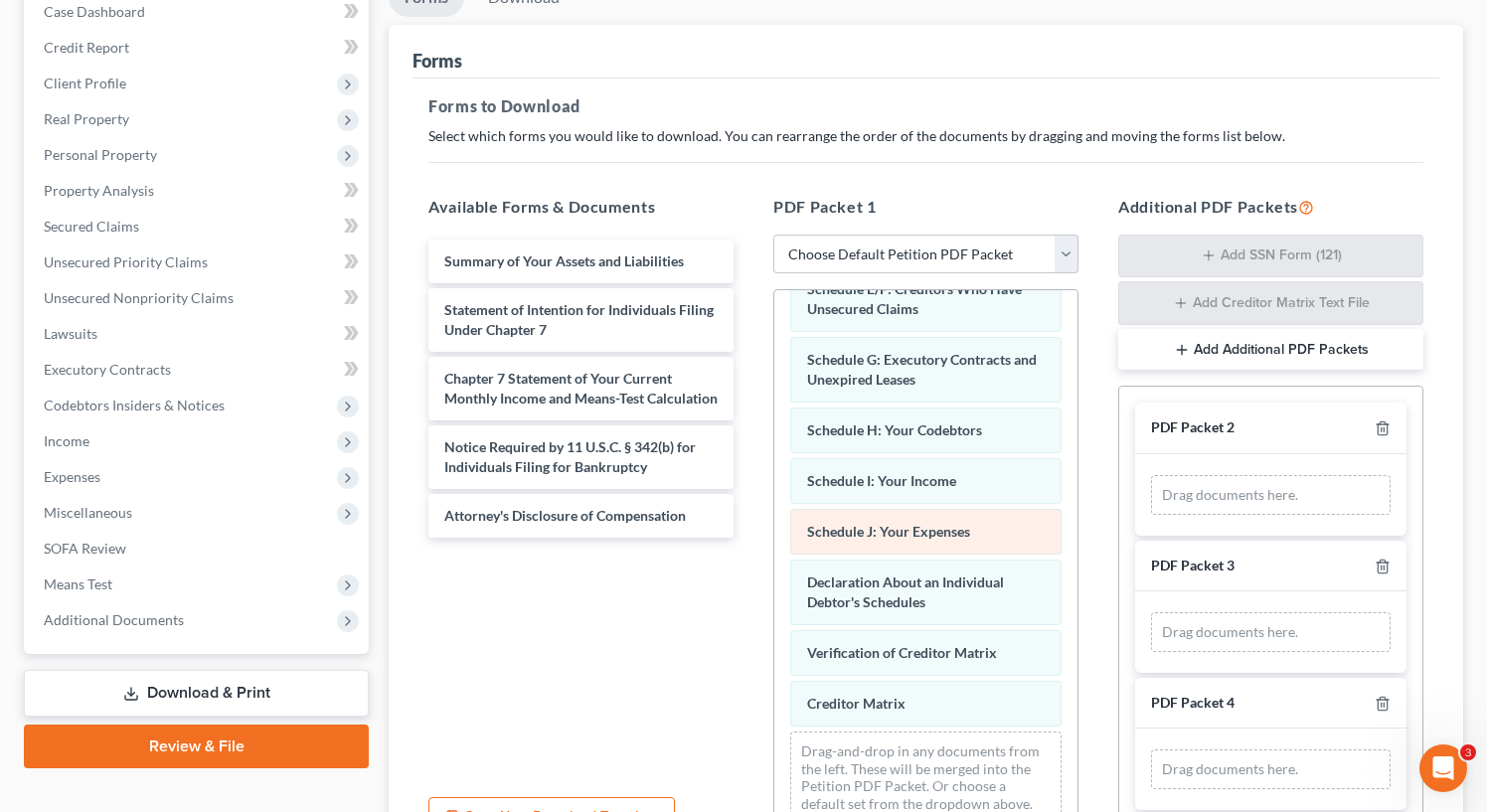 scroll, scrollTop: 377, scrollLeft: 0, axis: vertical 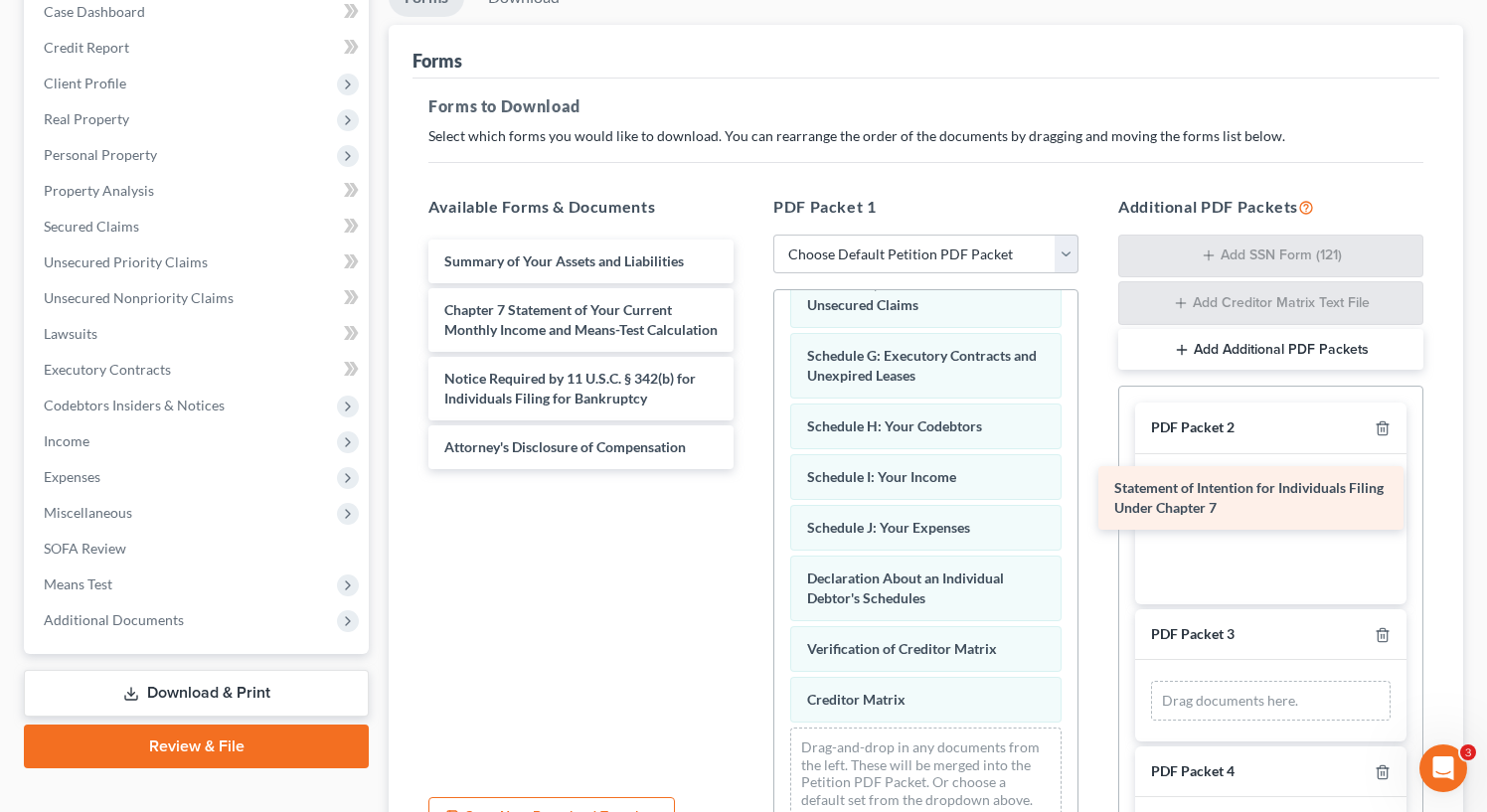 drag, startPoint x: 662, startPoint y: 307, endPoint x: 1332, endPoint y: 485, distance: 693.2417 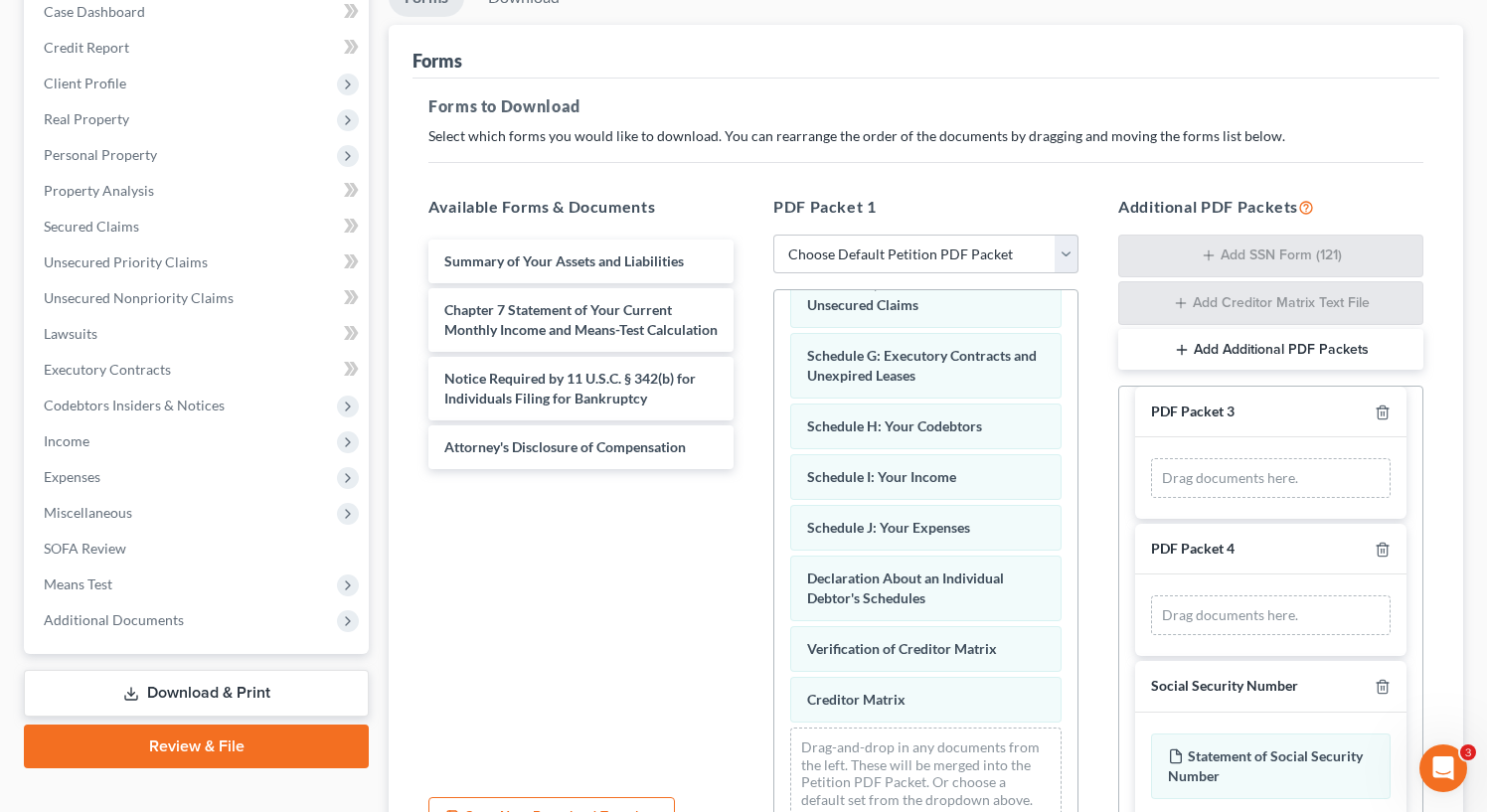 scroll, scrollTop: 260, scrollLeft: 0, axis: vertical 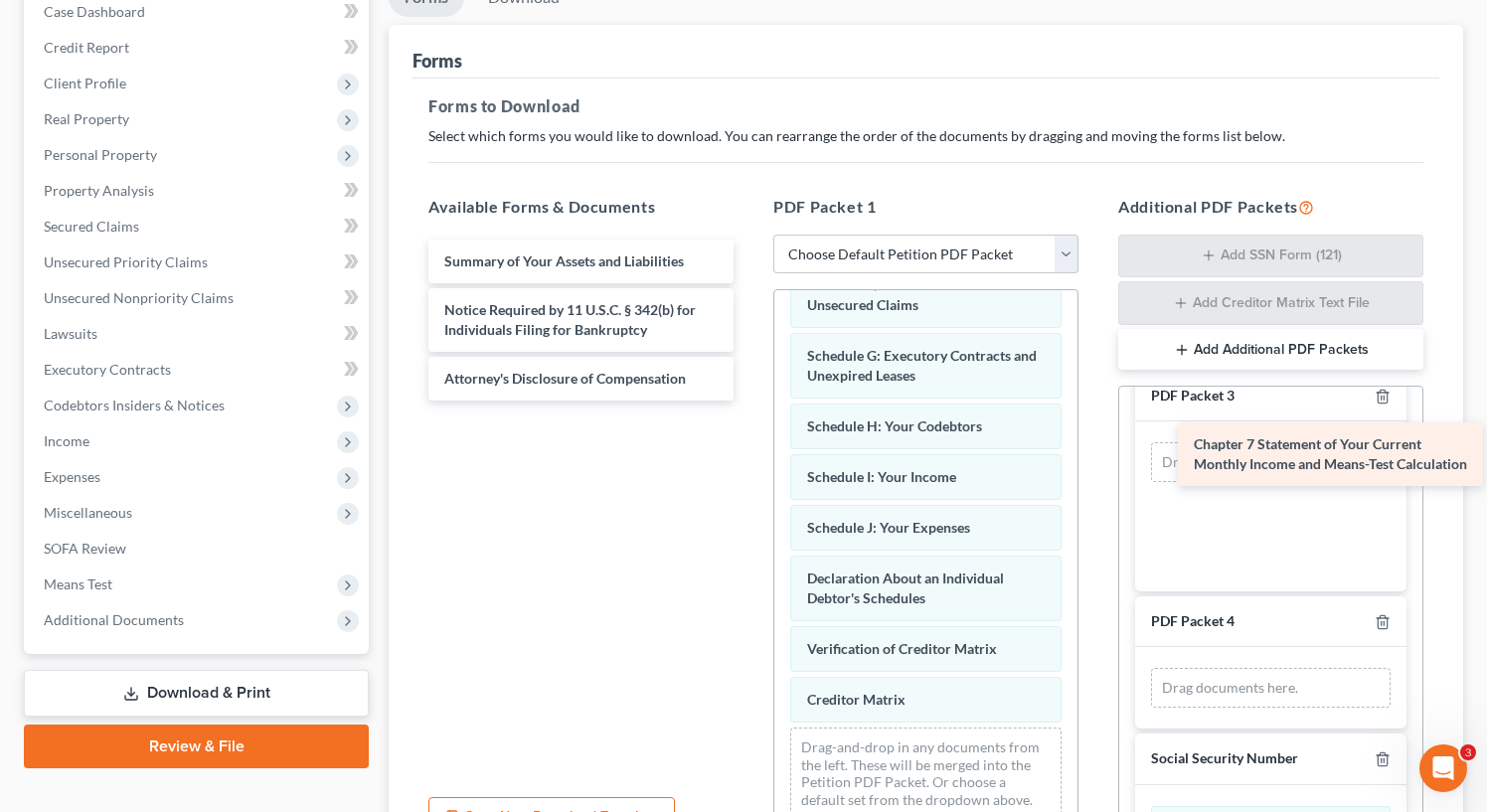 drag, startPoint x: 592, startPoint y: 316, endPoint x: 1319, endPoint y: 449, distance: 739.0656 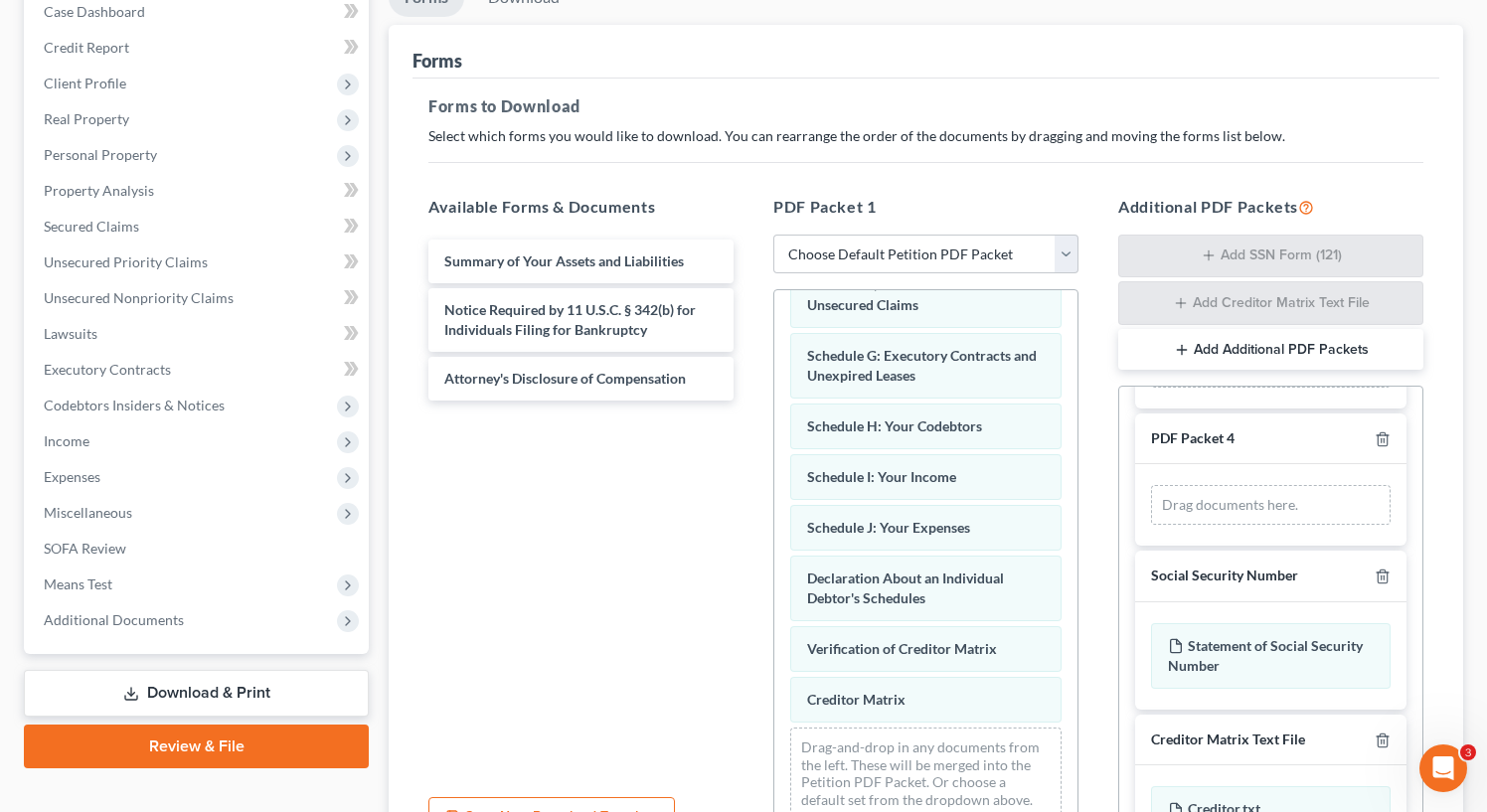 scroll, scrollTop: 450, scrollLeft: 0, axis: vertical 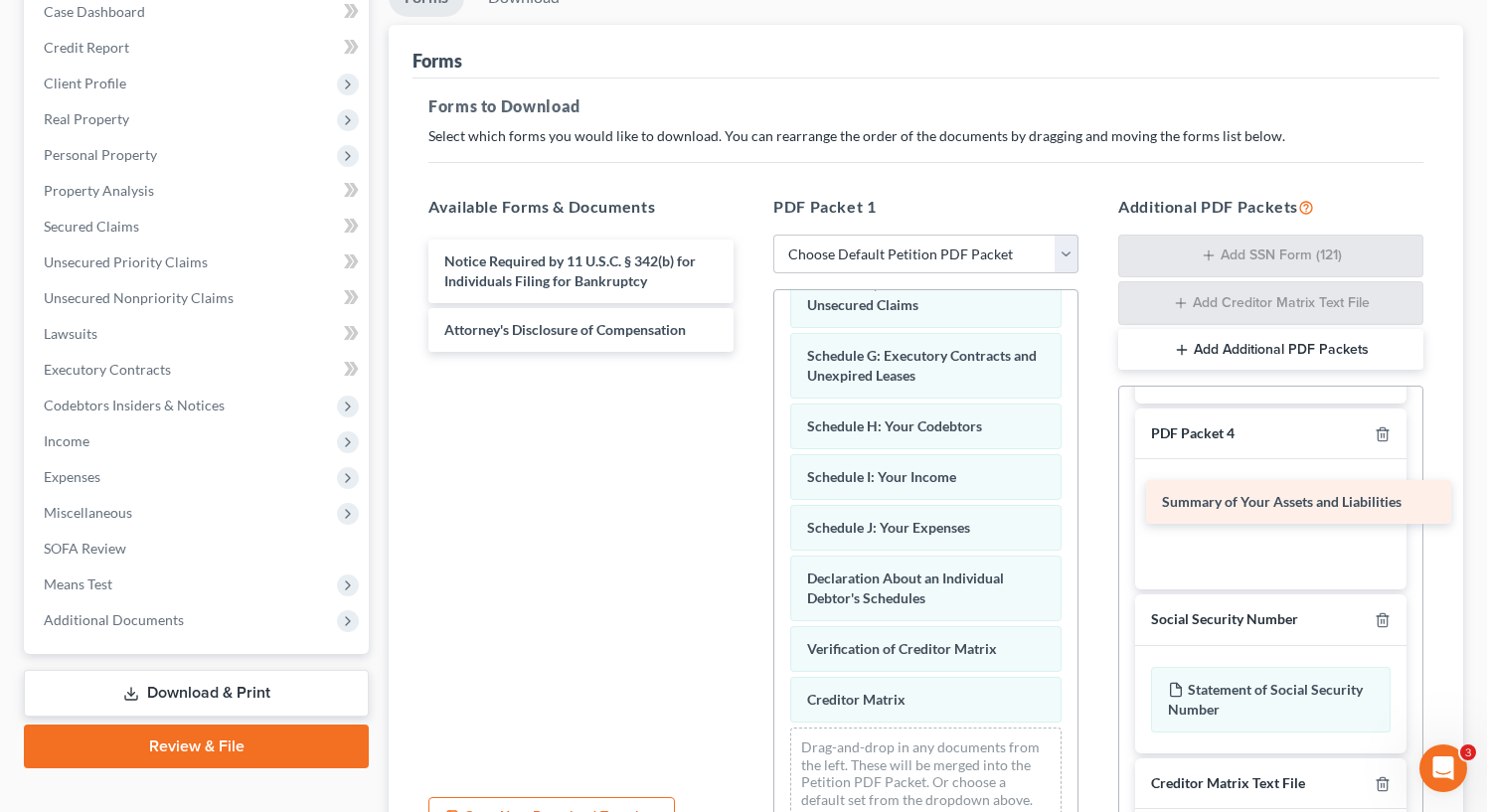drag, startPoint x: 580, startPoint y: 254, endPoint x: 1296, endPoint y: 498, distance: 756.43374 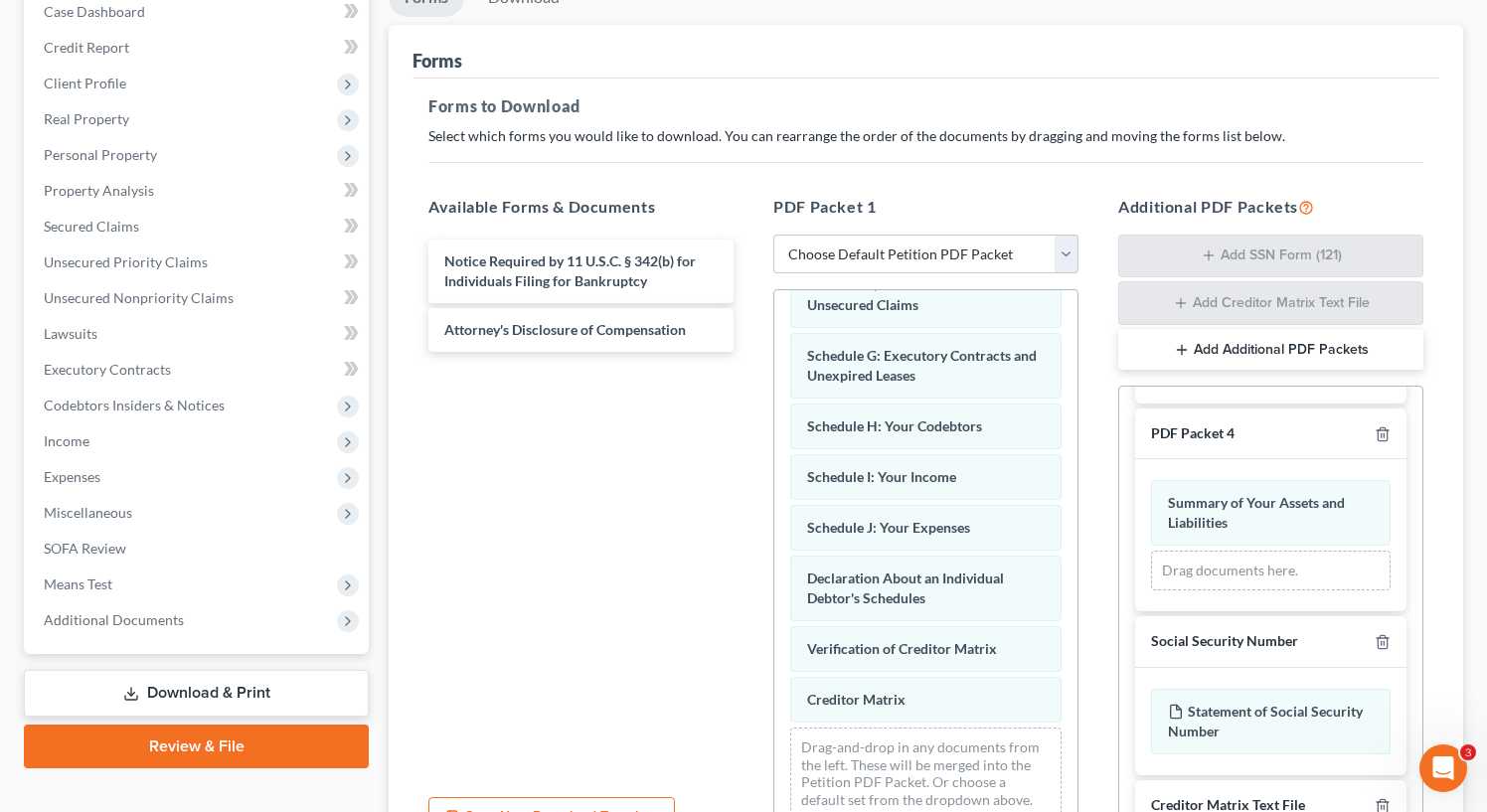 scroll, scrollTop: 547, scrollLeft: 0, axis: vertical 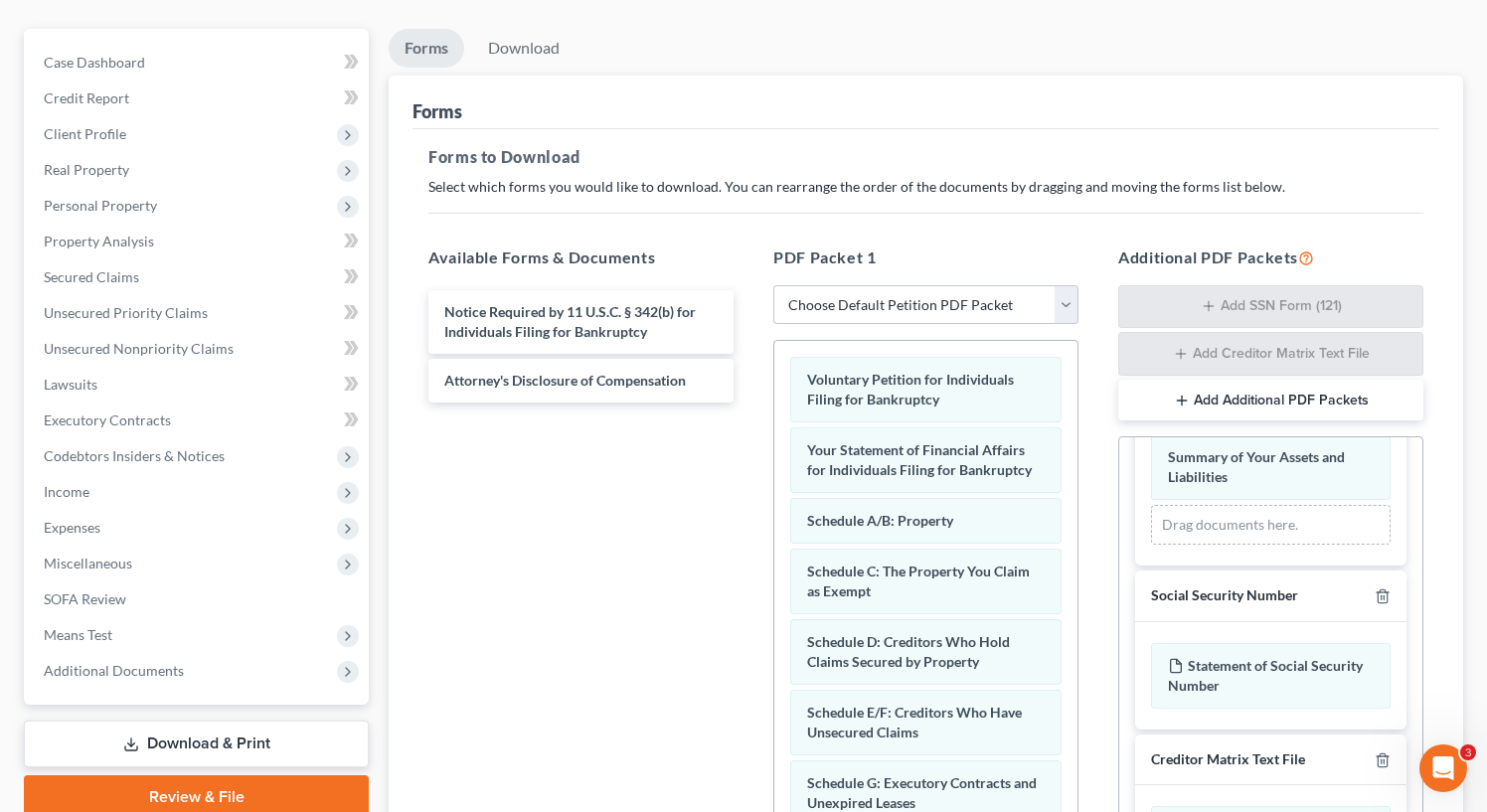 click on "PDF Packet 1 Choose Default Petition PDF Packet Complete Bankruptcy Petition (all forms and schedules) Emergency Filing Forms (Petition and Creditor List Only) Amended Forms Signature Pages Only Voluntary Petition for Individuals Filing for Bankruptcy Your Statement of Financial Affairs for Individuals Filing for Bankruptcy Schedule A/B: Property Schedule C: The Property You Claim as Exempt Schedule D: Creditors Who Hold Claims Secured by Property Schedule E/F: Creditors Who Have Unsecured Claims Schedule G: Executory Contracts and Unexpired Leases Schedule H: Your Codebtors Schedule I: Your Income Schedule J: Your Expenses Declaration About an Individual Debtor's Schedules Verification of Creditor Matrix Creditor Matrix Drag-and-drop in any documents from the left. These will be merged into the Petition PDF Packet. Or choose a default set from the dropdown above." at bounding box center [925, 568] 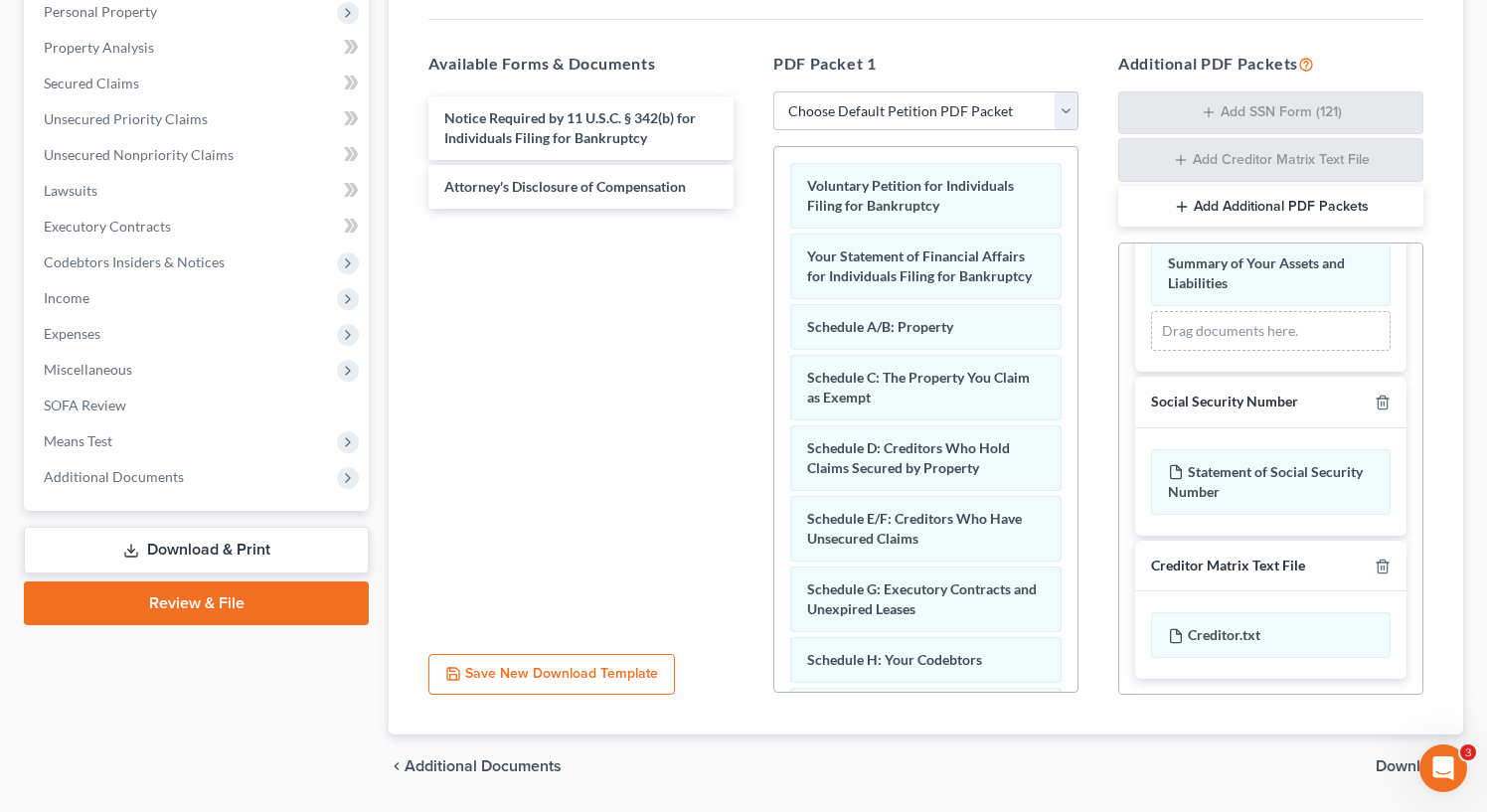 scroll, scrollTop: 416, scrollLeft: 0, axis: vertical 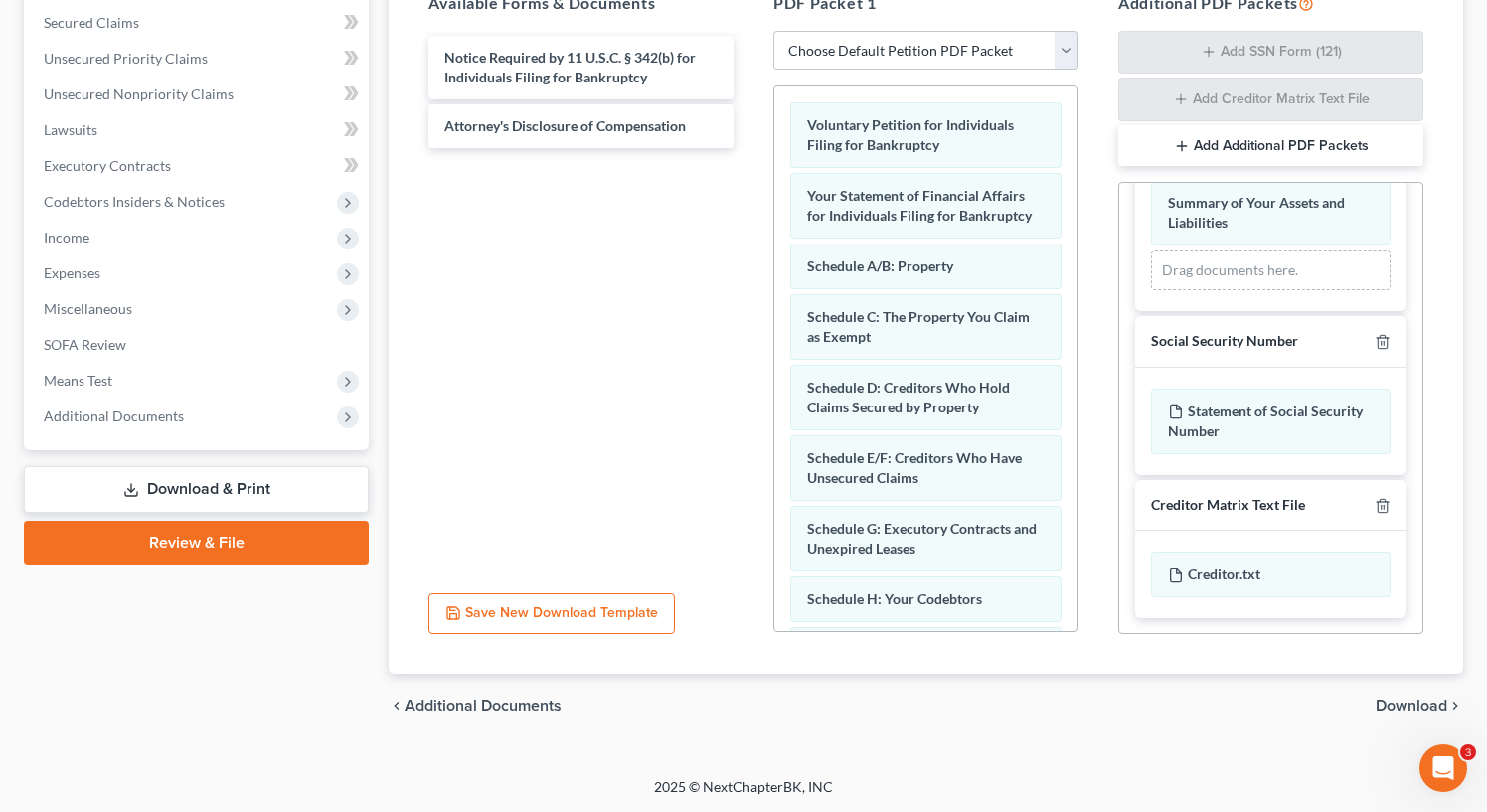 click on "Notice Required by 11 U.S.C. § 342(b) for Individuals Filing for Bankruptcy Attorney's Disclosure of Compensation" at bounding box center (580, 304) 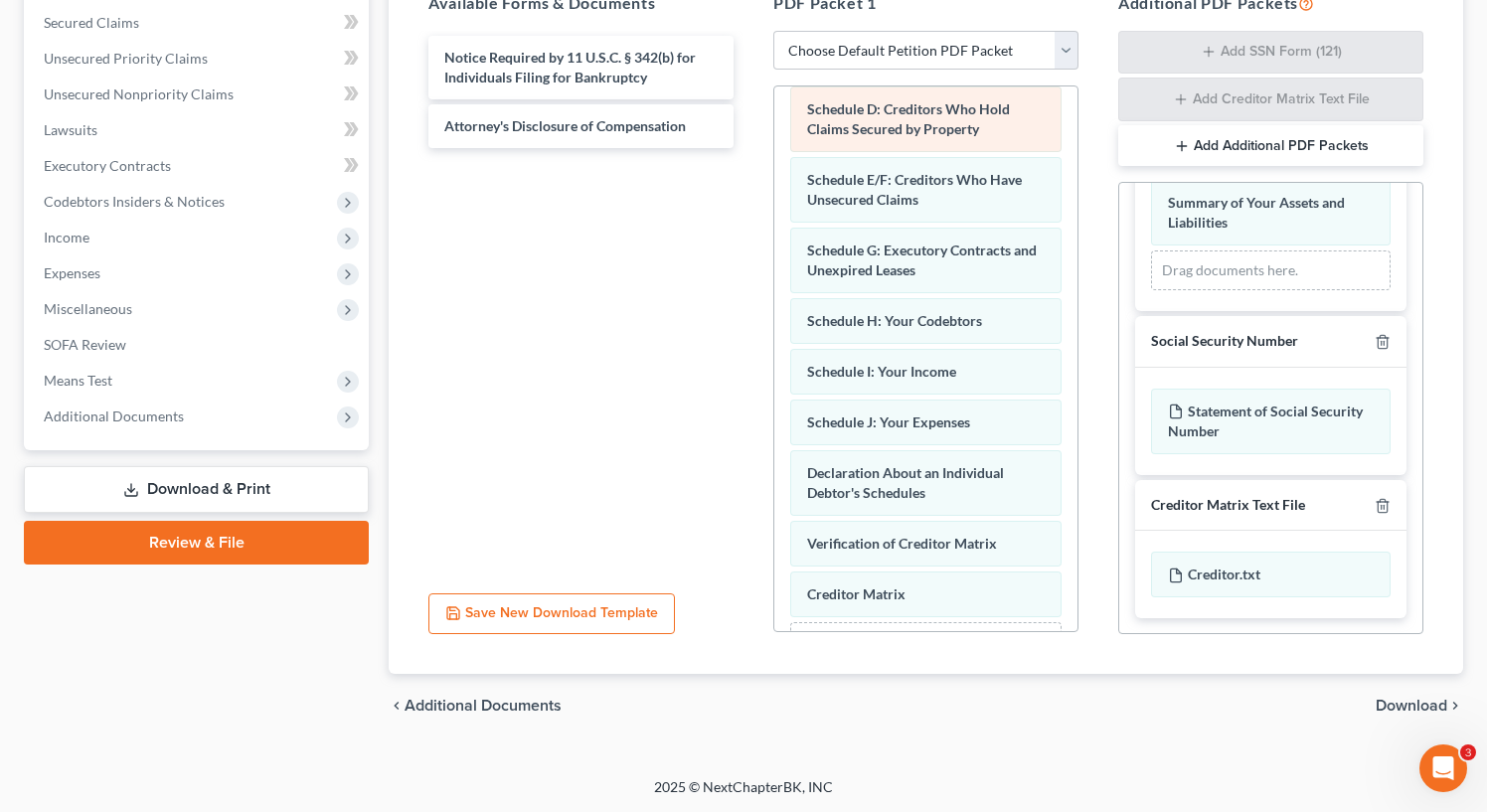 scroll, scrollTop: 377, scrollLeft: 0, axis: vertical 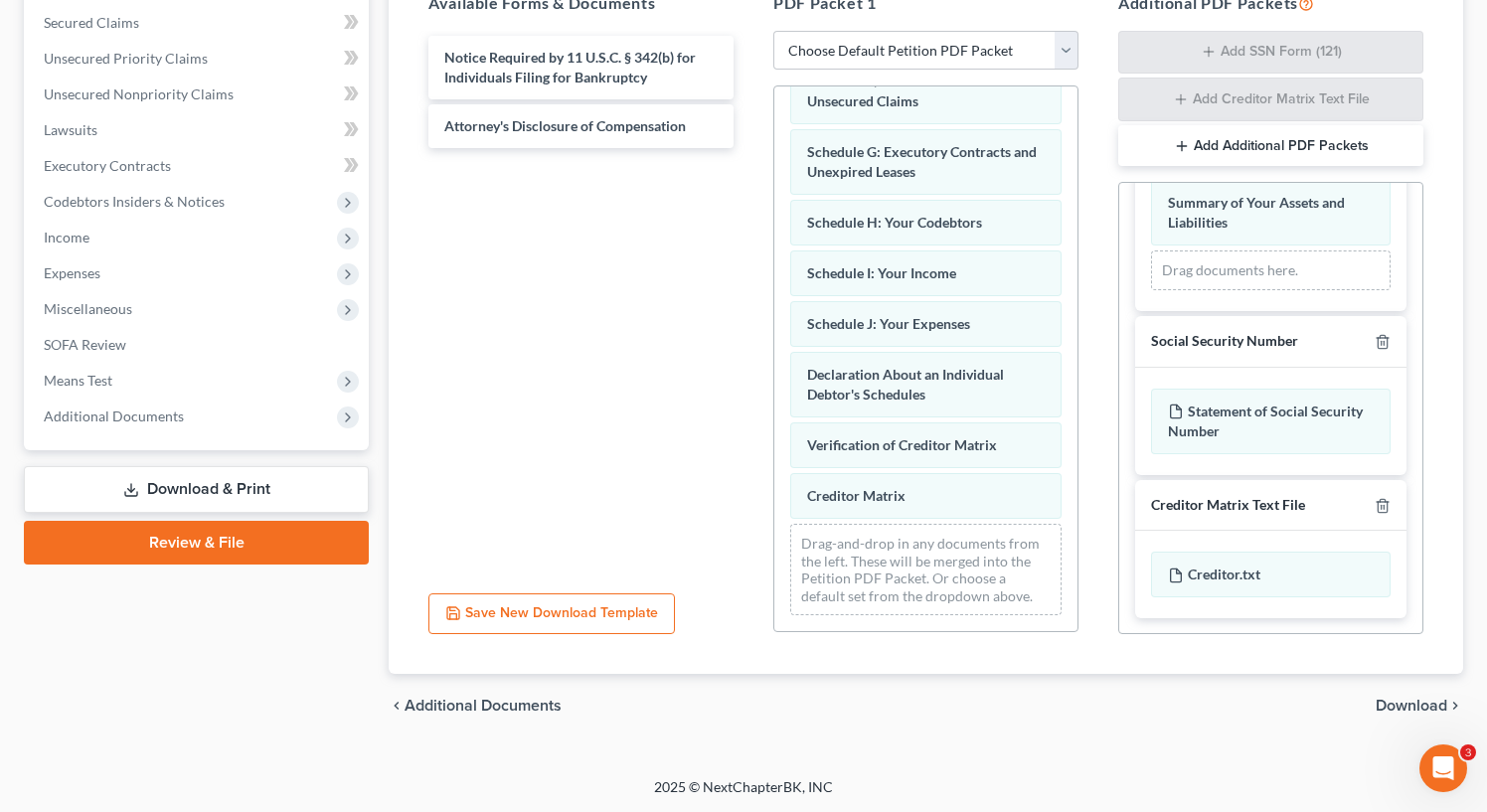 click on "Notice Required by 11 U.S.C. § 342(b) for Individuals Filing for Bankruptcy Attorney's Disclosure of Compensation" at bounding box center [580, 304] 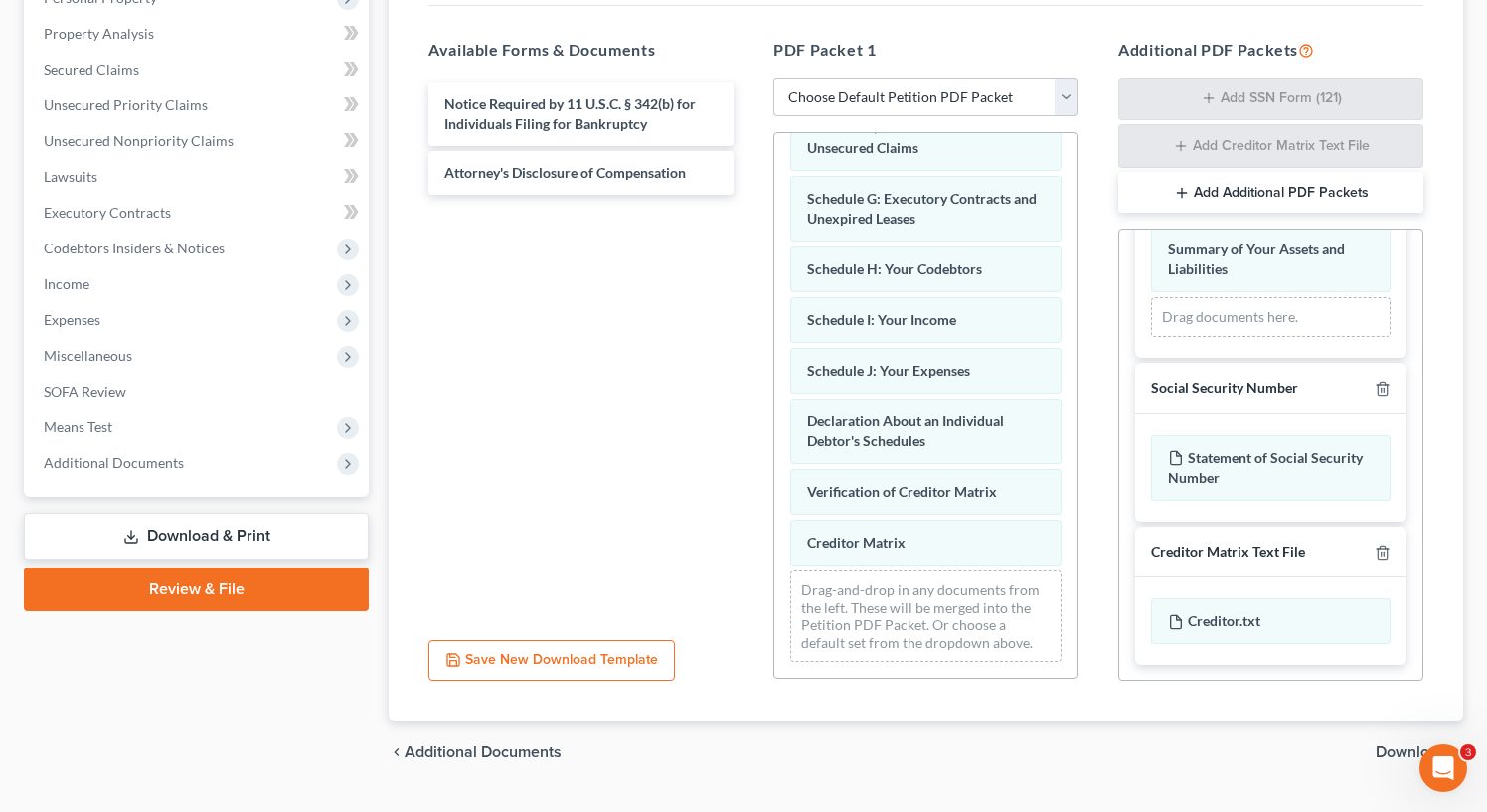 scroll, scrollTop: 382, scrollLeft: 0, axis: vertical 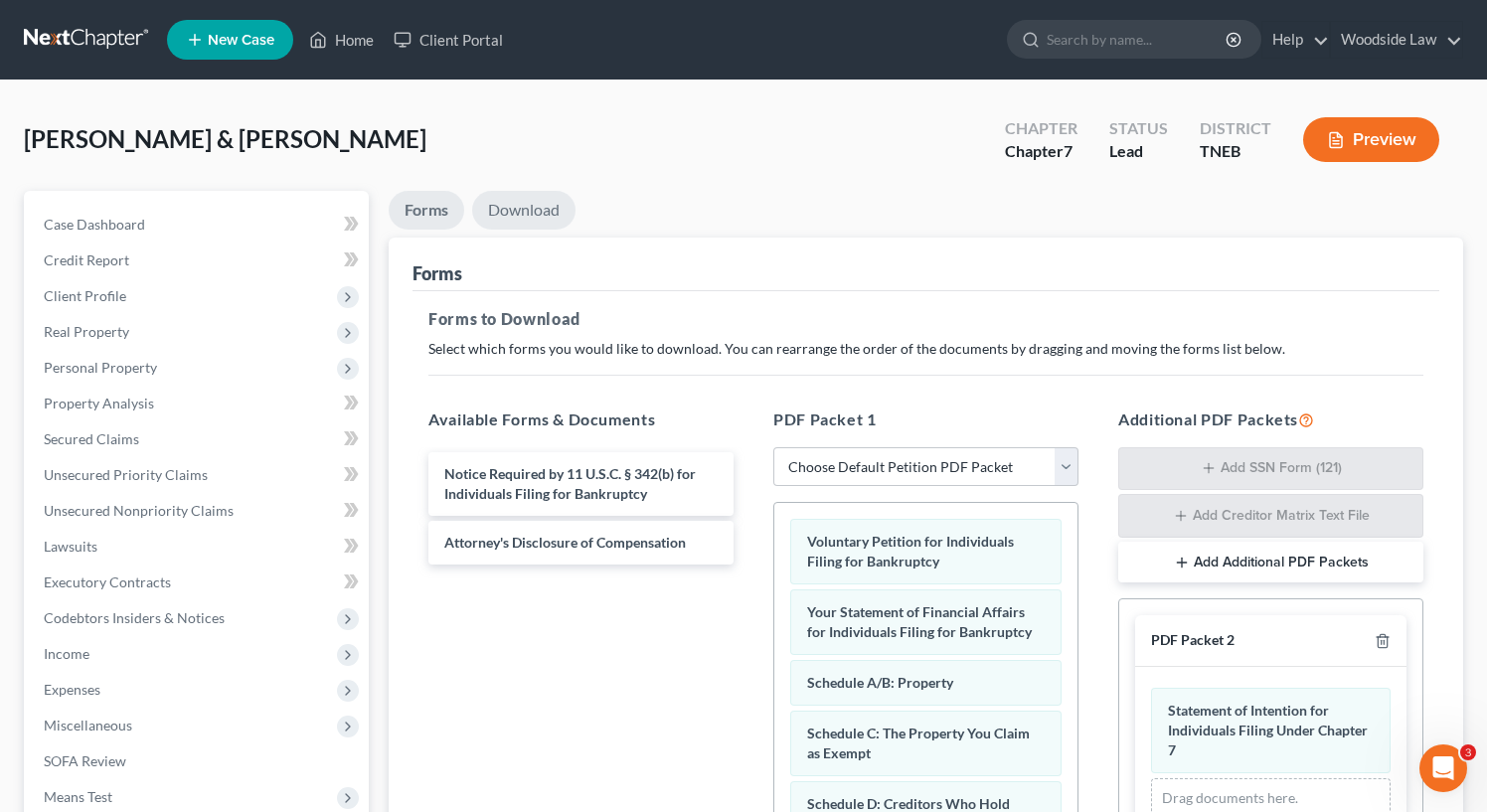 click on "Download" at bounding box center (524, 210) 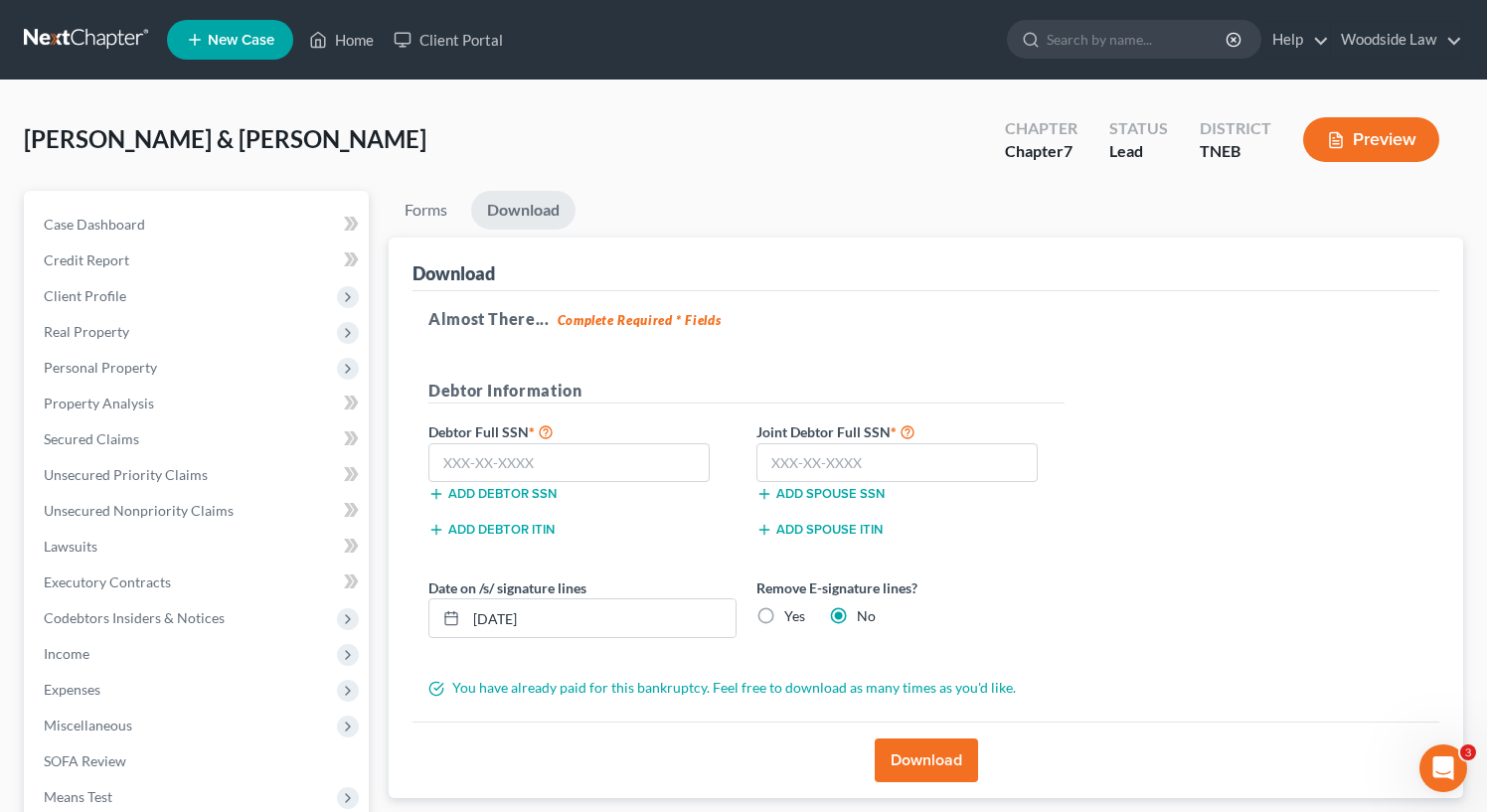 scroll, scrollTop: 153, scrollLeft: 0, axis: vertical 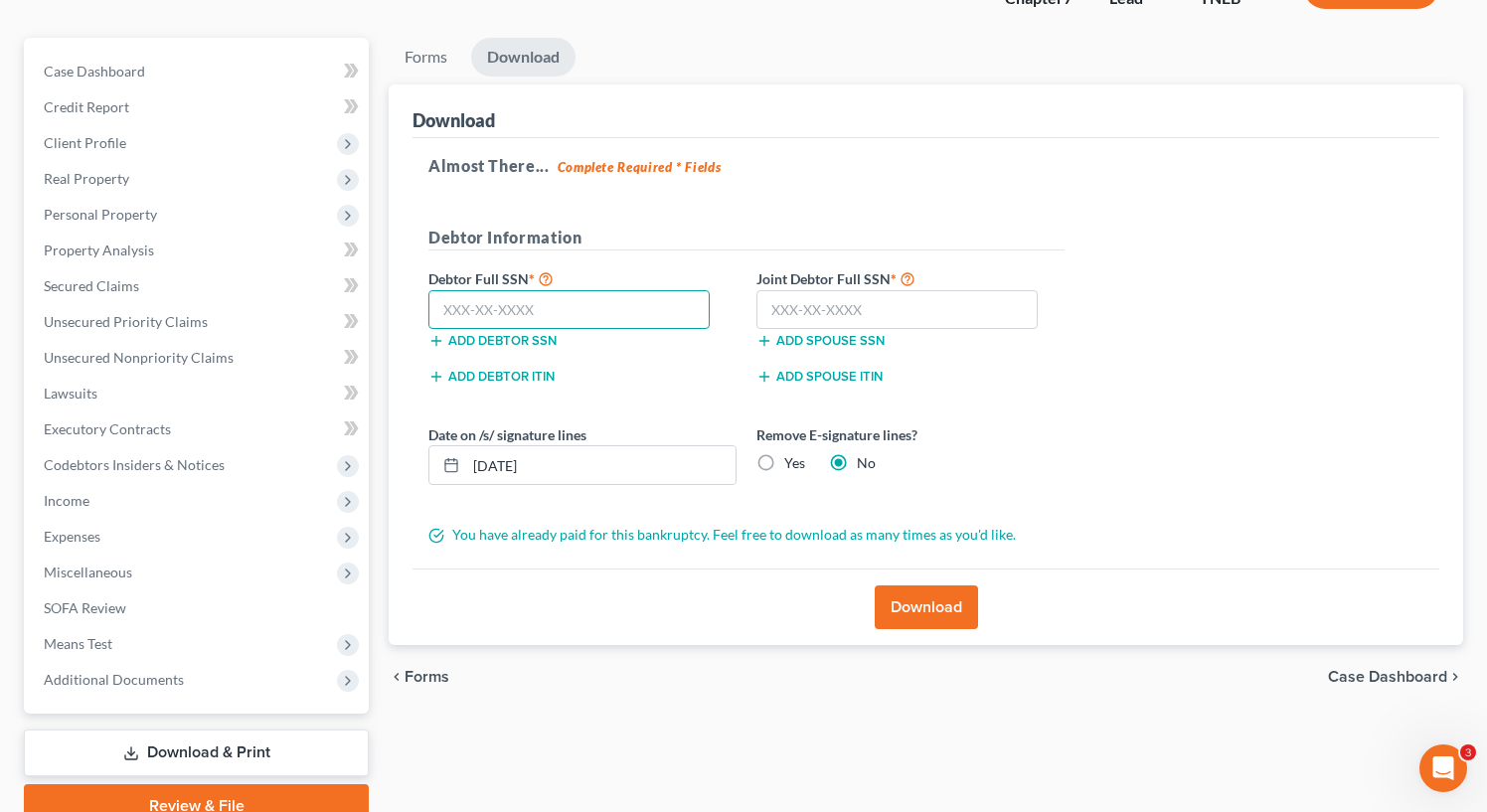 click at bounding box center (569, 310) 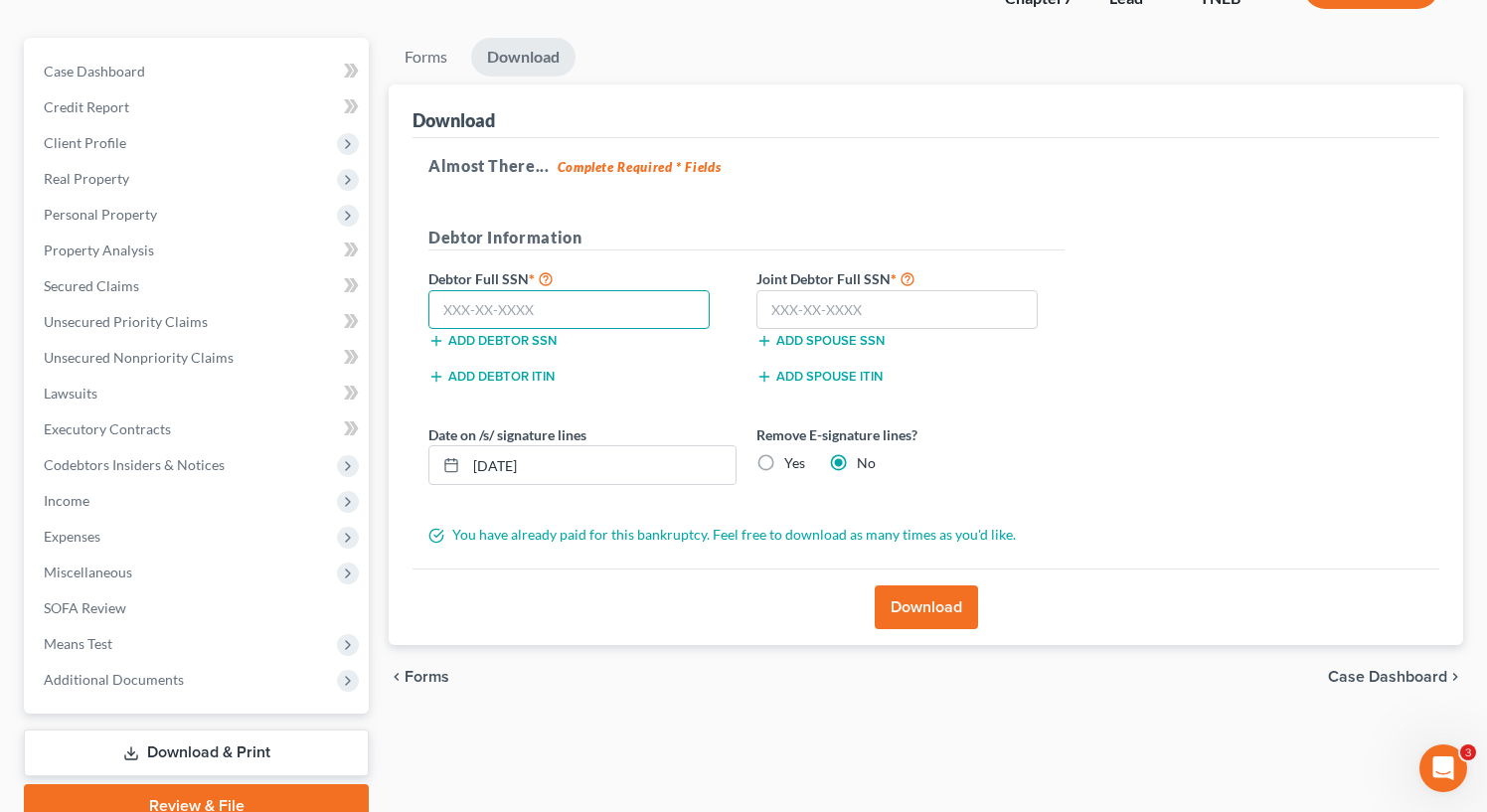 click at bounding box center [569, 310] 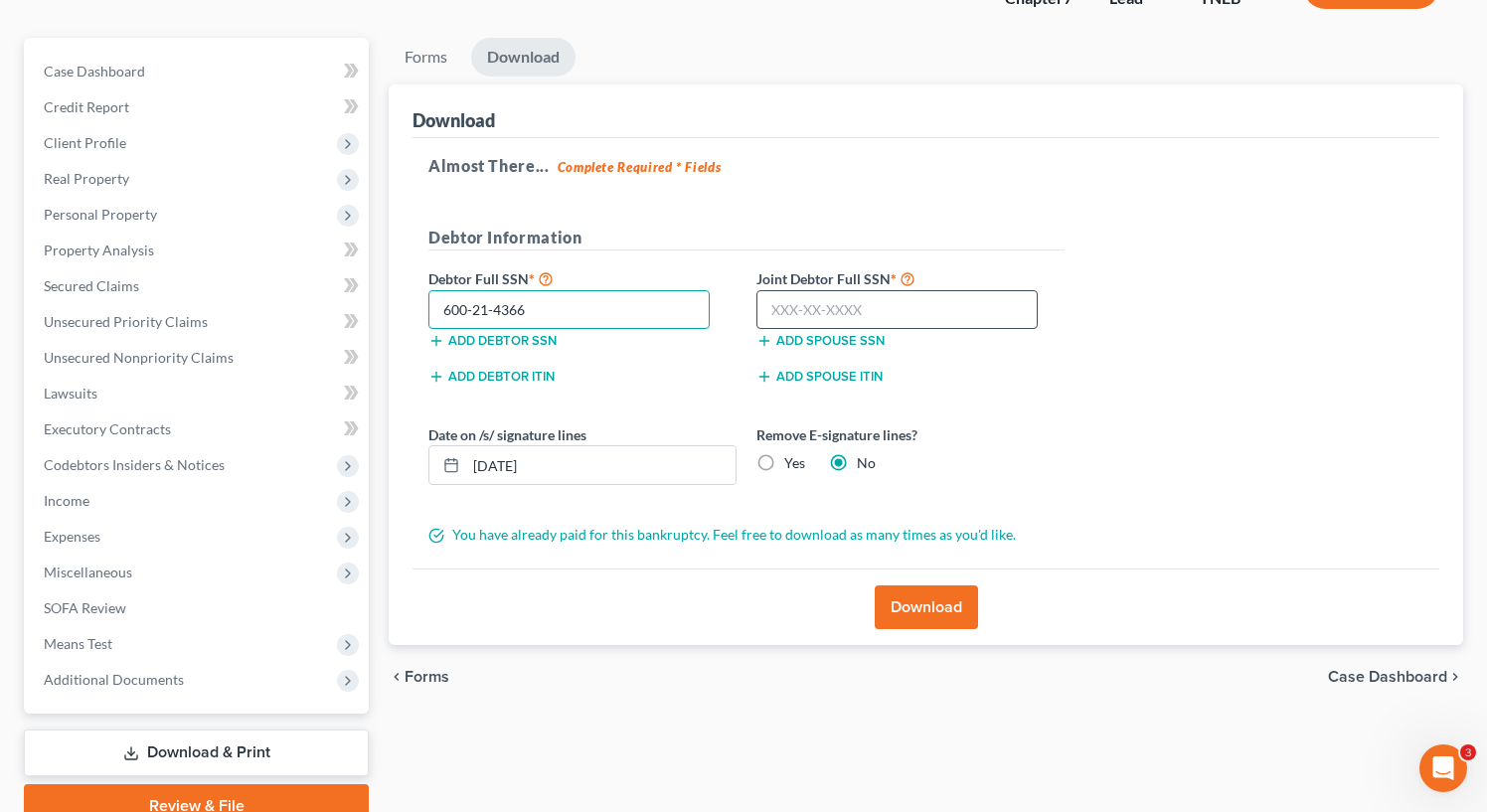 type on "600-21-4366" 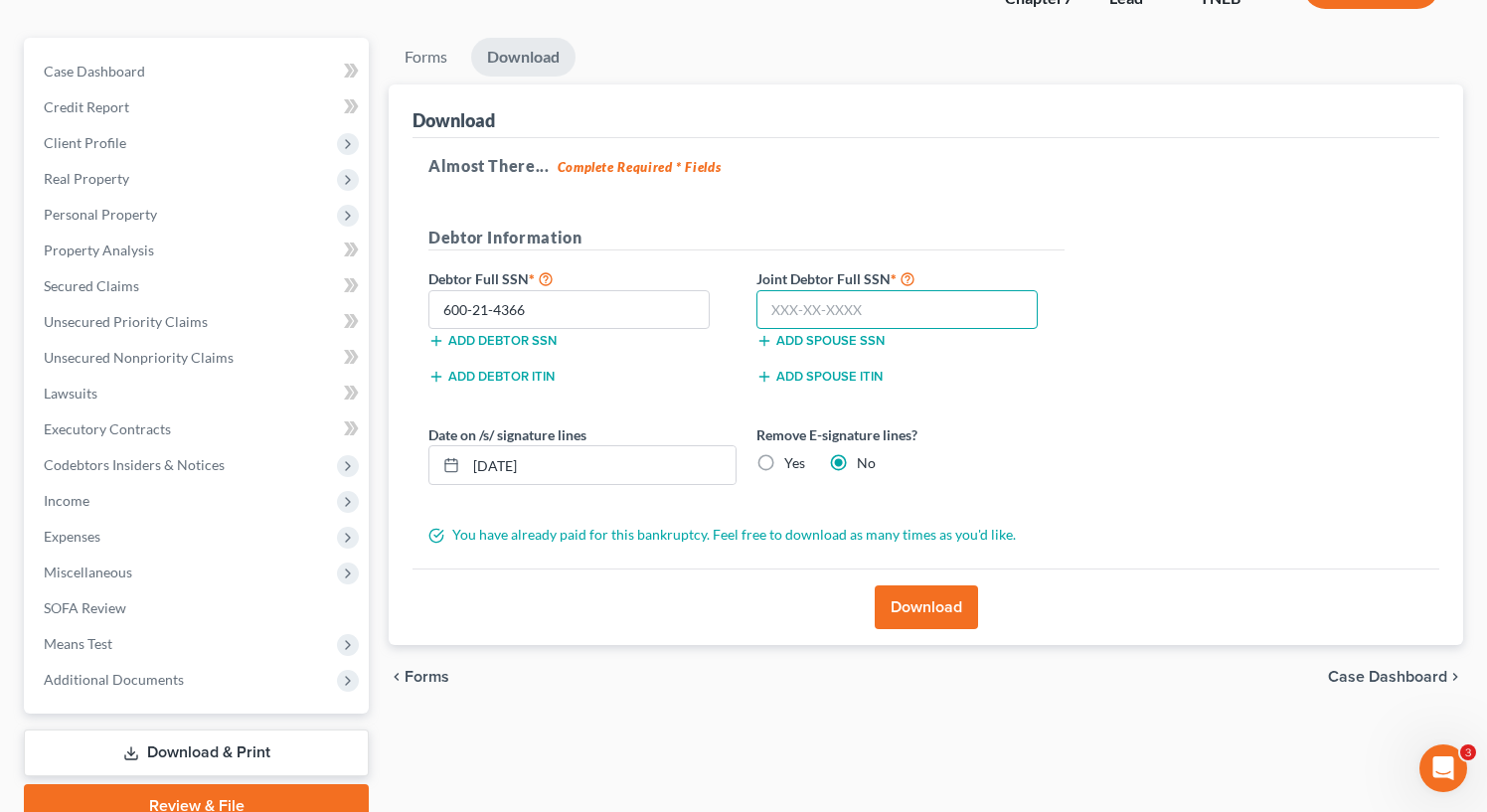 click at bounding box center [897, 310] 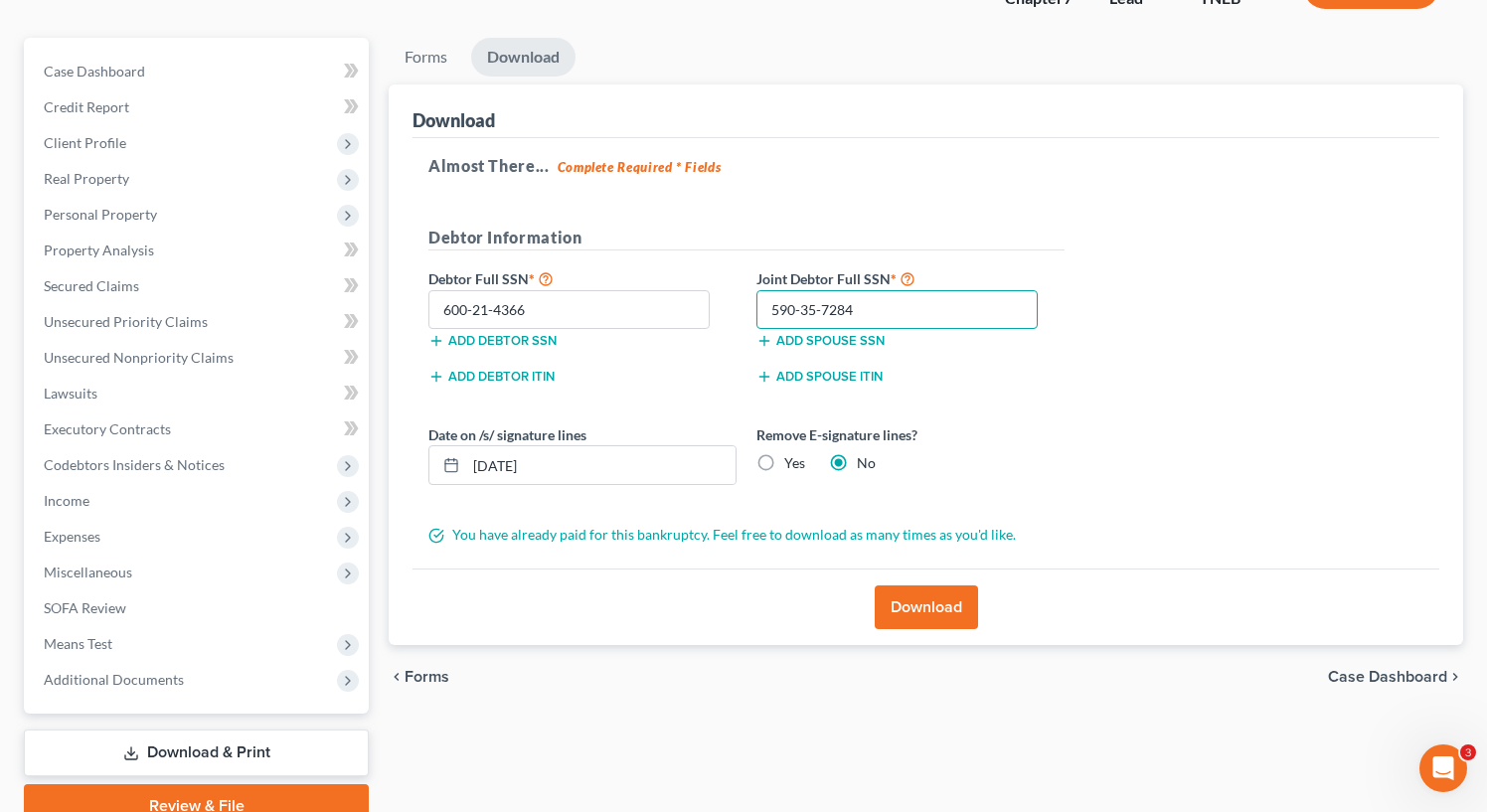 type on "590-35-7284" 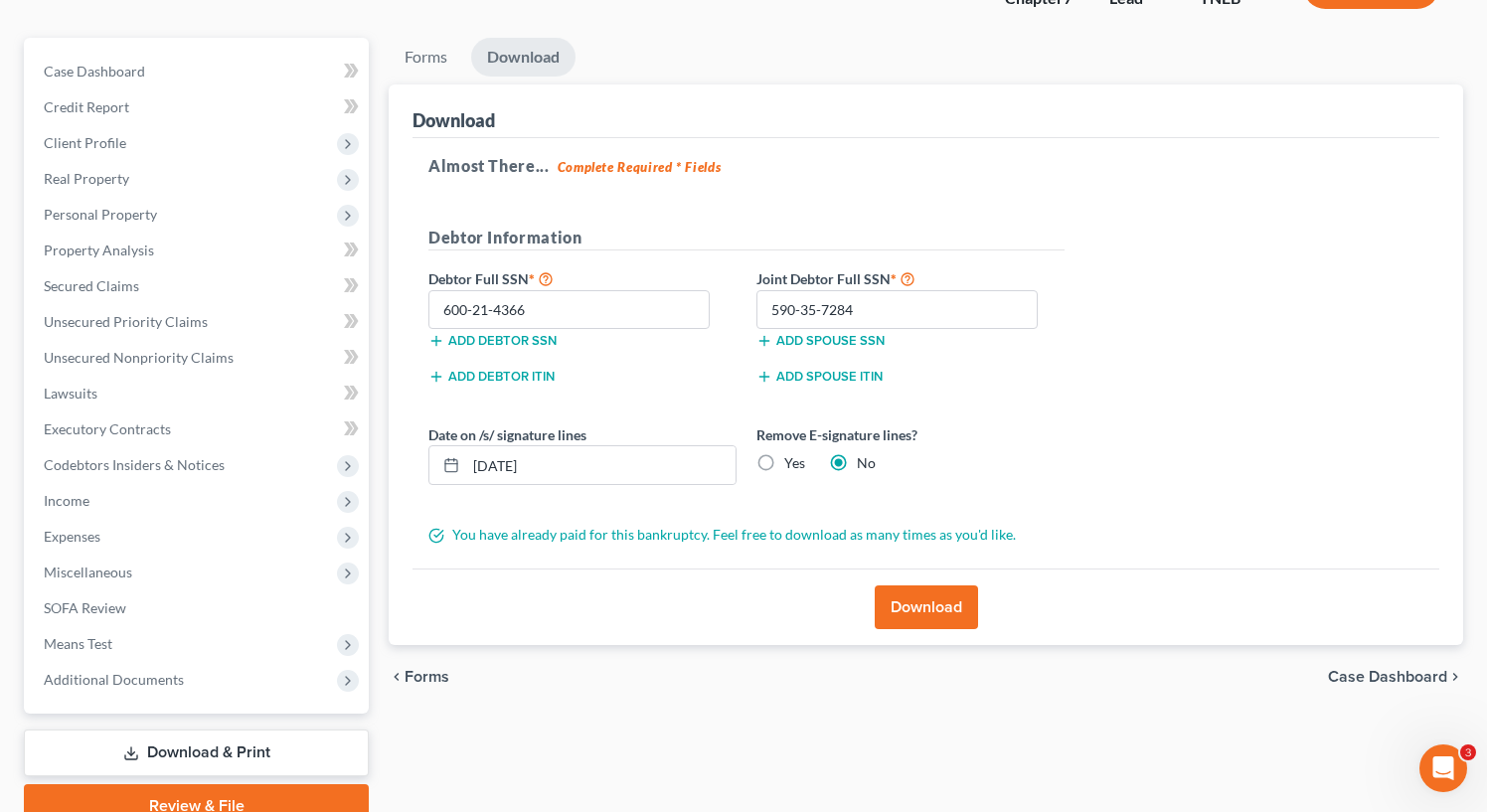 type 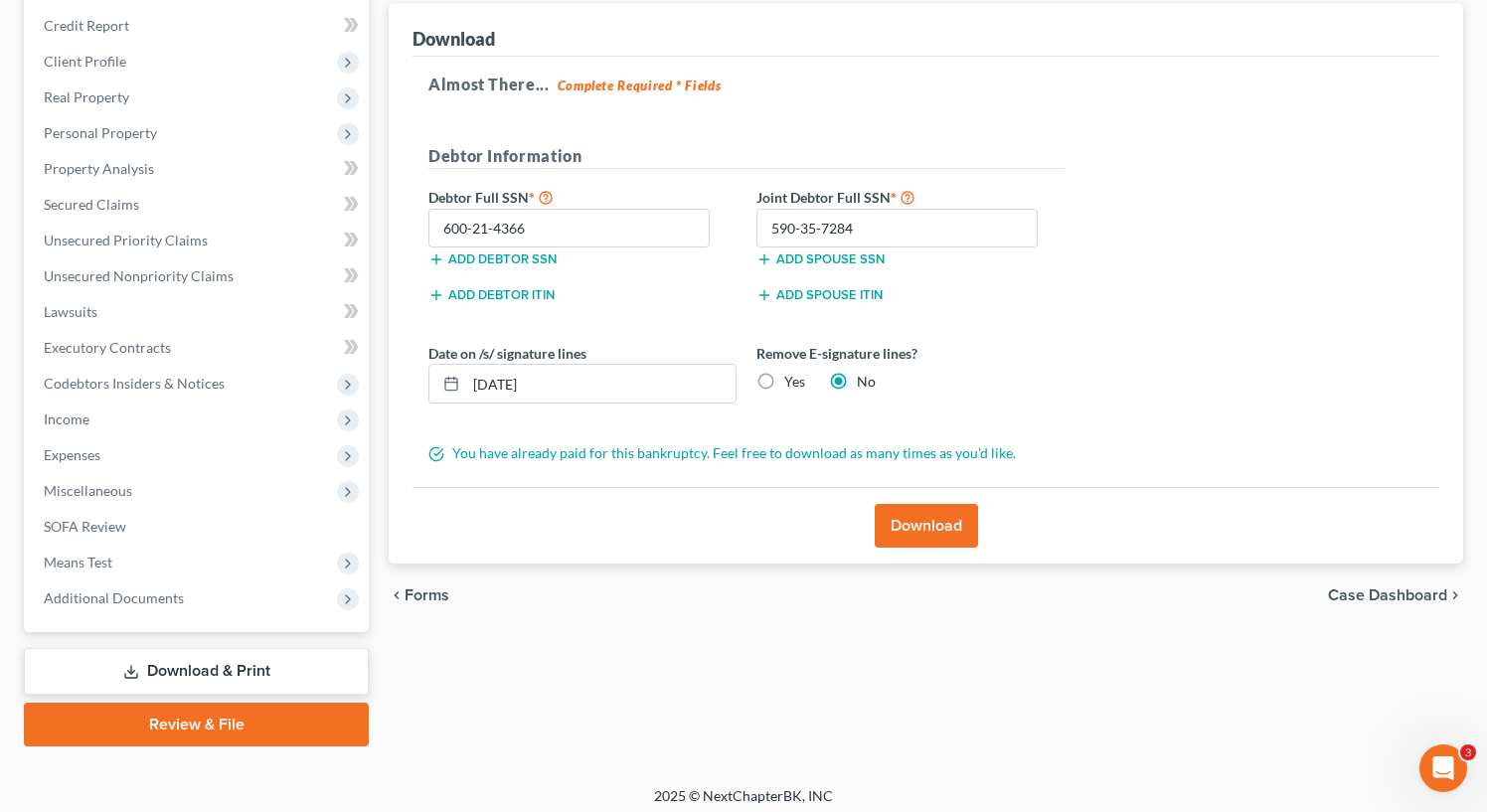 scroll, scrollTop: 243, scrollLeft: 0, axis: vertical 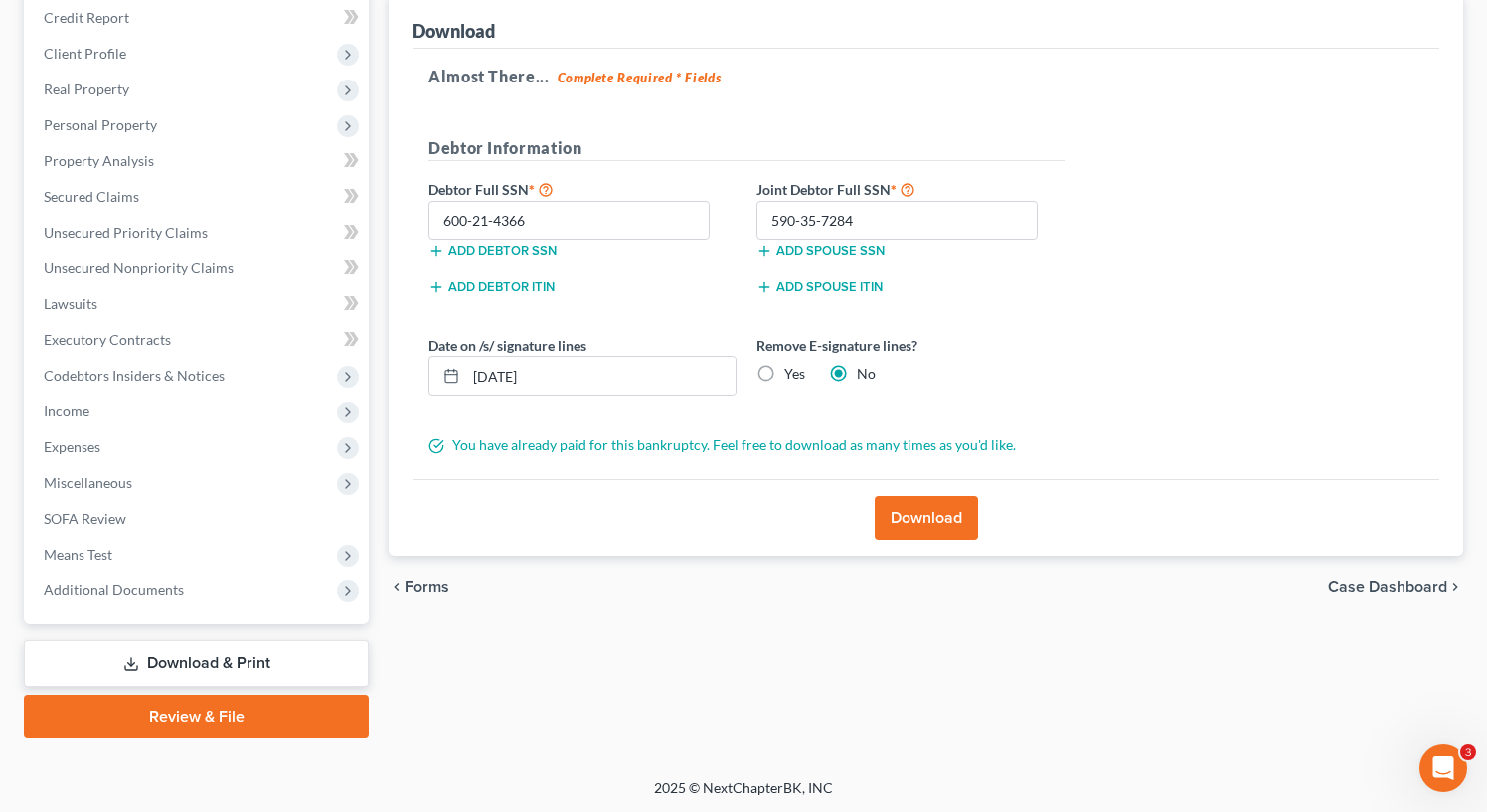 click on "Download" at bounding box center (926, 518) 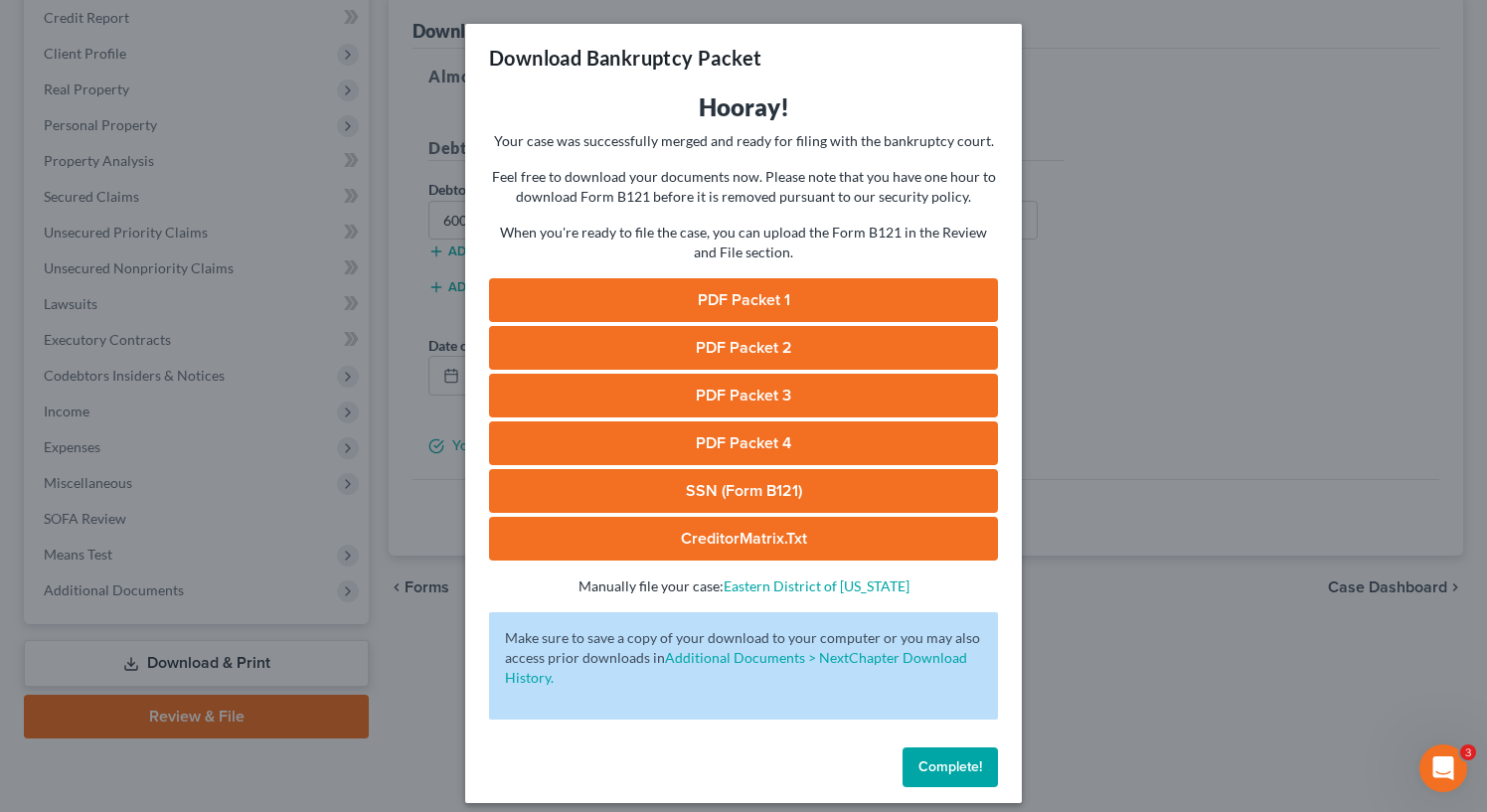 click on "PDF Packet 1" at bounding box center (744, 300) 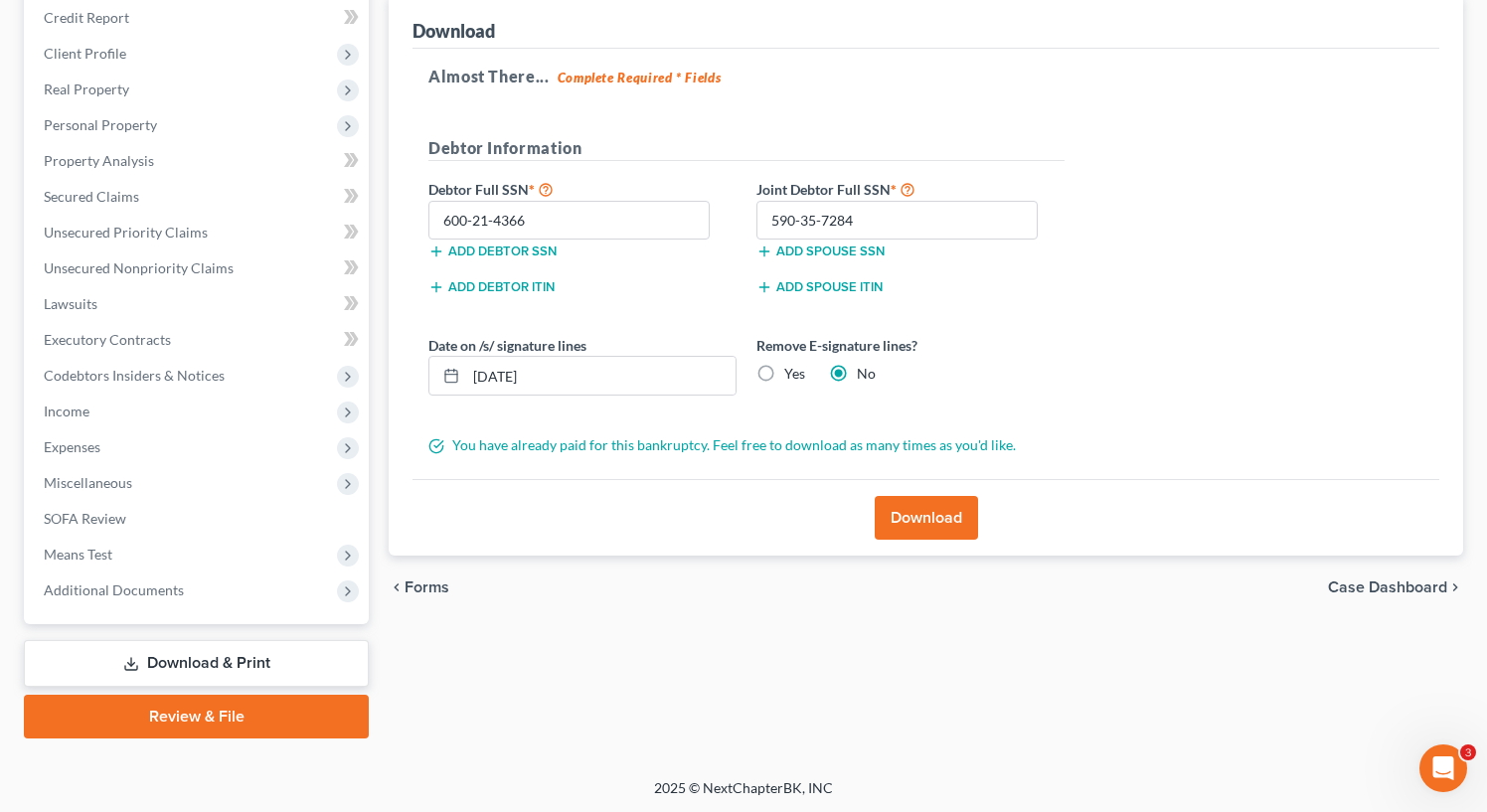 scroll, scrollTop: 0, scrollLeft: 0, axis: both 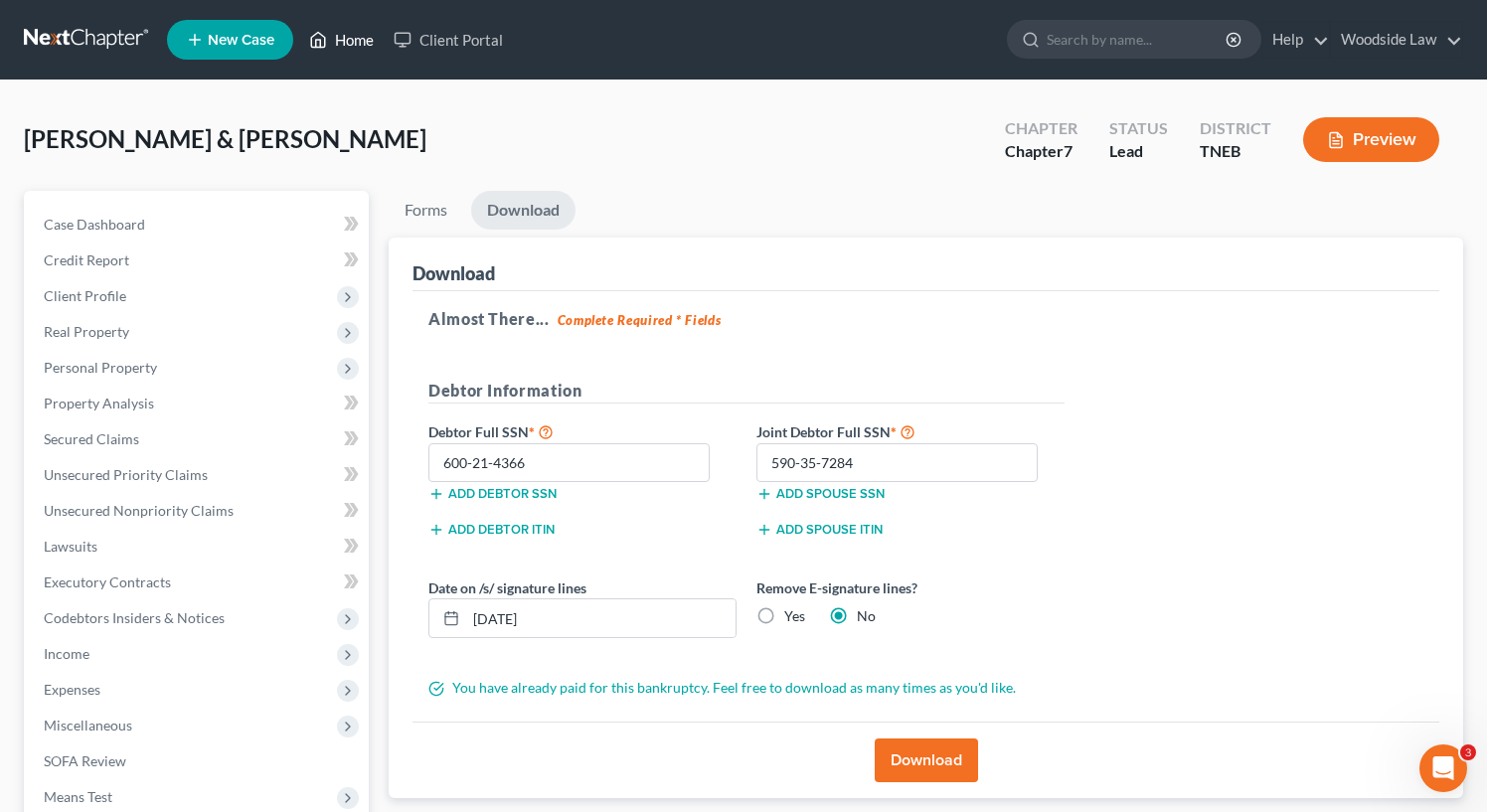 click on "Home" at bounding box center (341, 40) 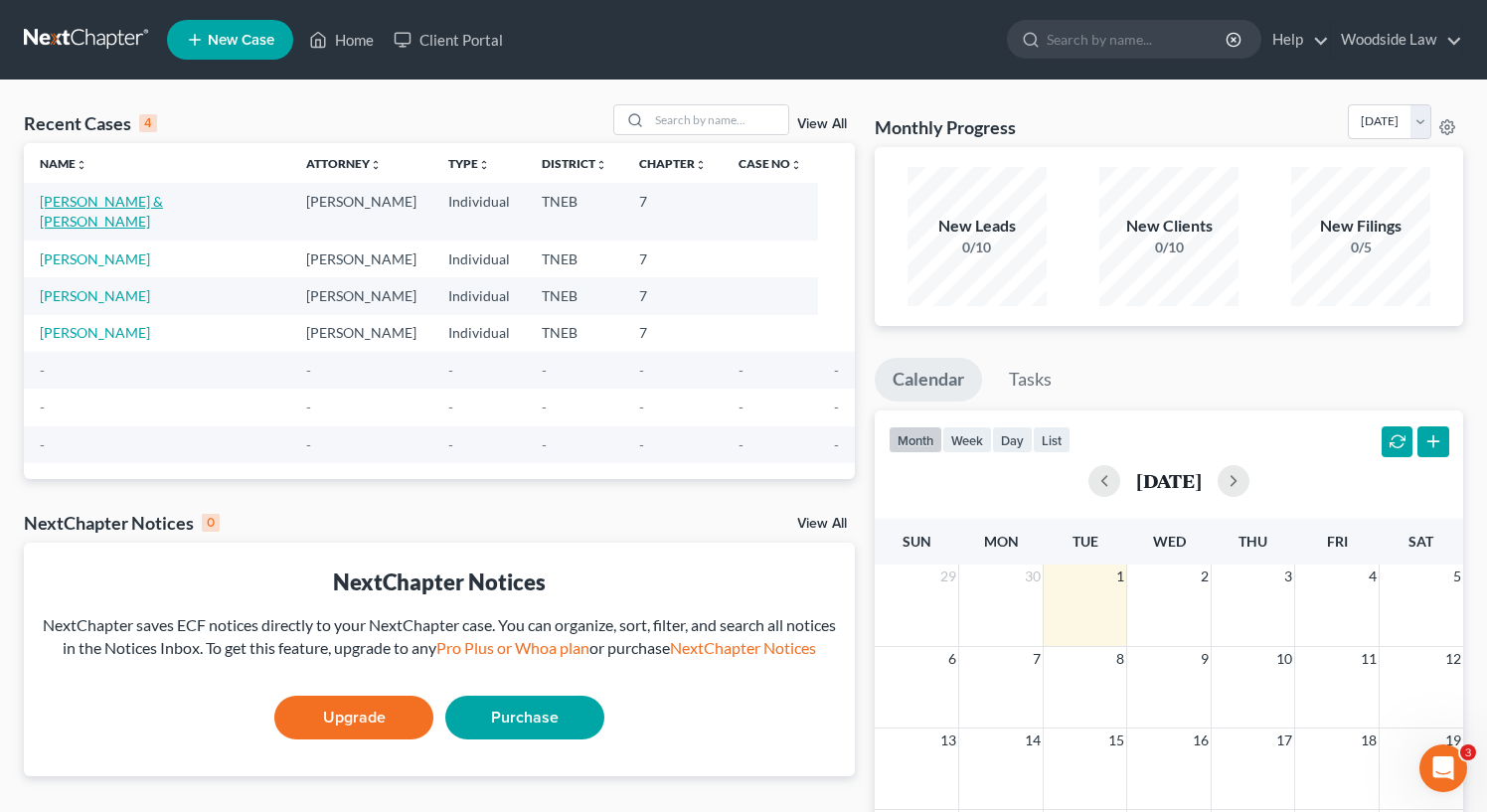 click on "[PERSON_NAME] & [PERSON_NAME]" at bounding box center [101, 211] 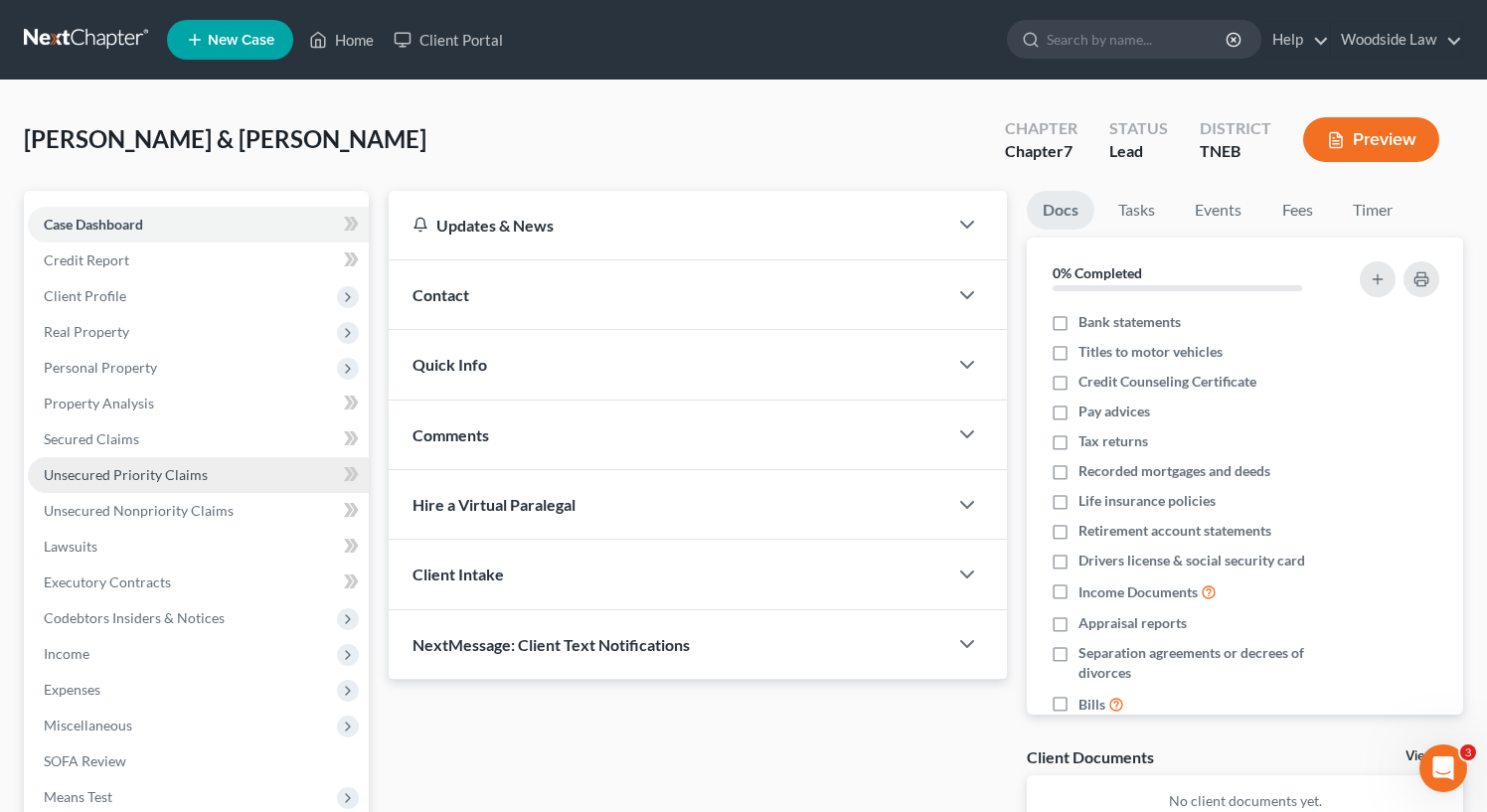 scroll, scrollTop: 243, scrollLeft: 0, axis: vertical 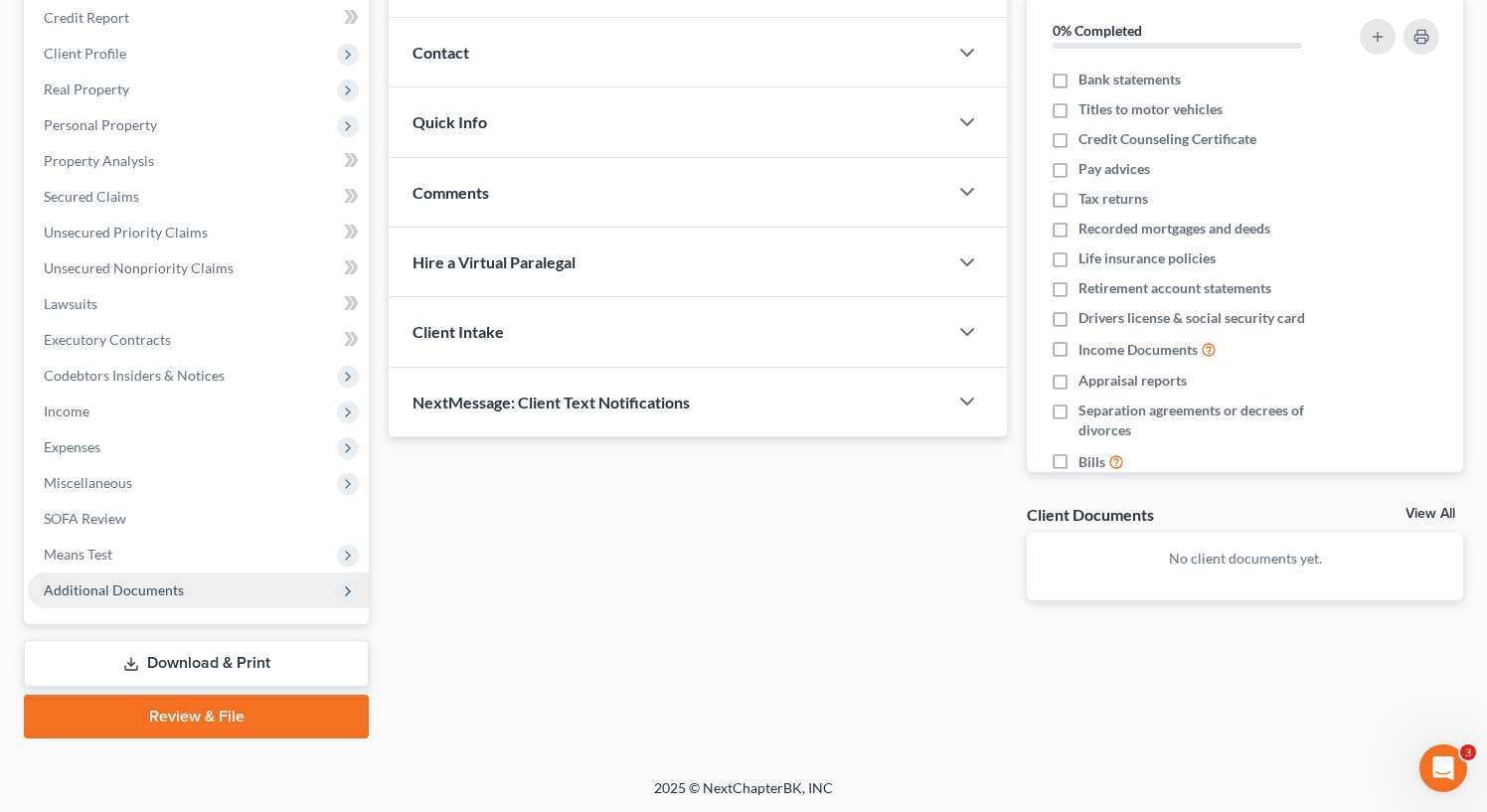 click on "Additional Documents" at bounding box center [198, 590] 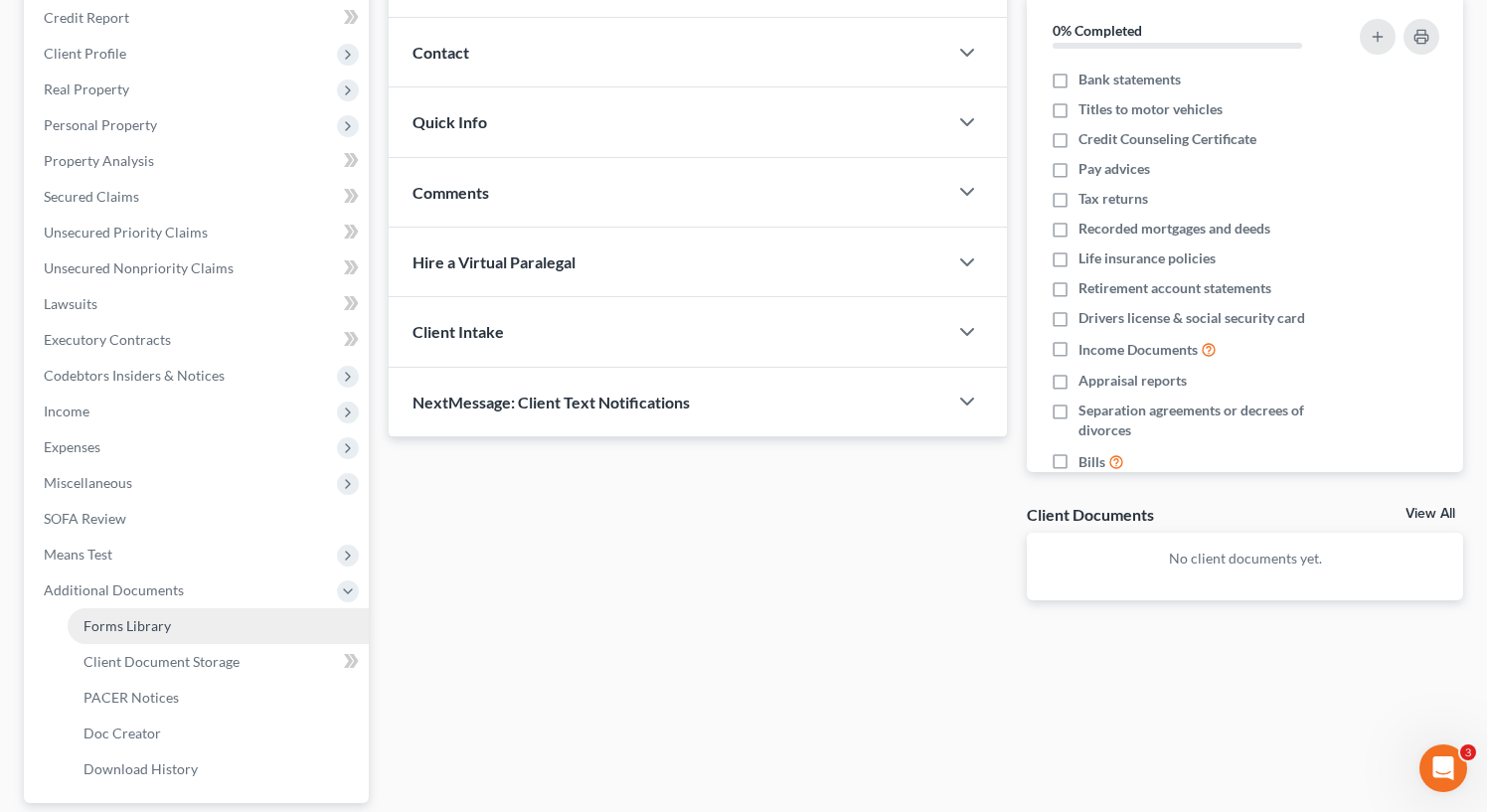 click on "Forms Library" at bounding box center [127, 625] 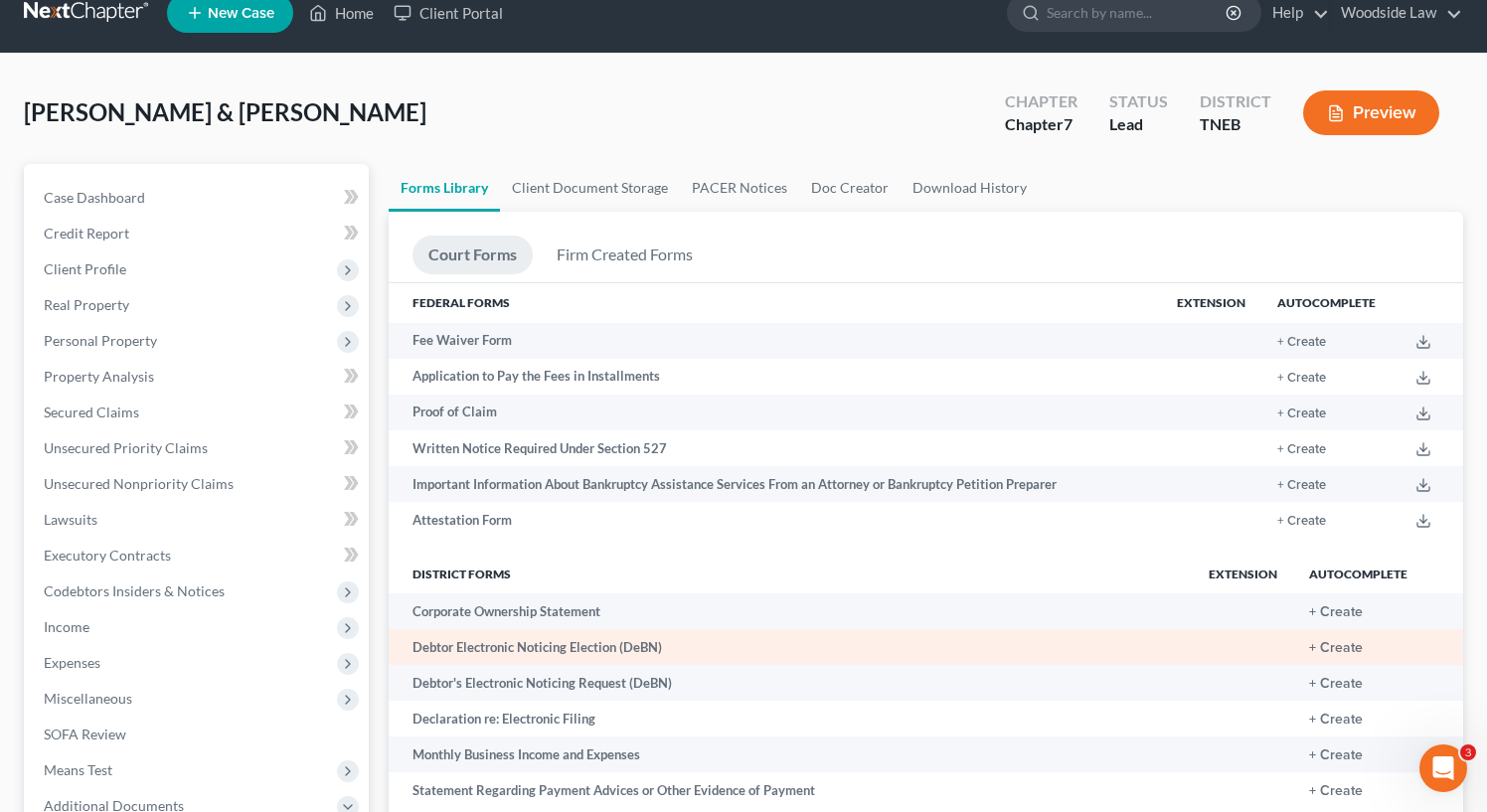 scroll, scrollTop: 40, scrollLeft: 0, axis: vertical 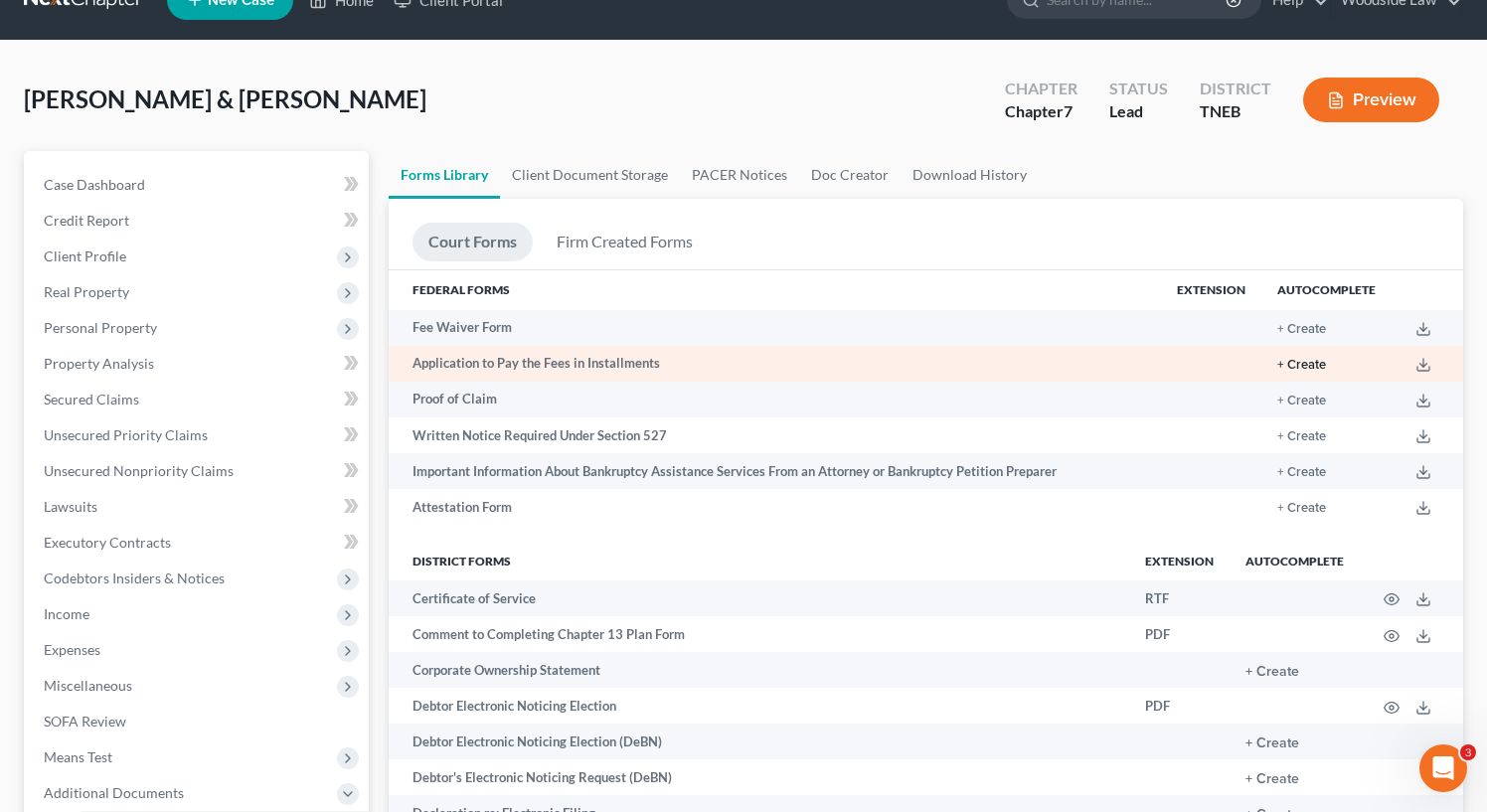 click on "+ Create" at bounding box center (1301, 365) 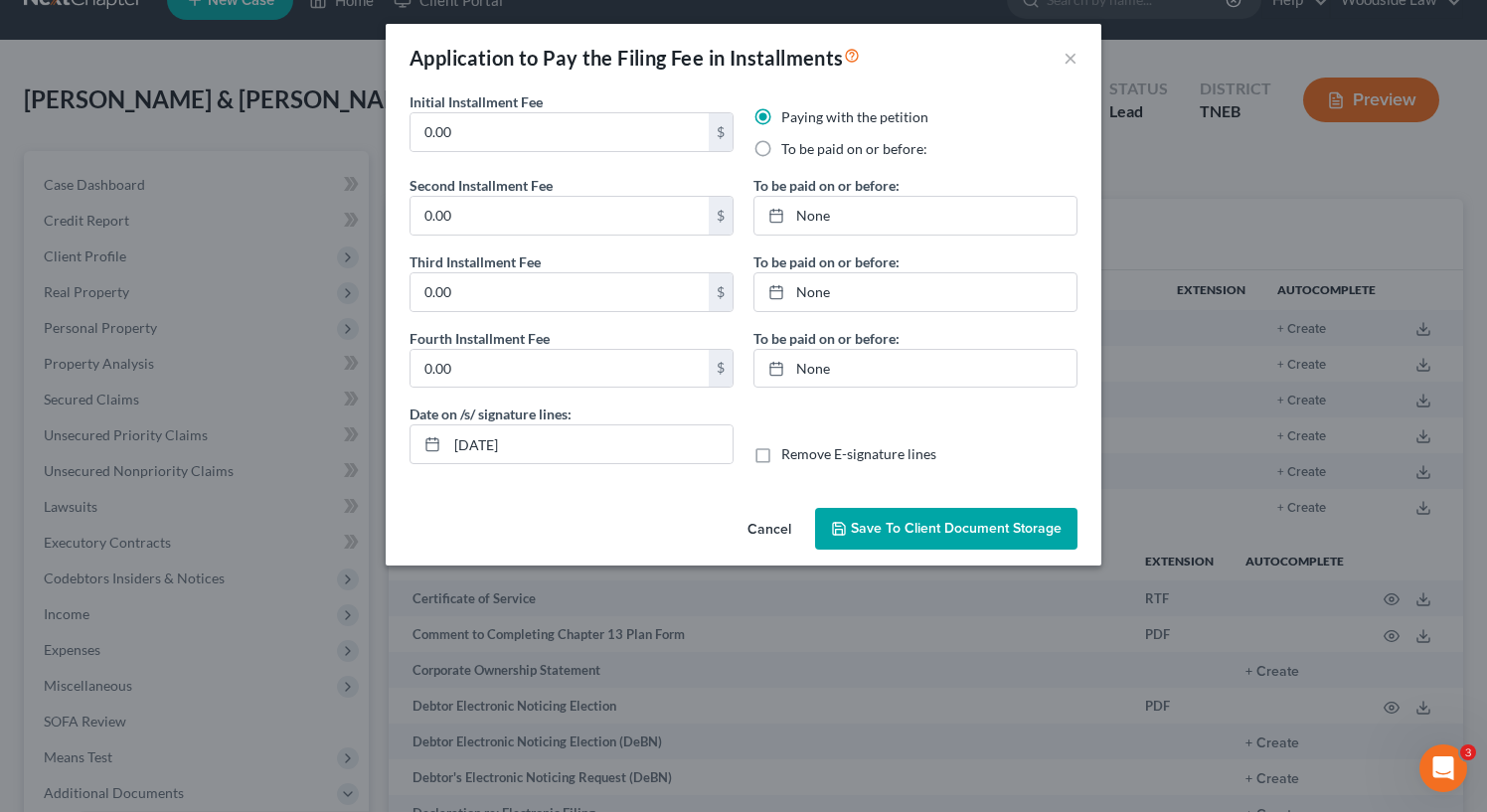 click on "To be paid on or before:" at bounding box center (854, 149) 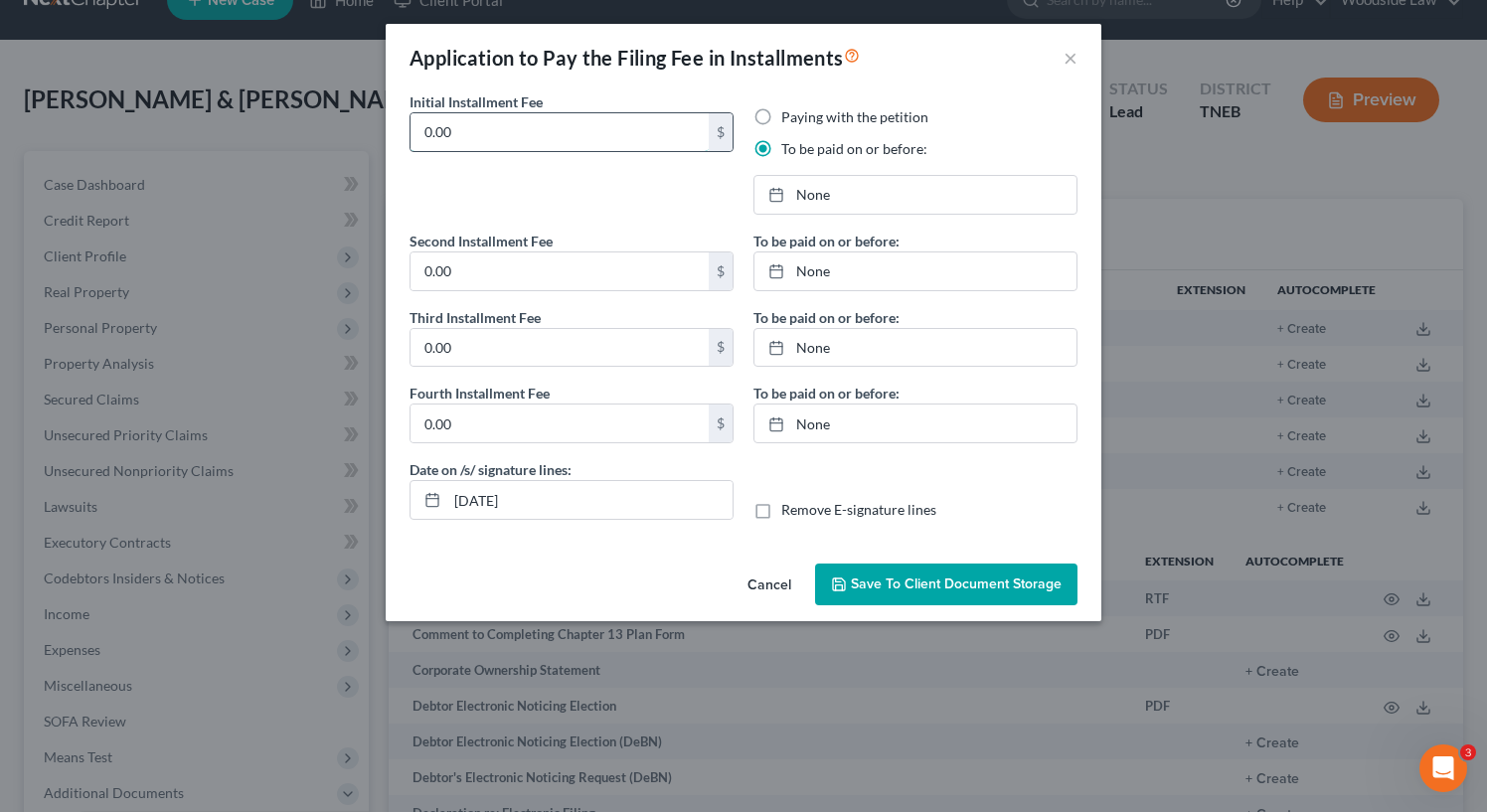 click on "0.00" at bounding box center (560, 132) 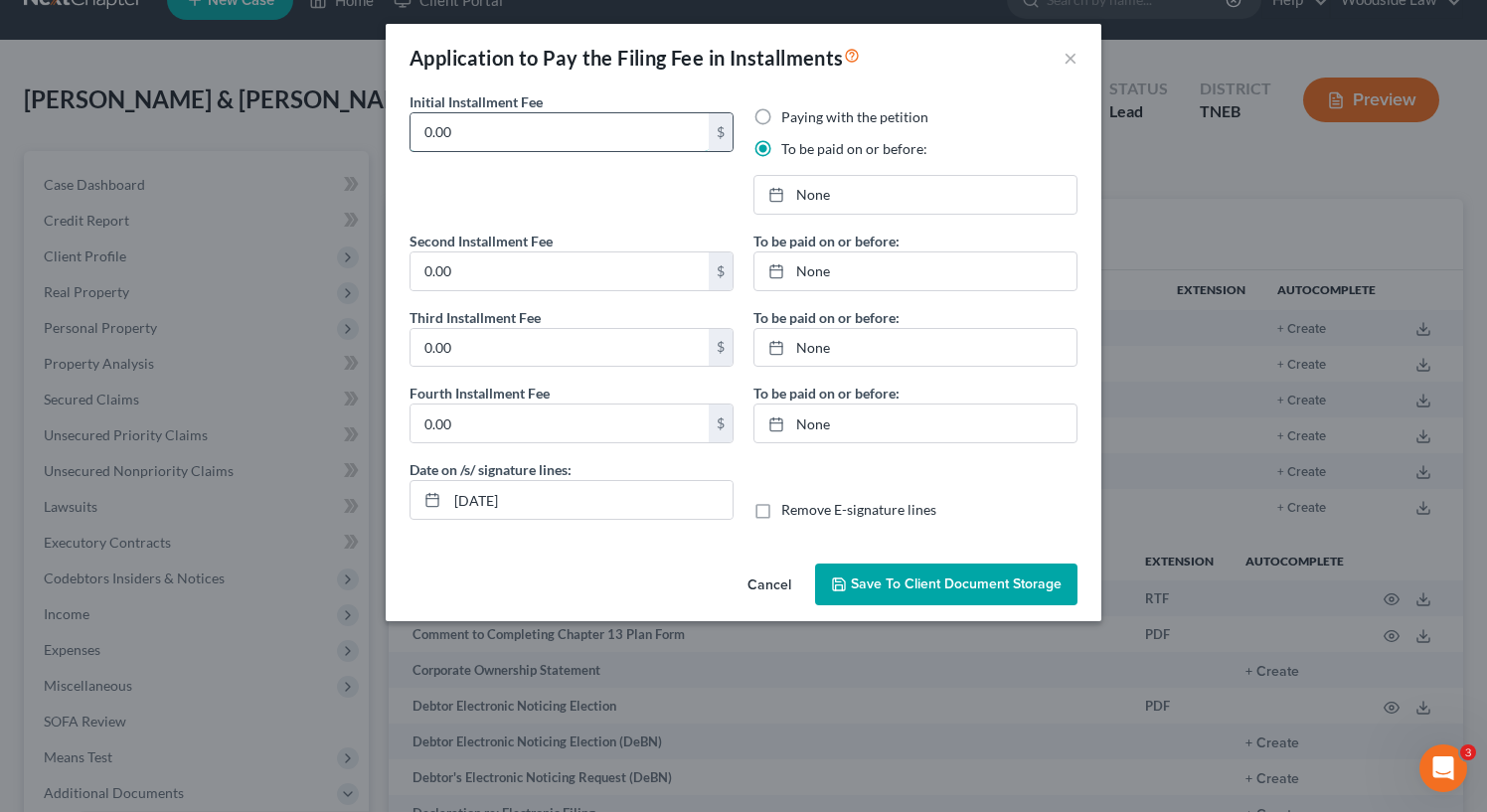 click on "0.00" at bounding box center [560, 132] 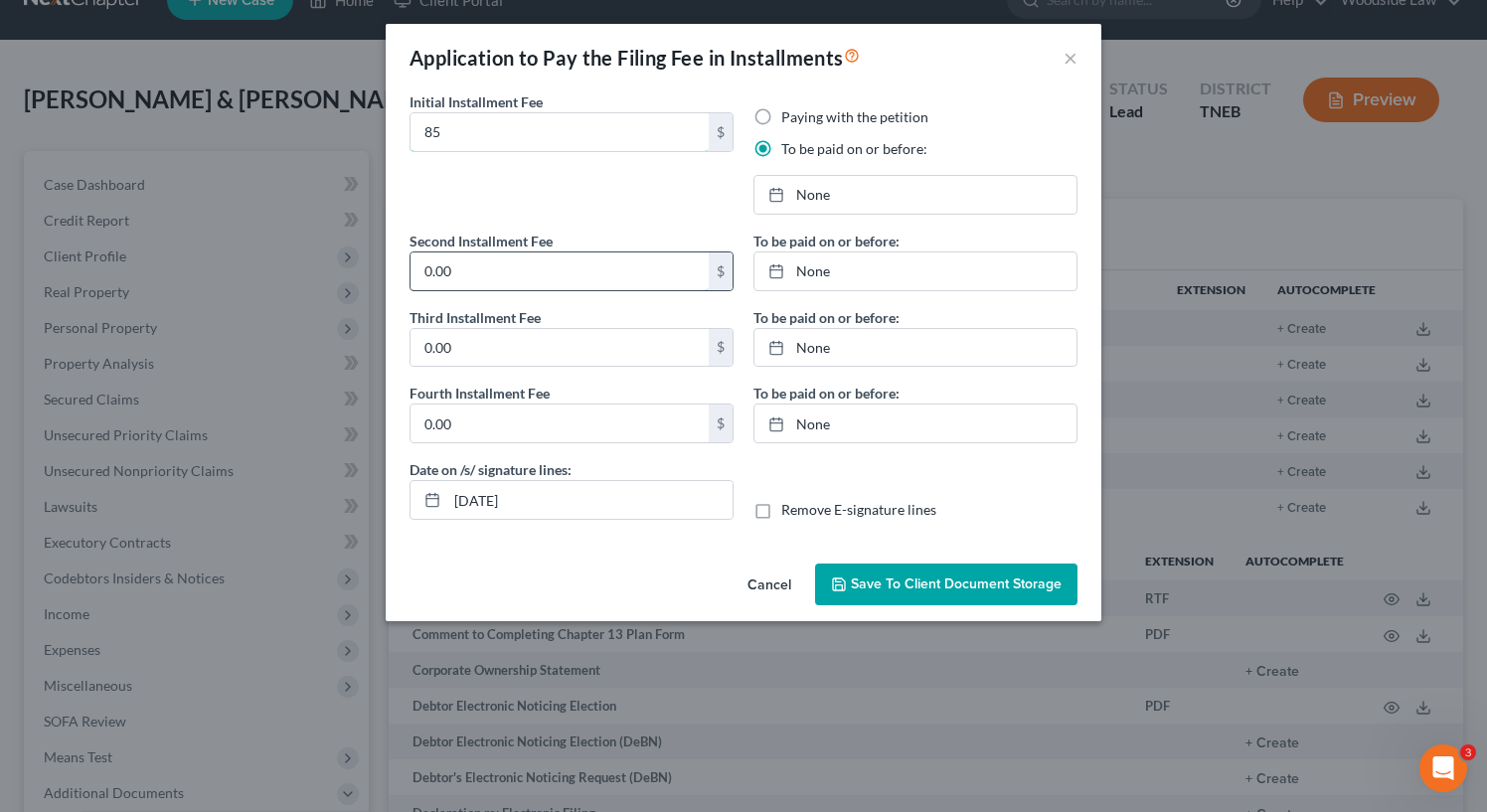 type on "85" 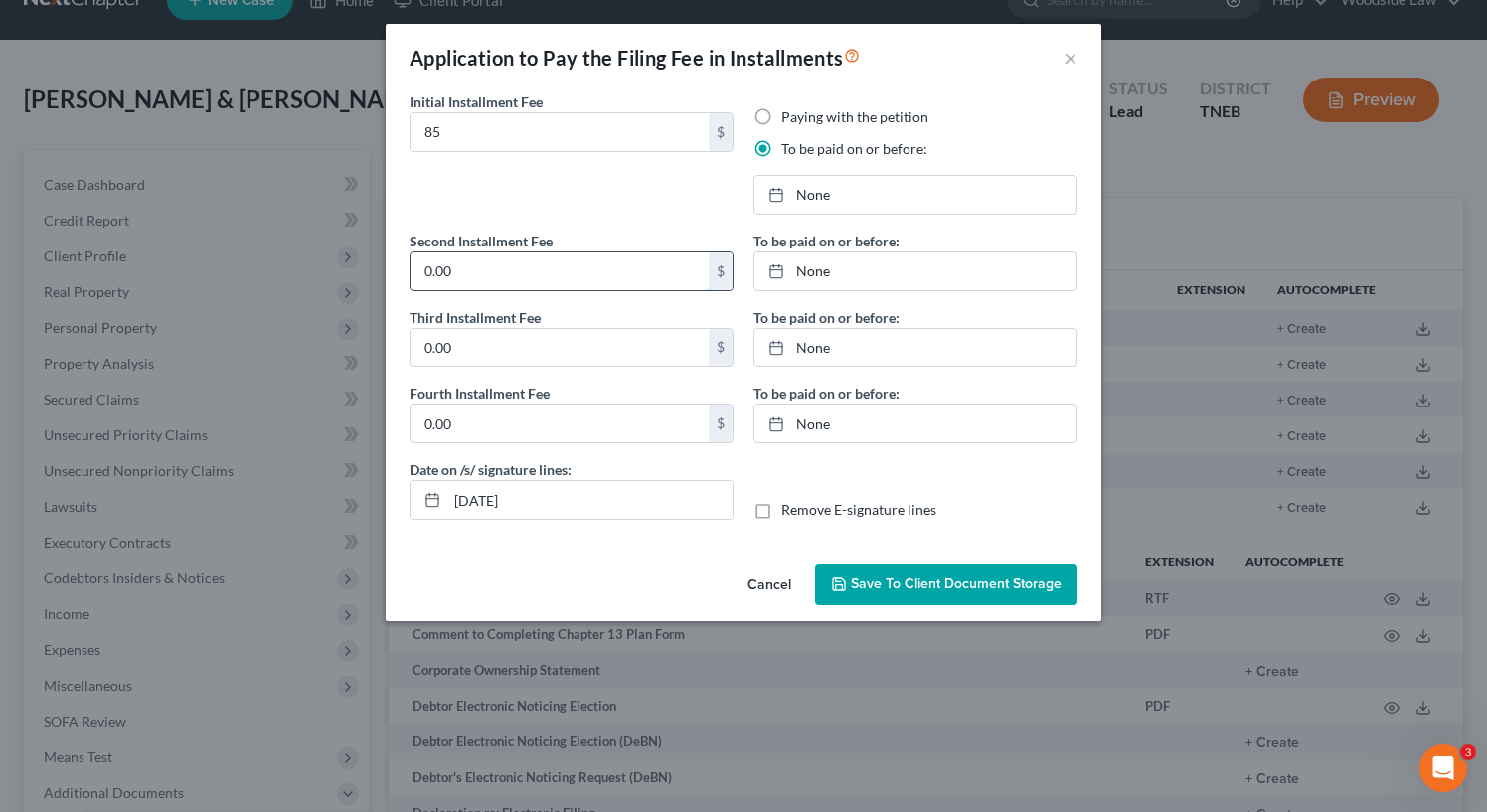 click on "0.00" at bounding box center (560, 271) 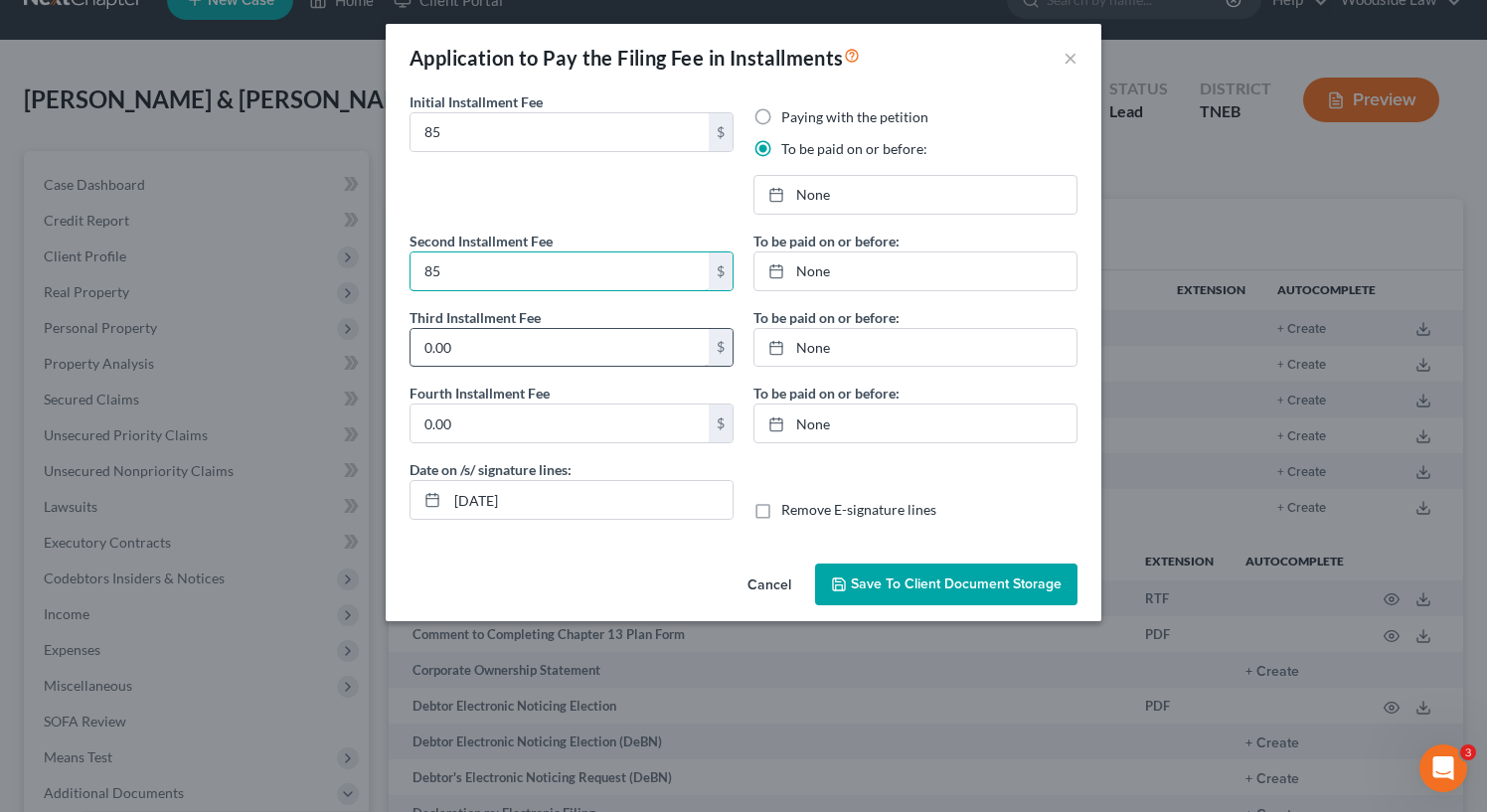 type on "85" 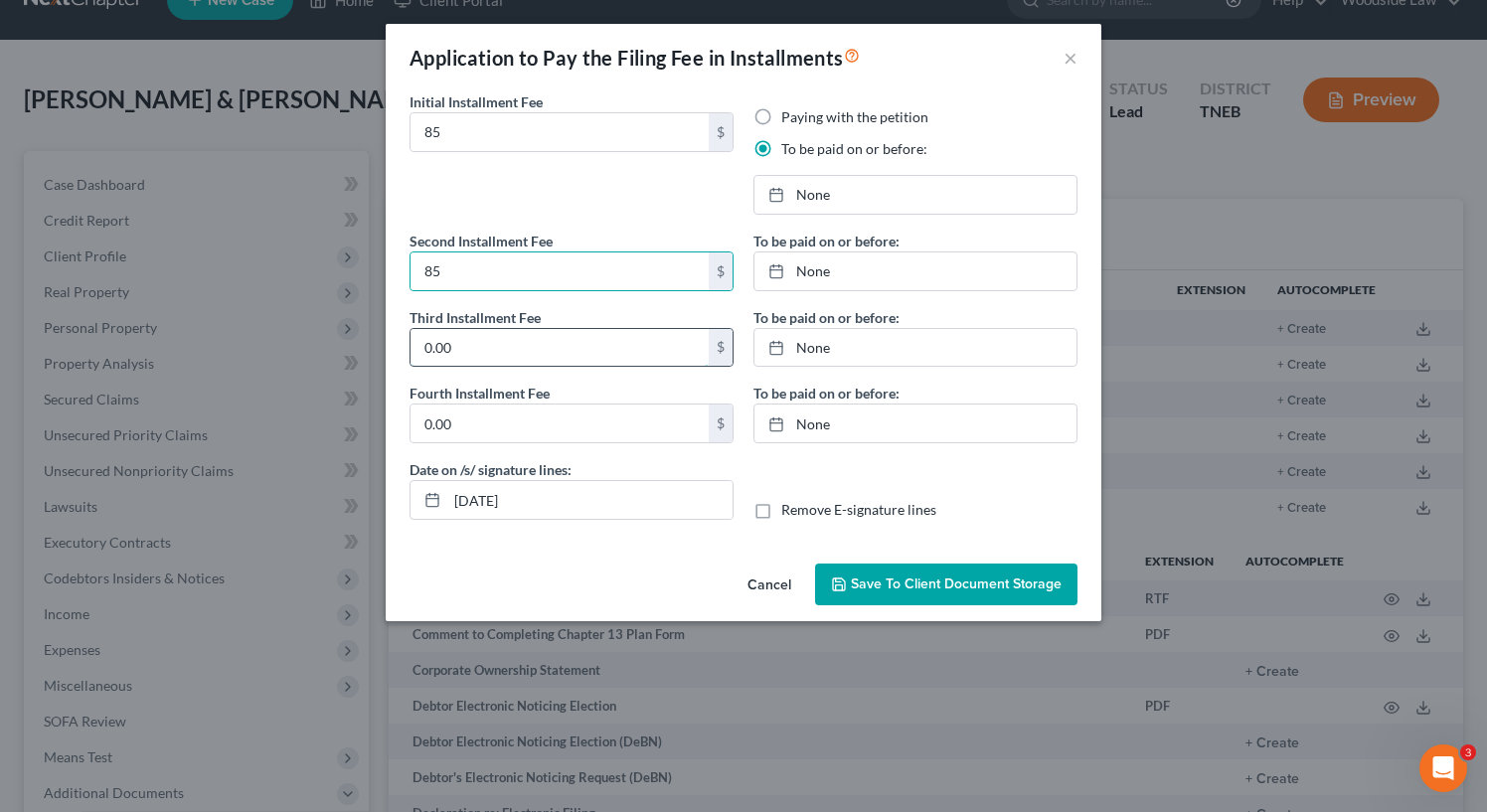 click on "0.00" at bounding box center [560, 348] 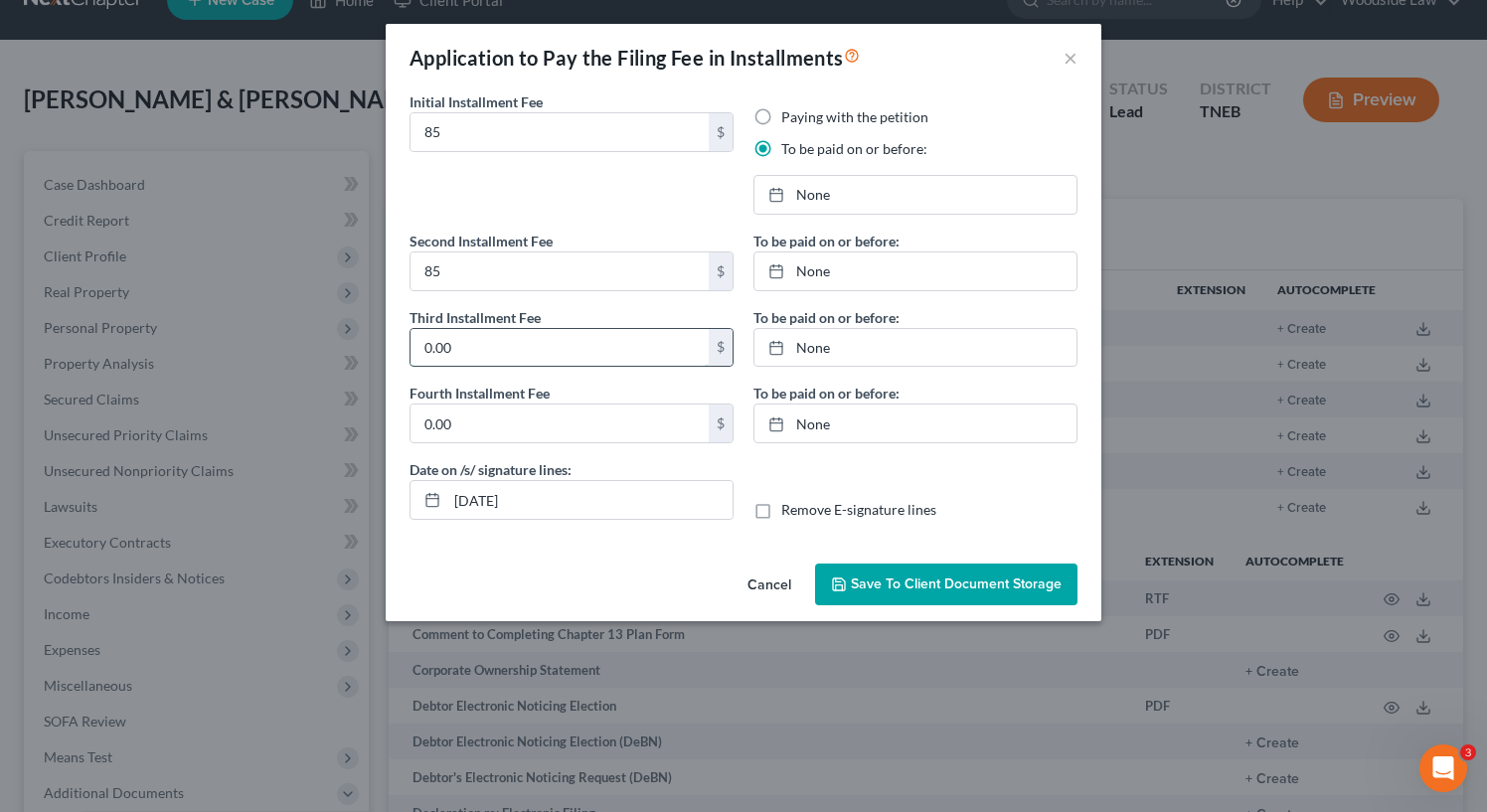 click on "0.00" at bounding box center [560, 348] 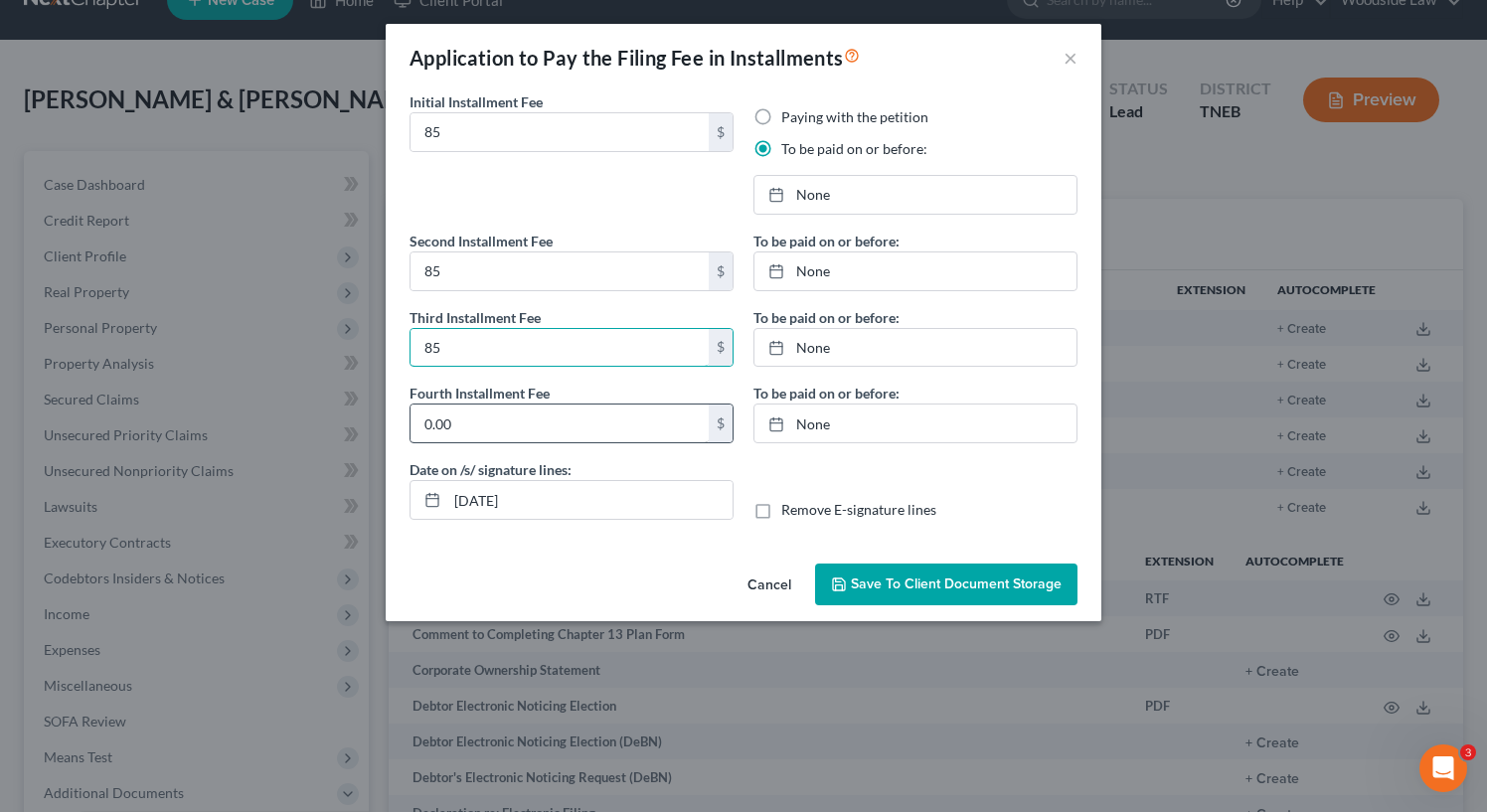 type on "85" 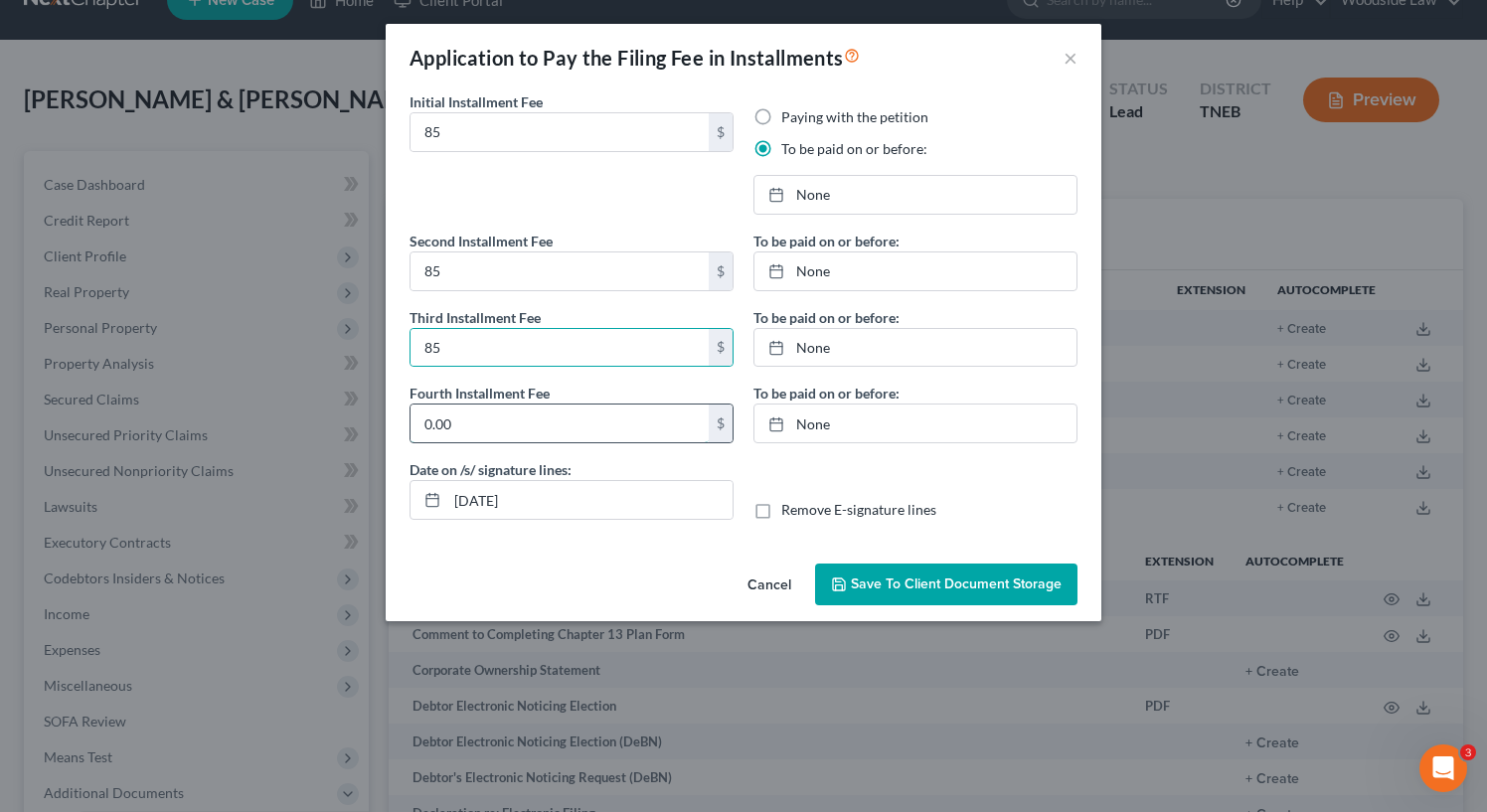 click on "0.00" at bounding box center (560, 423) 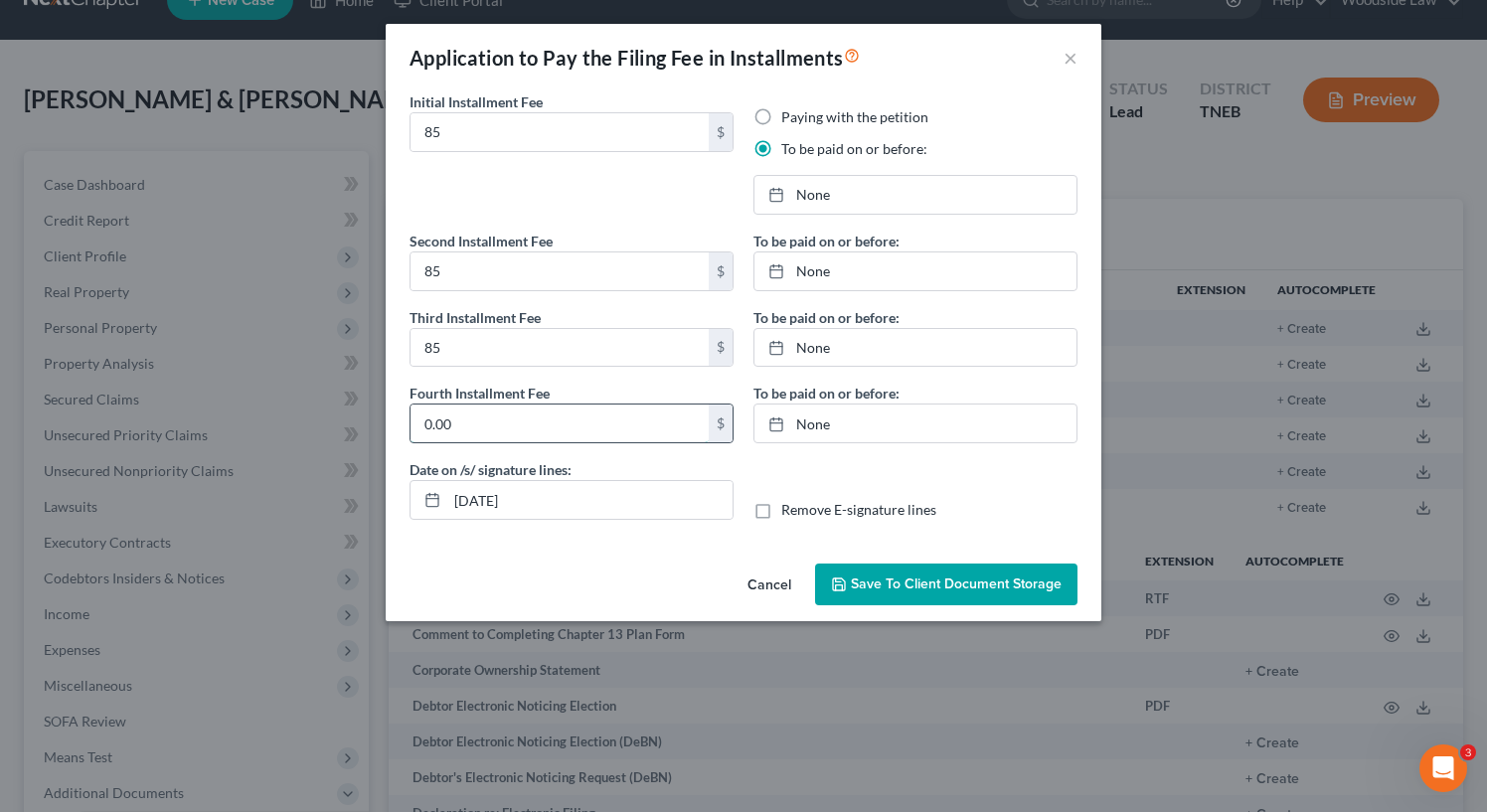 click on "0.00" at bounding box center [560, 423] 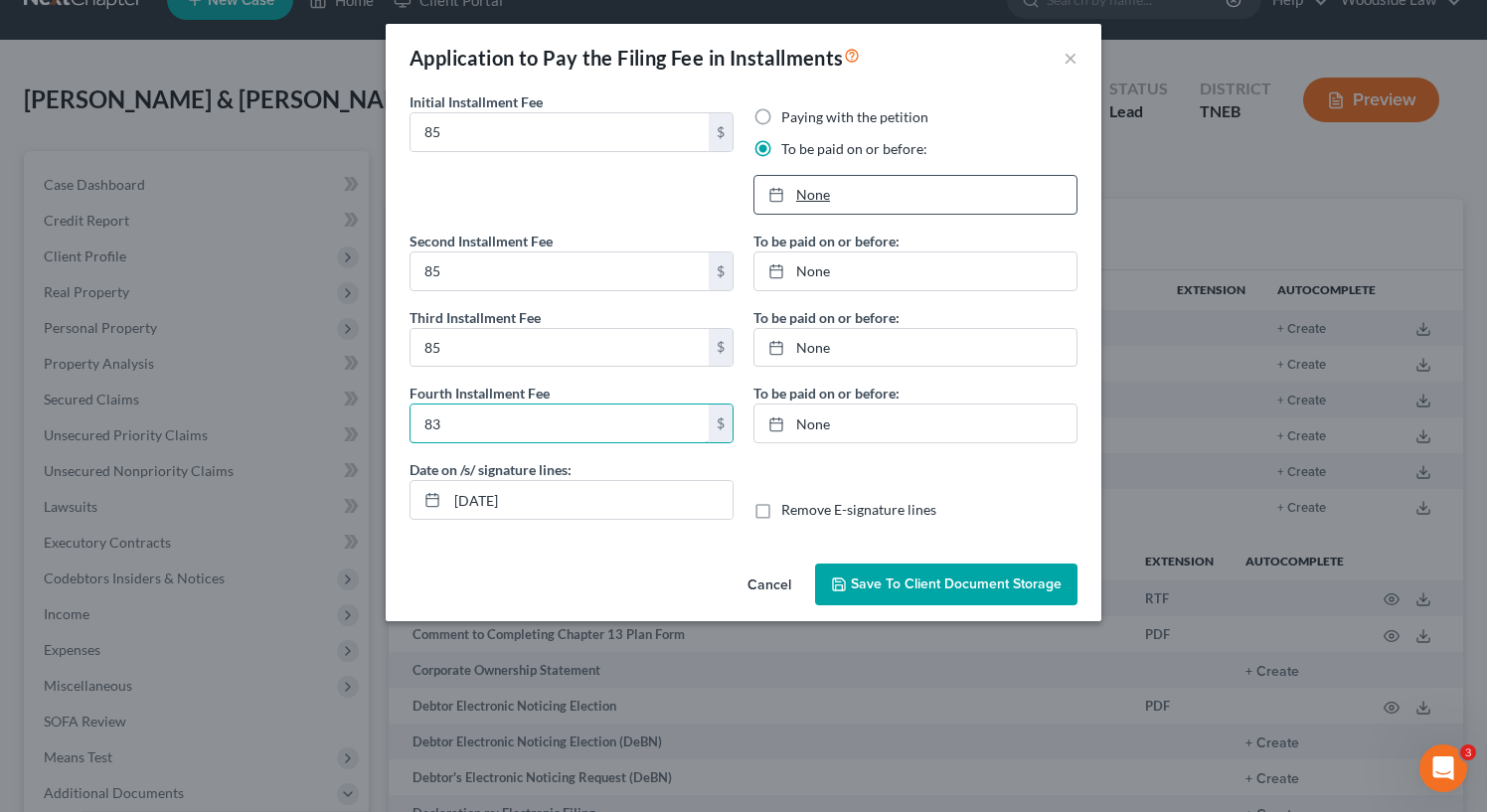 type on "83" 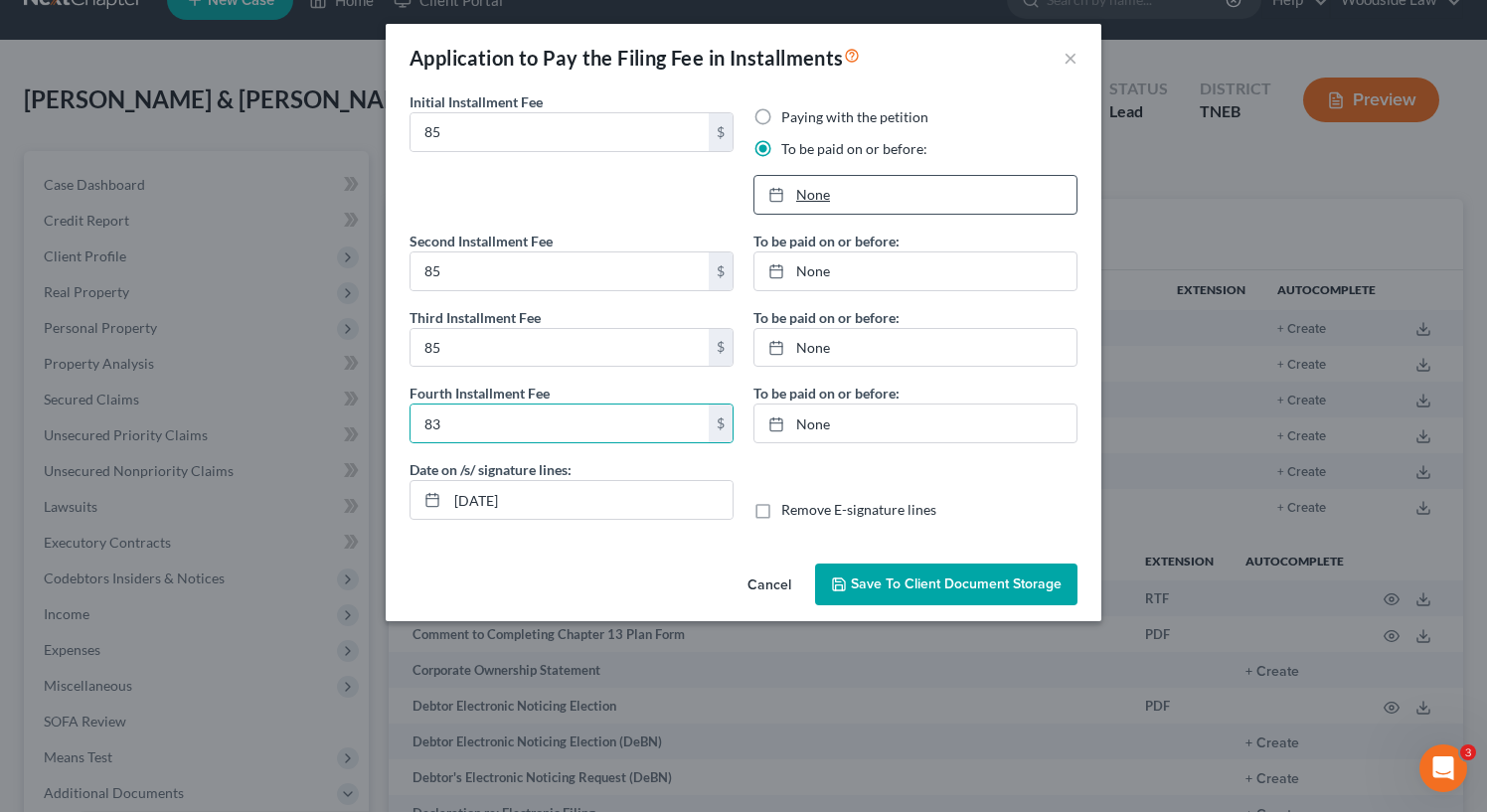 type on "7/1/2025" 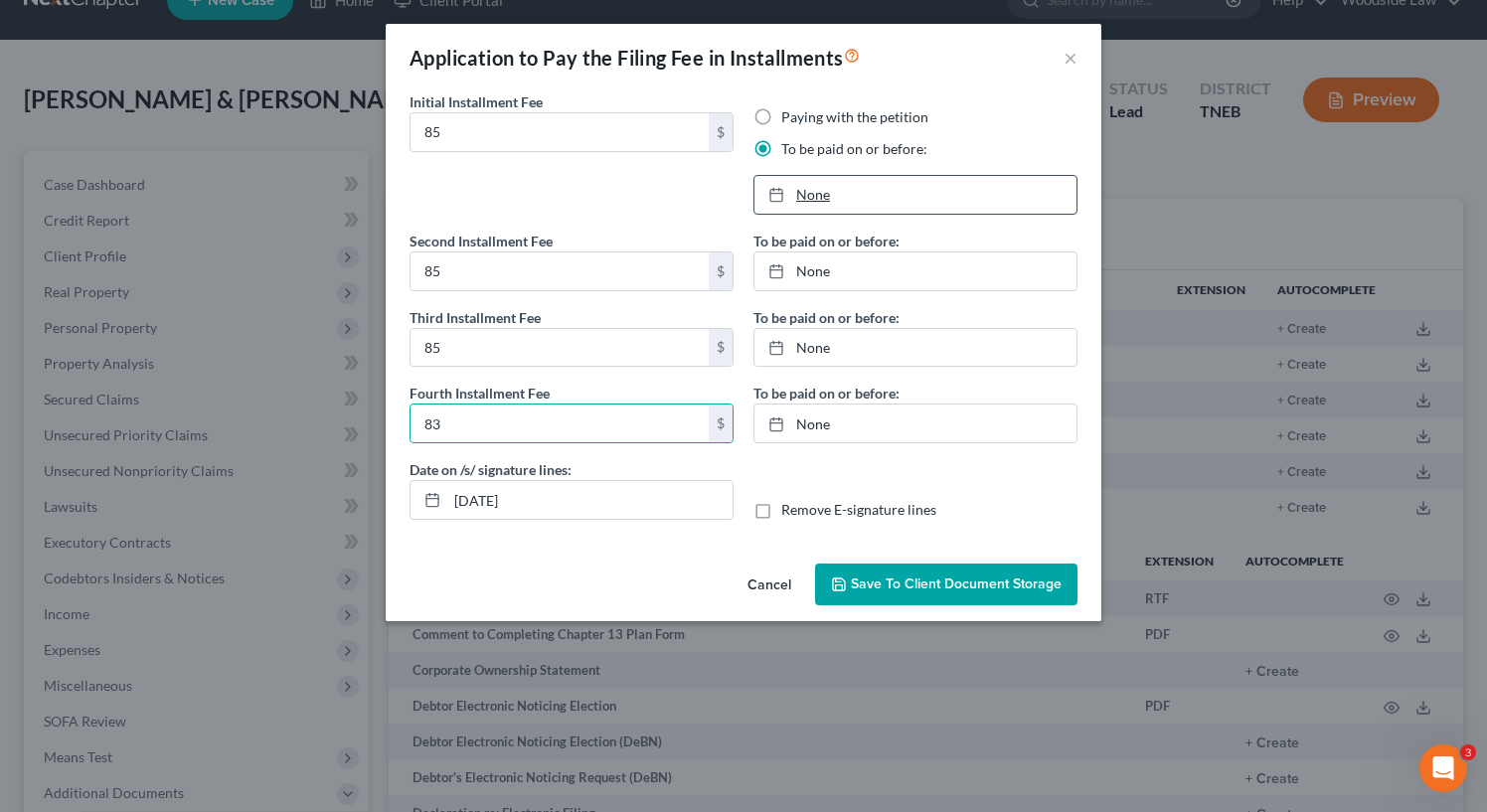 click on "None" at bounding box center [915, 195] 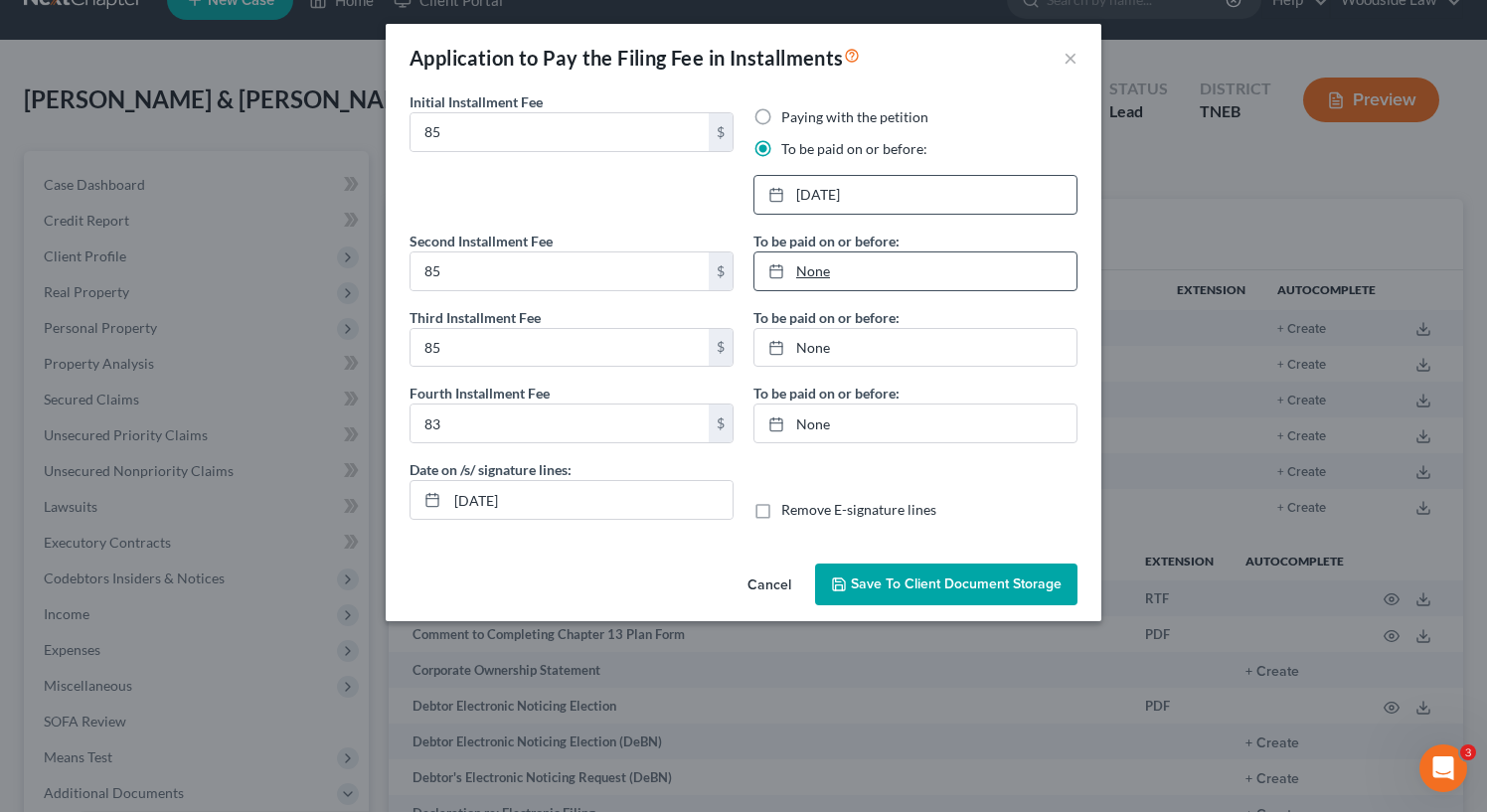 type on "7/1/2025" 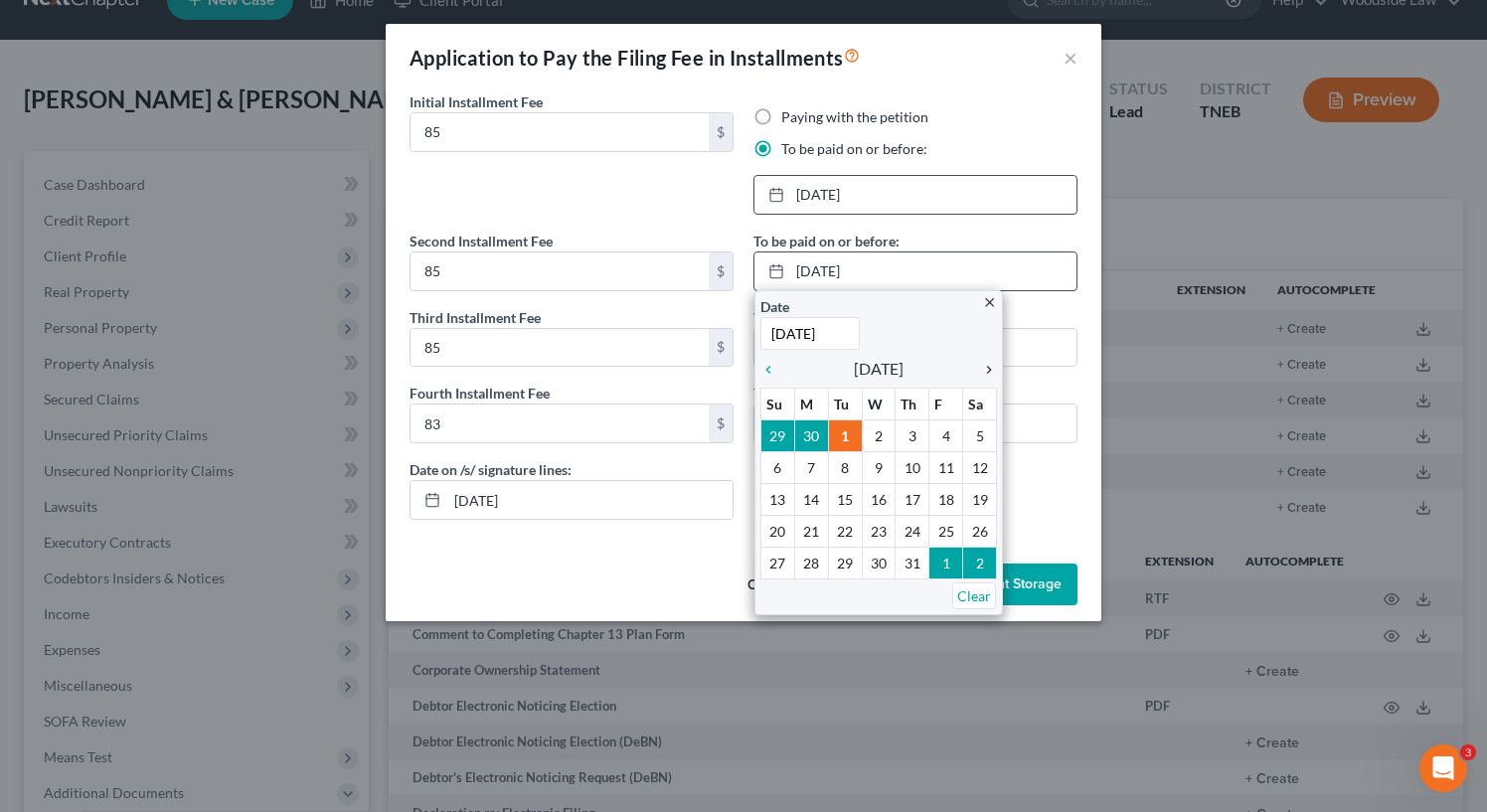 click on "chevron_right" at bounding box center (984, 370) 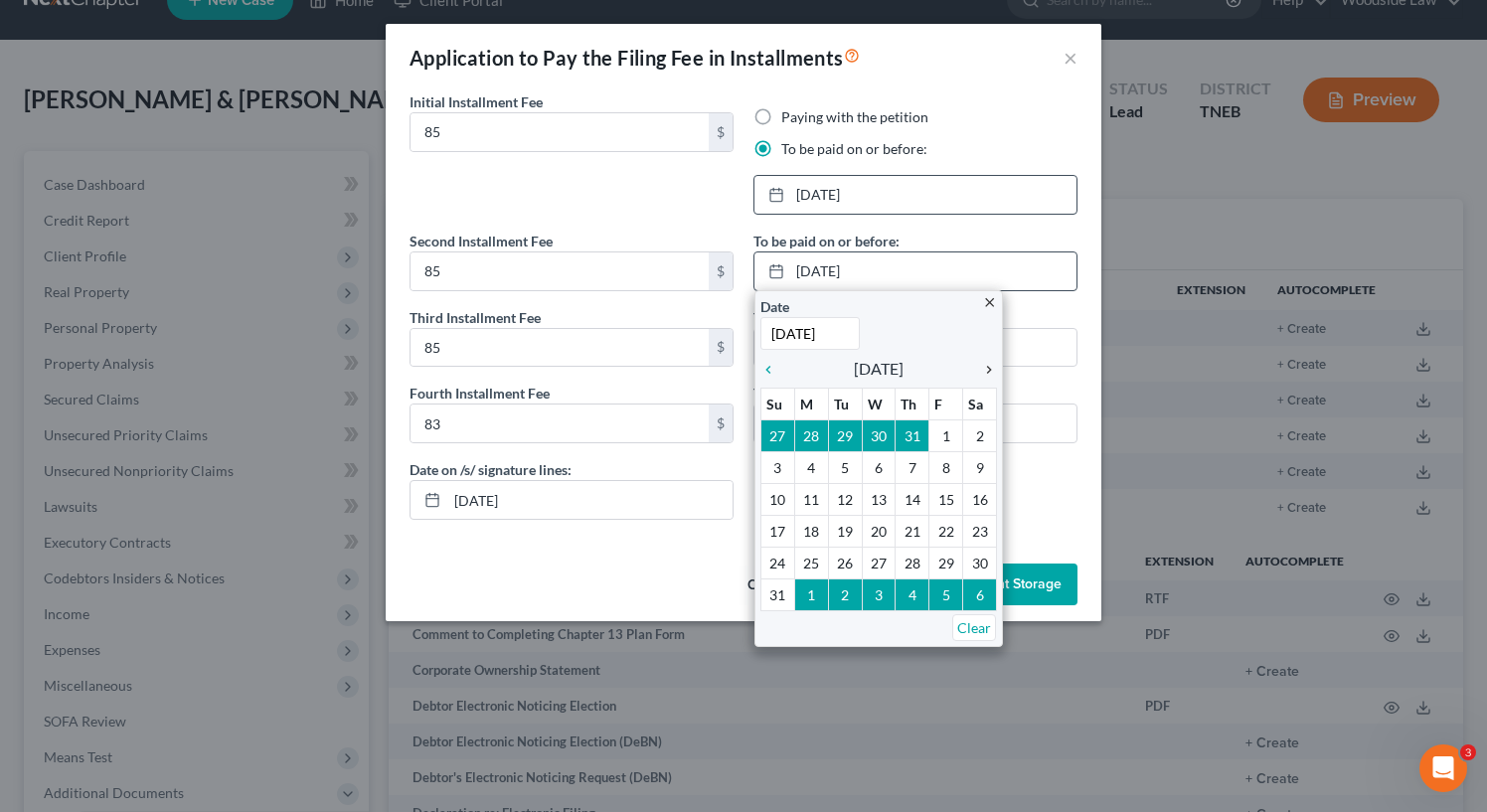 click on "chevron_right" at bounding box center [984, 370] 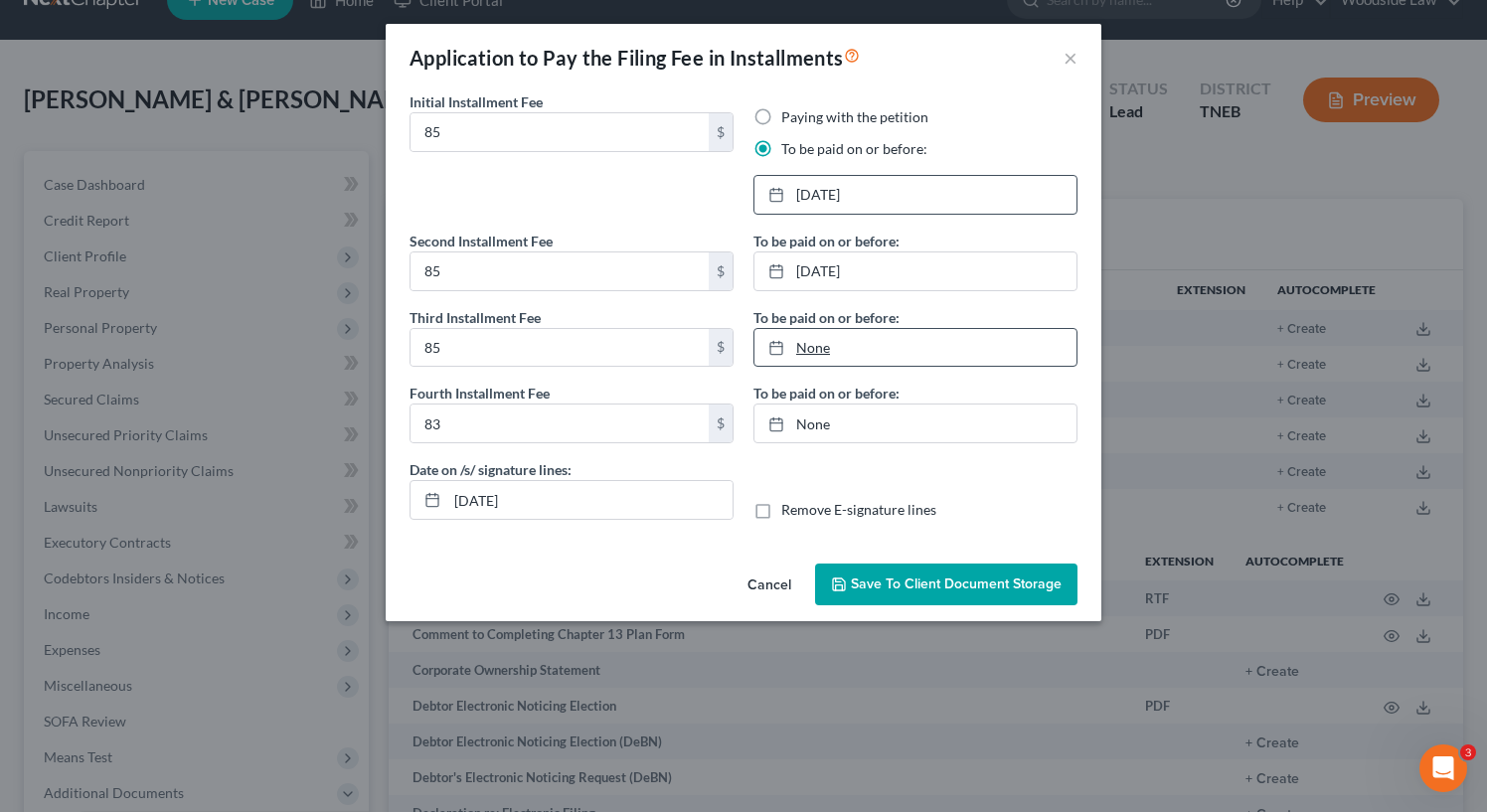 type on "7/1/2025" 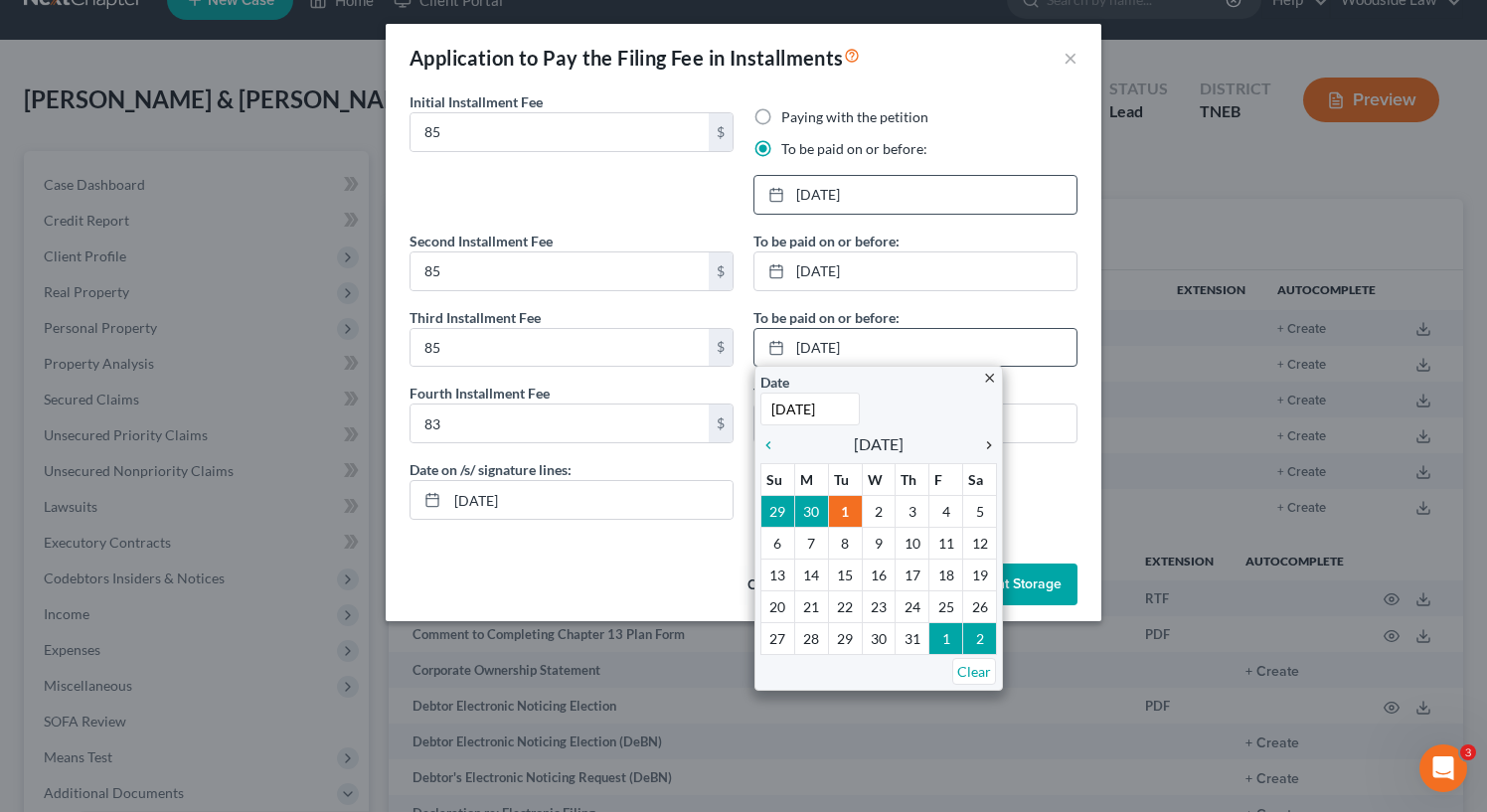 click on "chevron_right" at bounding box center (984, 445) 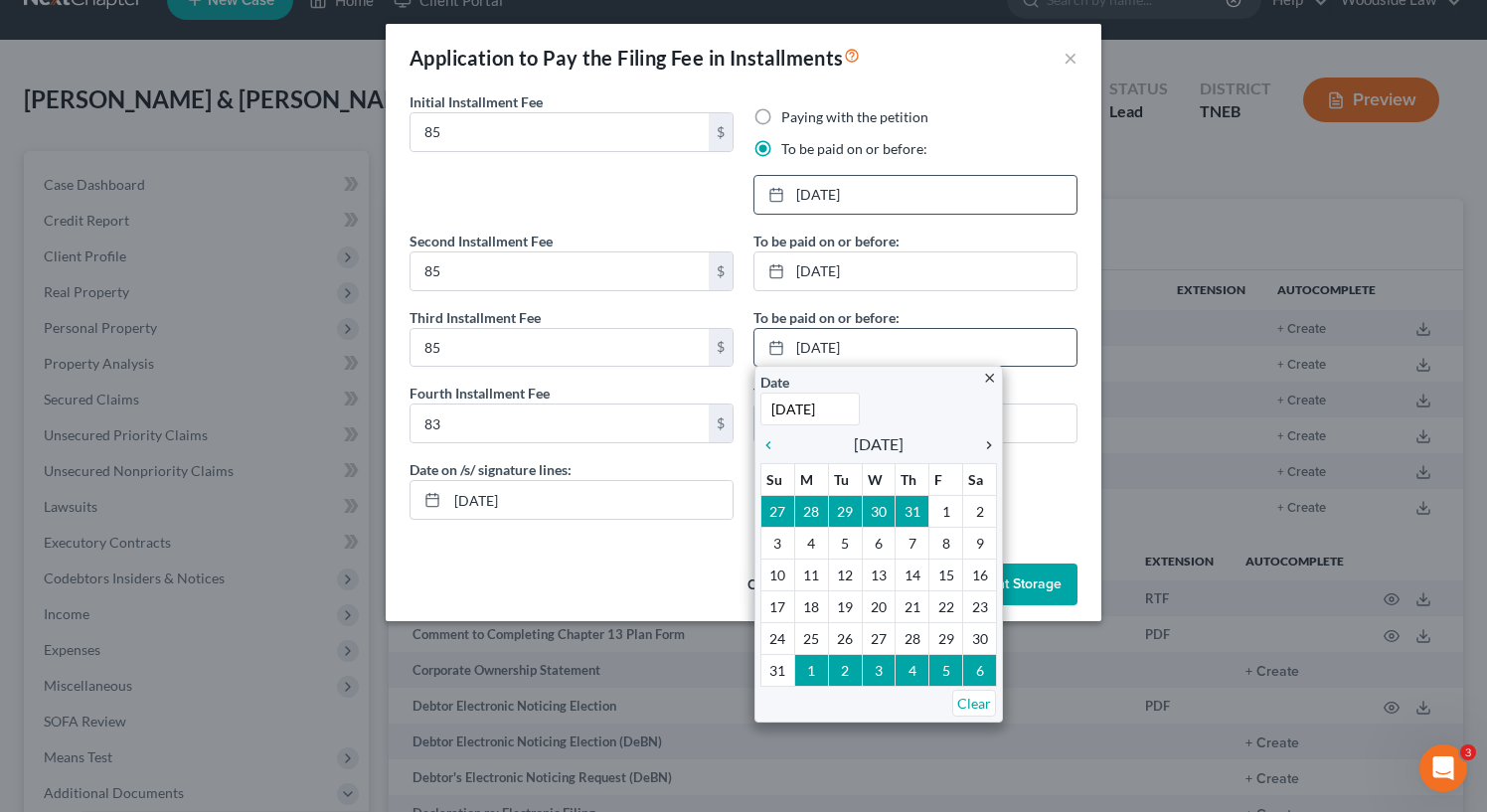 click on "chevron_right" at bounding box center [984, 445] 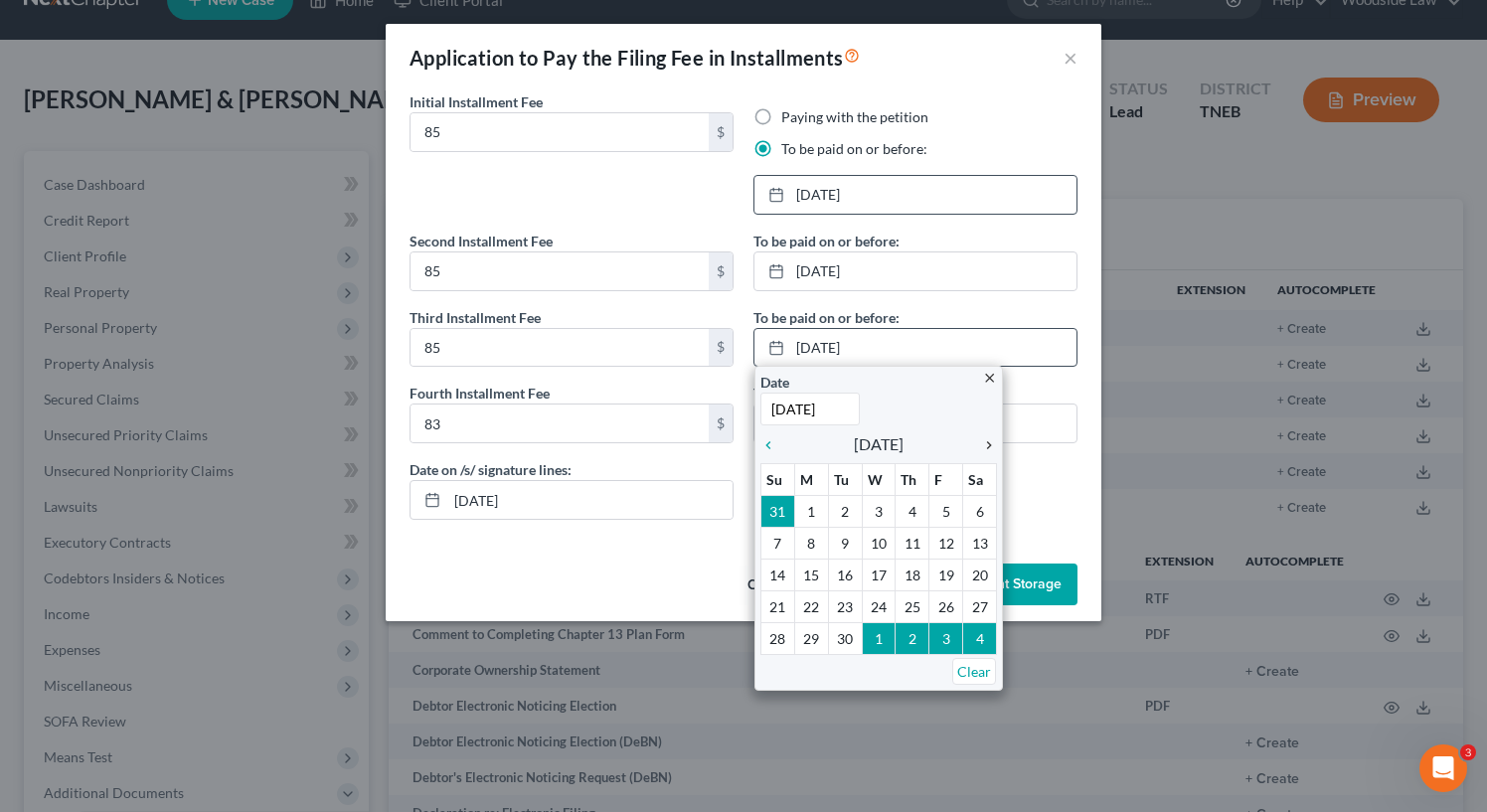 click on "chevron_right" at bounding box center [984, 445] 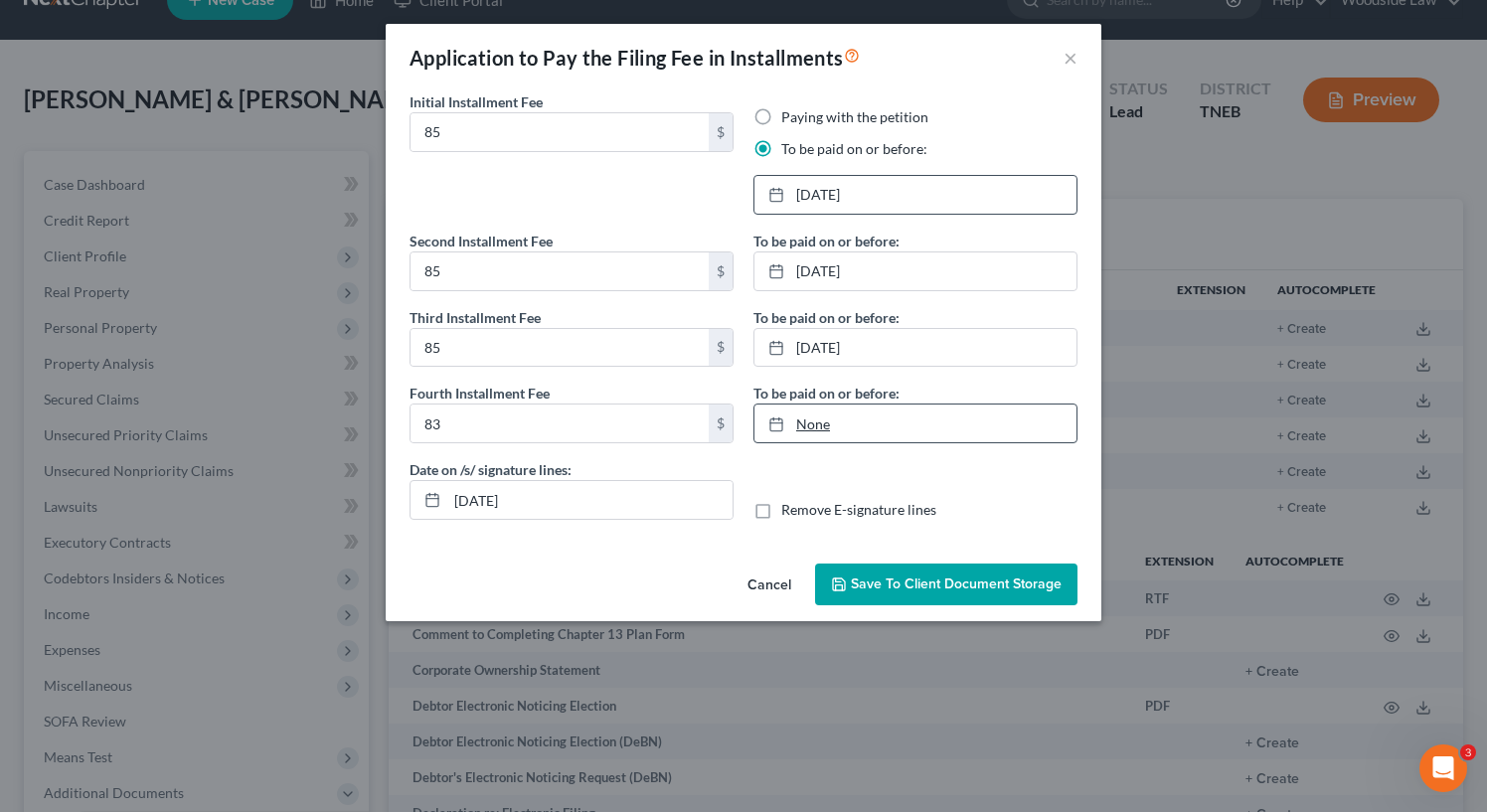 type on "7/1/2025" 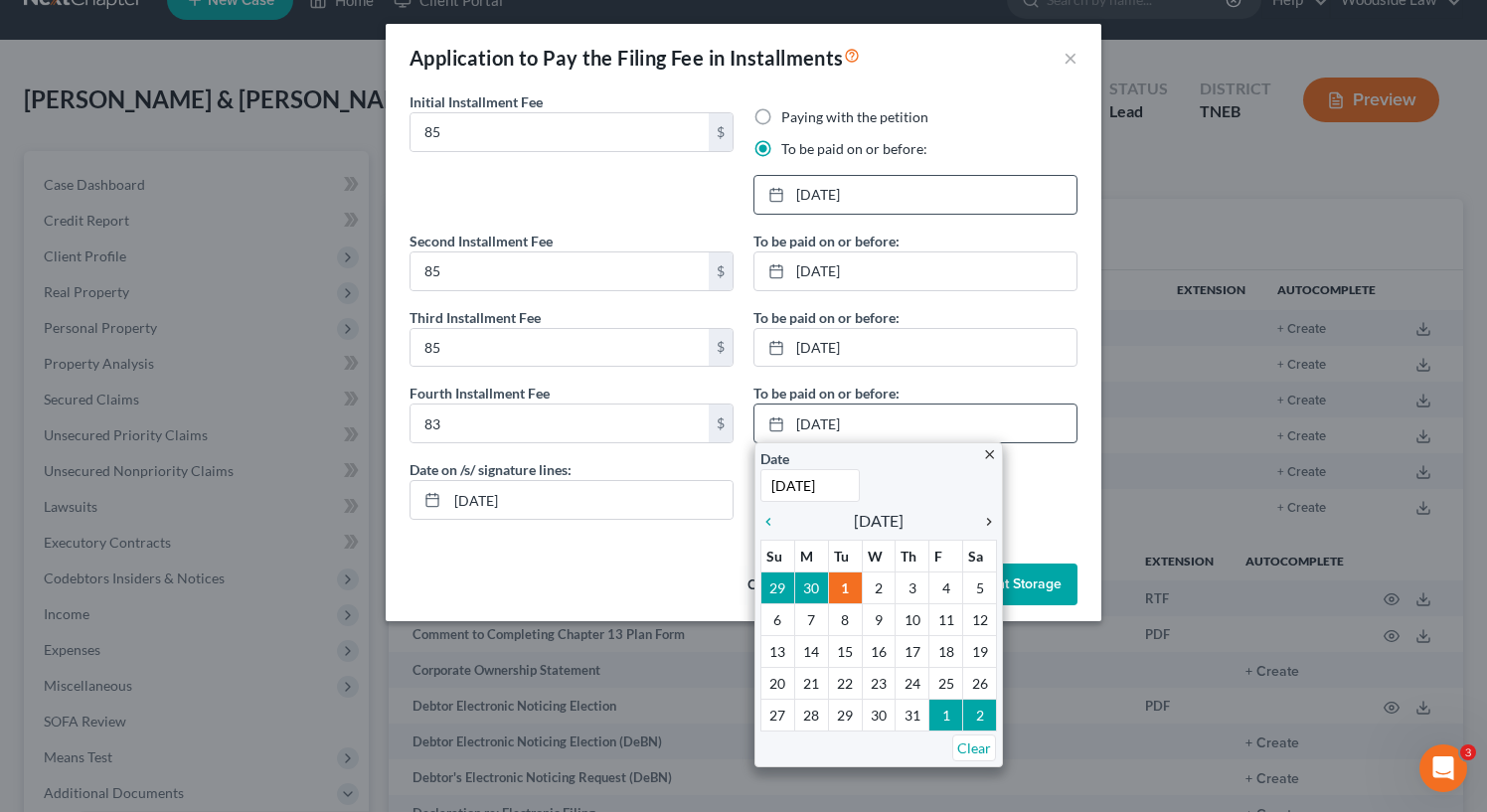 click on "chevron_right" at bounding box center [984, 522] 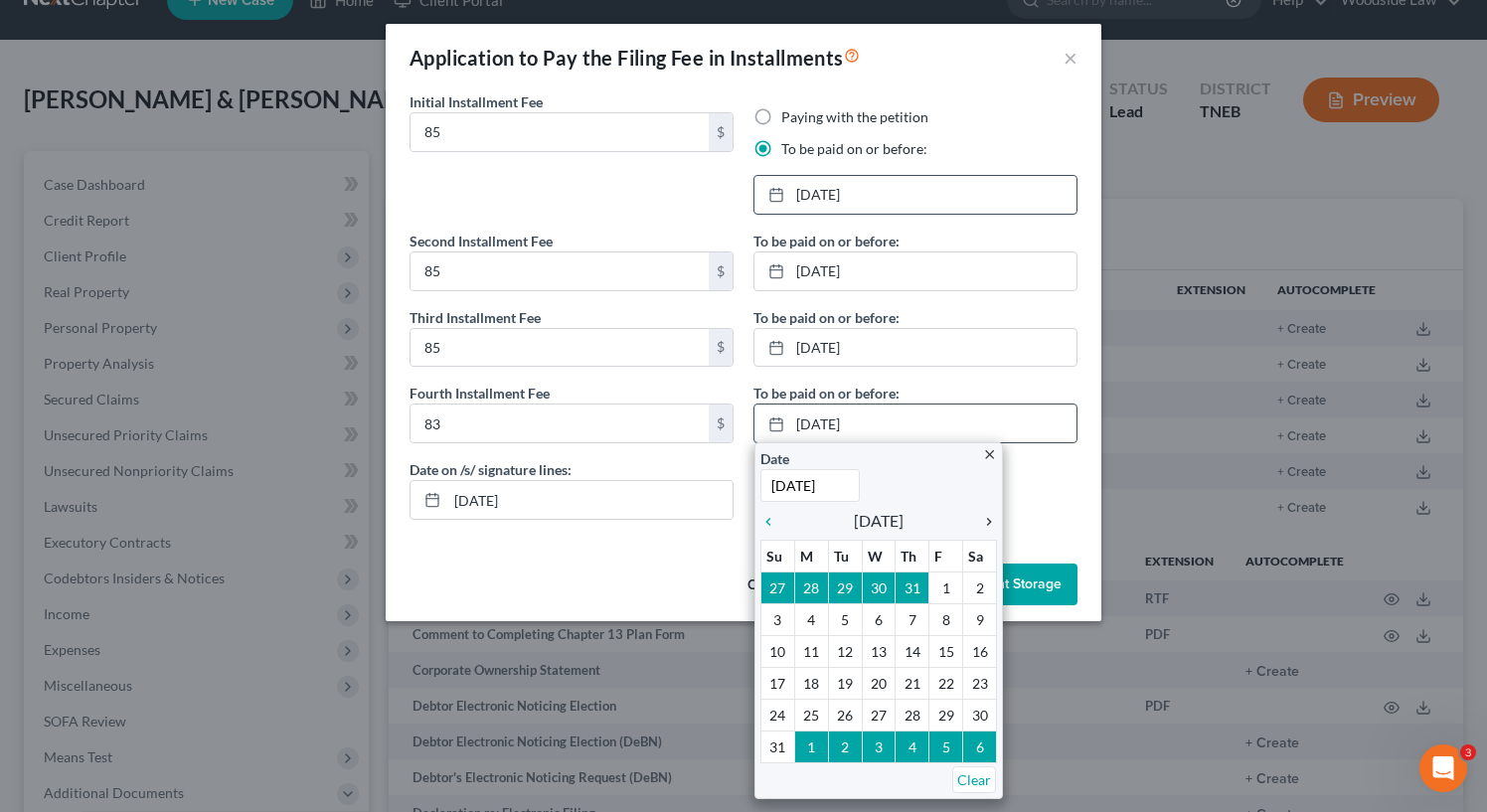 click on "chevron_right" at bounding box center [984, 522] 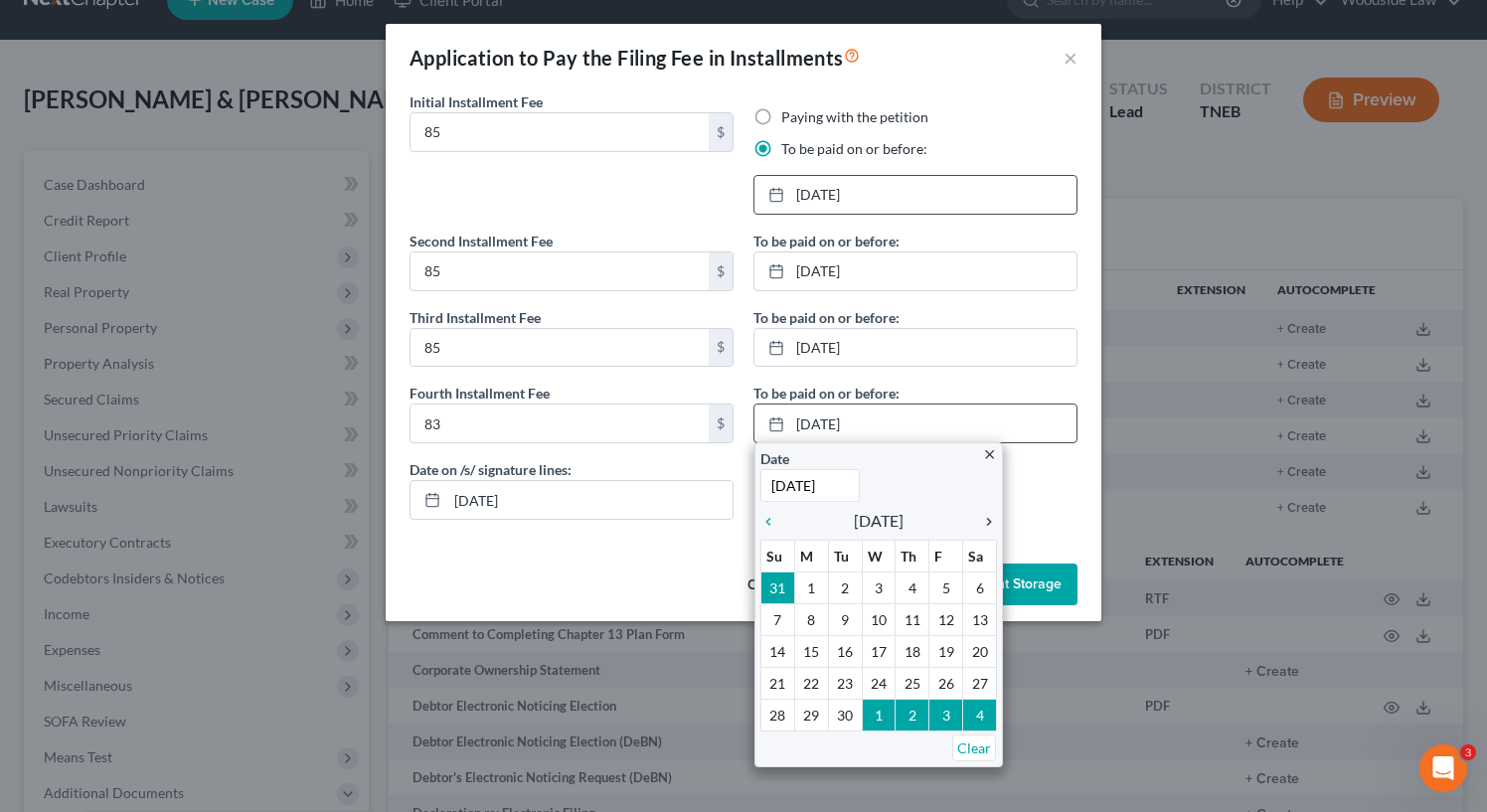 click on "chevron_right" at bounding box center (984, 522) 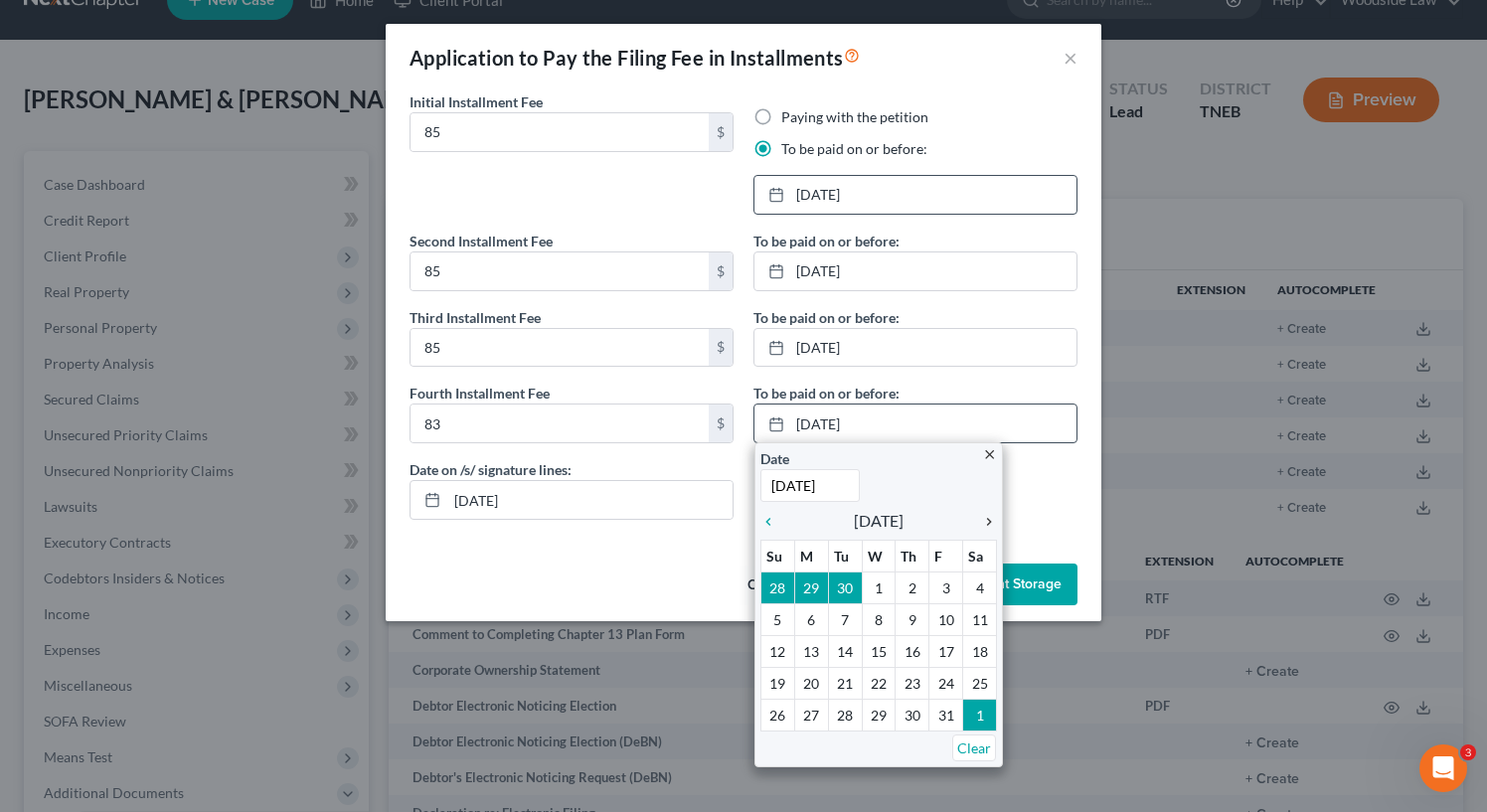 click on "chevron_right" at bounding box center [984, 522] 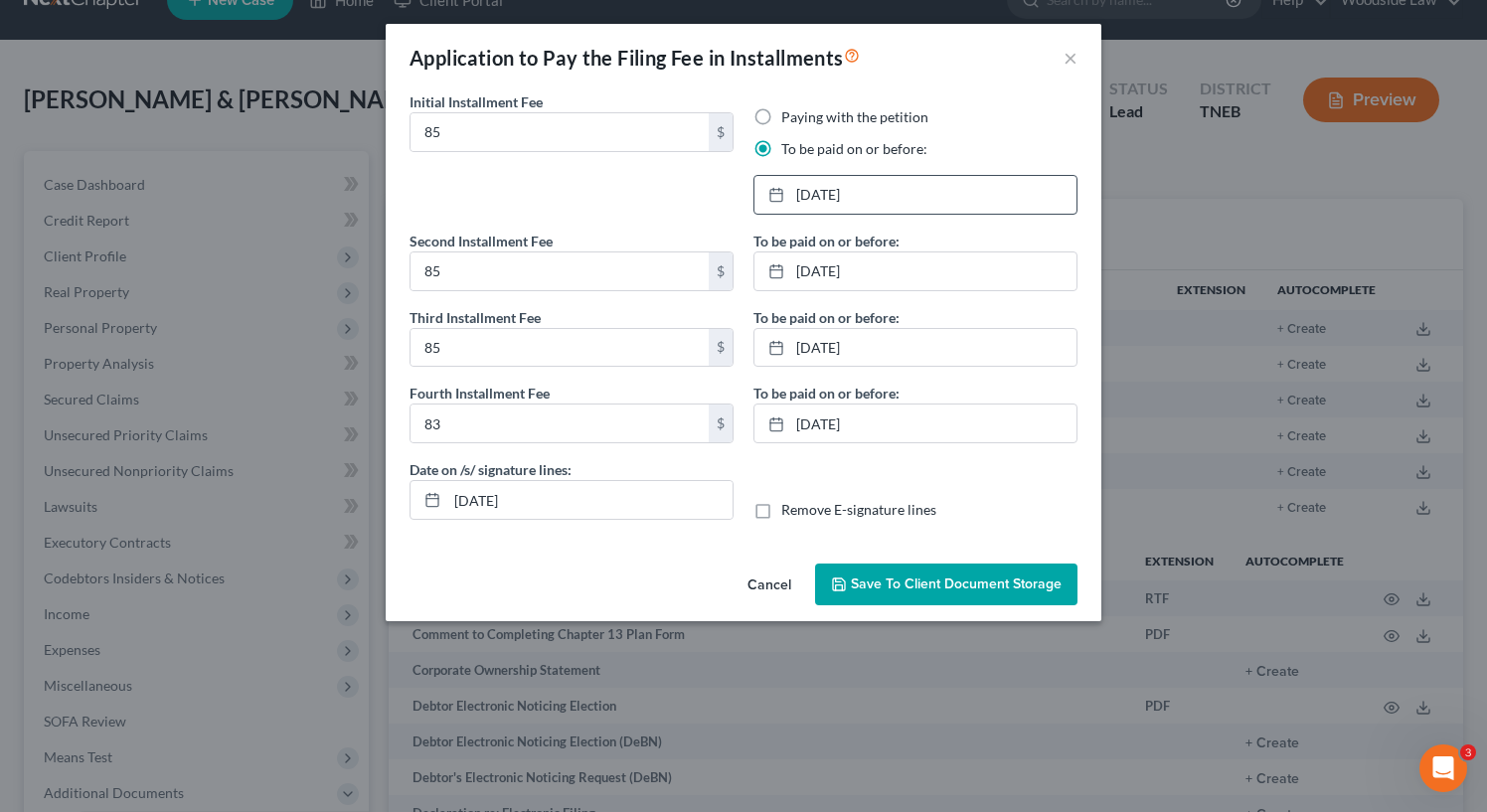 click on "Save to Client Document Storage" at bounding box center (956, 583) 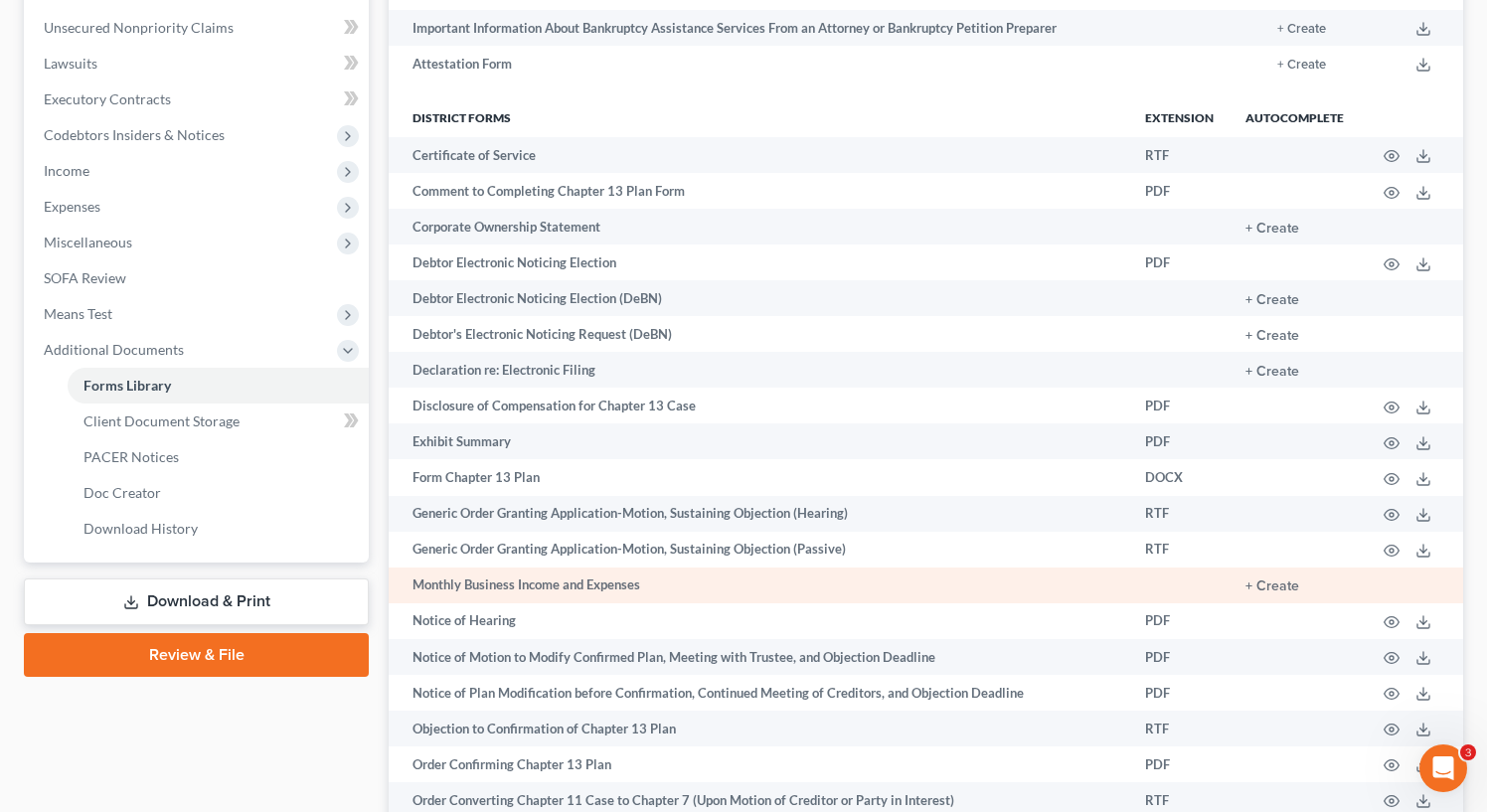scroll, scrollTop: 487, scrollLeft: 0, axis: vertical 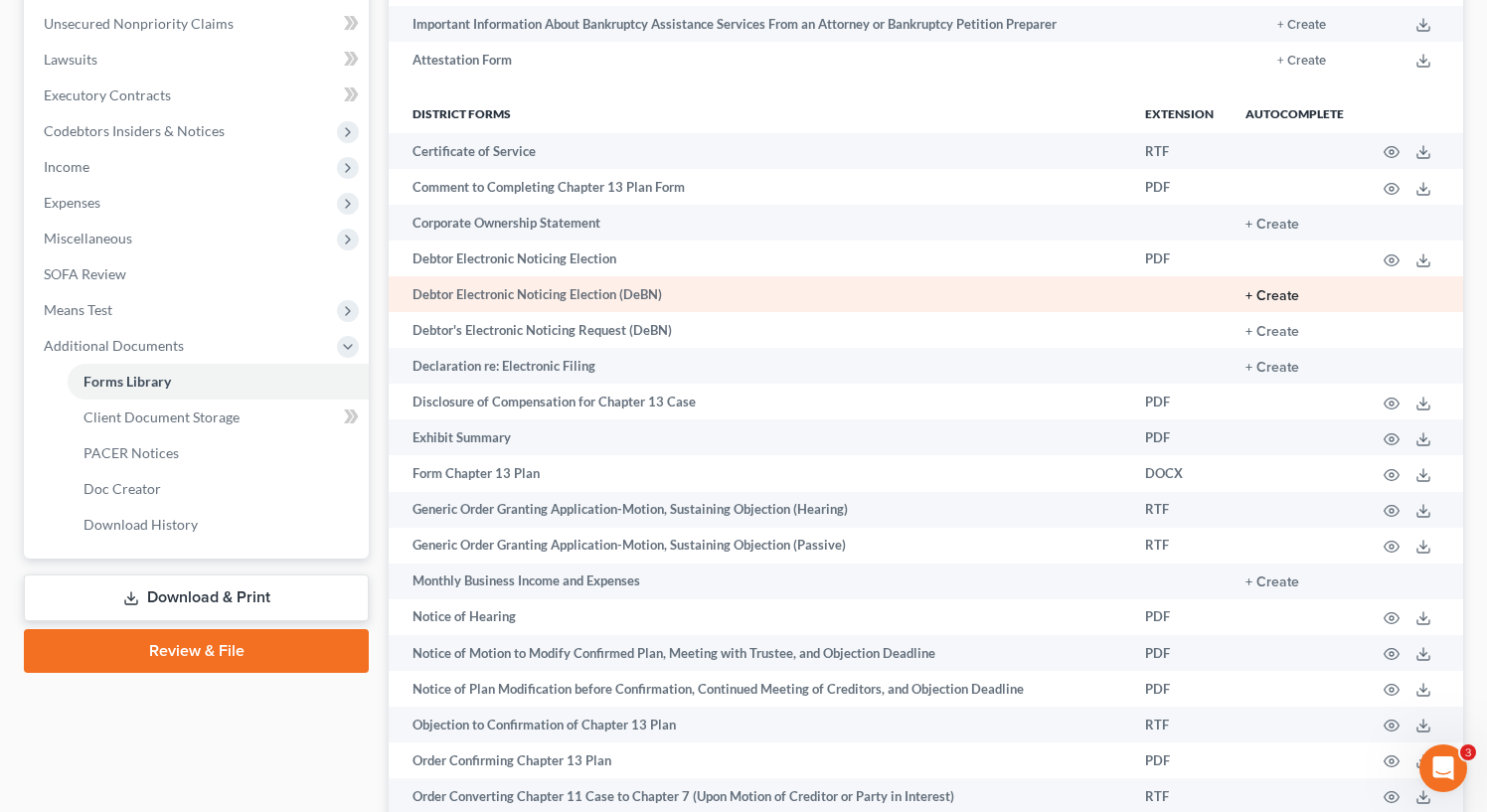 click on "+ Create" at bounding box center (1272, 296) 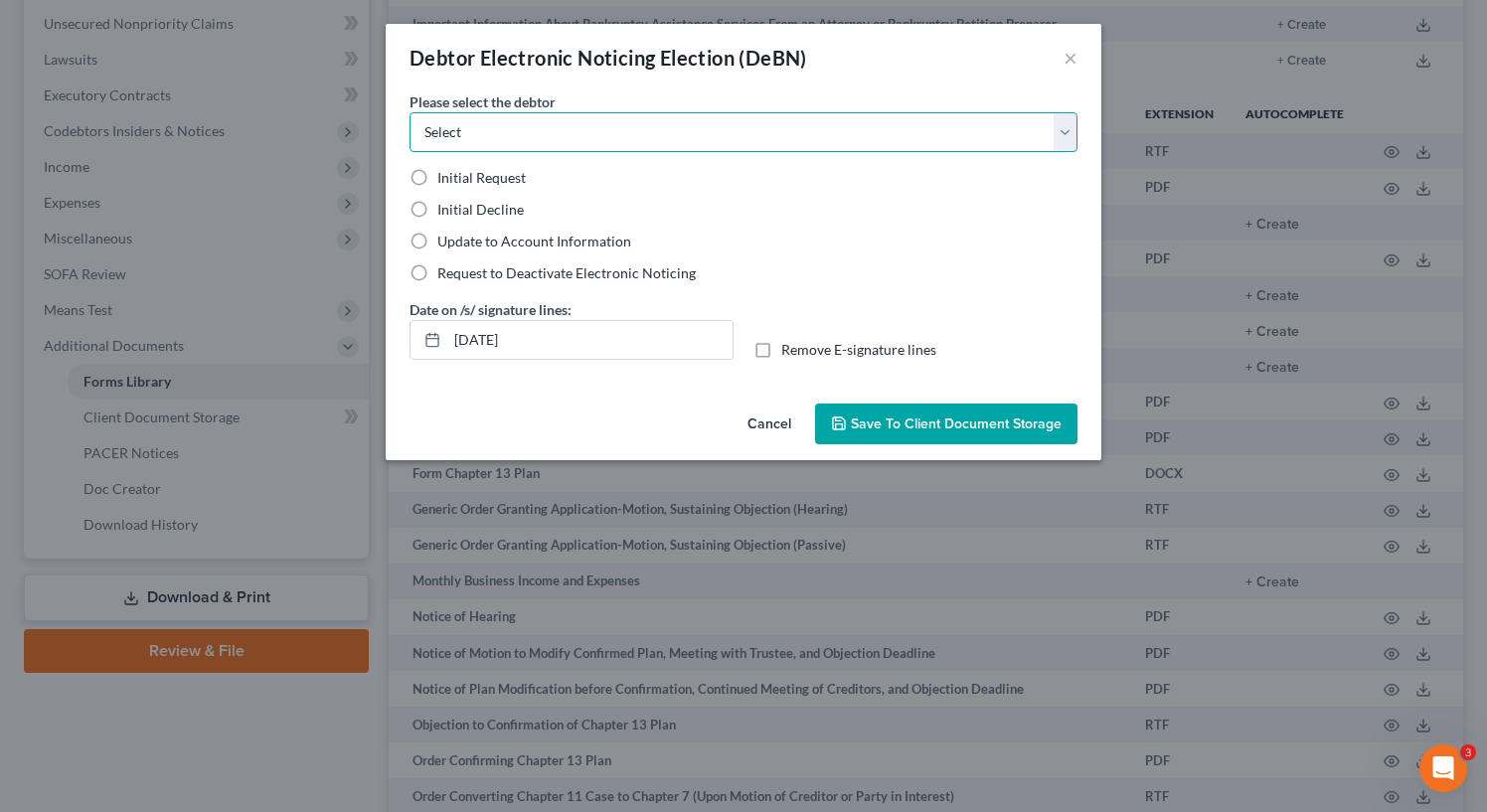 click on "Select Derek Berkheiser Danielle Berkheiser" at bounding box center [744, 132] 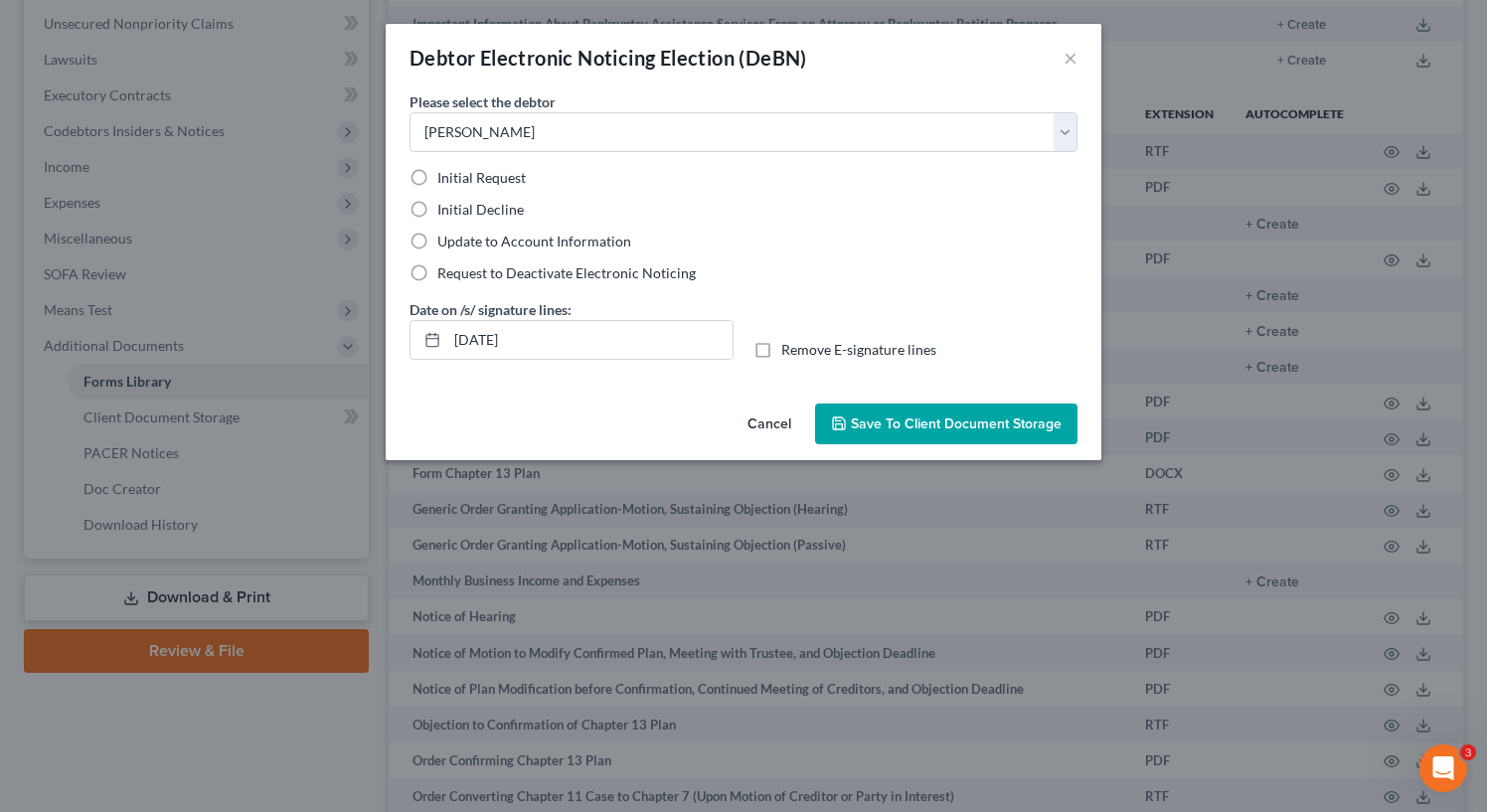 click on "Initial Decline" at bounding box center [480, 210] 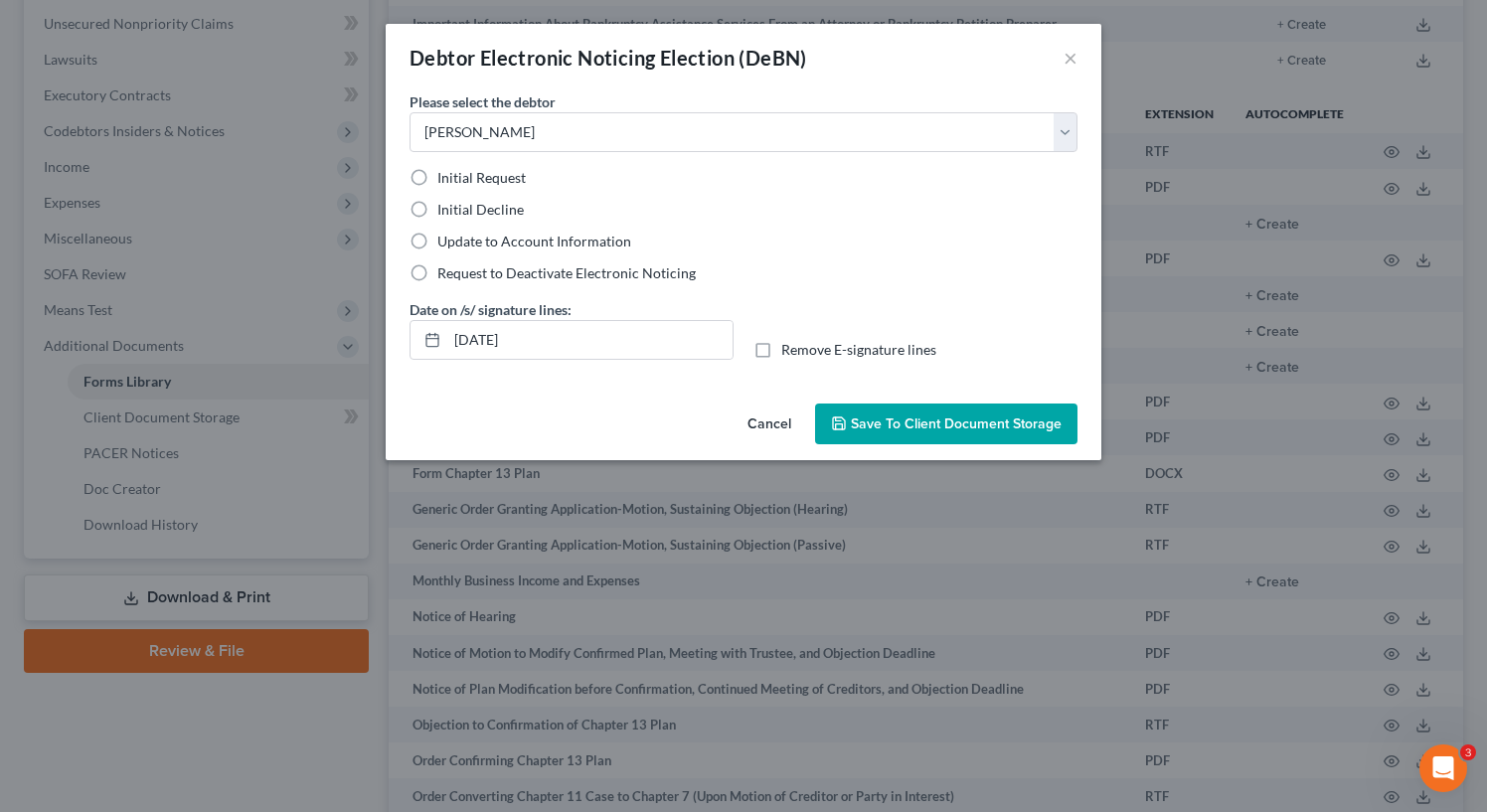 click on "Initial Decline" at bounding box center [451, 206] 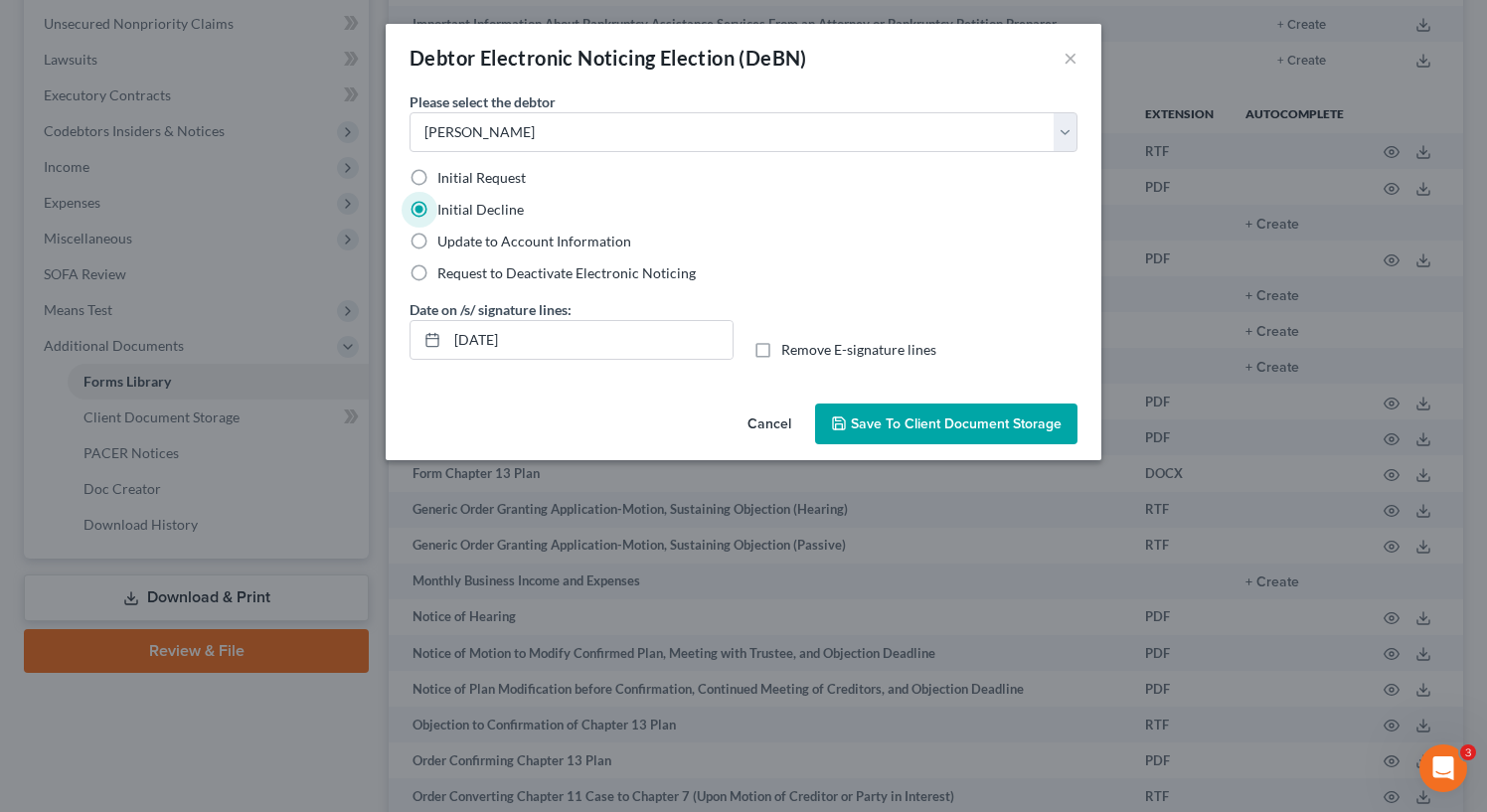 click on "Save to Client Document Storage" at bounding box center (956, 423) 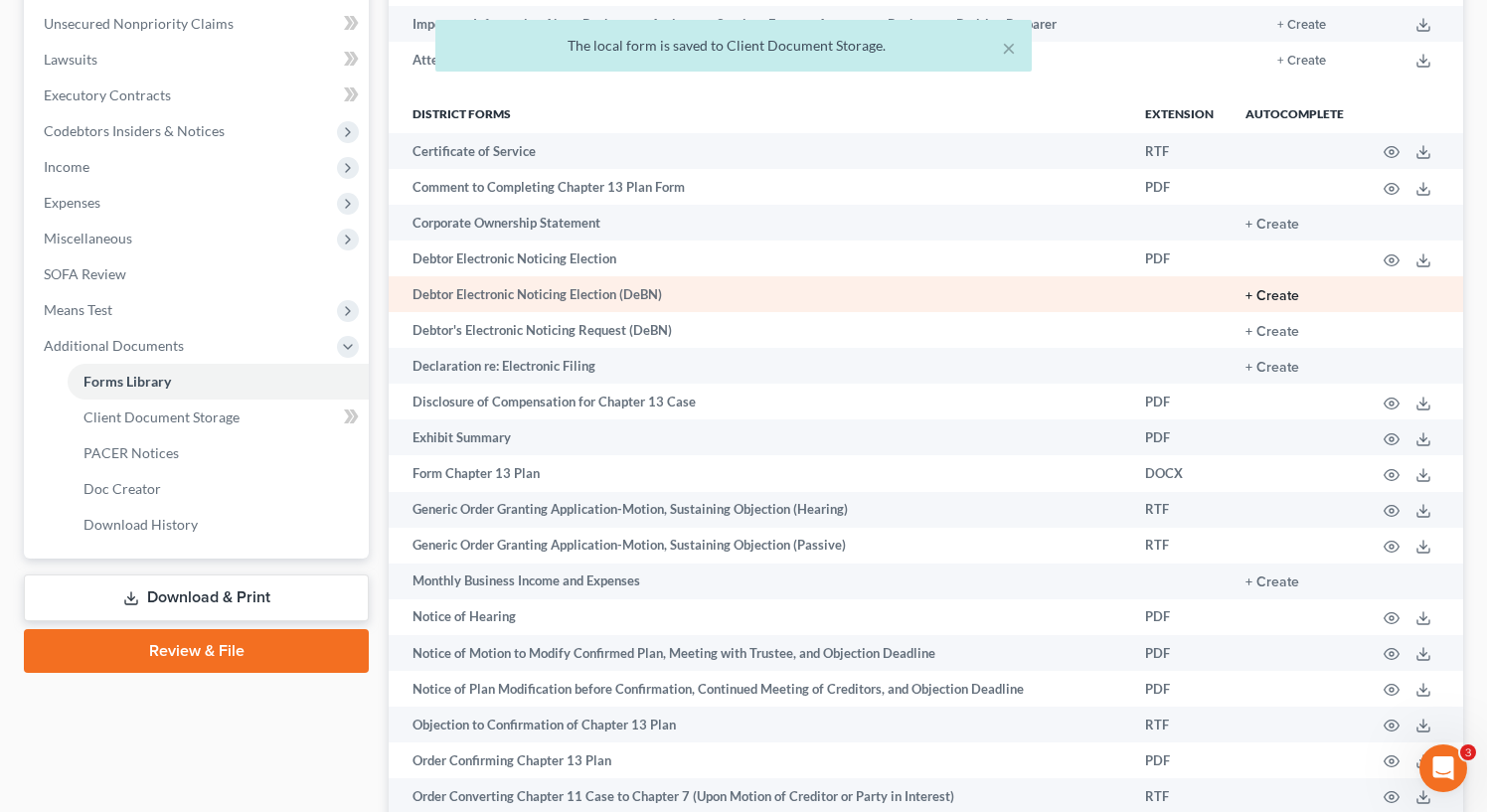 click on "+ Create" at bounding box center [1272, 296] 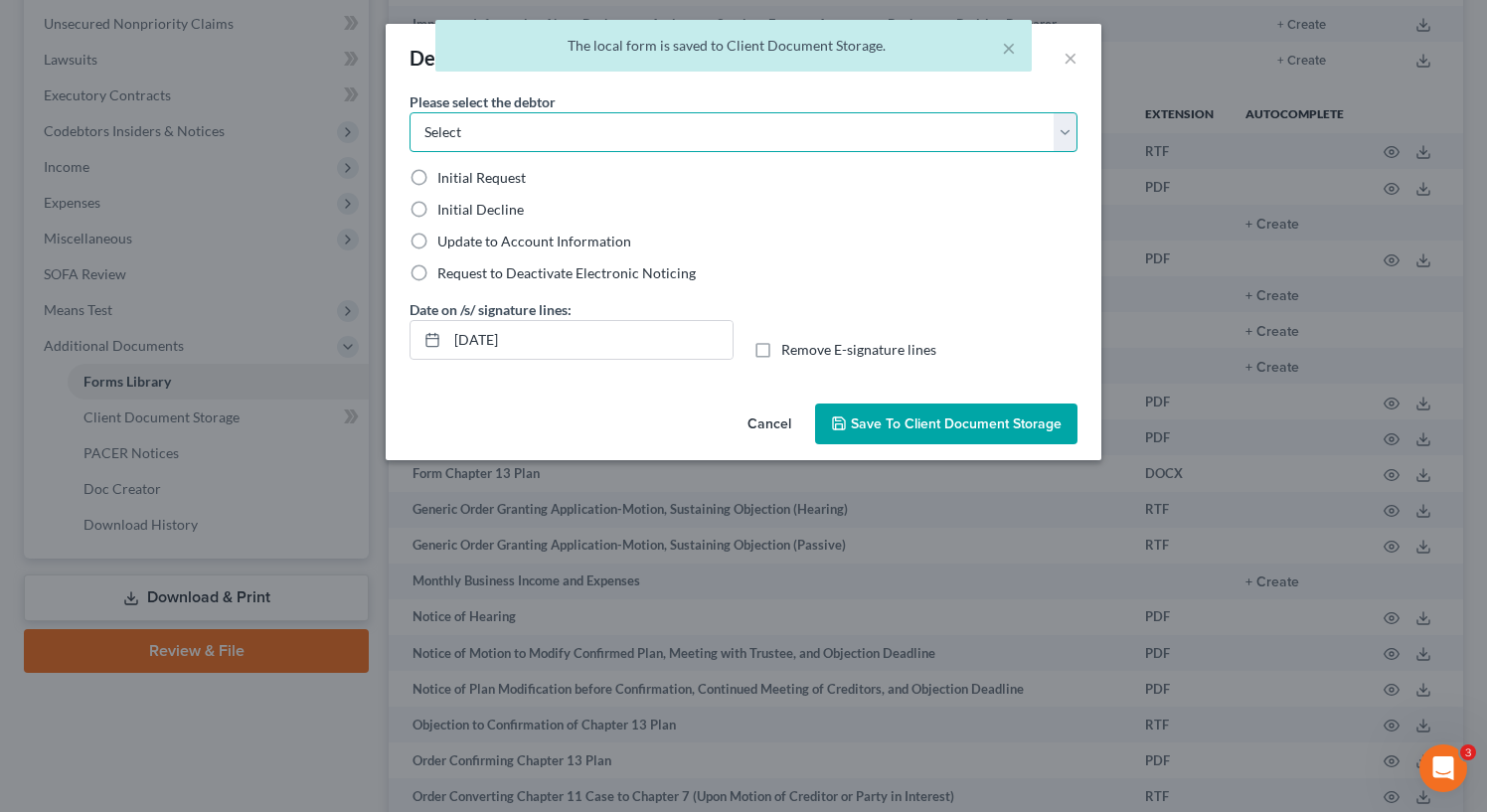 click on "Select Derek Berkheiser Danielle Berkheiser" at bounding box center (744, 132) 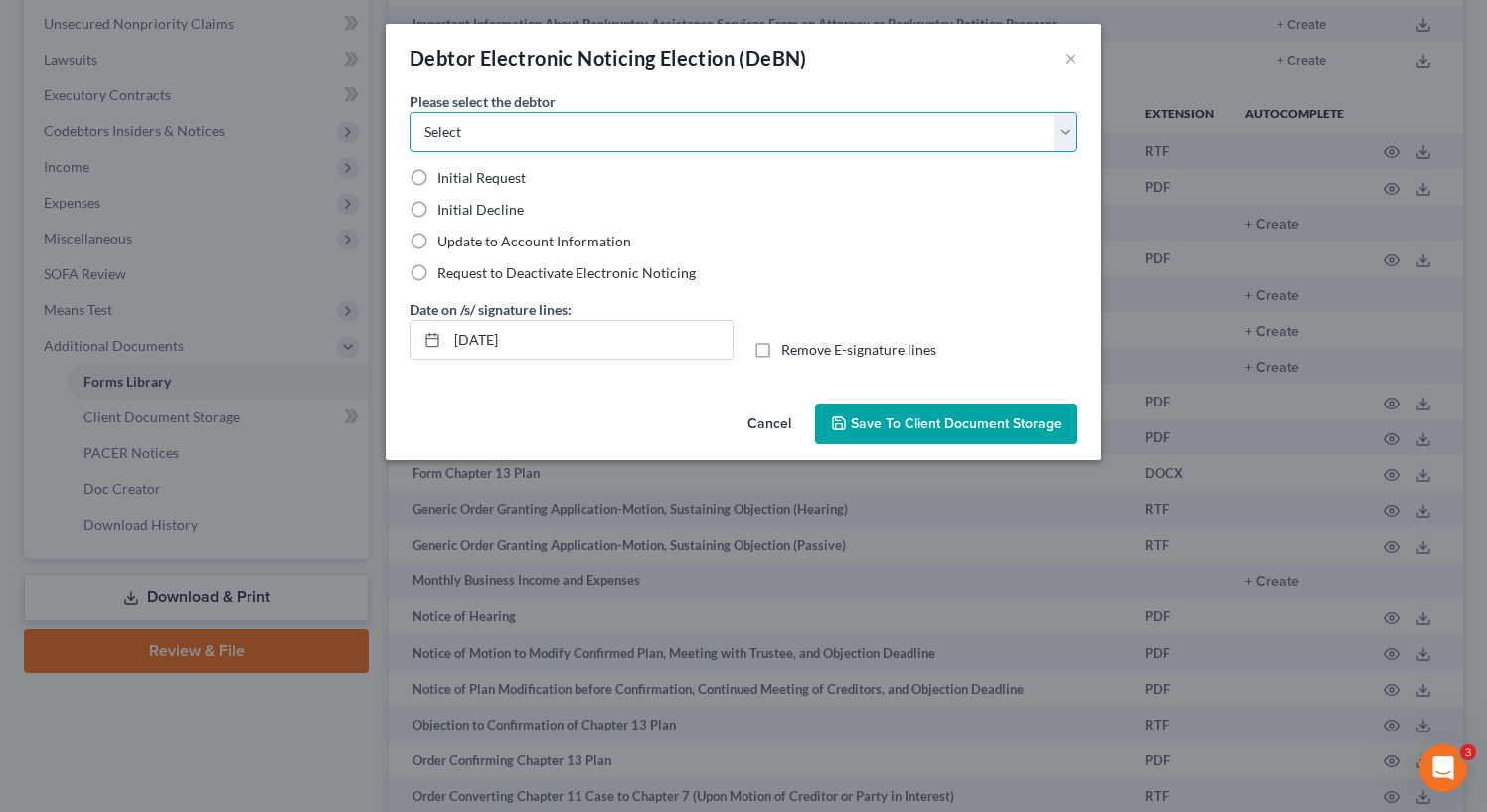 select on "1" 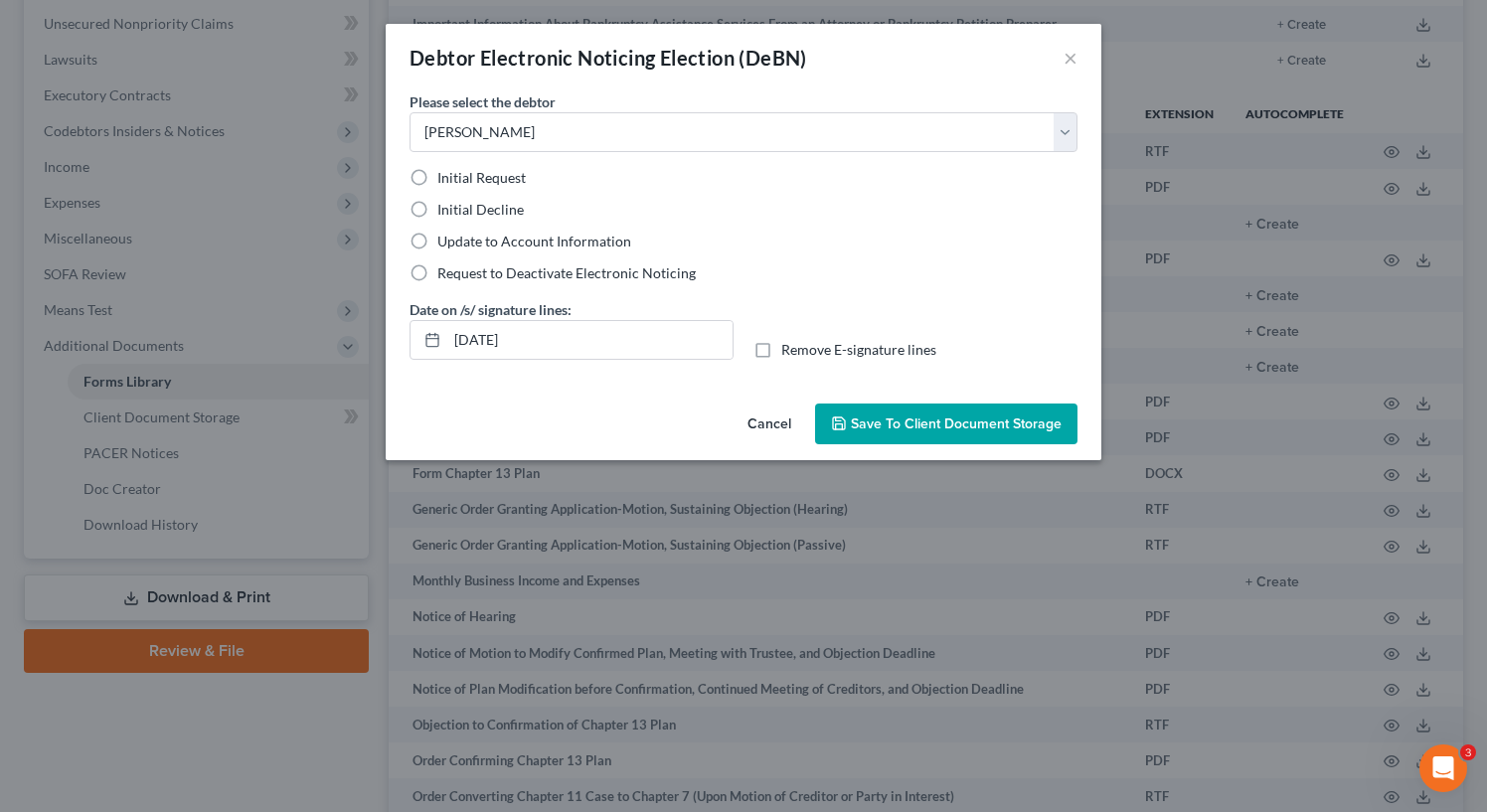 click on "Initial Decline" at bounding box center [480, 210] 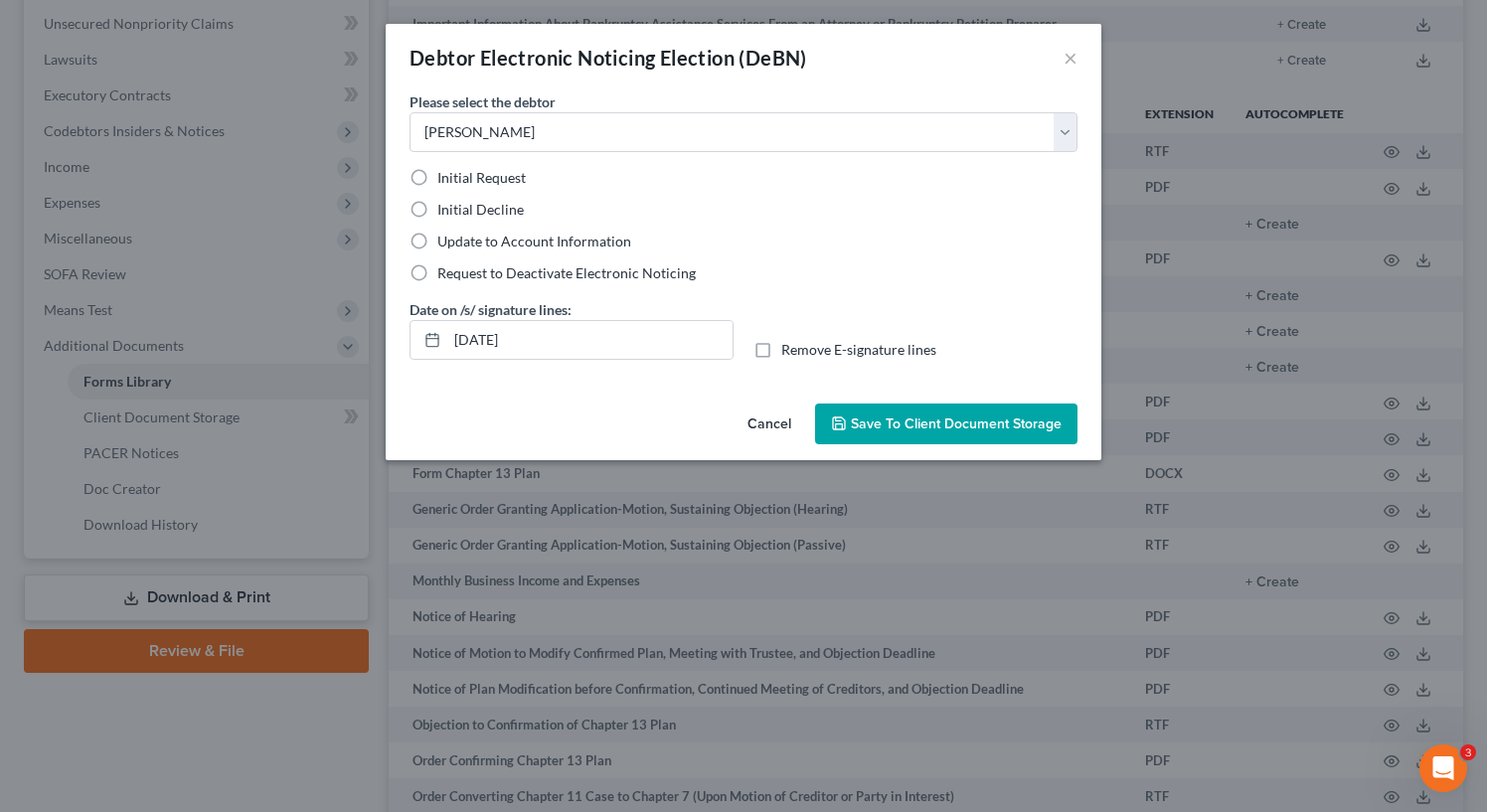 click on "Initial Decline" at bounding box center [451, 206] 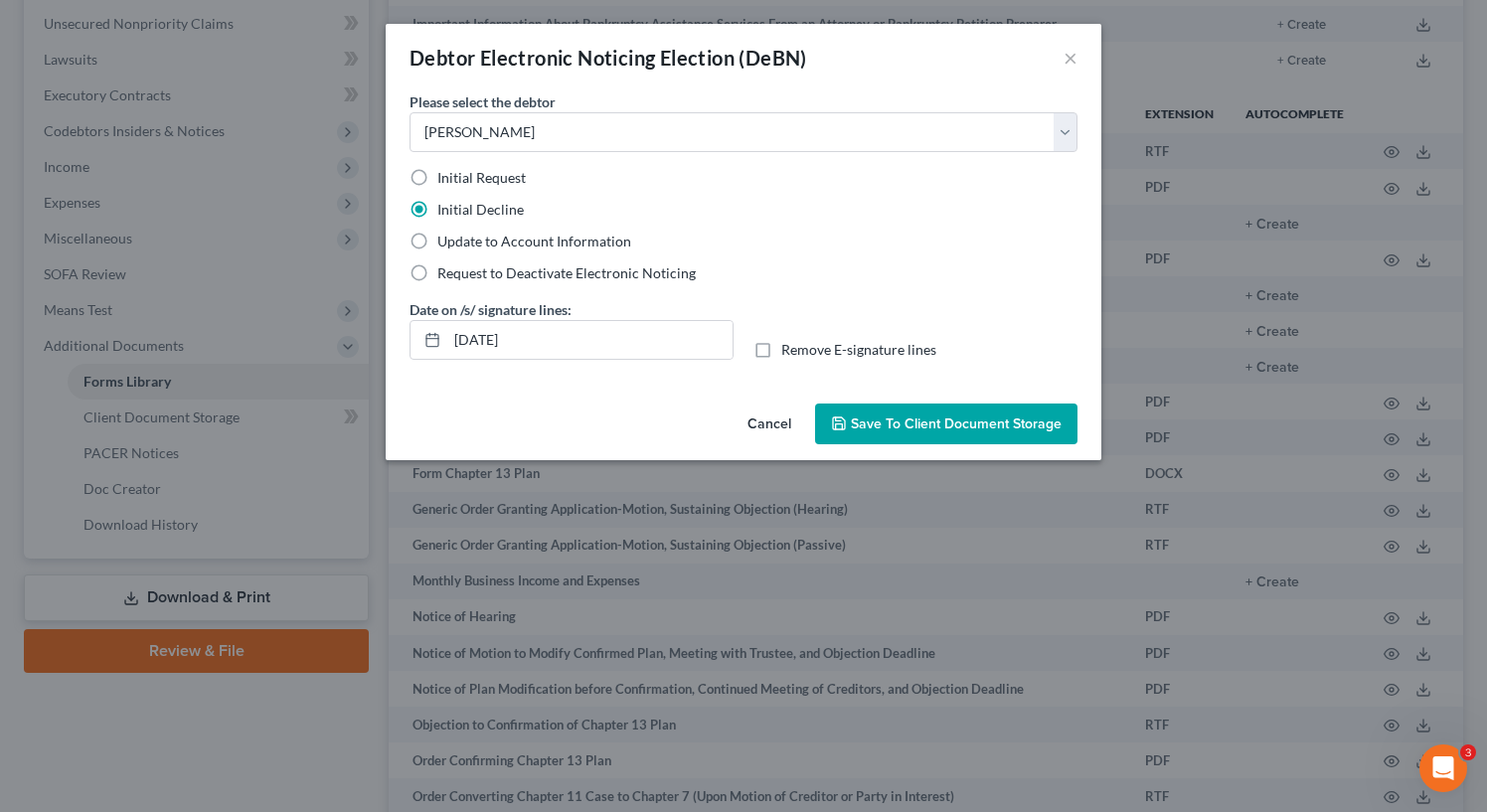 click on "Save to Client Document Storage" at bounding box center (946, 424) 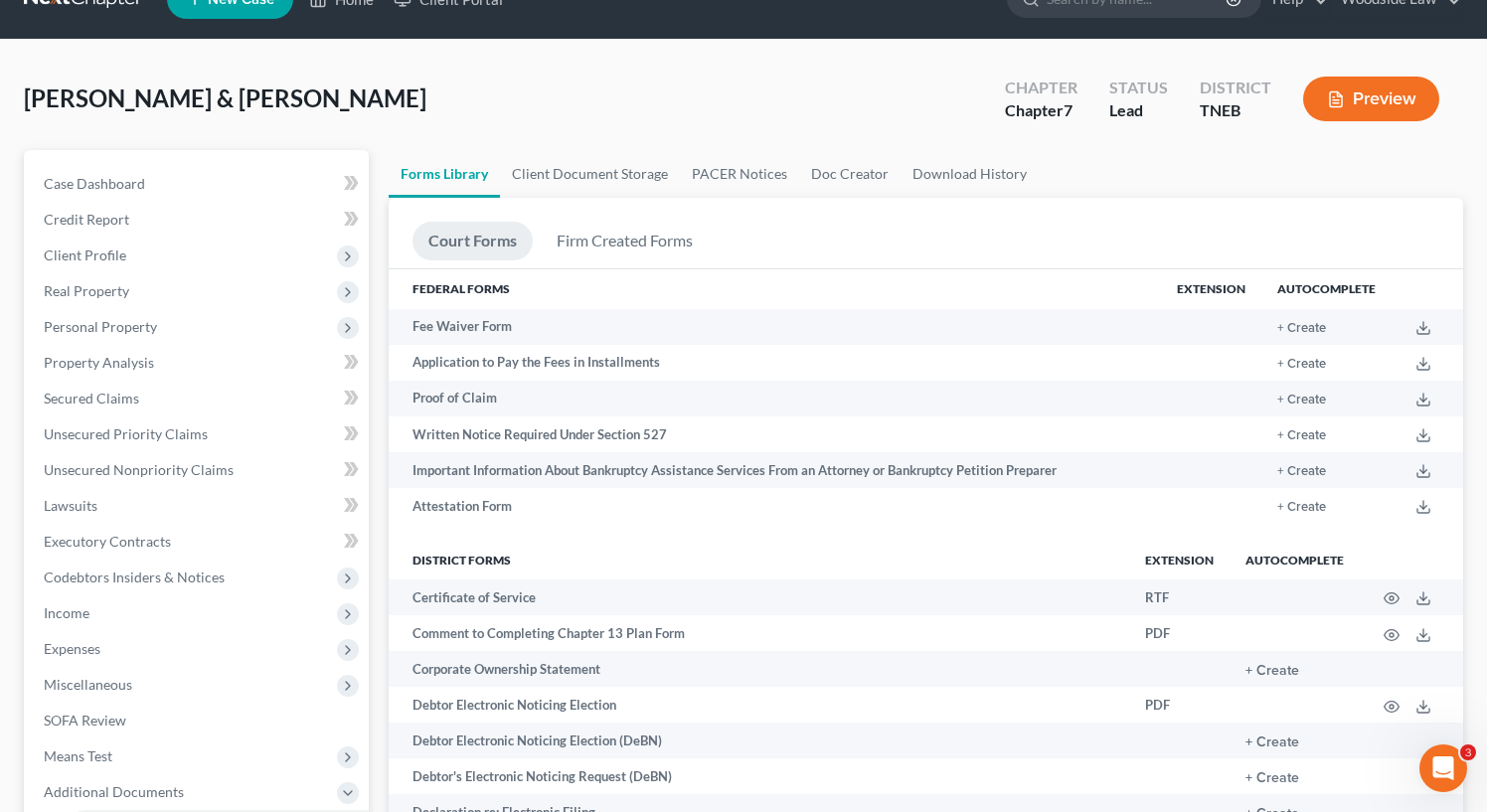 scroll, scrollTop: 0, scrollLeft: 0, axis: both 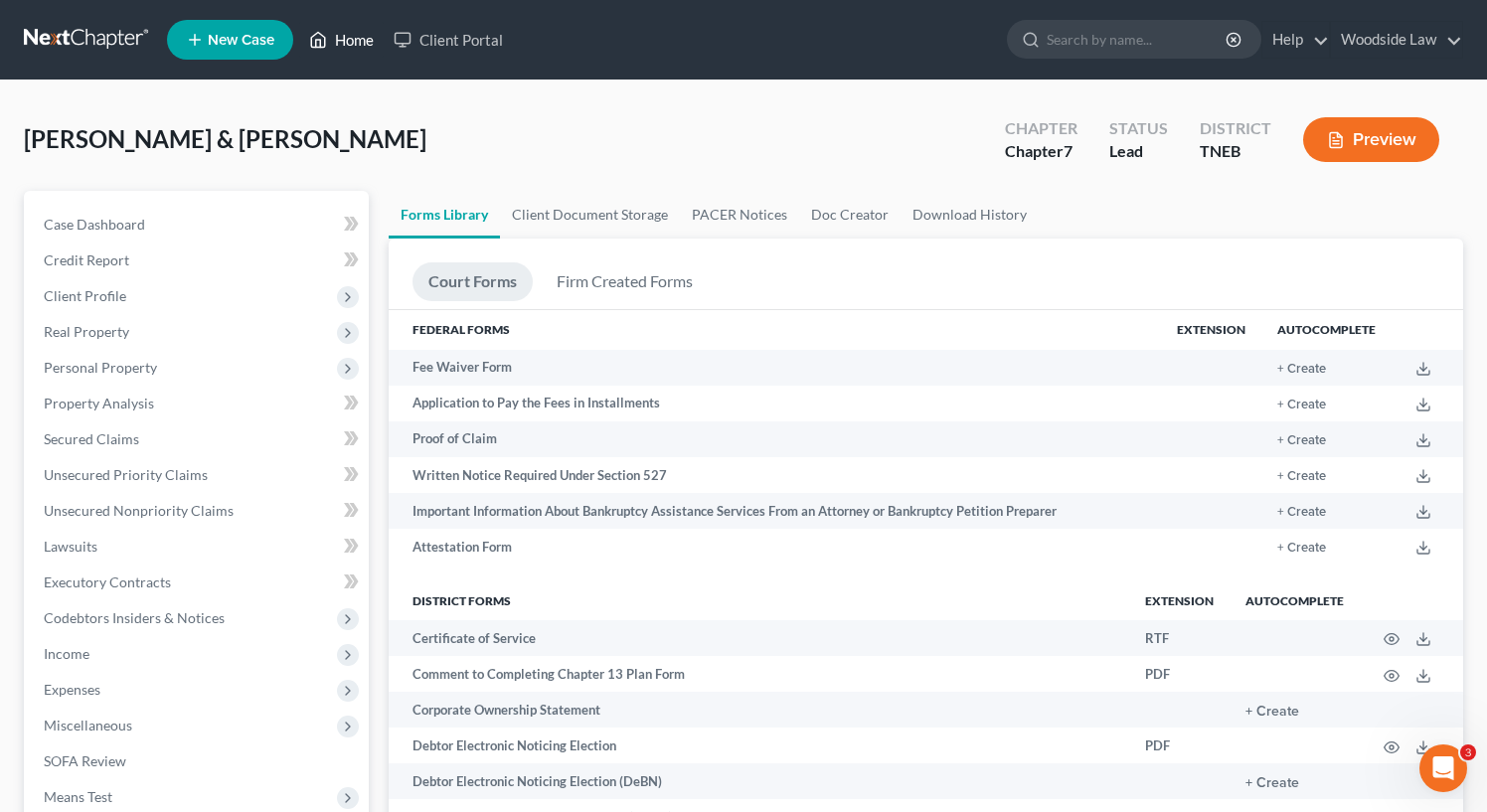 click on "Home" at bounding box center (341, 40) 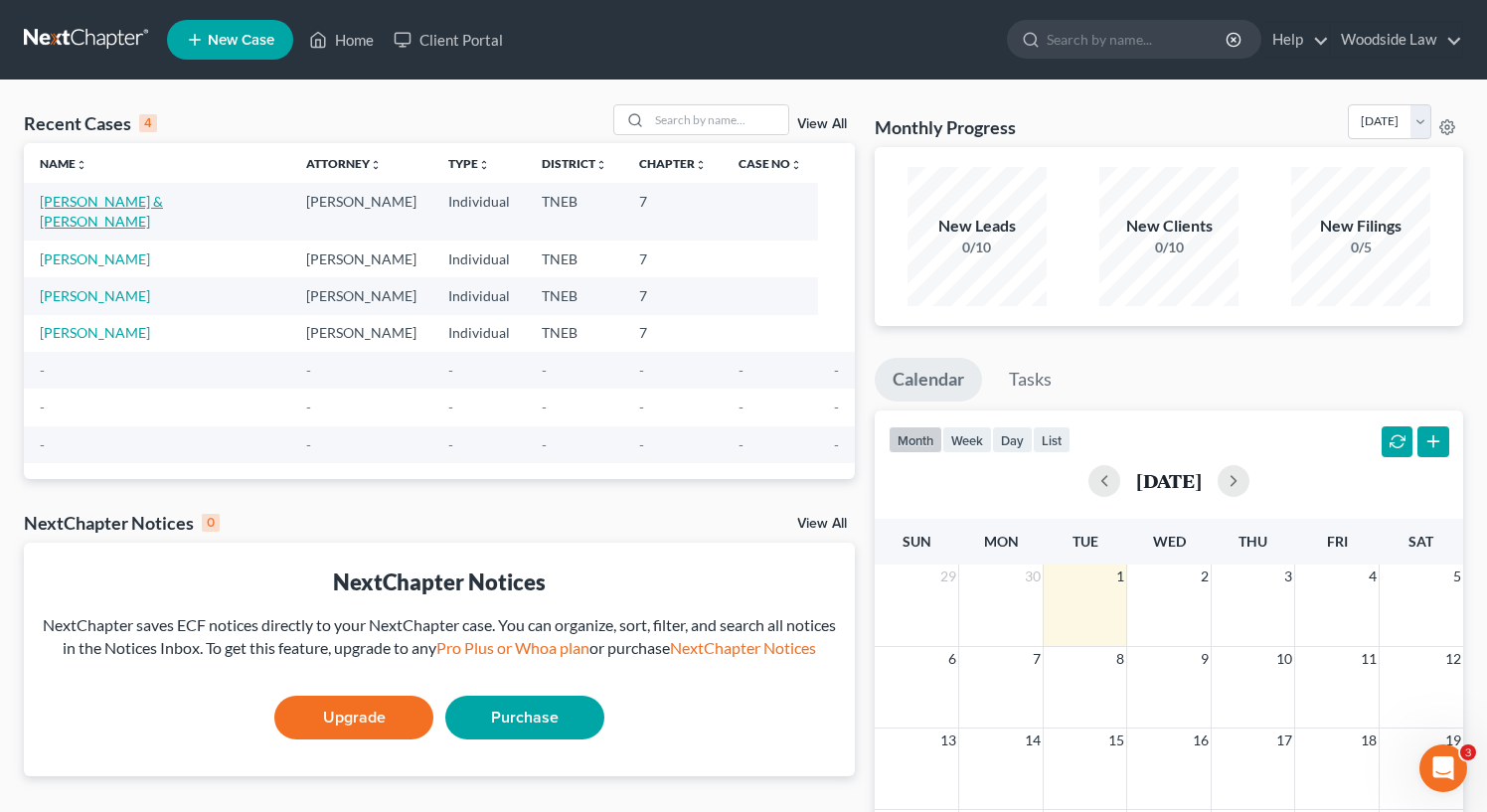 click on "[PERSON_NAME] & [PERSON_NAME]" at bounding box center (101, 211) 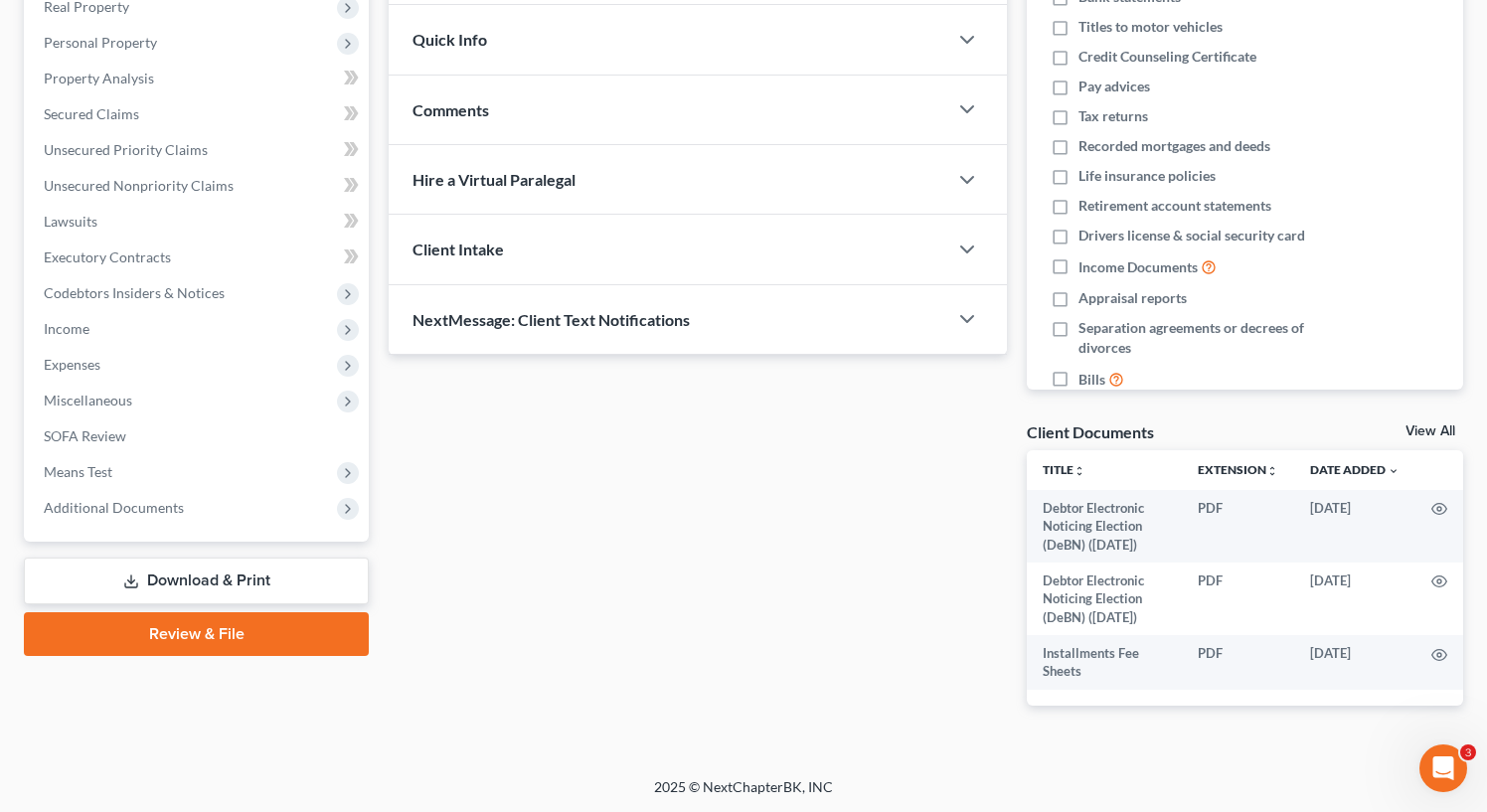 scroll, scrollTop: 309, scrollLeft: 0, axis: vertical 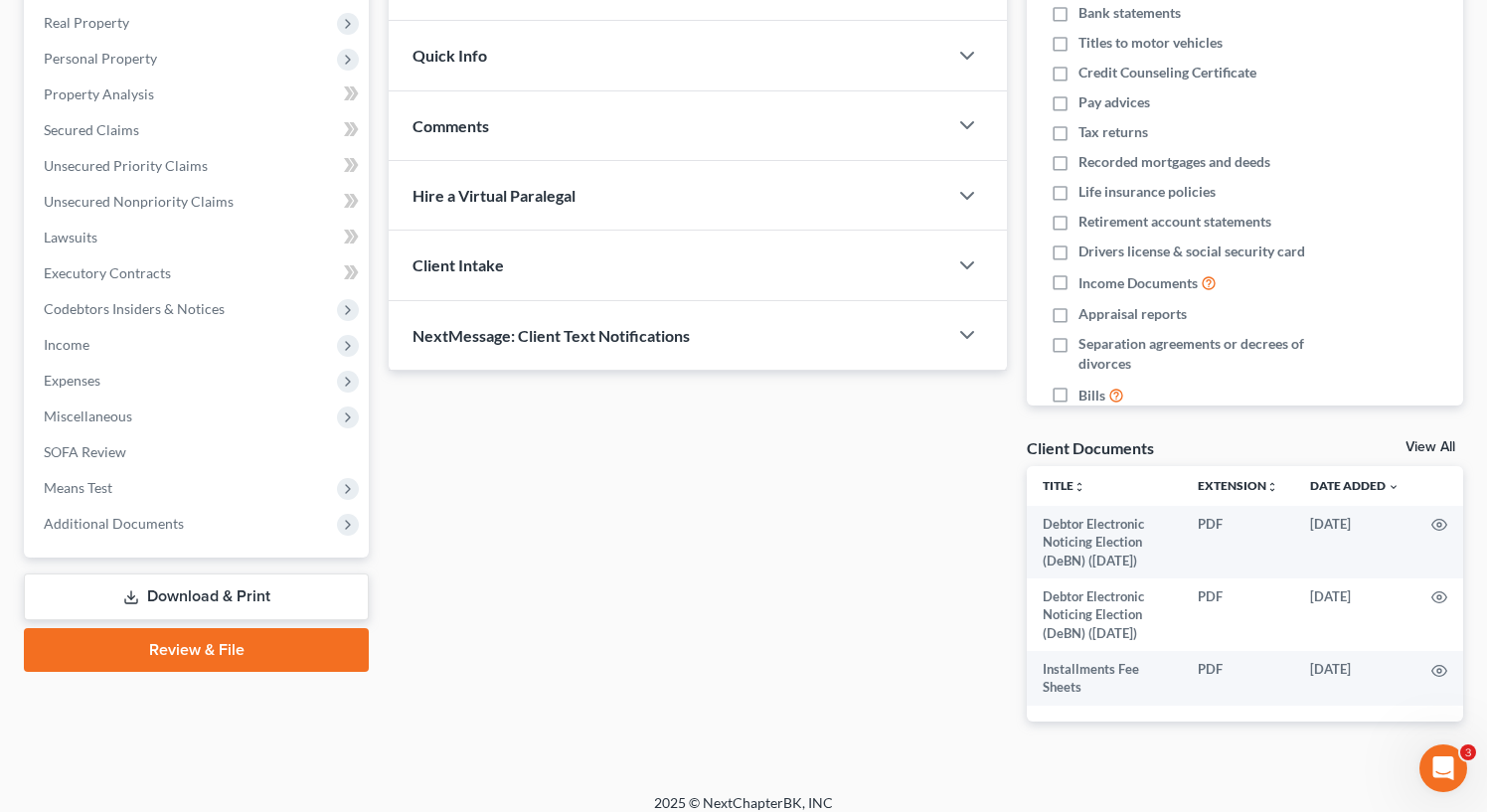 click on "Download & Print" at bounding box center [196, 596] 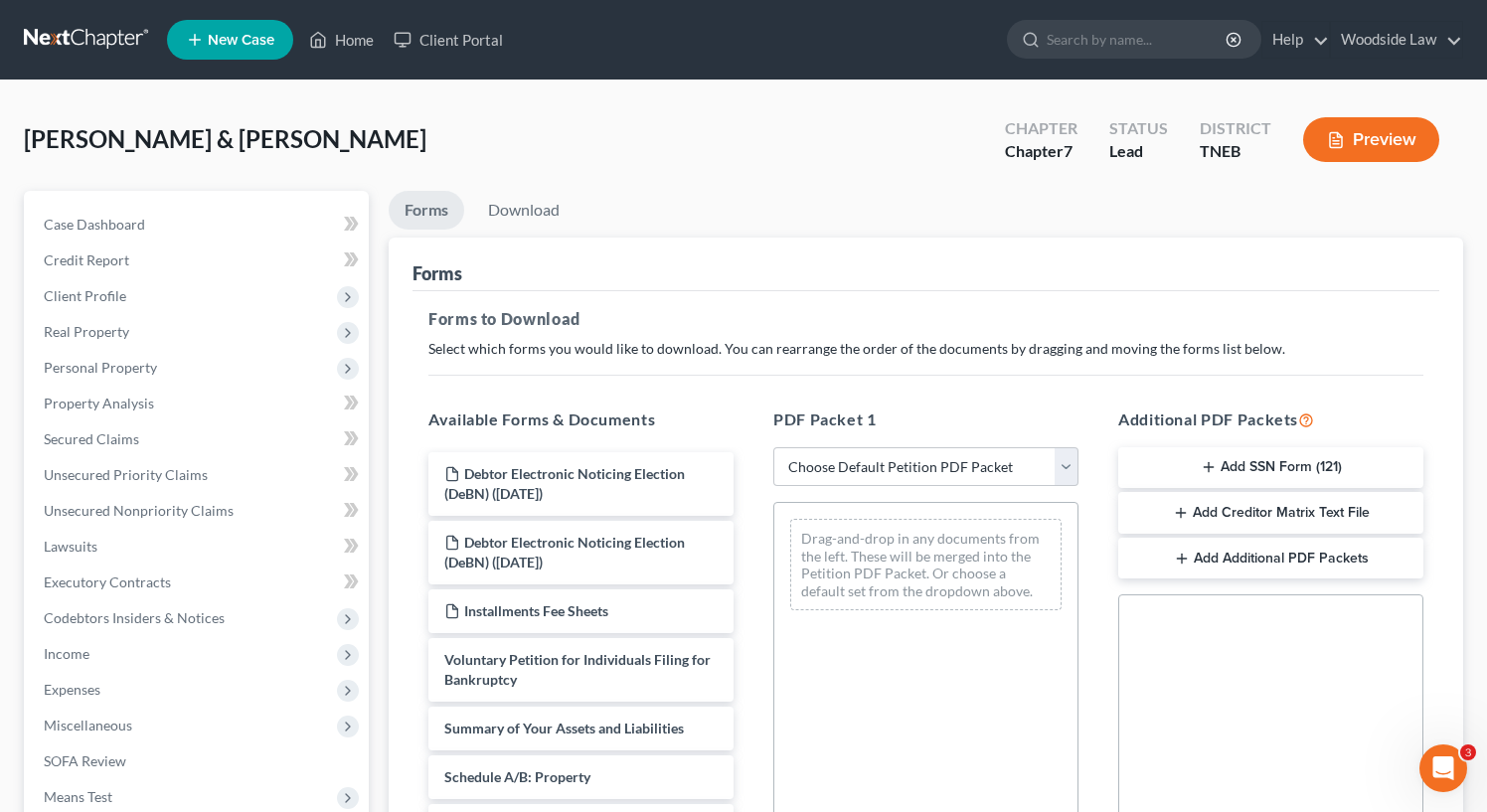 scroll, scrollTop: 120, scrollLeft: 0, axis: vertical 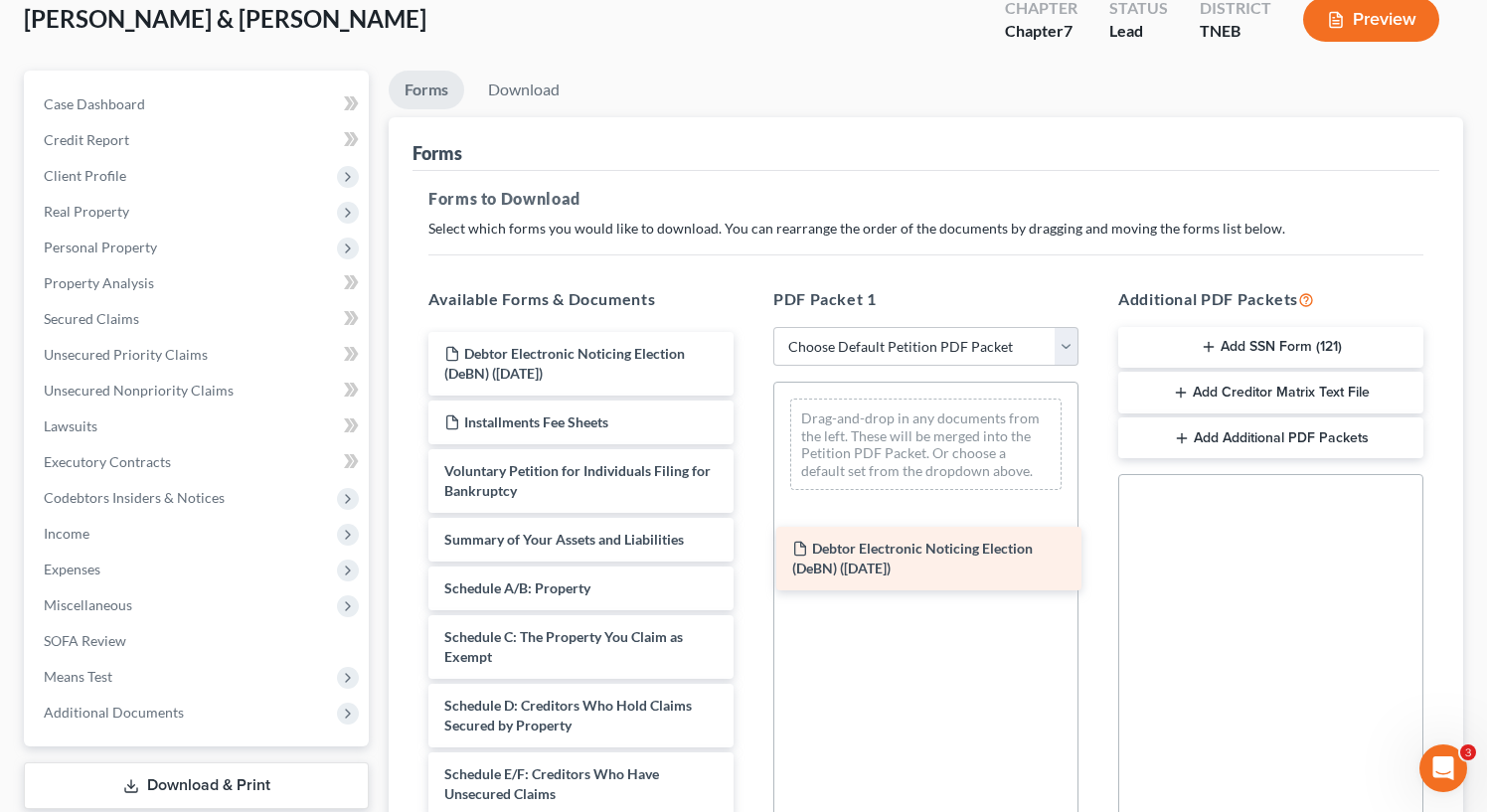 drag, startPoint x: 542, startPoint y: 380, endPoint x: 913, endPoint y: 608, distance: 435.45953 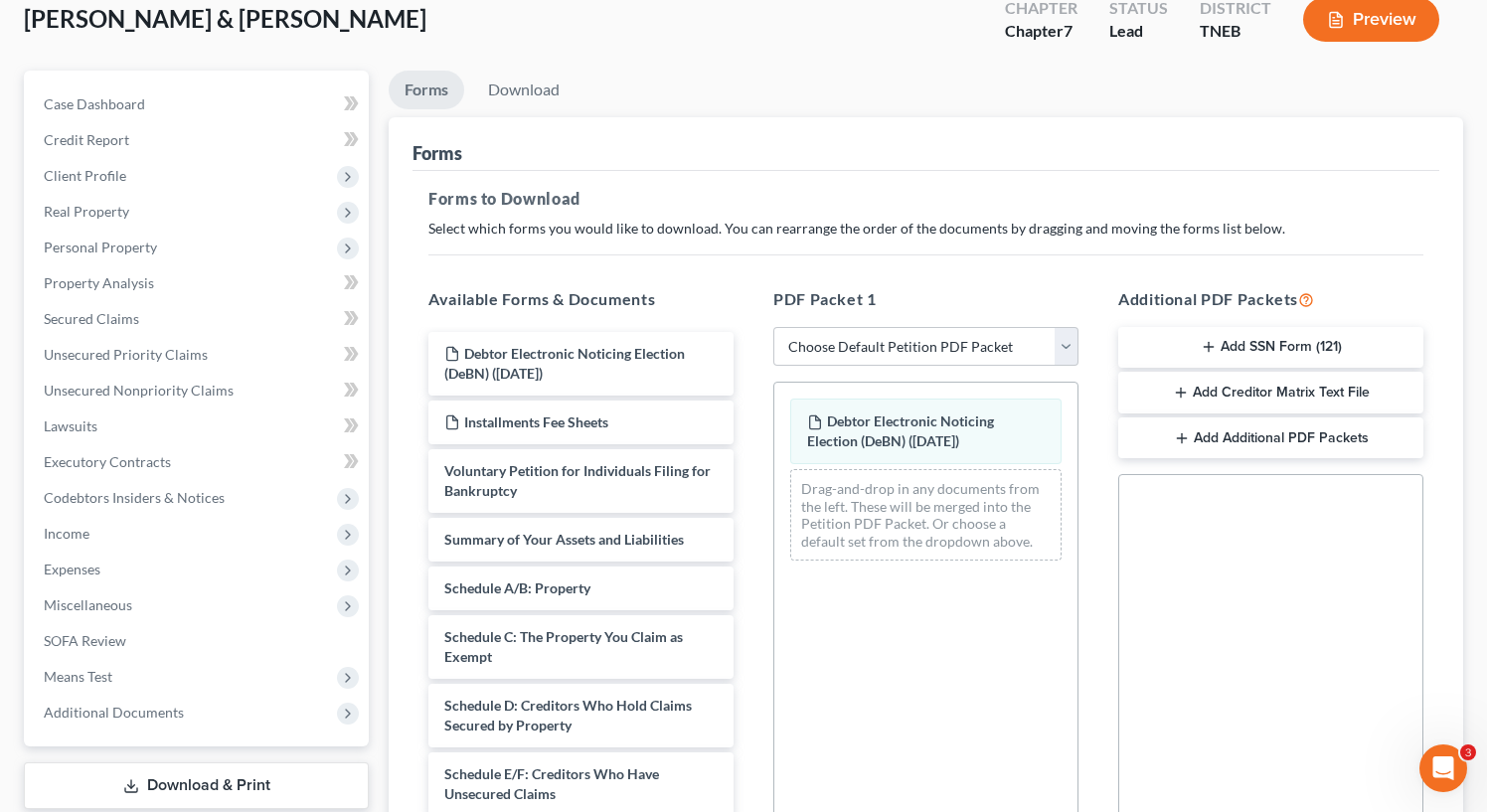 click on "Add Additional PDF Packets" at bounding box center [1270, 438] 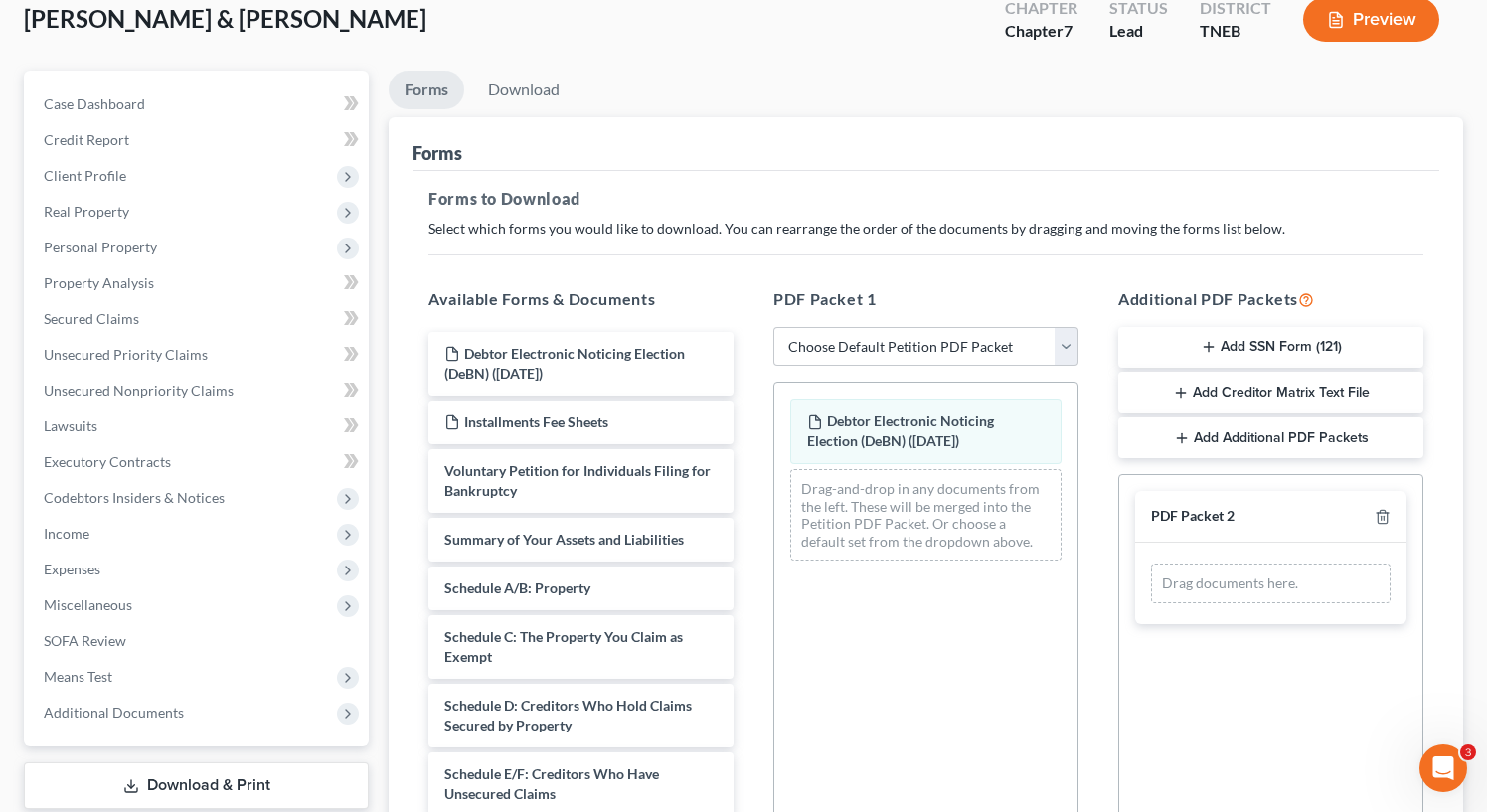 click on "Add Additional PDF Packets" at bounding box center (1270, 438) 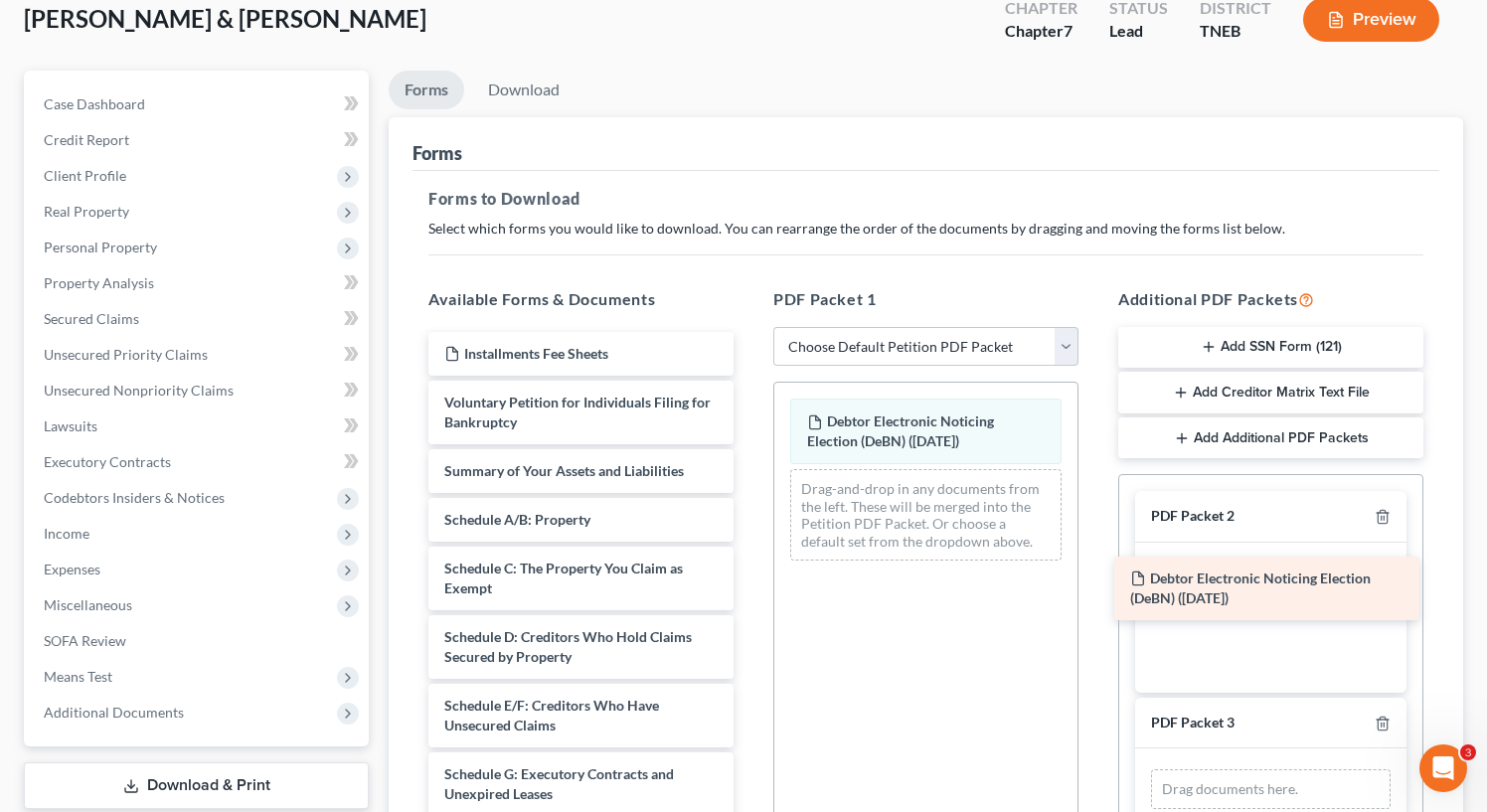 drag, startPoint x: 581, startPoint y: 349, endPoint x: 1266, endPoint y: 573, distance: 720.6948 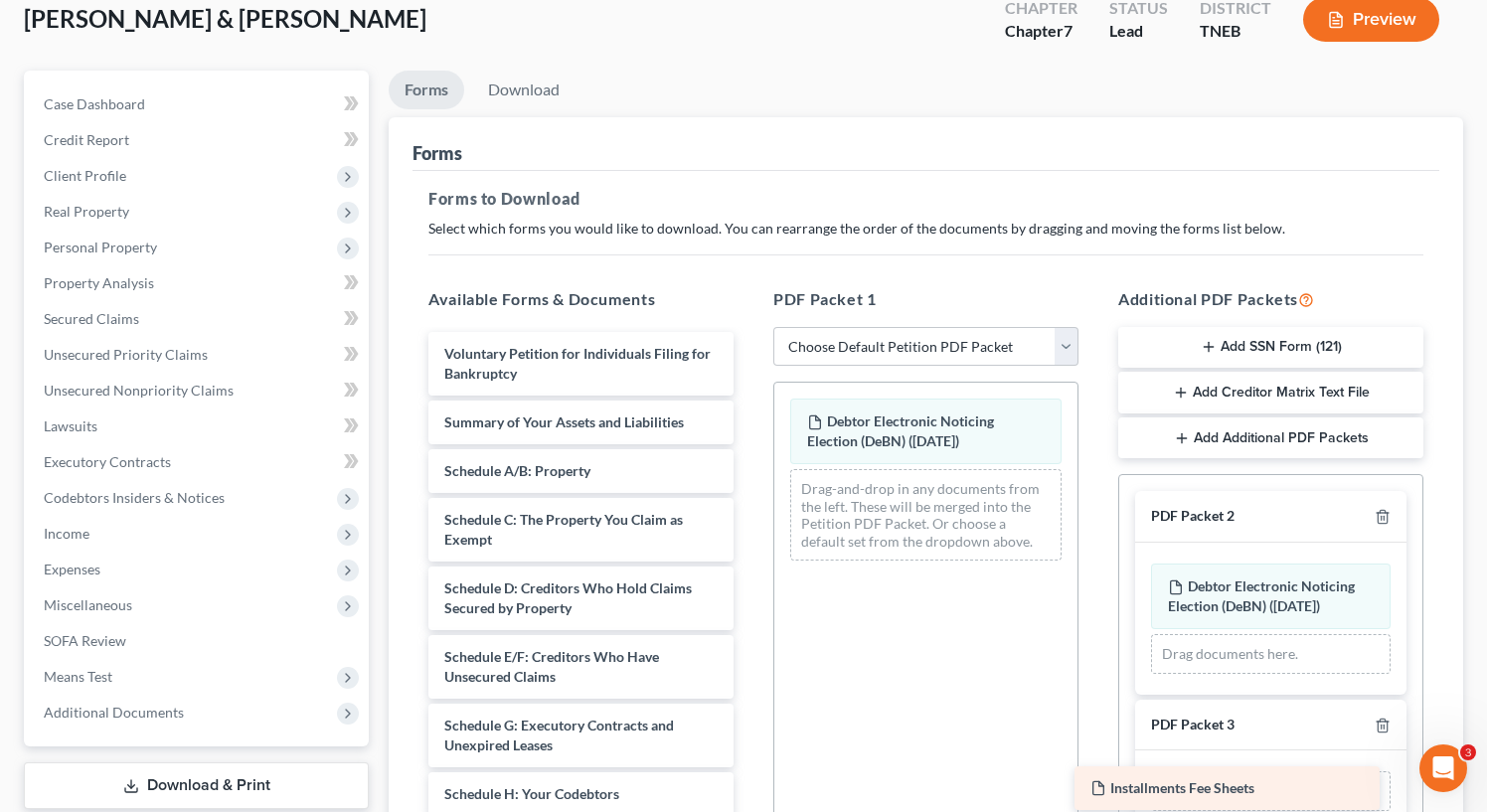 drag, startPoint x: 552, startPoint y: 344, endPoint x: 1200, endPoint y: 780, distance: 781.02497 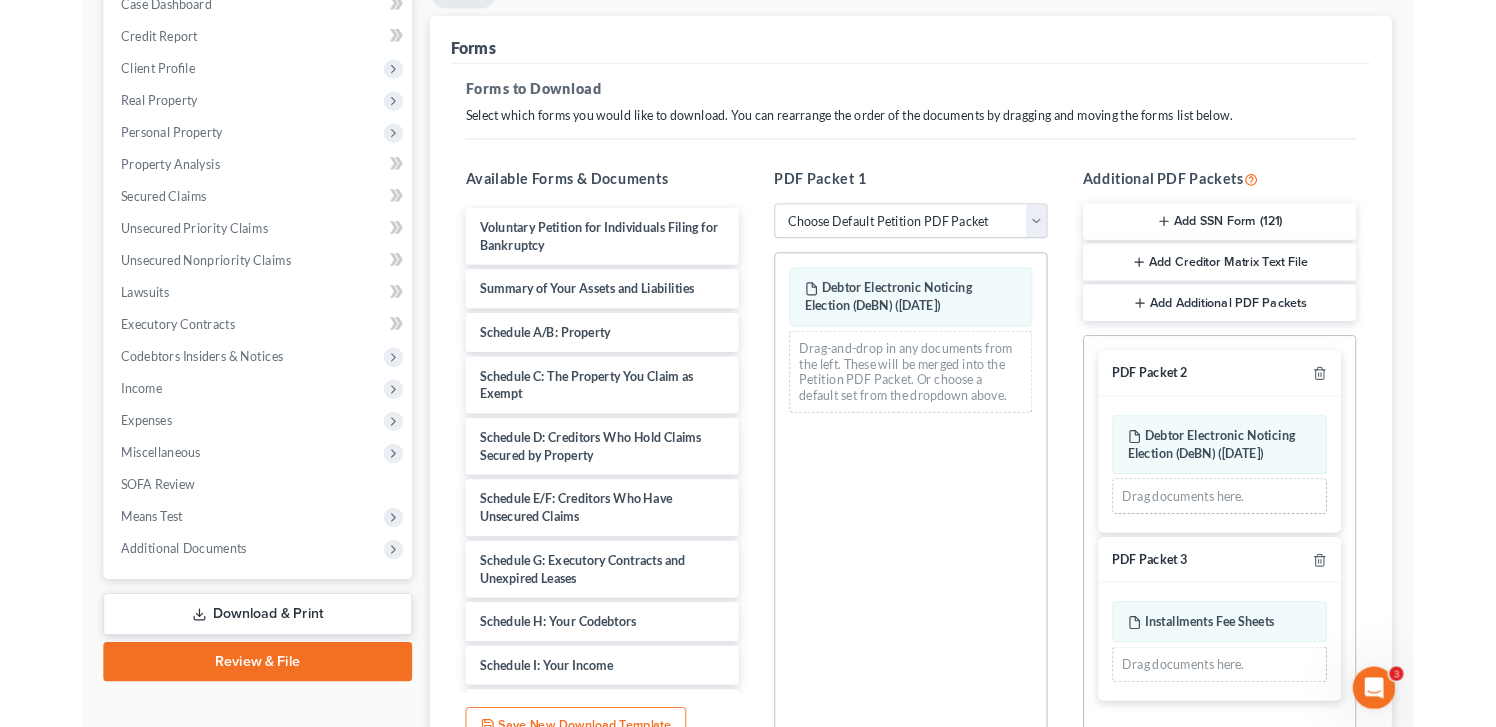scroll, scrollTop: 0, scrollLeft: 0, axis: both 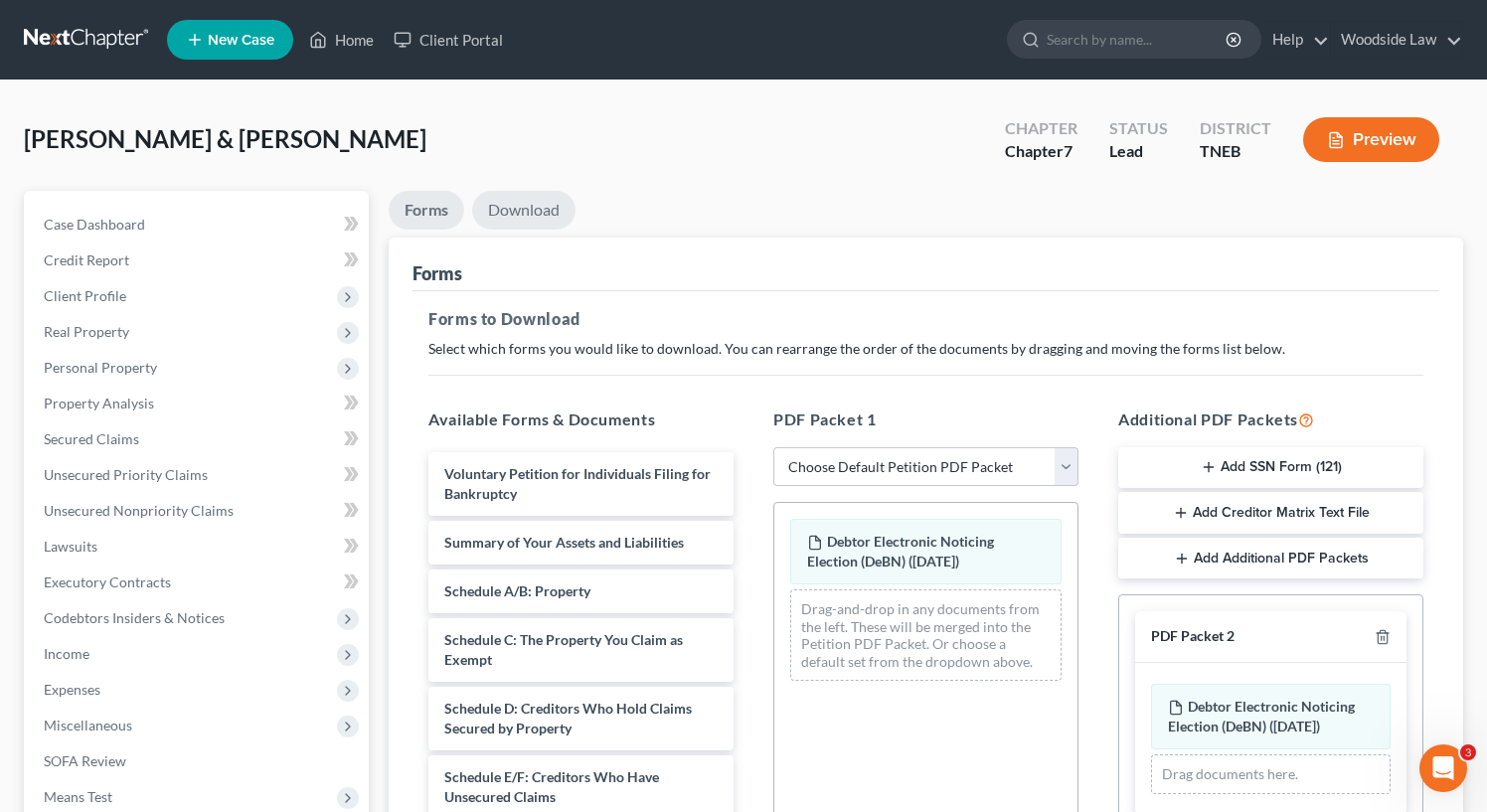click on "Download" at bounding box center (524, 210) 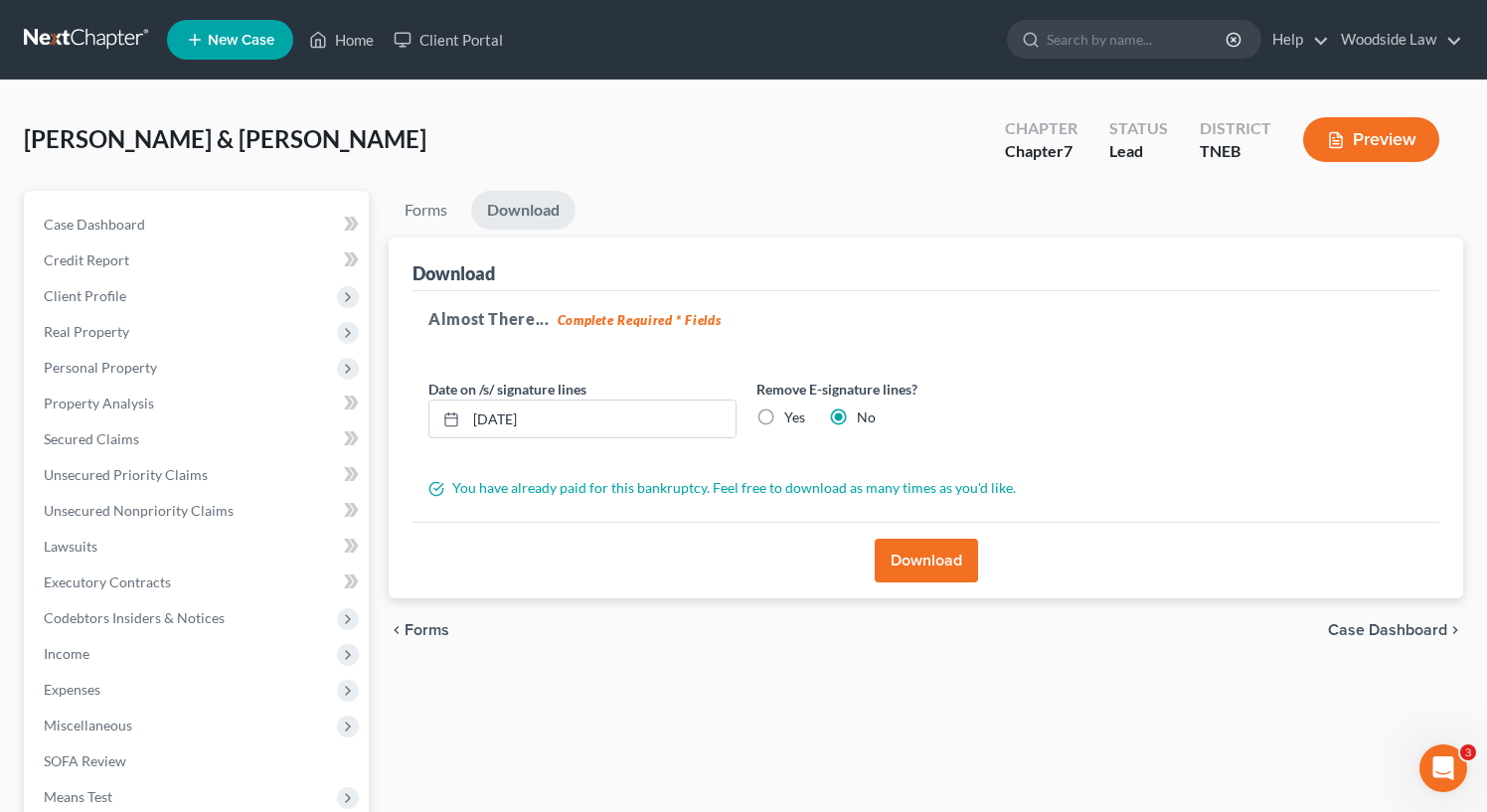 click on "Download" at bounding box center (926, 561) 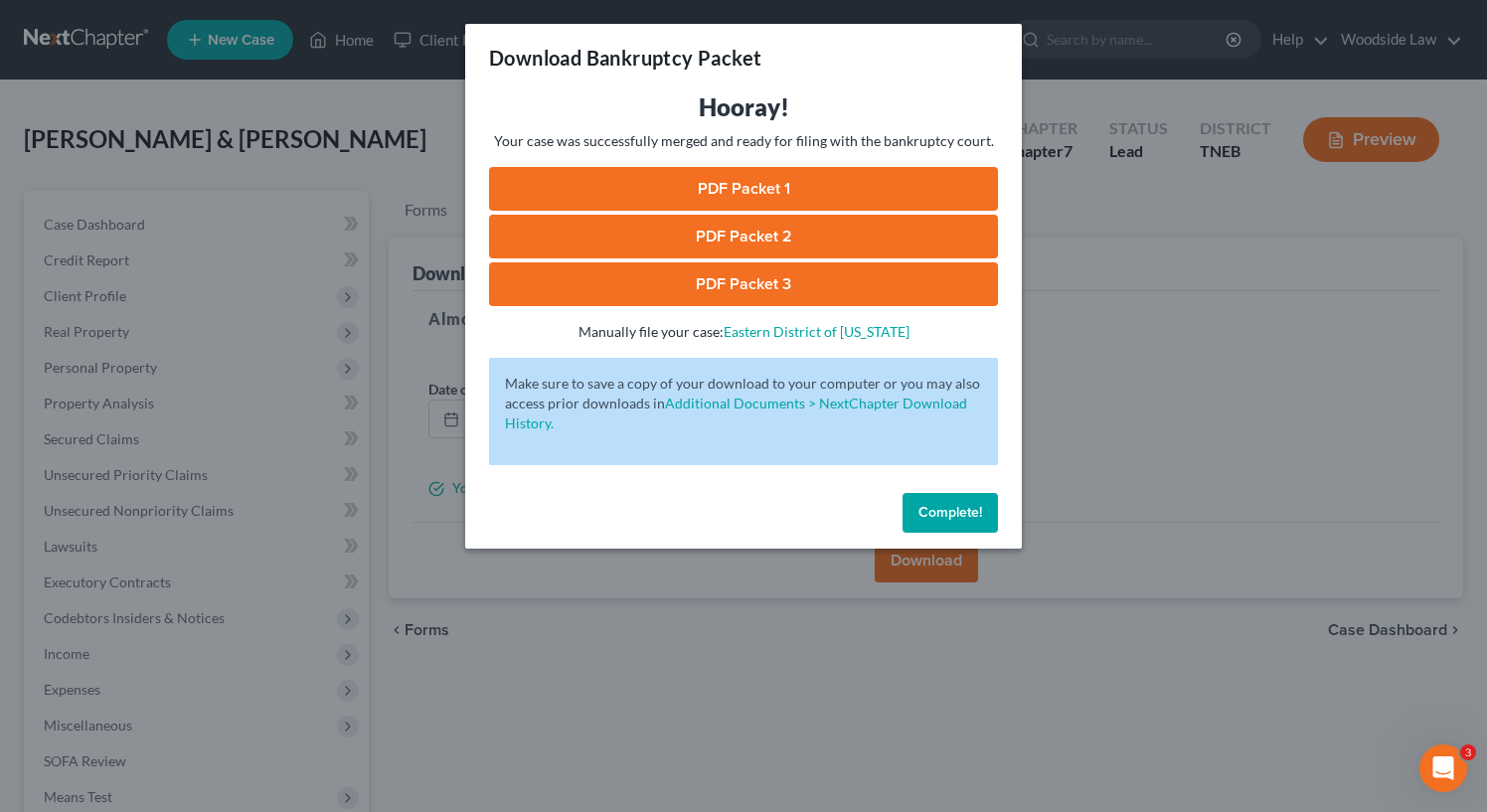 click on "PDF Packet 1" at bounding box center (744, 189) 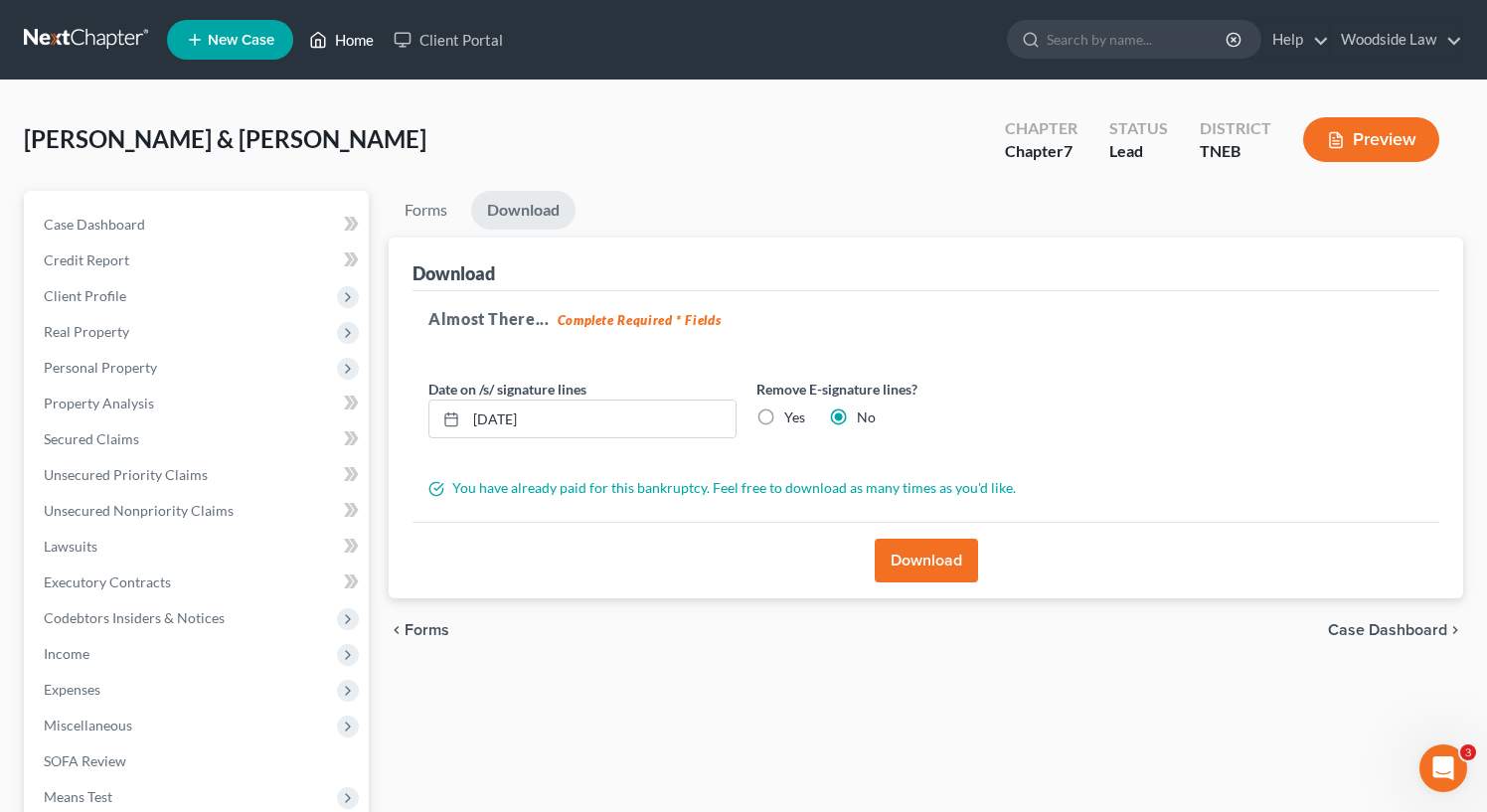 click on "Home" at bounding box center (341, 40) 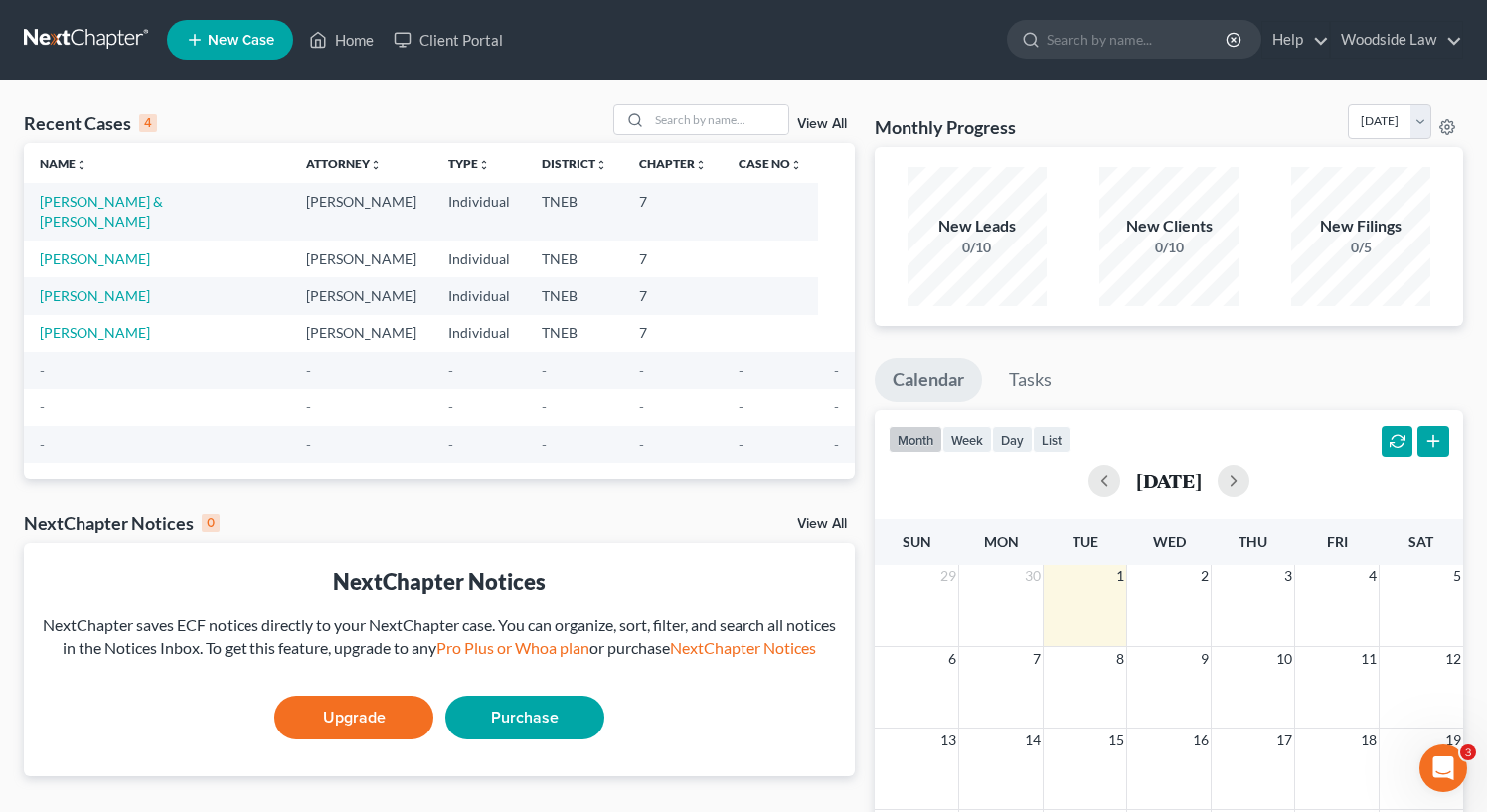 click on "View All" at bounding box center (822, 124) 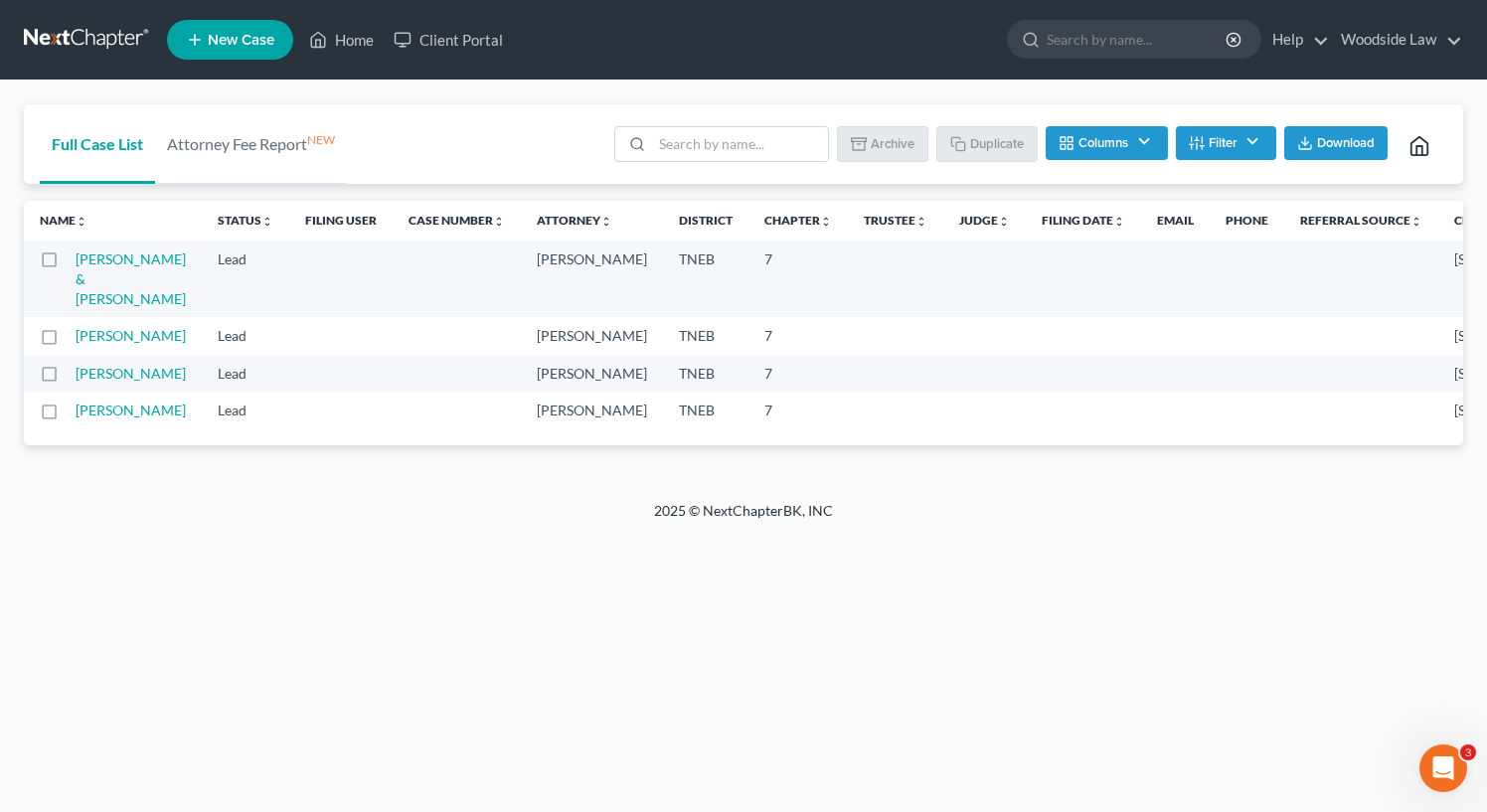 click at bounding box center (68, 264) 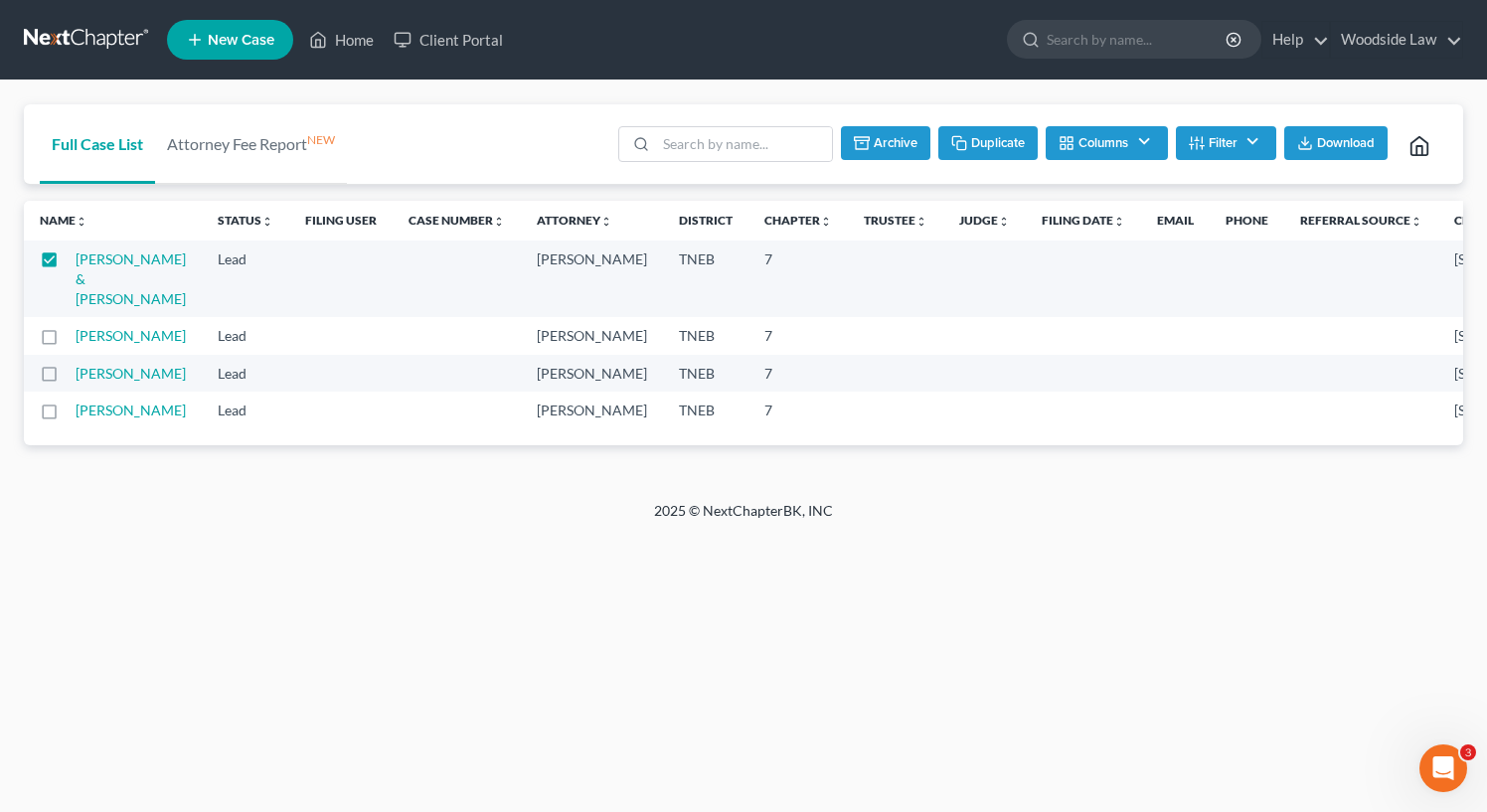 click on "Archive" at bounding box center (886, 143) 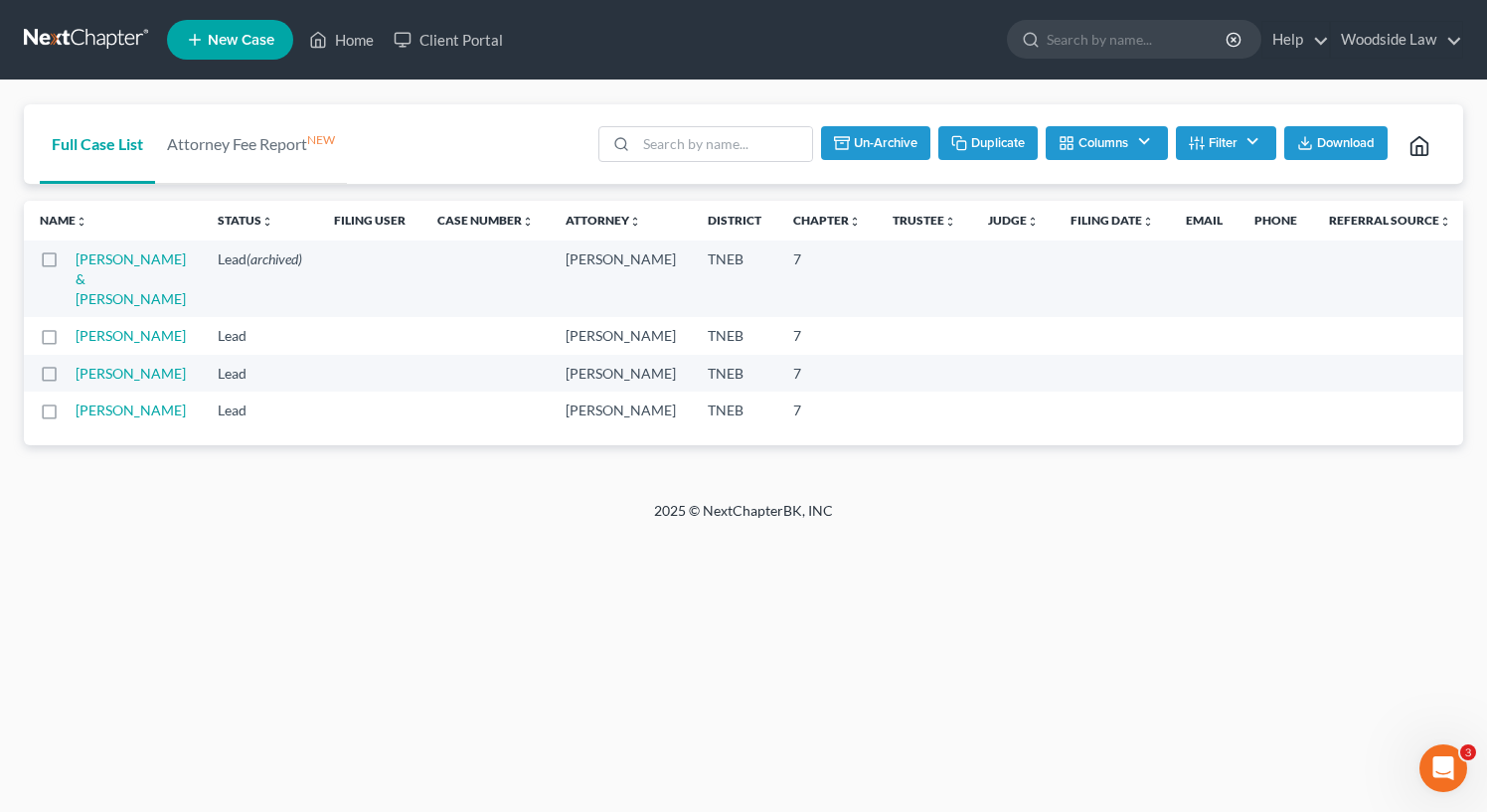 checkbox on "false" 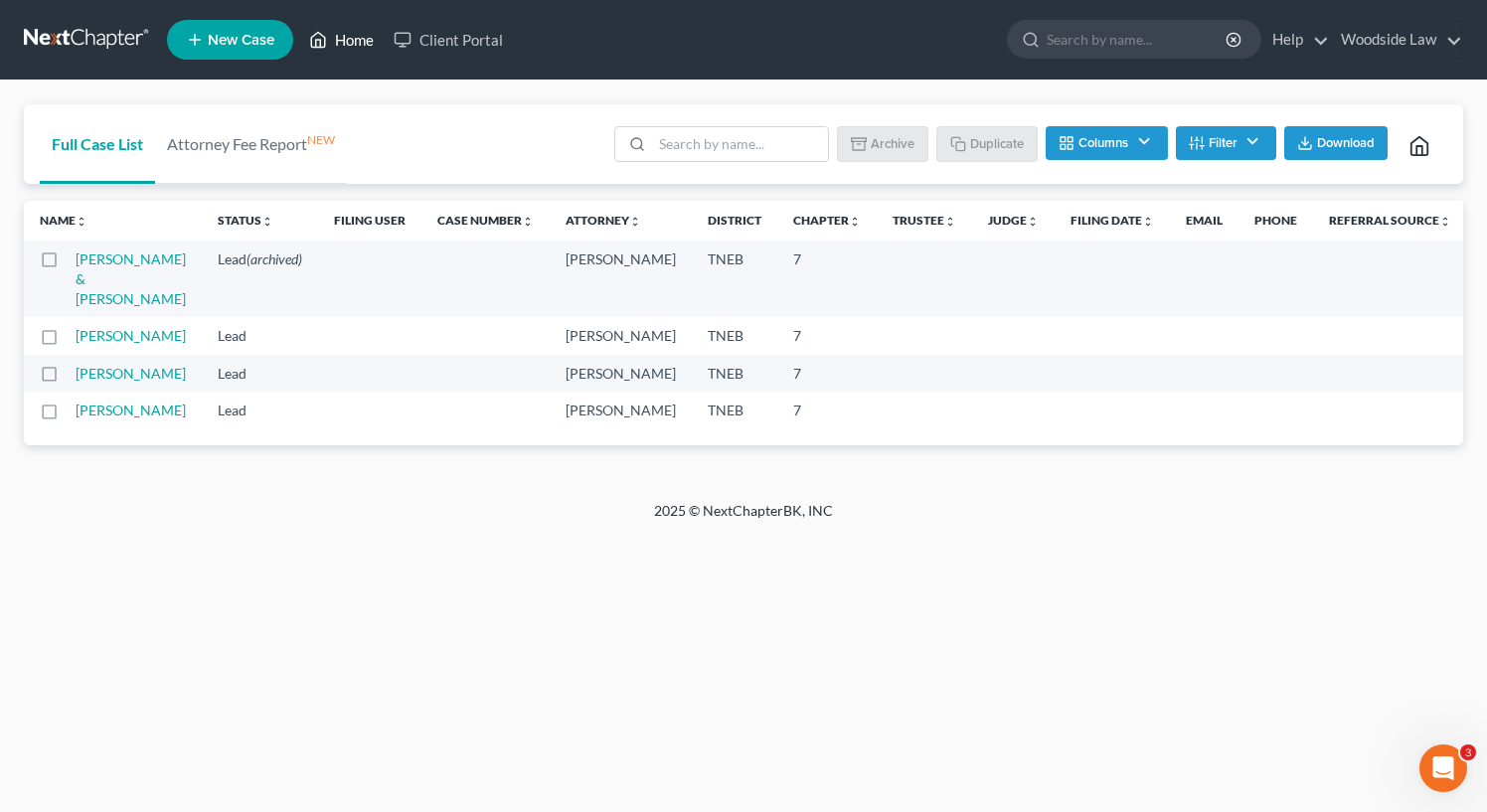 click on "Home" at bounding box center [341, 40] 